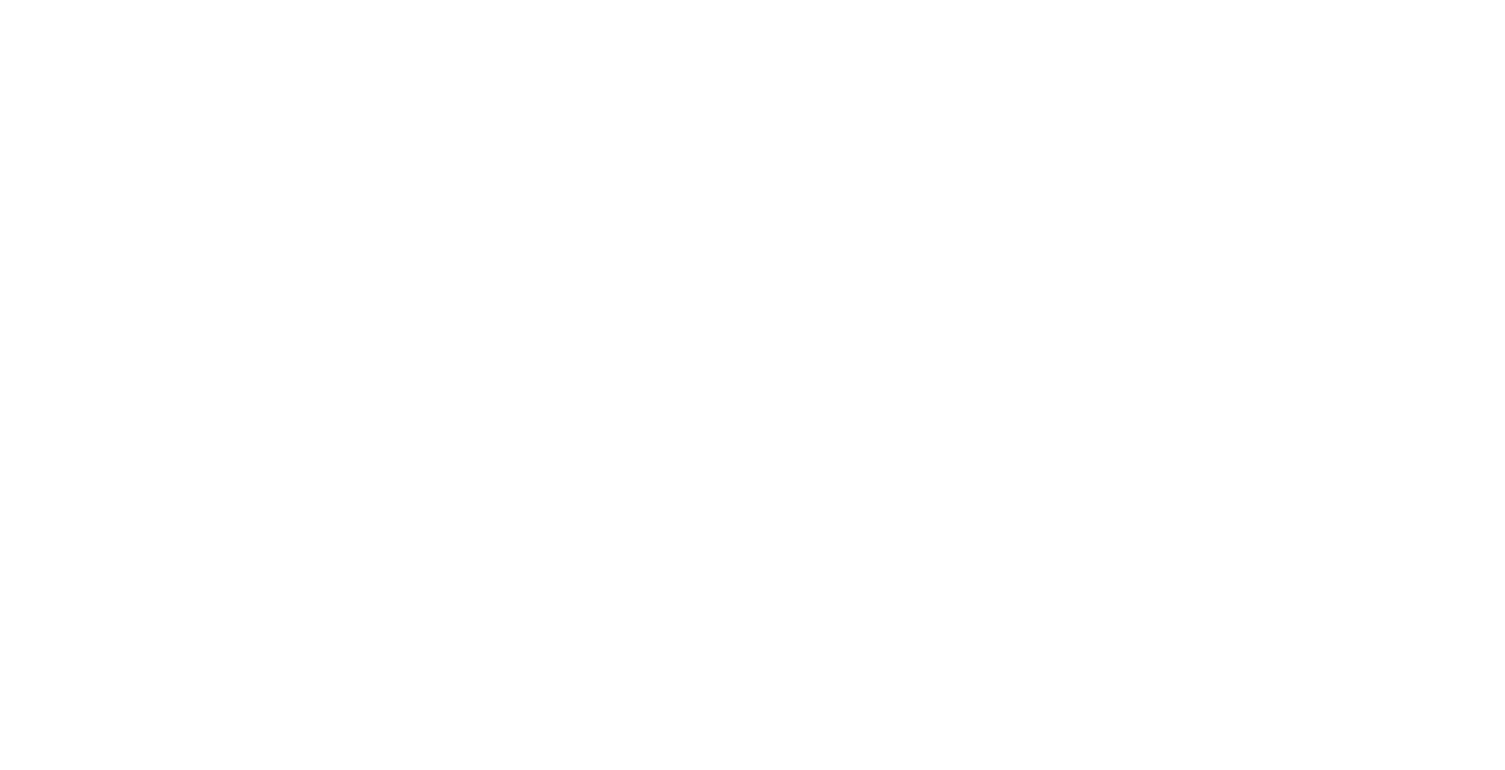 scroll, scrollTop: 0, scrollLeft: 0, axis: both 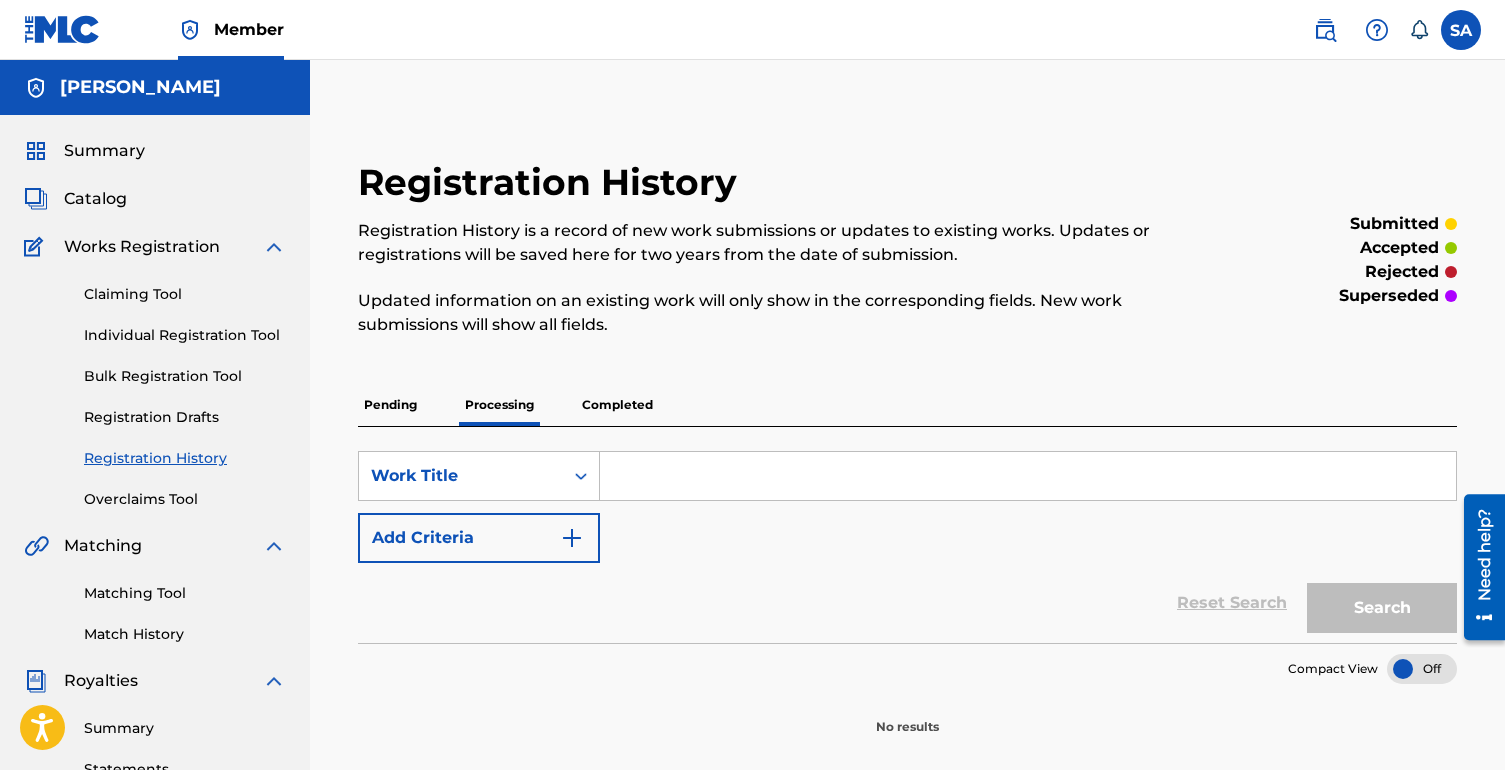 click on "Claiming Tool" at bounding box center (185, 294) 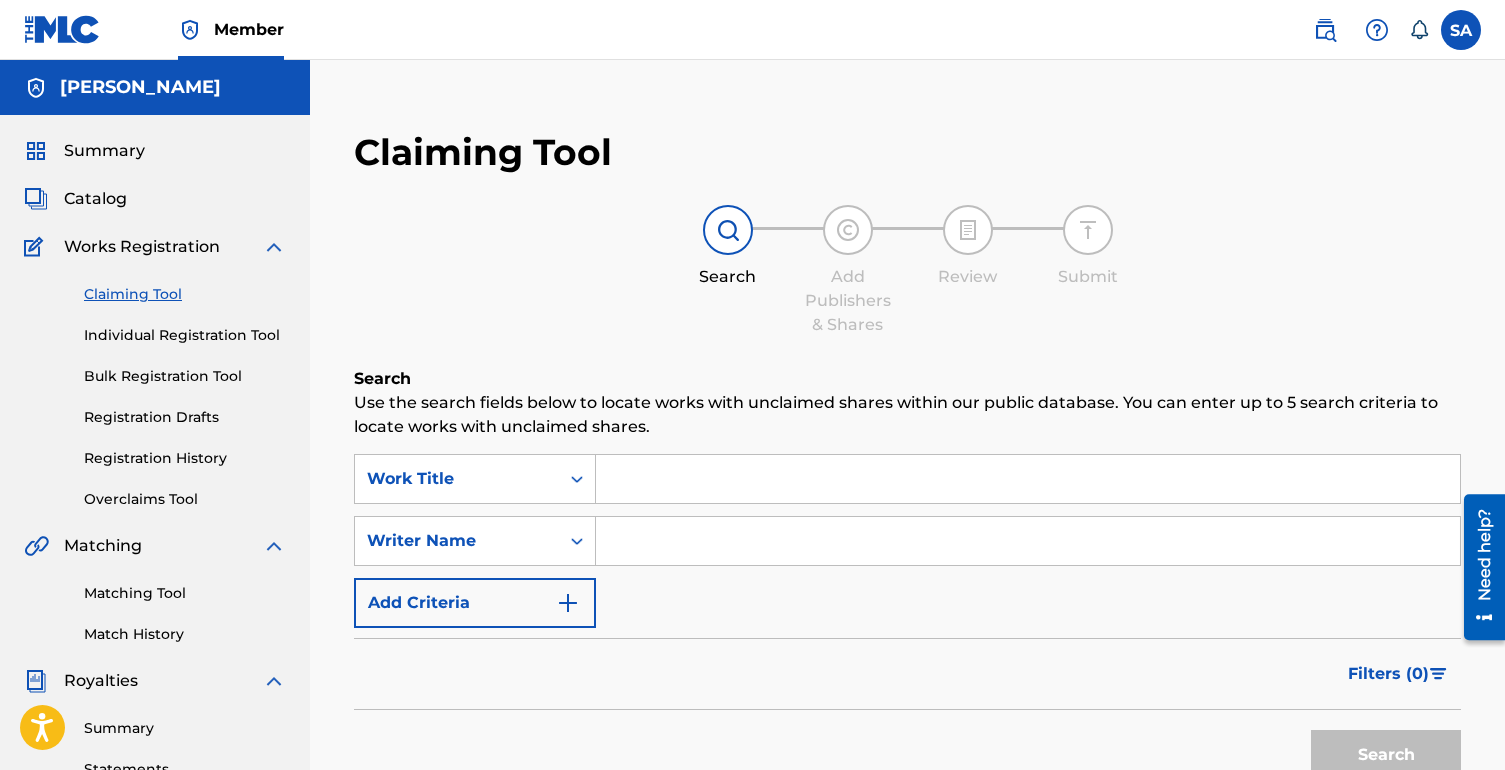 click on "Summary Catalog Works Registration Claiming Tool Individual Registration Tool Bulk Registration Tool Registration Drafts Registration History Overclaims Tool Matching Matching Tool Match History Royalties Summary Statements Annual Statements Rate Sheets Member Settings Banking Information Member Information User Permissions Contact Information Member Benefits" at bounding box center (155, 629) 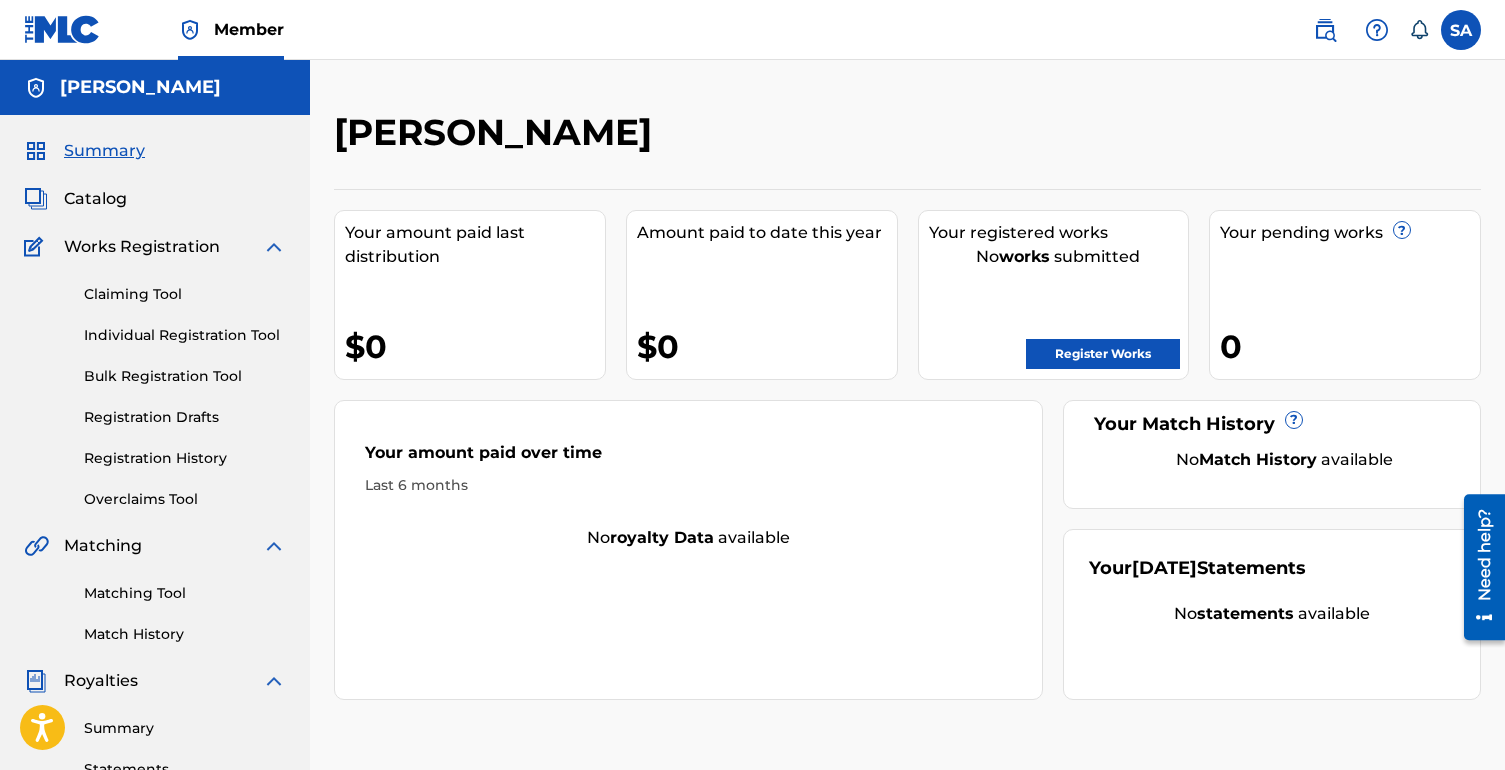 click on "Register Works" at bounding box center (1103, 354) 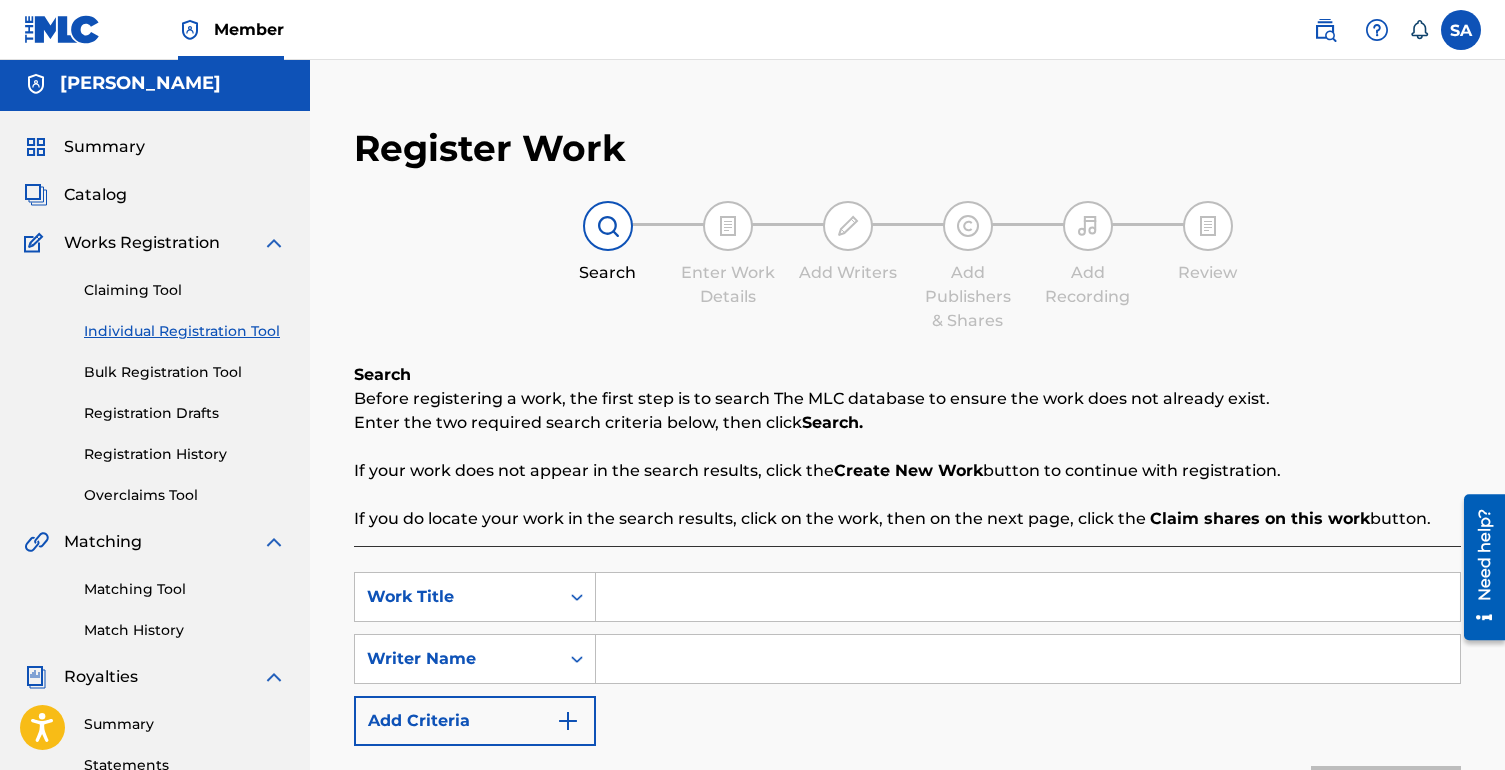 scroll, scrollTop: 0, scrollLeft: 0, axis: both 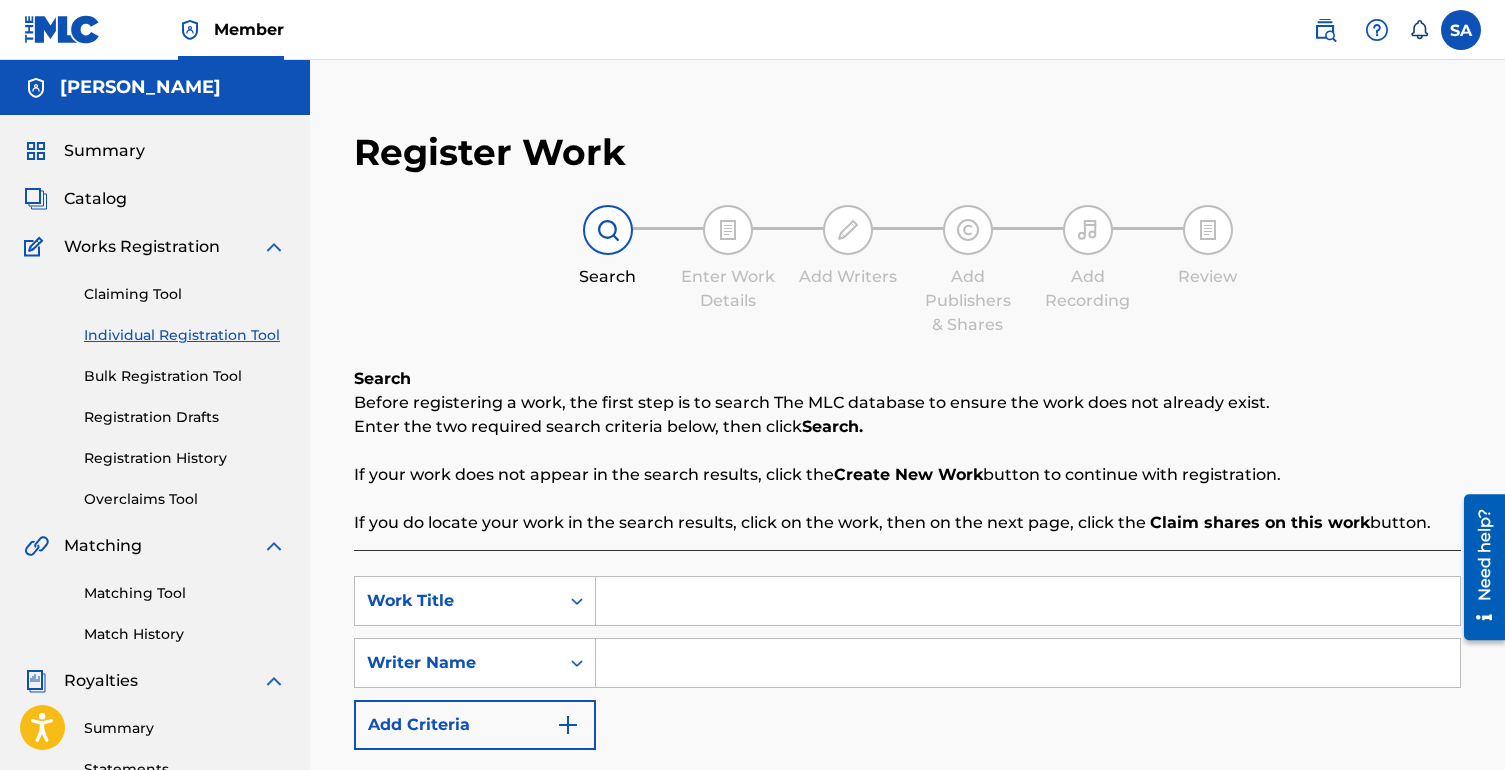 click at bounding box center [1028, 601] 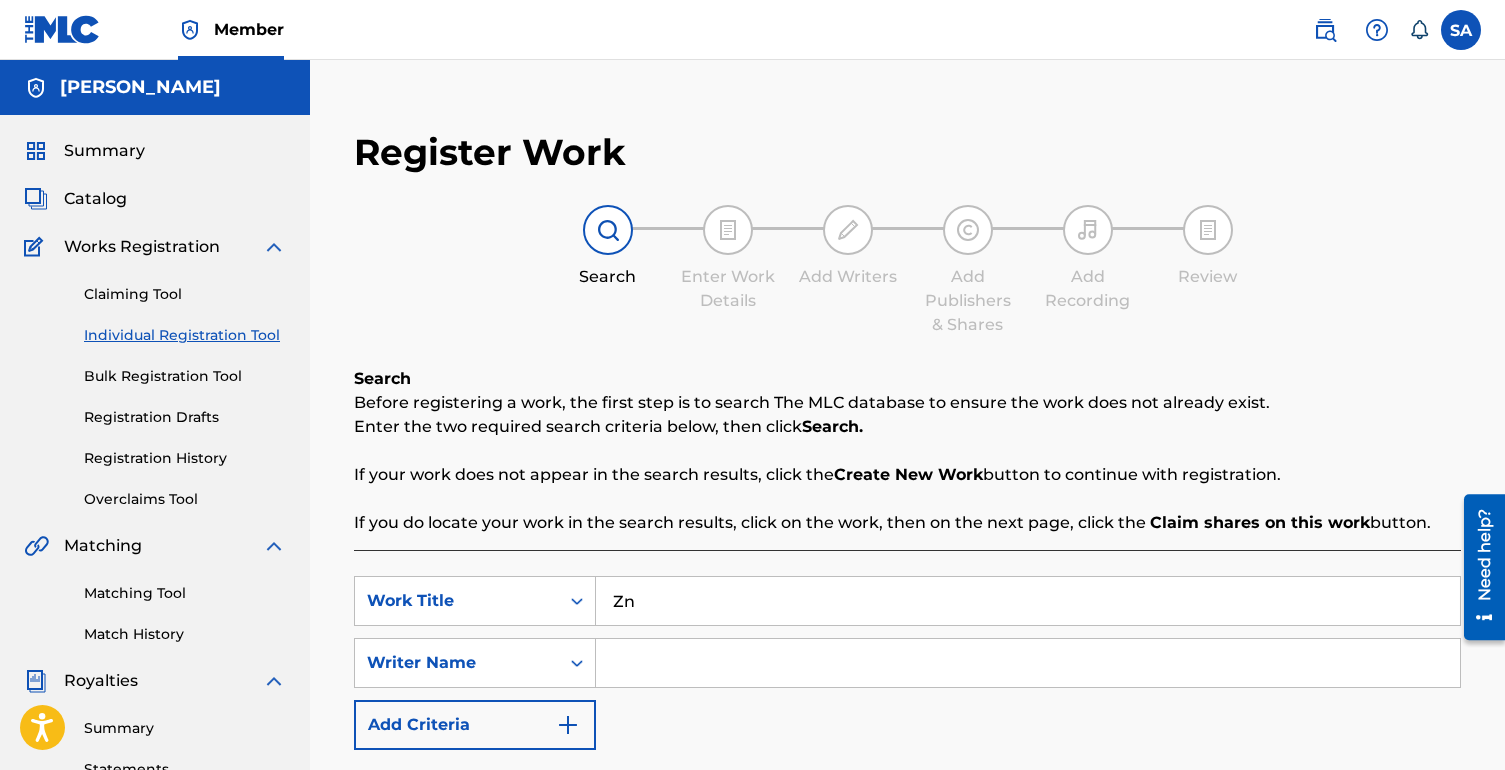 type on "Z" 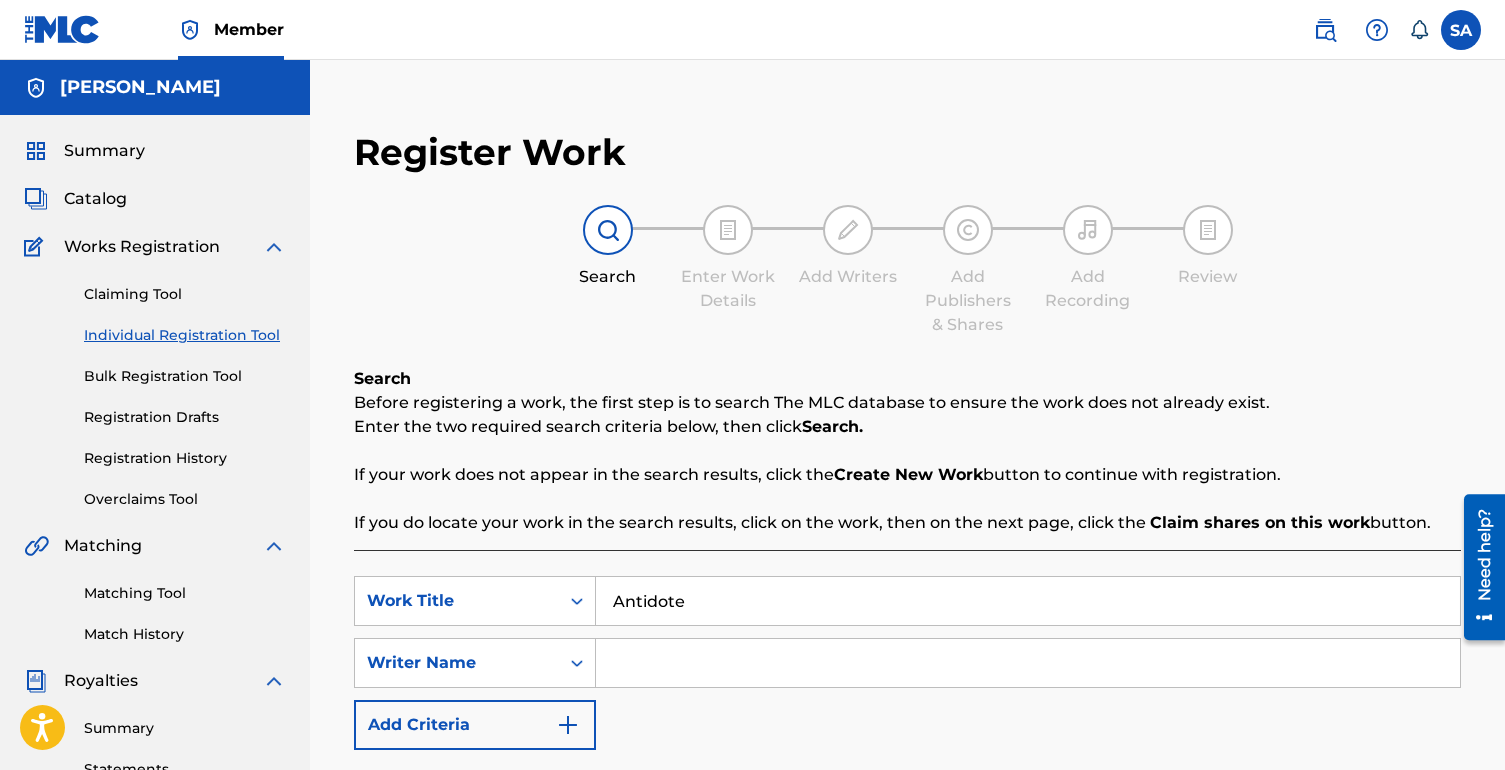 type on "Antidote" 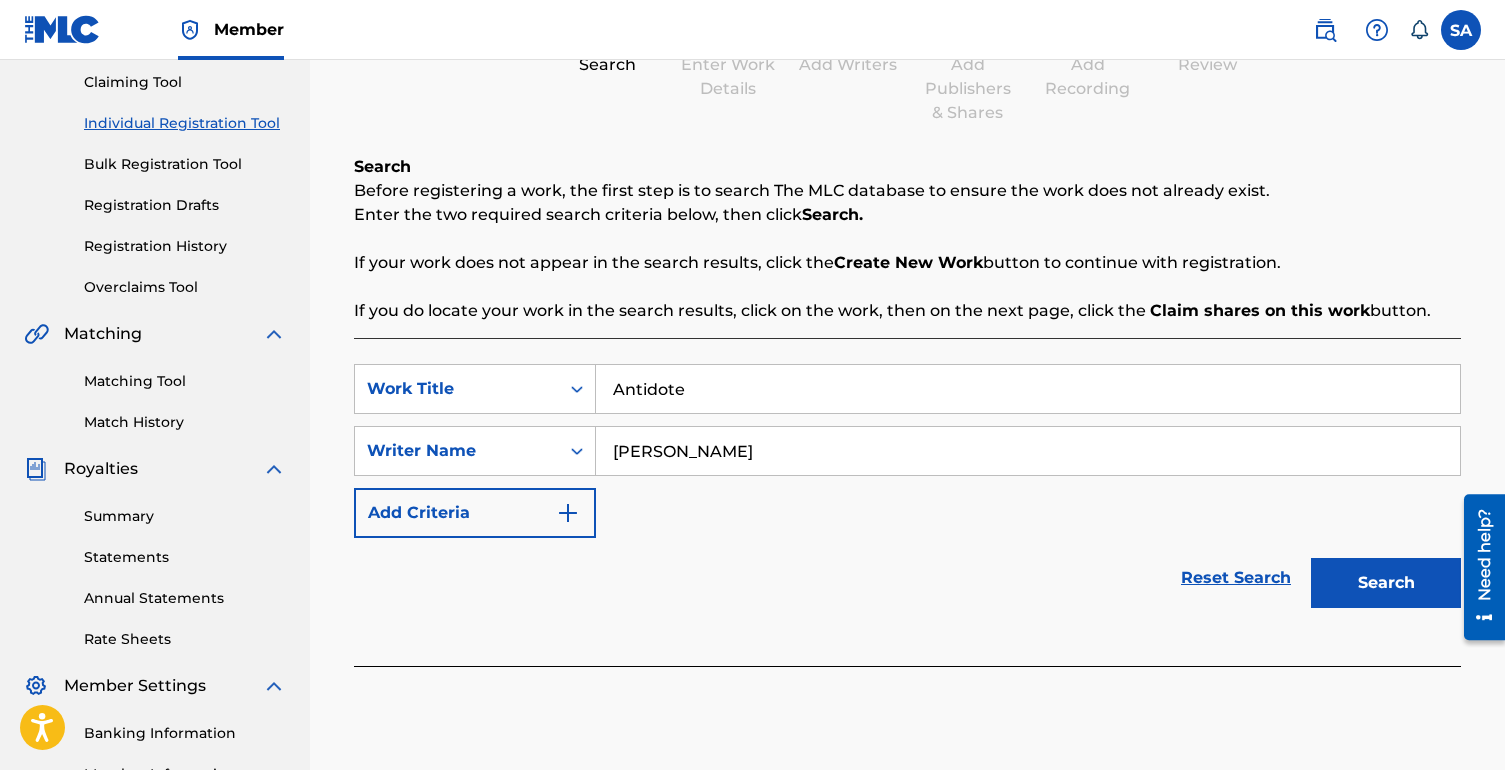 scroll, scrollTop: 216, scrollLeft: 0, axis: vertical 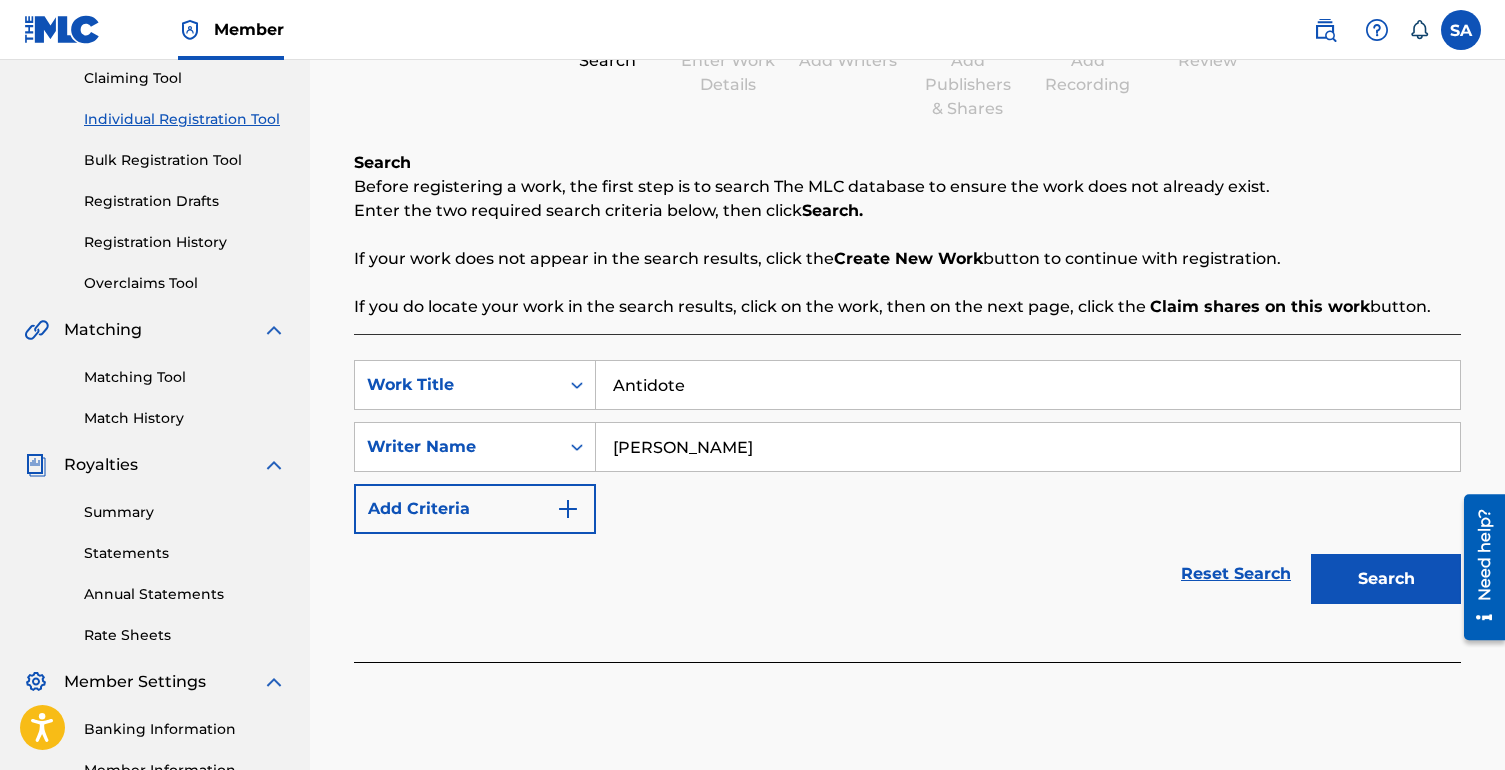 click on "Search" at bounding box center [1386, 579] 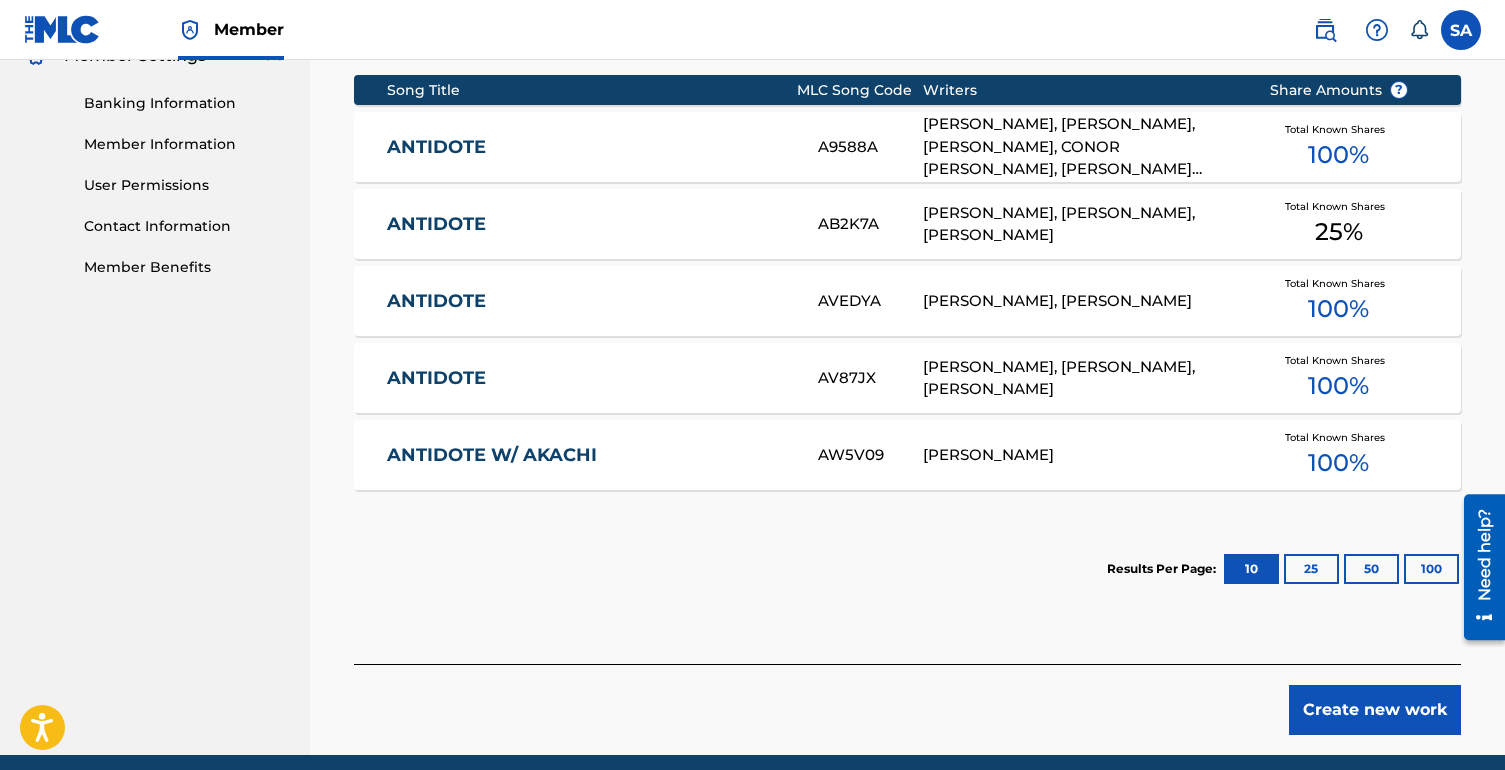 scroll, scrollTop: 855, scrollLeft: 0, axis: vertical 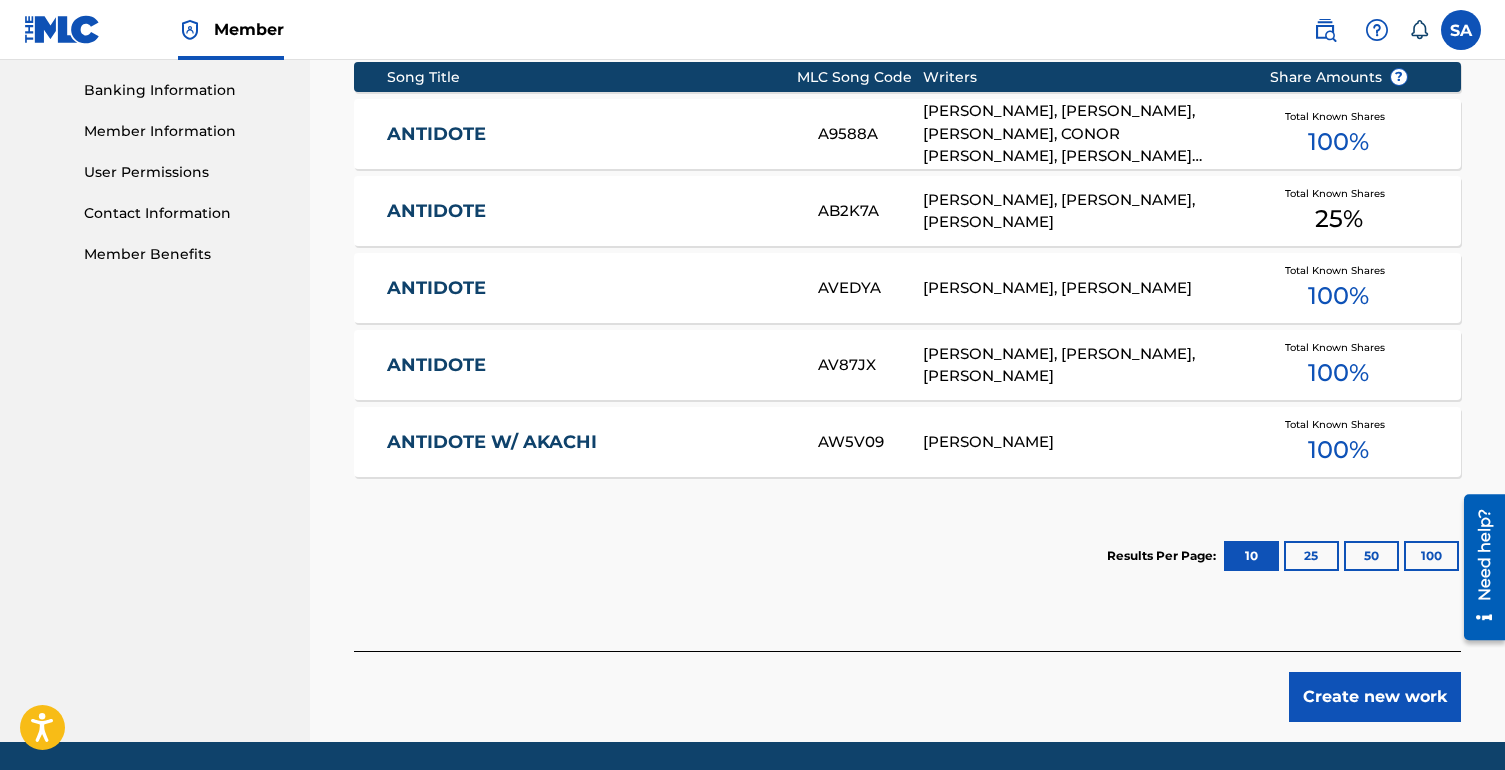 click on "Create new work" at bounding box center (1375, 697) 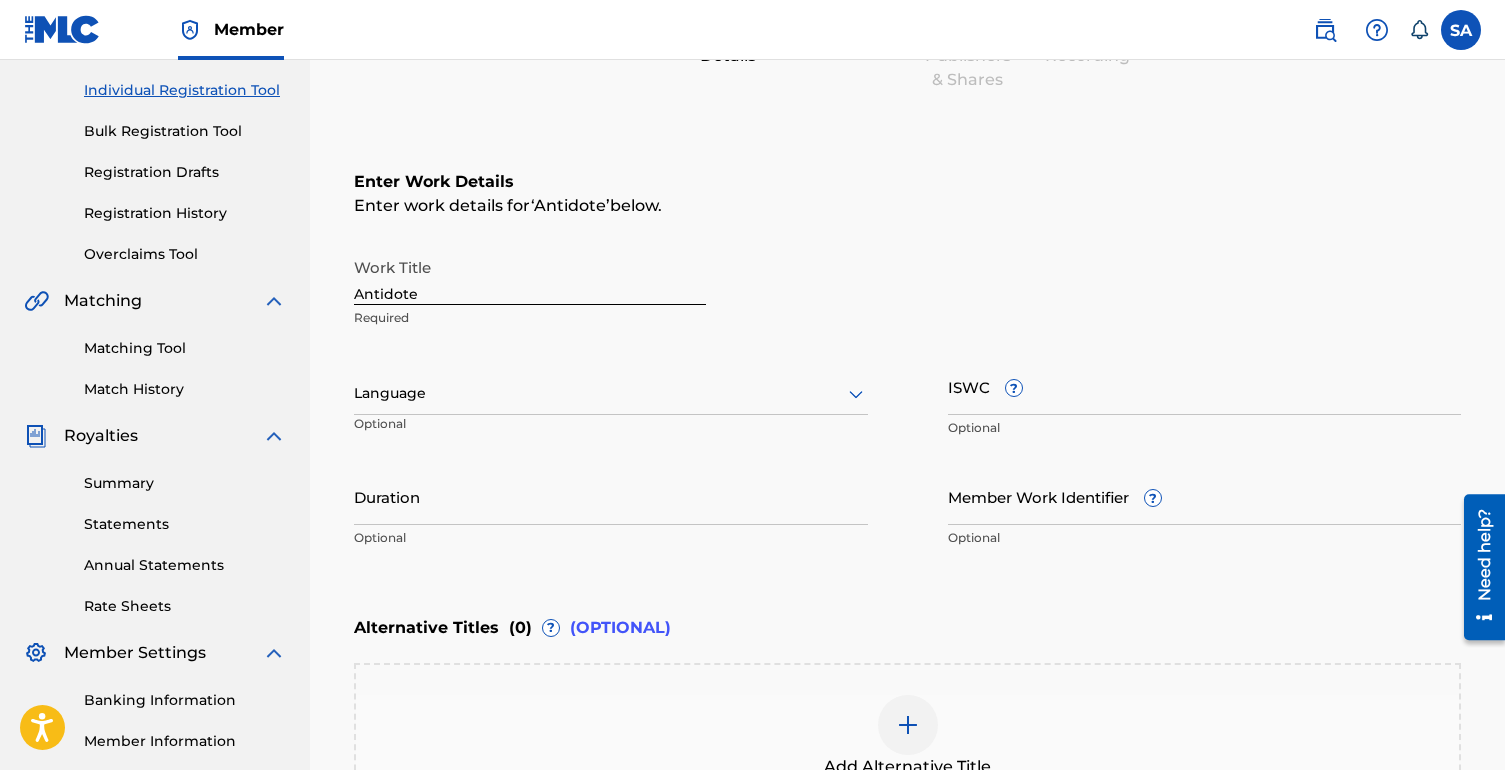 scroll, scrollTop: 243, scrollLeft: 0, axis: vertical 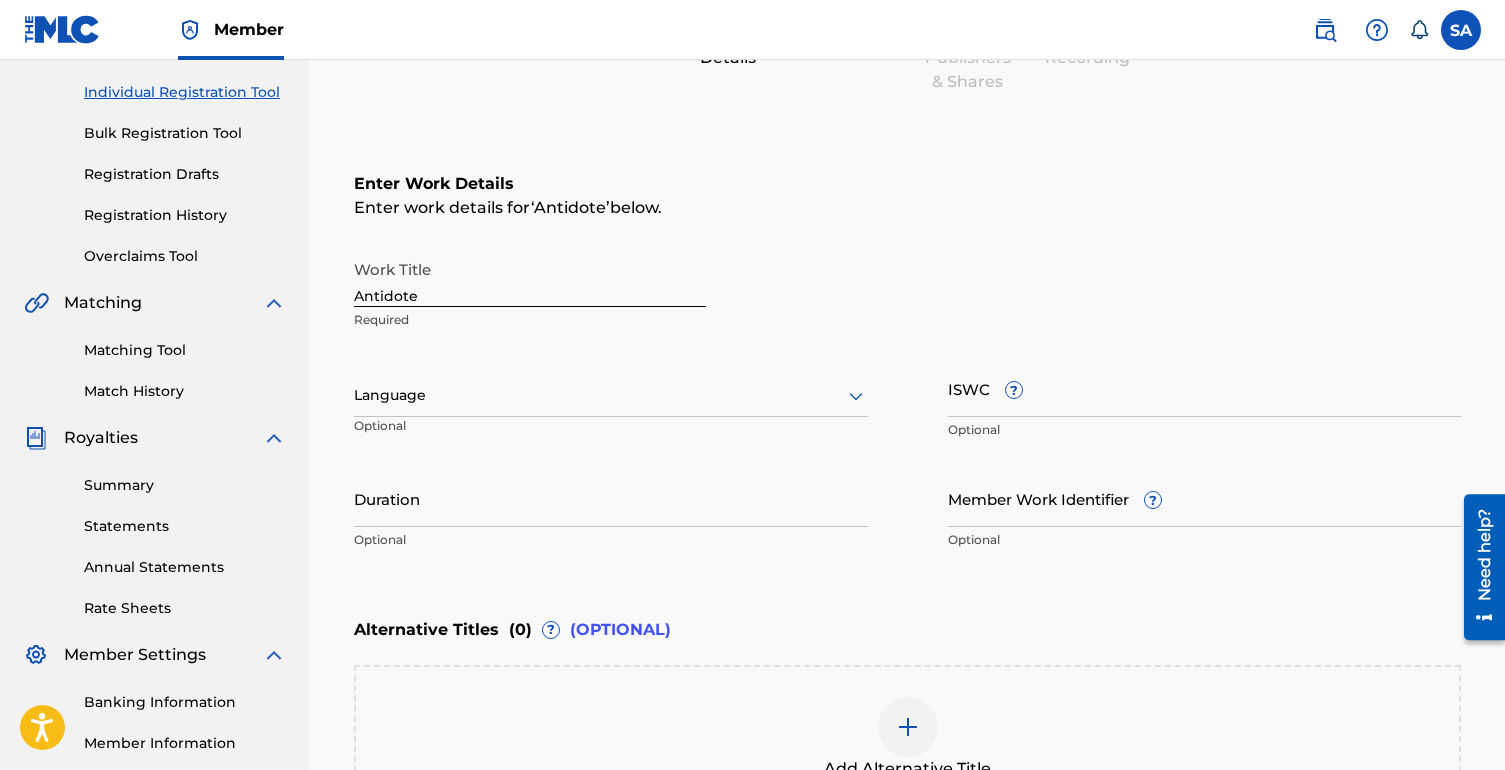 click on "ISWC   ?" at bounding box center [1205, 388] 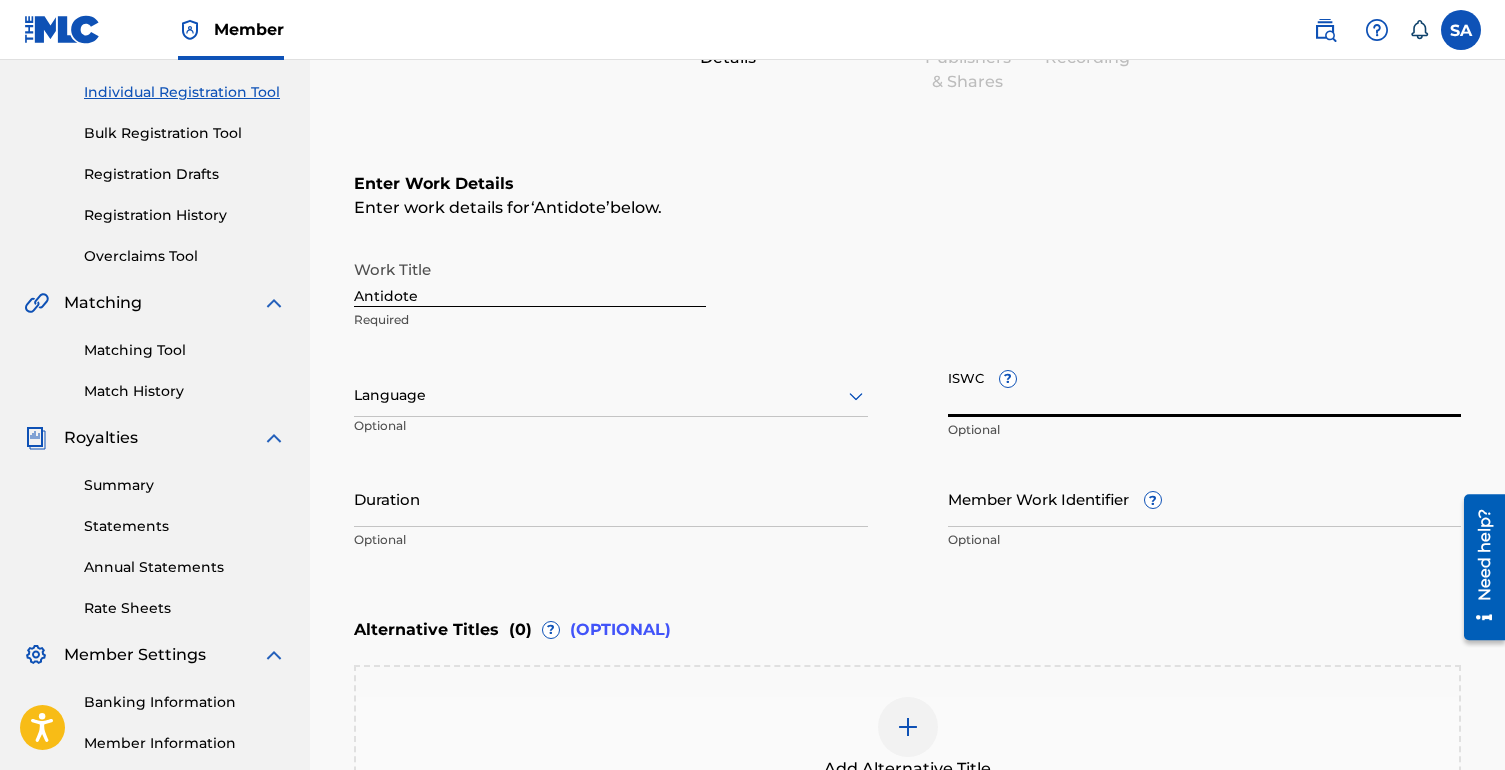 paste on "T-329.219.085-9" 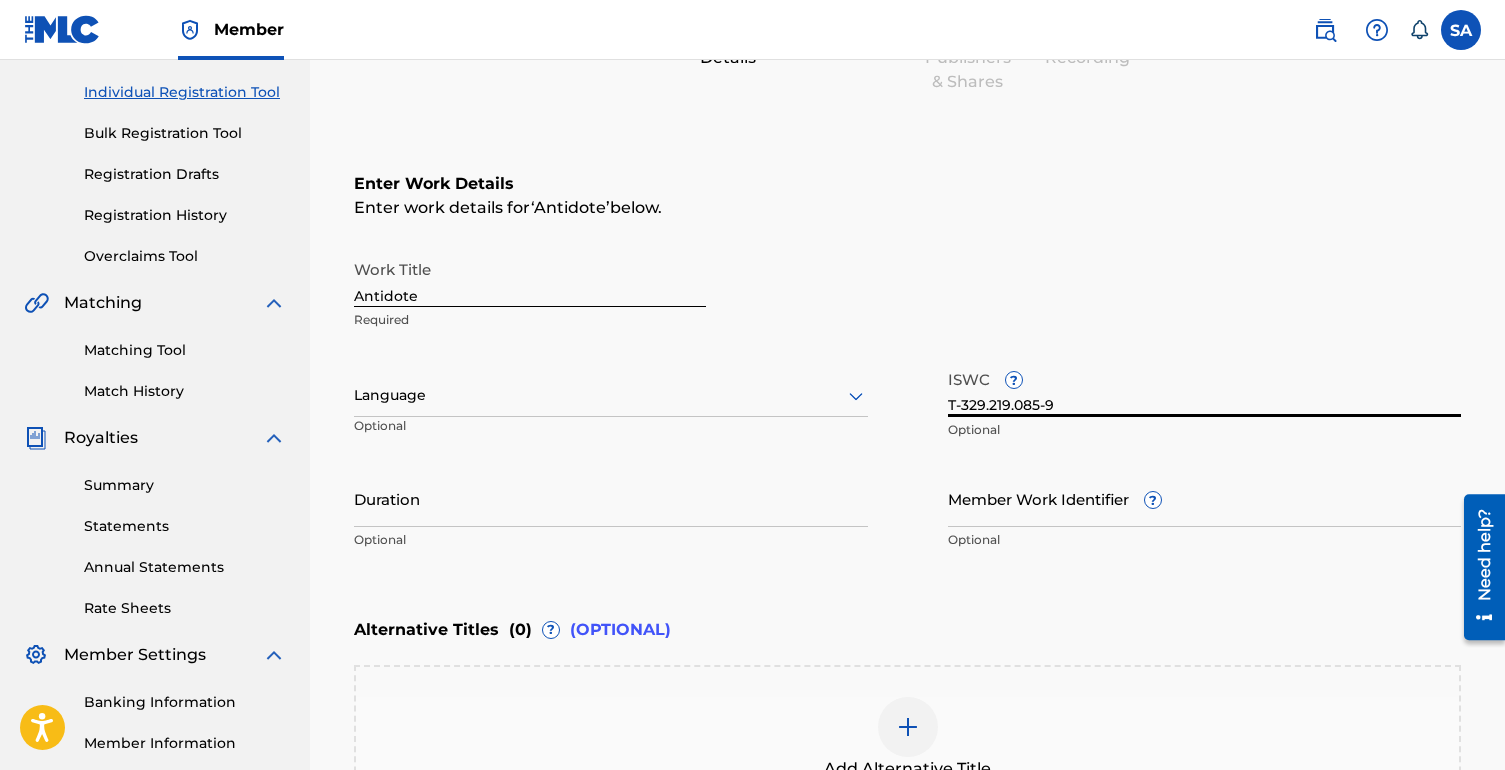type on "T-329.219.085-9" 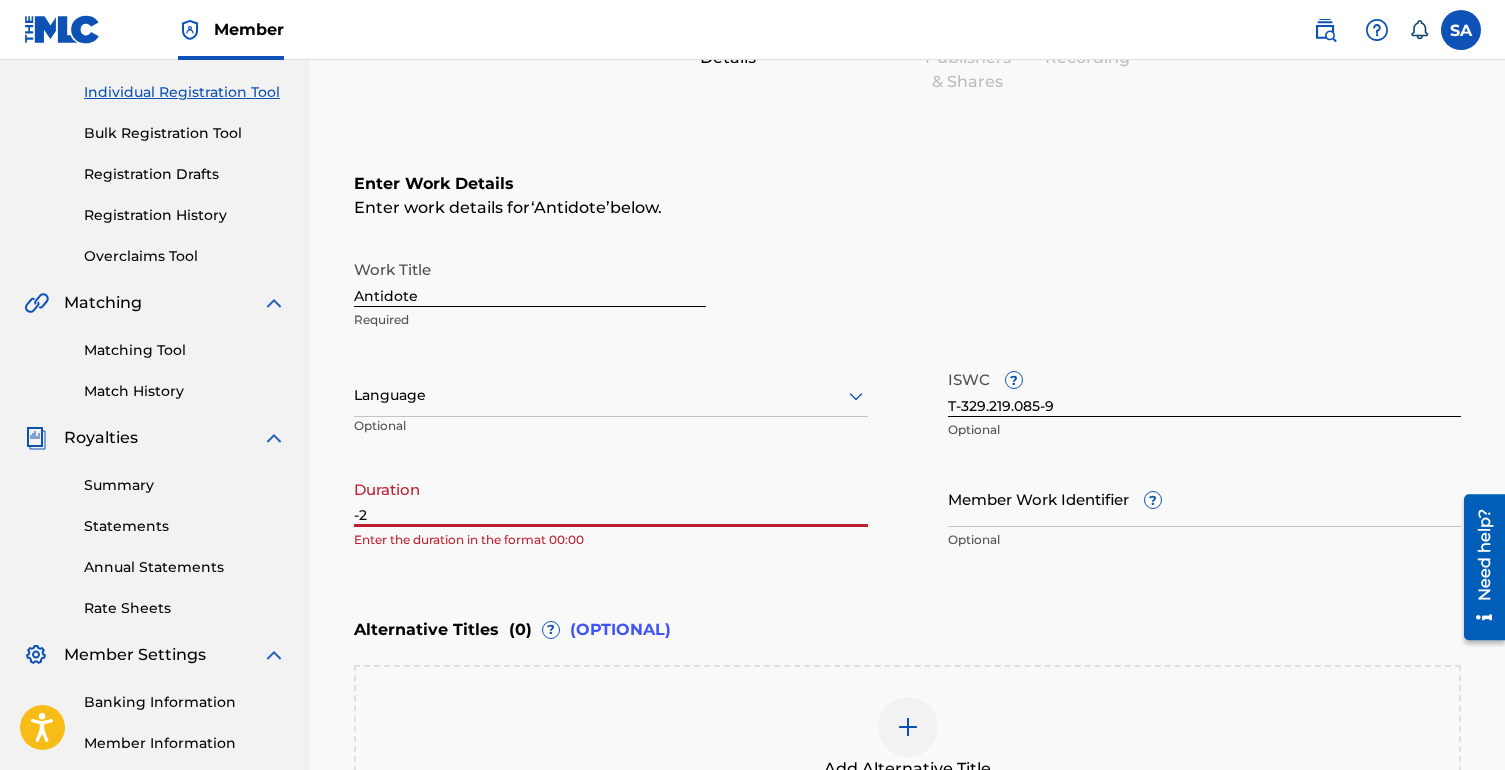 type on "-" 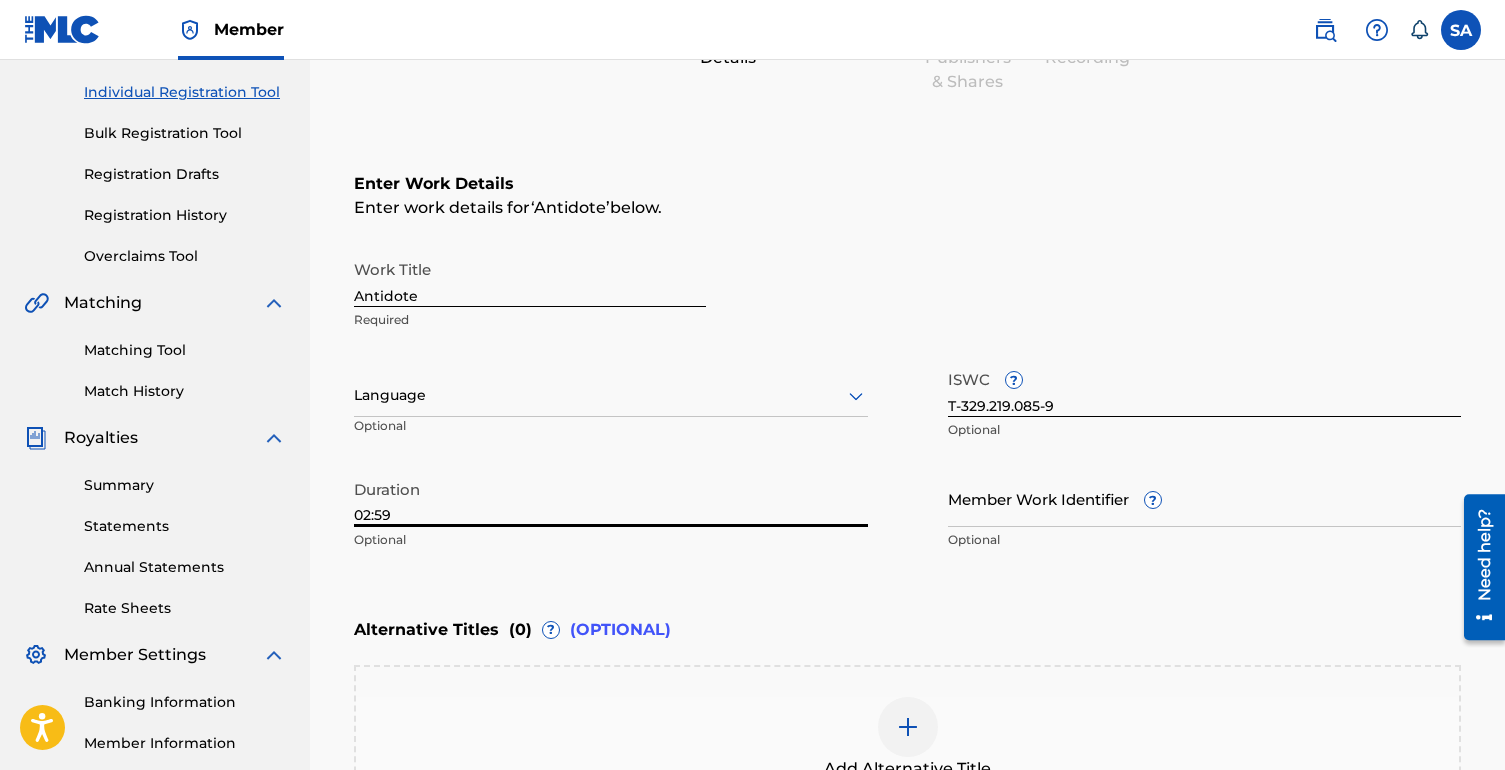 type on "02:59" 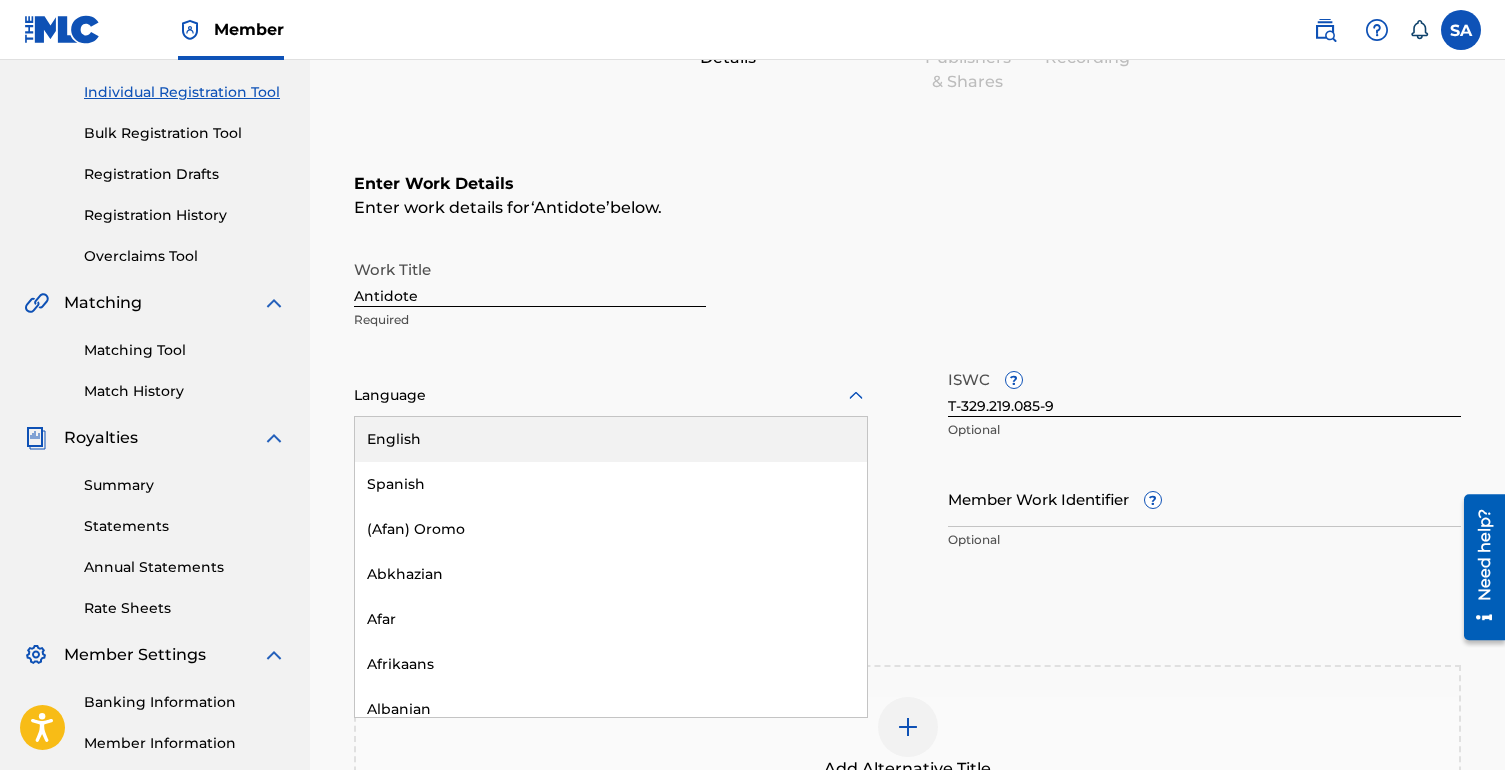 click on "English" at bounding box center [611, 439] 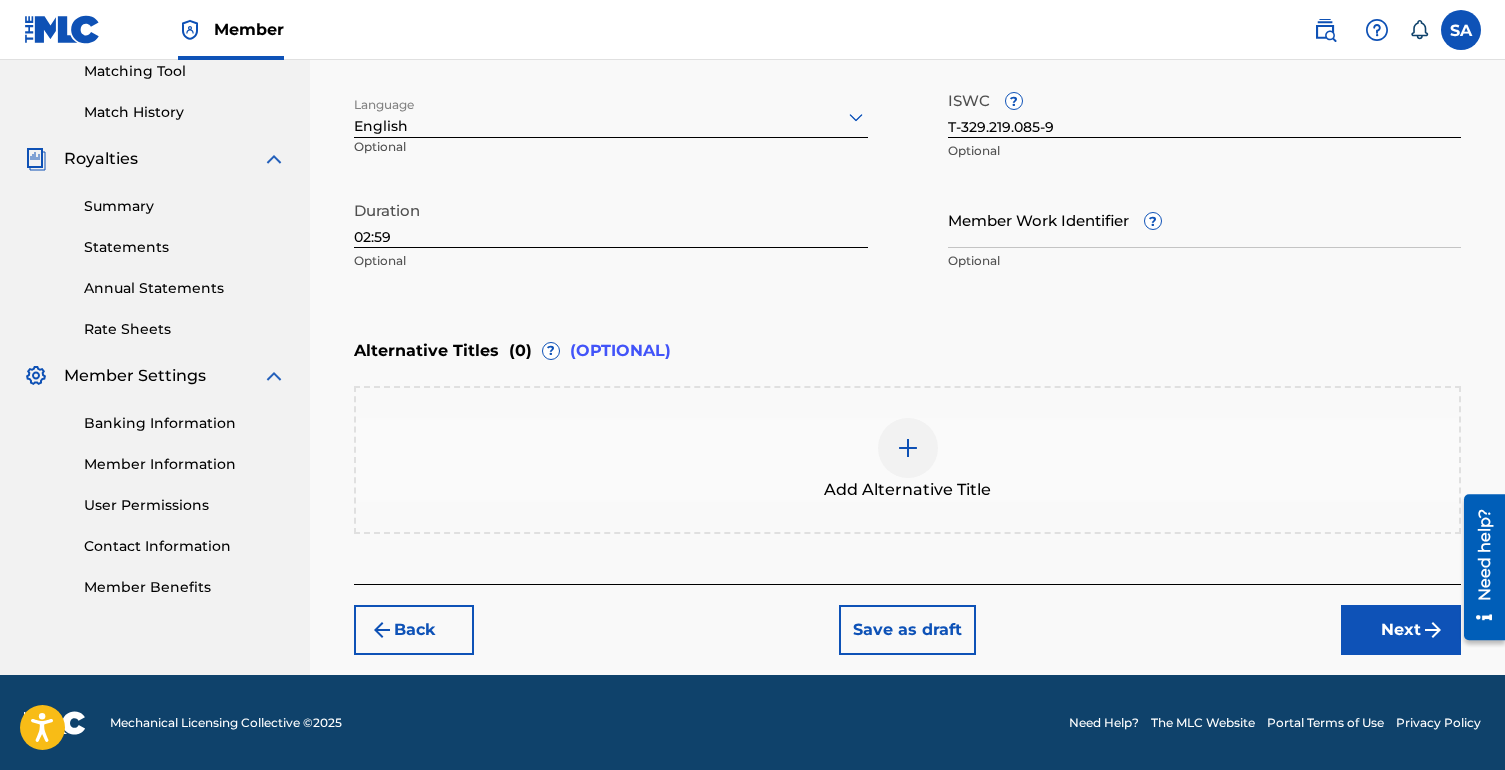 click on "Next" at bounding box center (1401, 630) 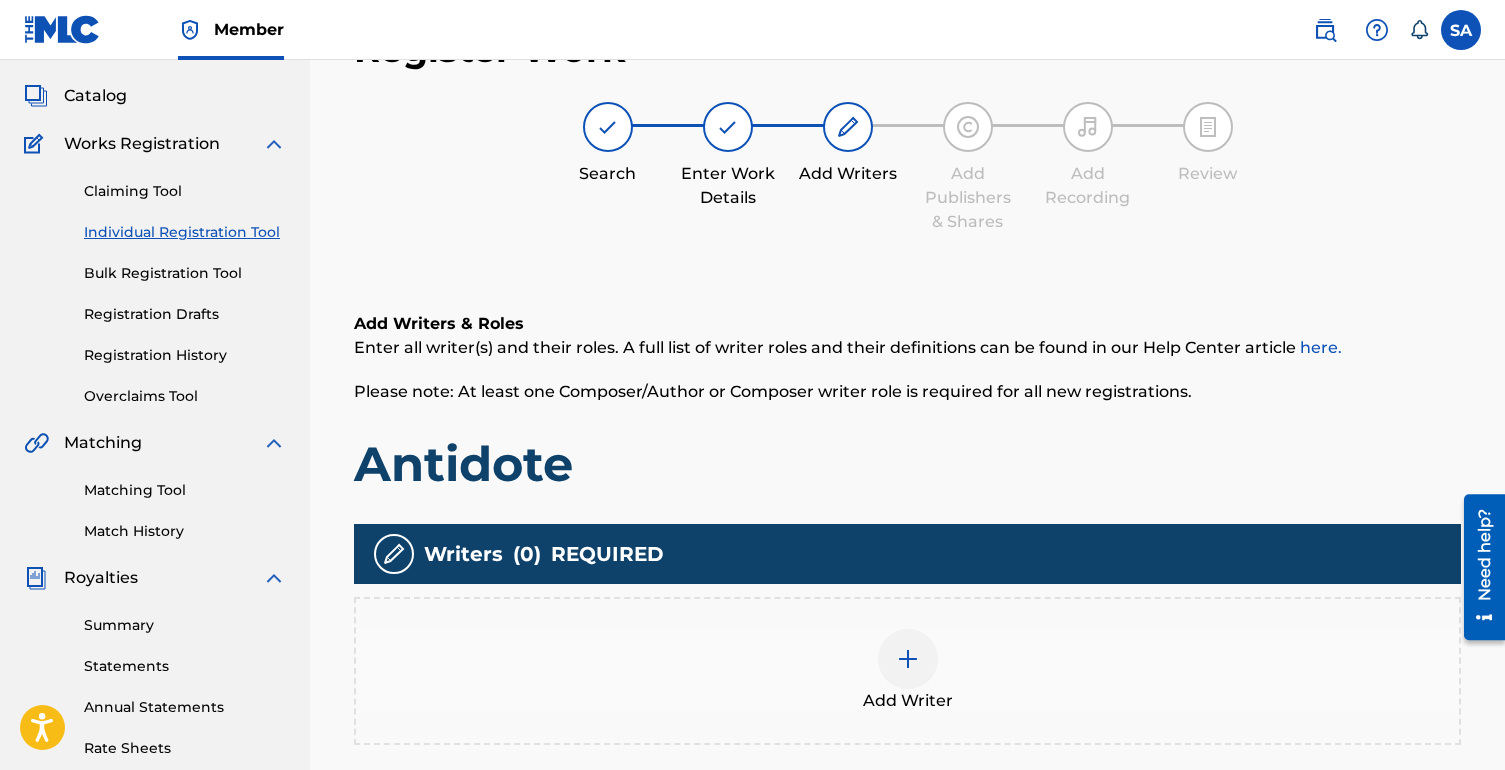 scroll, scrollTop: 90, scrollLeft: 0, axis: vertical 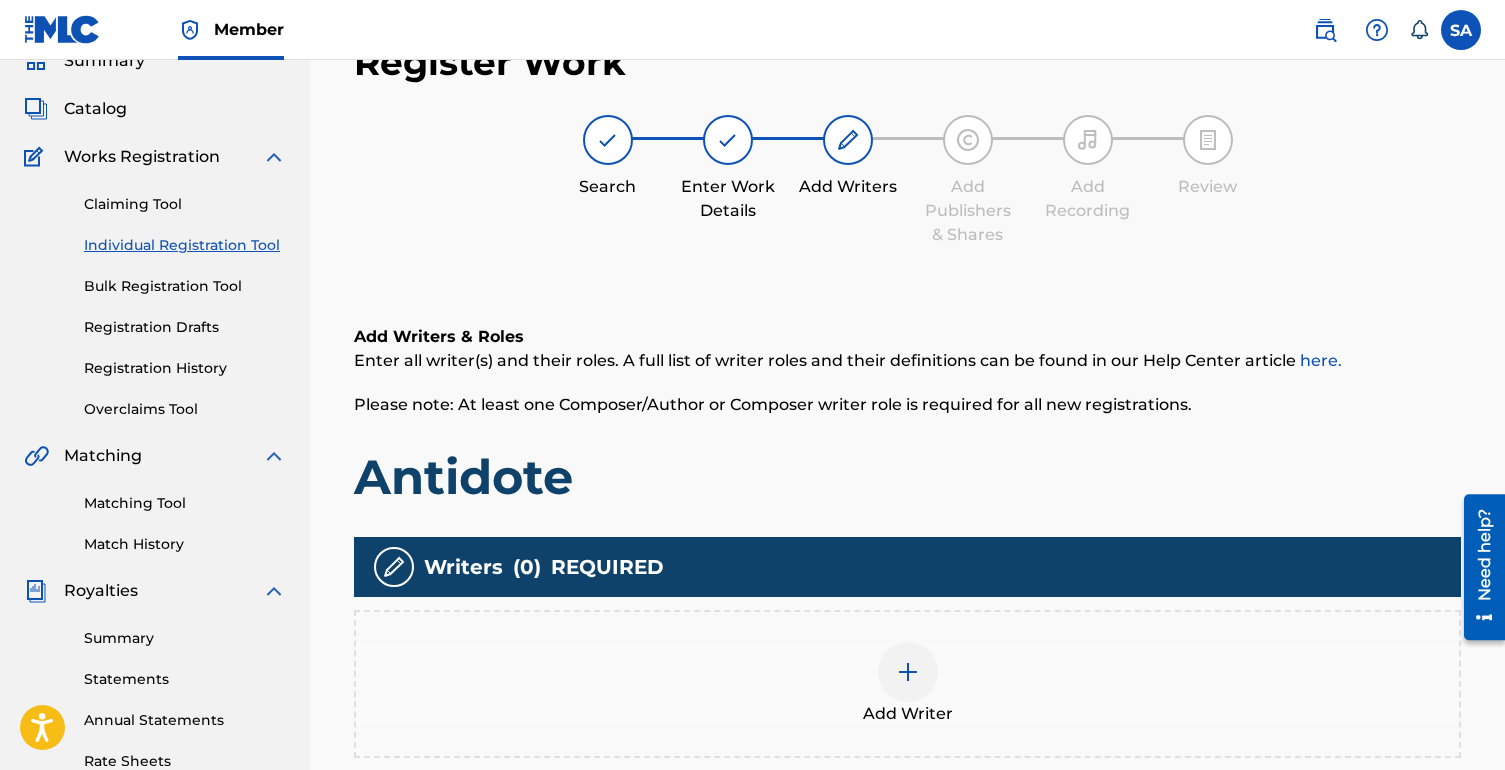 click at bounding box center [908, 672] 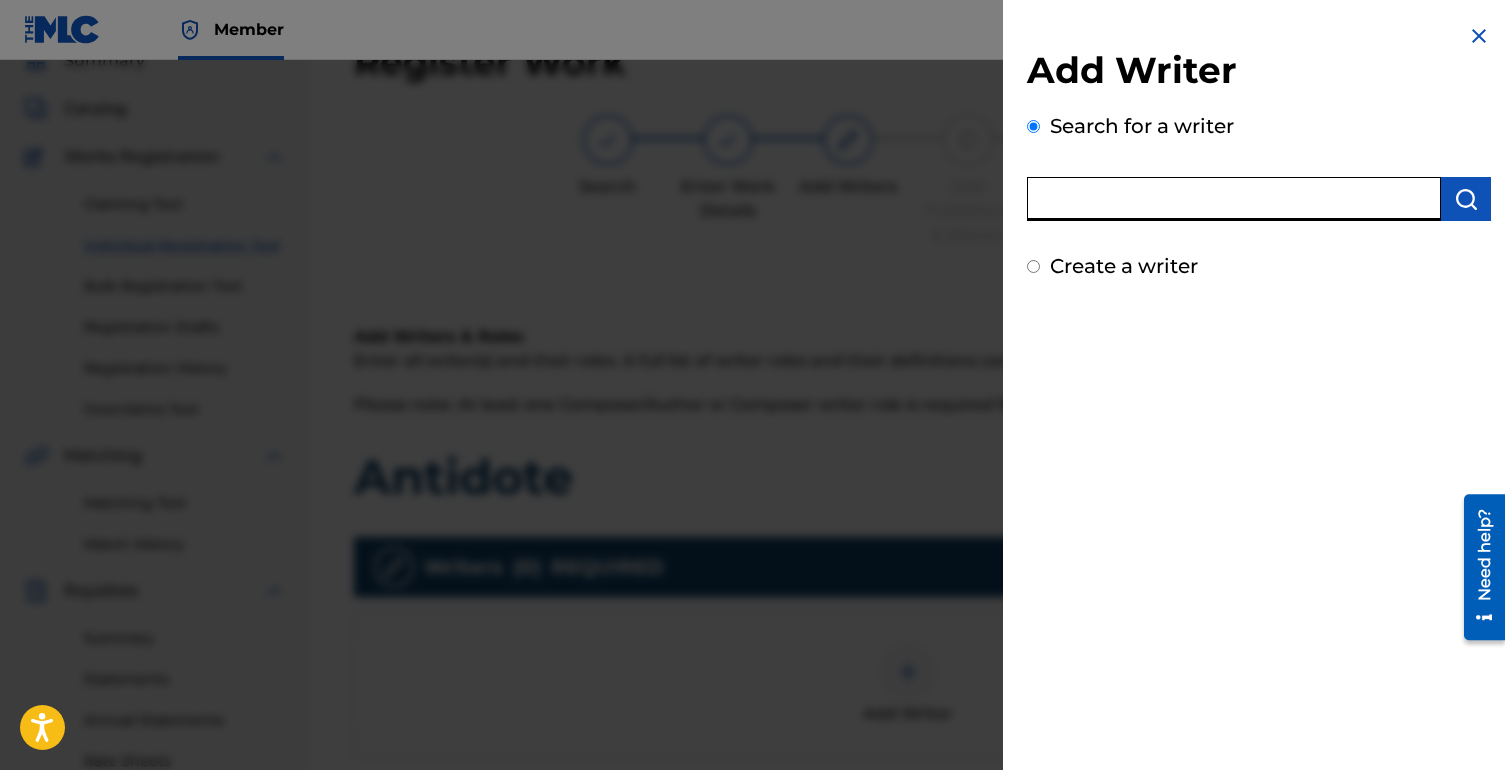 click at bounding box center [1234, 199] 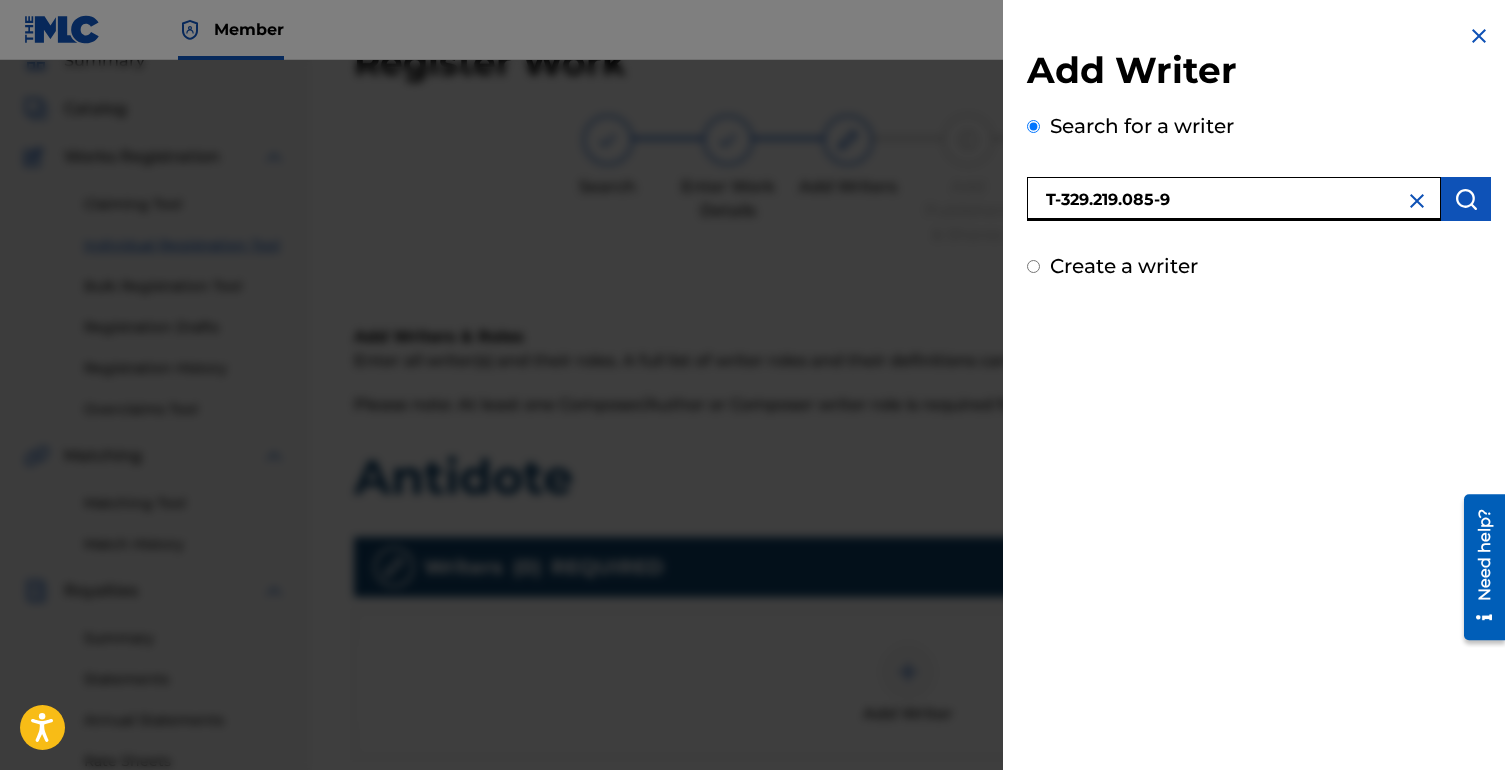 drag, startPoint x: 1236, startPoint y: 214, endPoint x: 841, endPoint y: 213, distance: 395.00125 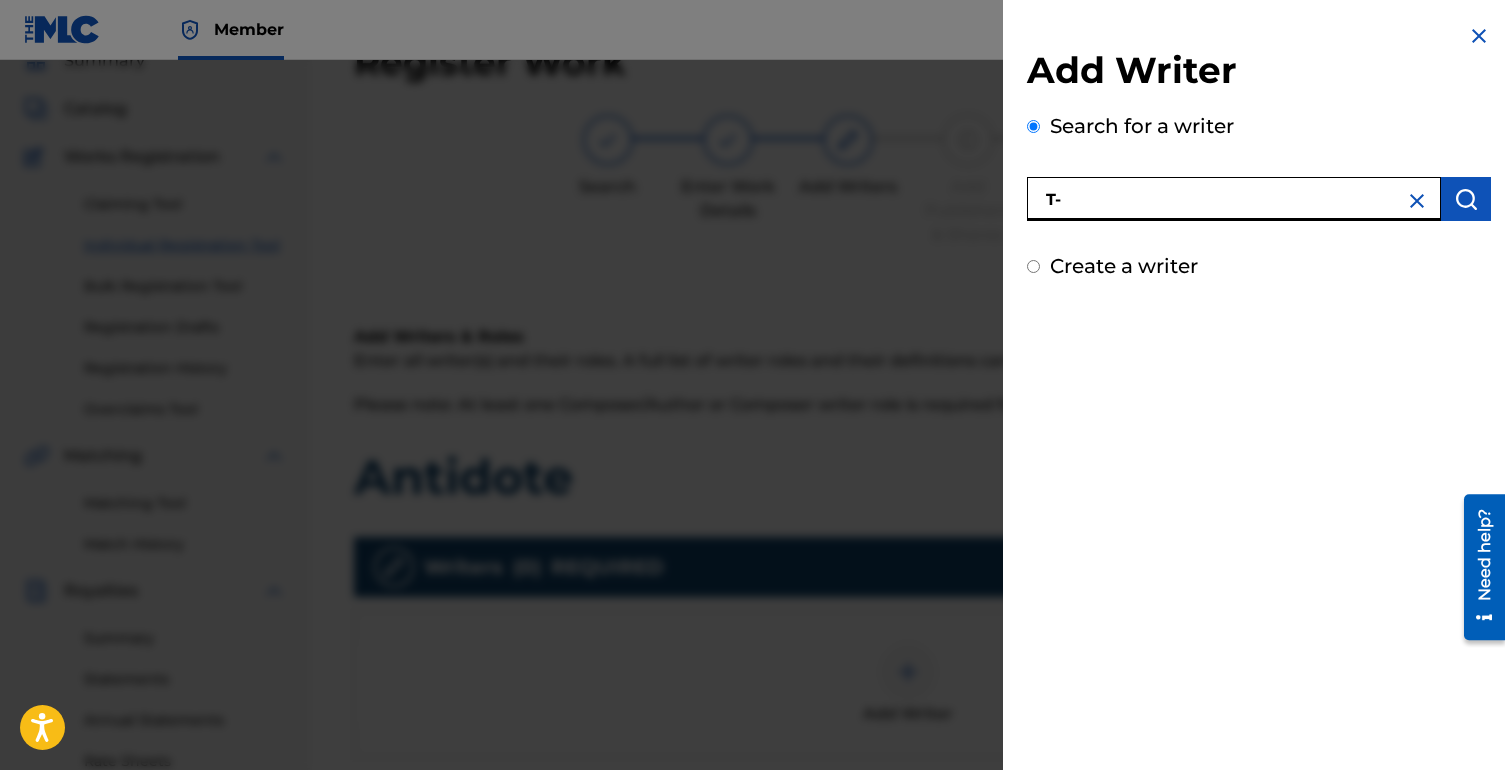 type on "T" 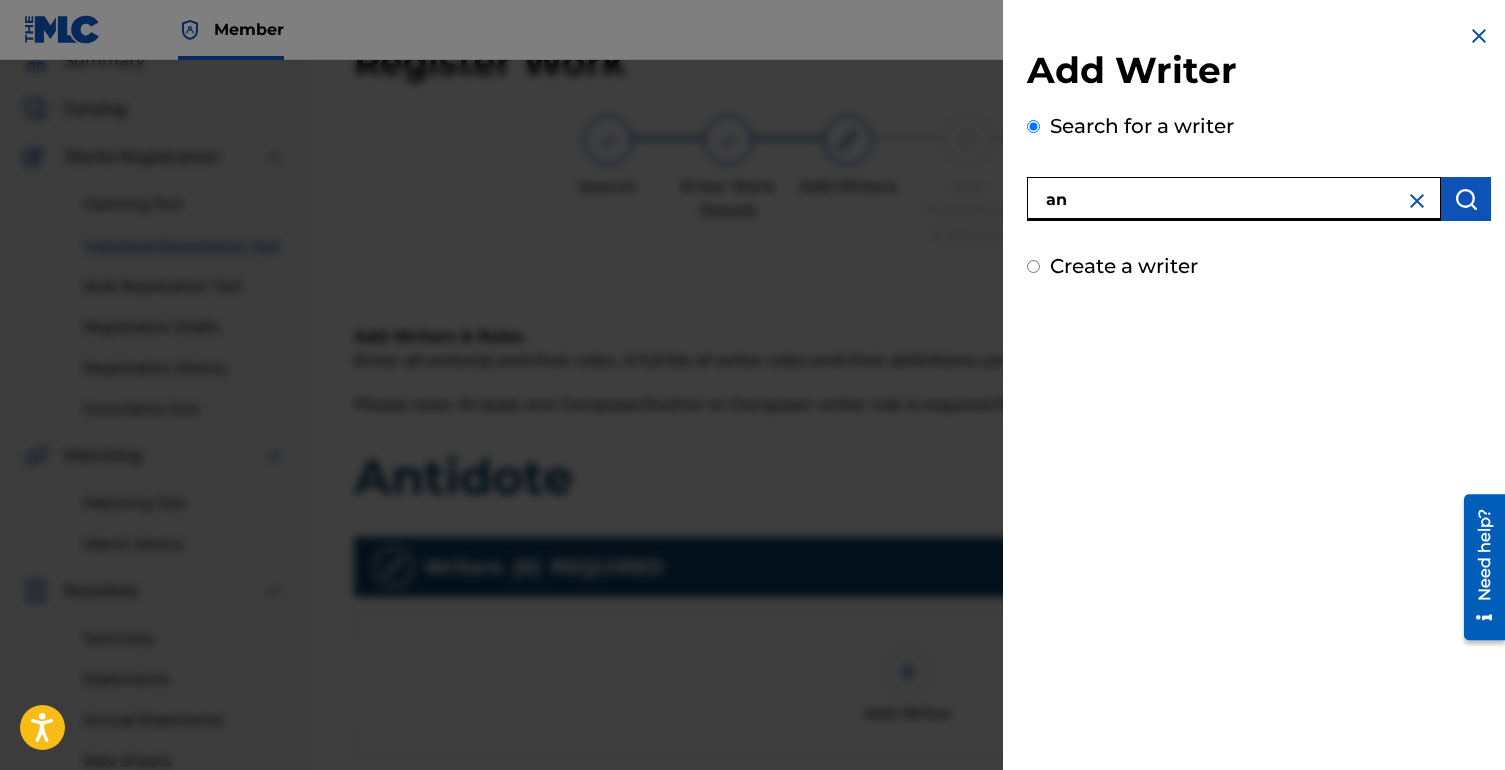 type on "a" 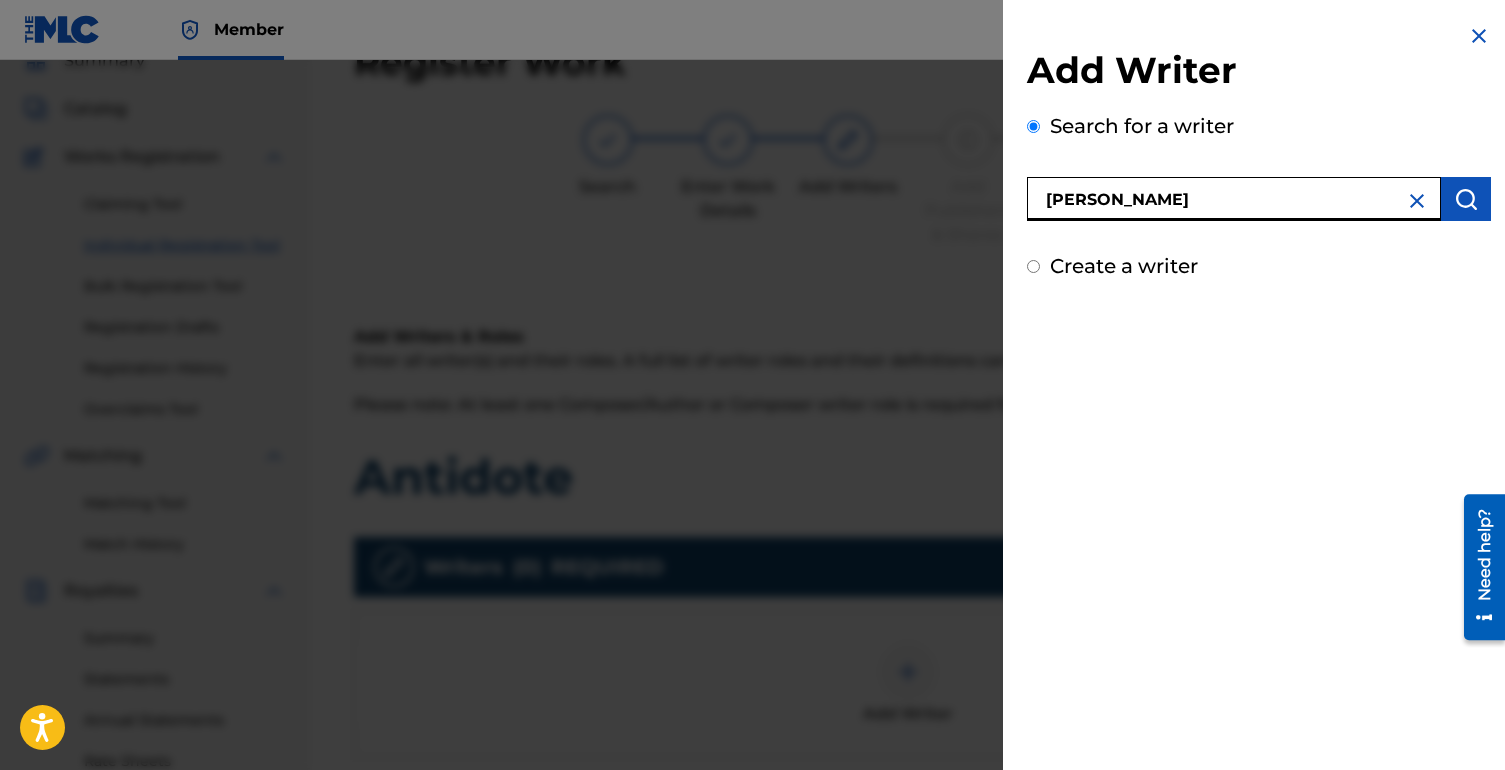 type on "[PERSON_NAME]" 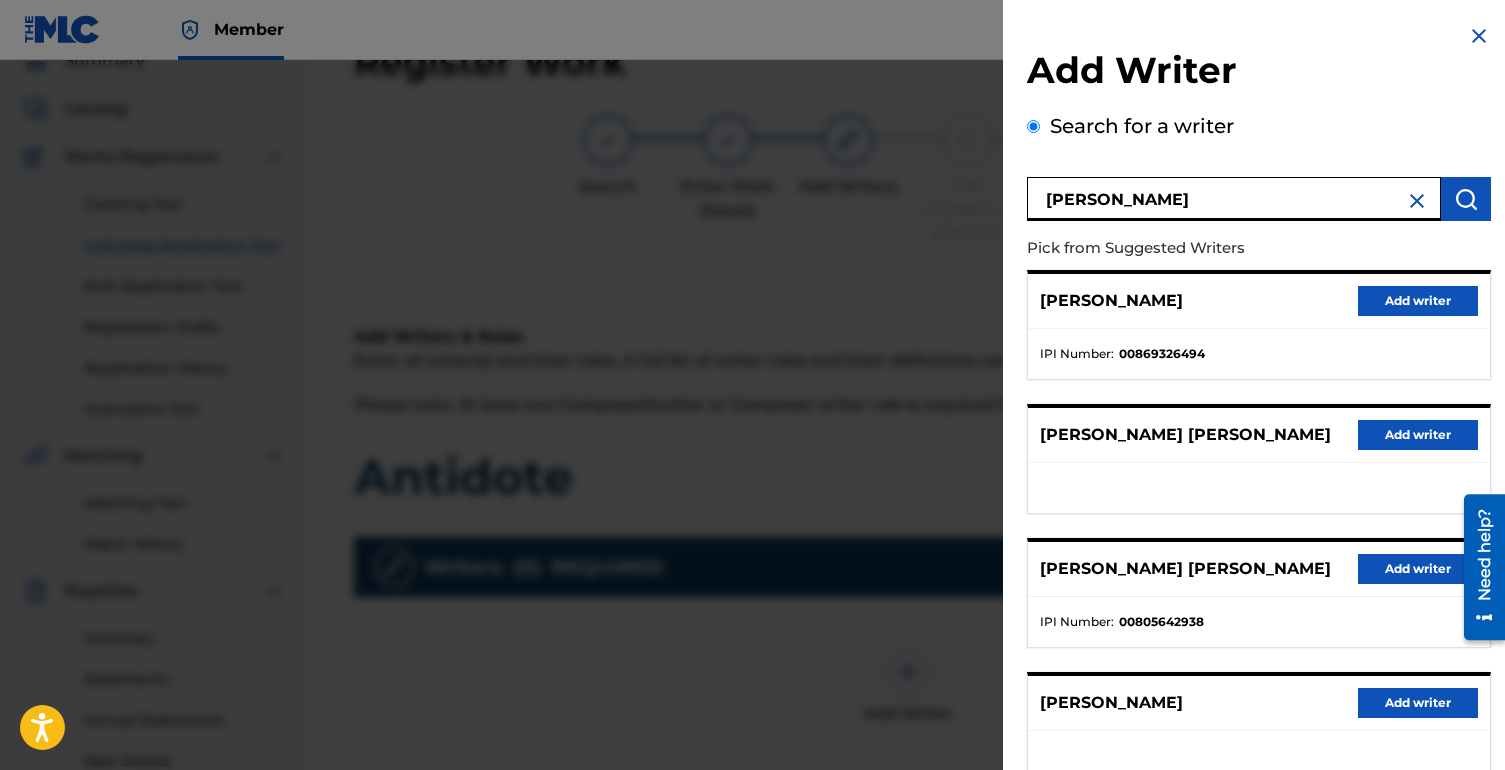 click on "Add writer" at bounding box center (1418, 301) 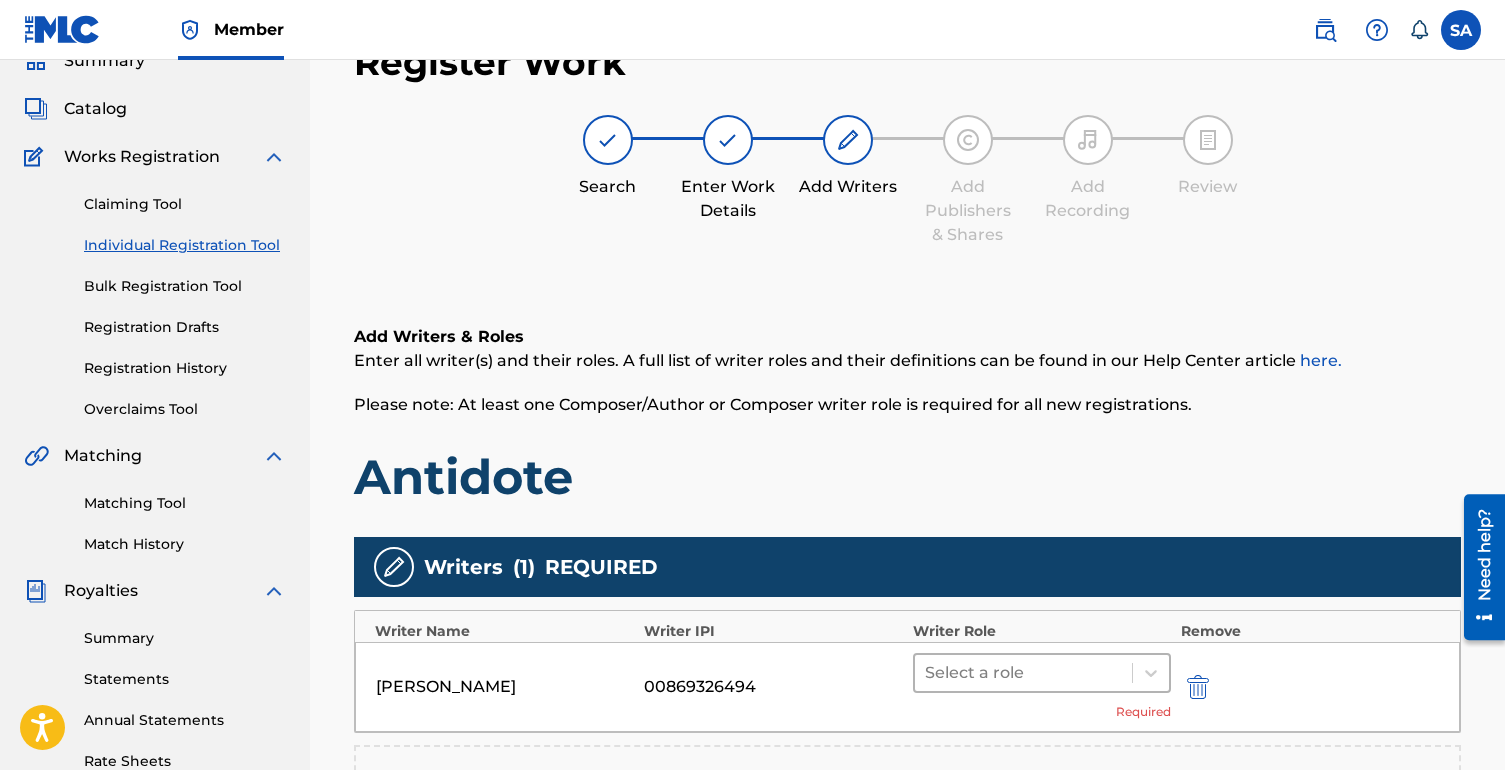 click at bounding box center [1023, 673] 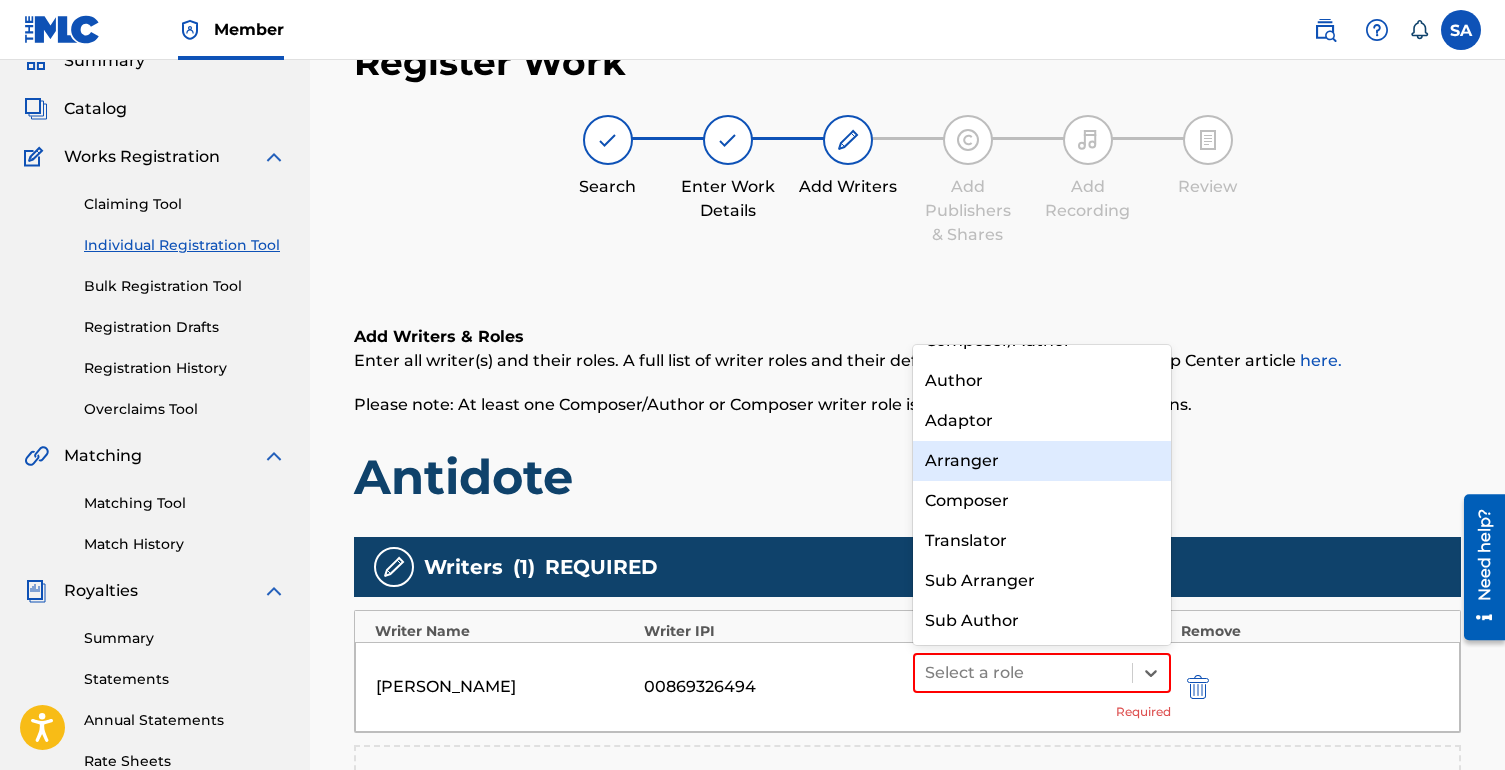 scroll, scrollTop: 0, scrollLeft: 0, axis: both 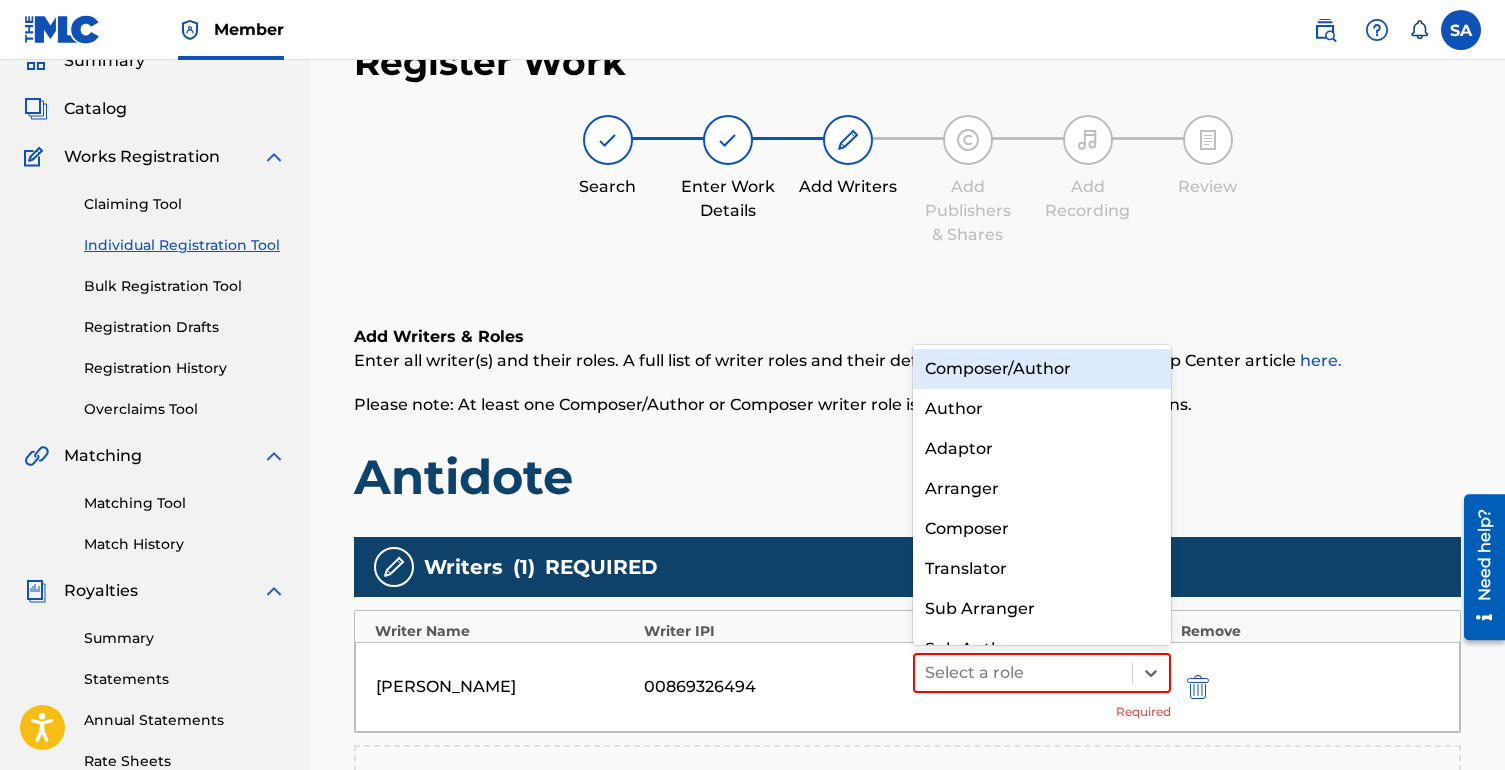 click on "Composer/Author" at bounding box center [1042, 369] 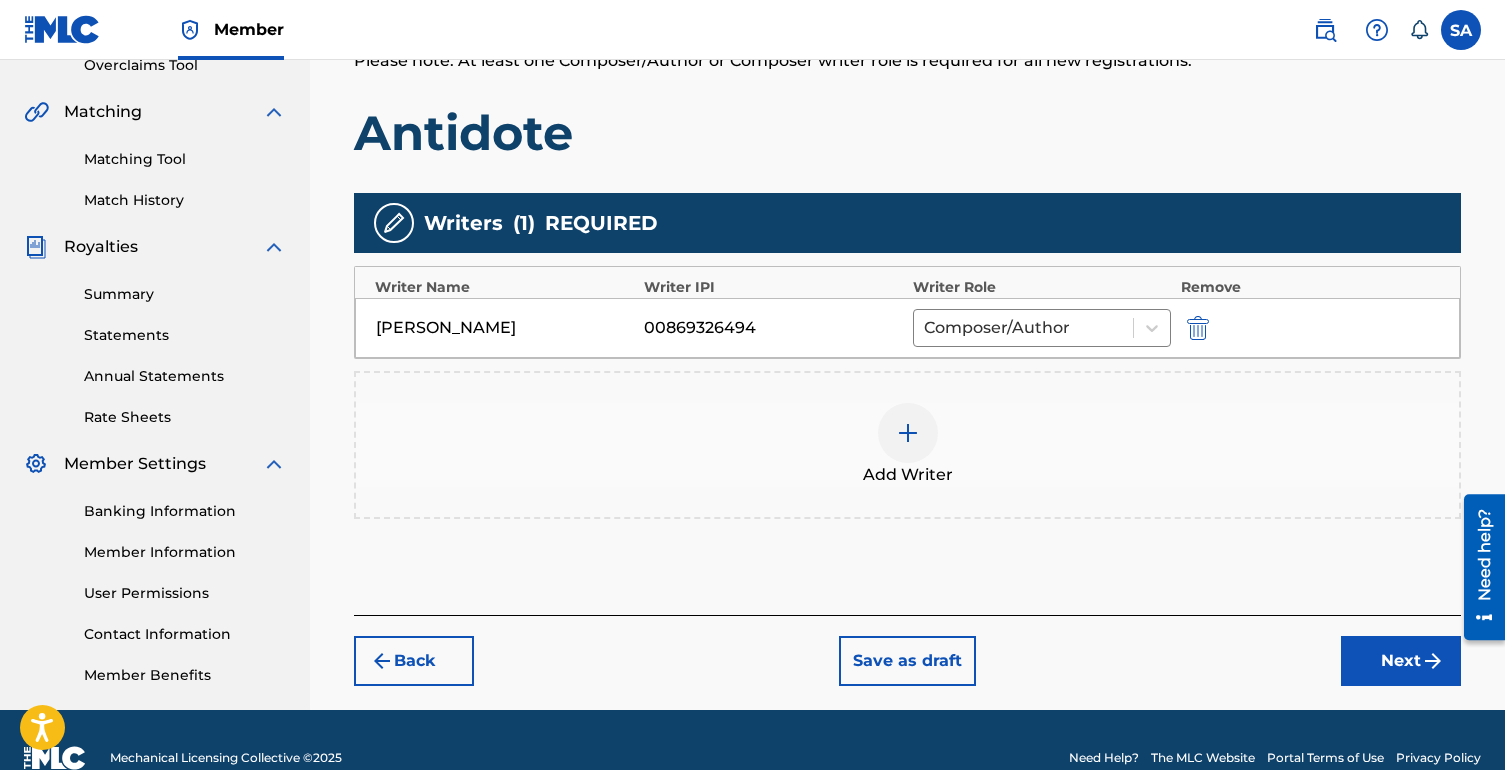 scroll, scrollTop: 441, scrollLeft: 0, axis: vertical 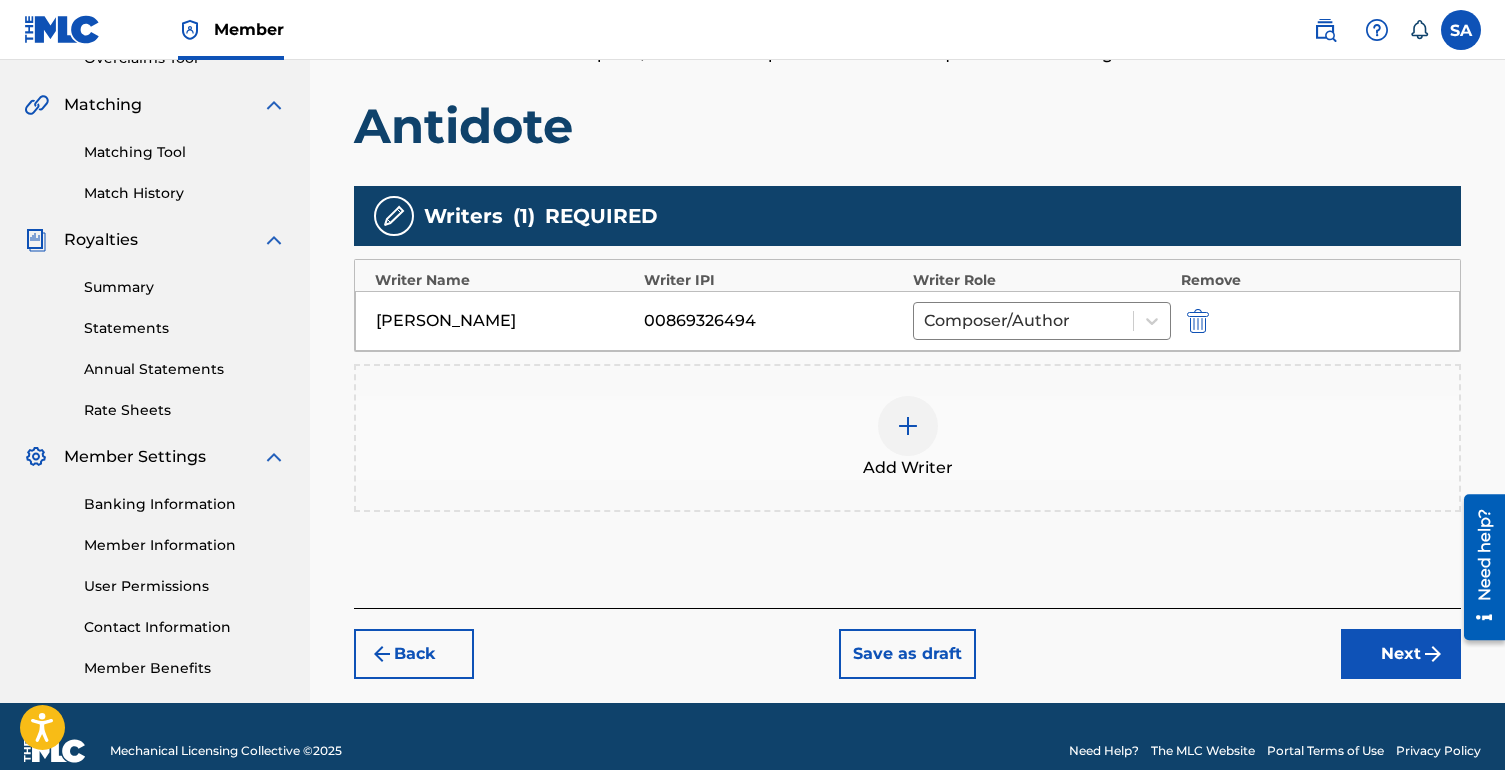 click at bounding box center [908, 426] 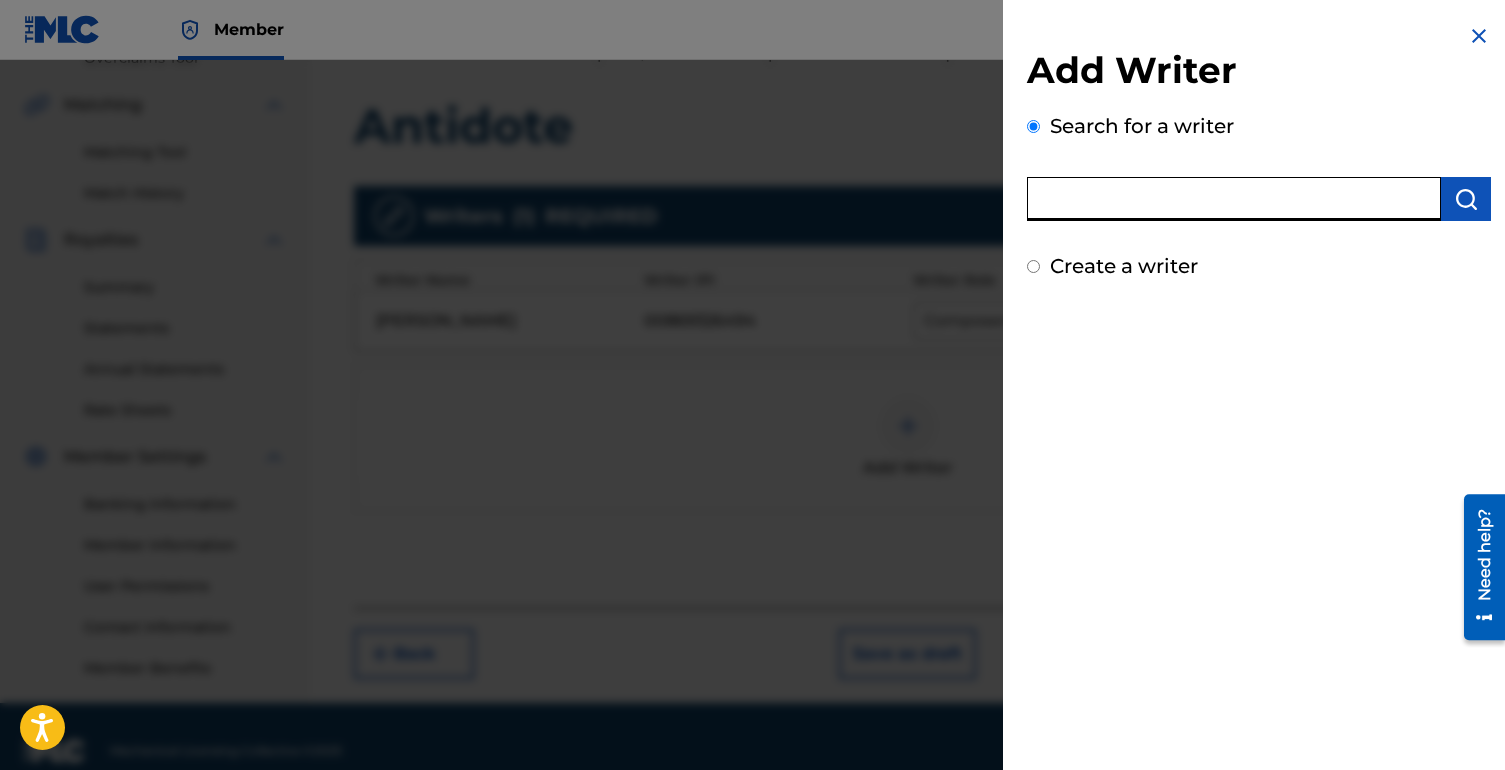 click at bounding box center [1234, 199] 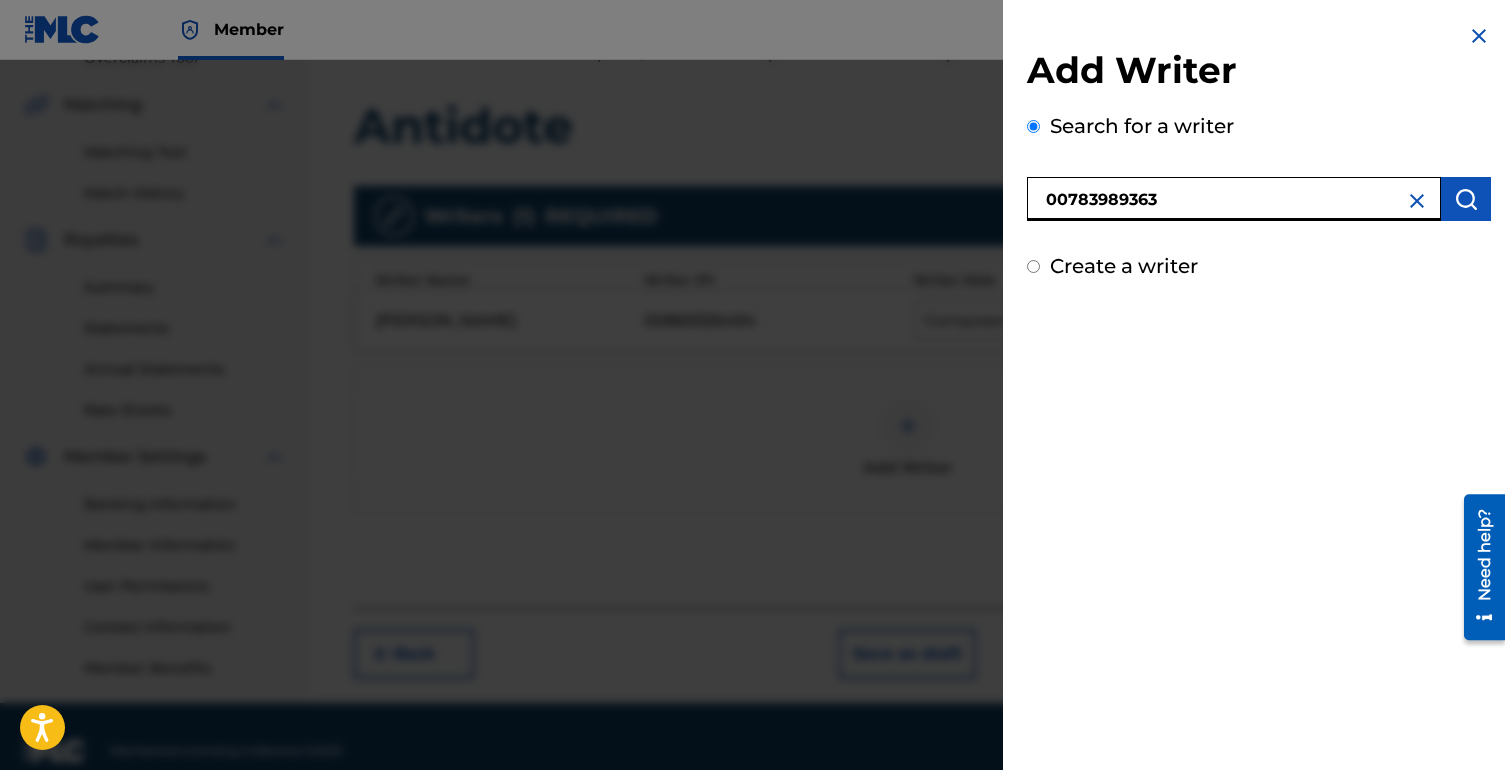 type on "00783989363" 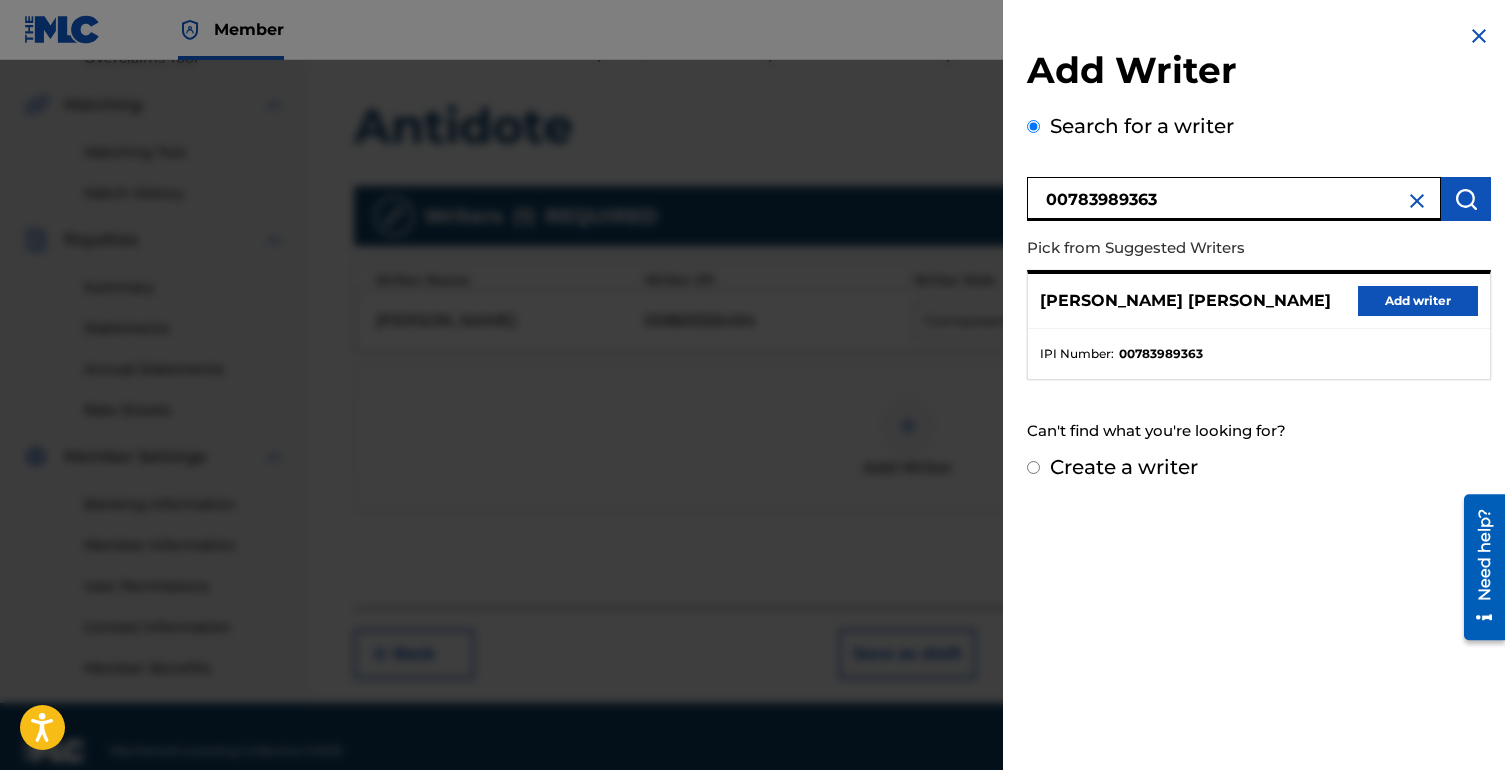click on "Add writer" at bounding box center [1418, 301] 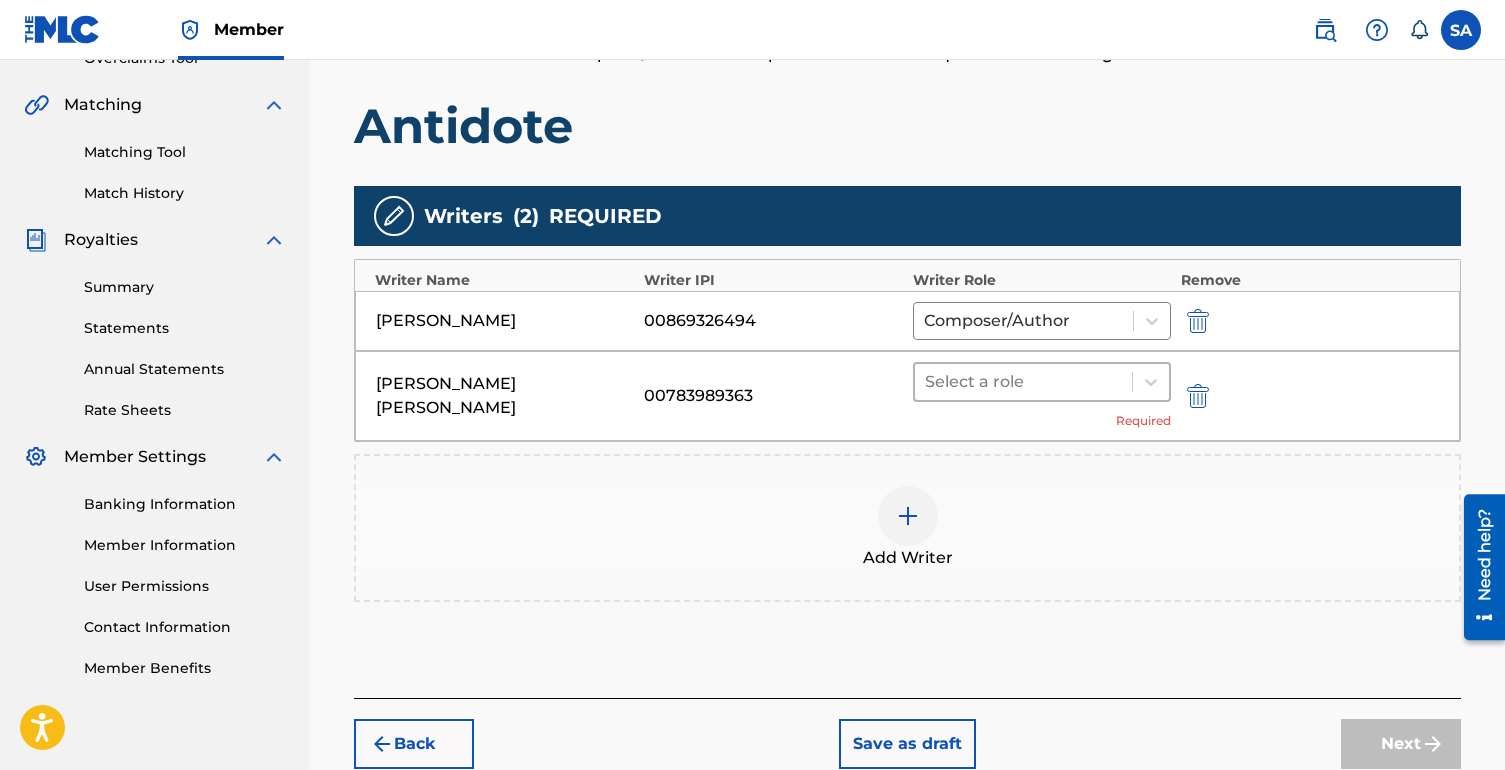 click at bounding box center (1023, 382) 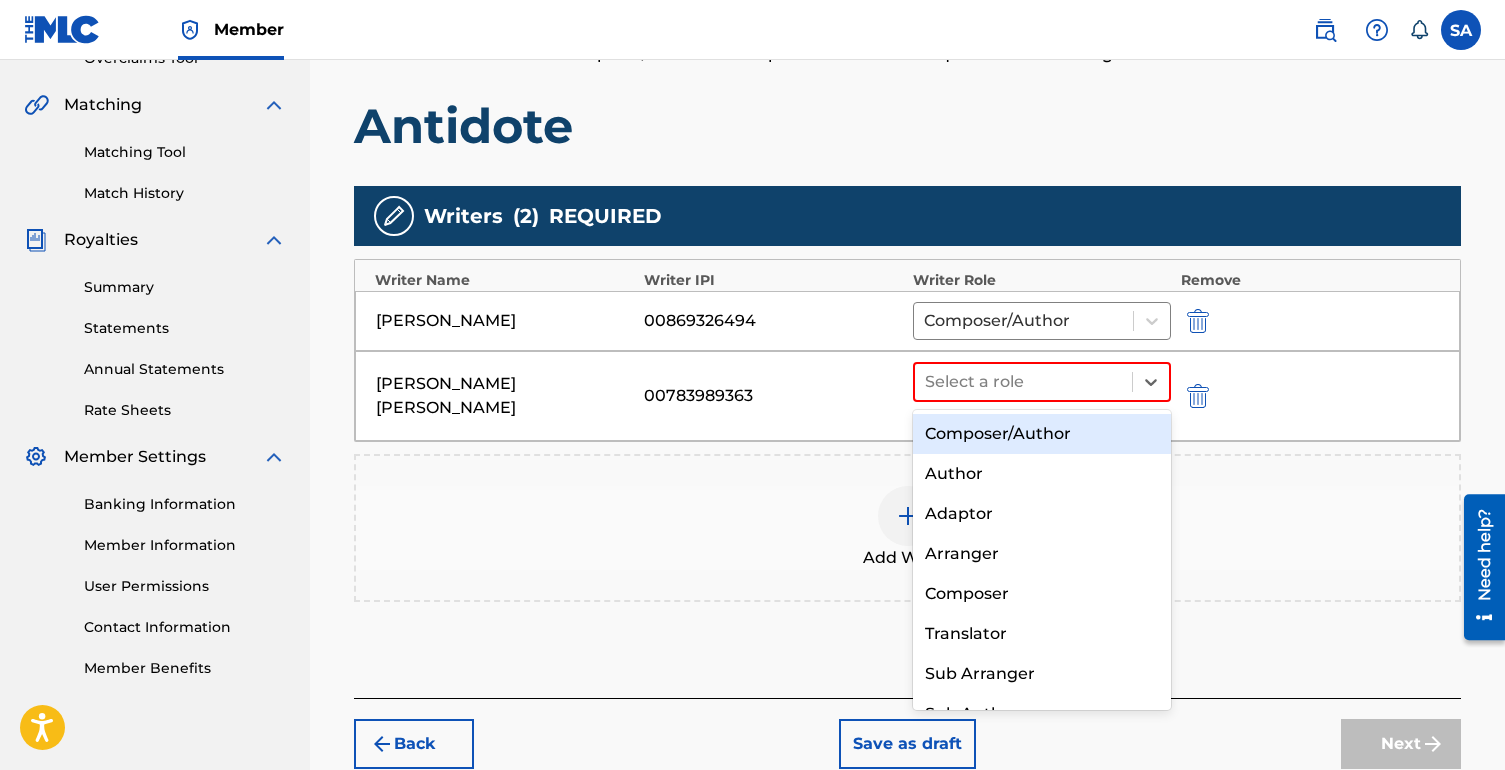 click on "Composer/Author" at bounding box center (1042, 434) 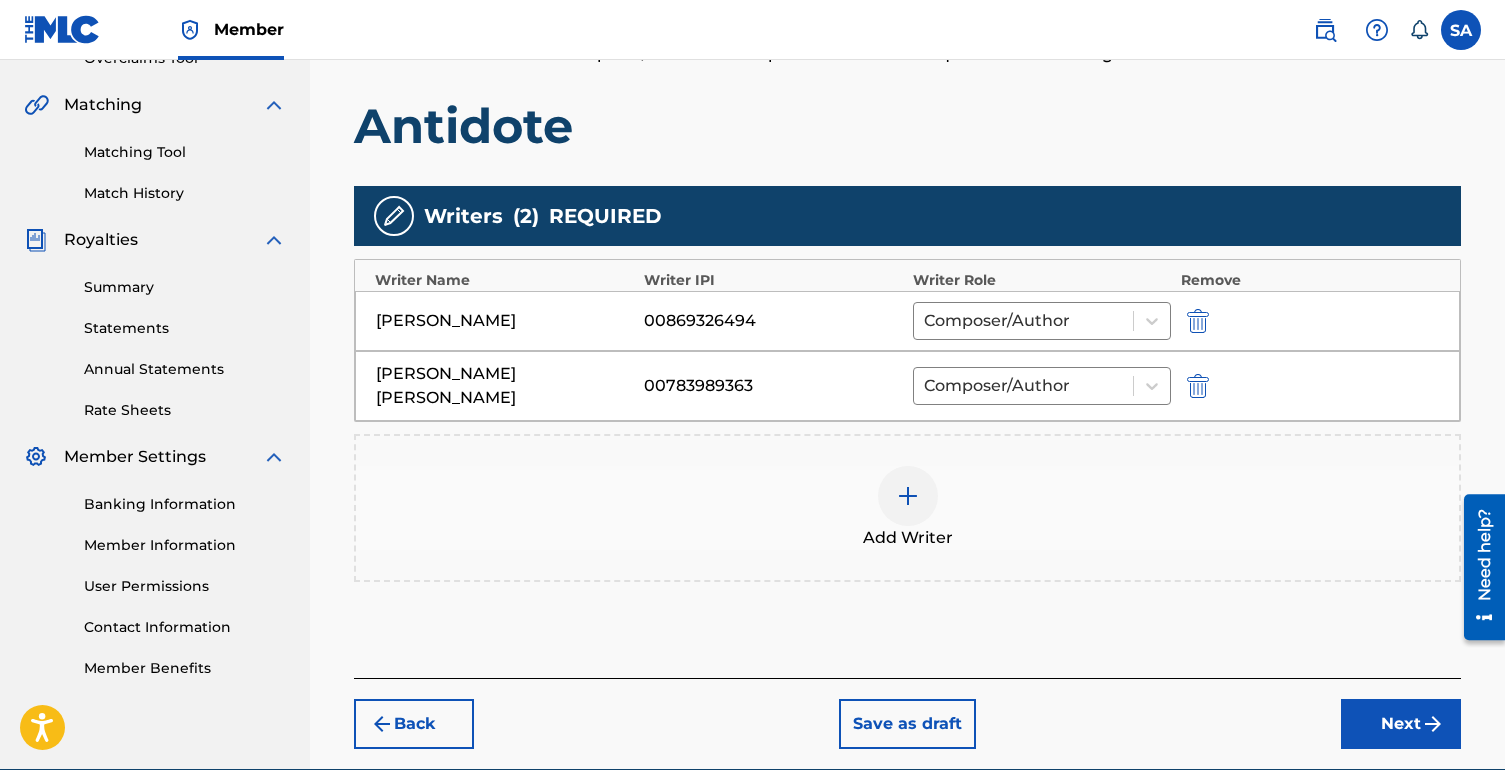 click at bounding box center [908, 496] 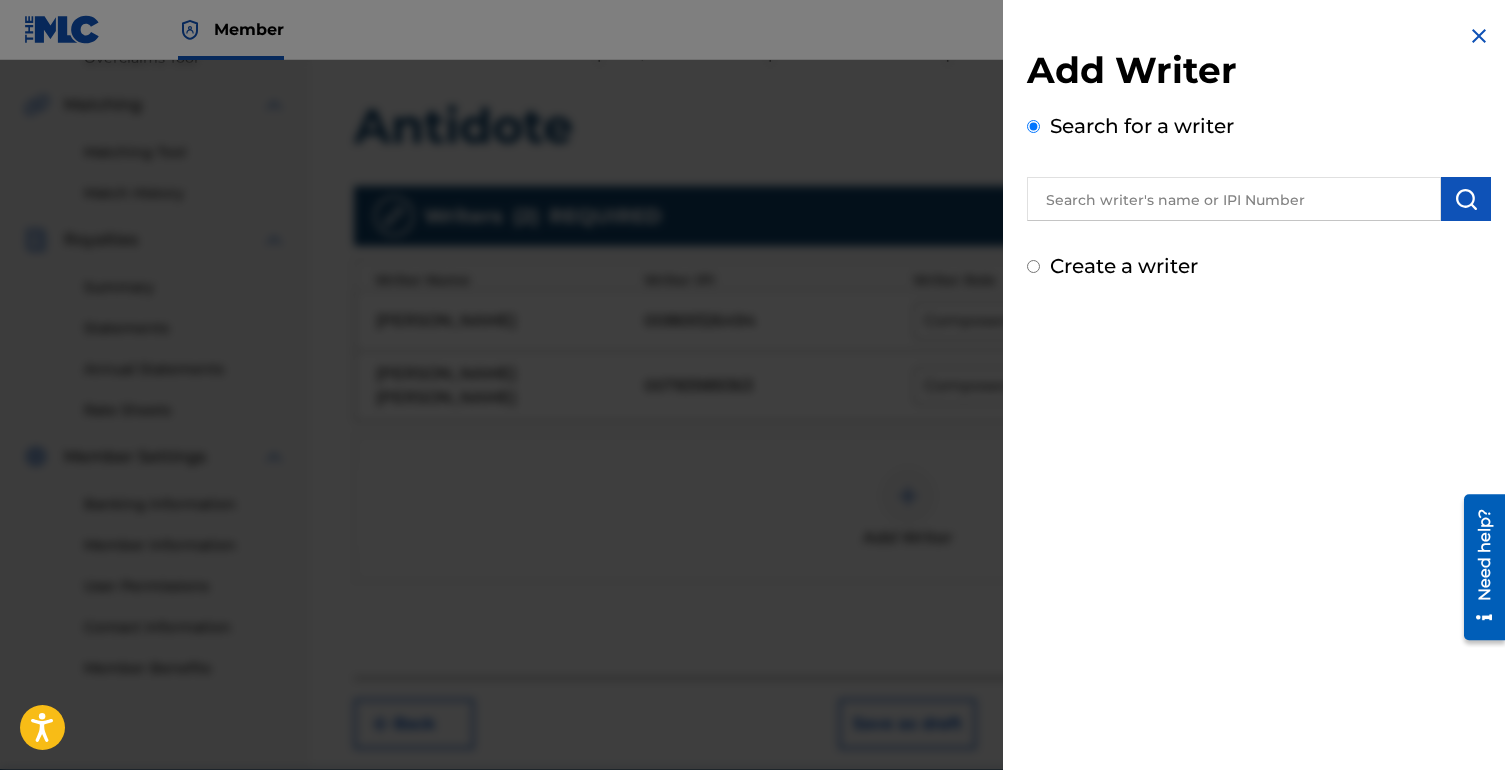 click at bounding box center (1234, 199) 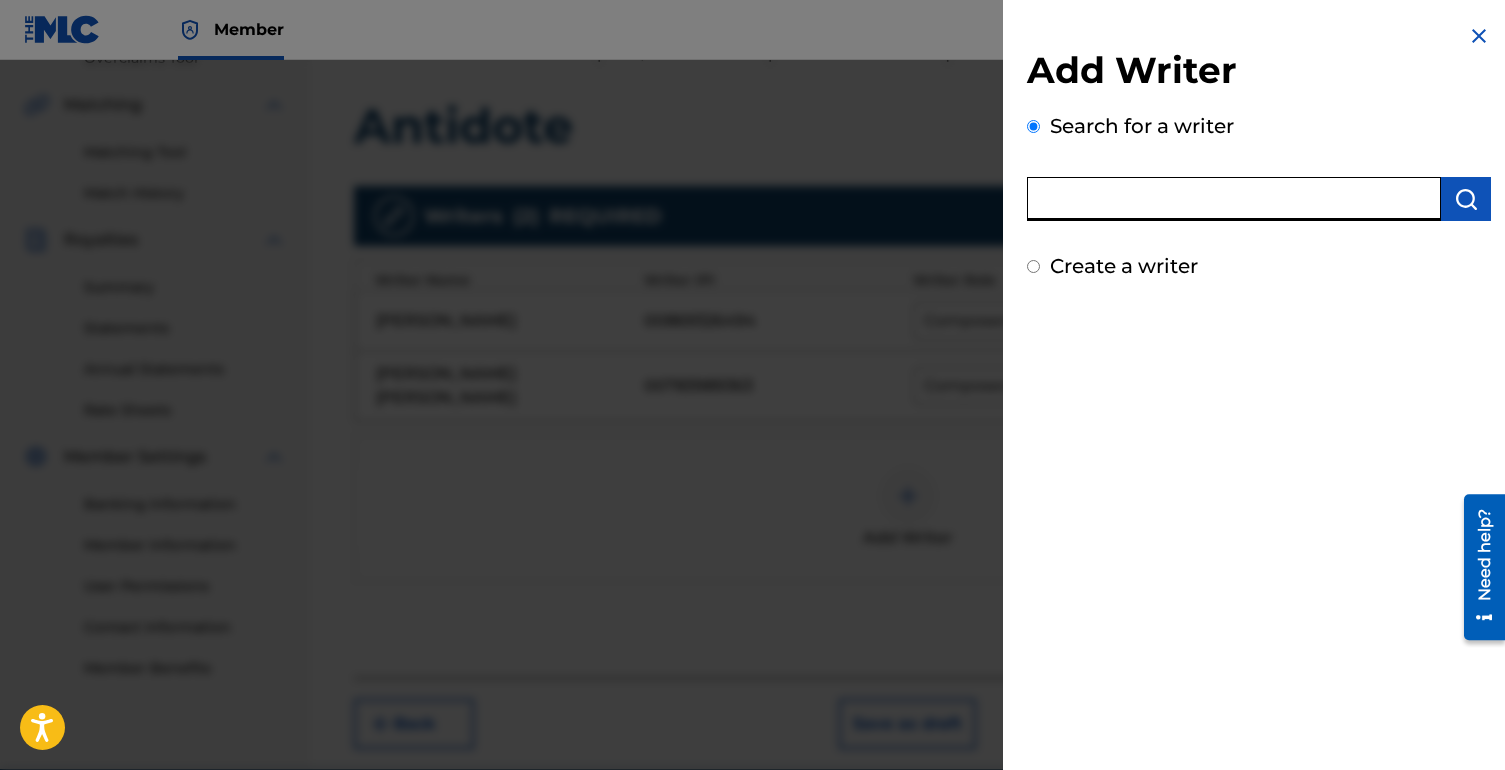 paste on "00858748473" 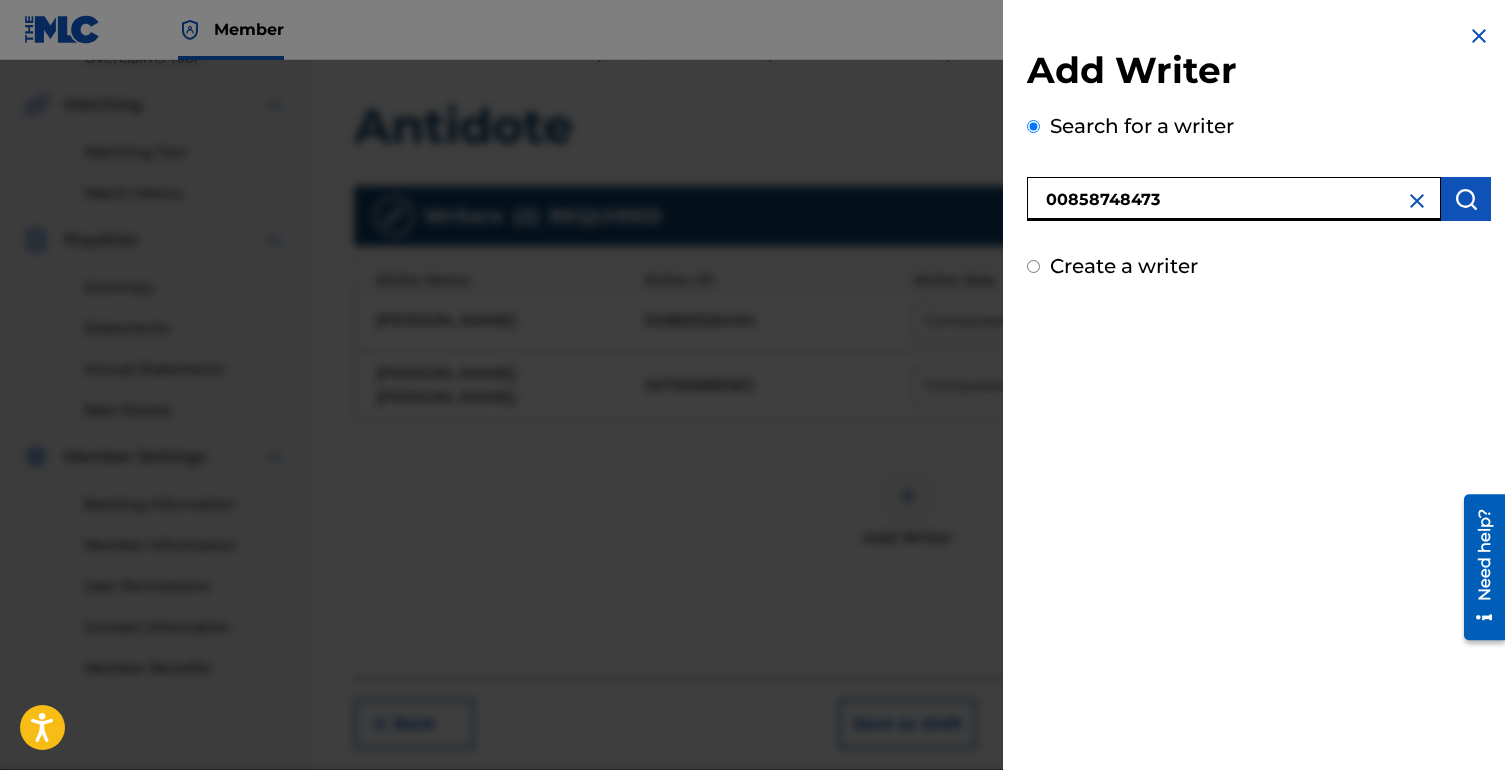 type on "00858748473" 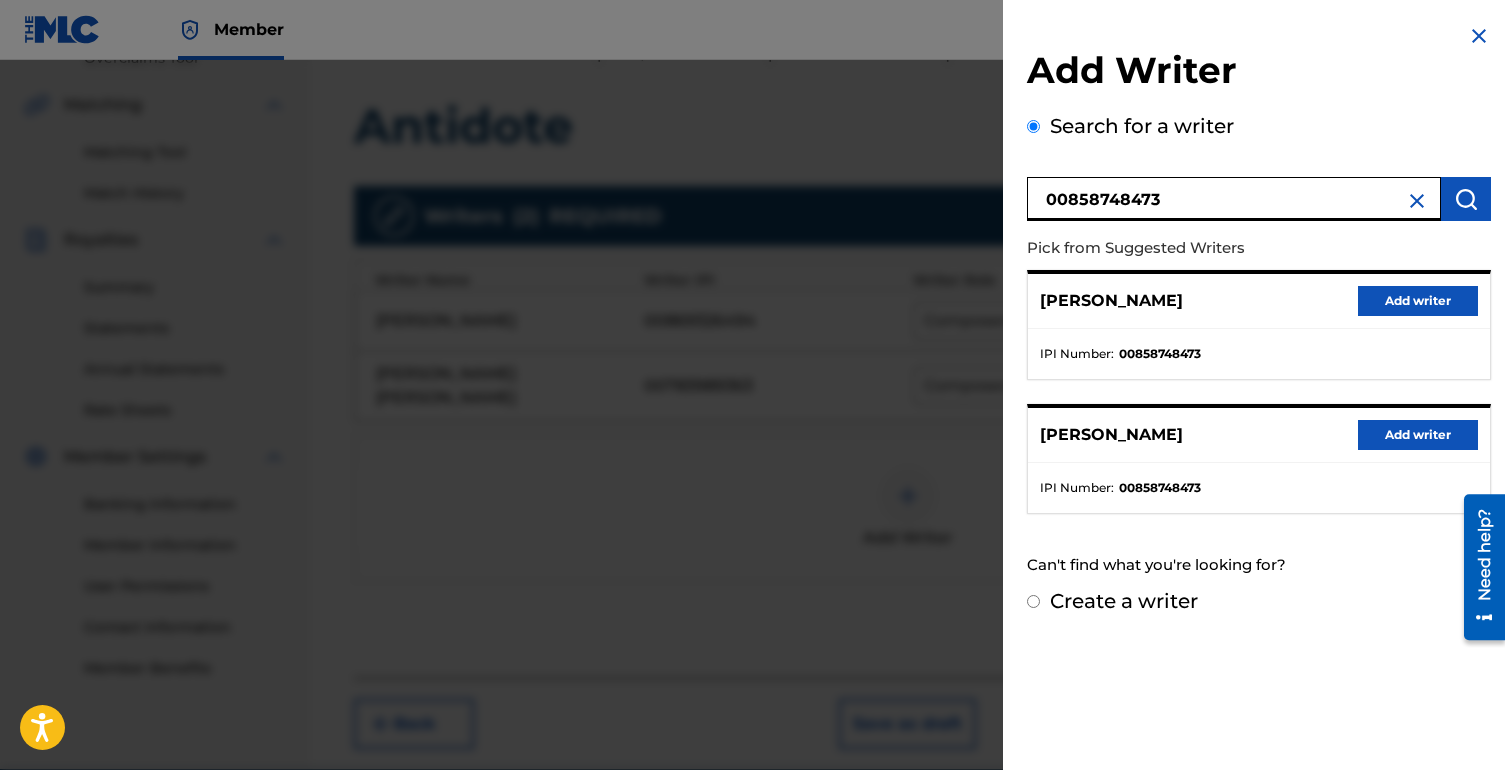 click on "Add writer" at bounding box center [1418, 301] 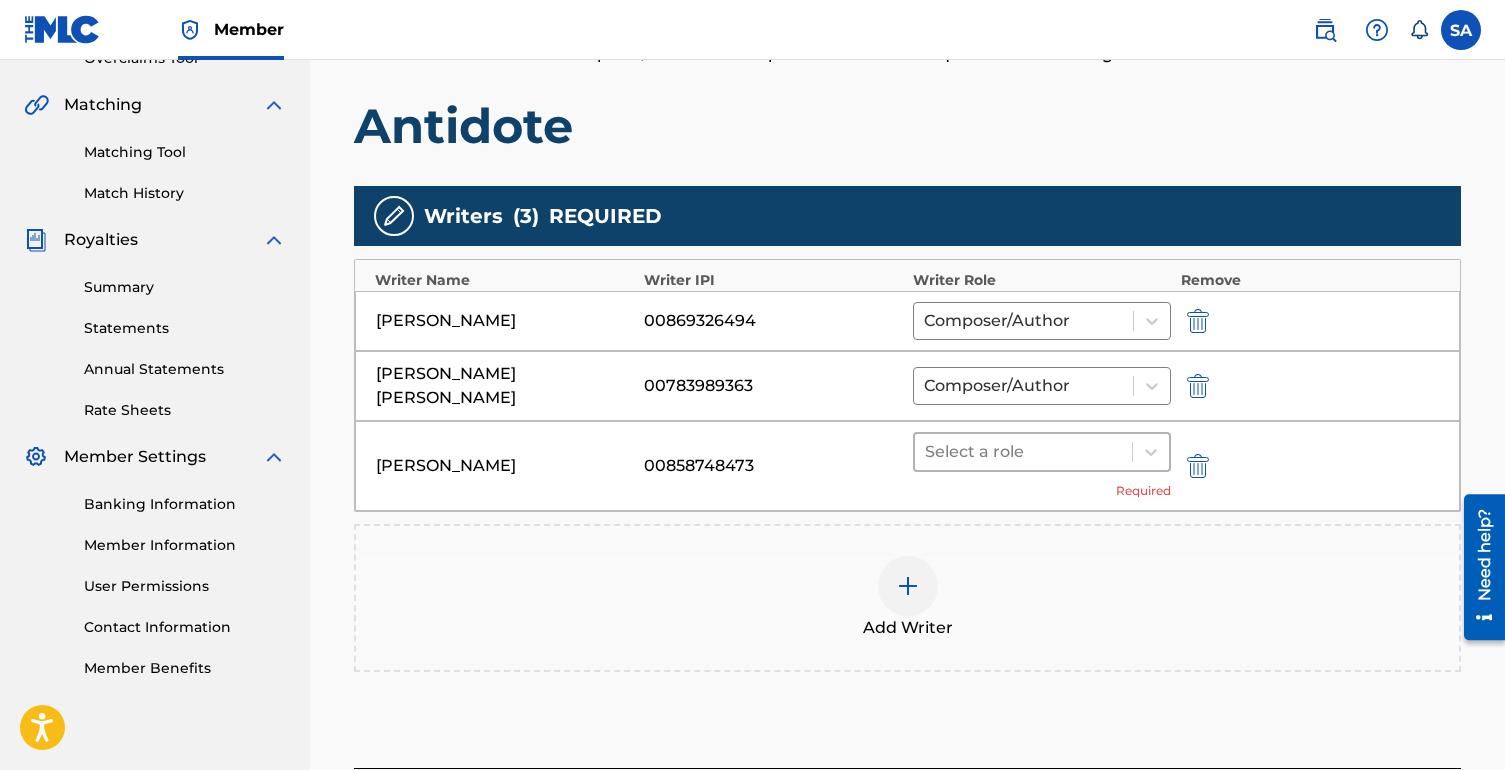 click on "Select a role" at bounding box center (1042, 452) 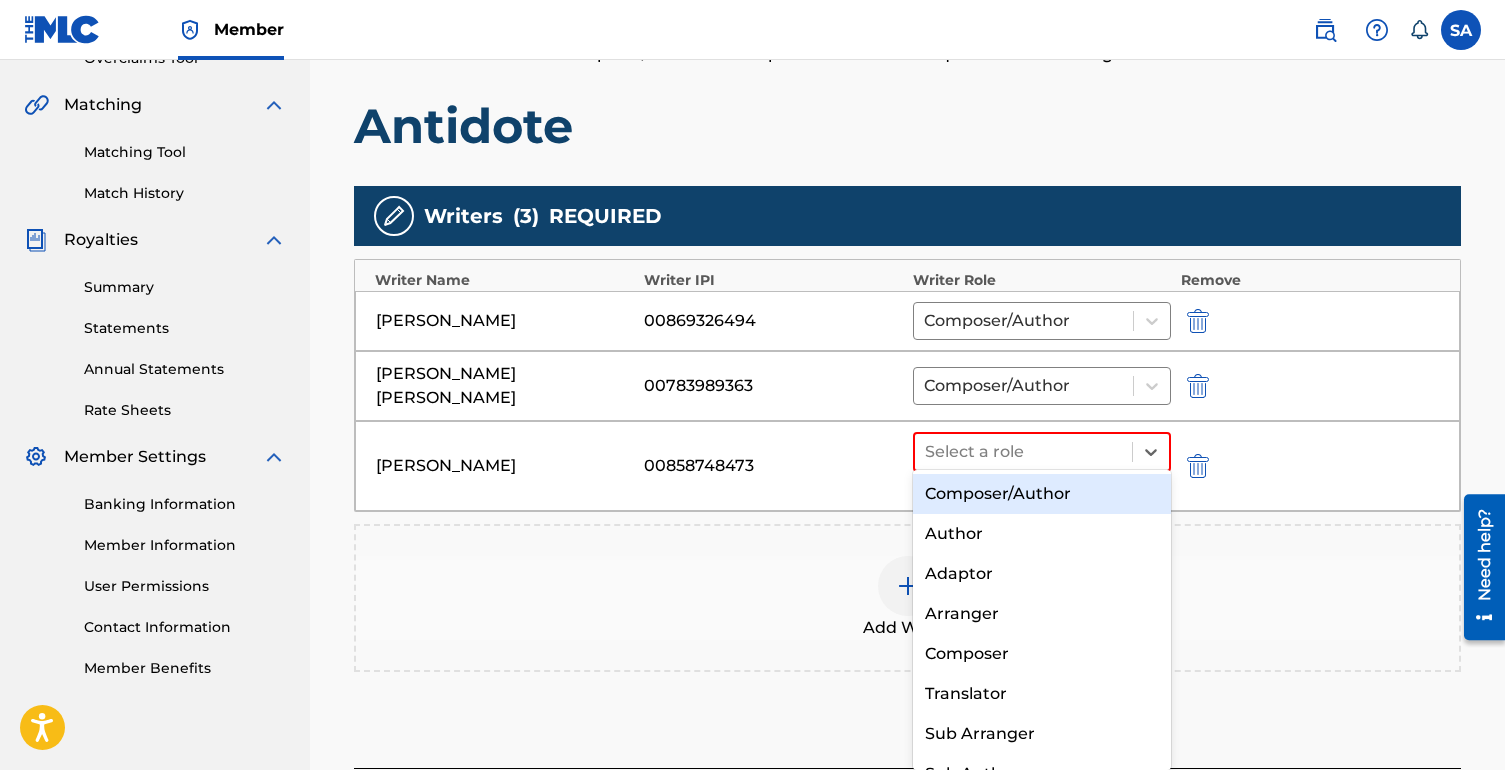 click on "Composer/Author" at bounding box center [1042, 494] 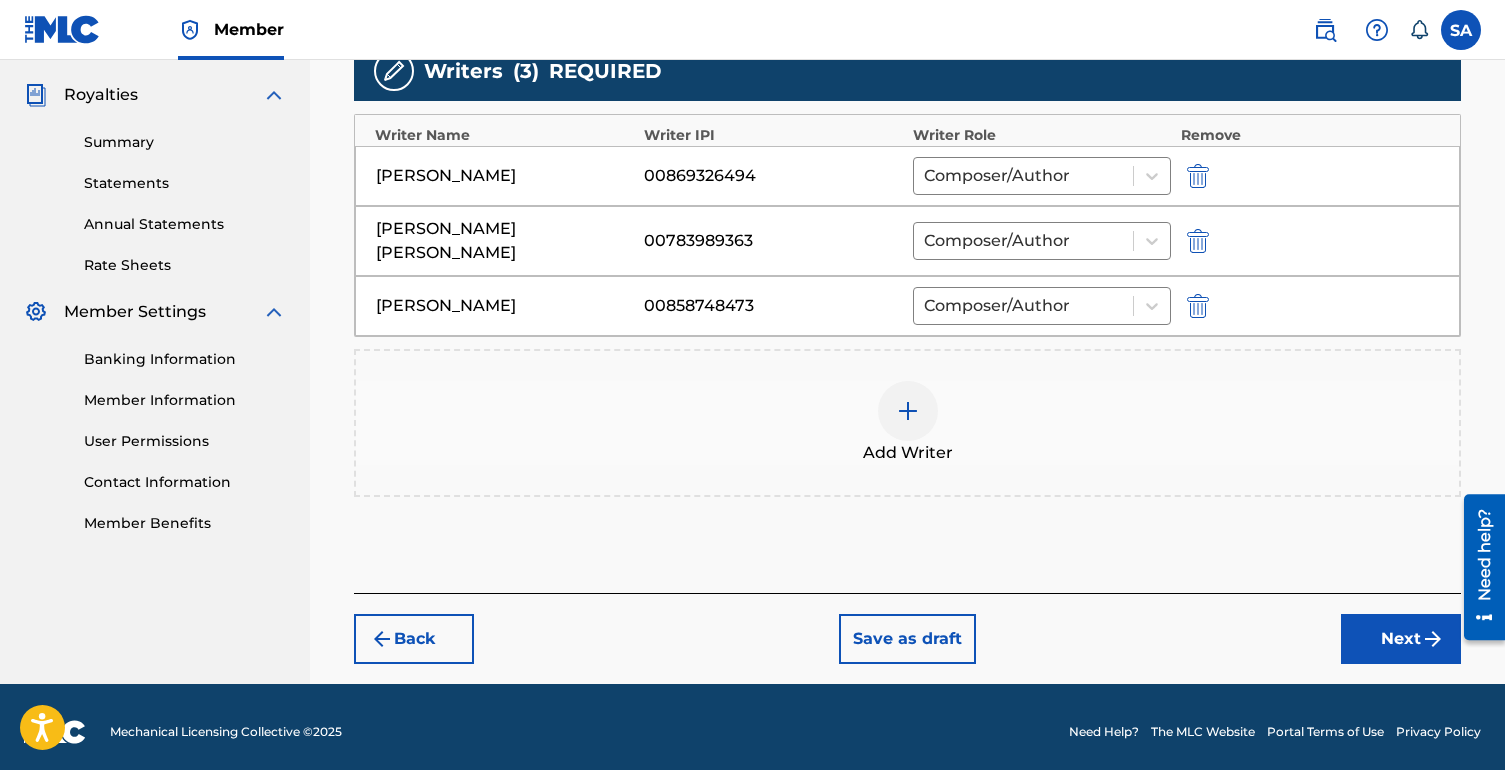 click on "Next" at bounding box center (1401, 639) 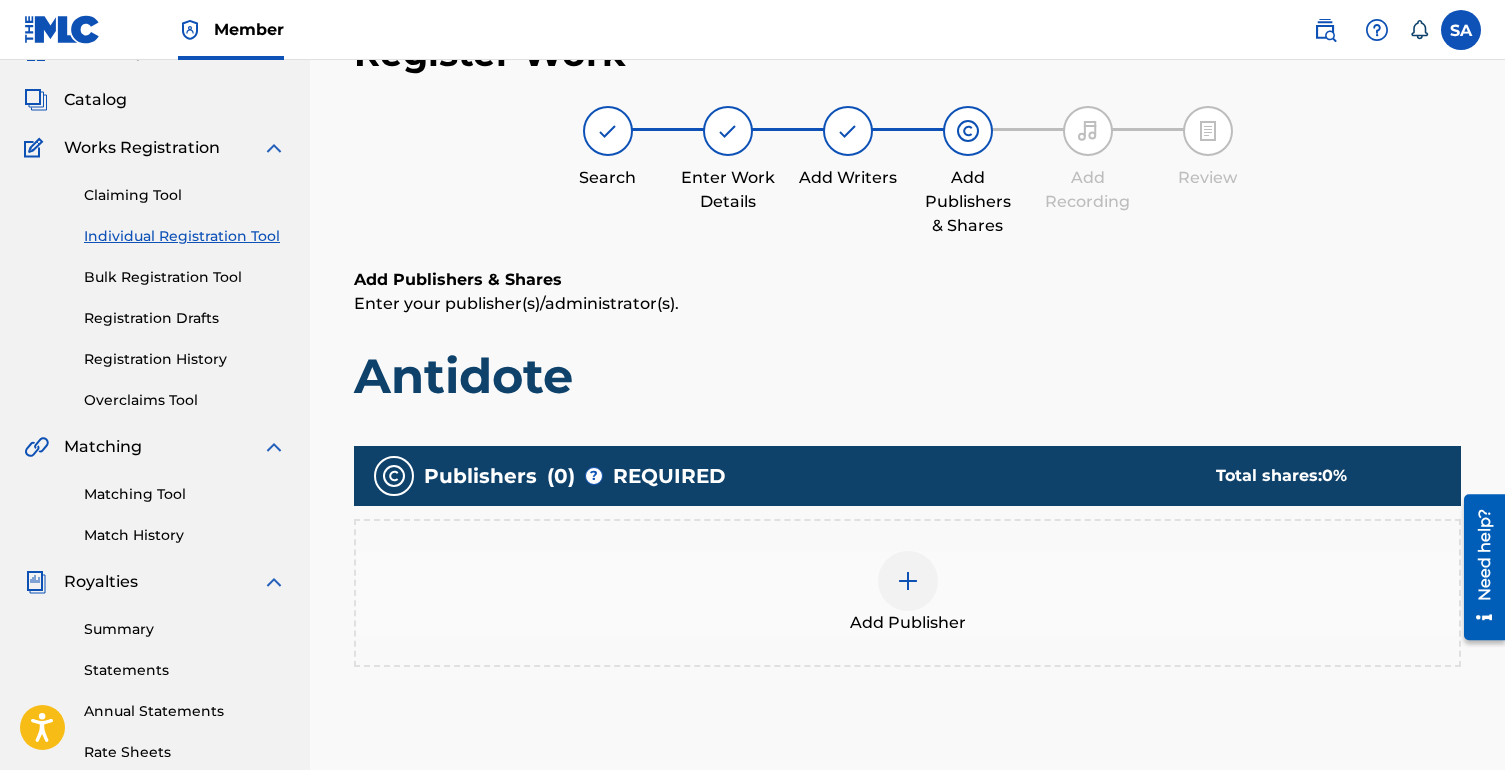 scroll, scrollTop: 90, scrollLeft: 0, axis: vertical 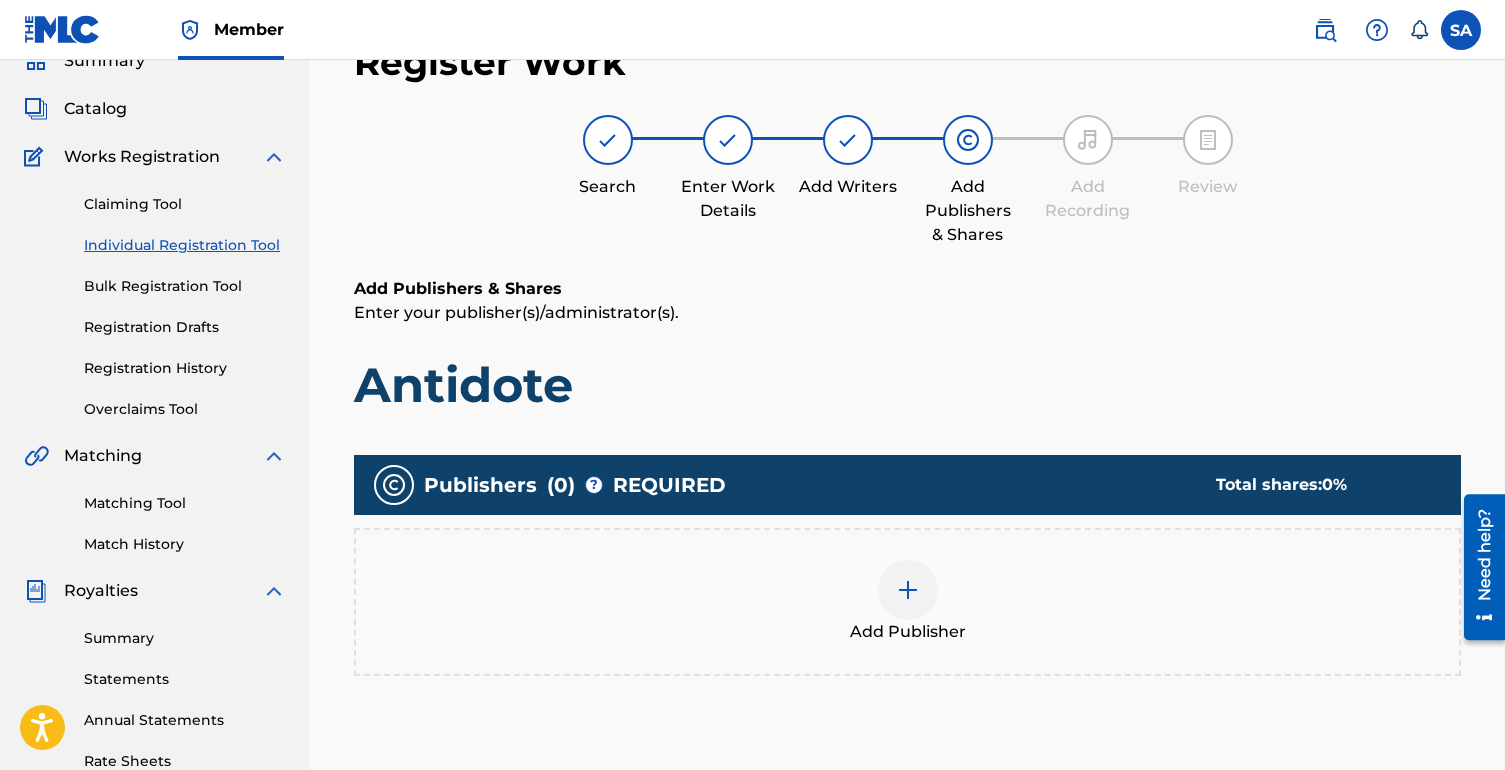 click at bounding box center (908, 590) 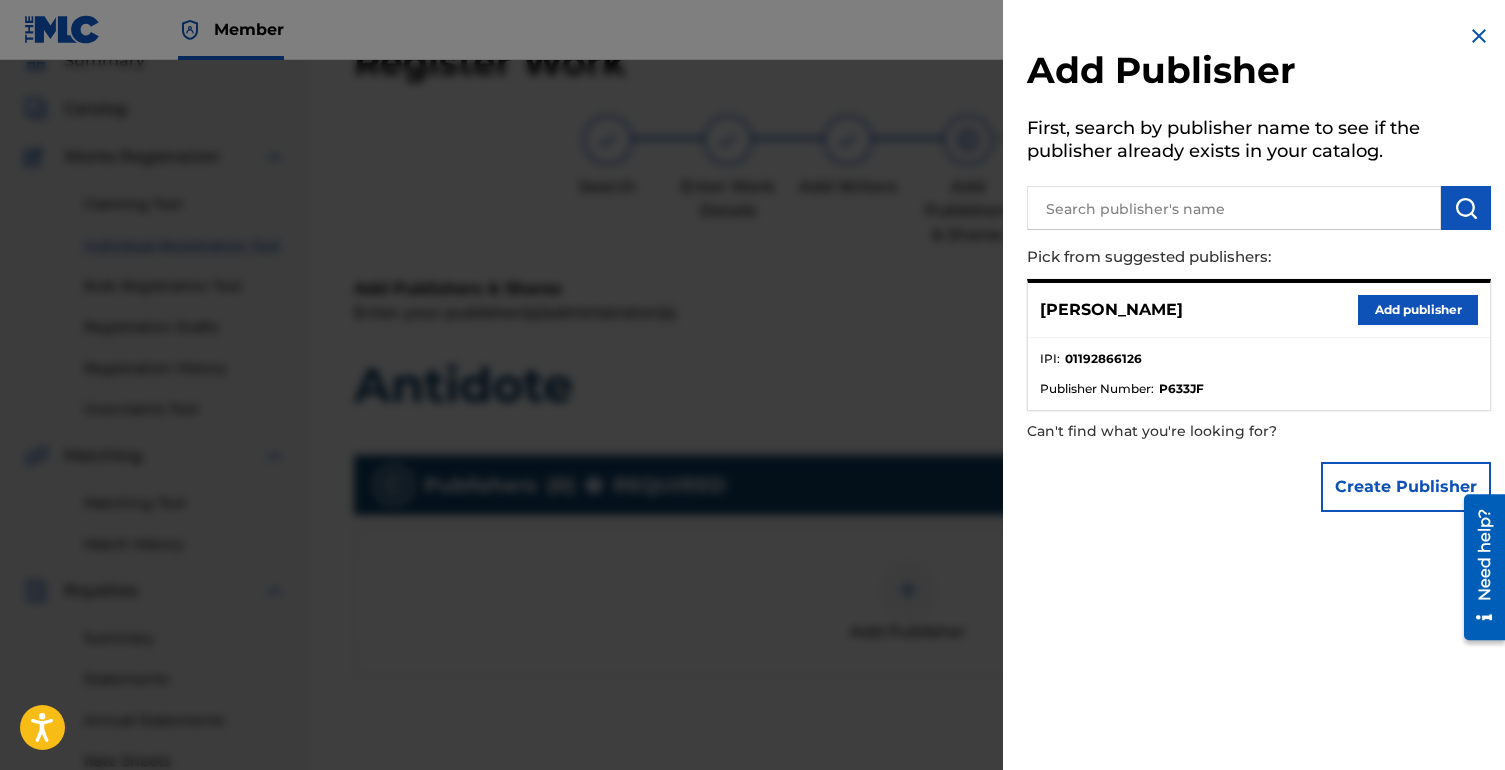 click at bounding box center (1234, 208) 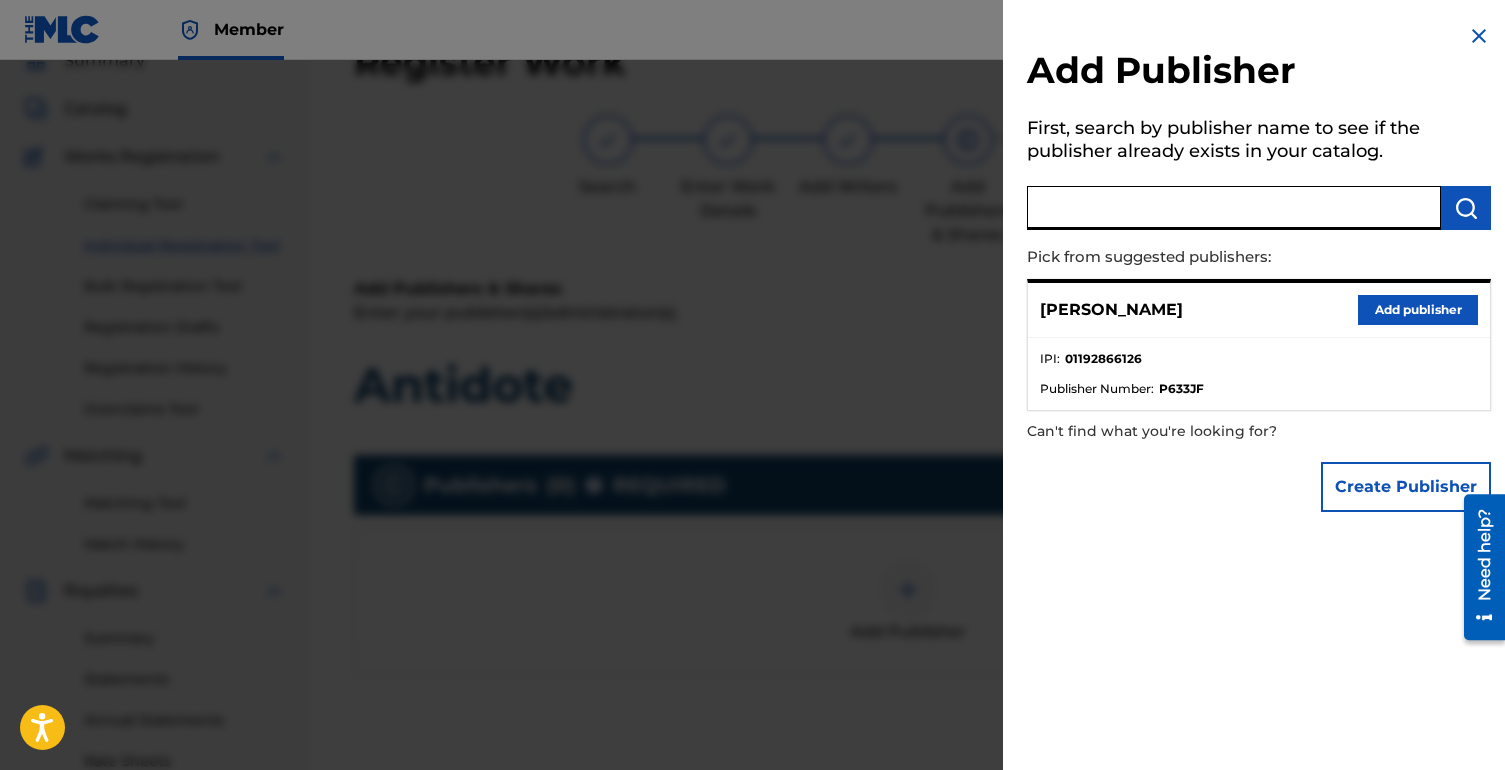 paste on "01192866126" 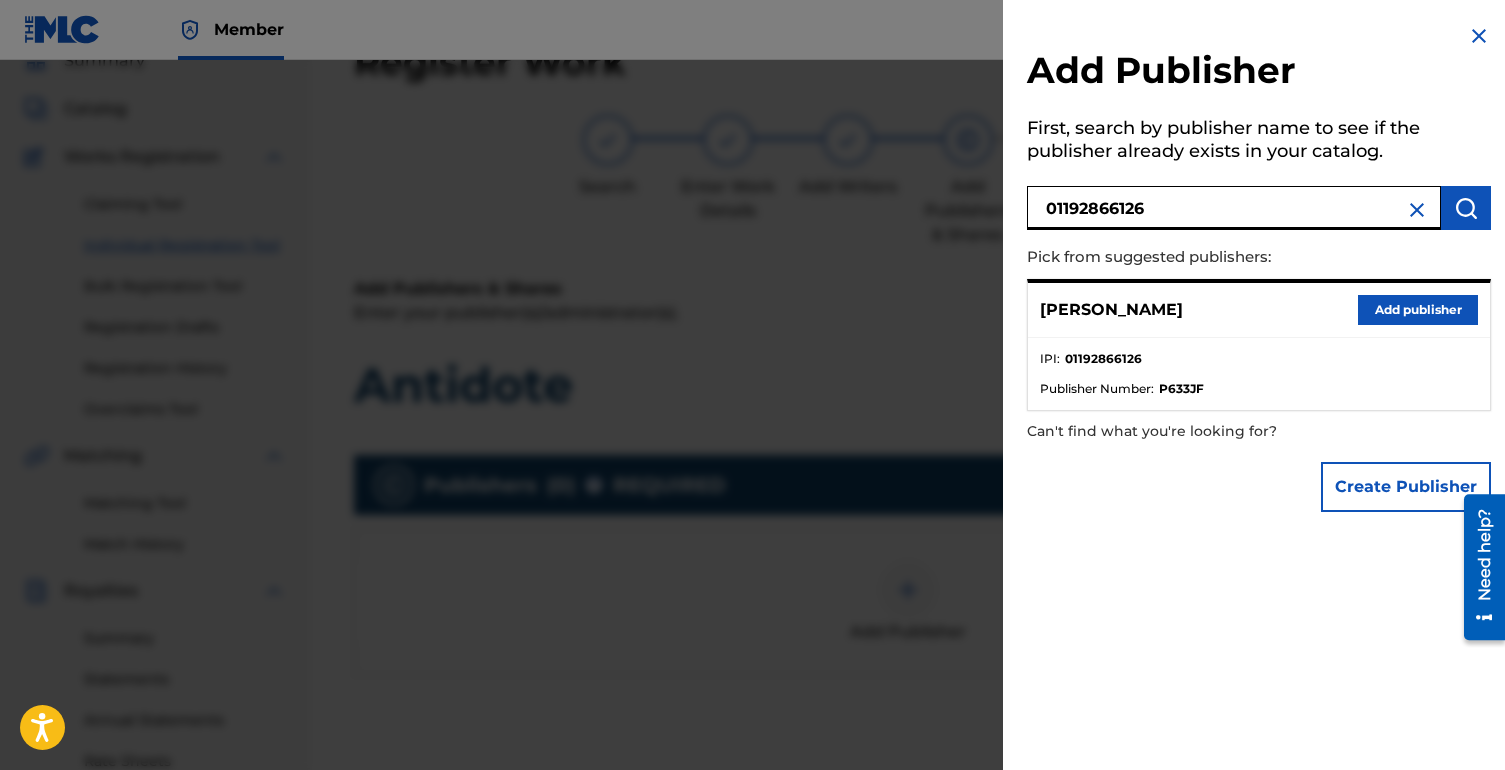 type on "01192866126" 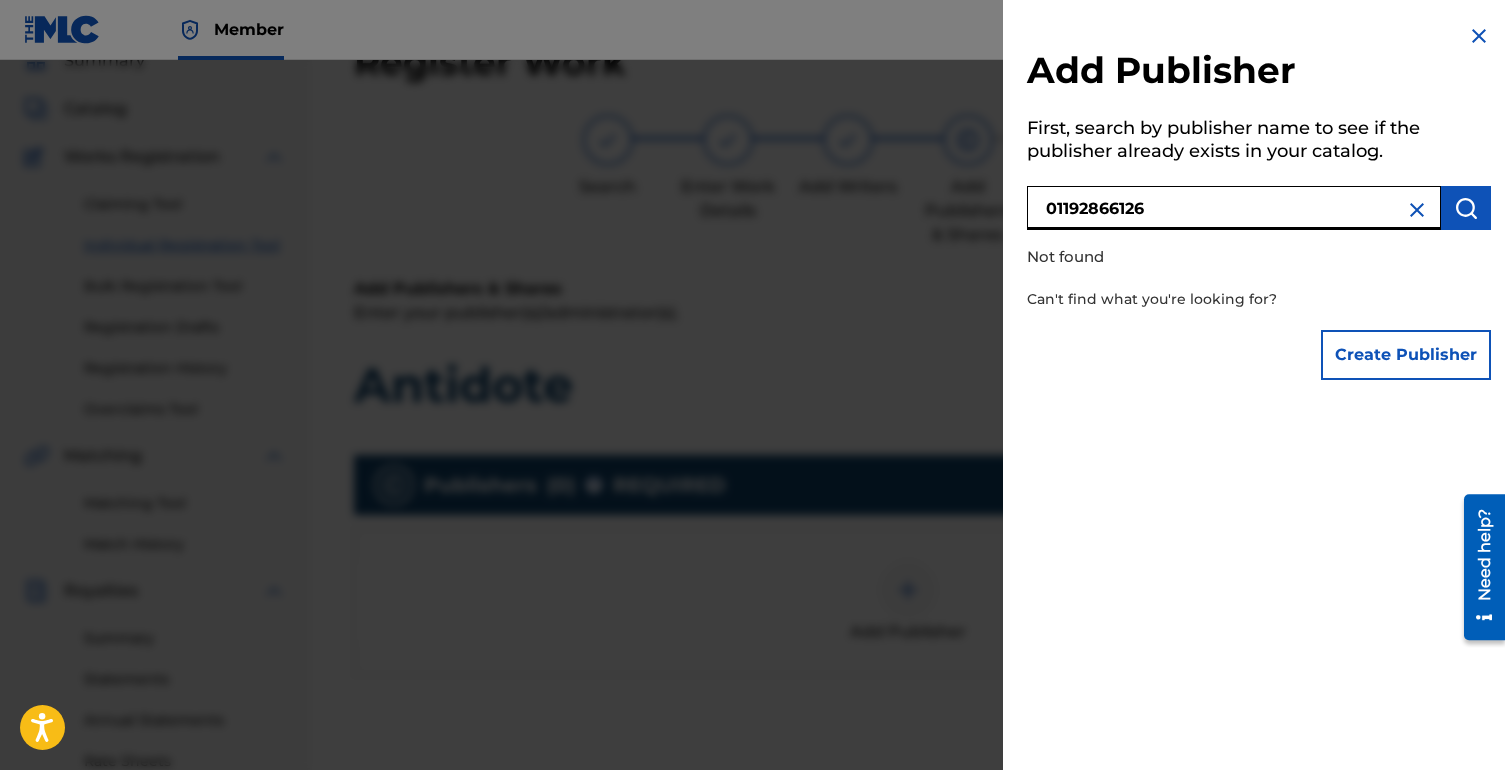 click on "Create Publisher" at bounding box center [1406, 355] 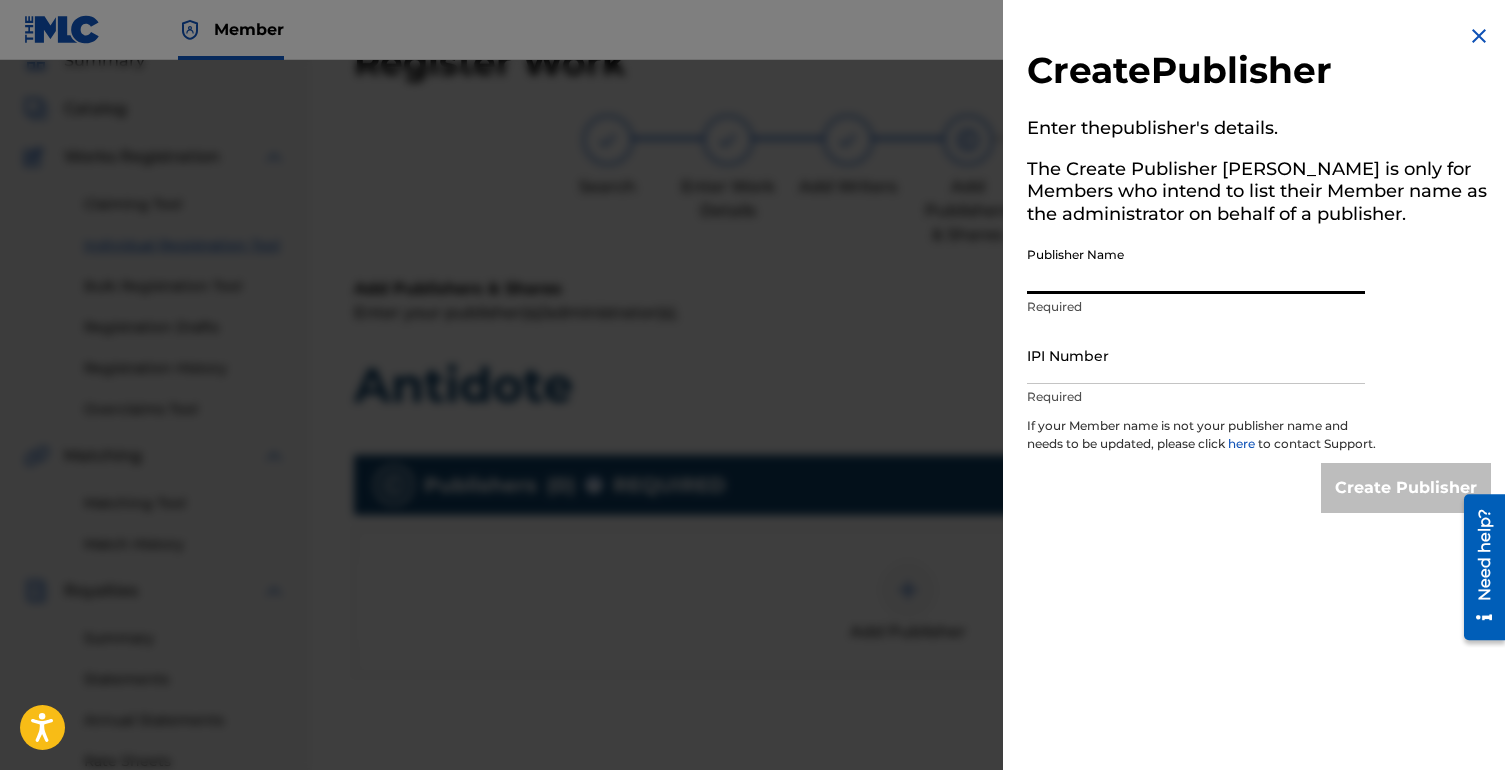 click on "Publisher Name" at bounding box center (1196, 265) 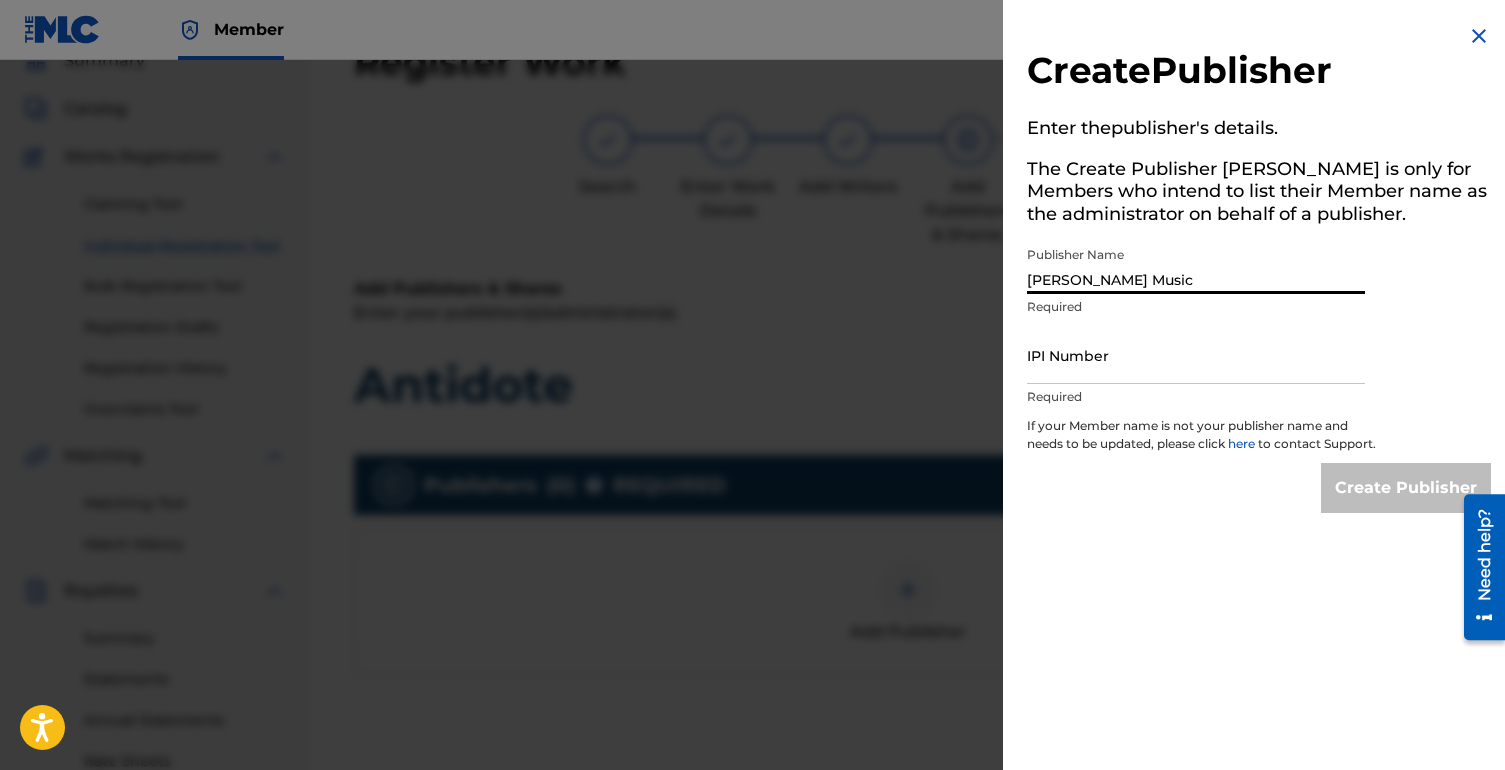 type on "[PERSON_NAME] Music" 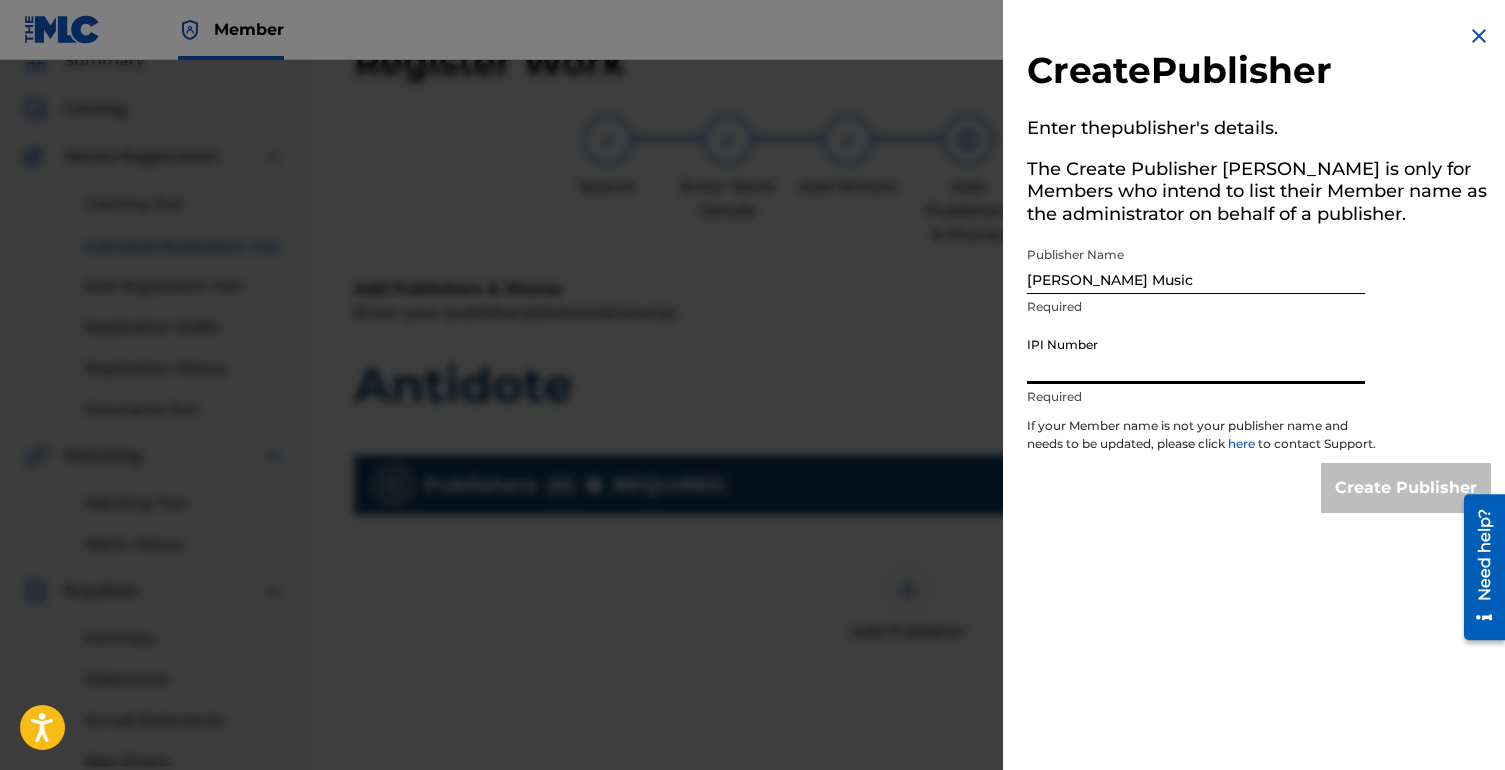 paste on "01192866126" 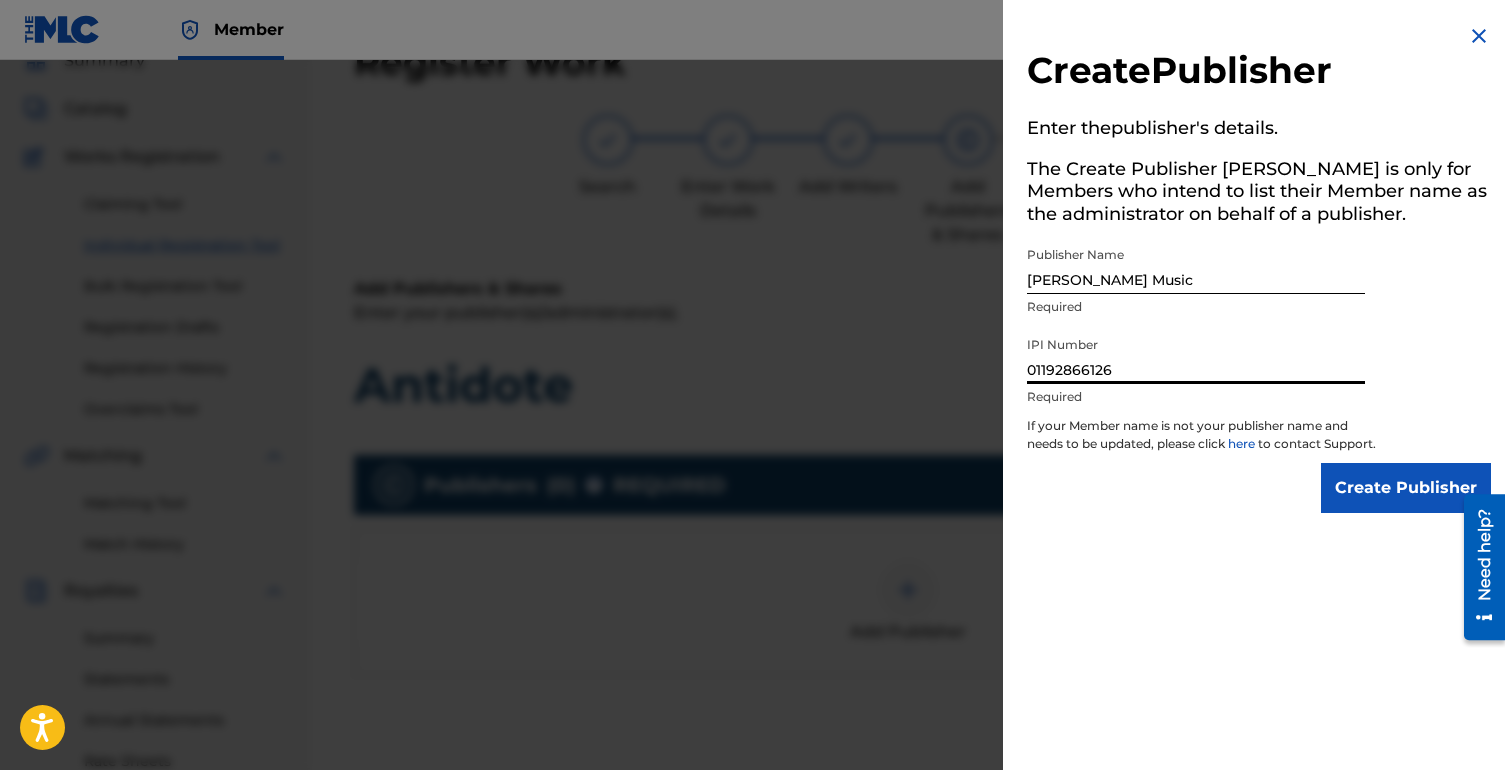type on "01192866126" 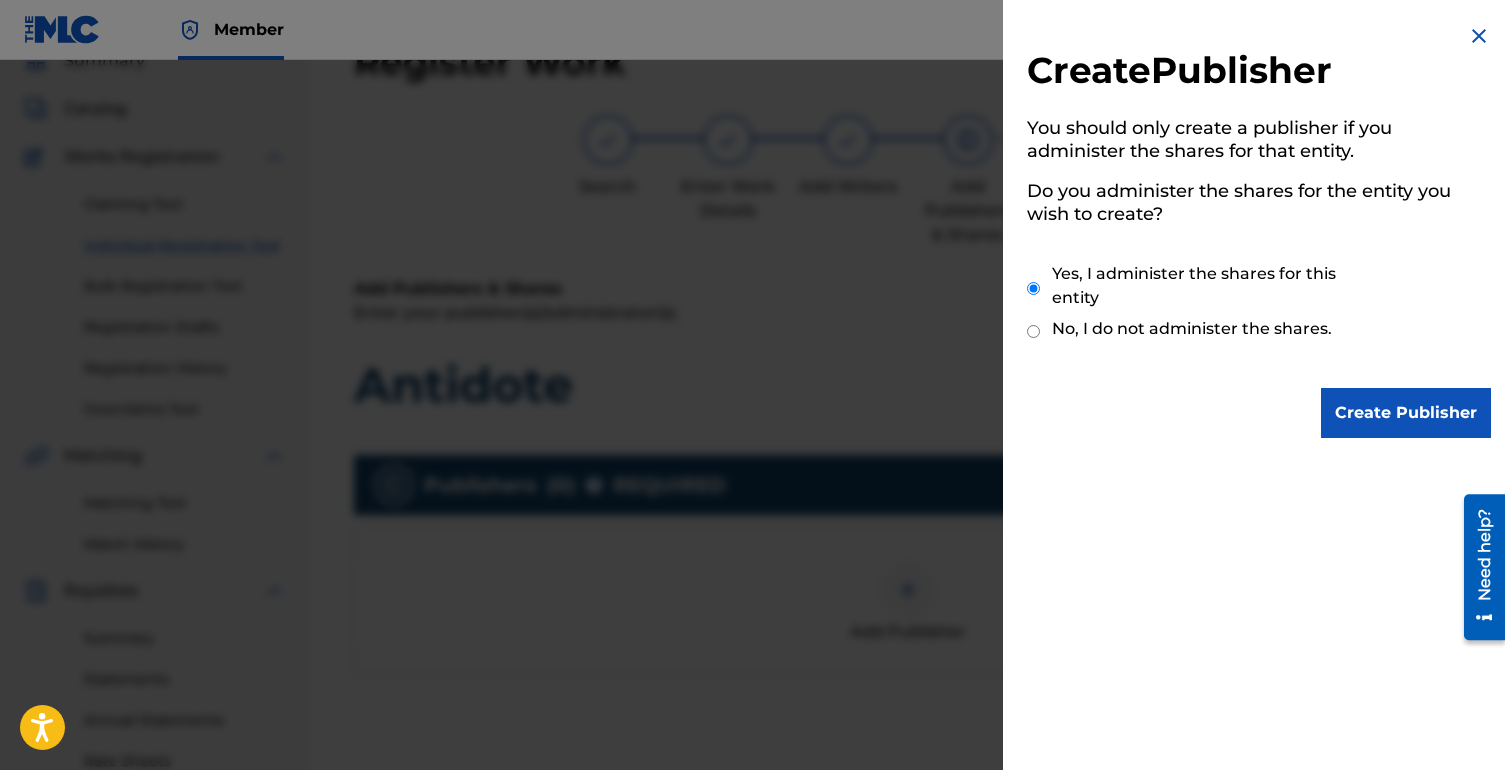 click on "Create  Publisher You should only create a publisher if you administer the shares for that entity. Do you administer the shares for the entity you wish to create? Yes, I administer the shares for this entity No, I do not administer the shares. Create Publisher" at bounding box center (1259, 231) 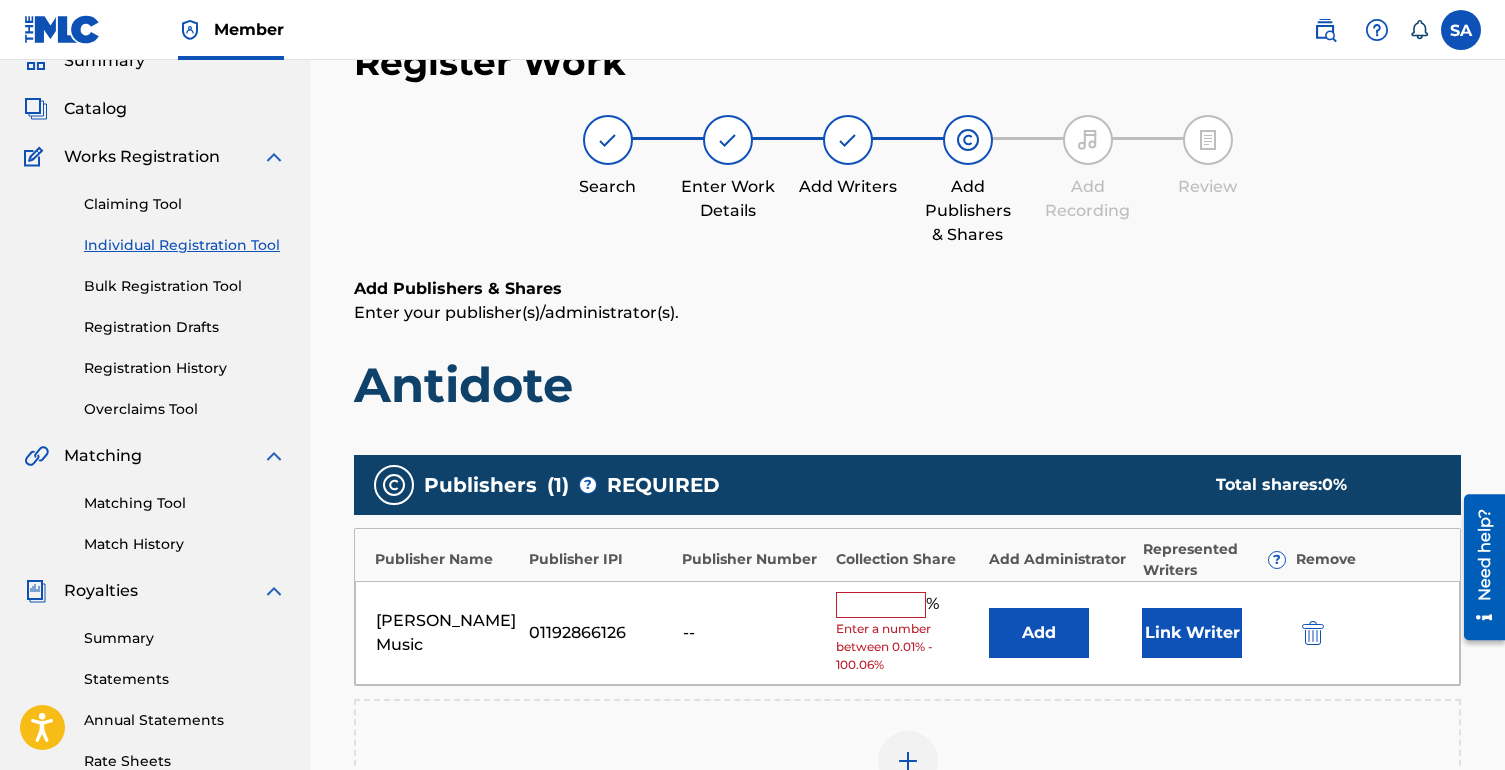 click at bounding box center [881, 605] 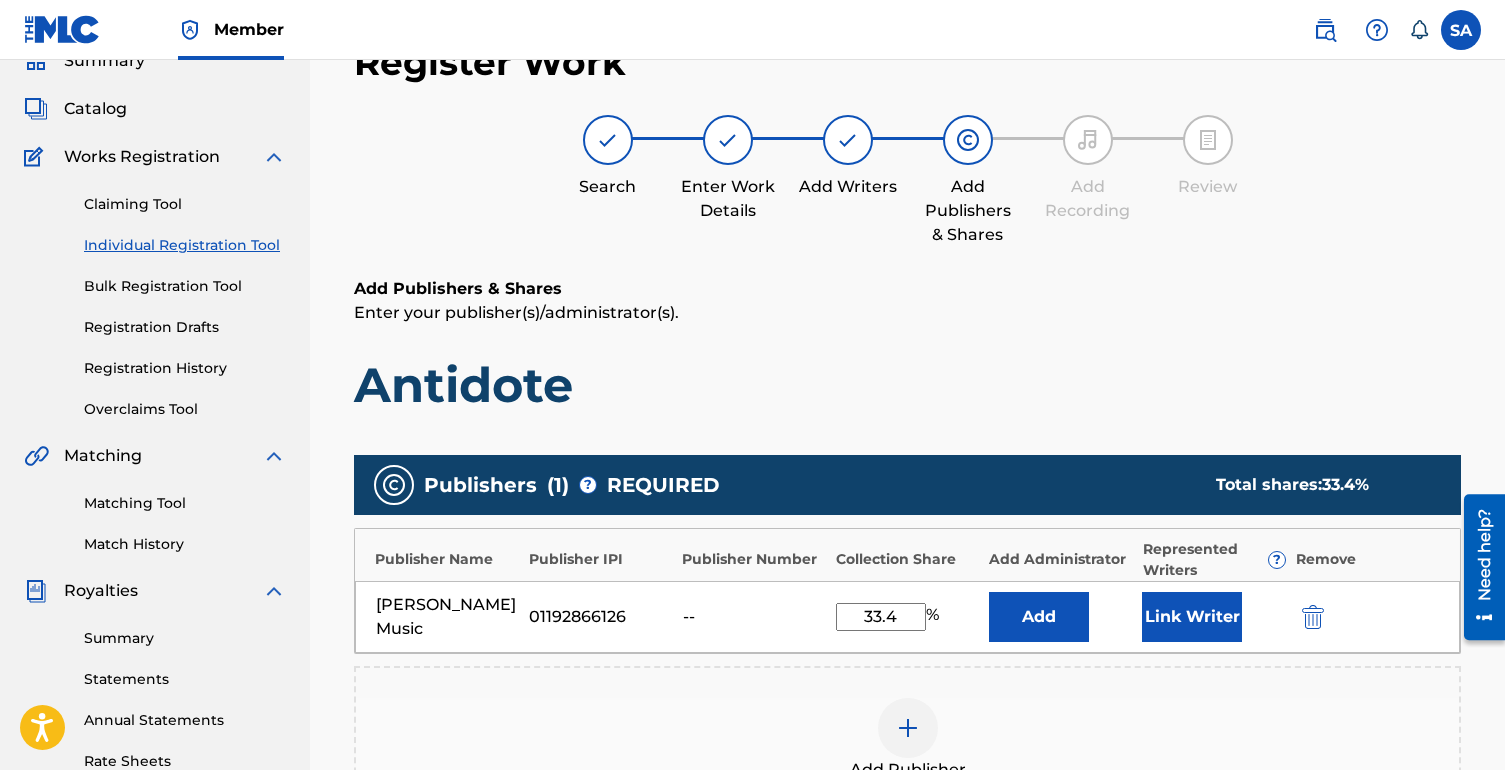 type on "33.4" 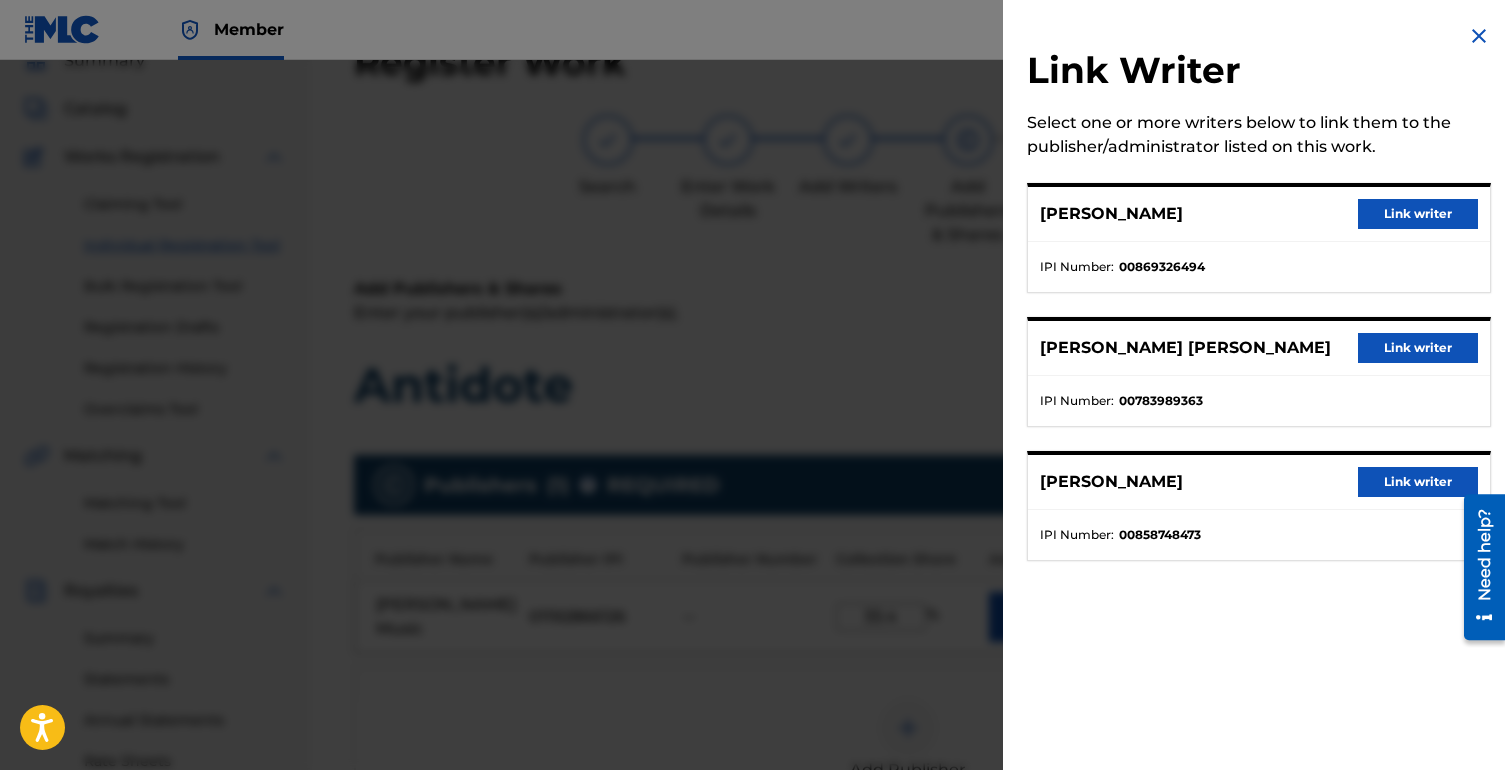 click on "Link writer" at bounding box center [1418, 214] 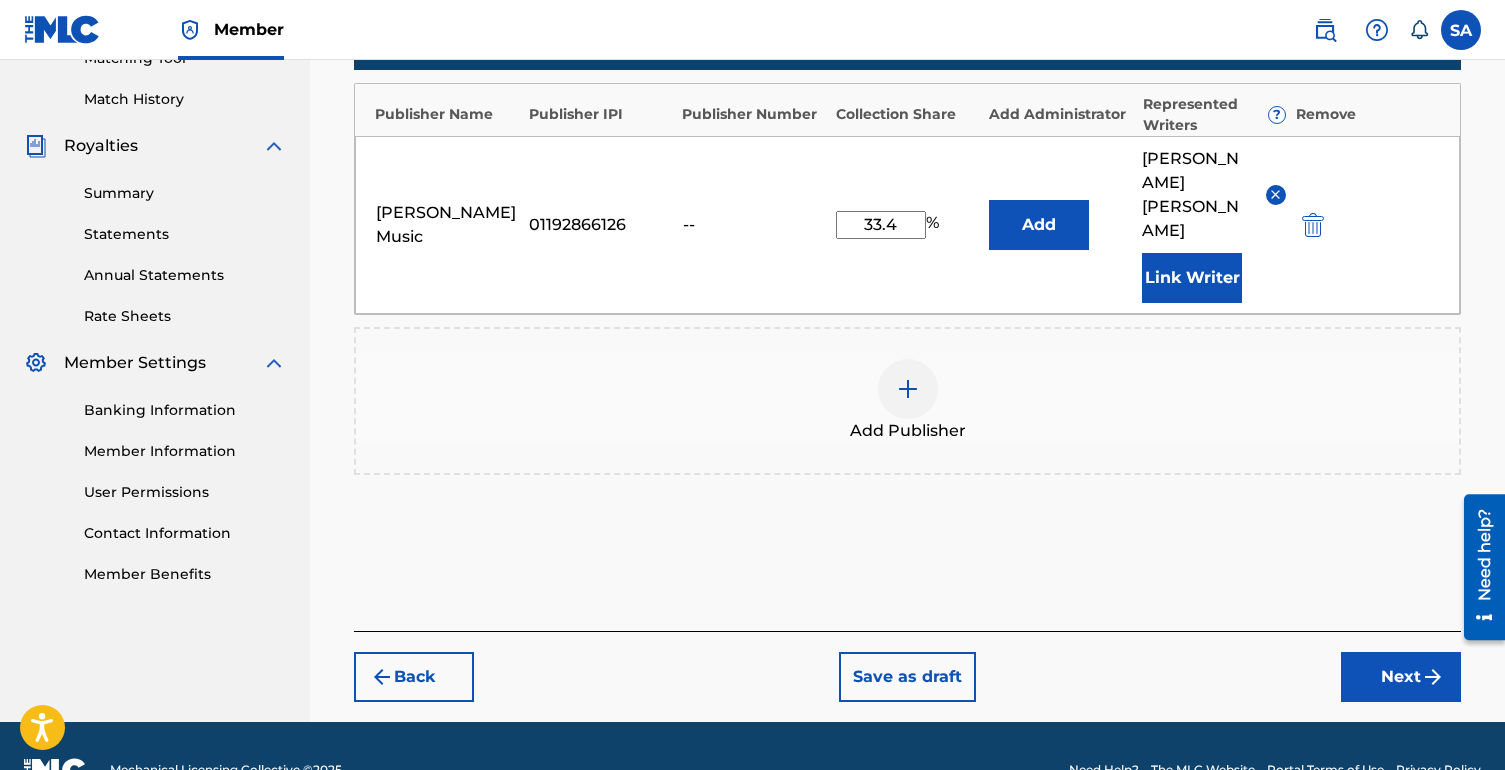 click on "Next" at bounding box center [1401, 677] 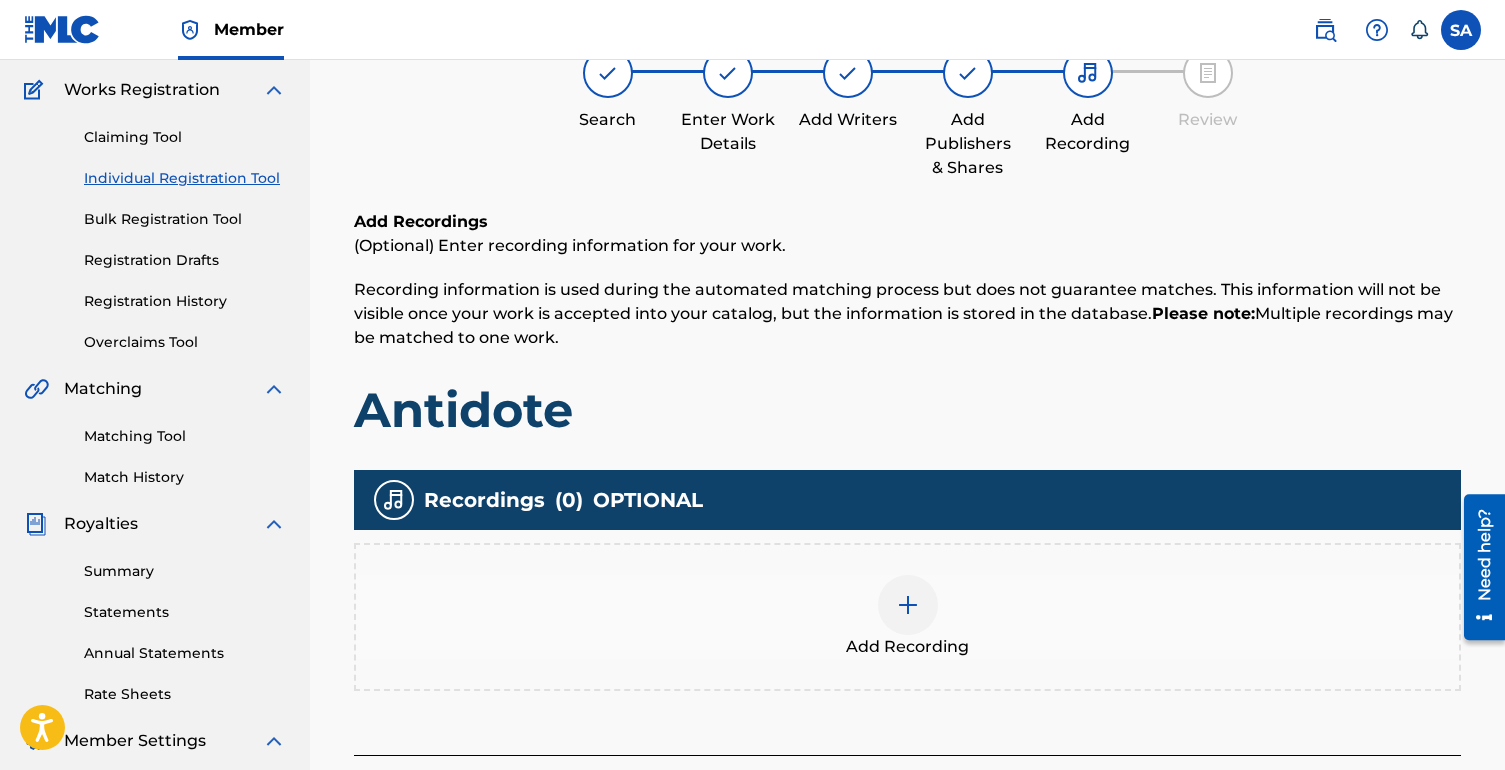 scroll, scrollTop: 90, scrollLeft: 0, axis: vertical 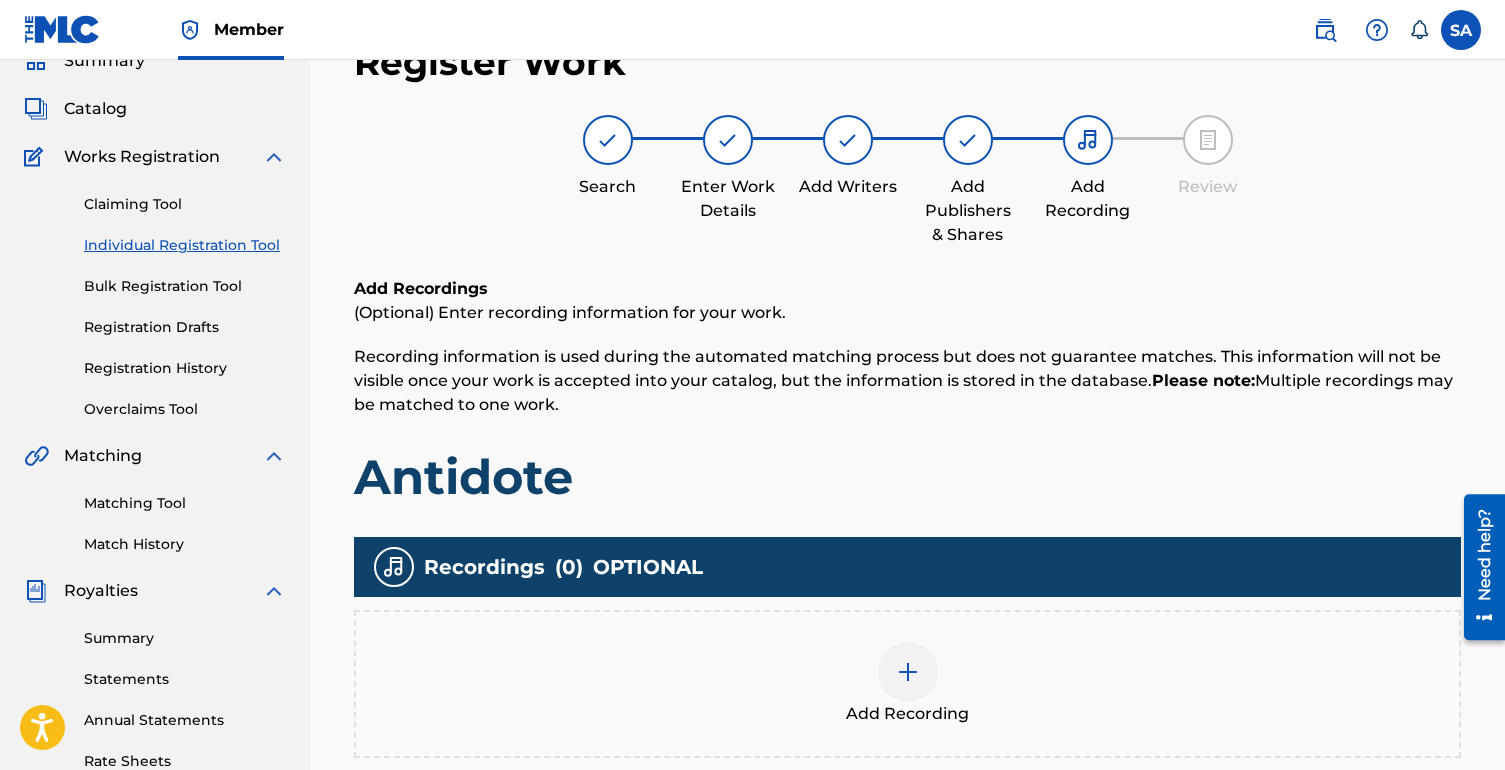 click at bounding box center [908, 672] 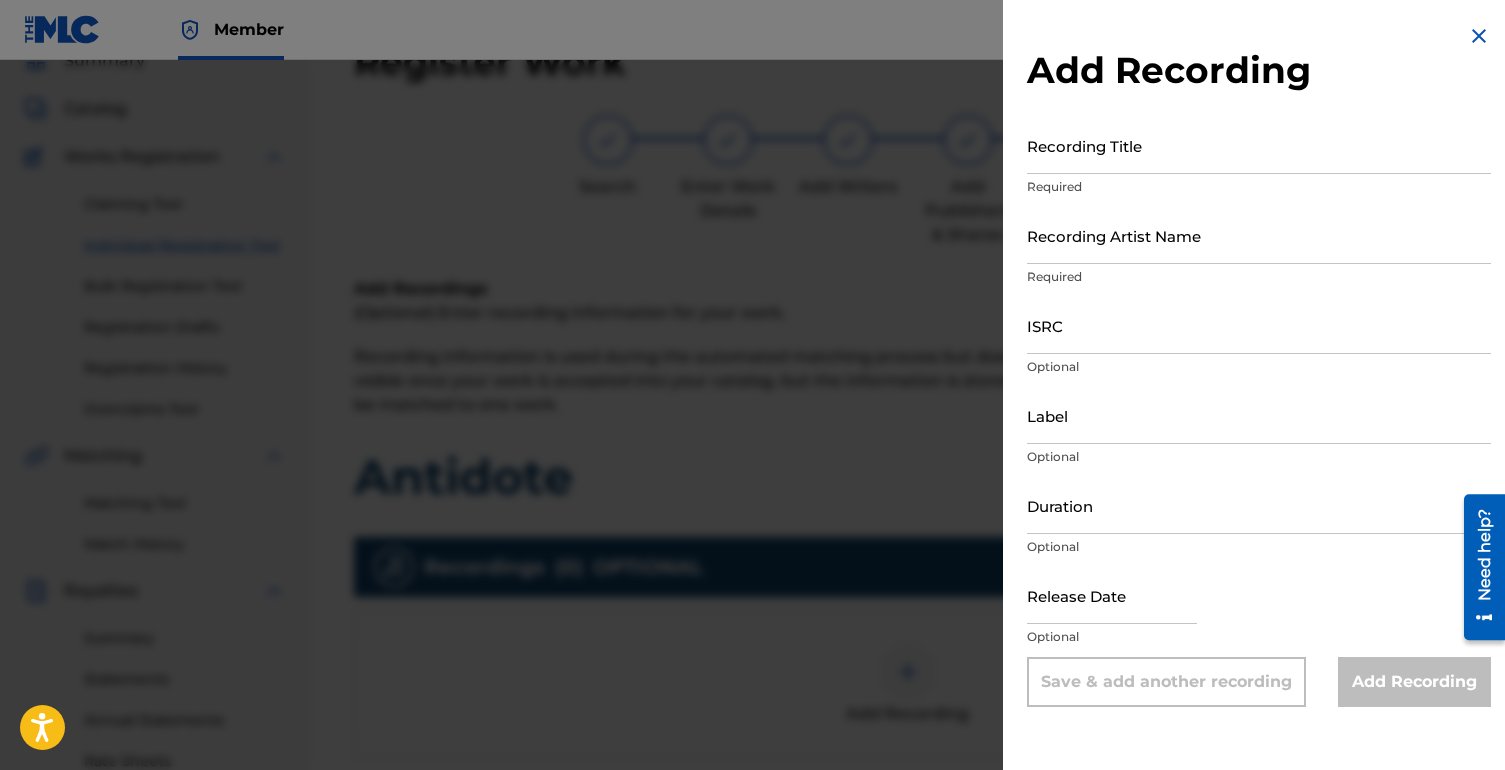 click on "Recording Title" at bounding box center (1259, 145) 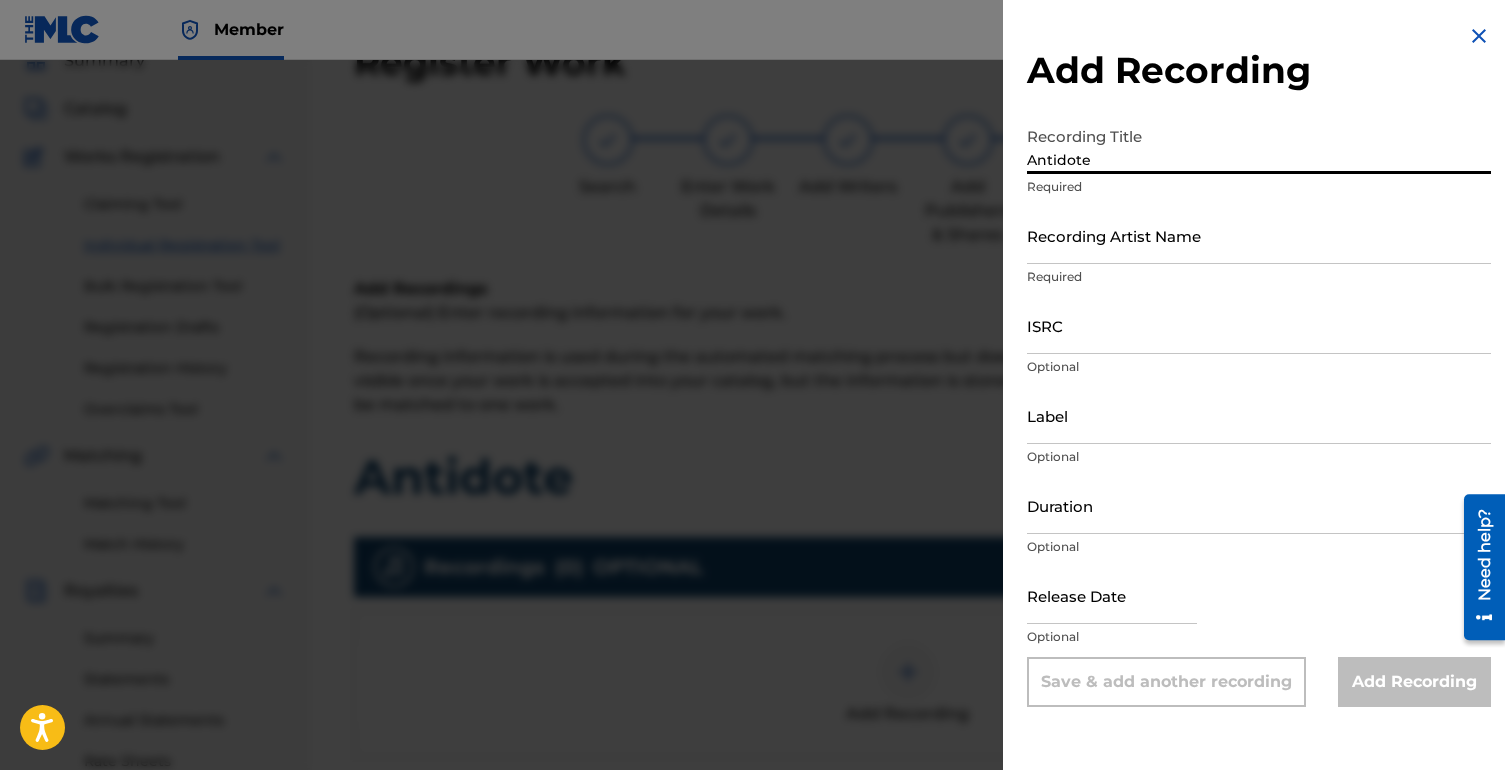 type on "Antidote" 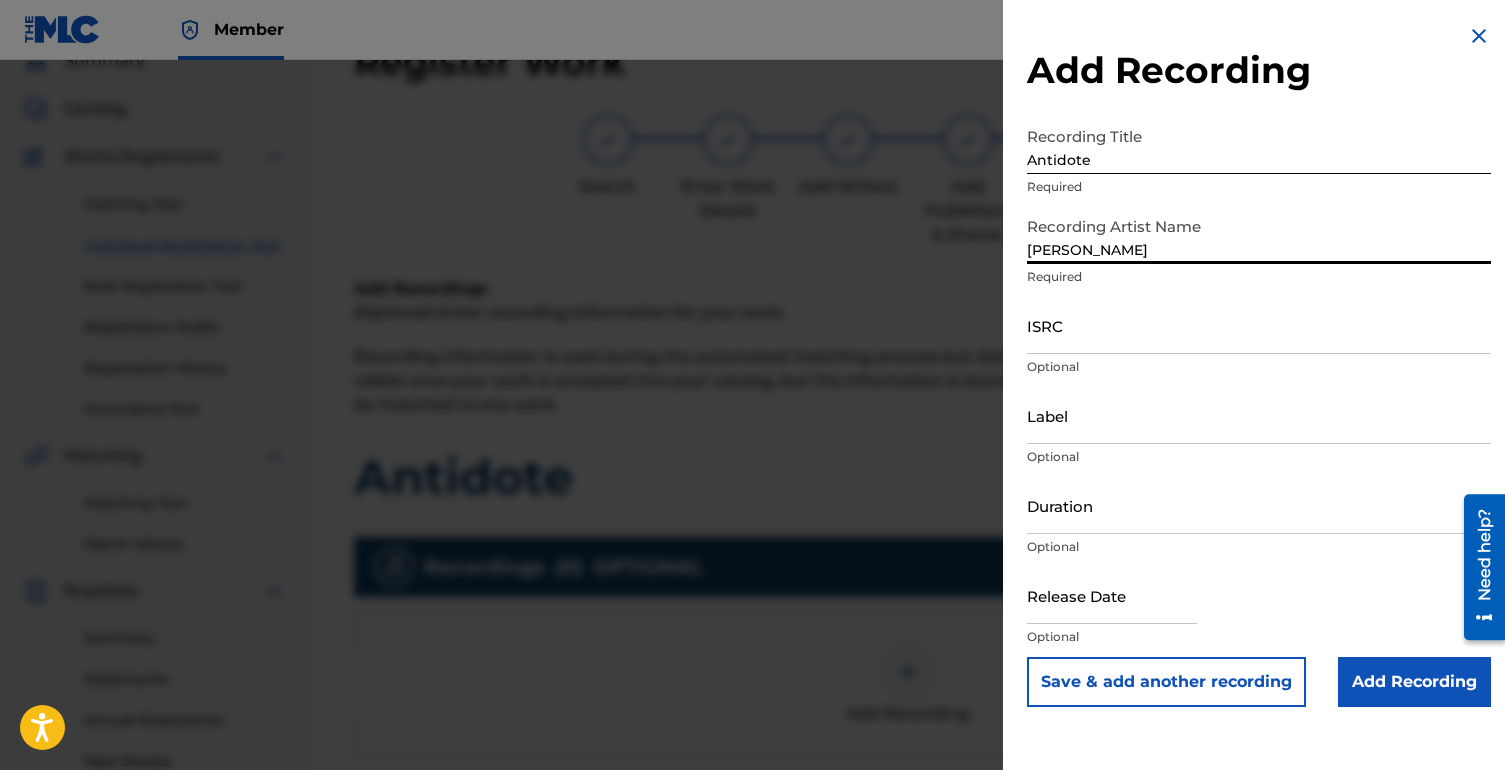 type on "[PERSON_NAME]" 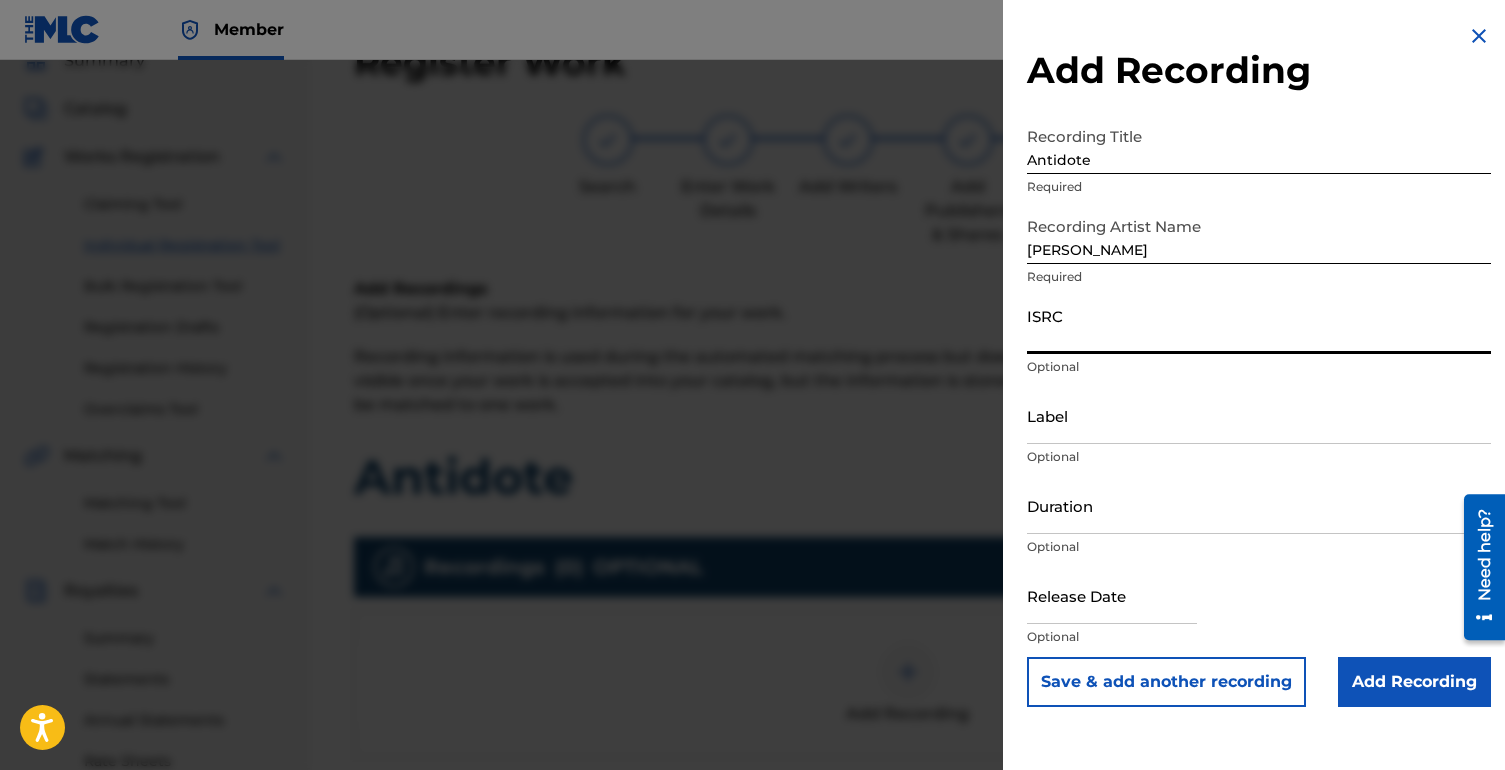 click on "ISRC" at bounding box center [1259, 325] 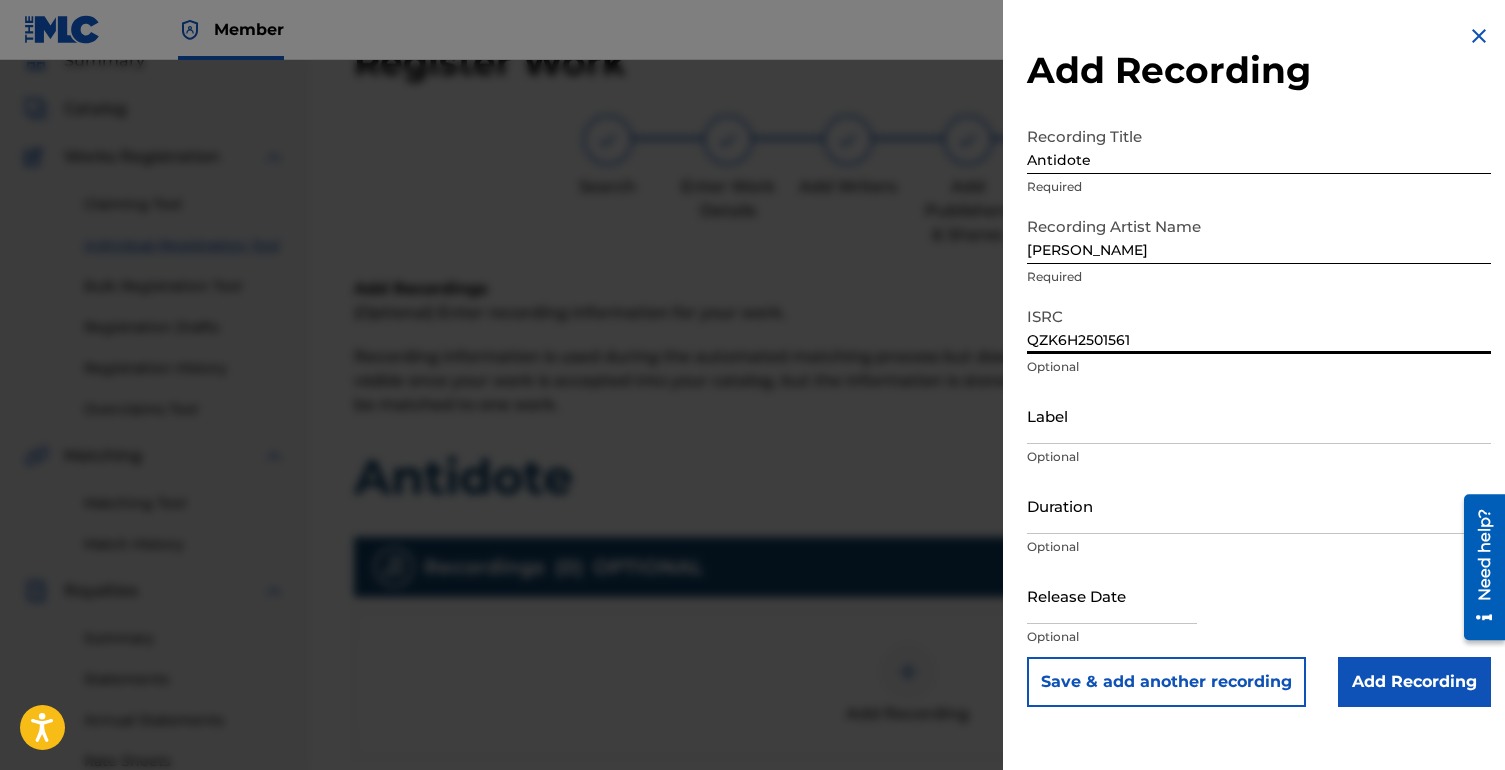 type on "QZK6H2501561" 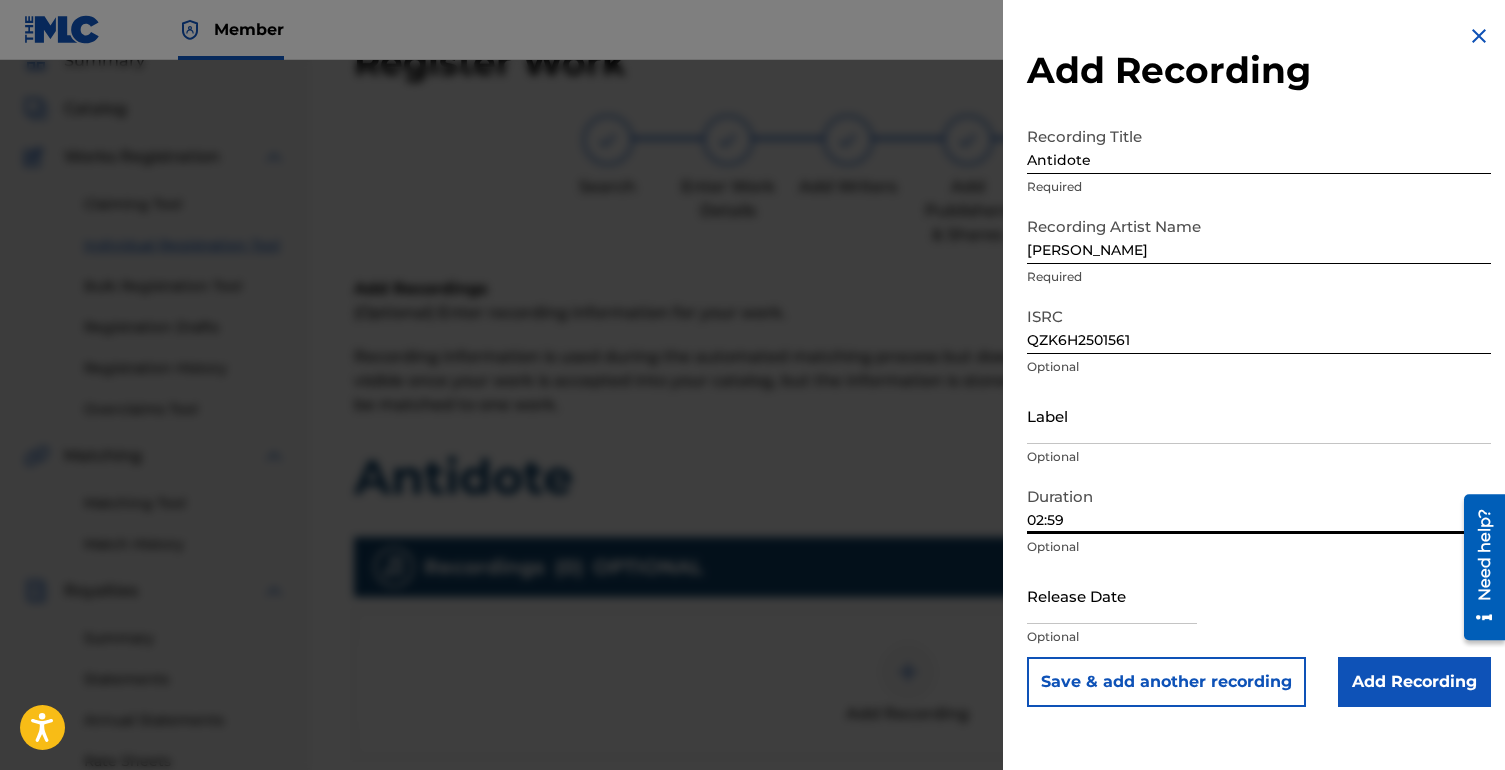 type on "02:59" 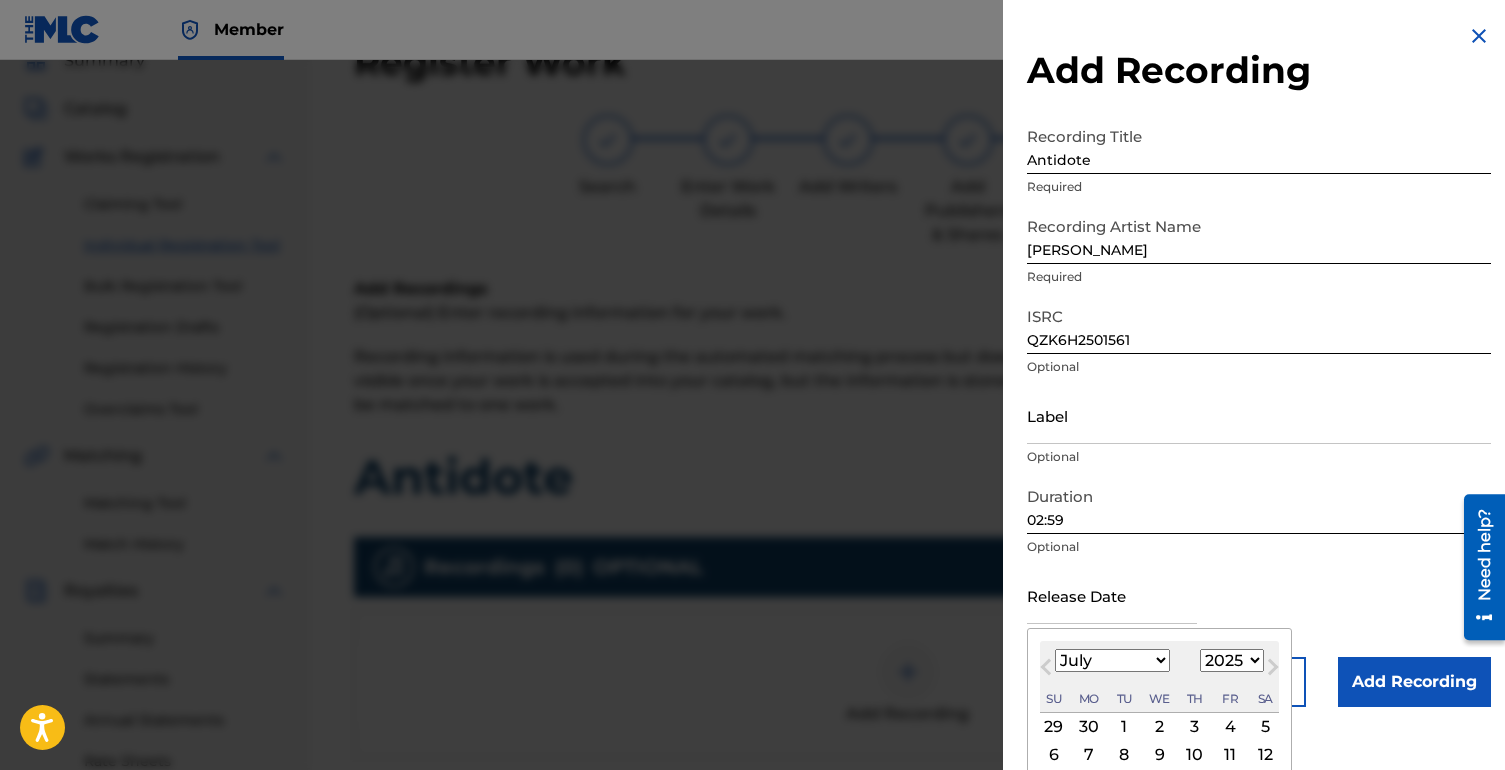 click on "January February March April May June July August September October November December" at bounding box center (1112, 660) 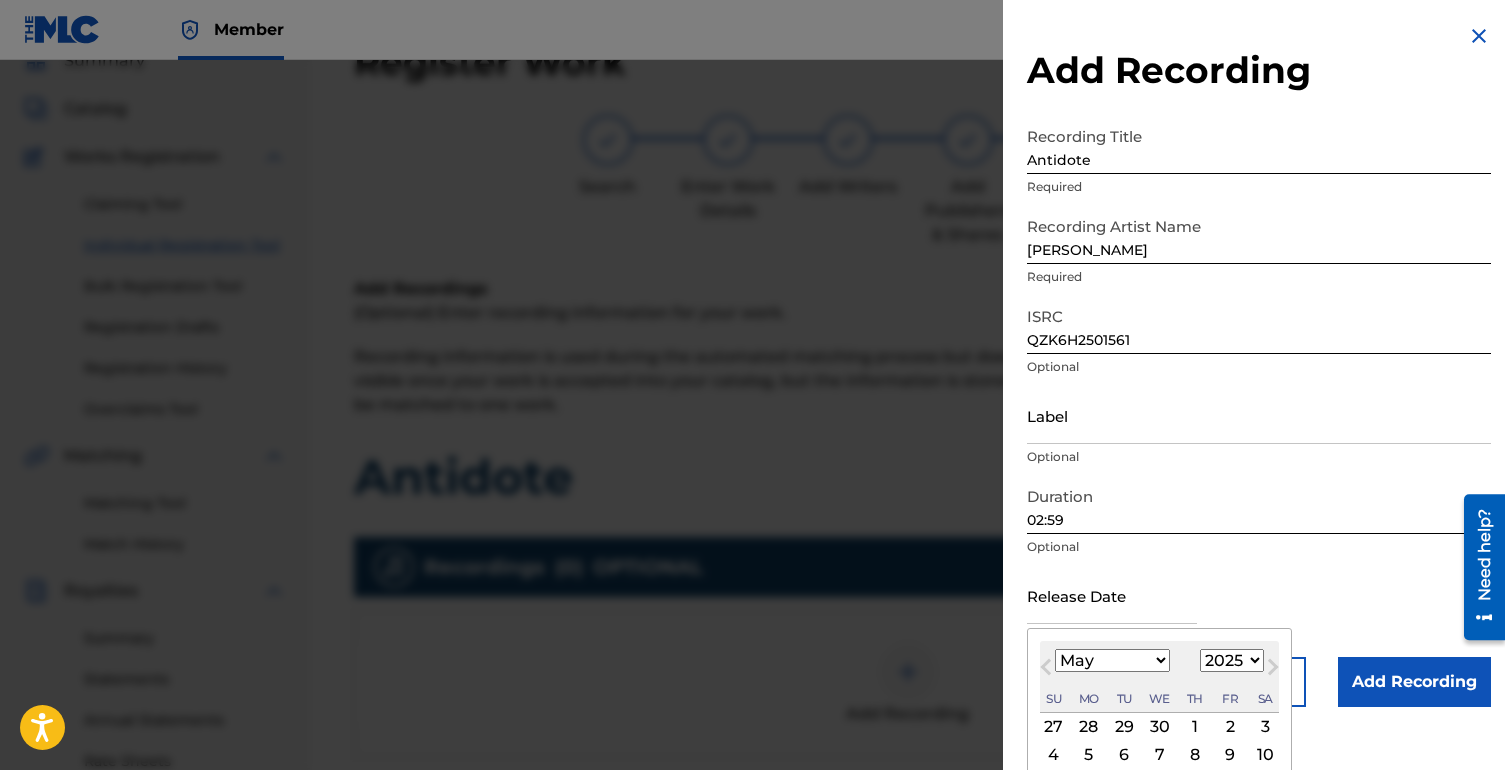 scroll, scrollTop: 120, scrollLeft: 0, axis: vertical 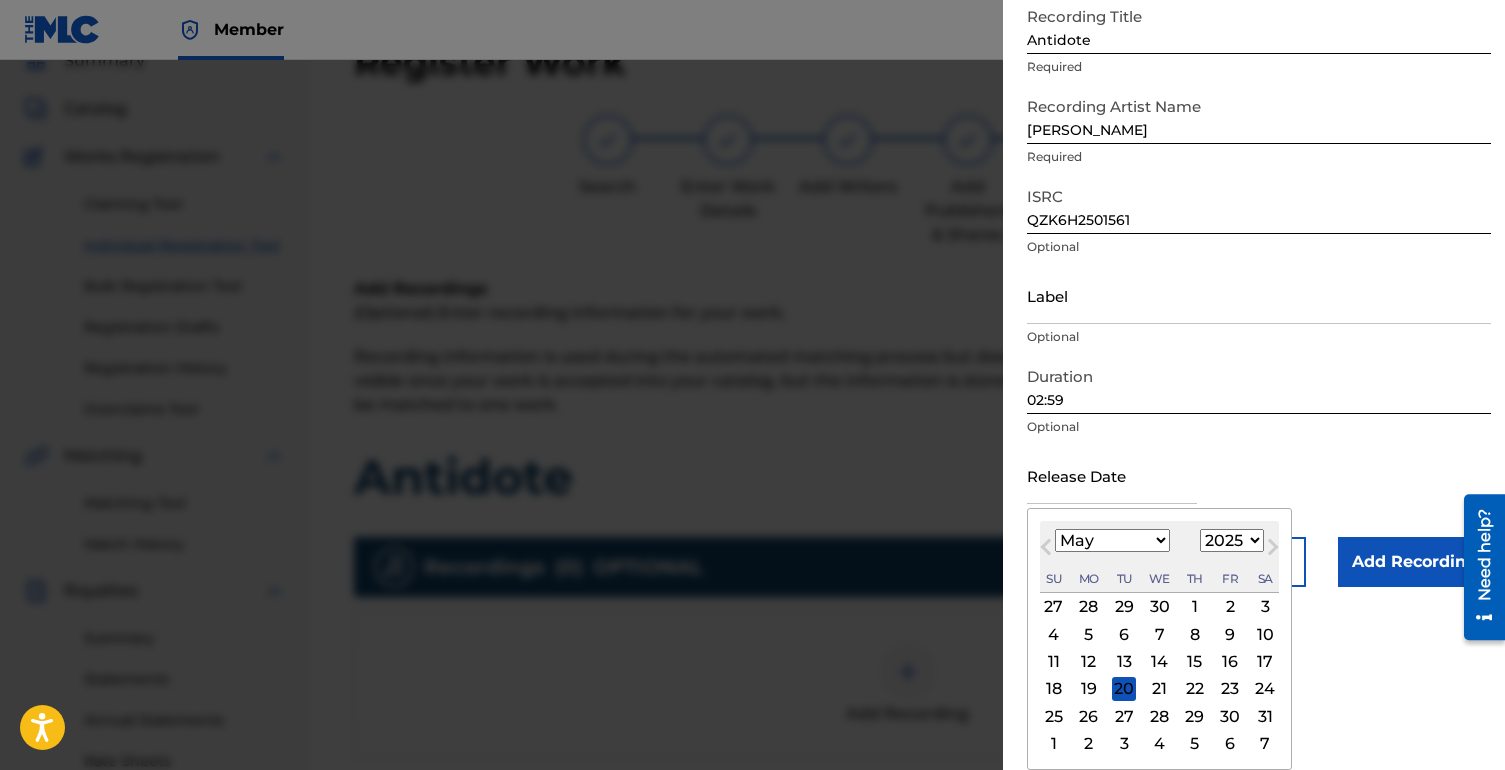 click on "22" at bounding box center [1195, 689] 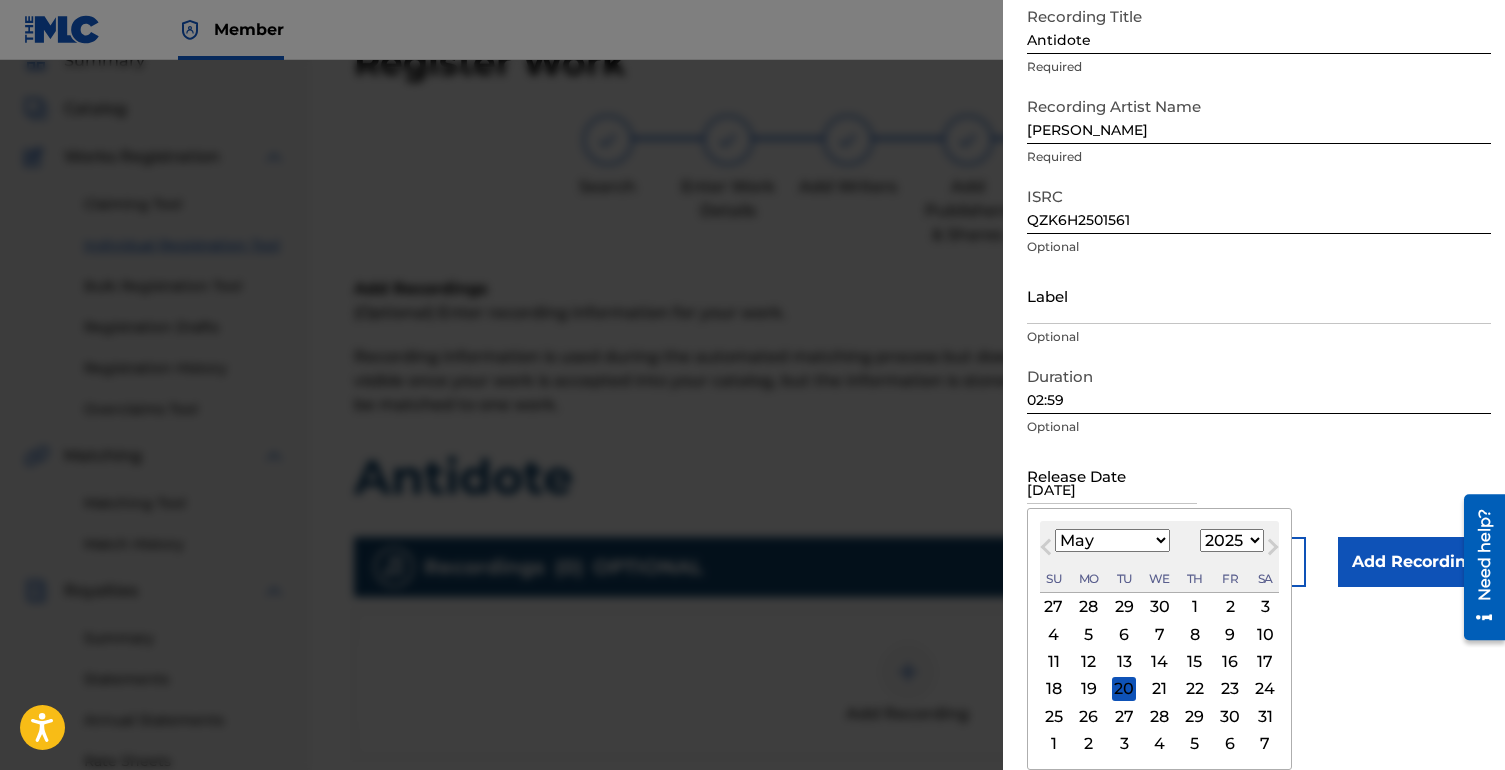 scroll, scrollTop: 0, scrollLeft: 0, axis: both 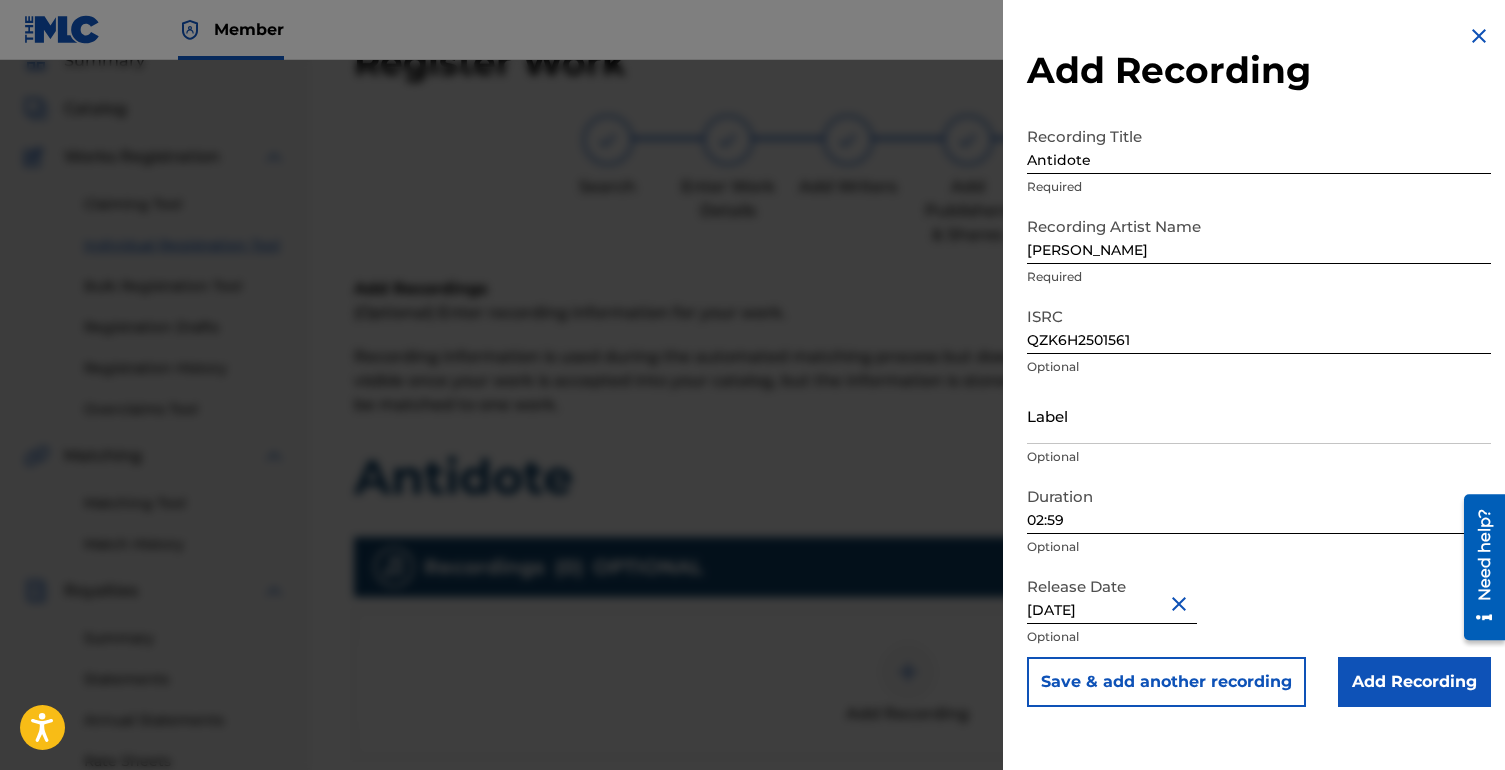 click on "Add Recording" at bounding box center [1414, 682] 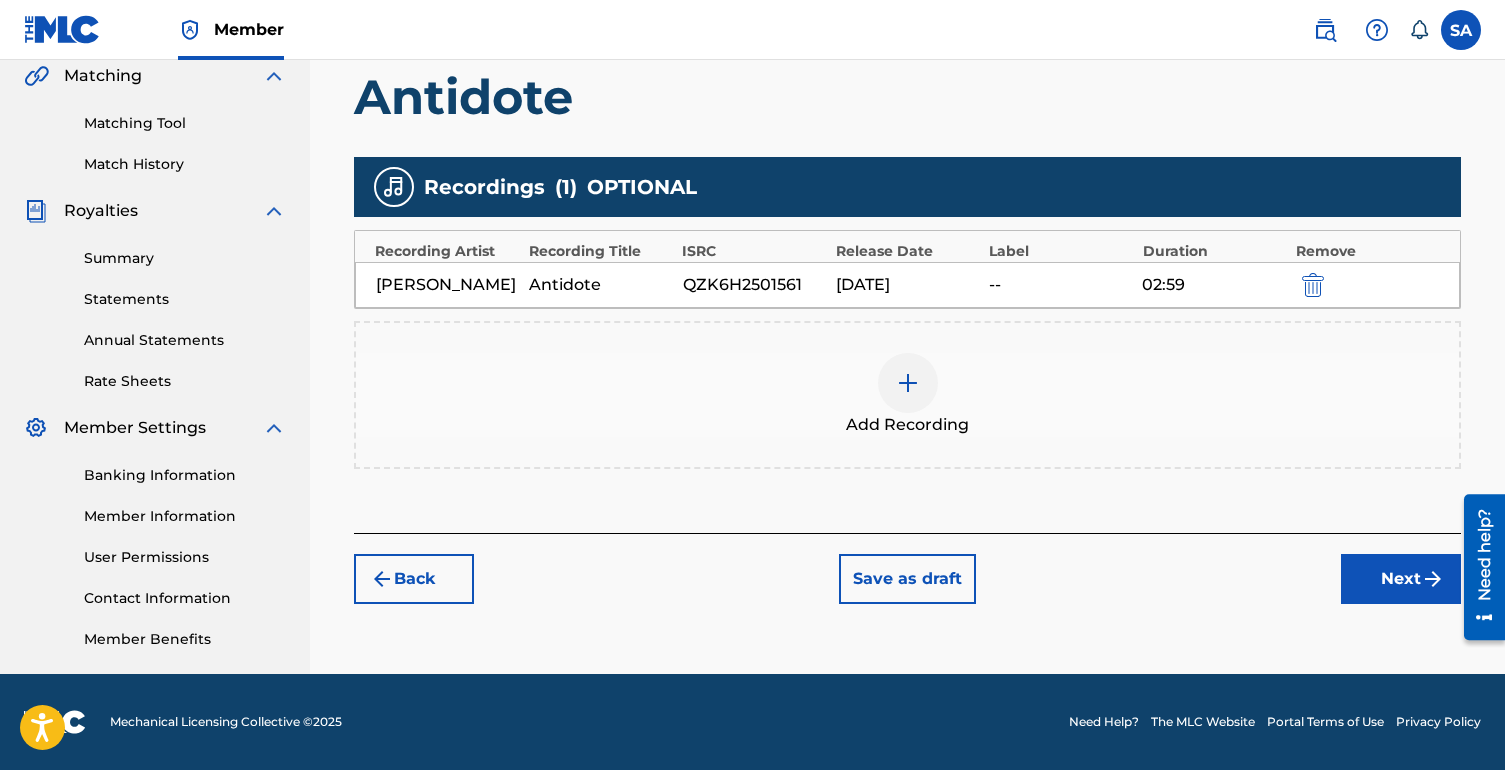 click on "Next" at bounding box center [1401, 579] 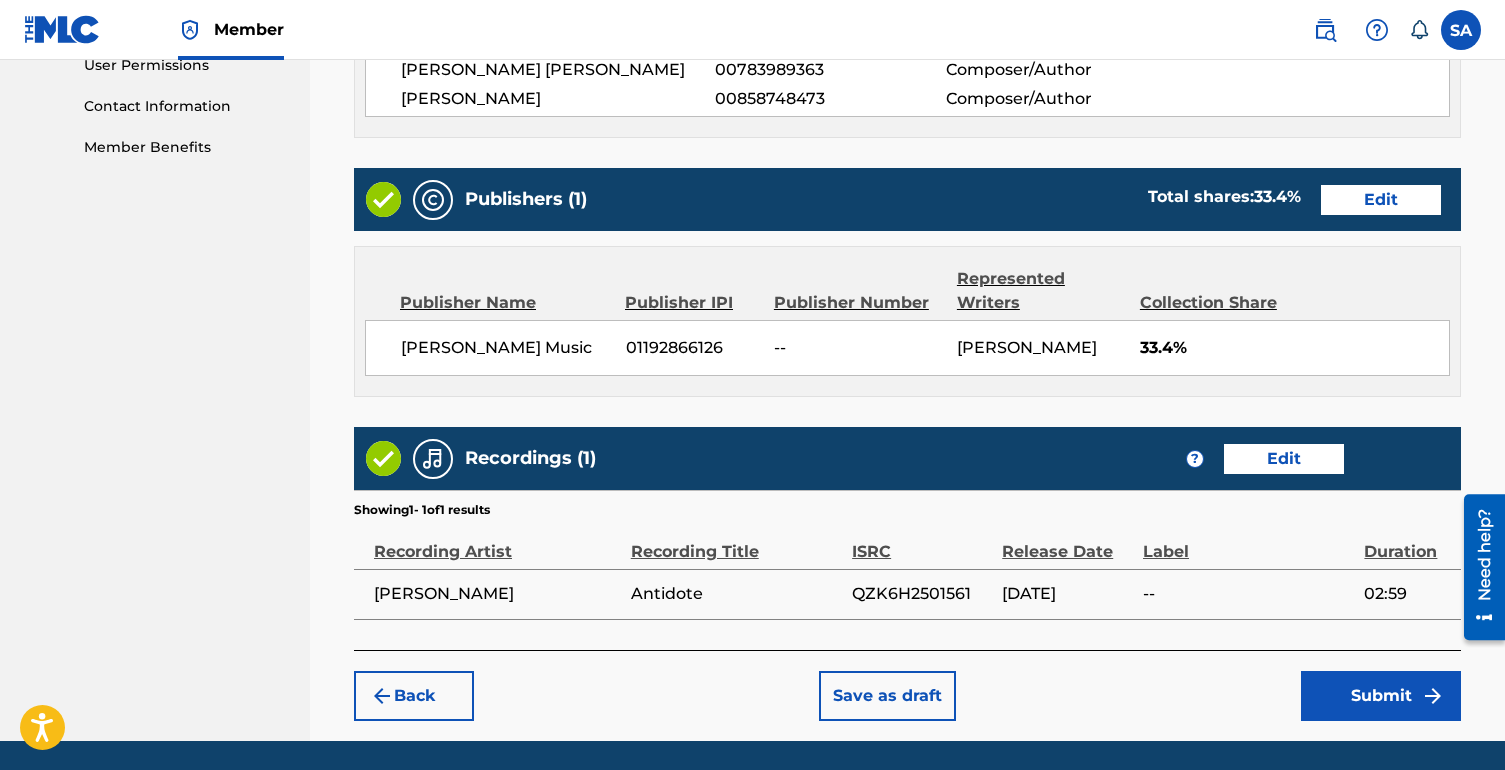 scroll, scrollTop: 1026, scrollLeft: 0, axis: vertical 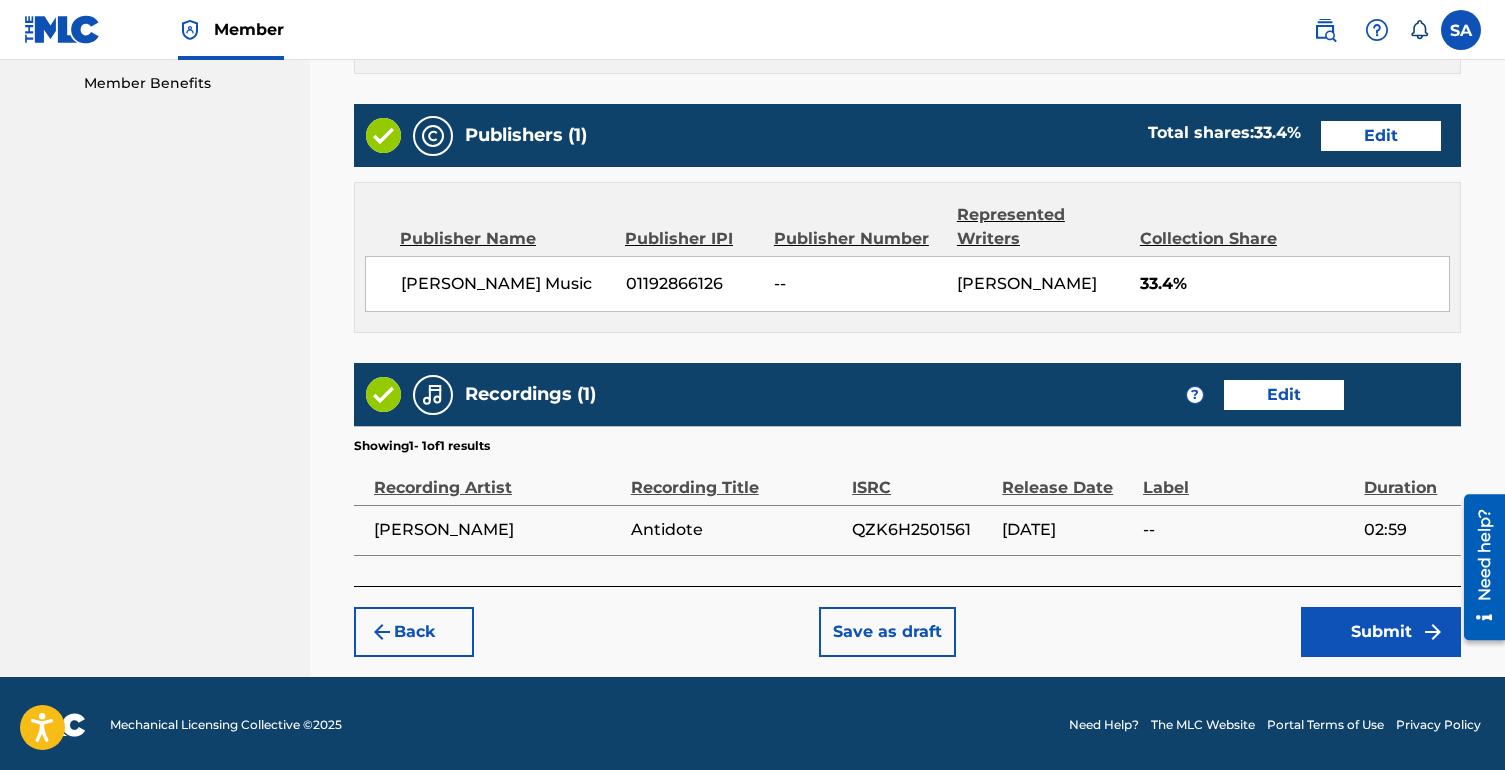 click on "Submit" at bounding box center [1381, 632] 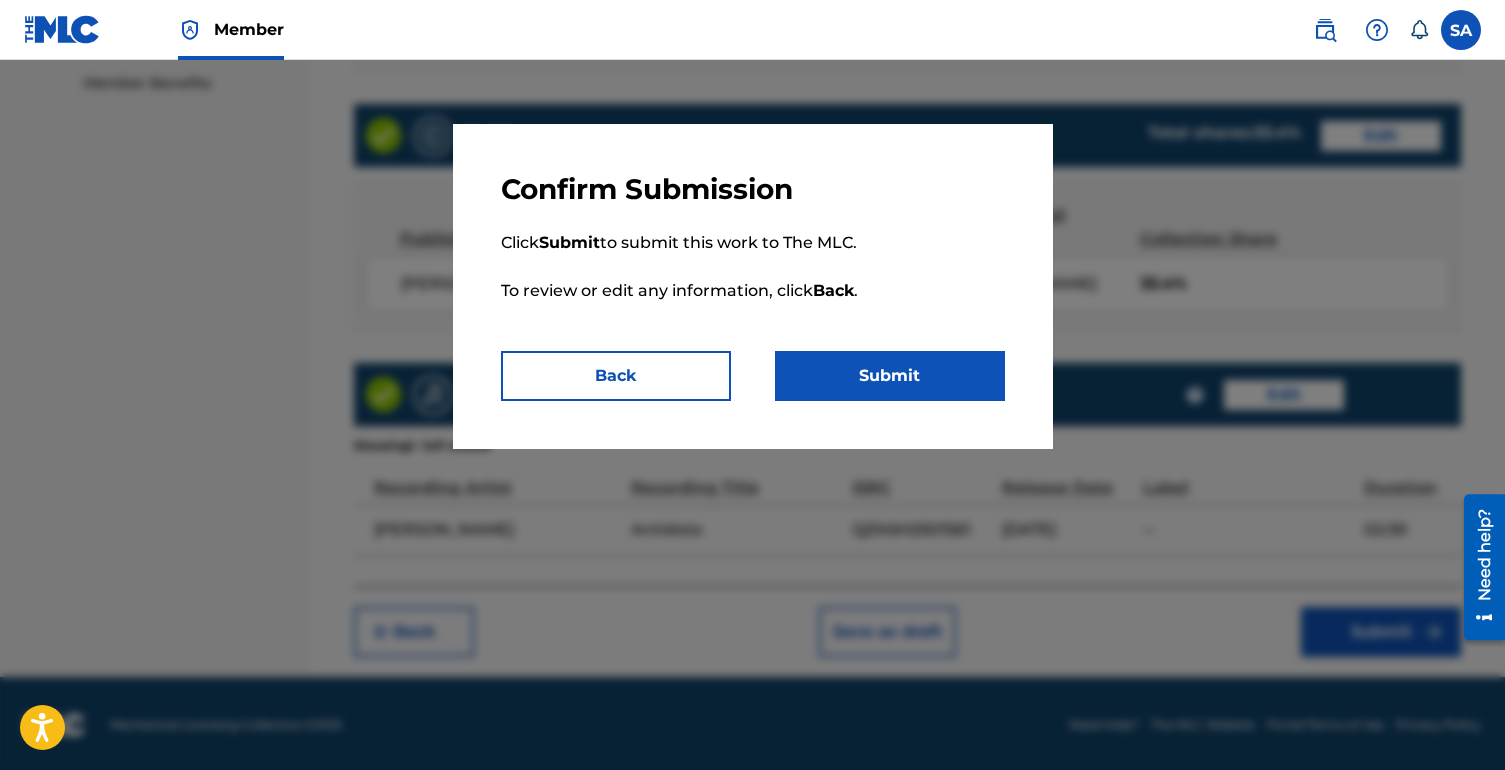 click on "Back" at bounding box center [616, 376] 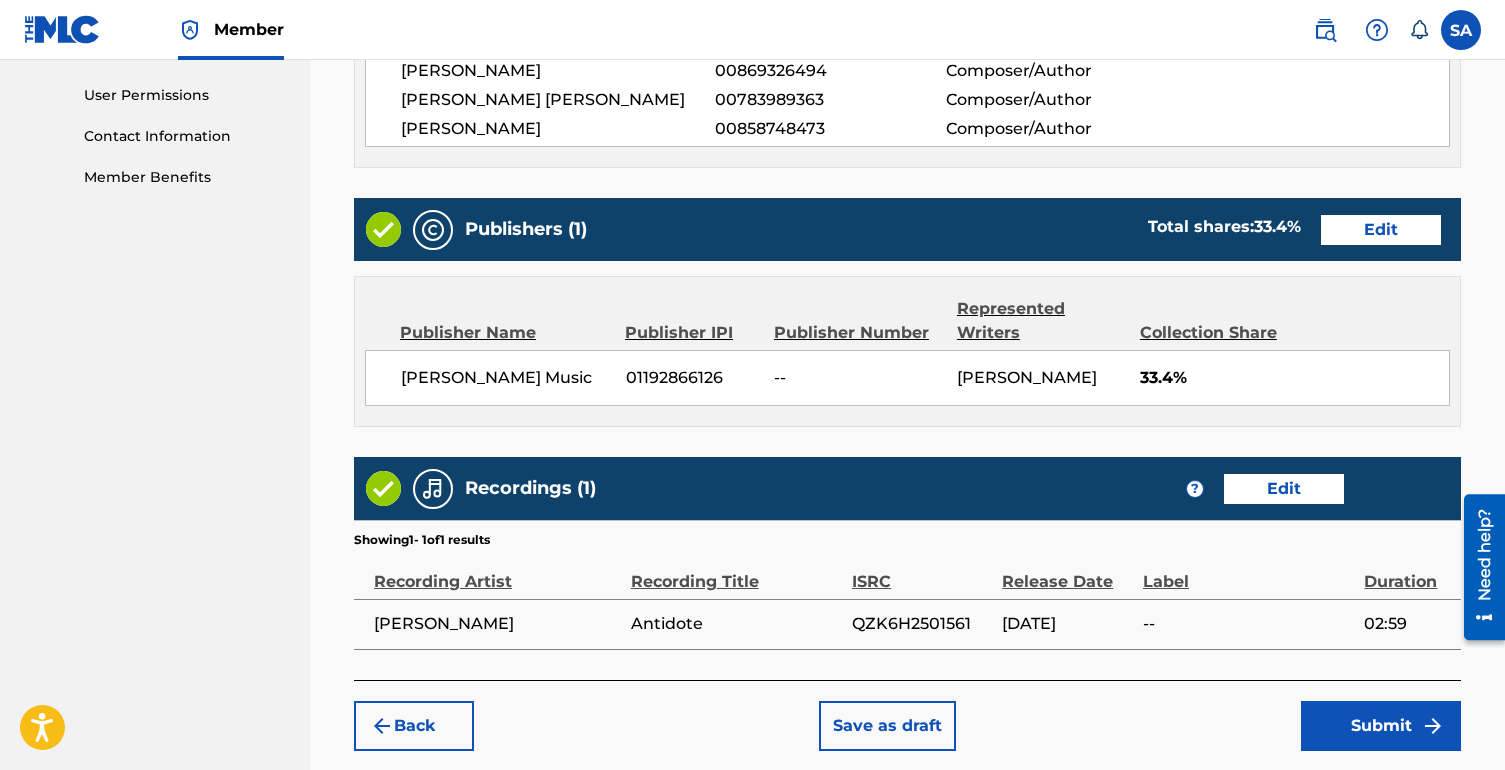 scroll, scrollTop: 931, scrollLeft: 0, axis: vertical 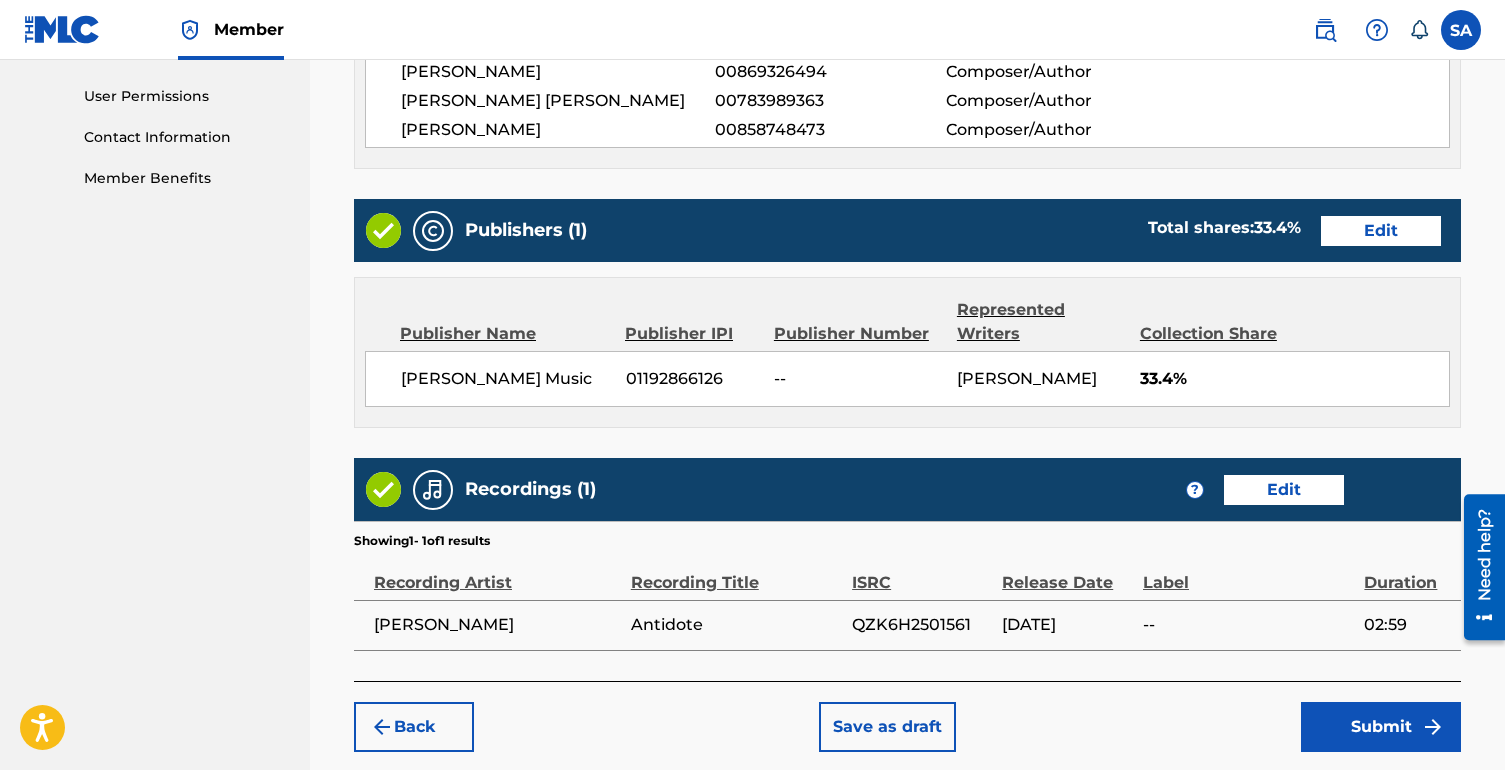 click on "Edit" at bounding box center [1381, 231] 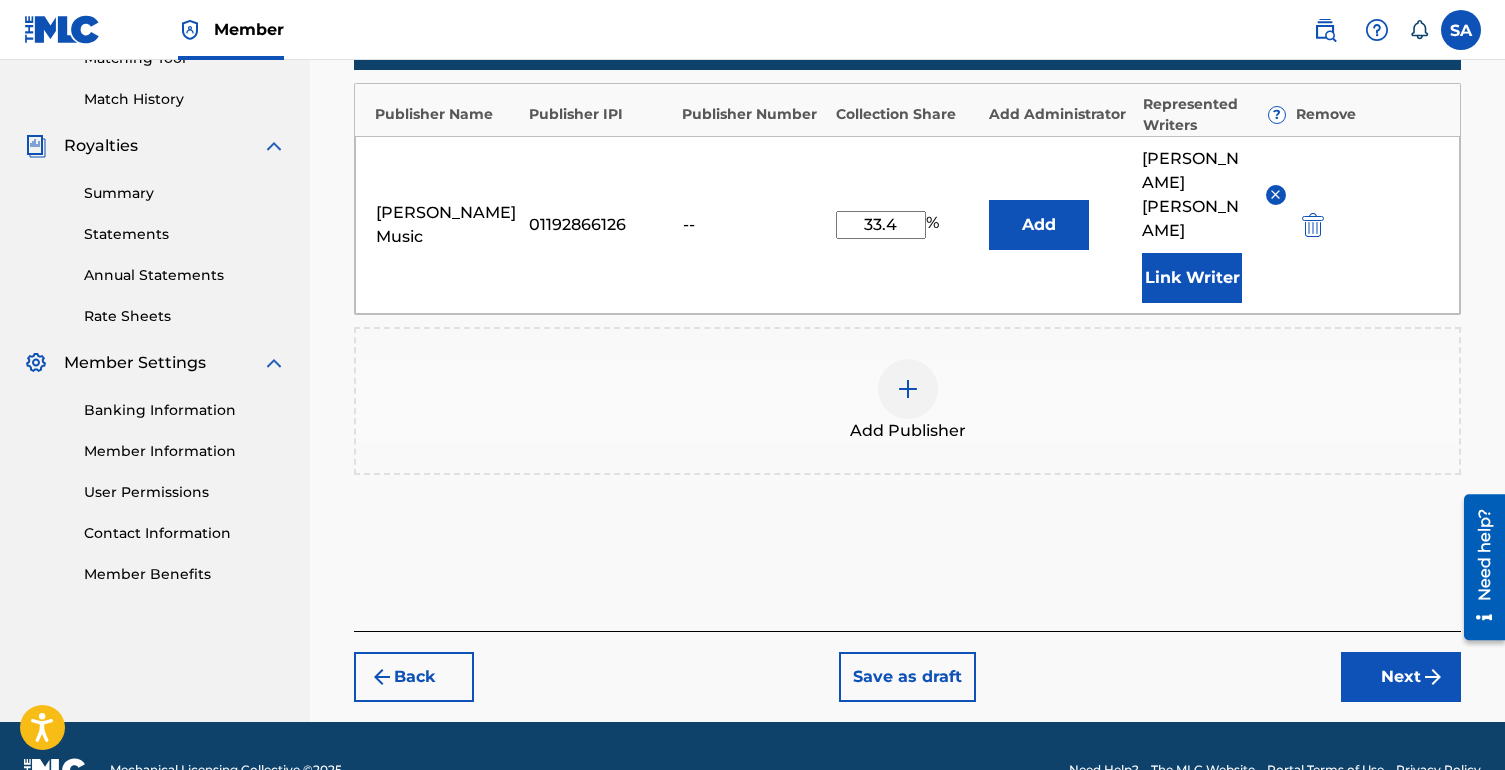 click on "33.4" at bounding box center (881, 225) 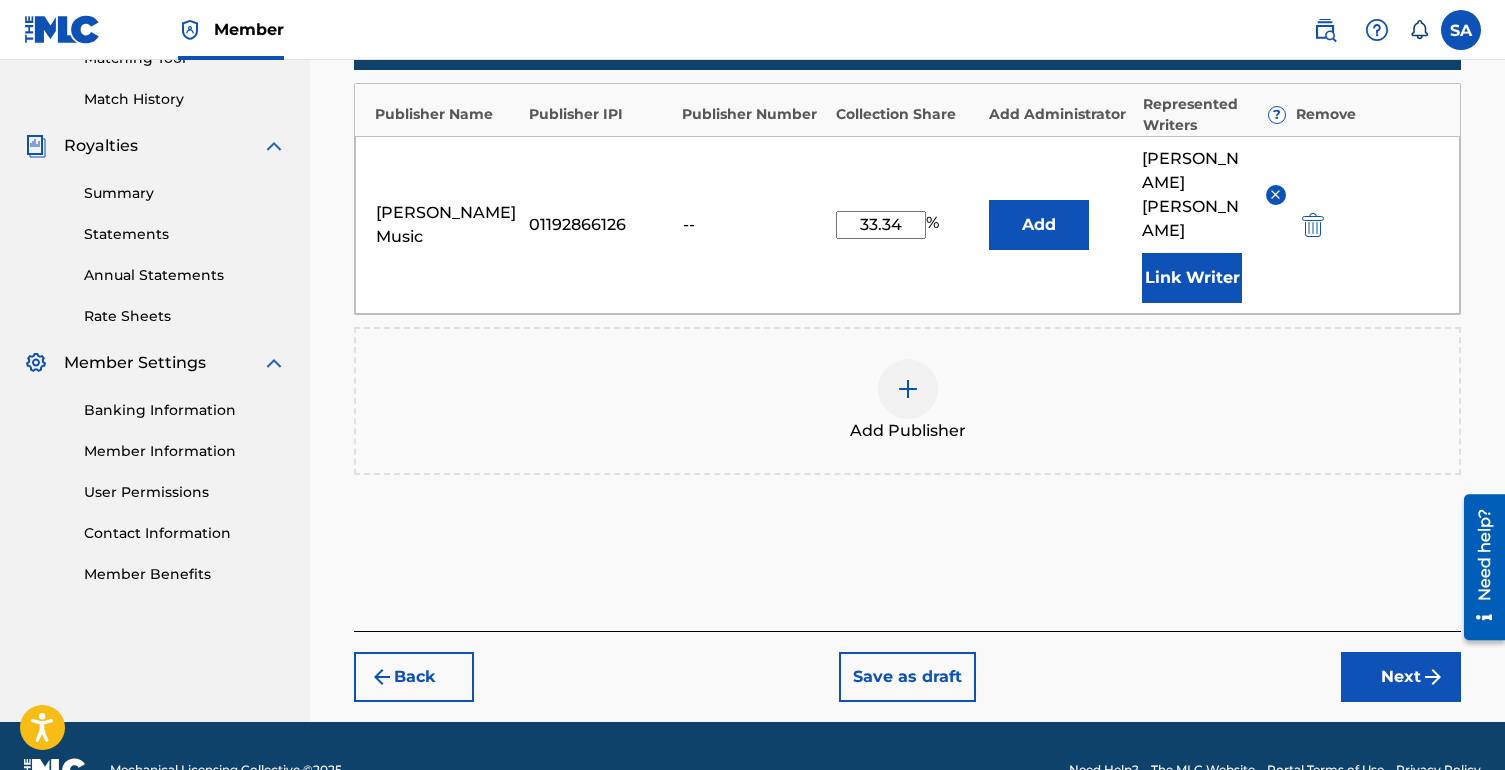 type on "33.34" 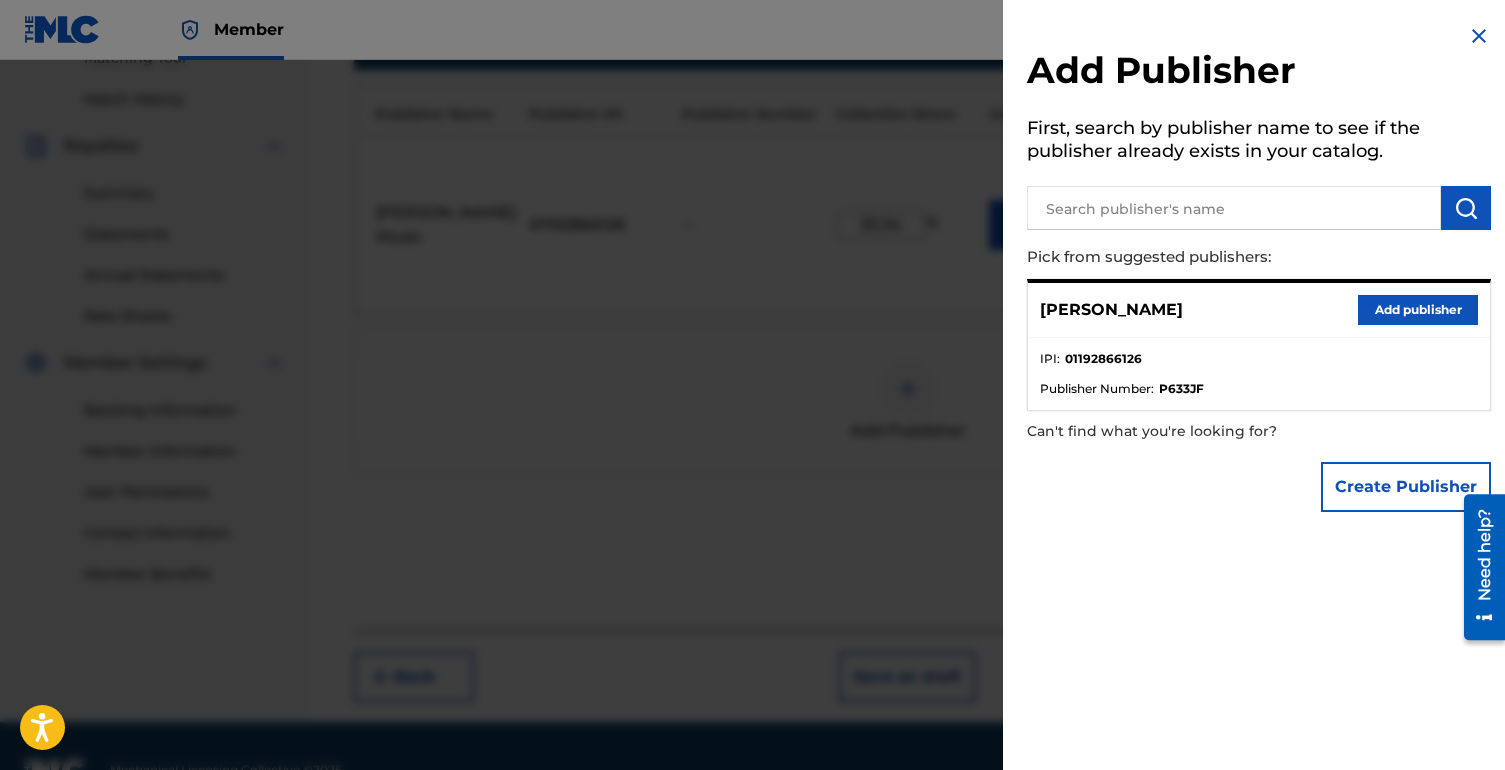 click at bounding box center [1479, 36] 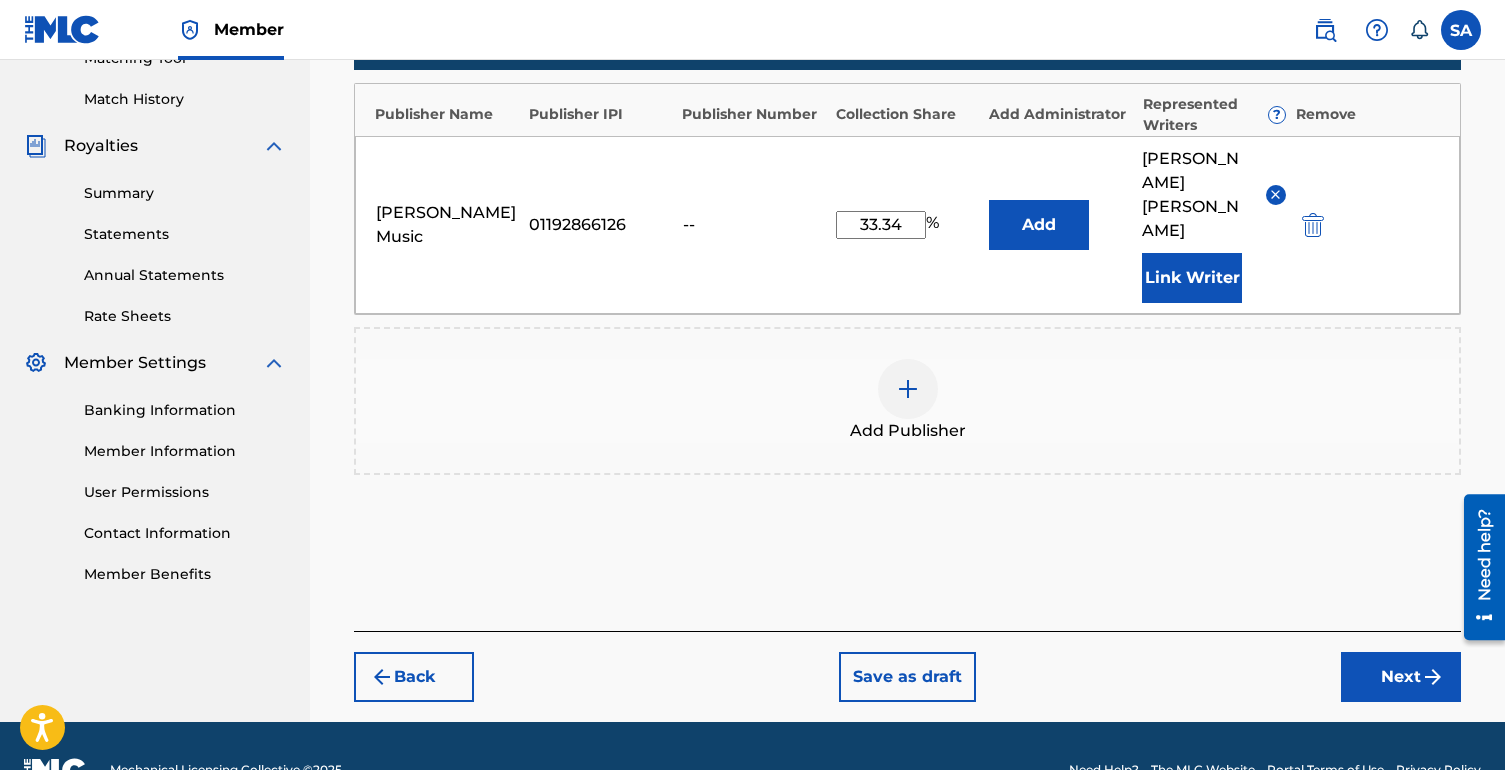 click on "Next" at bounding box center (1401, 677) 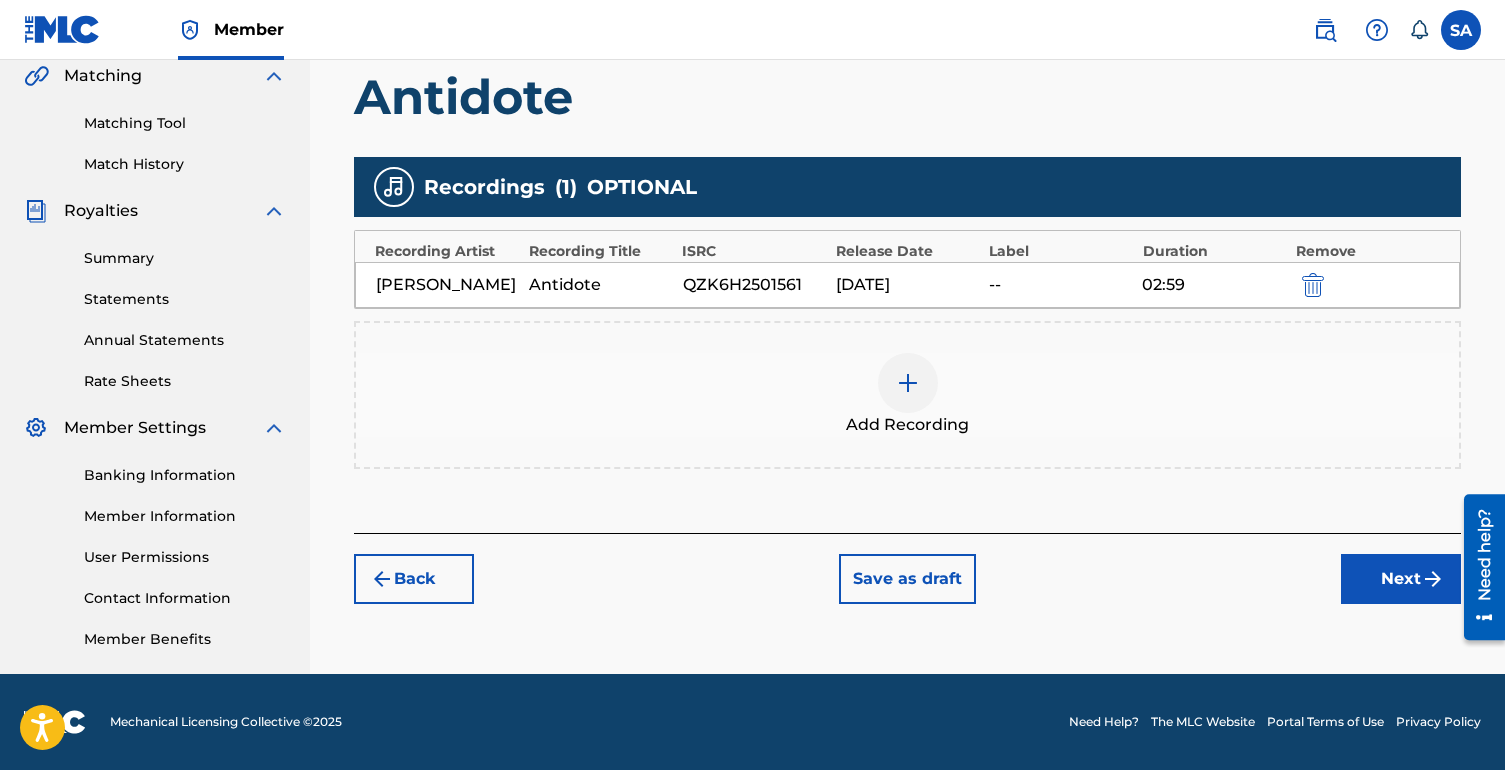 click on "Next" at bounding box center (1401, 579) 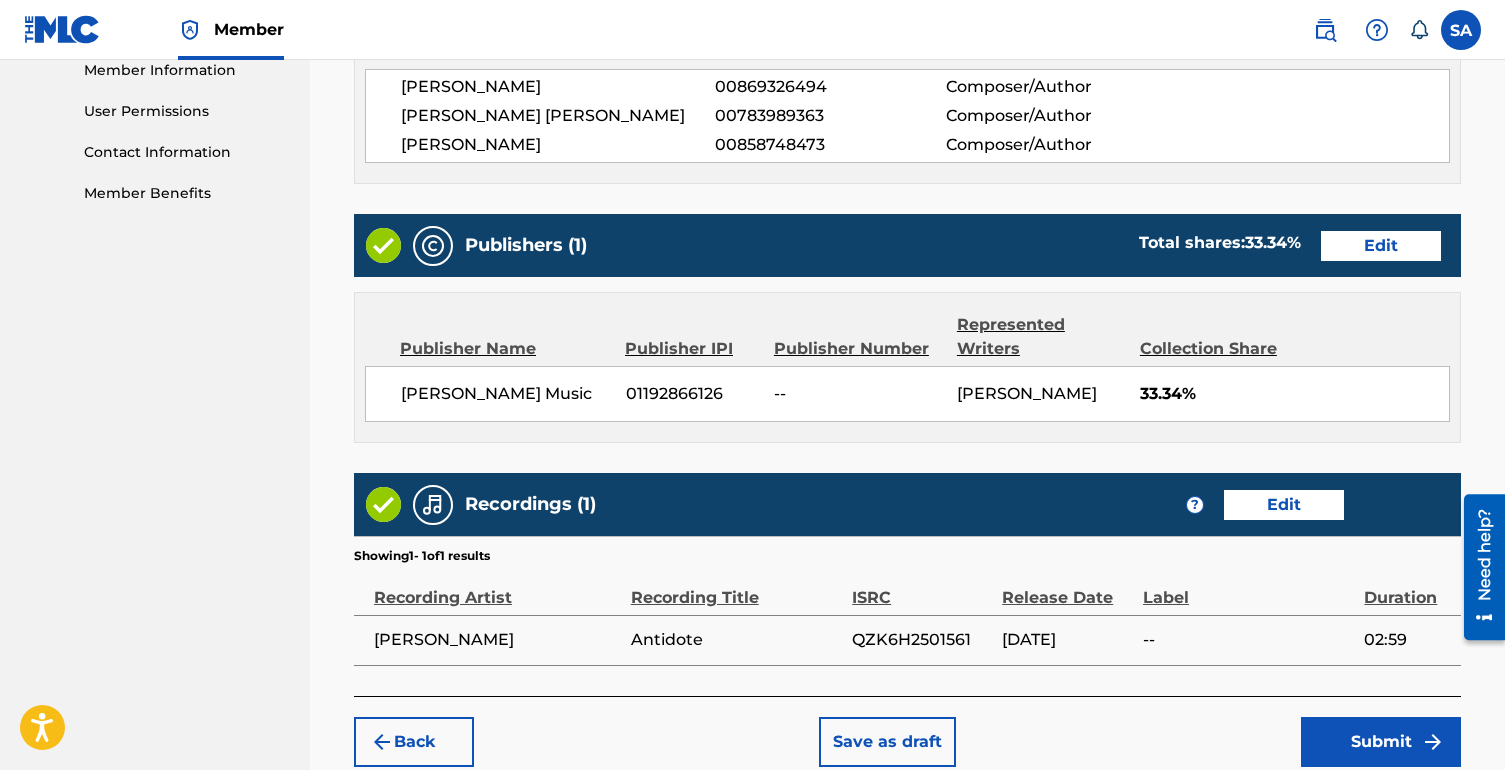 scroll, scrollTop: 1026, scrollLeft: 0, axis: vertical 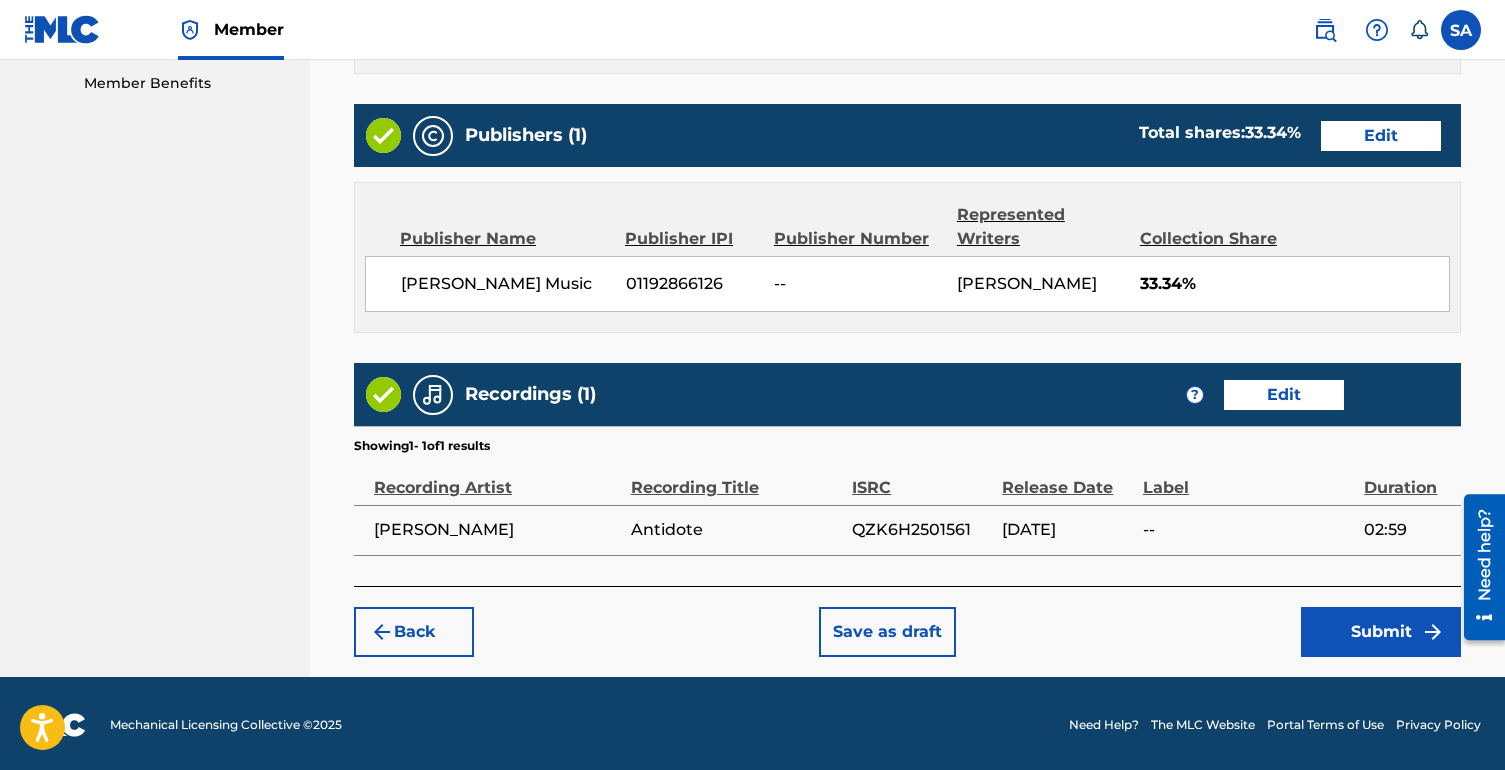 click on "Submit" at bounding box center (1381, 632) 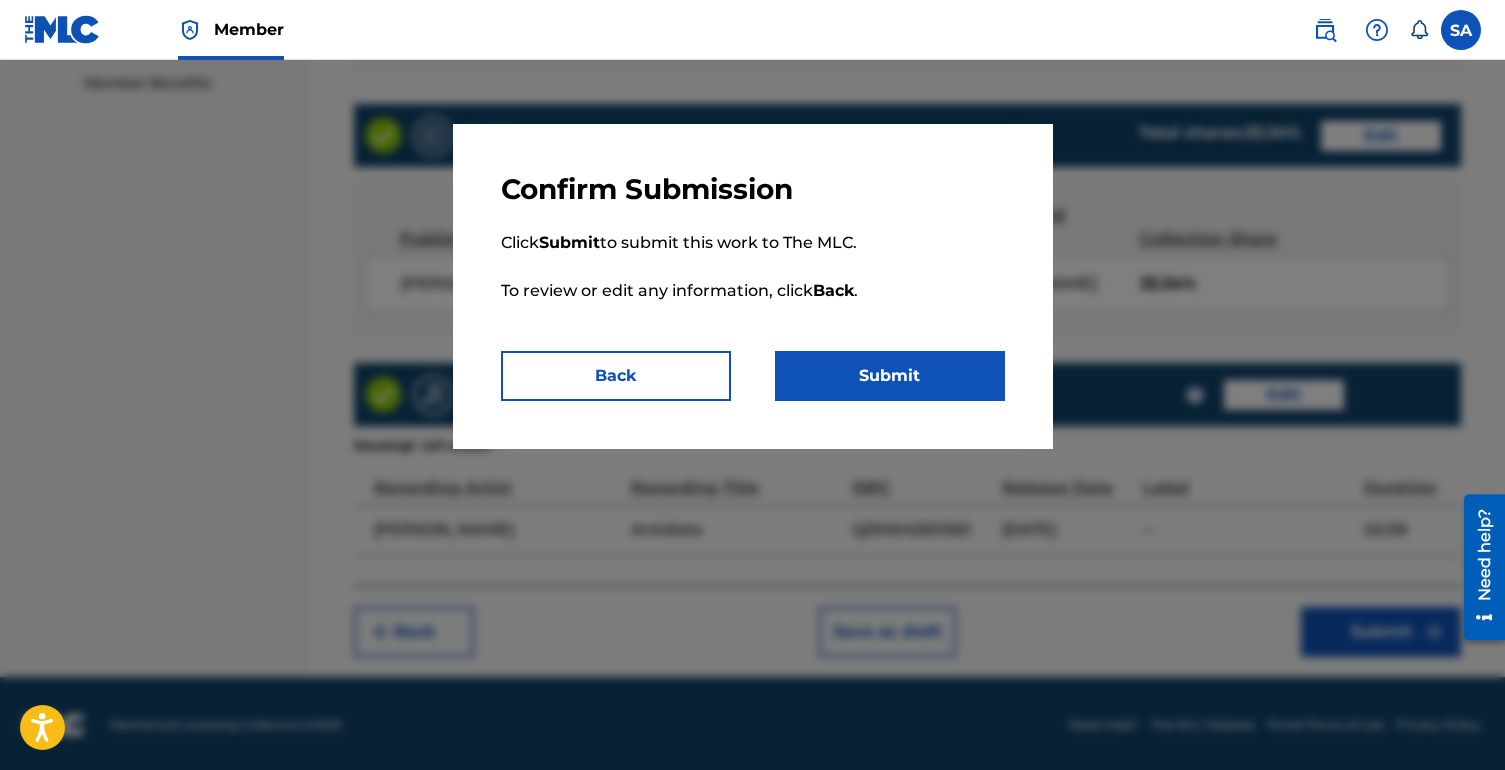 click on "Submit" at bounding box center (890, 376) 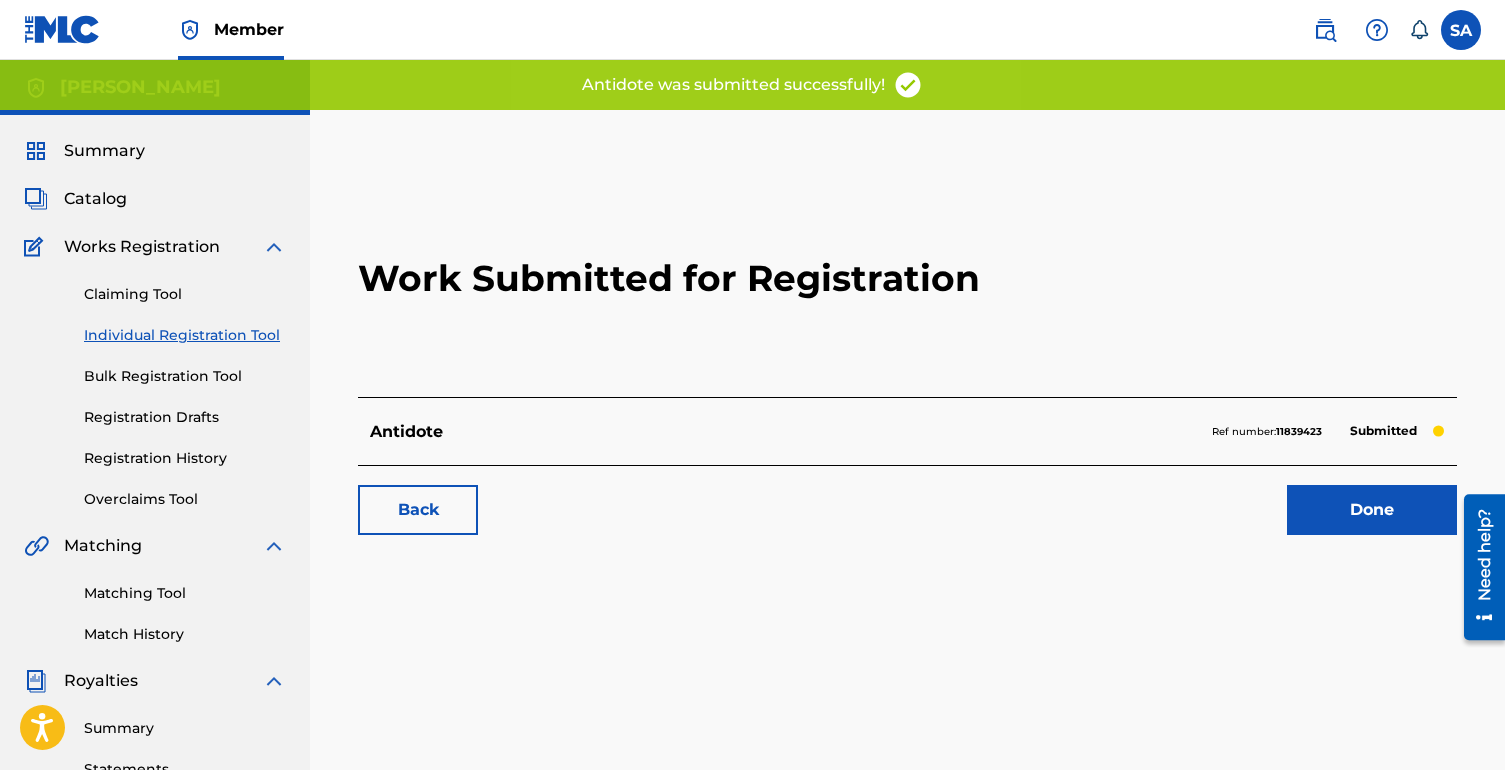 click on "Done" at bounding box center [1372, 510] 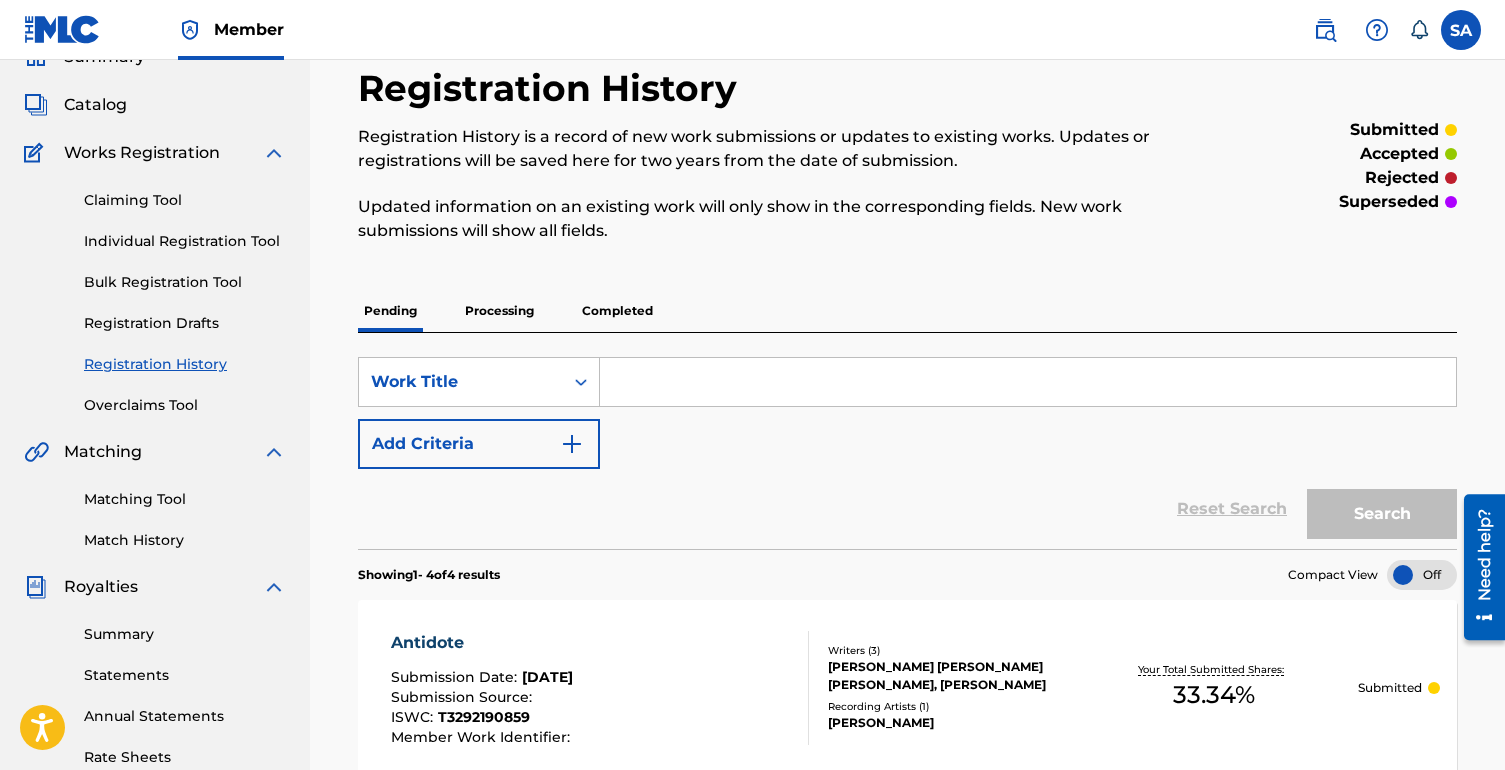 scroll, scrollTop: 0, scrollLeft: 0, axis: both 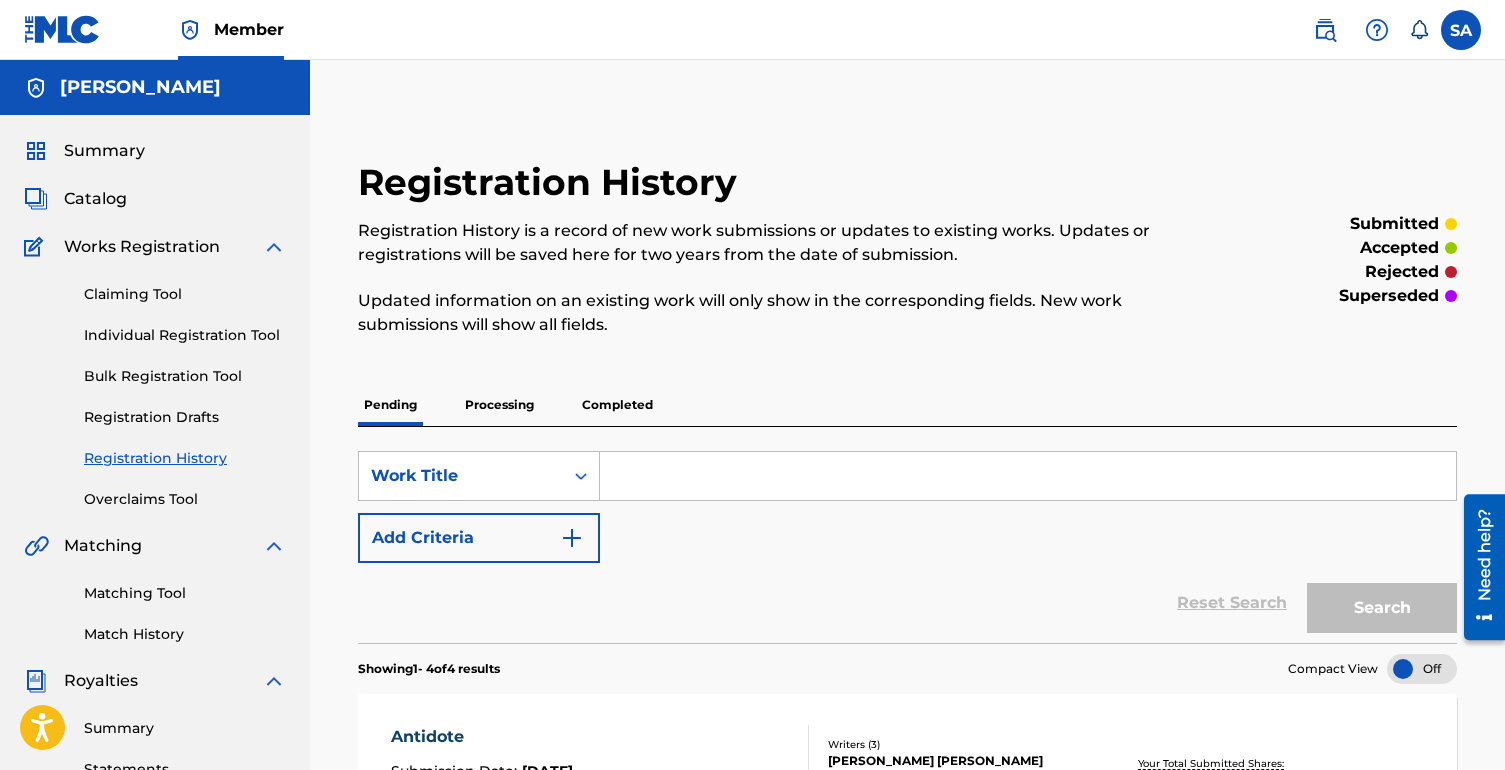 click at bounding box center [1028, 476] 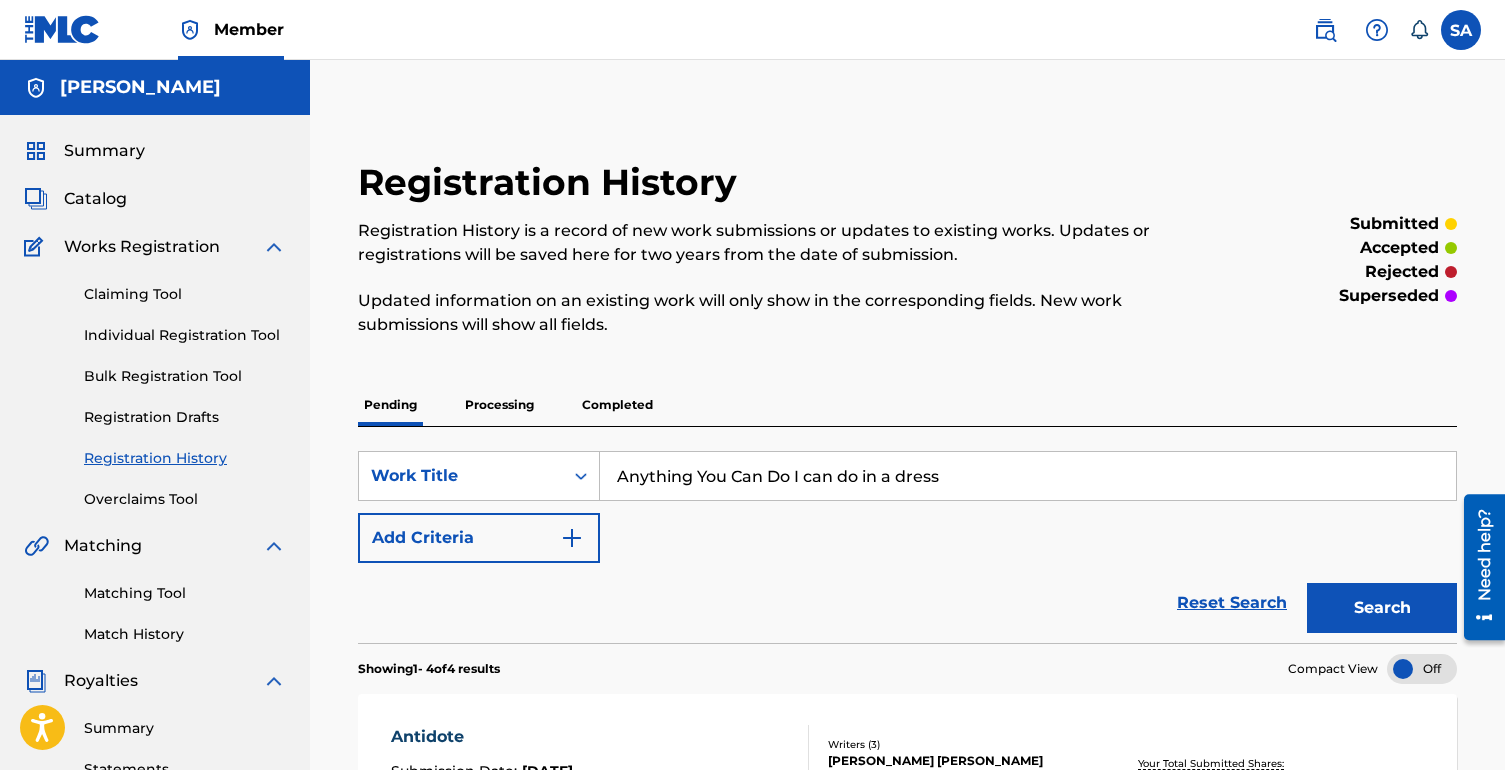 type on "Anything You Can Do I can do in a dress" 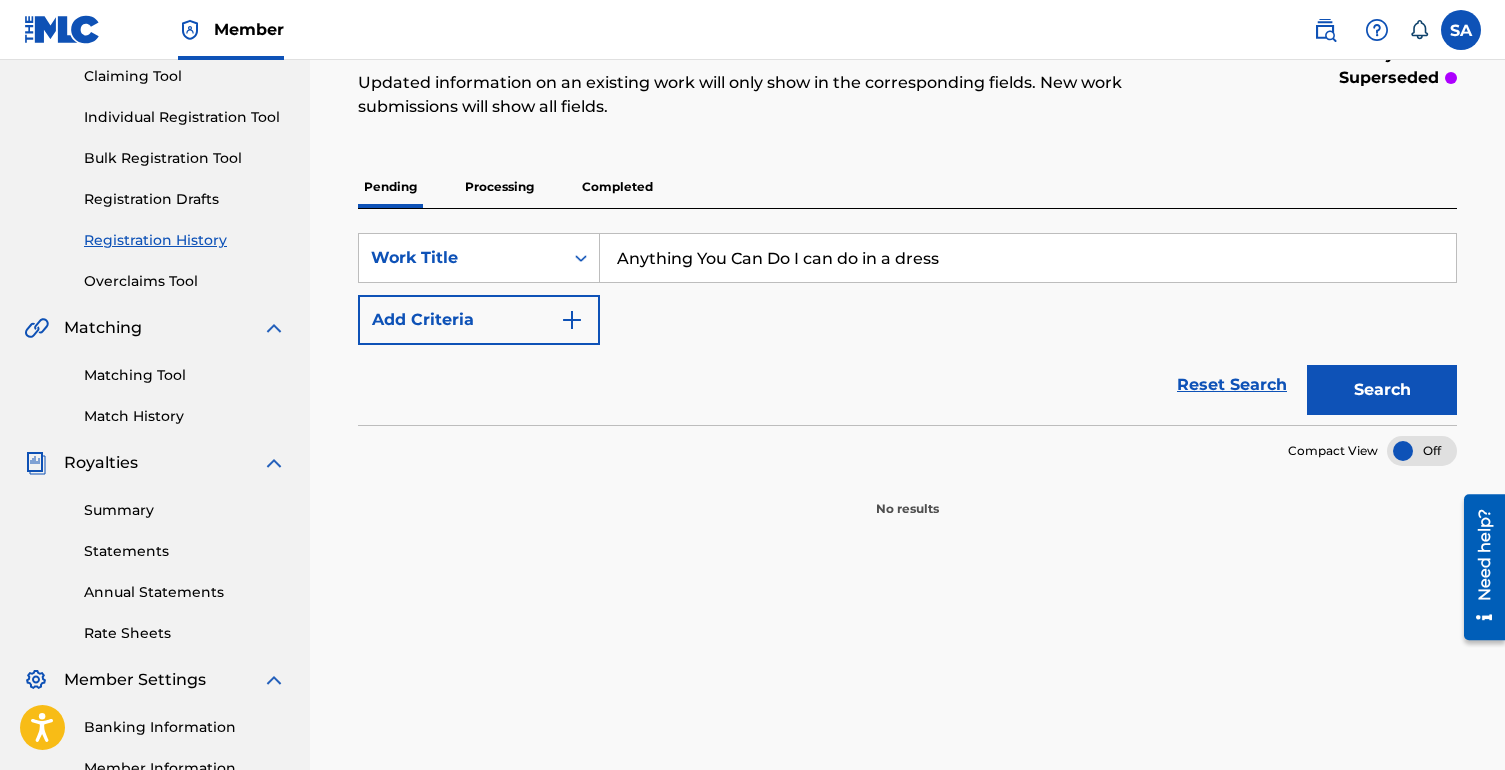 scroll, scrollTop: 228, scrollLeft: 0, axis: vertical 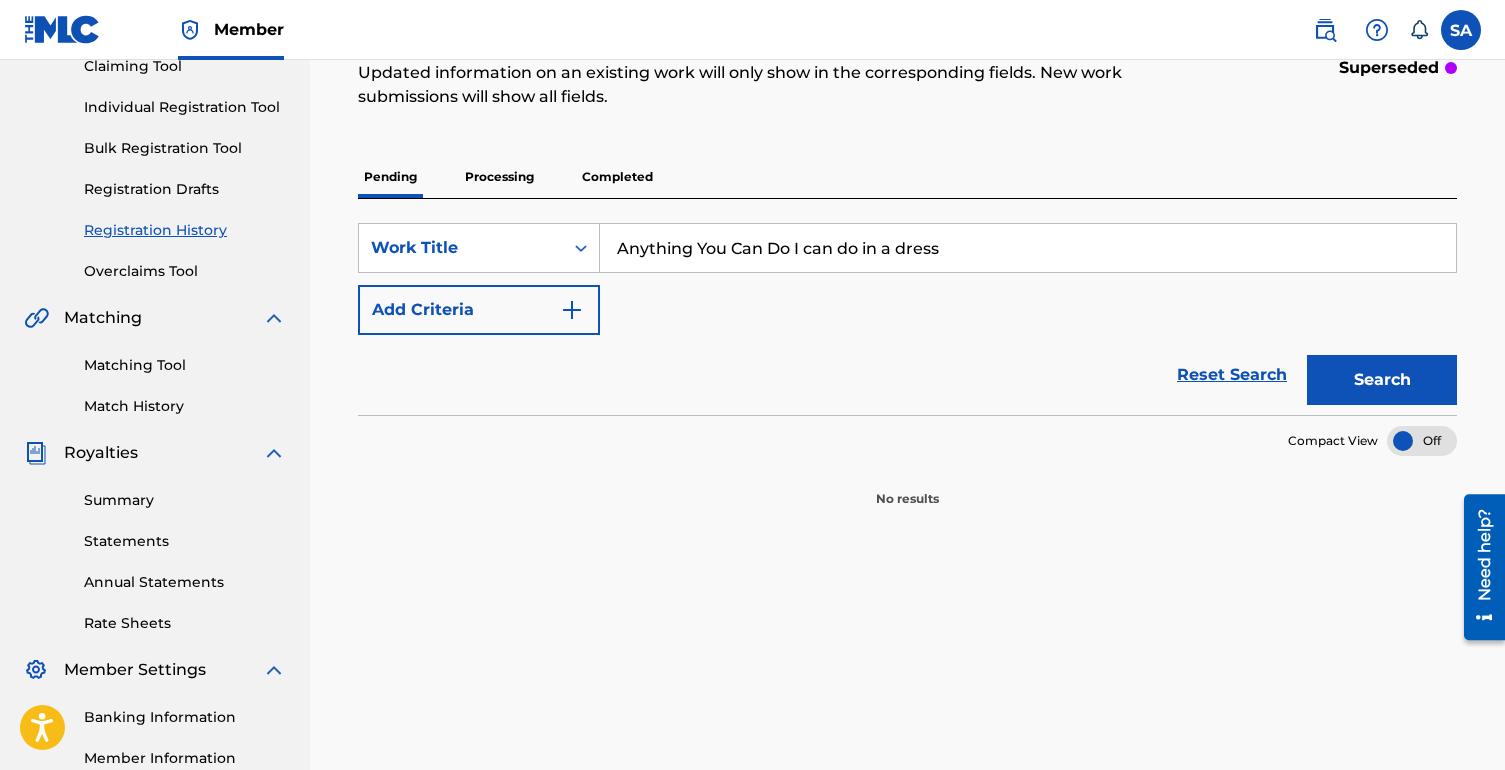 click on "Search" at bounding box center (1382, 380) 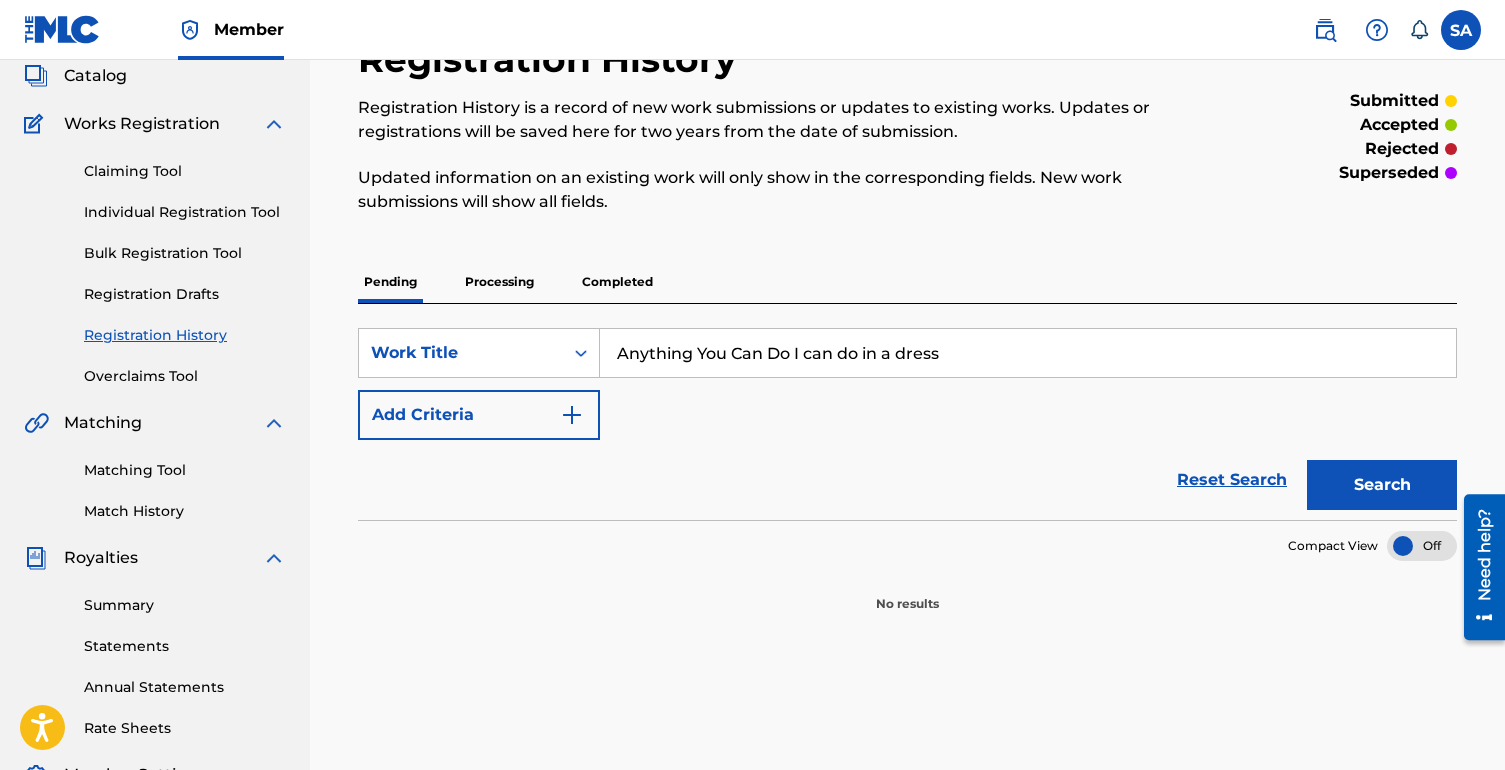 scroll, scrollTop: 108, scrollLeft: 0, axis: vertical 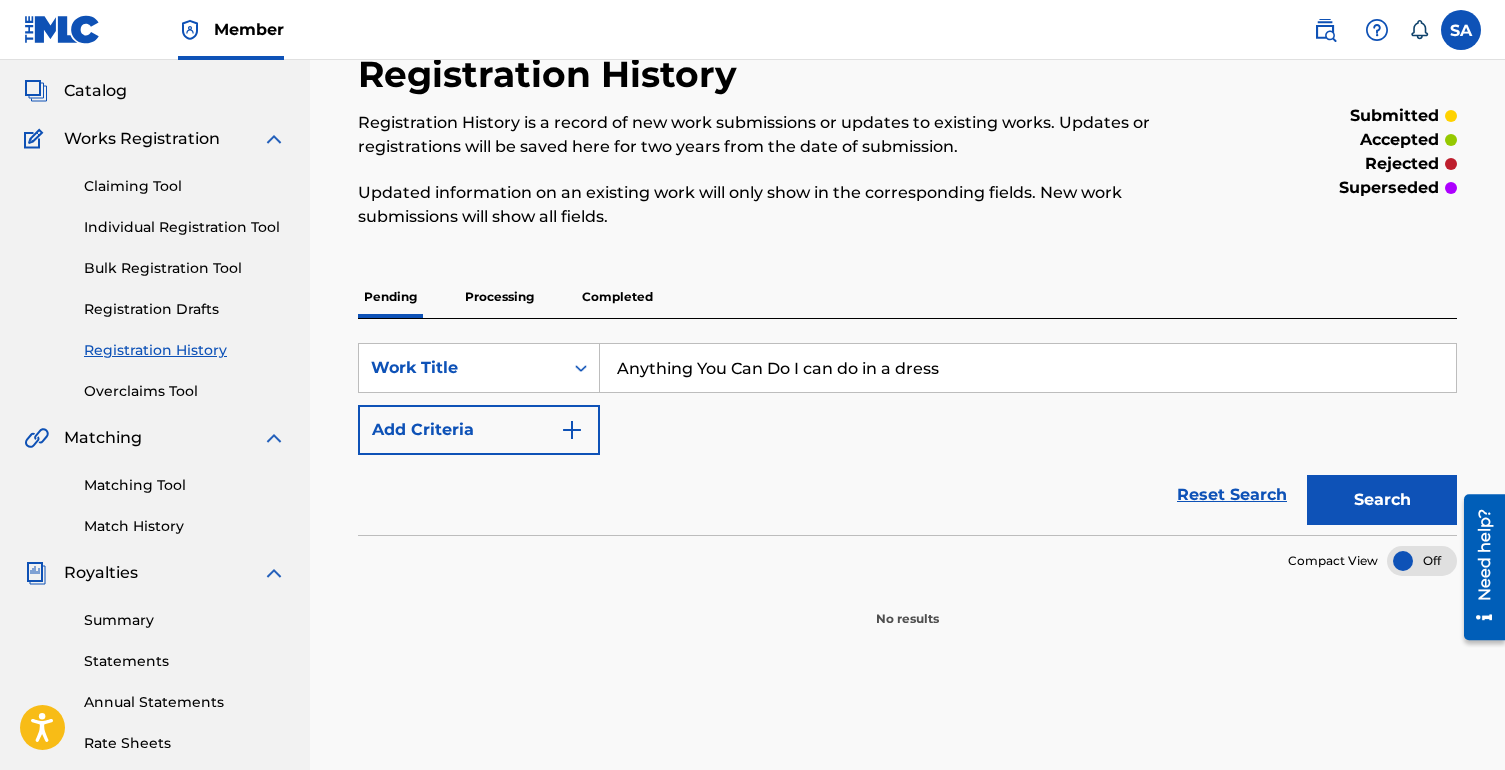 click on "Claiming Tool Individual Registration Tool Bulk Registration Tool Registration Drafts Registration History Overclaims Tool" at bounding box center (155, 276) 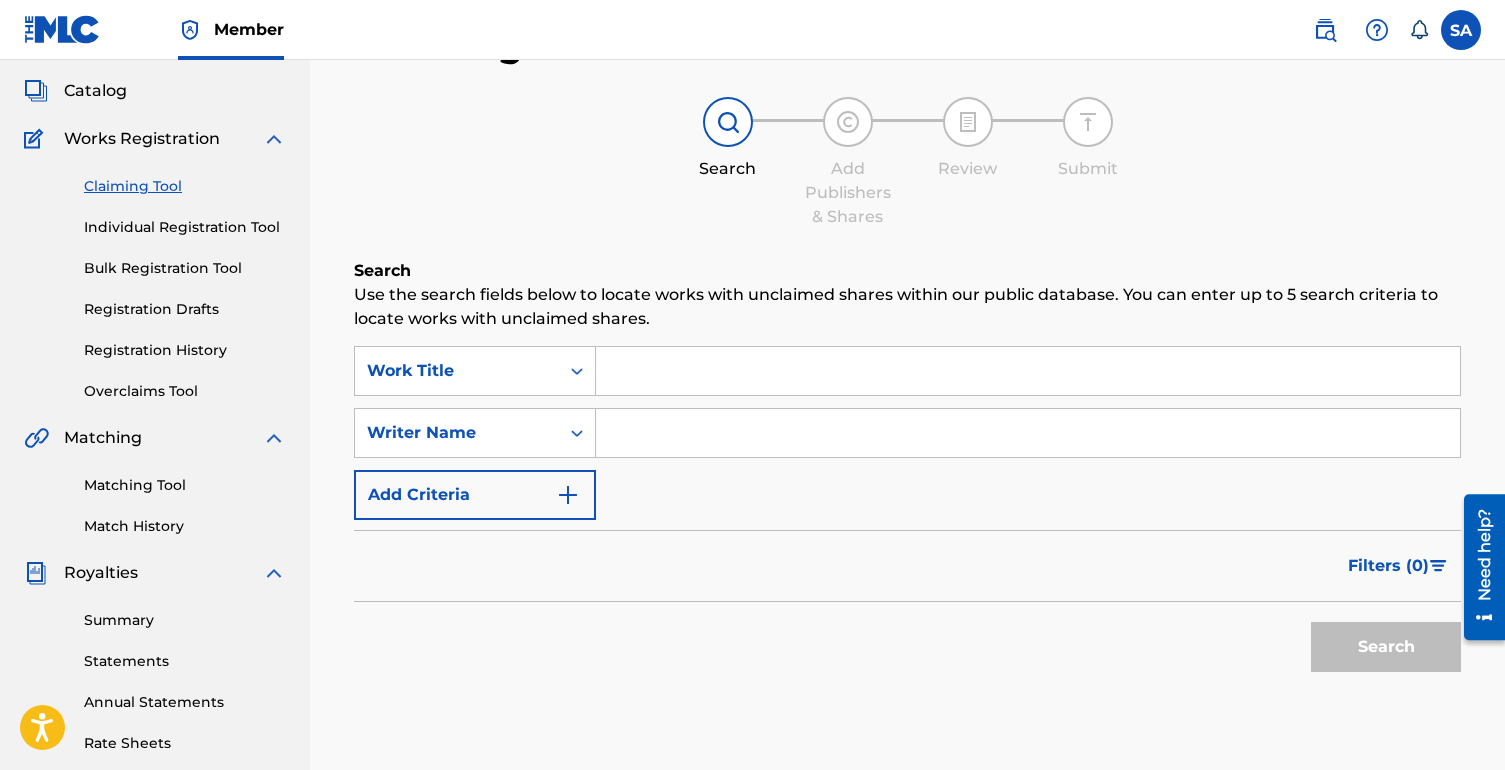 scroll, scrollTop: 0, scrollLeft: 0, axis: both 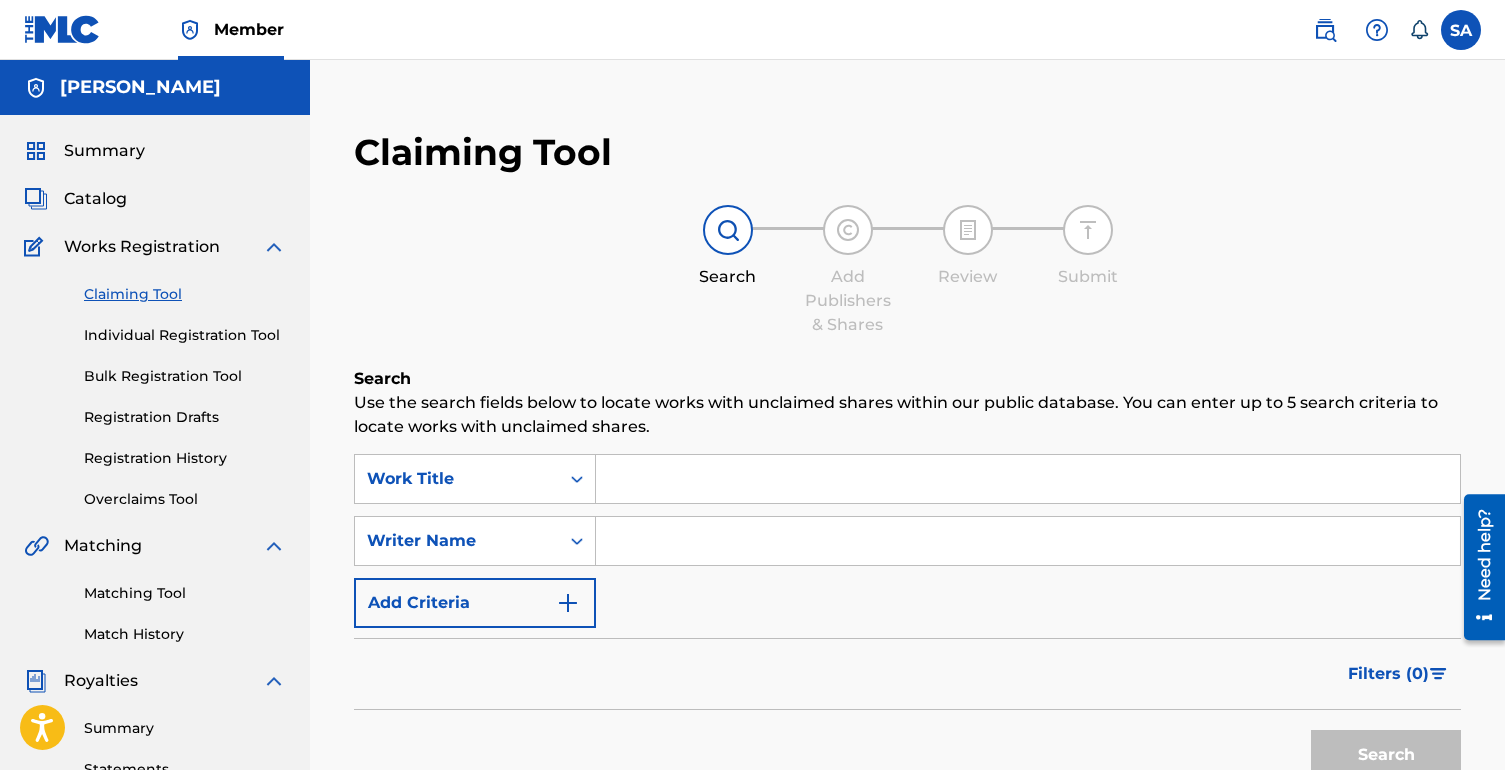 click on "Search Use the search fields below to locate works with unclaimed shares within our public database. You can enter up
to 5 search criteria to locate works with unclaimed shares. SearchWithCriteria8a088dd1-249a-4834-8f2e-5aca2f2592db Work Title SearchWithCriteriaba92247f-2193-4b73-a9f1-f6a870fcb3e8 Writer Name Add Criteria Filter Claim Search Filters Include works claimed by my Member   Remove Filters Apply Filters Filters ( 0 ) Search" at bounding box center [907, 628] 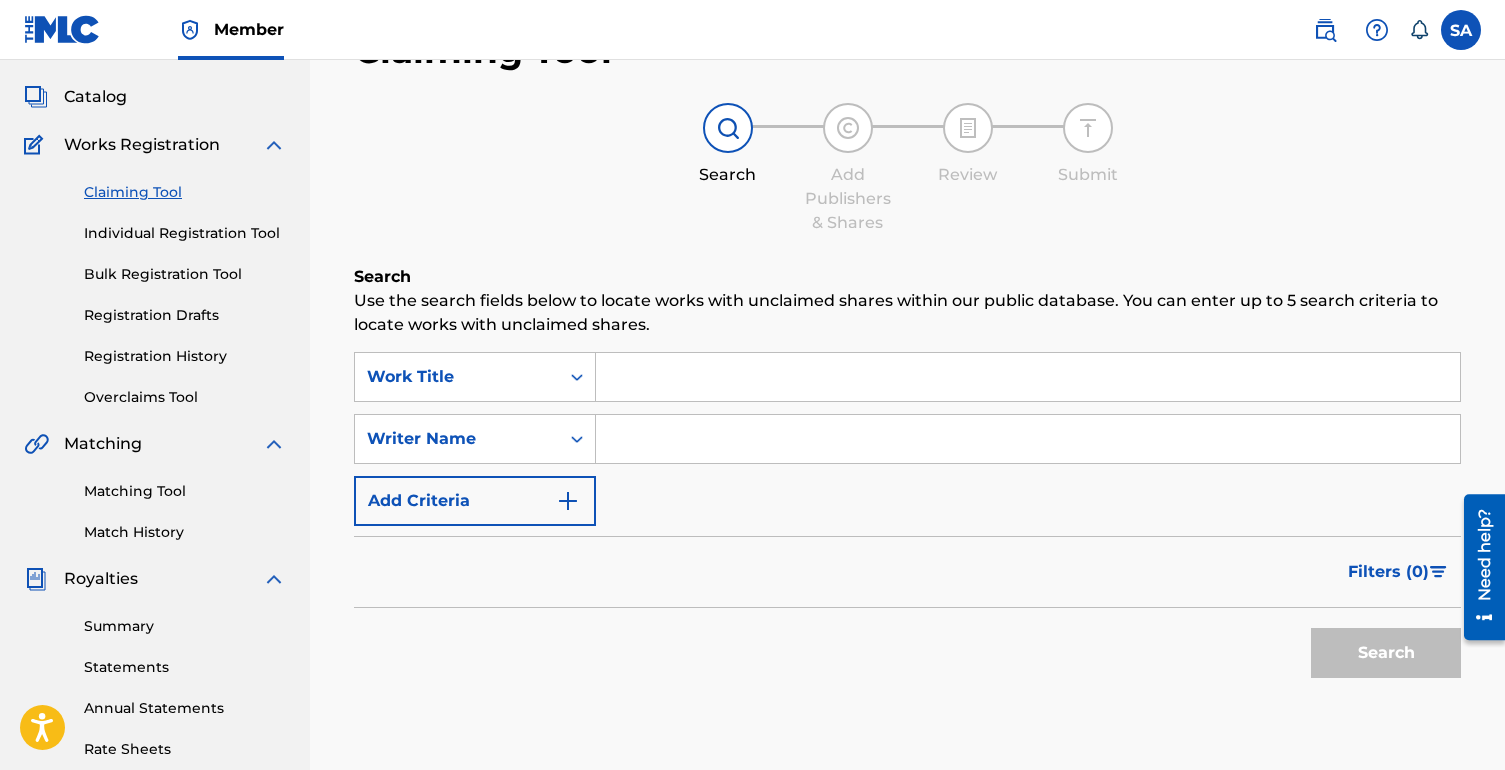 scroll, scrollTop: 114, scrollLeft: 0, axis: vertical 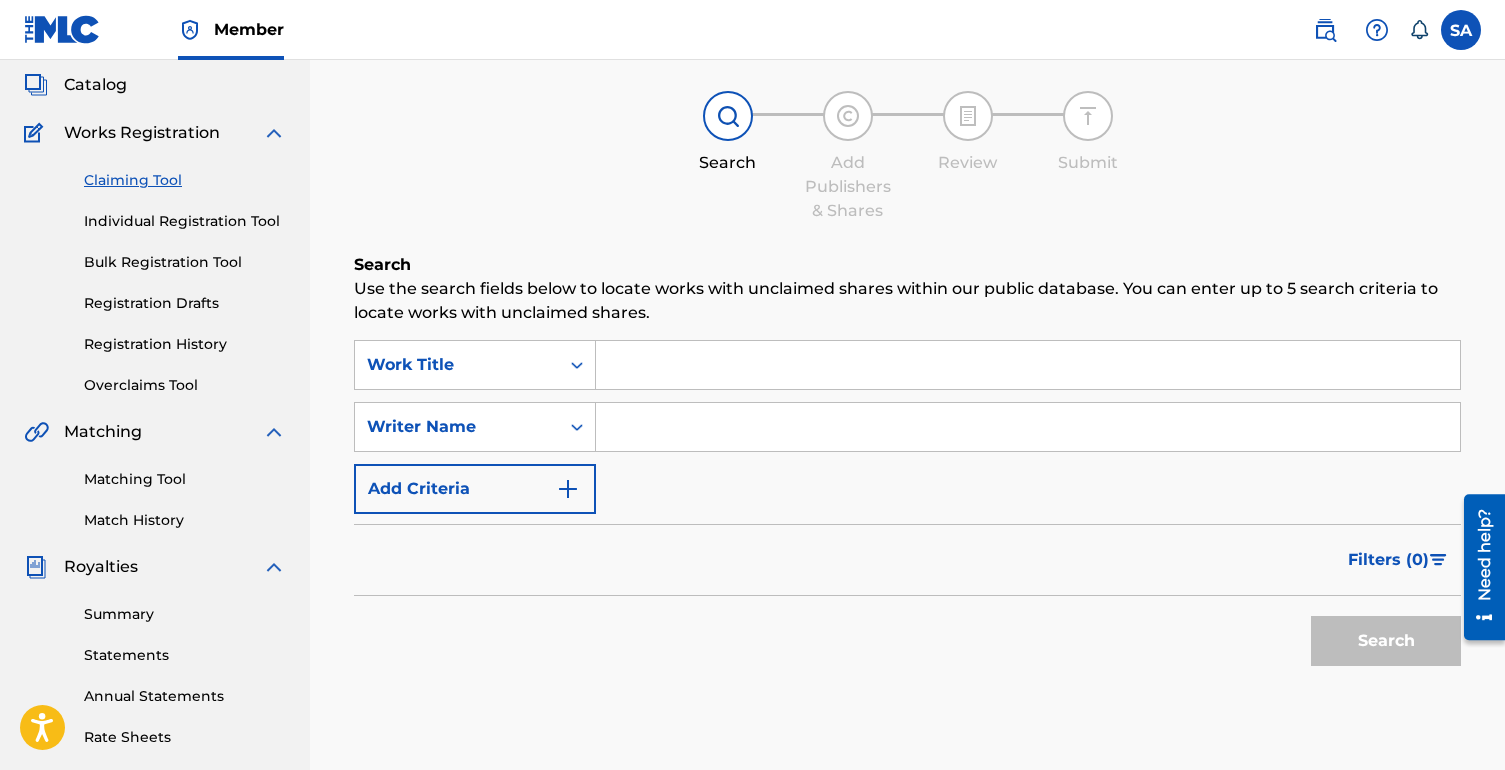 click at bounding box center (1028, 365) 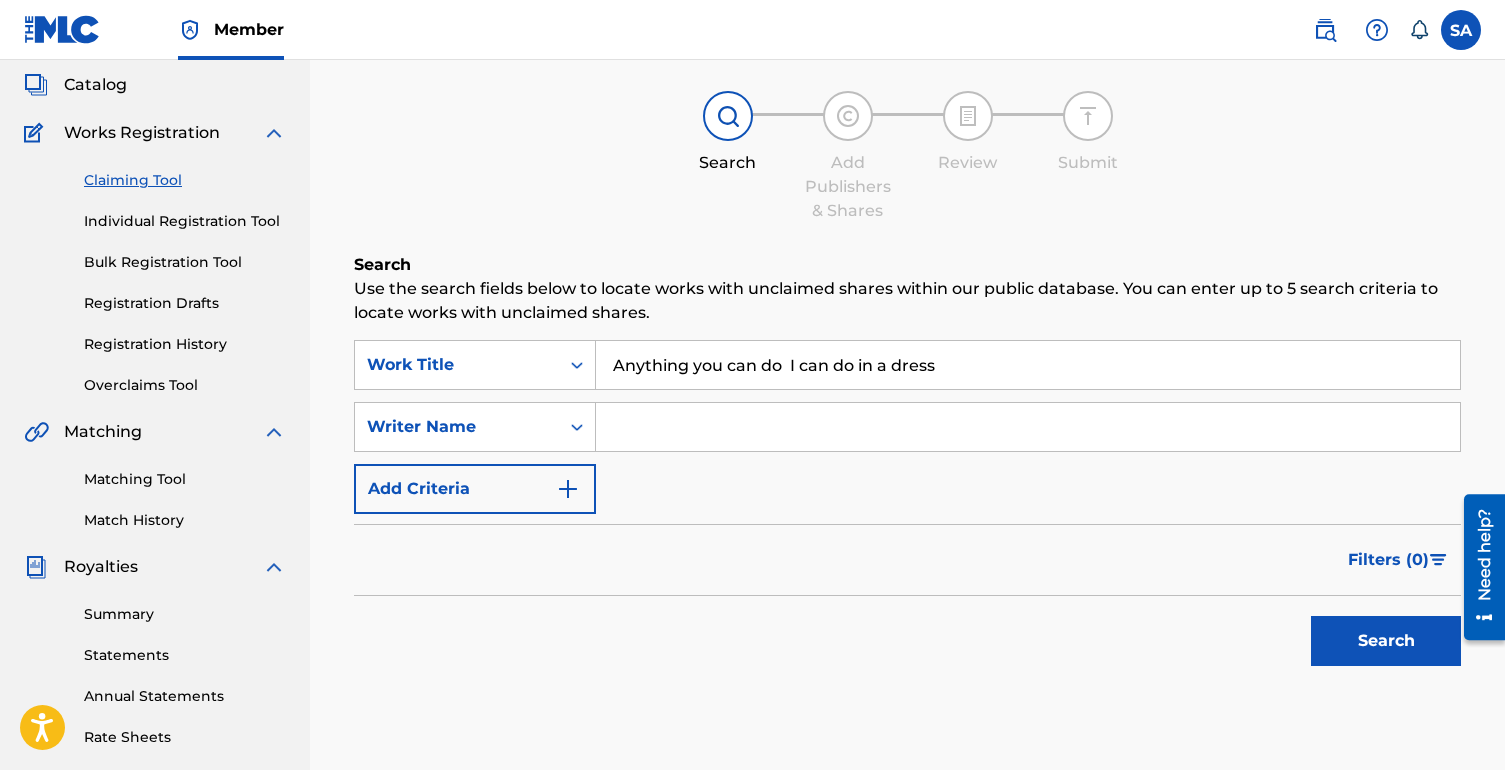 type on "Anything you can do  I can do in a dress" 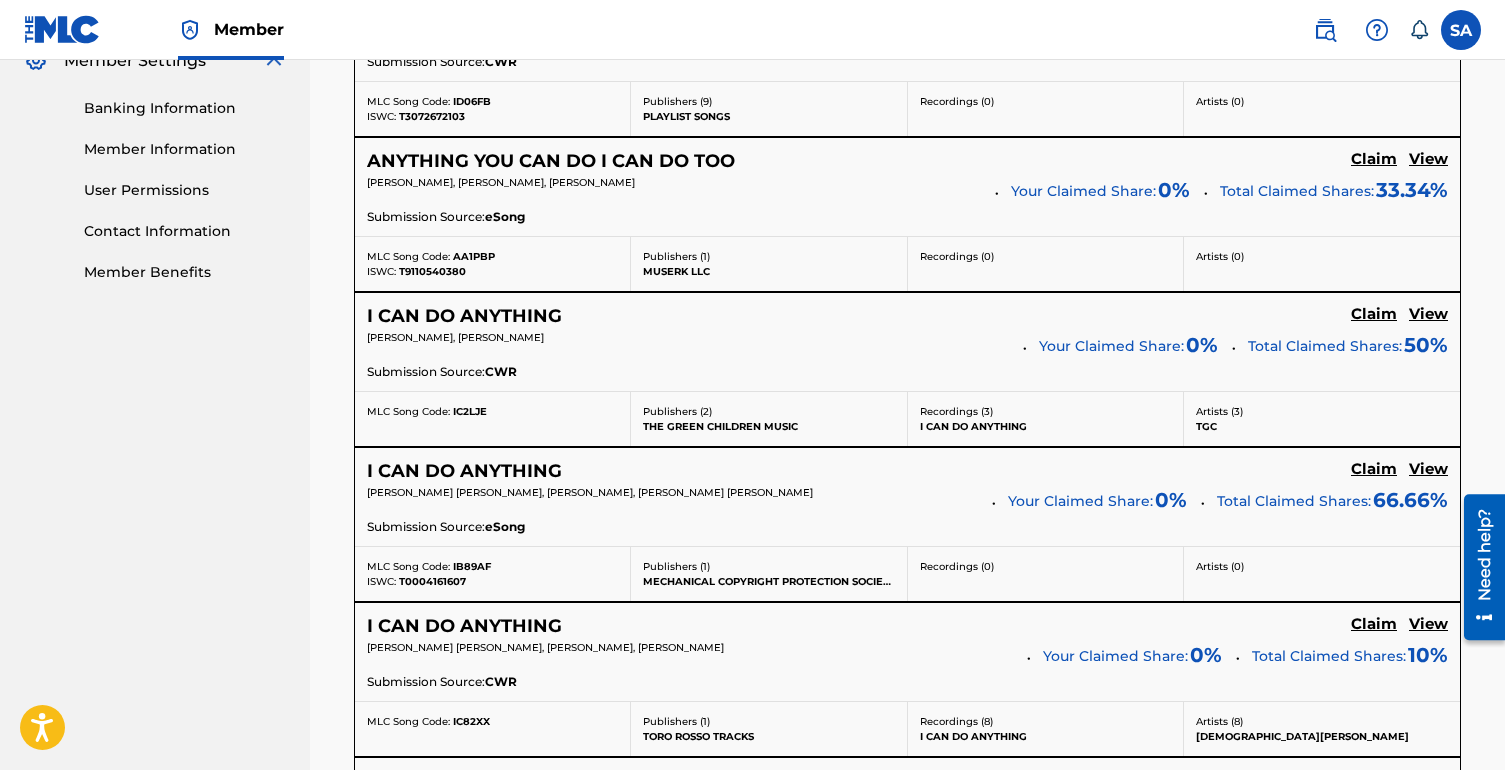 scroll, scrollTop: 0, scrollLeft: 0, axis: both 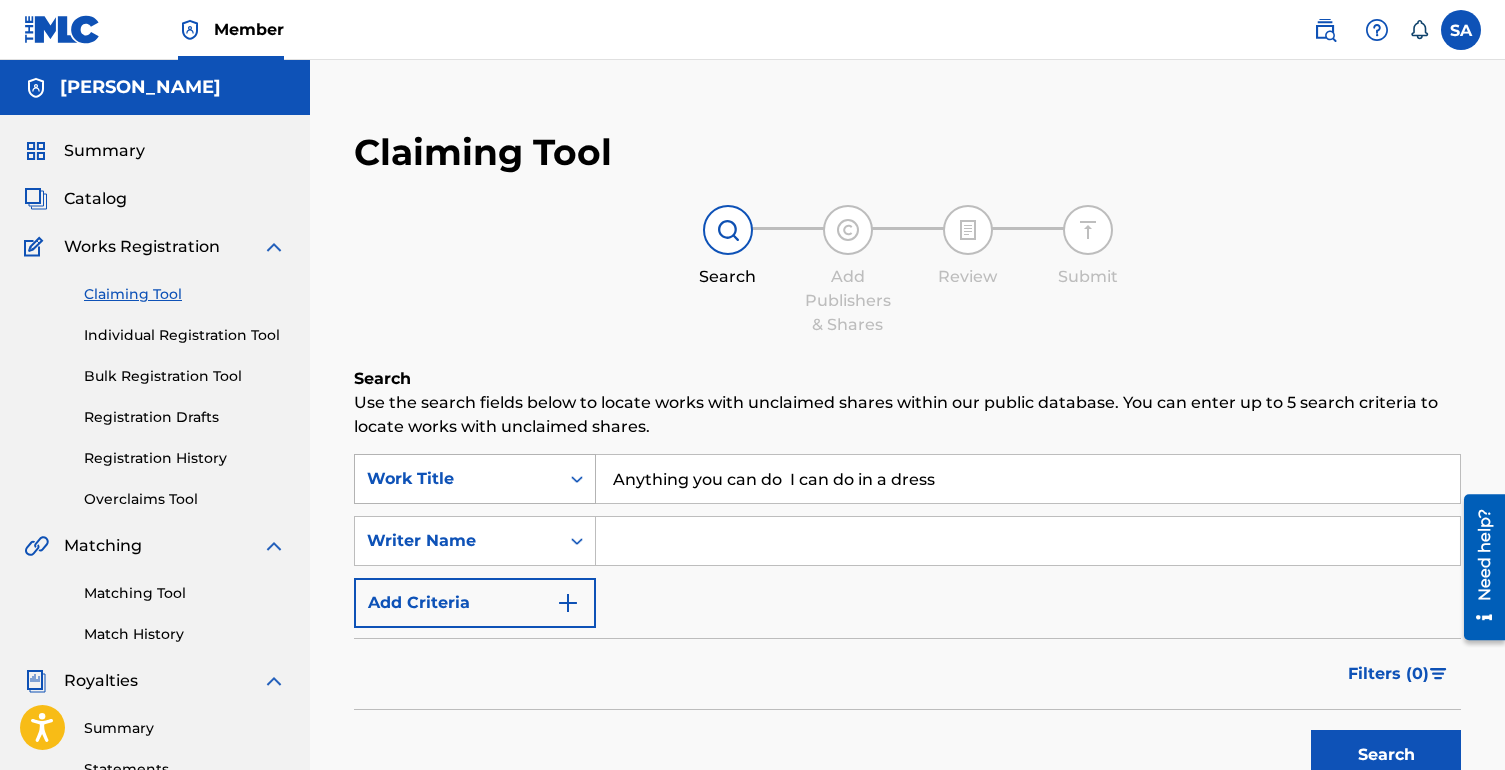 drag, startPoint x: 944, startPoint y: 486, endPoint x: 523, endPoint y: 486, distance: 421 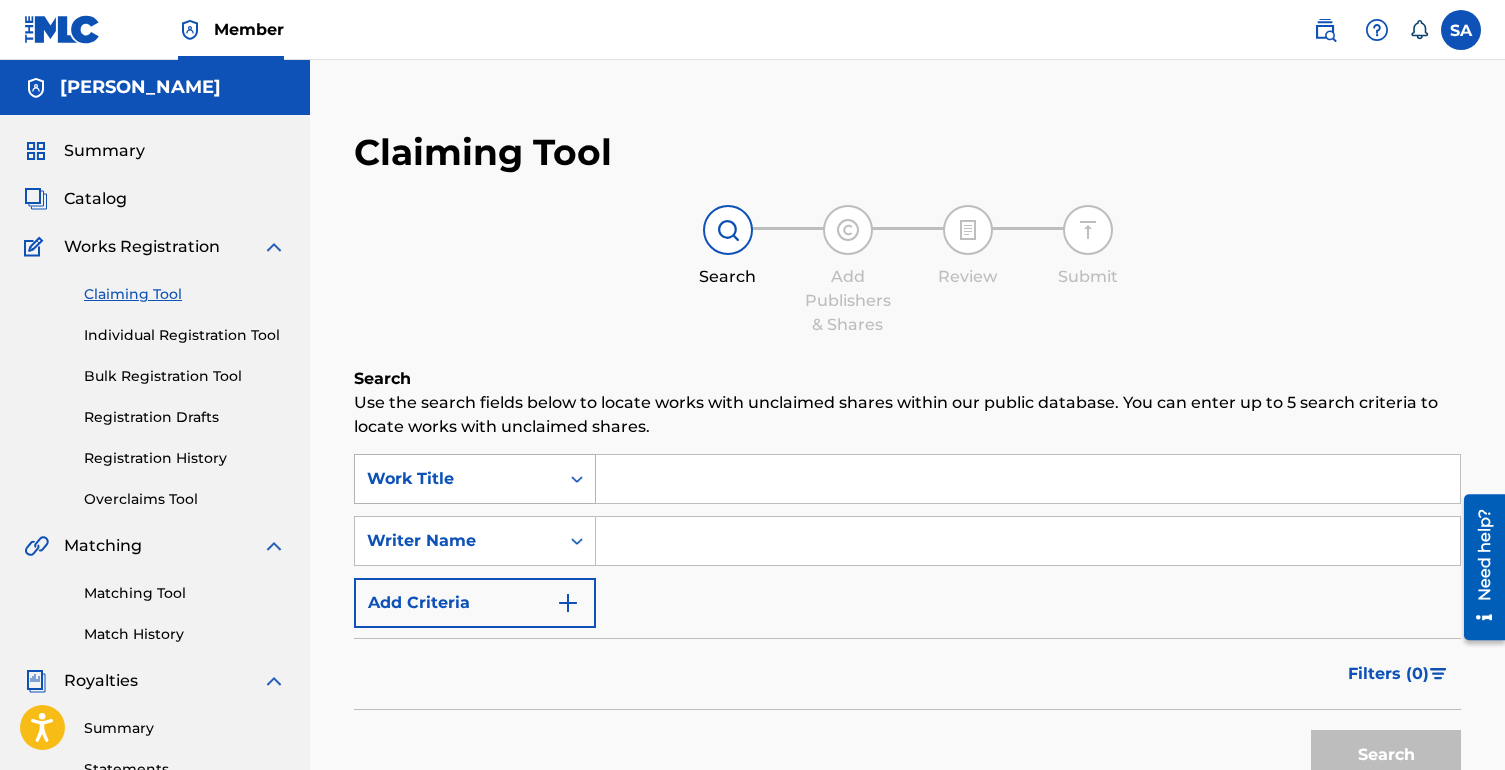 paste on "ANYTHING YOU CAN DO I CAN DO IN A DRESS" 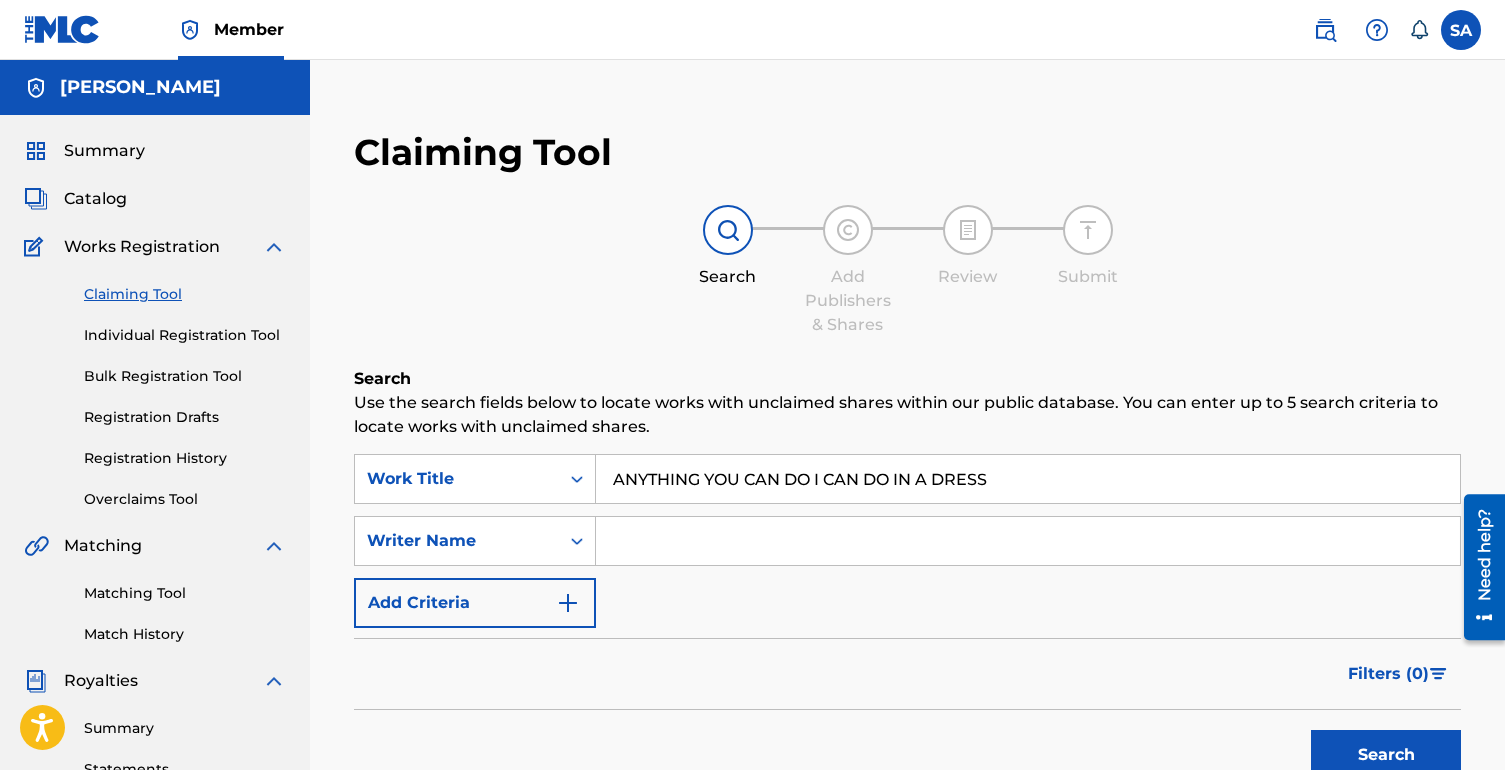 drag, startPoint x: 1014, startPoint y: 491, endPoint x: 626, endPoint y: 479, distance: 388.18552 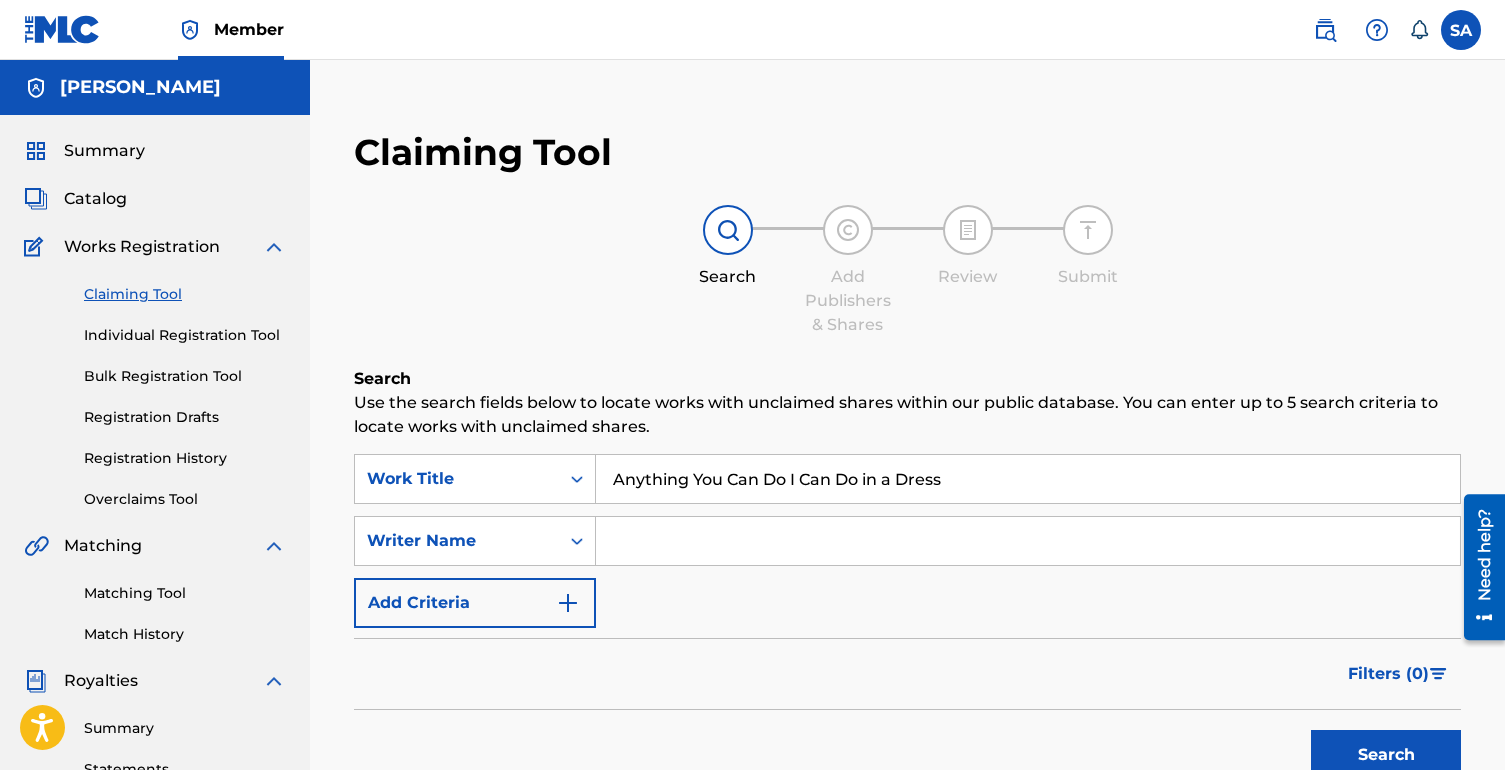 type on "Anything You Can Do I Can Do in a Dress" 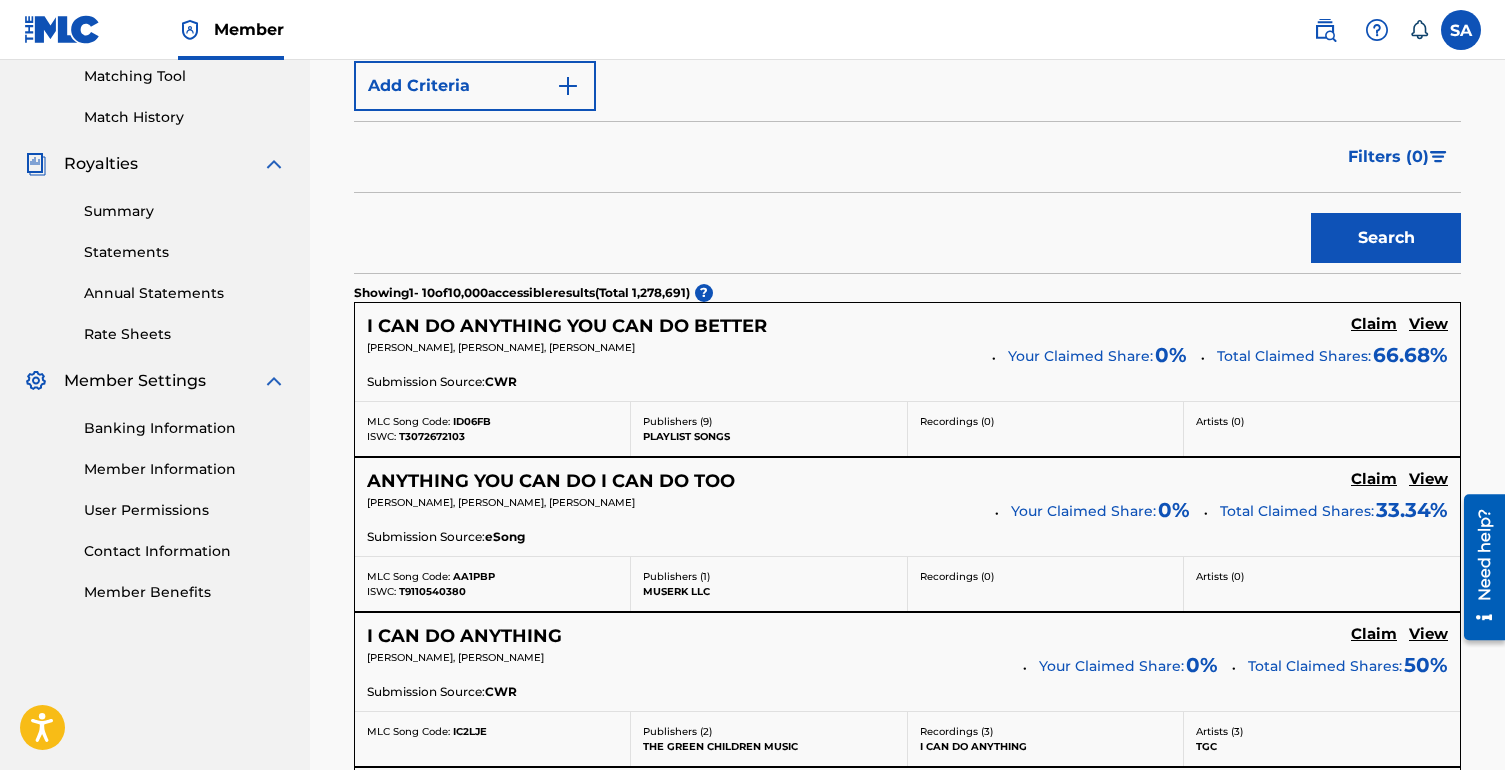 scroll, scrollTop: 0, scrollLeft: 0, axis: both 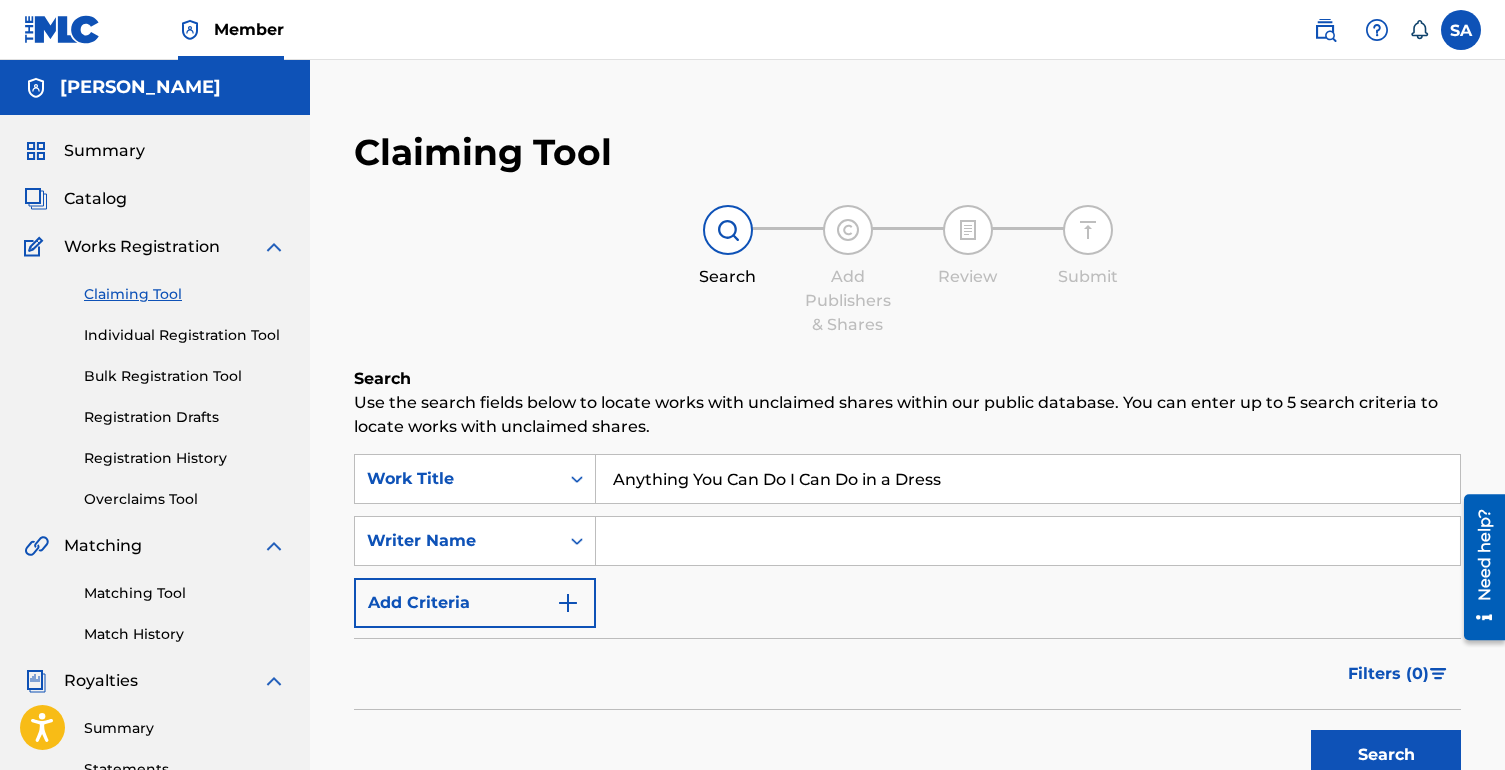 click on "Search Add Publishers & Shares Review Submit" at bounding box center (907, 271) 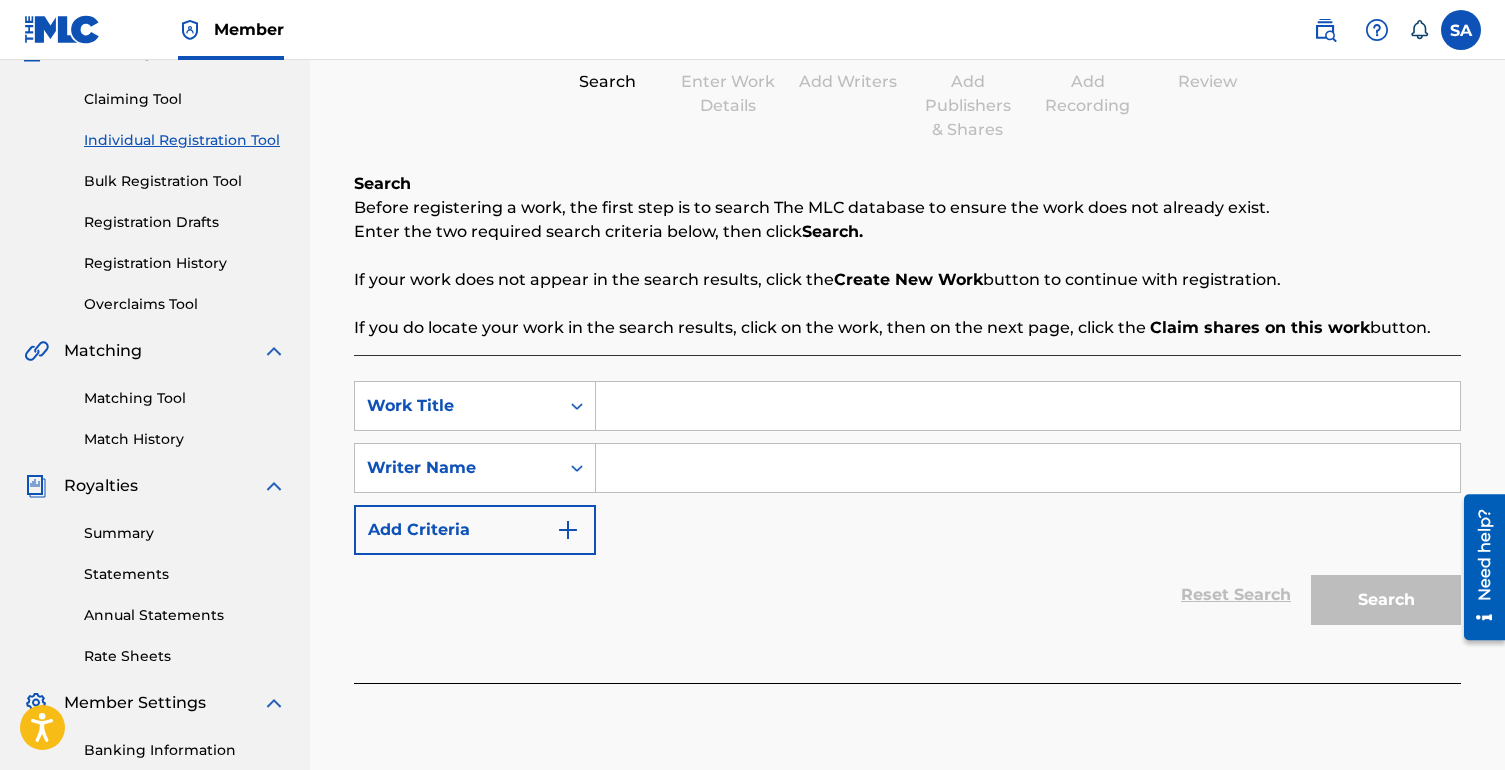 scroll, scrollTop: 194, scrollLeft: 0, axis: vertical 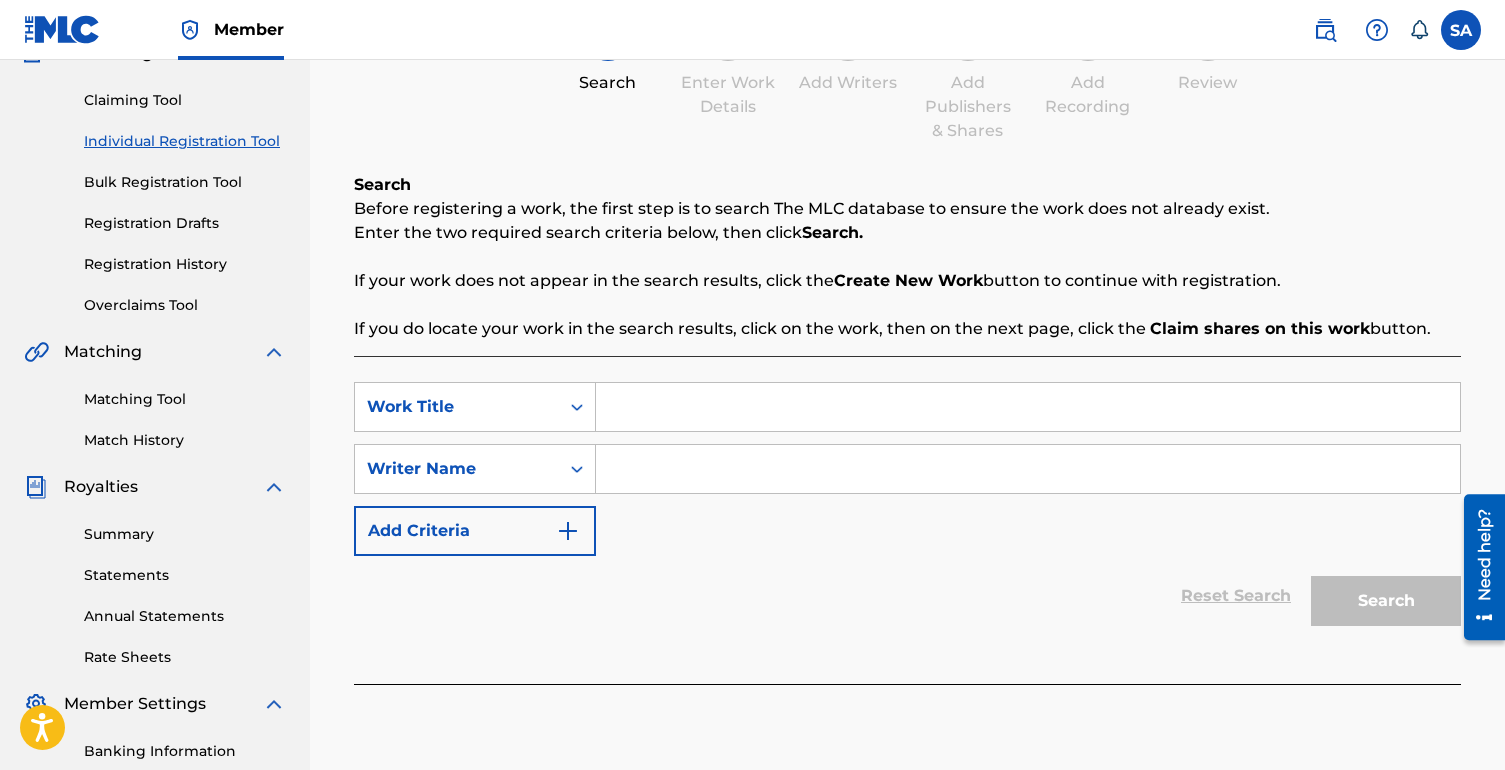 click at bounding box center (1028, 407) 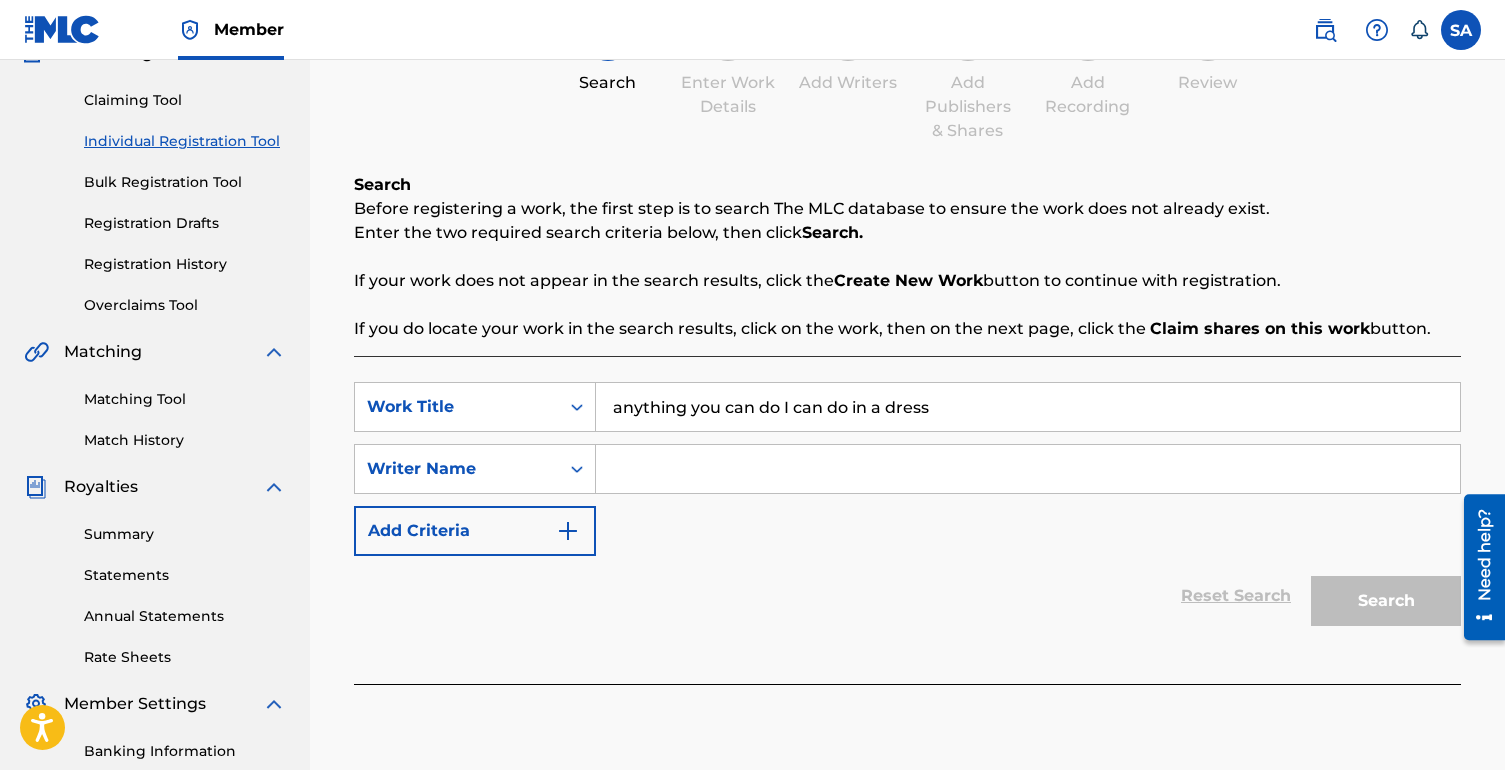 type on "anything you can do I can do in a dress" 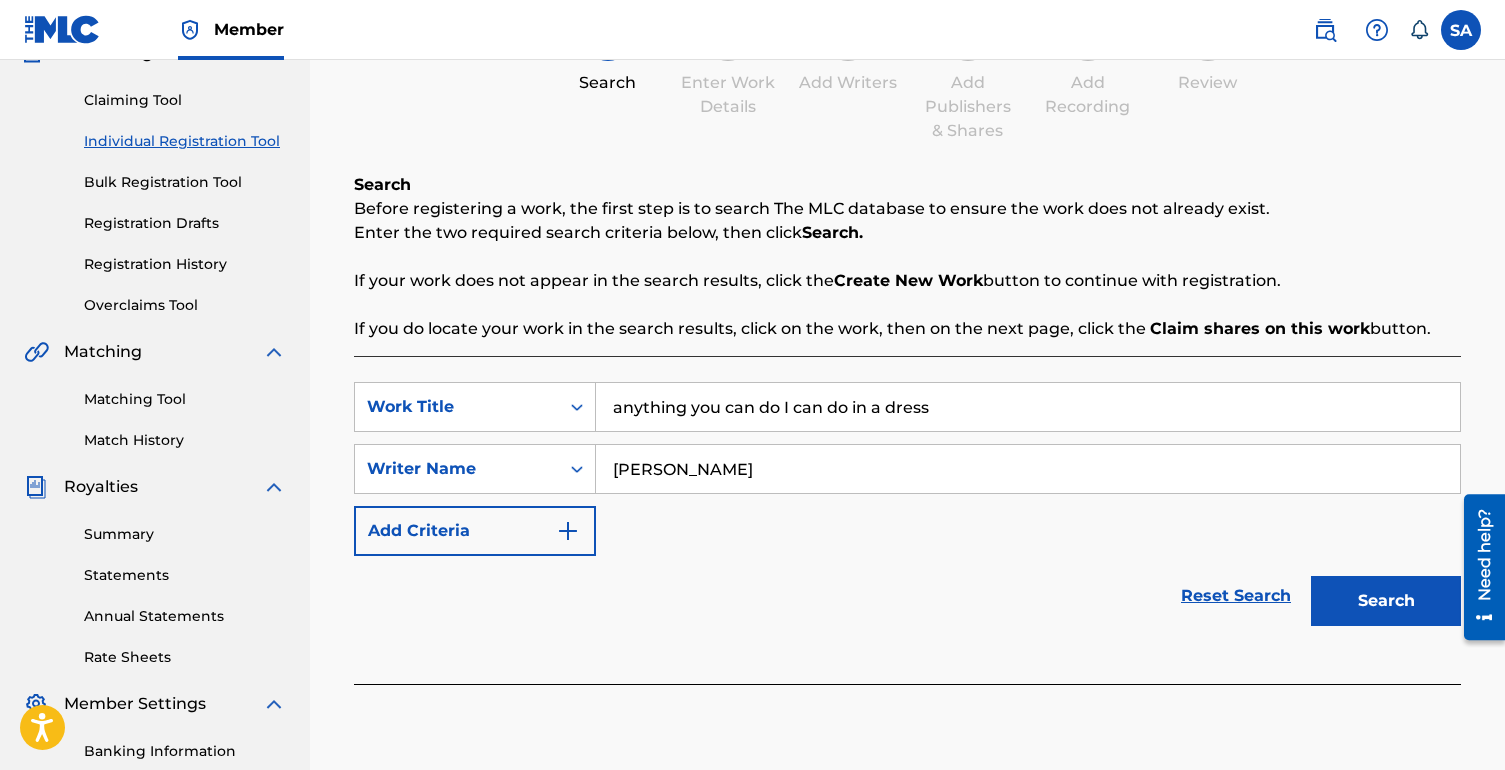 click on "Search" at bounding box center (1386, 601) 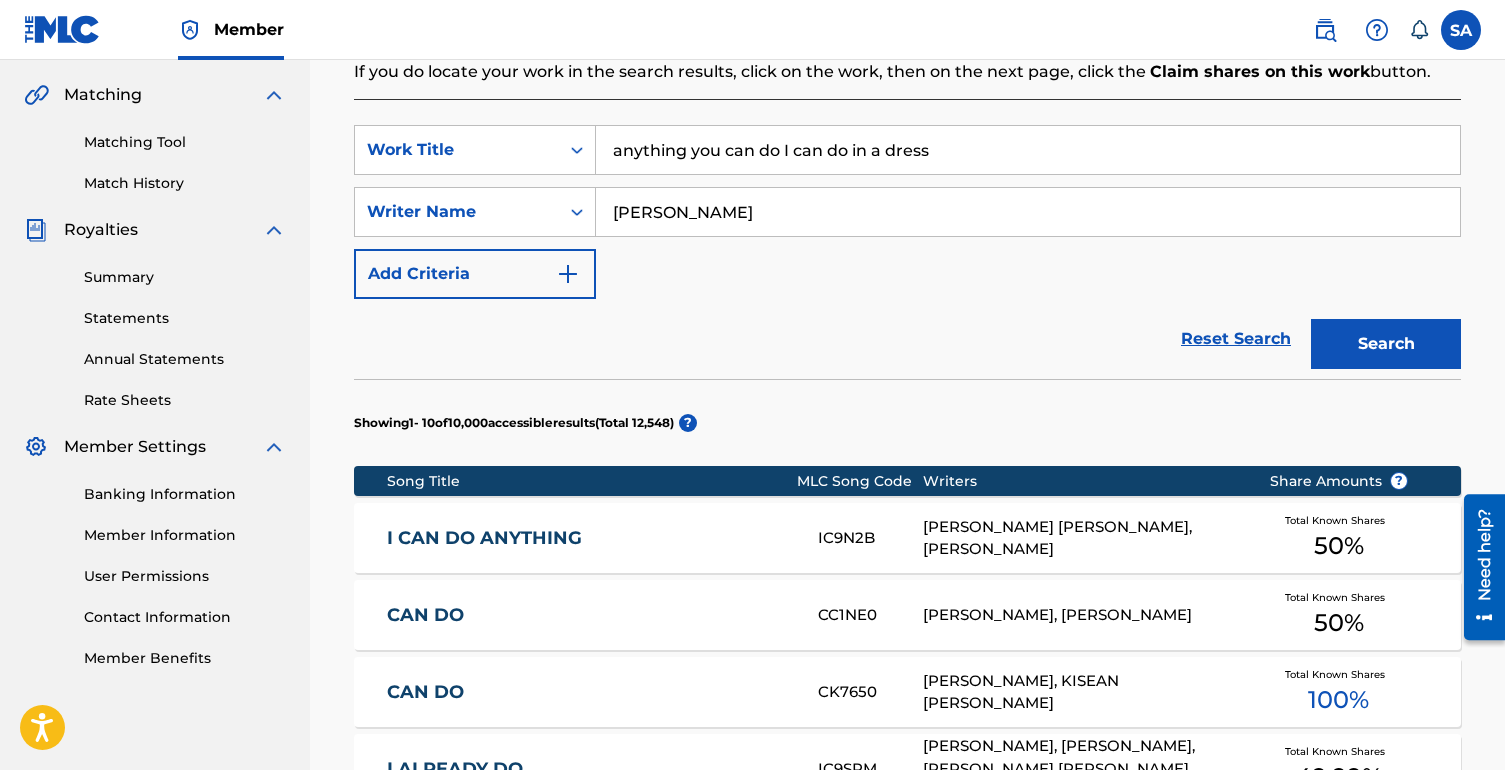 scroll, scrollTop: 449, scrollLeft: 0, axis: vertical 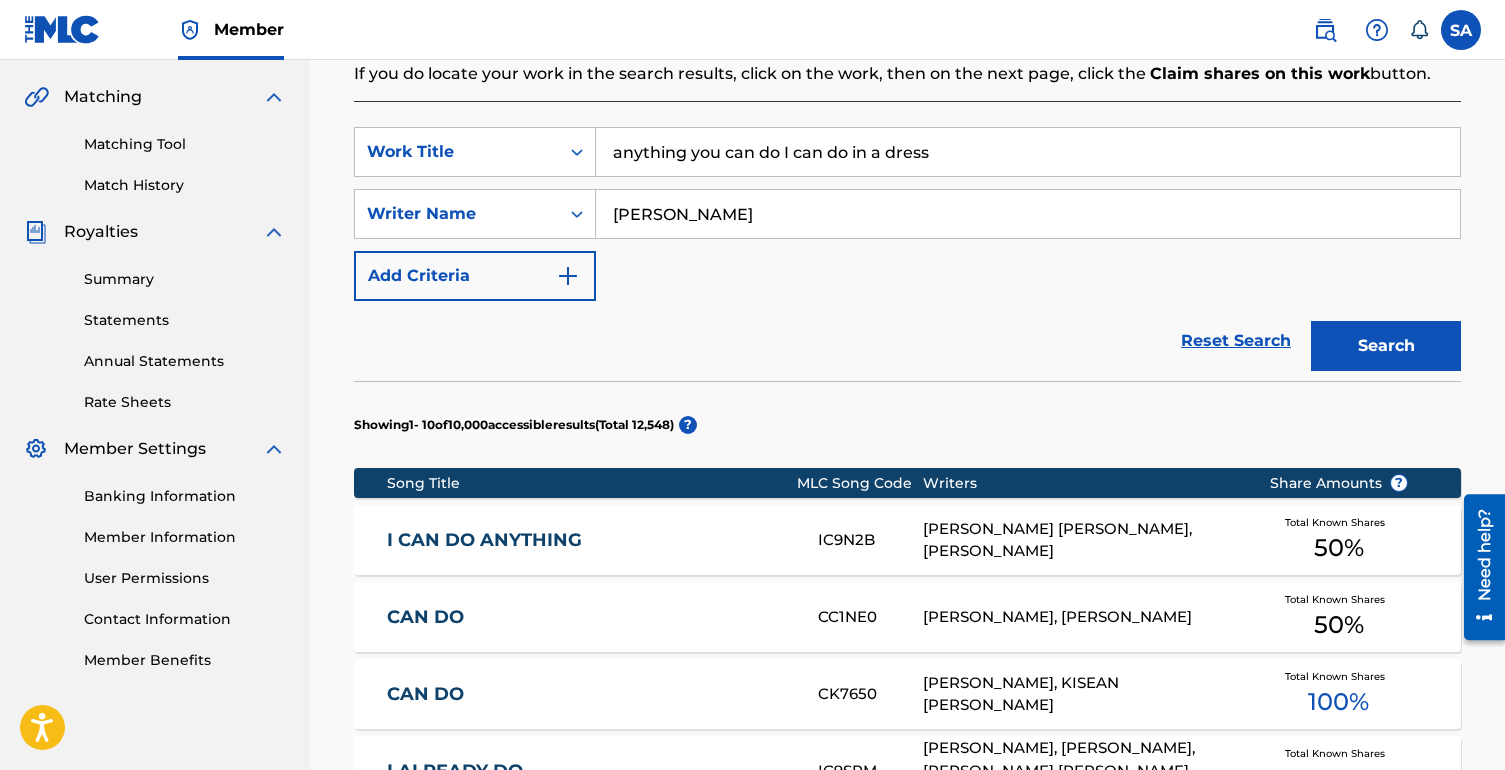 click on "[PERSON_NAME]" at bounding box center [1028, 214] 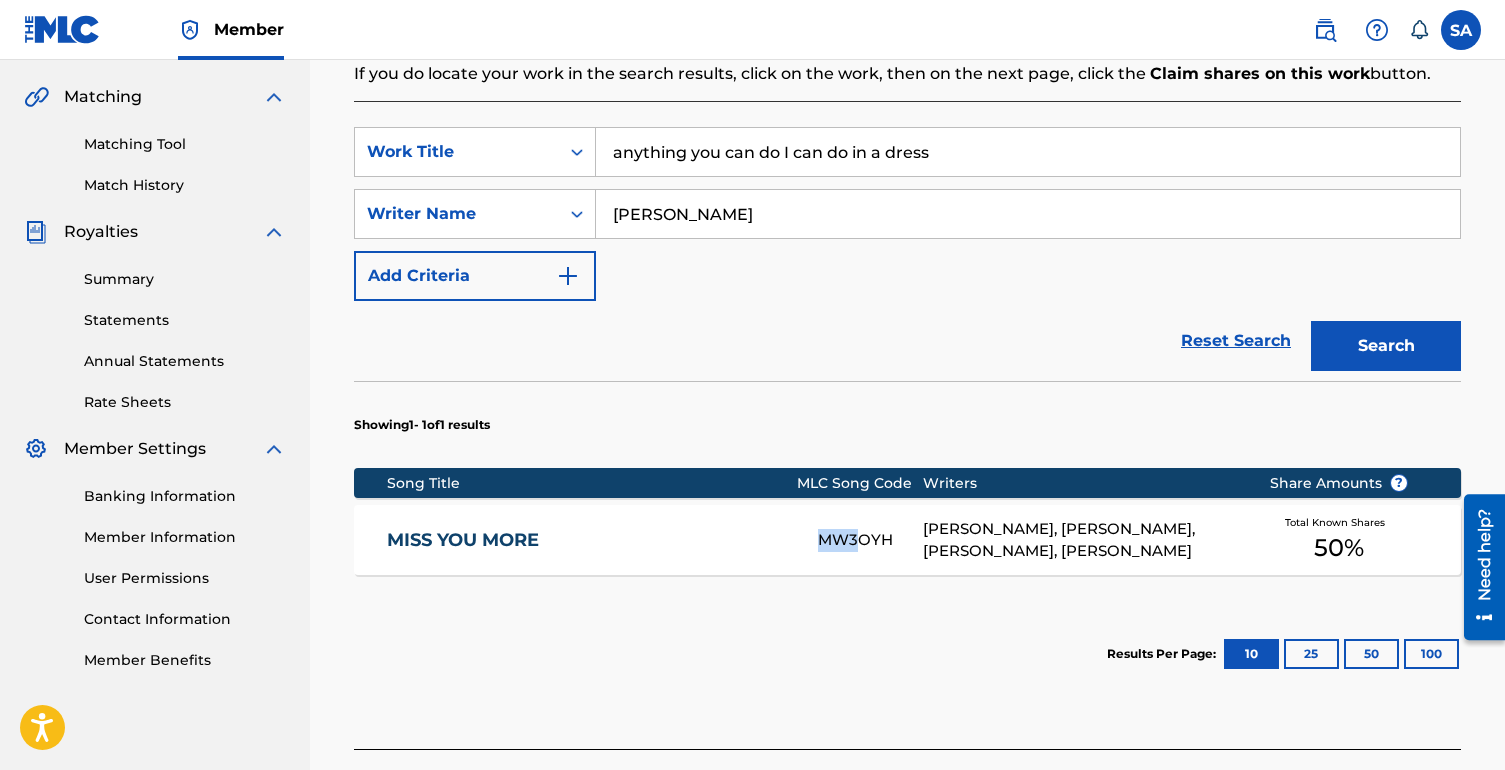 drag, startPoint x: 855, startPoint y: 539, endPoint x: 703, endPoint y: 542, distance: 152.0296 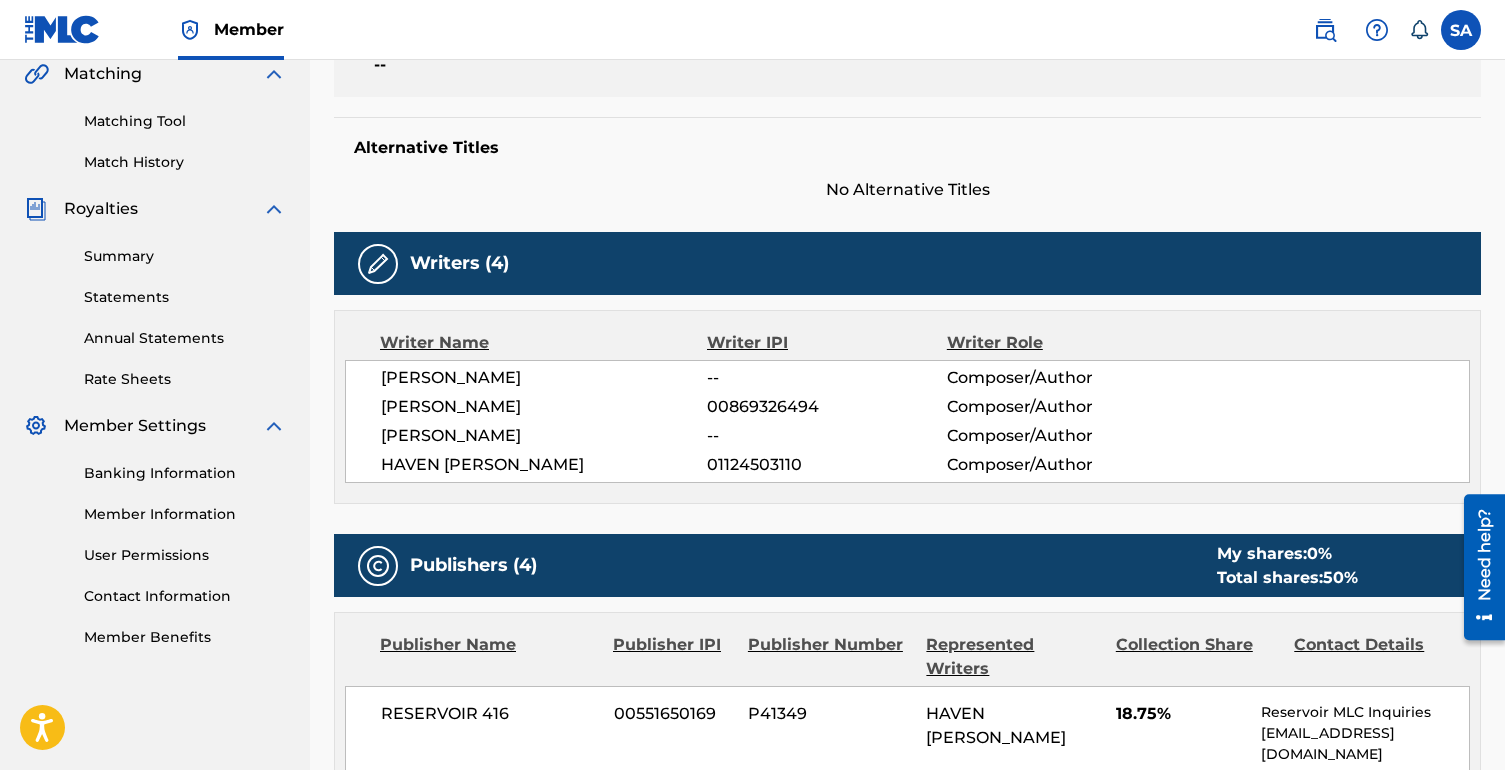 scroll, scrollTop: 0, scrollLeft: 0, axis: both 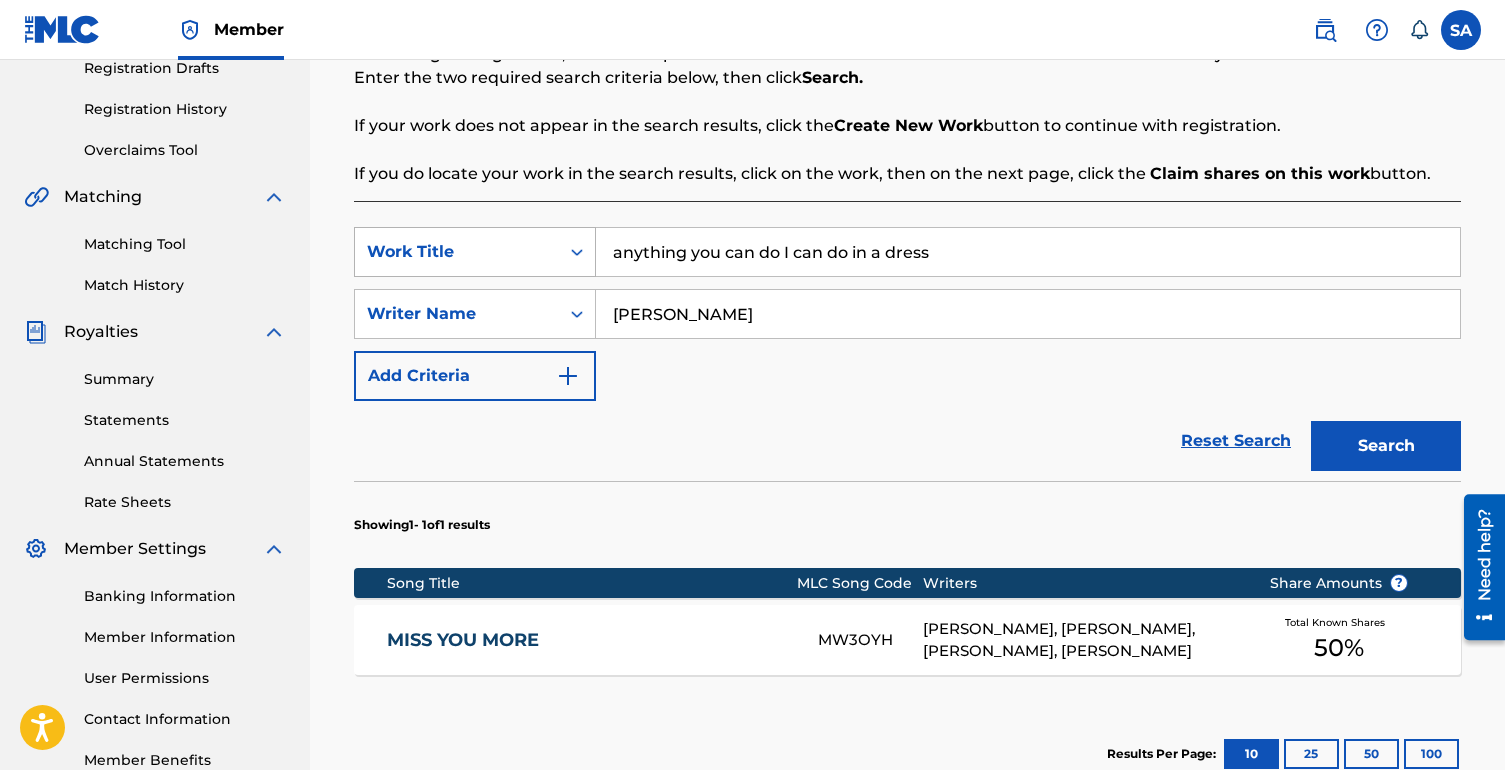 drag, startPoint x: 959, startPoint y: 266, endPoint x: 534, endPoint y: 265, distance: 425.0012 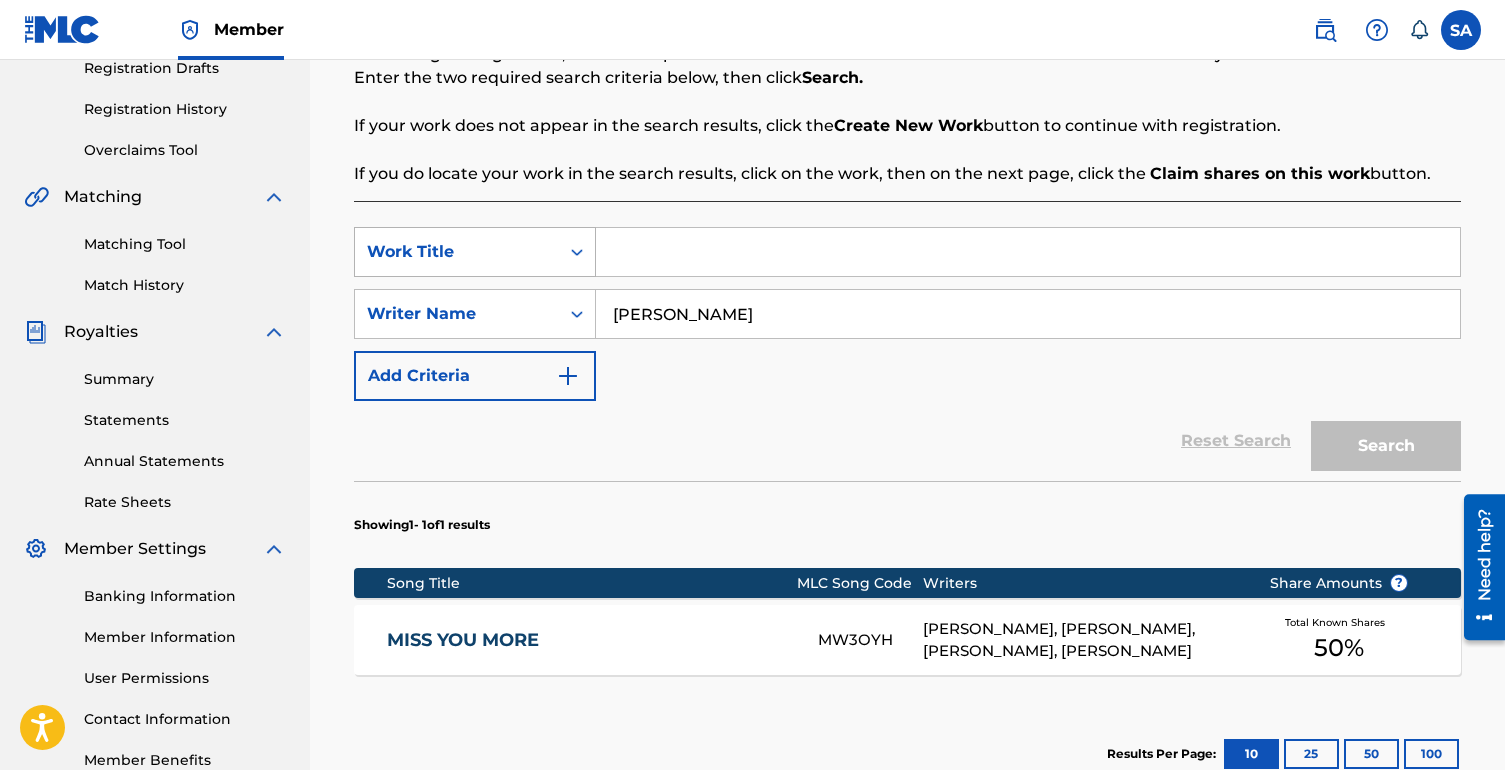 type 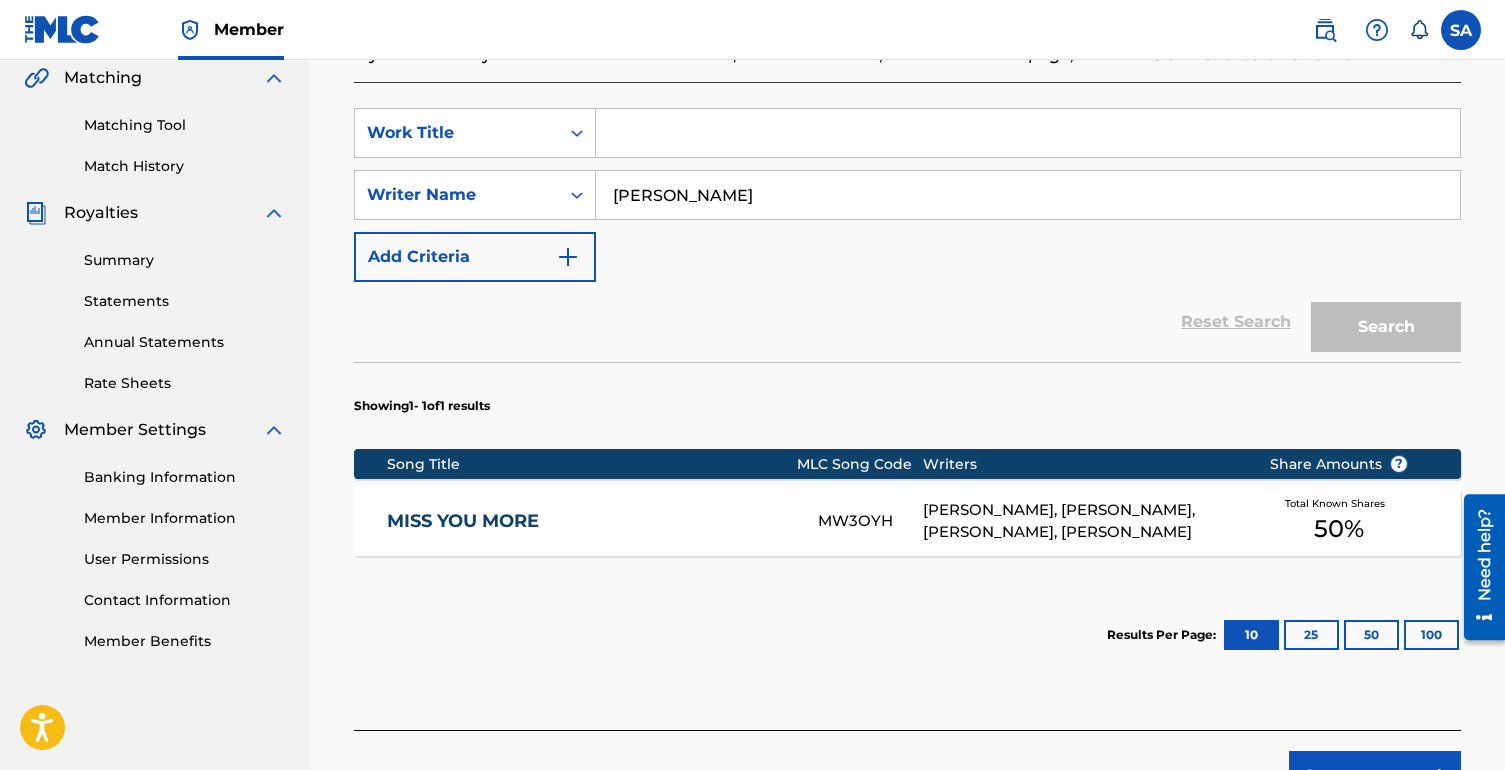 scroll, scrollTop: 502, scrollLeft: 0, axis: vertical 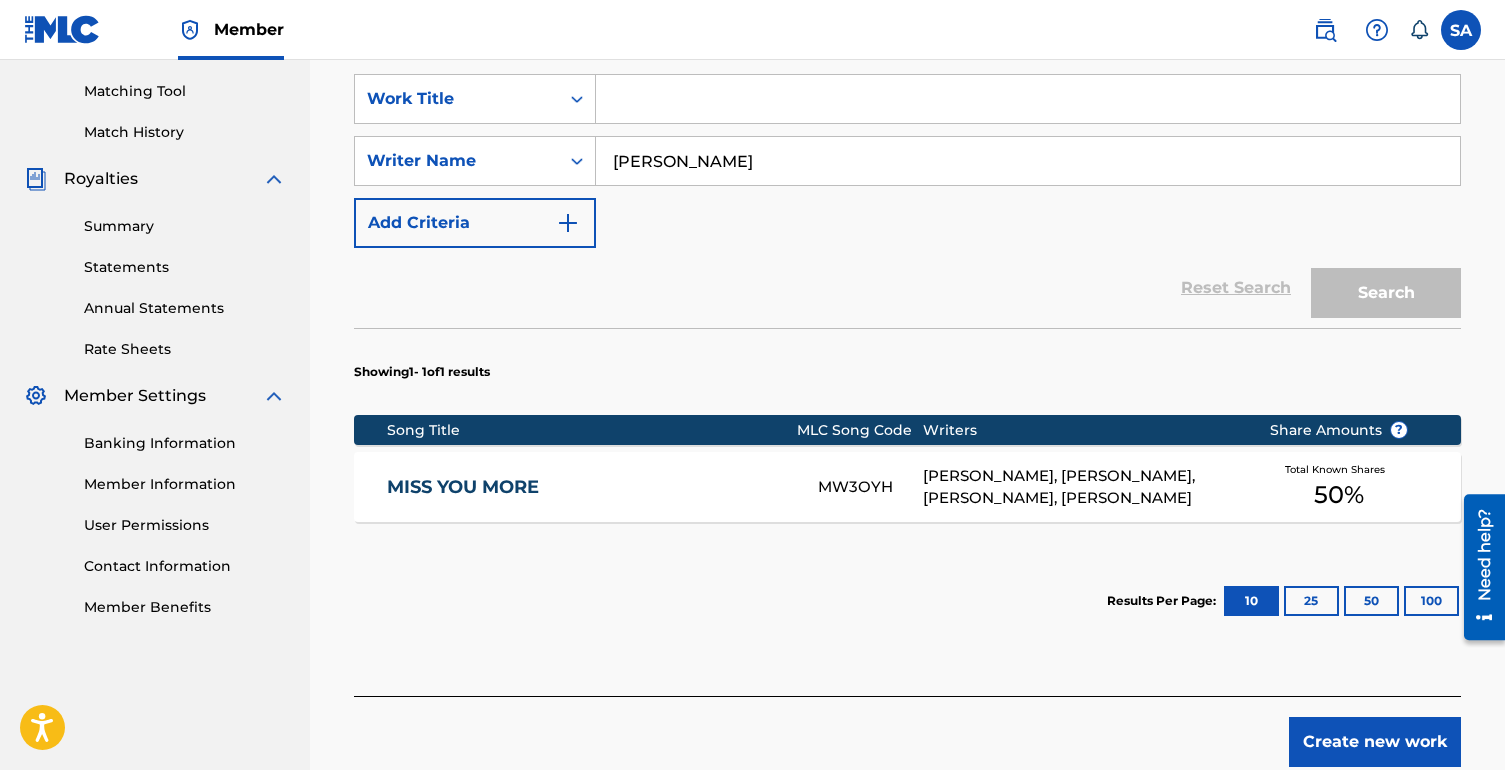 click on "Search" at bounding box center (1381, 288) 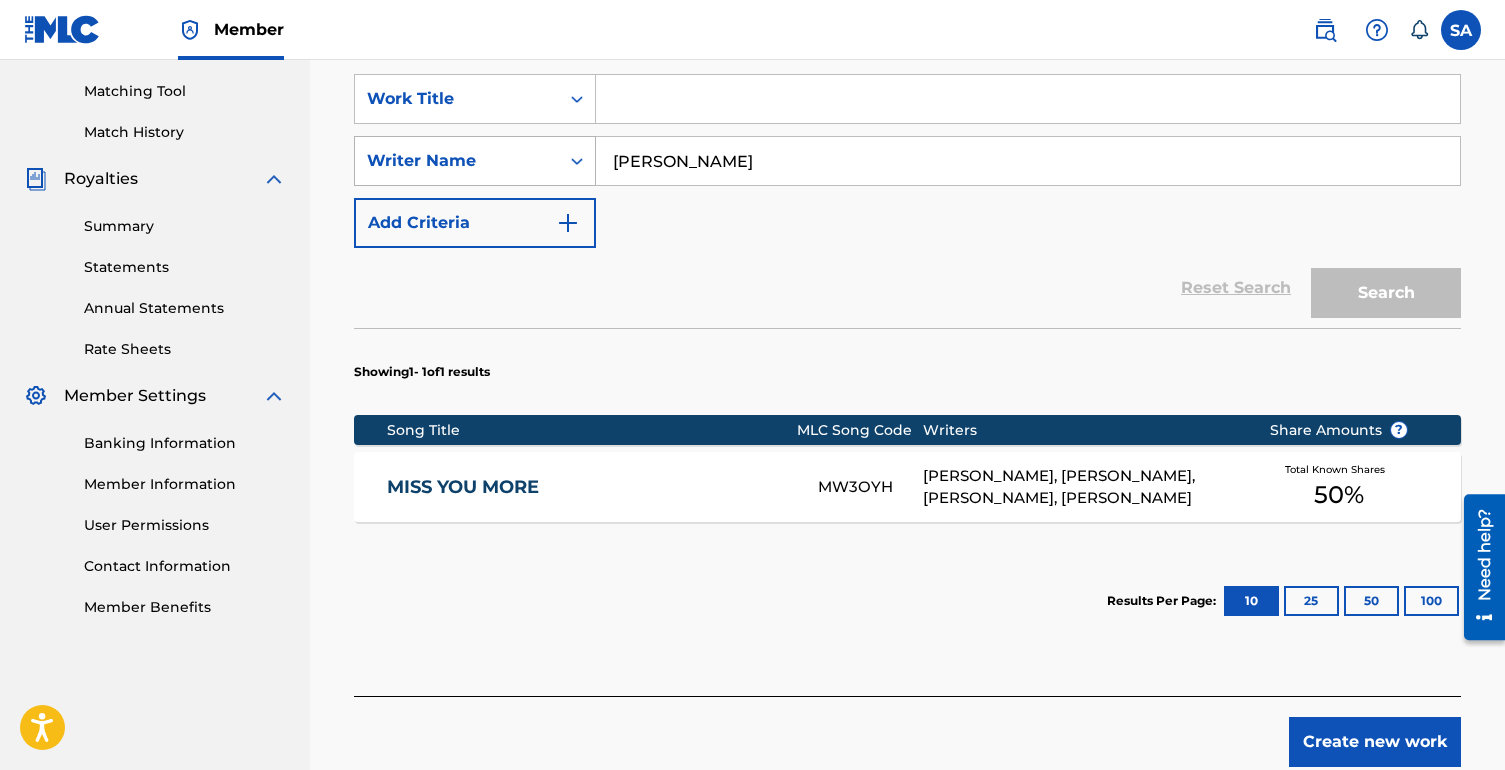 drag, startPoint x: 773, startPoint y: 167, endPoint x: 589, endPoint y: 164, distance: 184.02446 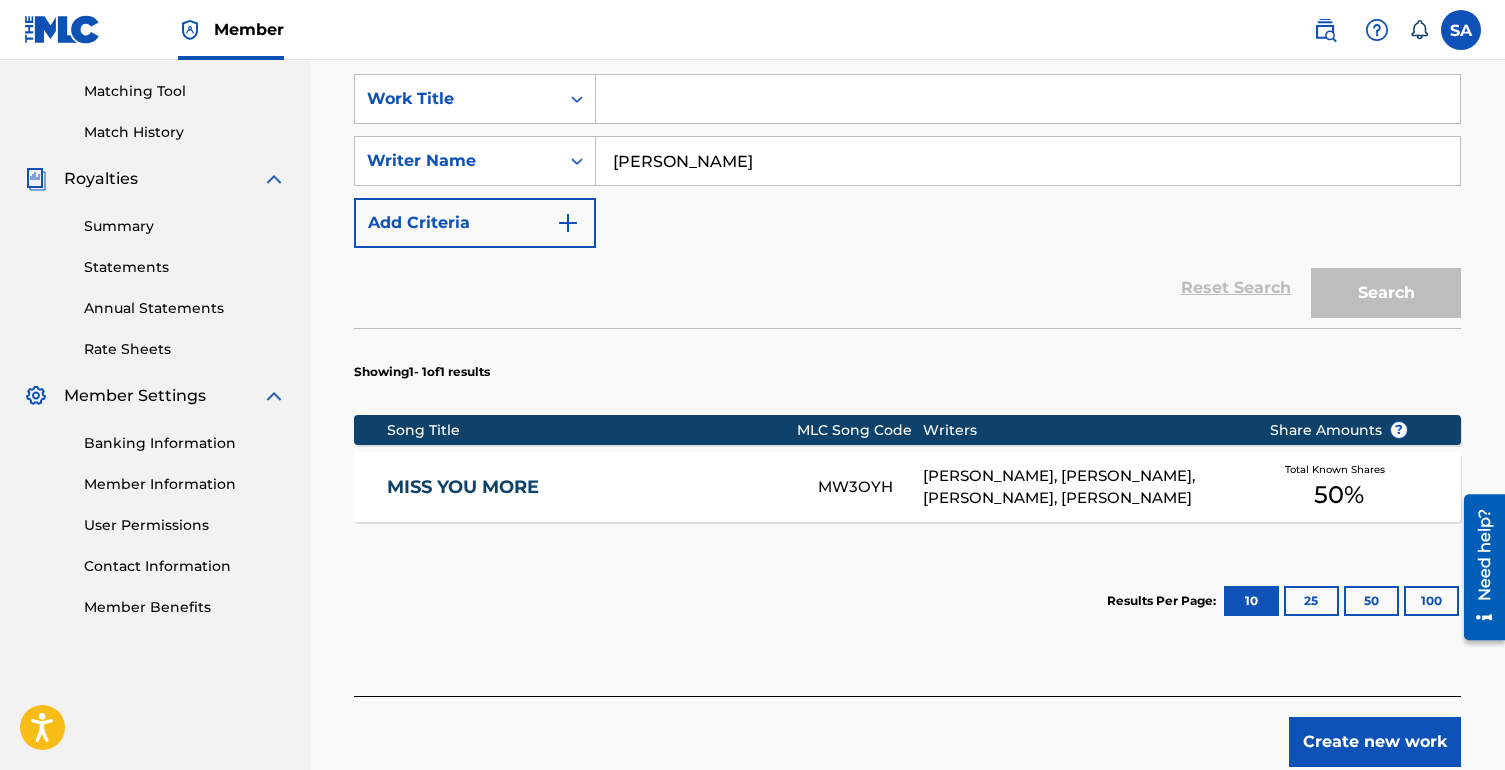 click on "Search" at bounding box center (1381, 288) 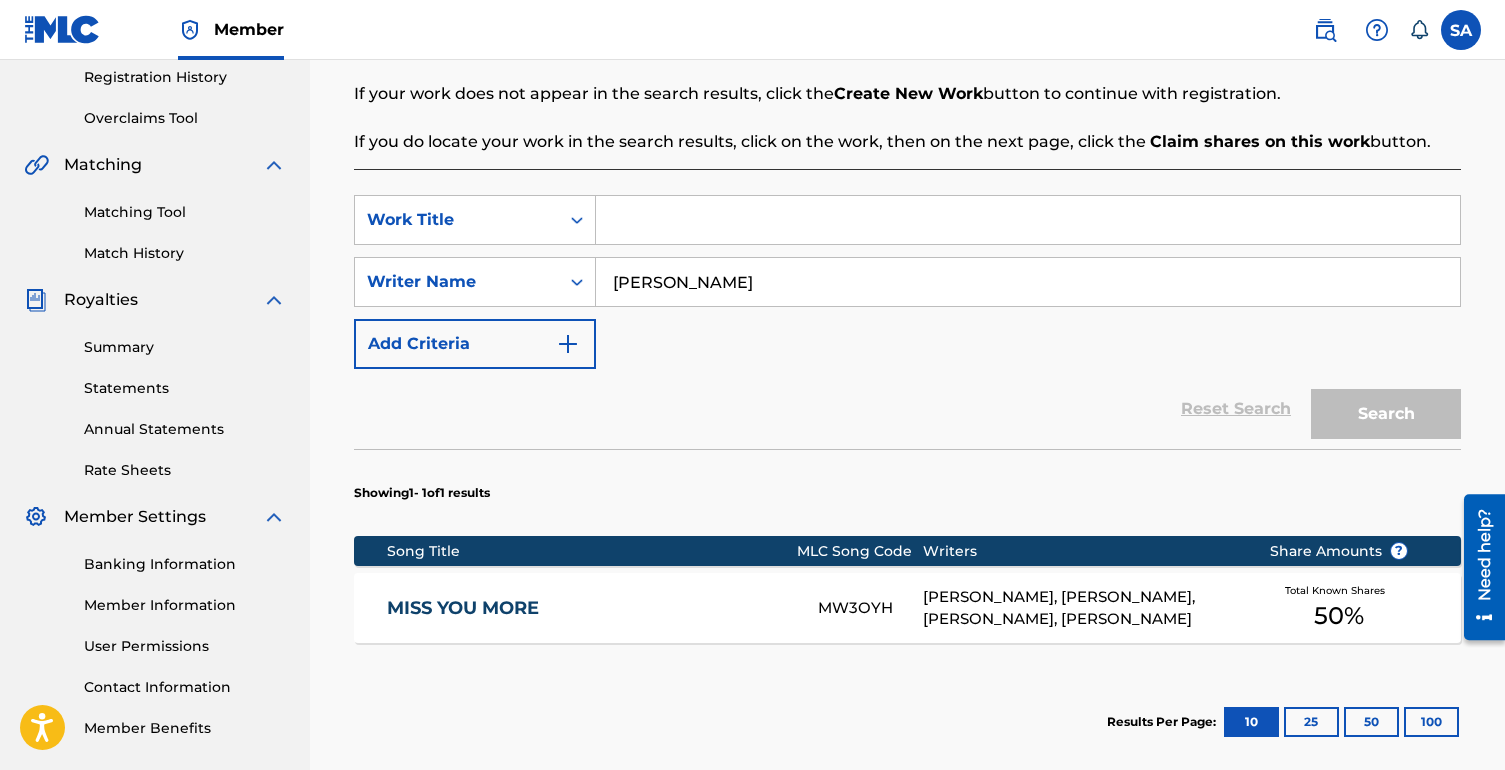 click at bounding box center (1028, 220) 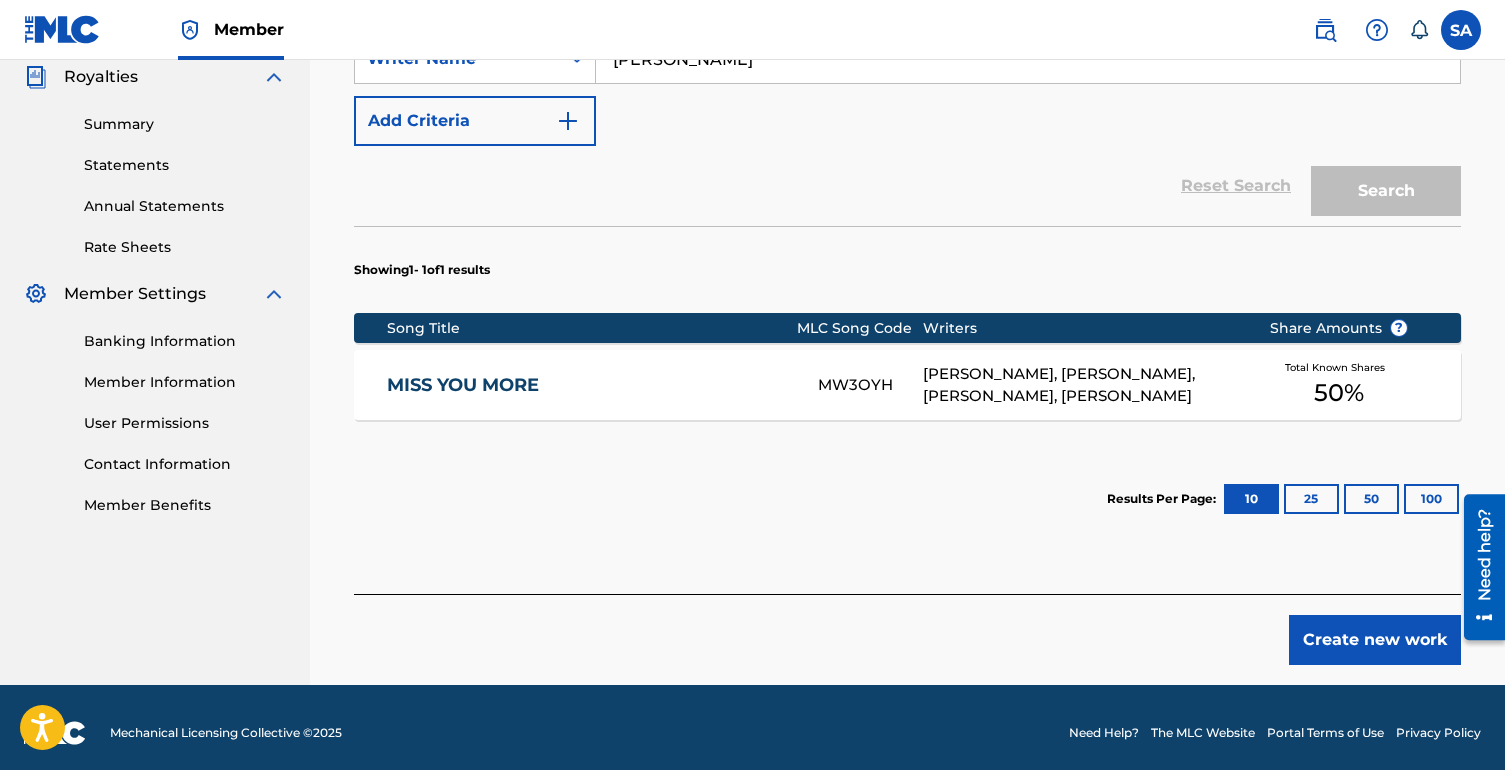 click on "Create new work" at bounding box center (1375, 640) 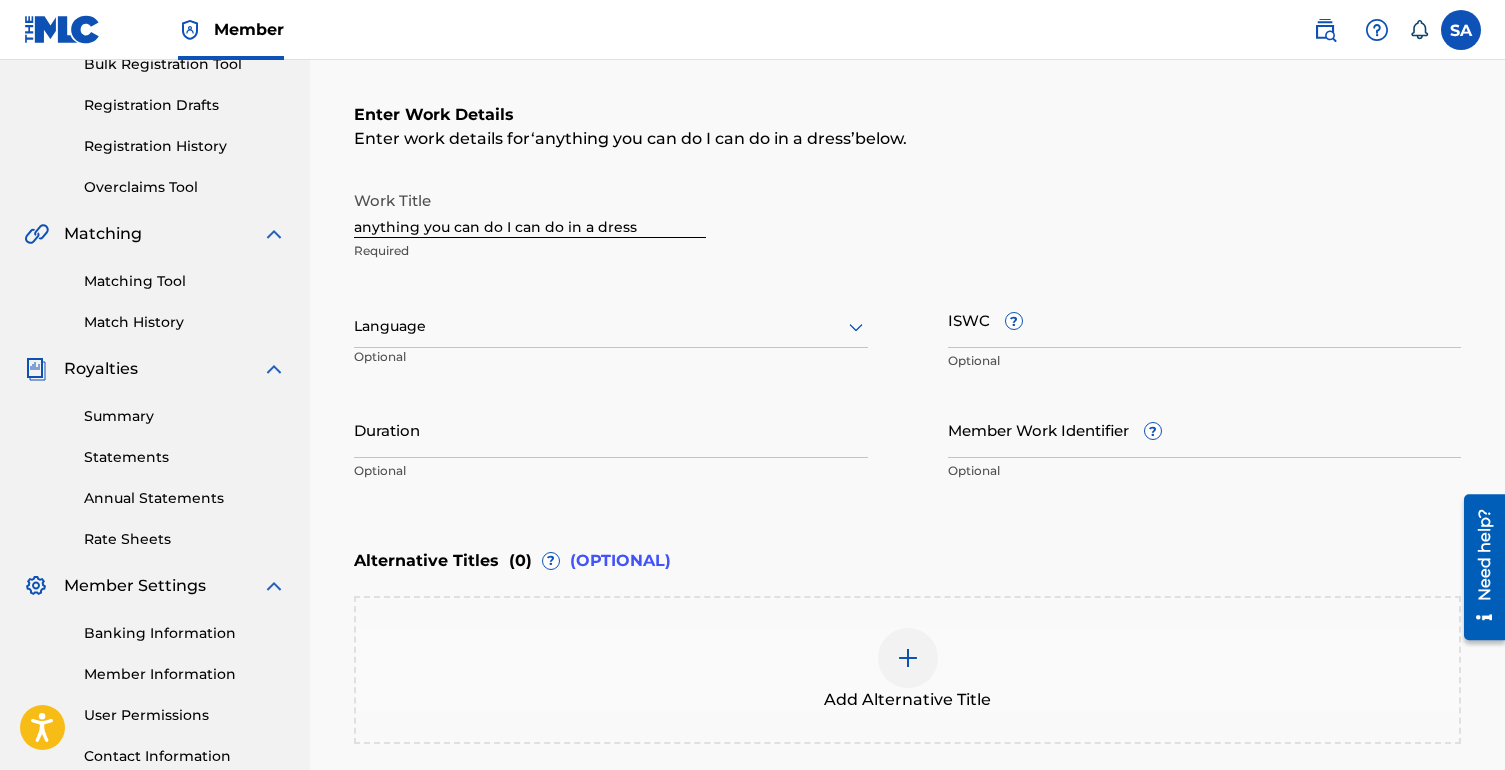 scroll, scrollTop: 309, scrollLeft: 0, axis: vertical 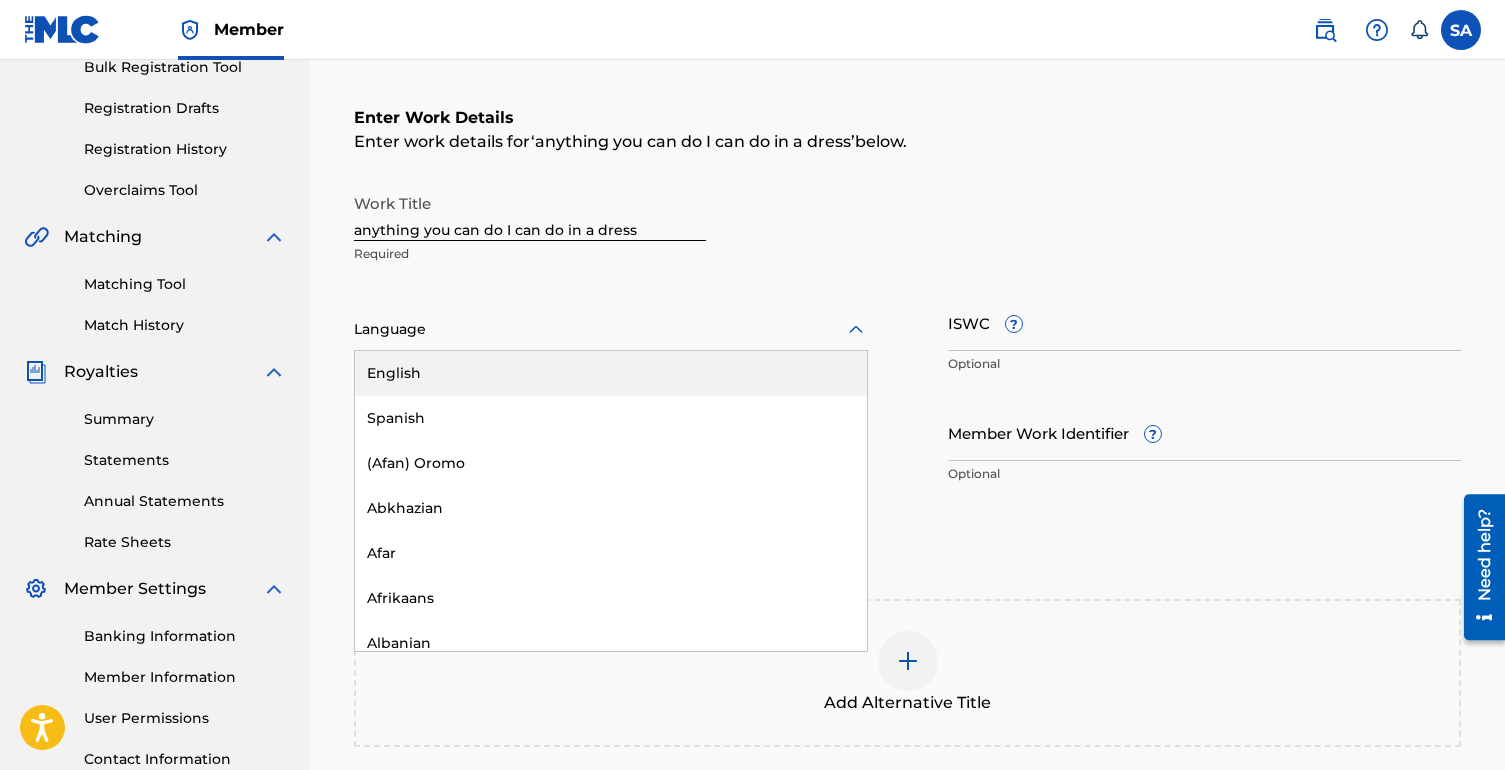 click at bounding box center (611, 329) 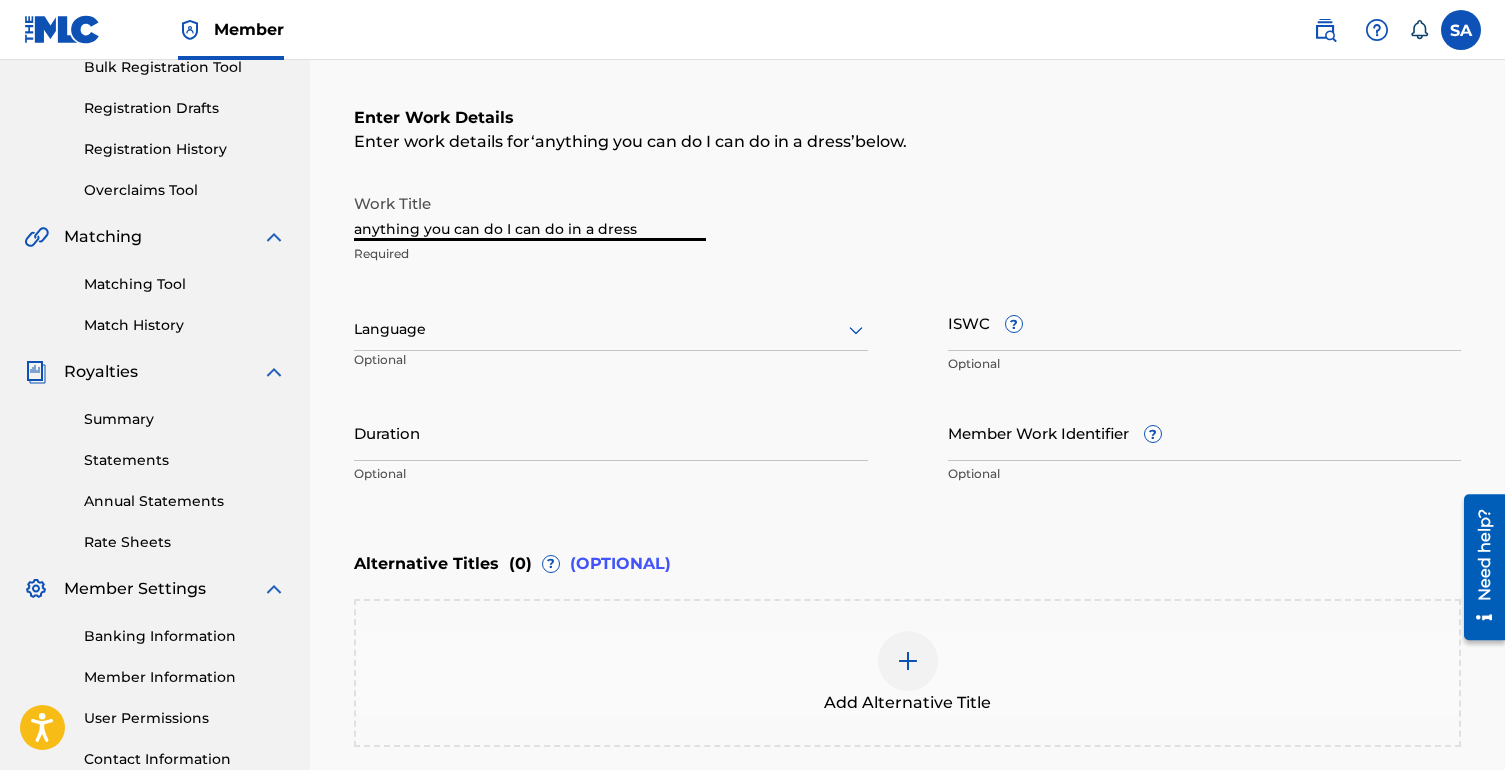 drag, startPoint x: 679, startPoint y: 228, endPoint x: 303, endPoint y: 227, distance: 376.00134 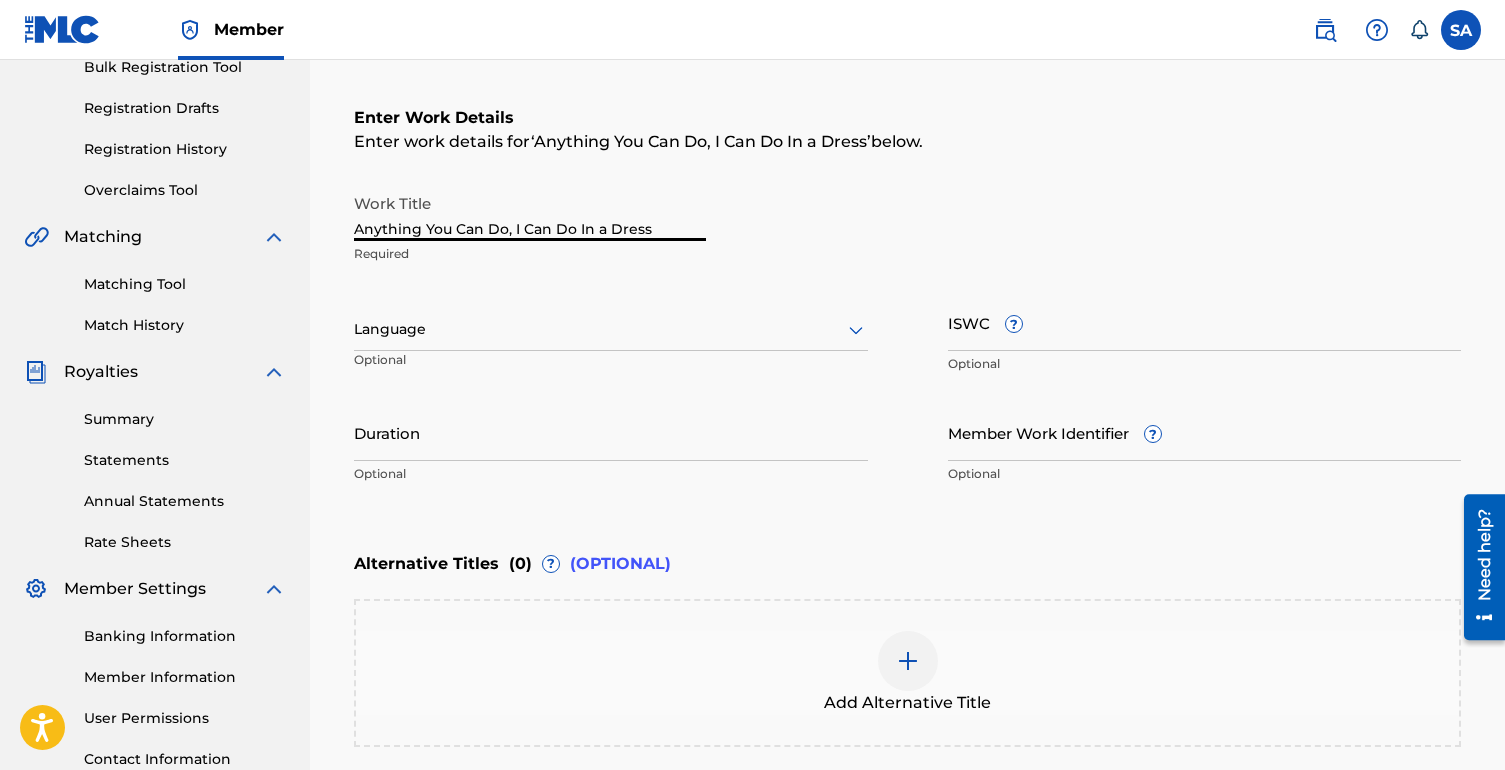 type on "Anything You Can Do, I Can Do In a Dress" 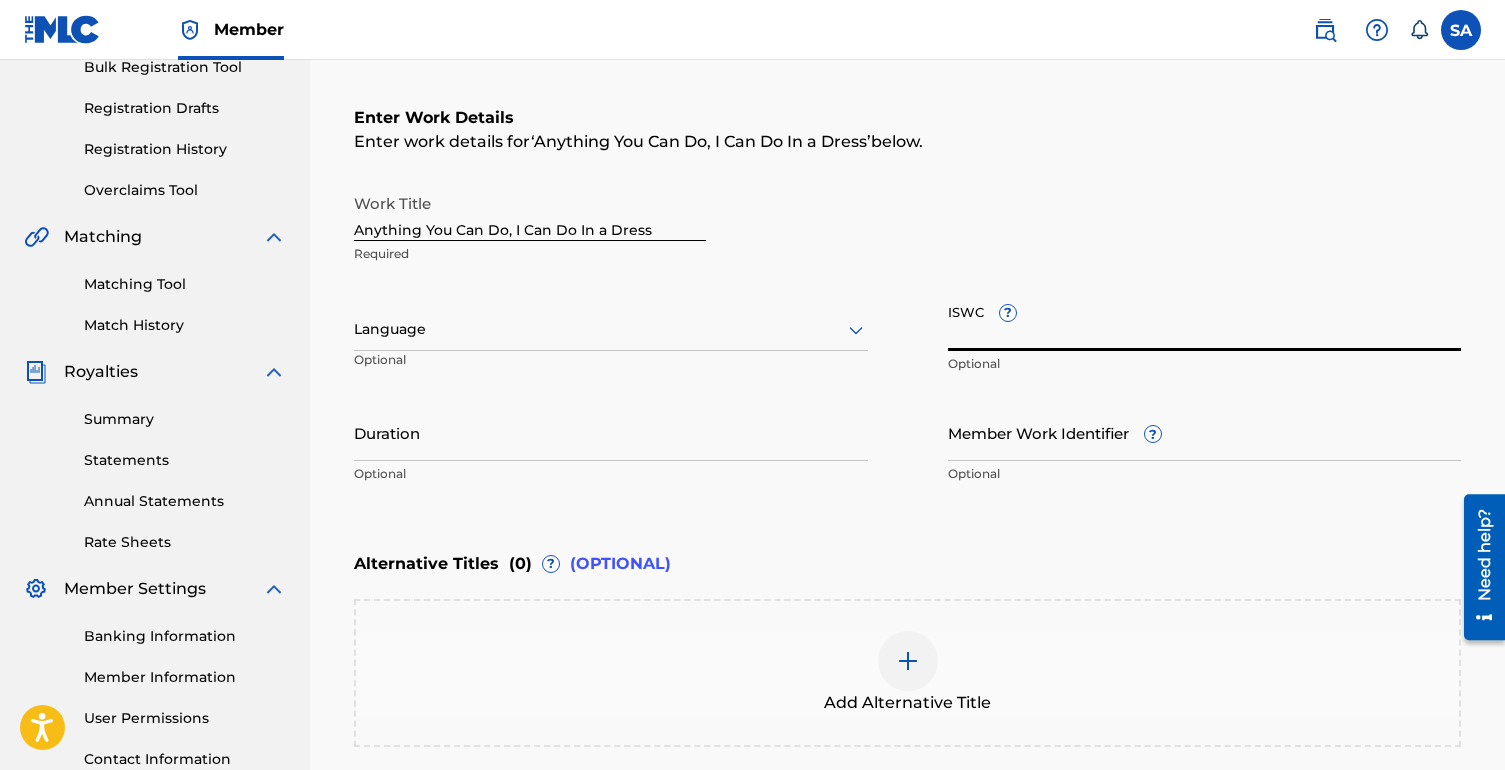 click on "ISWC   ?" at bounding box center [1205, 322] 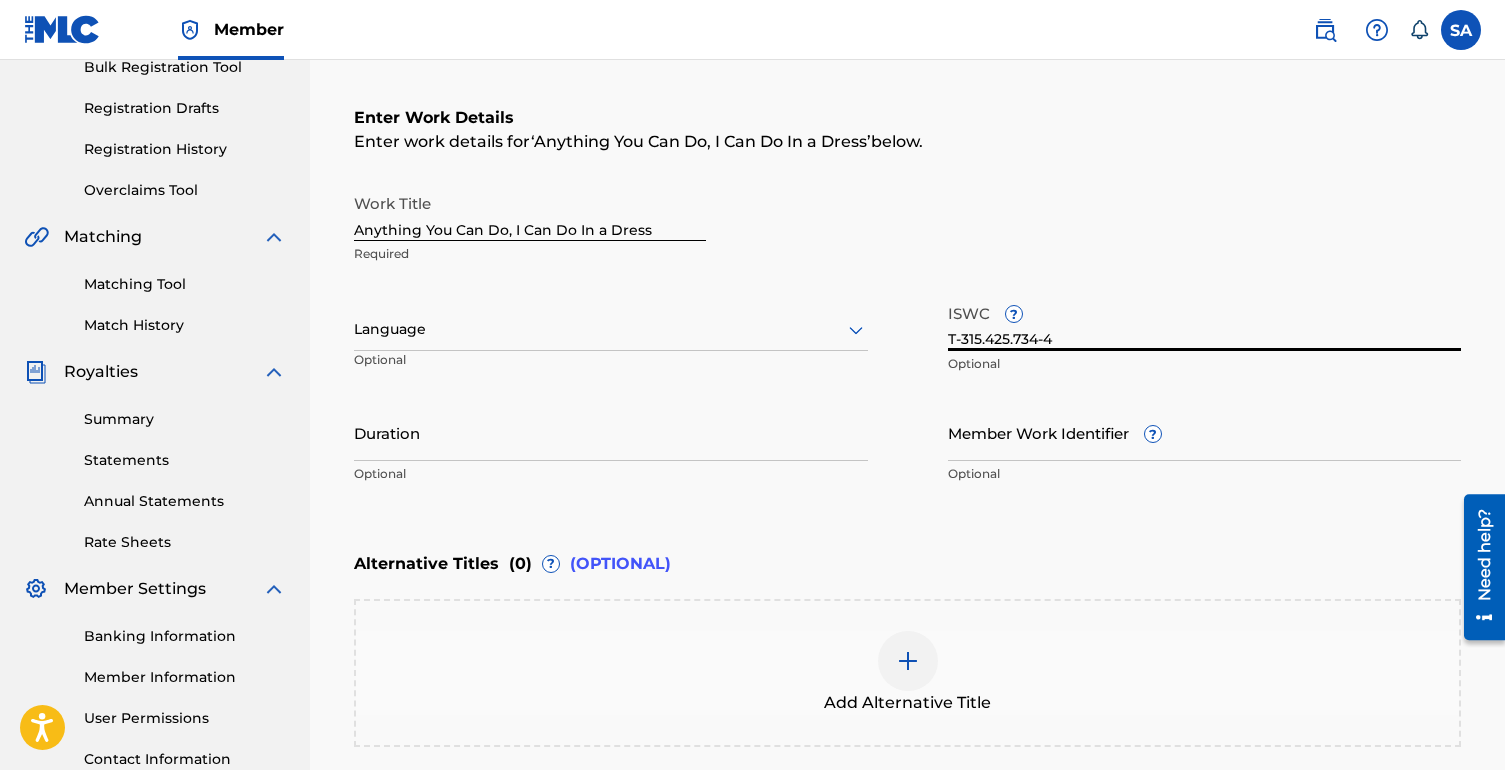 type on "T-315.425.734-4" 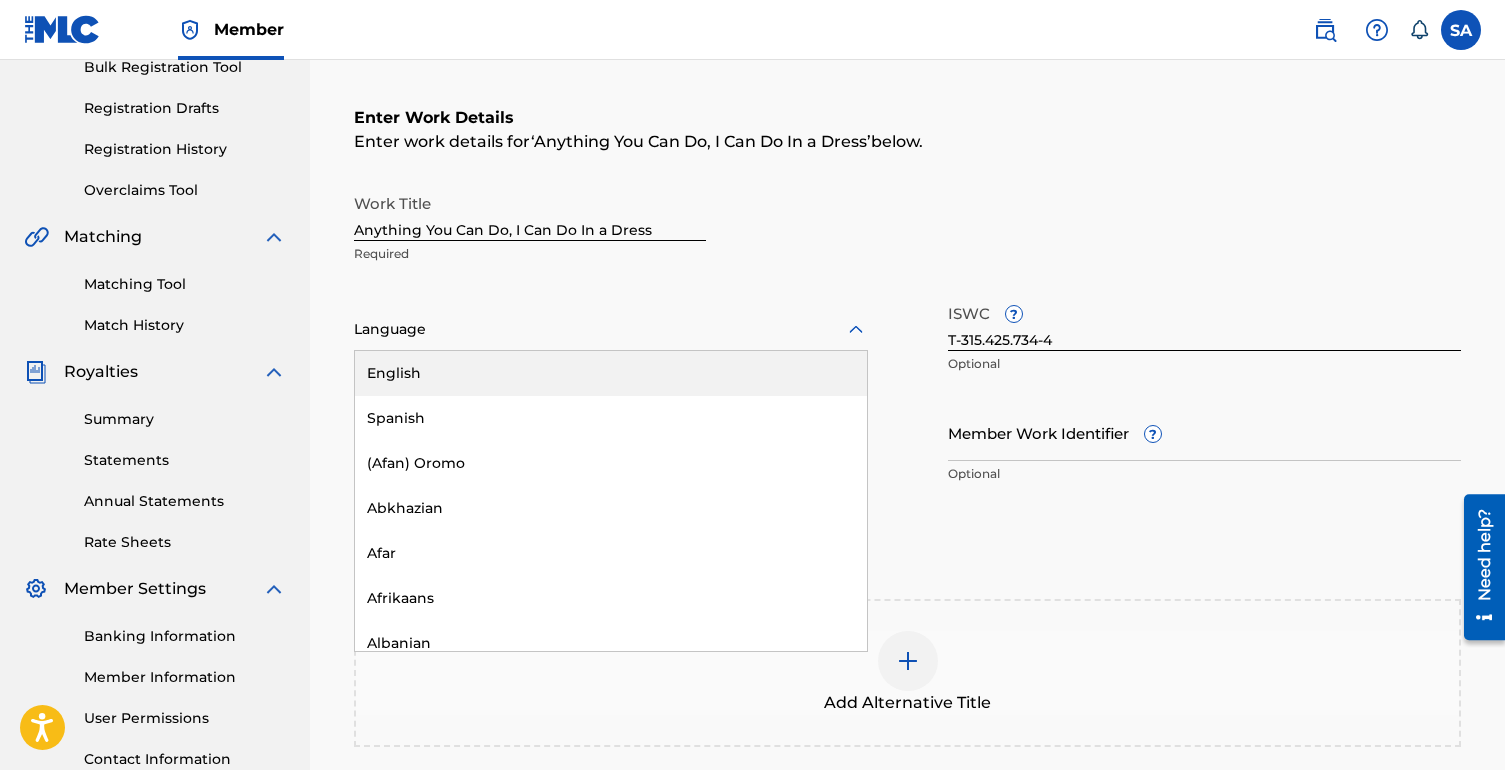 click on "English" at bounding box center [611, 373] 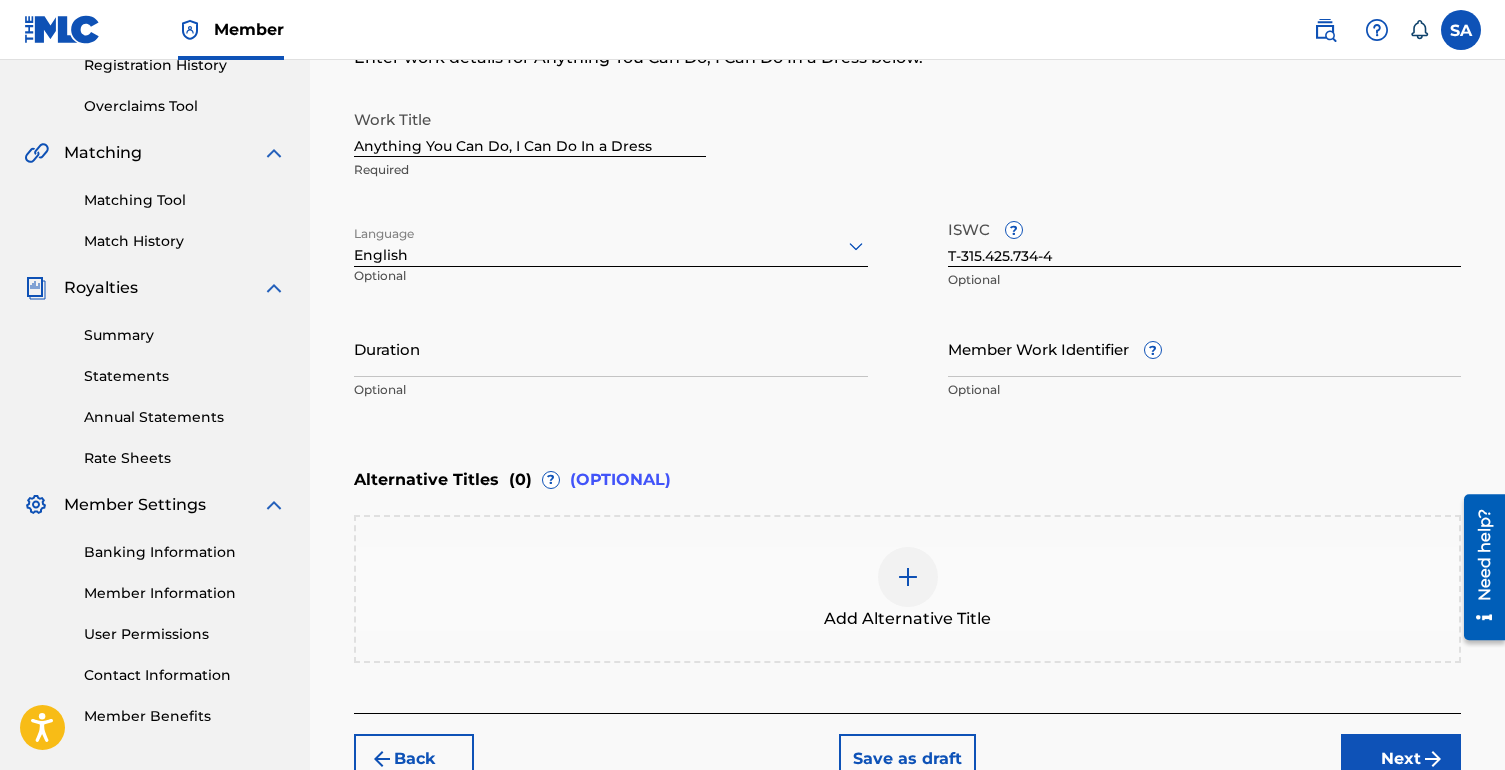 scroll, scrollTop: 404, scrollLeft: 0, axis: vertical 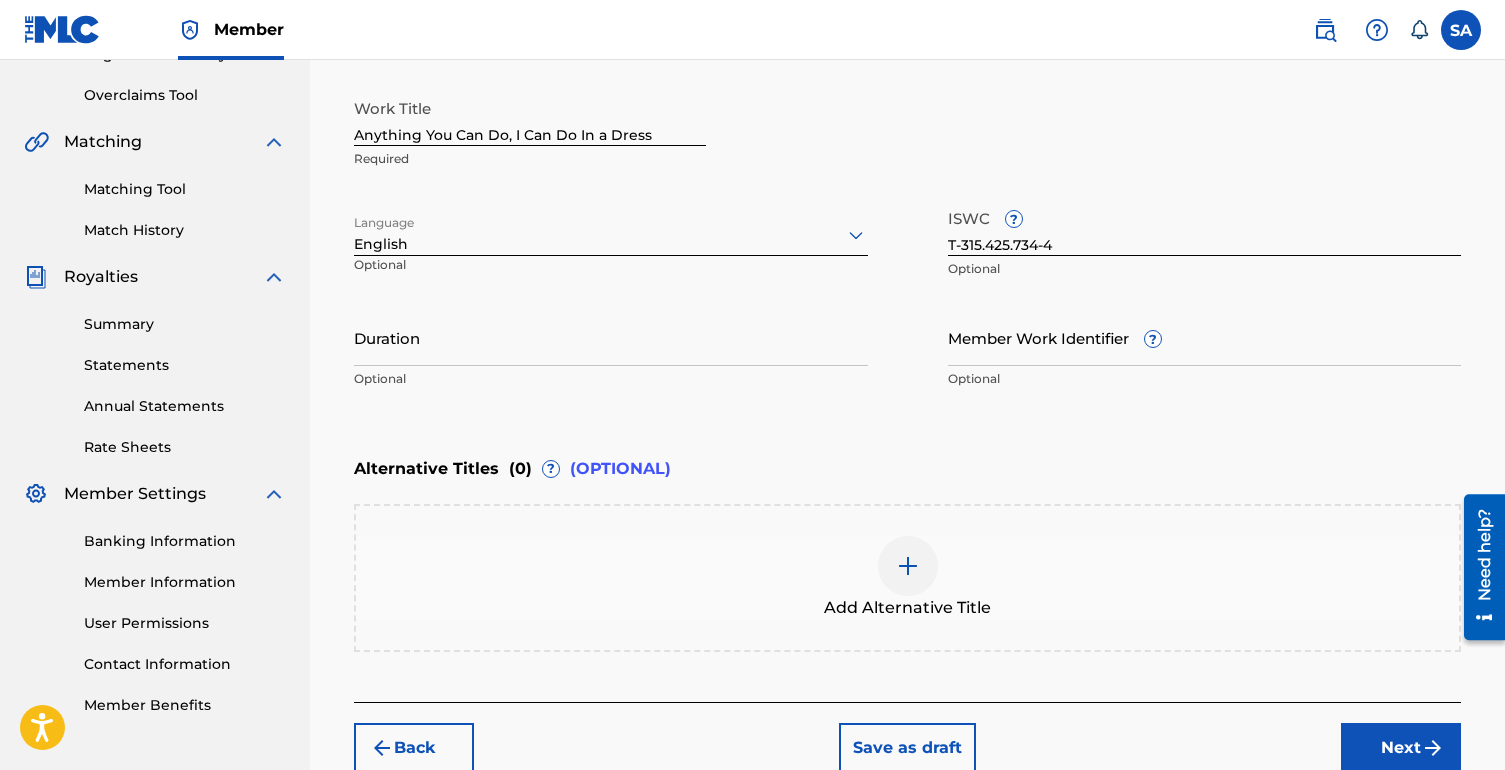 click at bounding box center [908, 566] 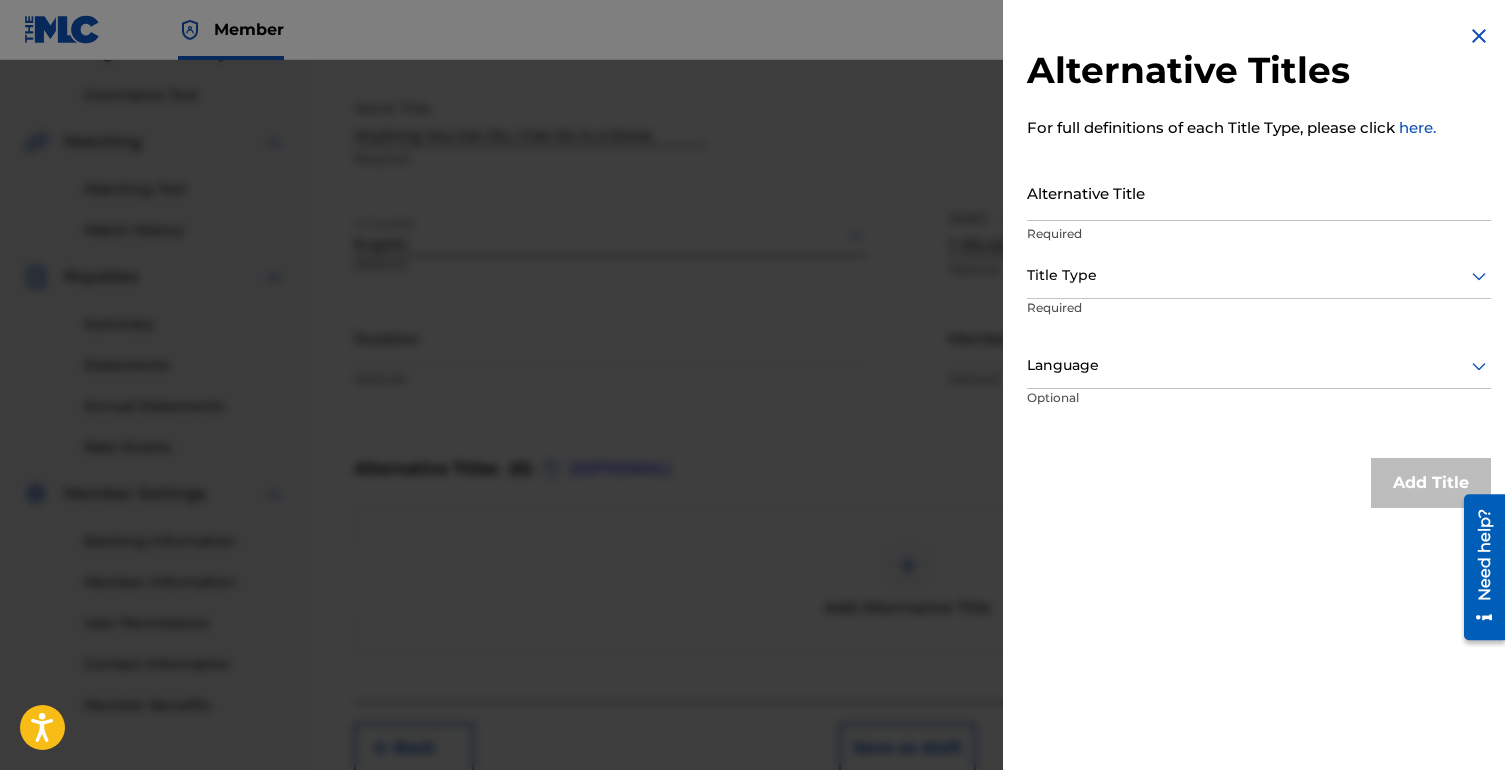 click on "Alternative Title" at bounding box center (1259, 192) 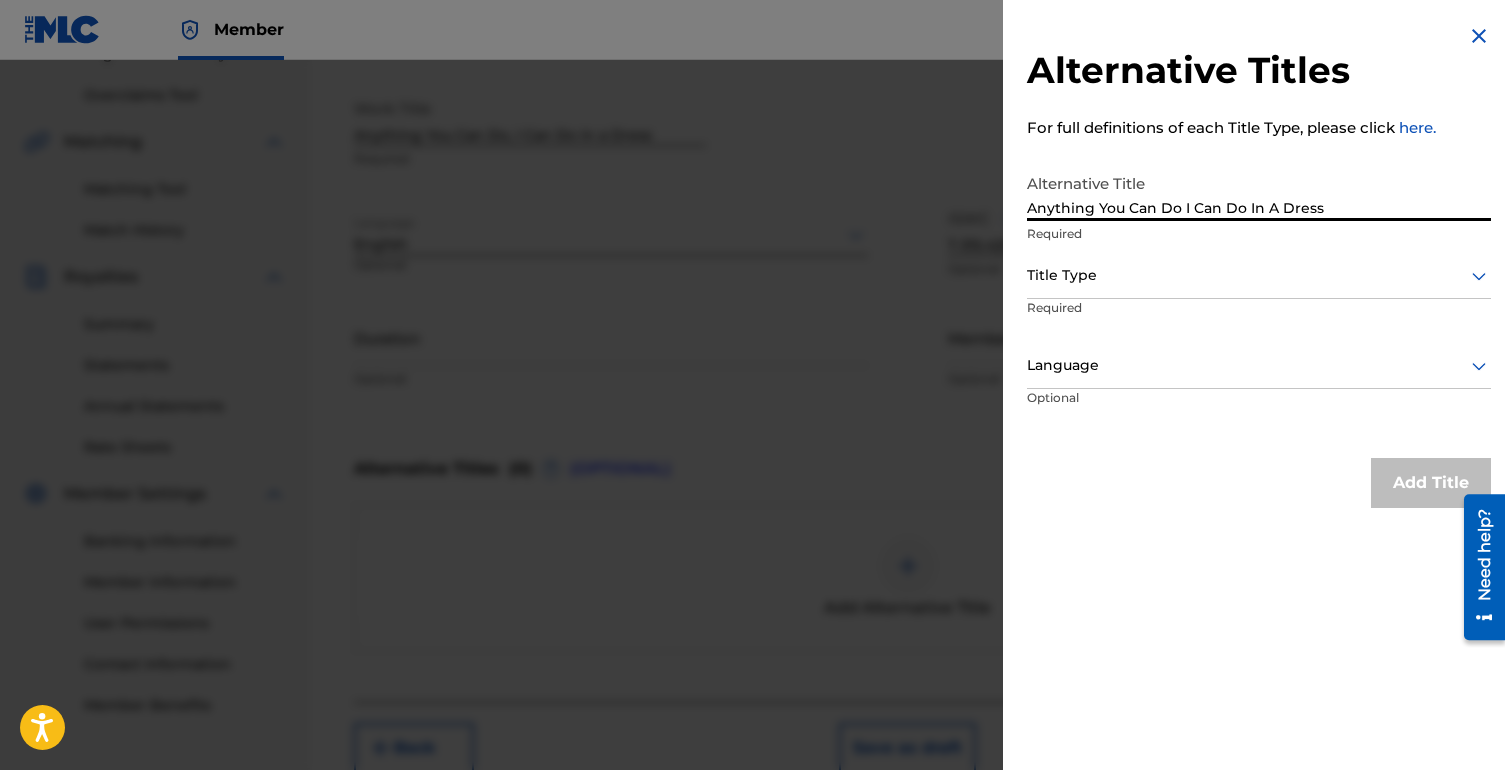 type on "Anything You Can Do I Can Do In A Dress" 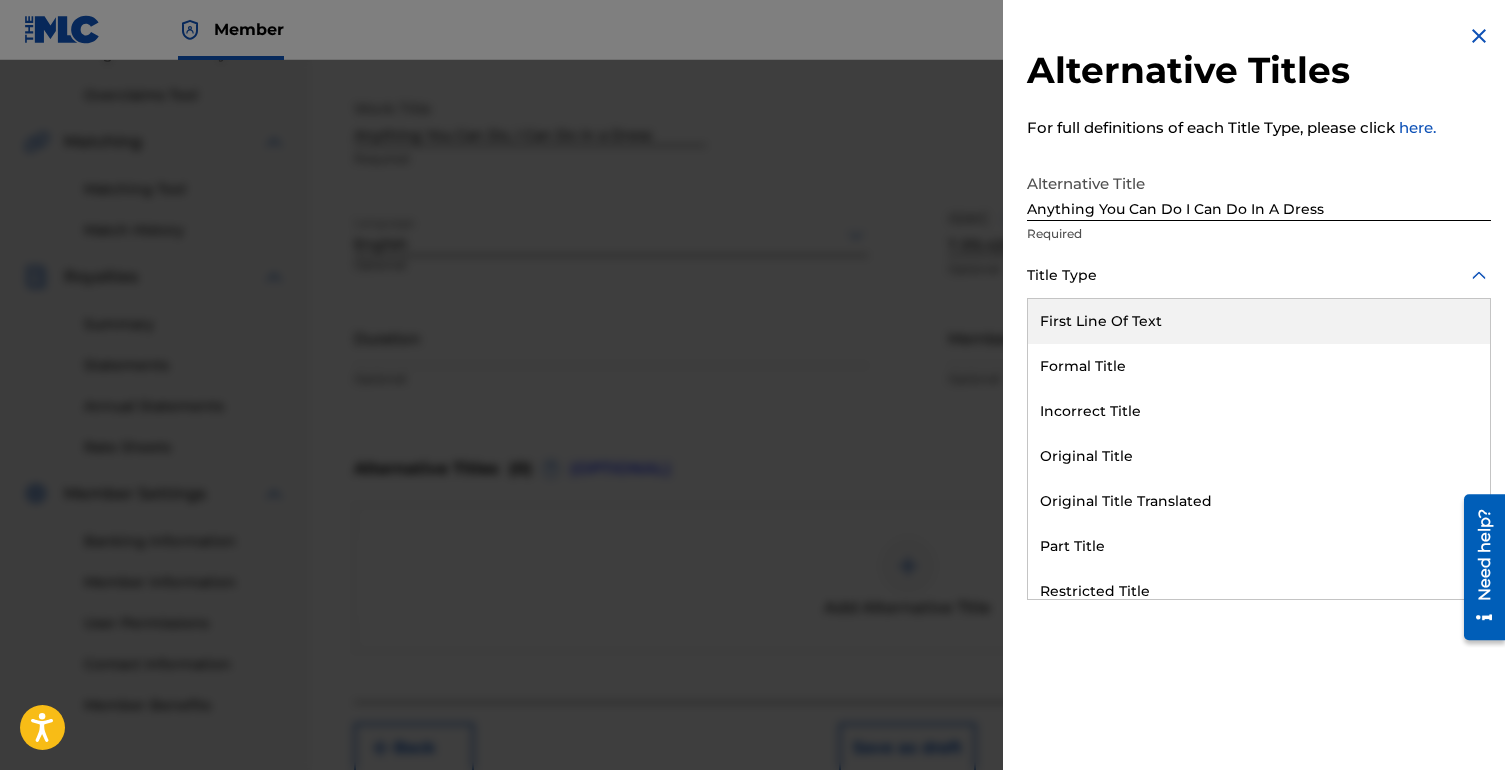 click at bounding box center [1259, 275] 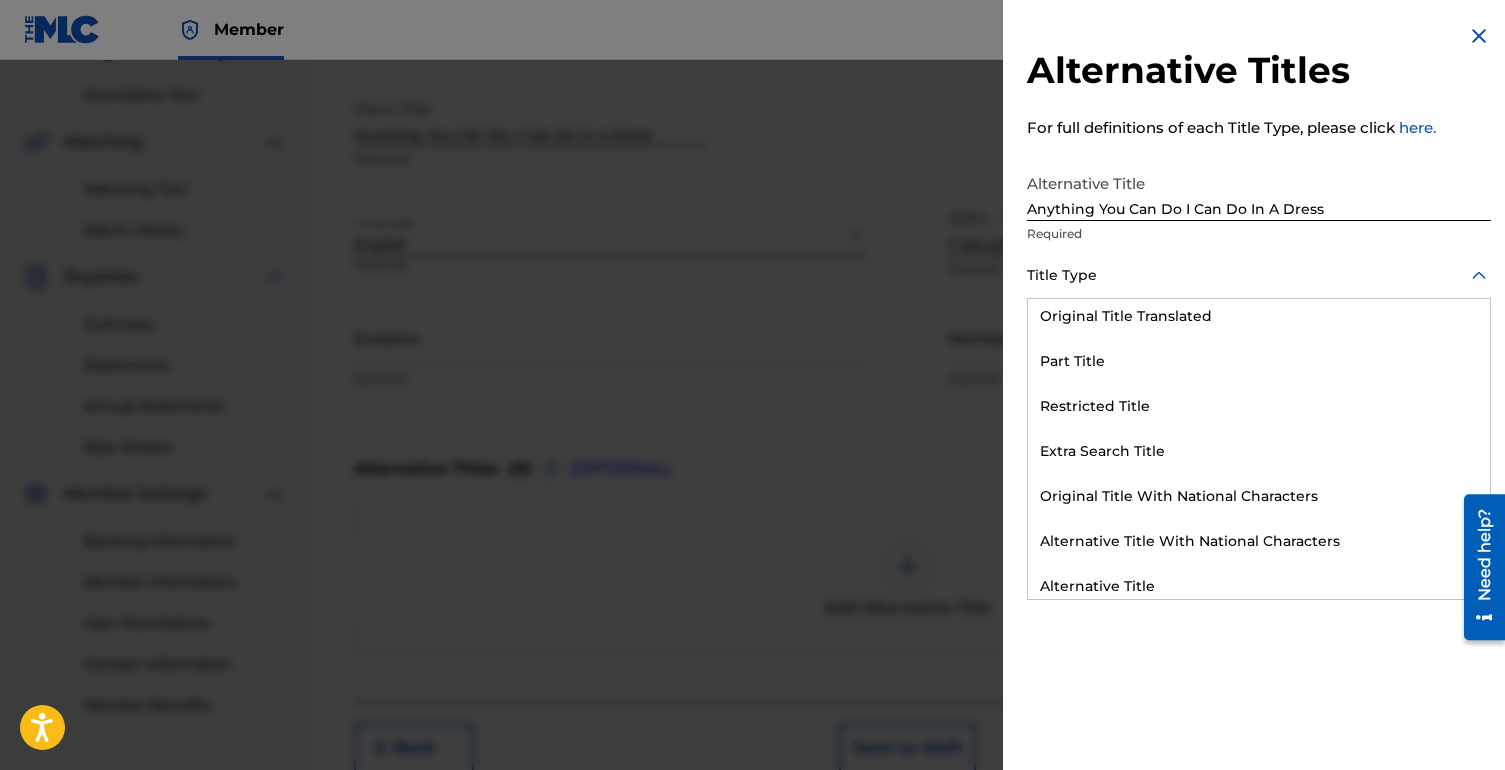 scroll, scrollTop: 195, scrollLeft: 0, axis: vertical 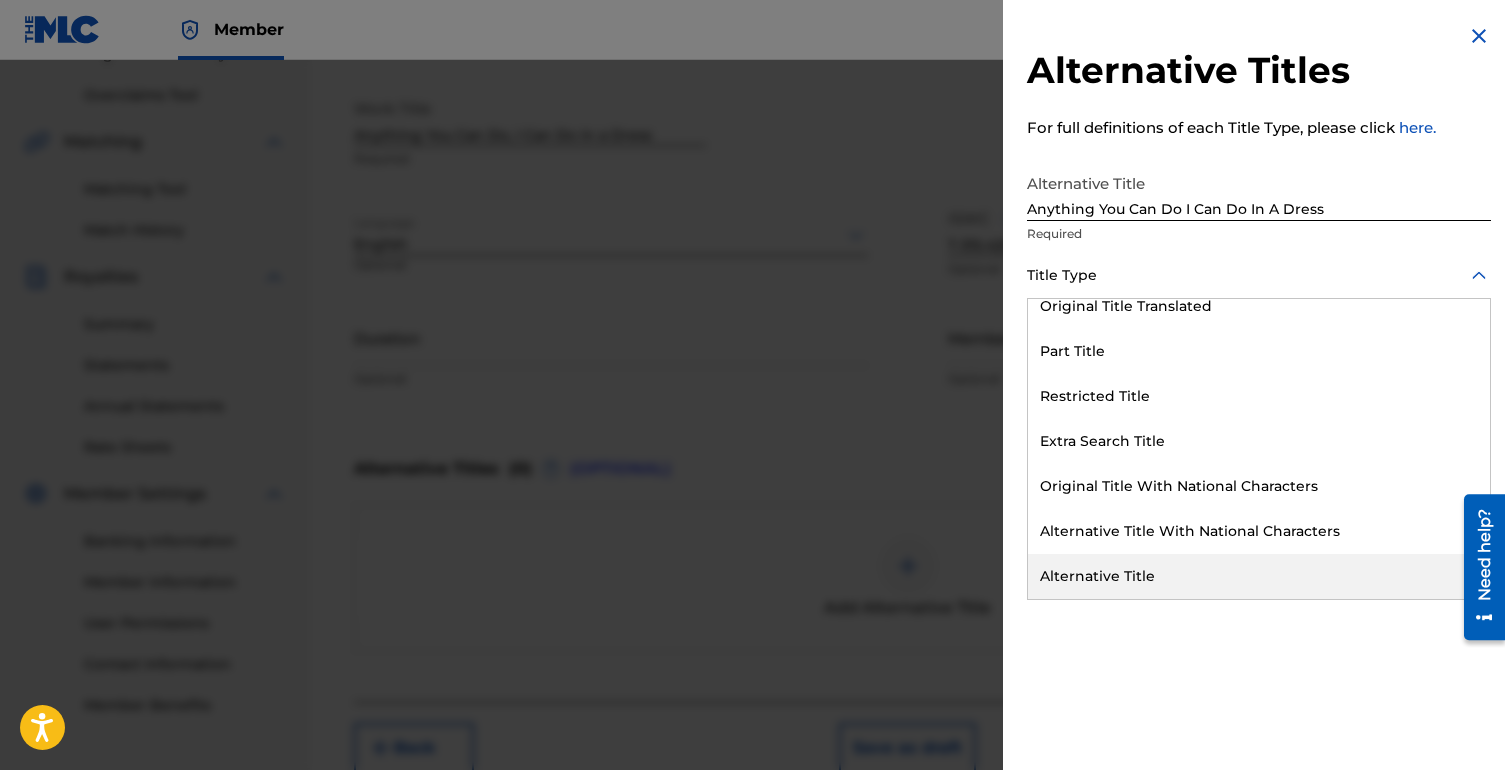 click on "Alternative Title" at bounding box center [1259, 576] 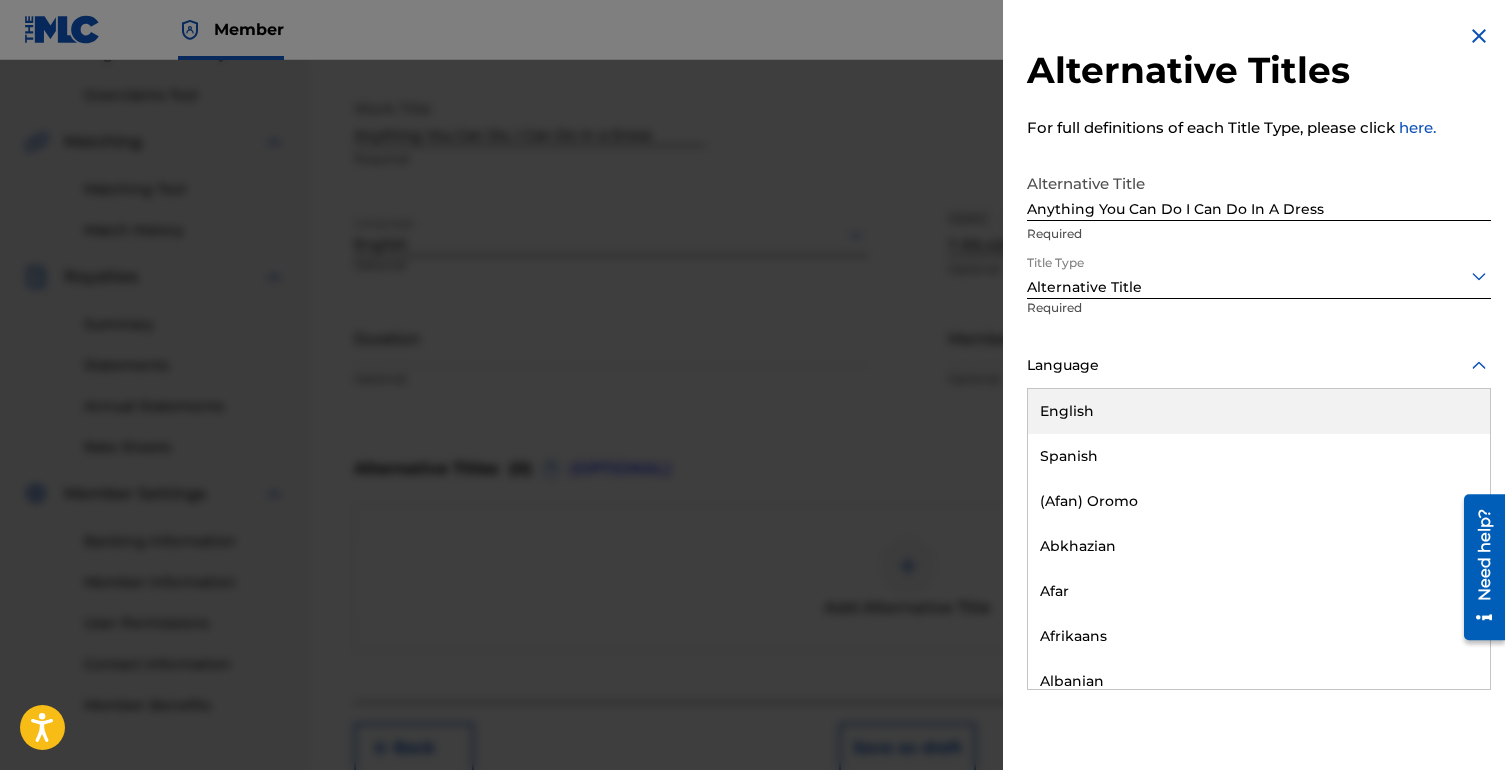 click at bounding box center (1259, 365) 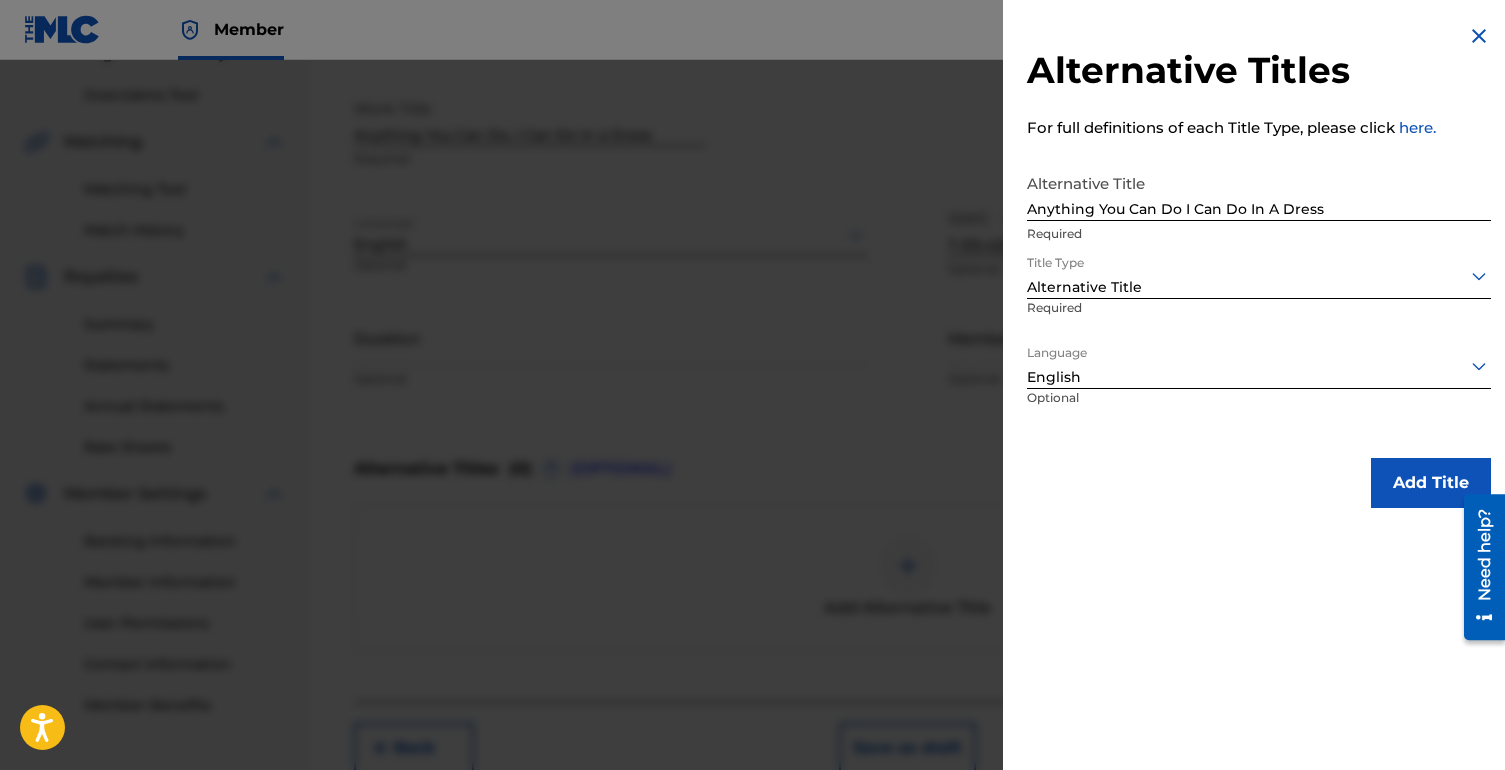 click on "Add Title" at bounding box center [1431, 483] 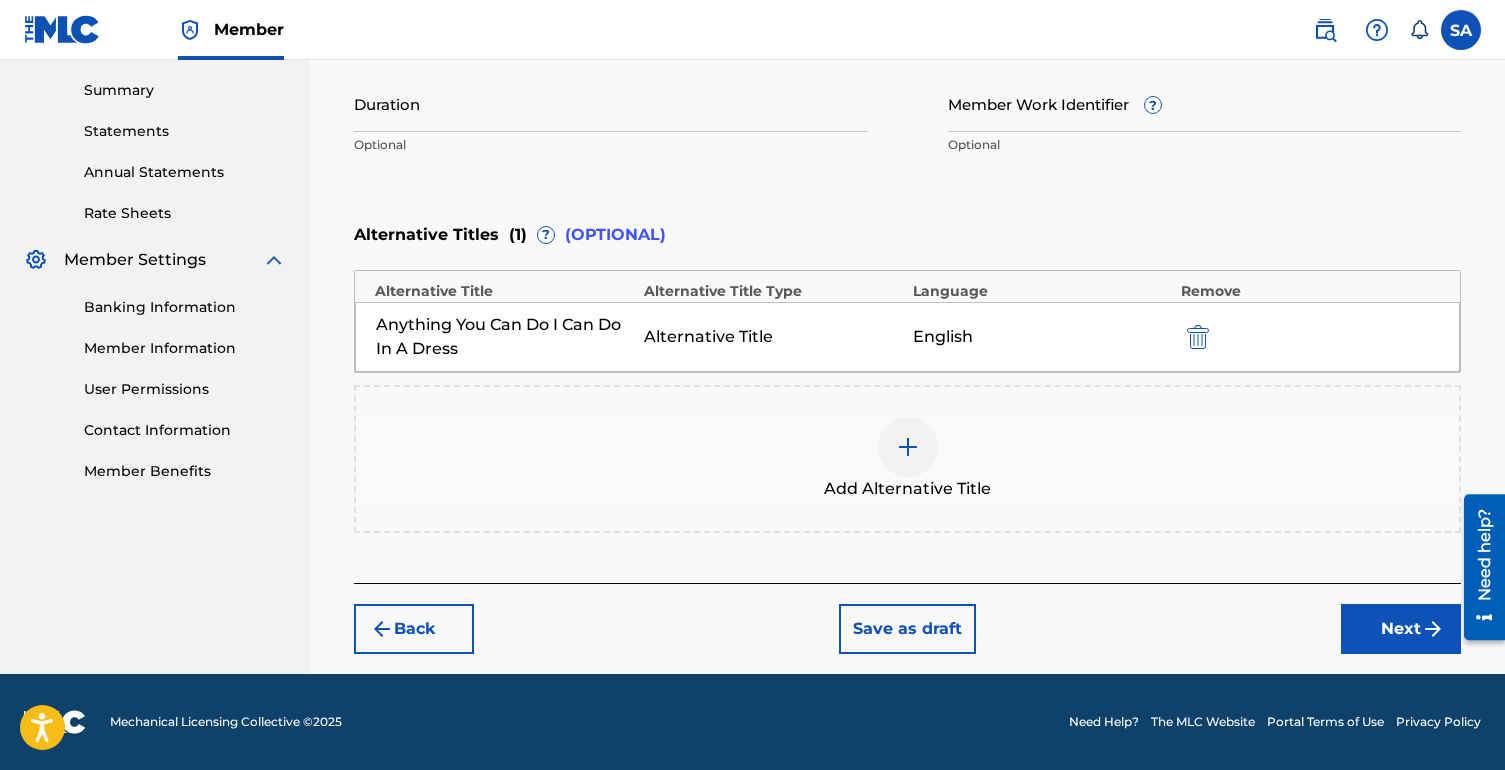 click on "Next" at bounding box center [1401, 629] 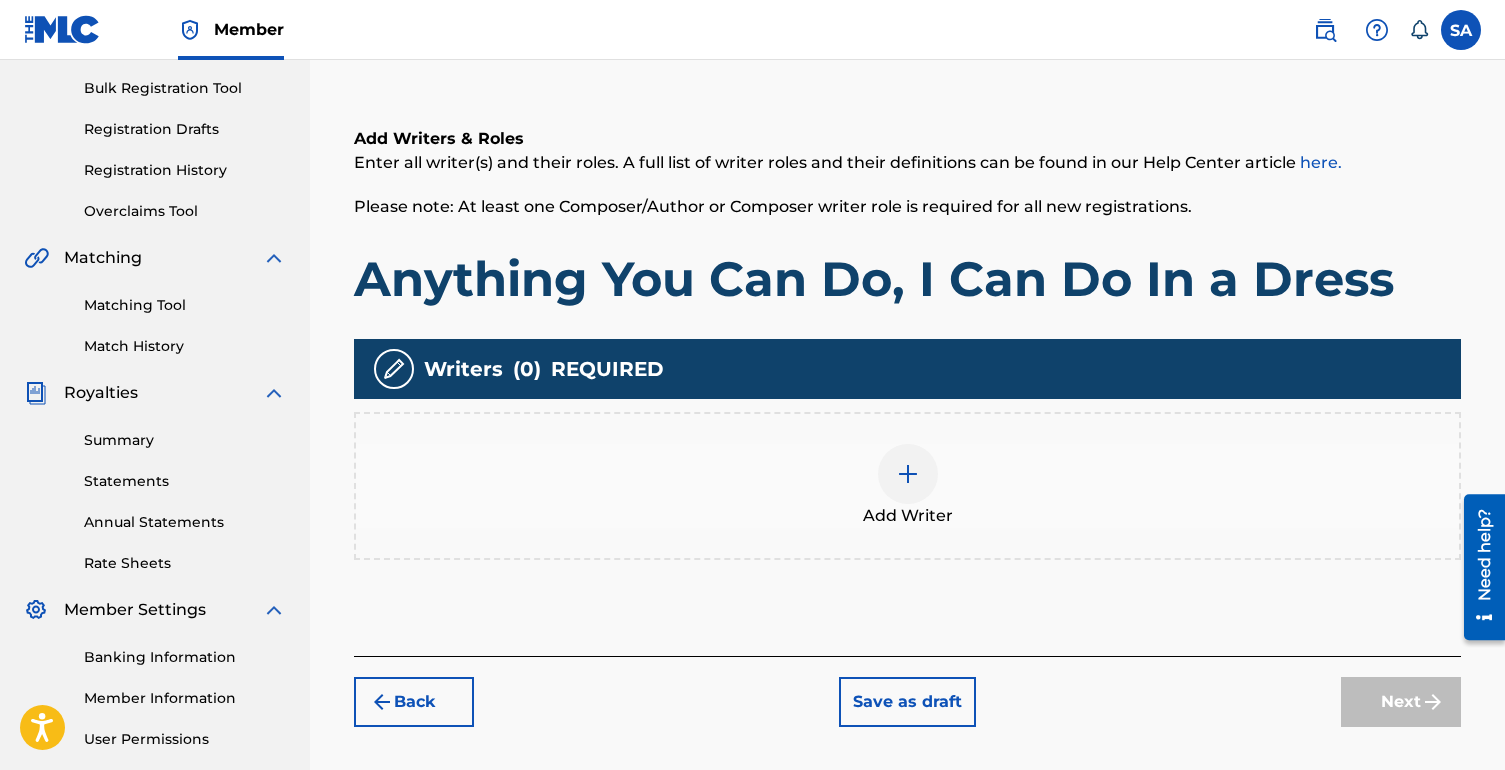 scroll, scrollTop: 343, scrollLeft: 0, axis: vertical 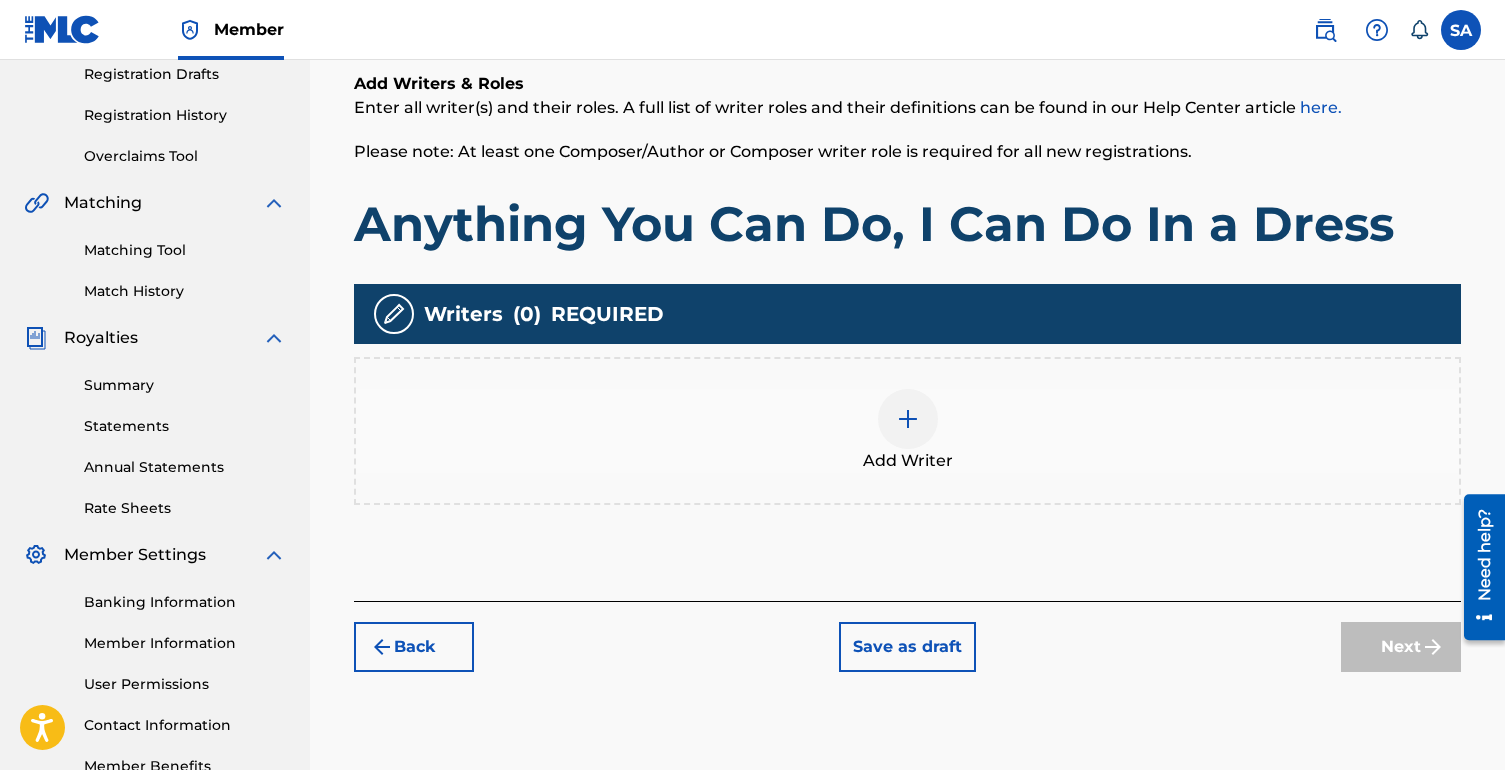 click at bounding box center (908, 419) 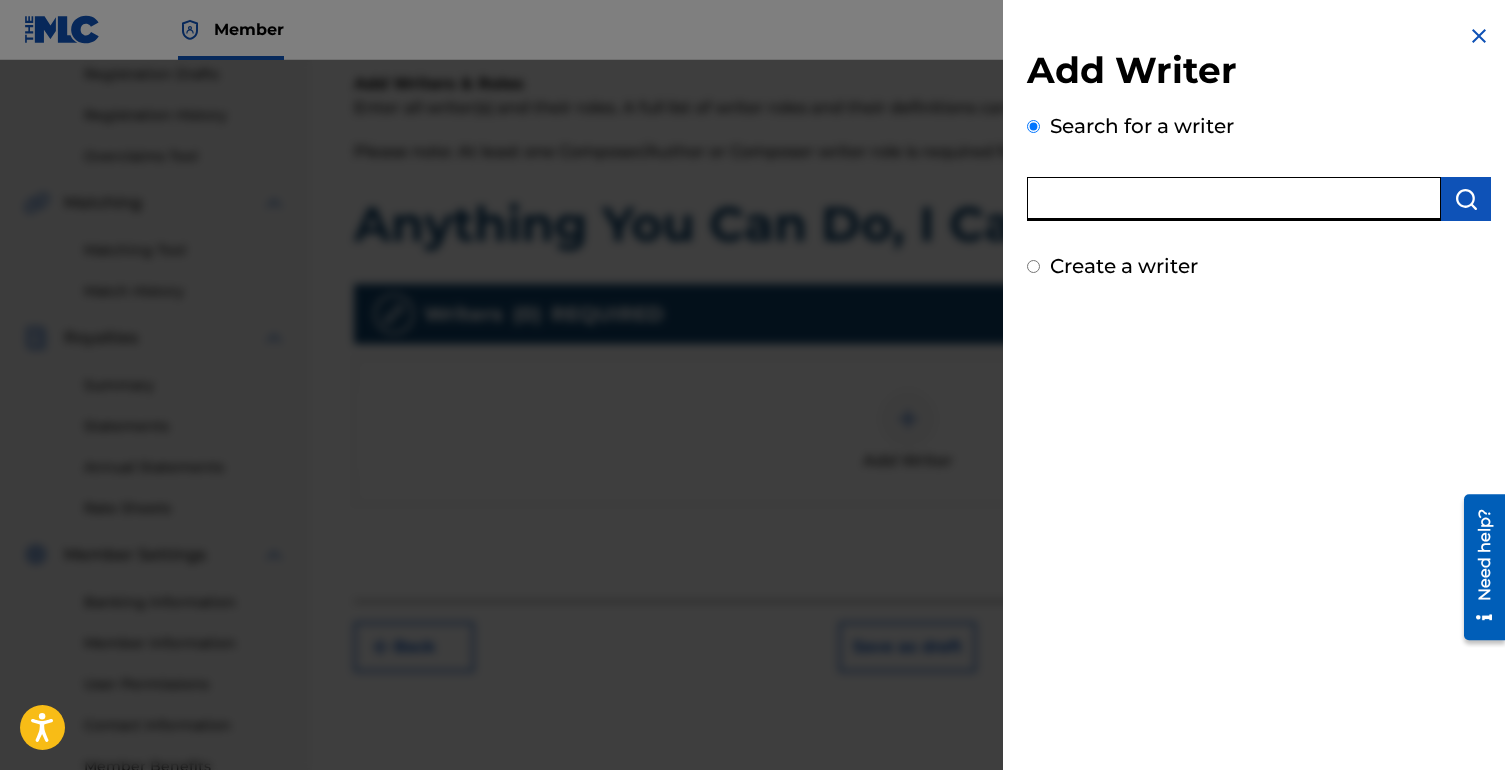 click at bounding box center (1234, 199) 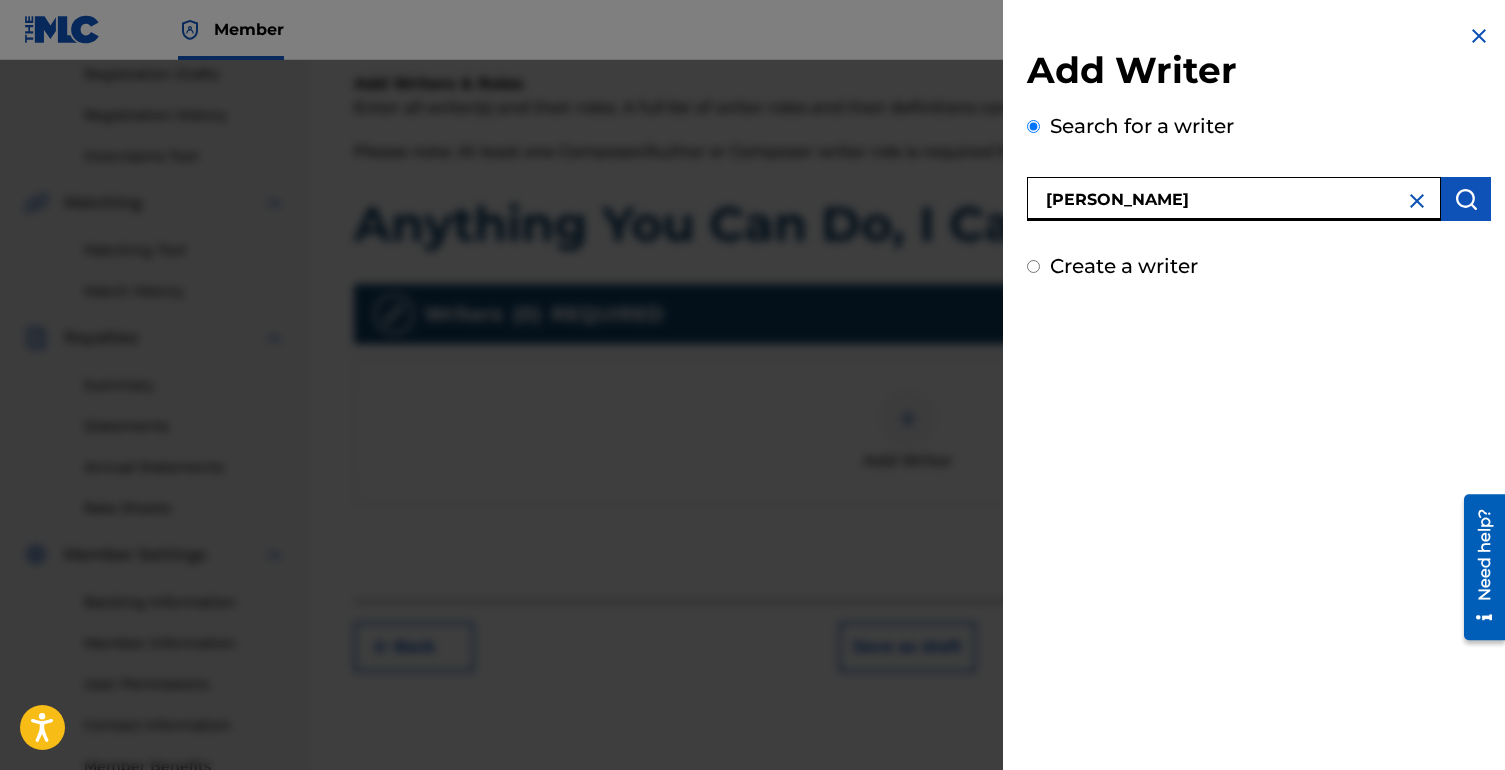 type on "[PERSON_NAME]" 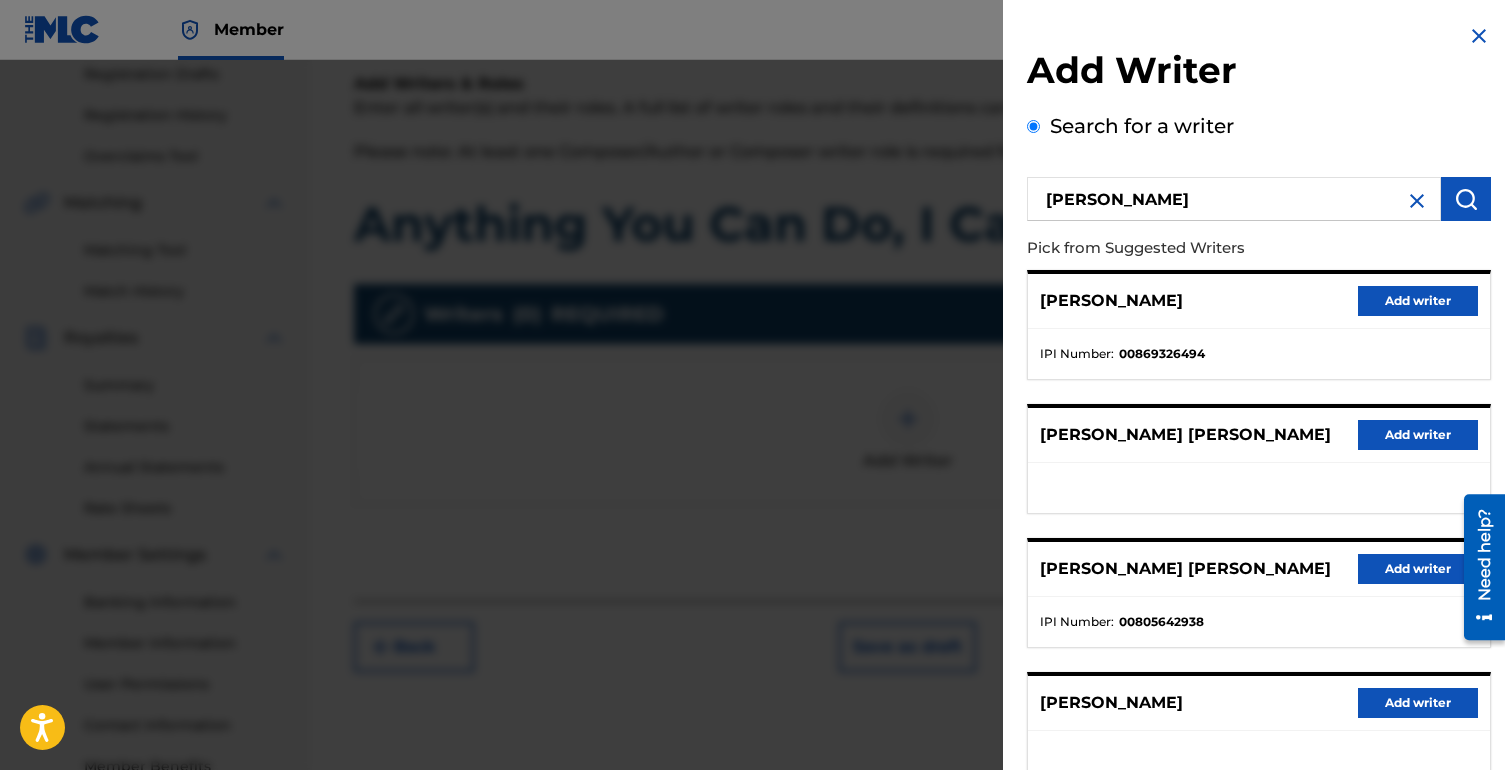 click on "Add writer" at bounding box center [1418, 301] 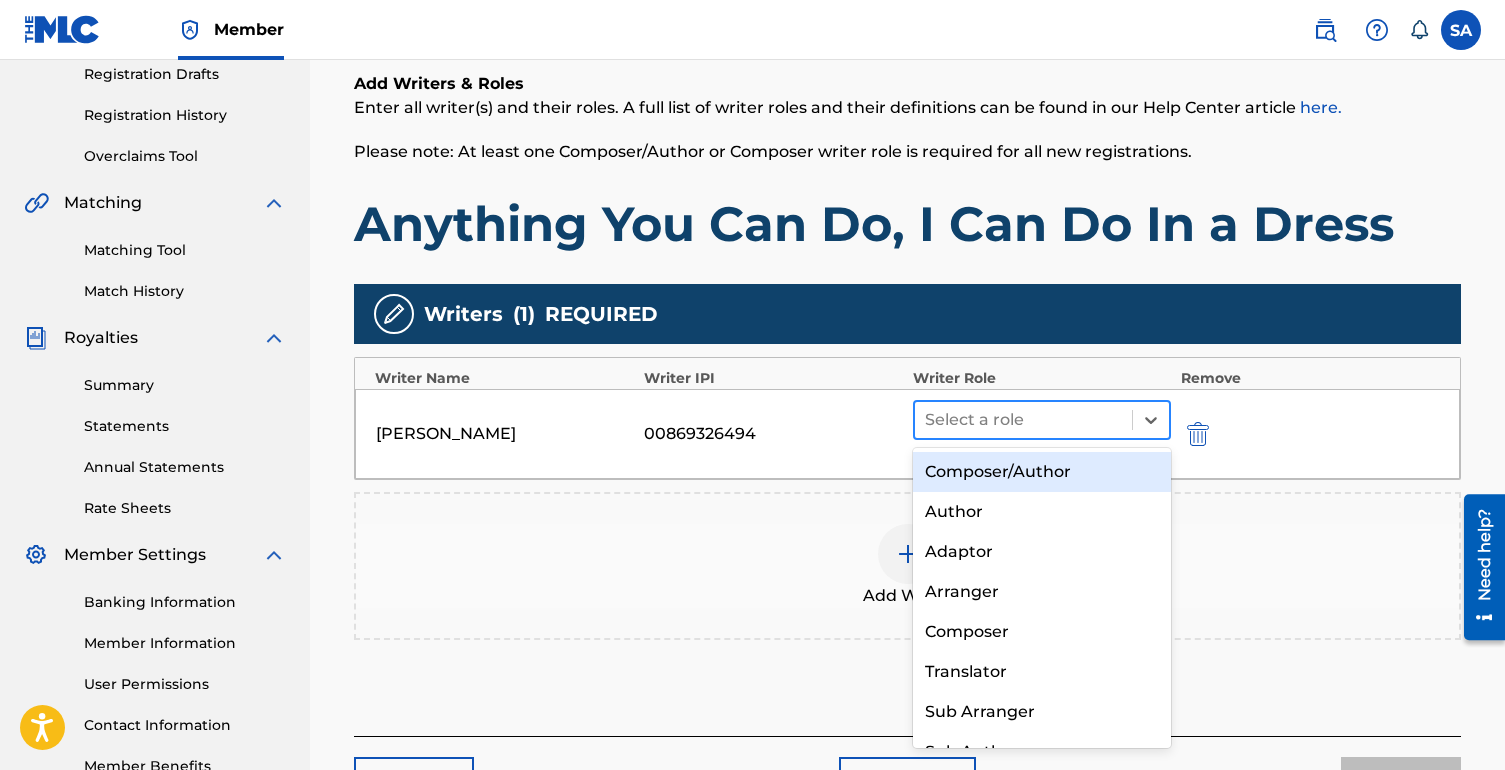 click at bounding box center (1023, 420) 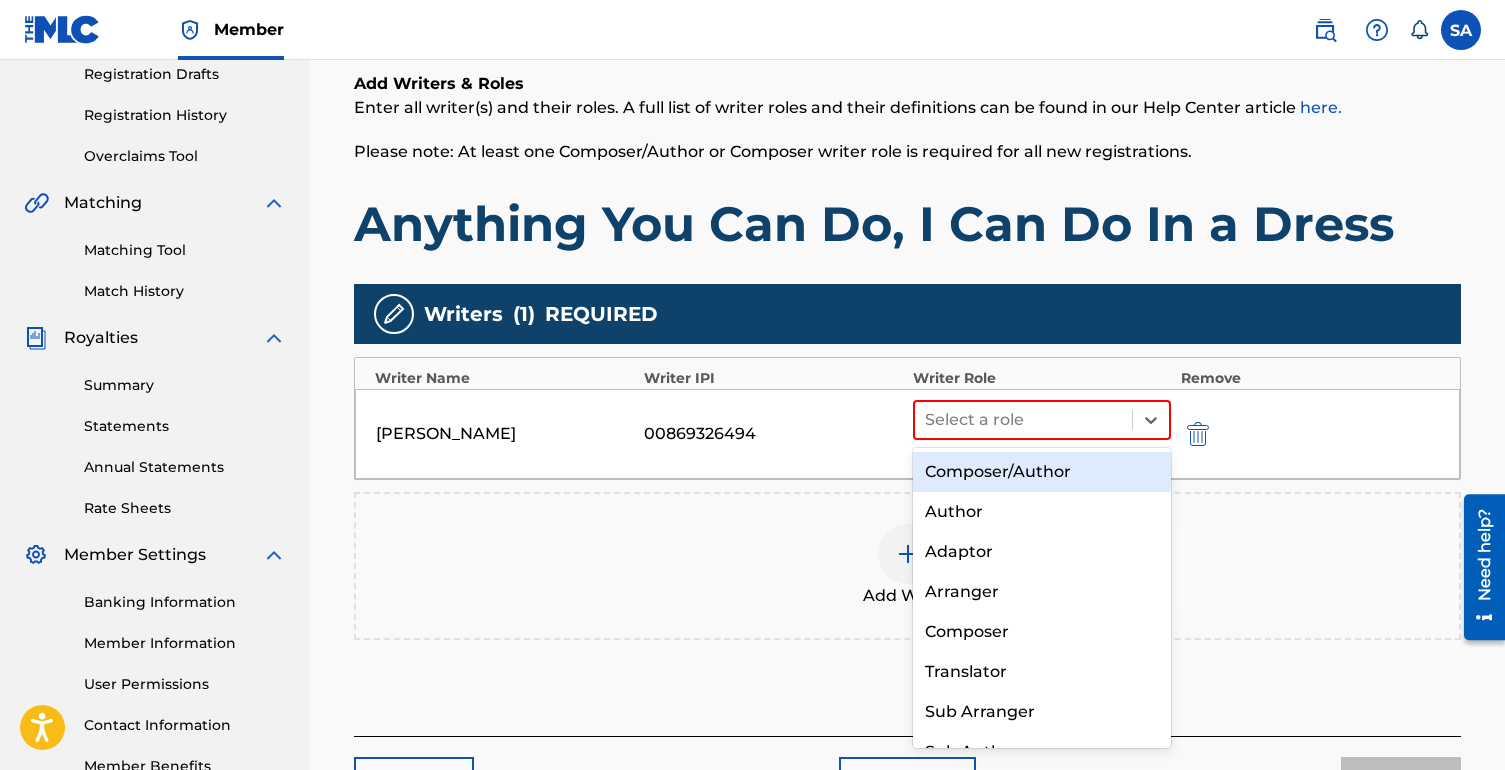 click on "Composer/Author" at bounding box center [1042, 472] 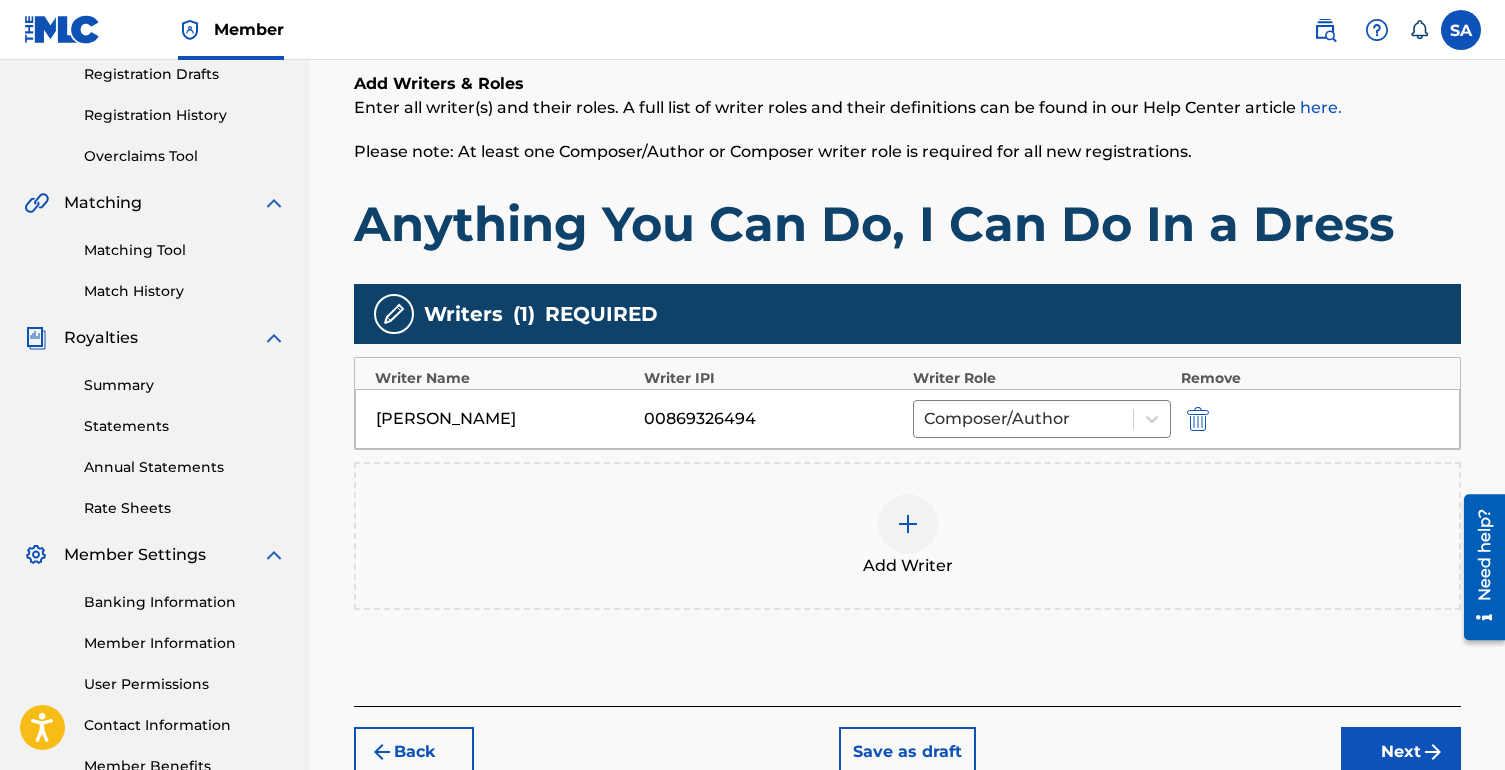 click at bounding box center (908, 524) 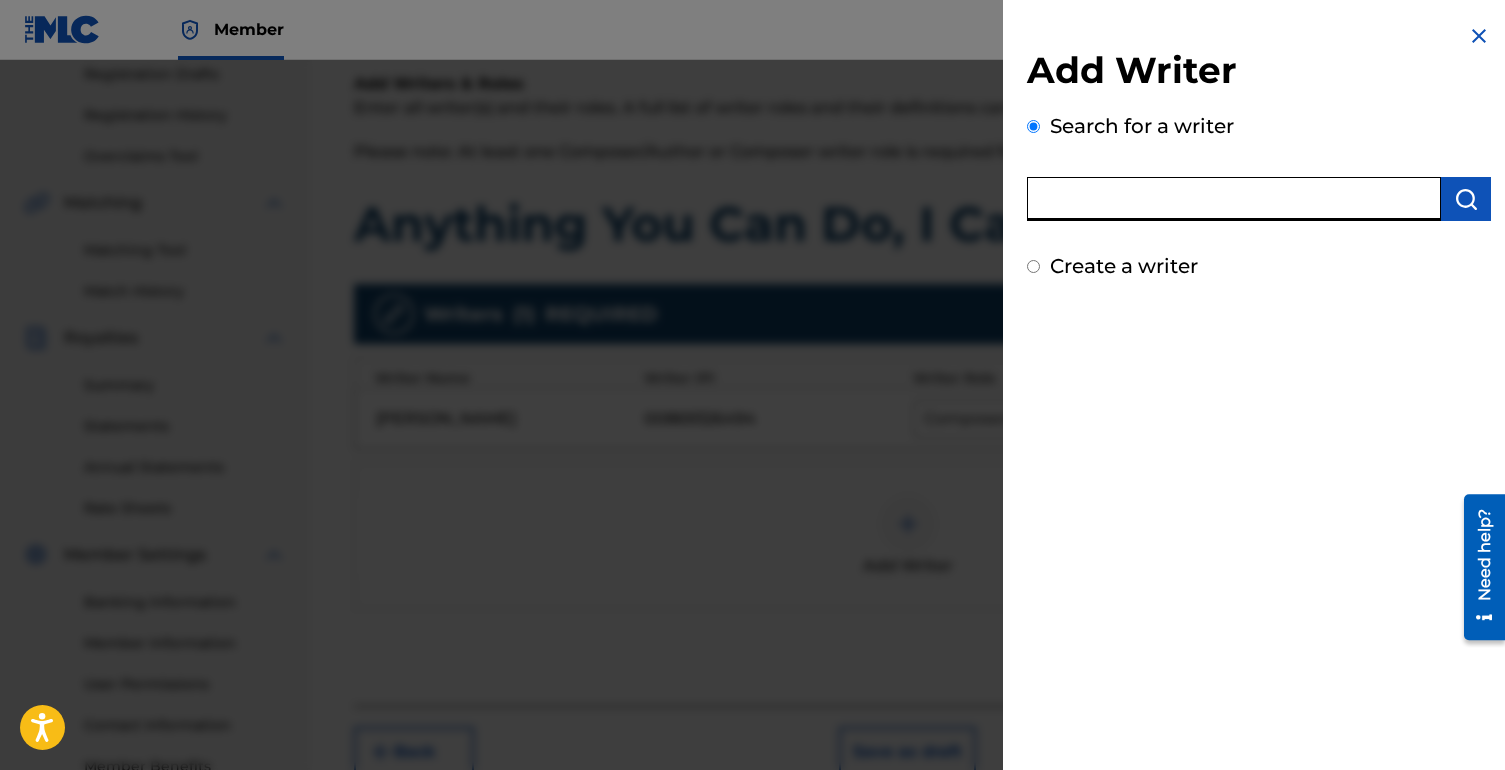 click at bounding box center (1234, 199) 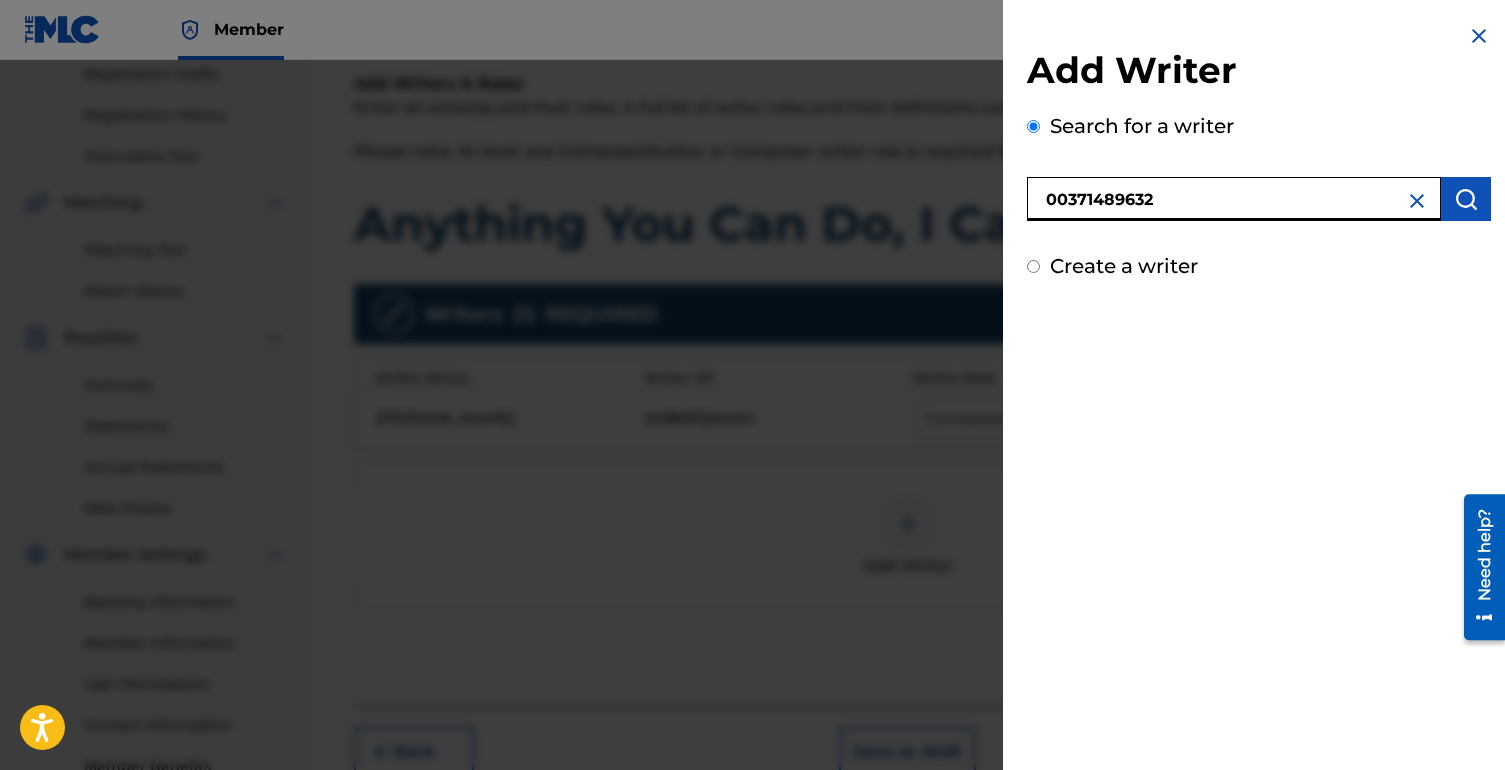 type on "00371489632" 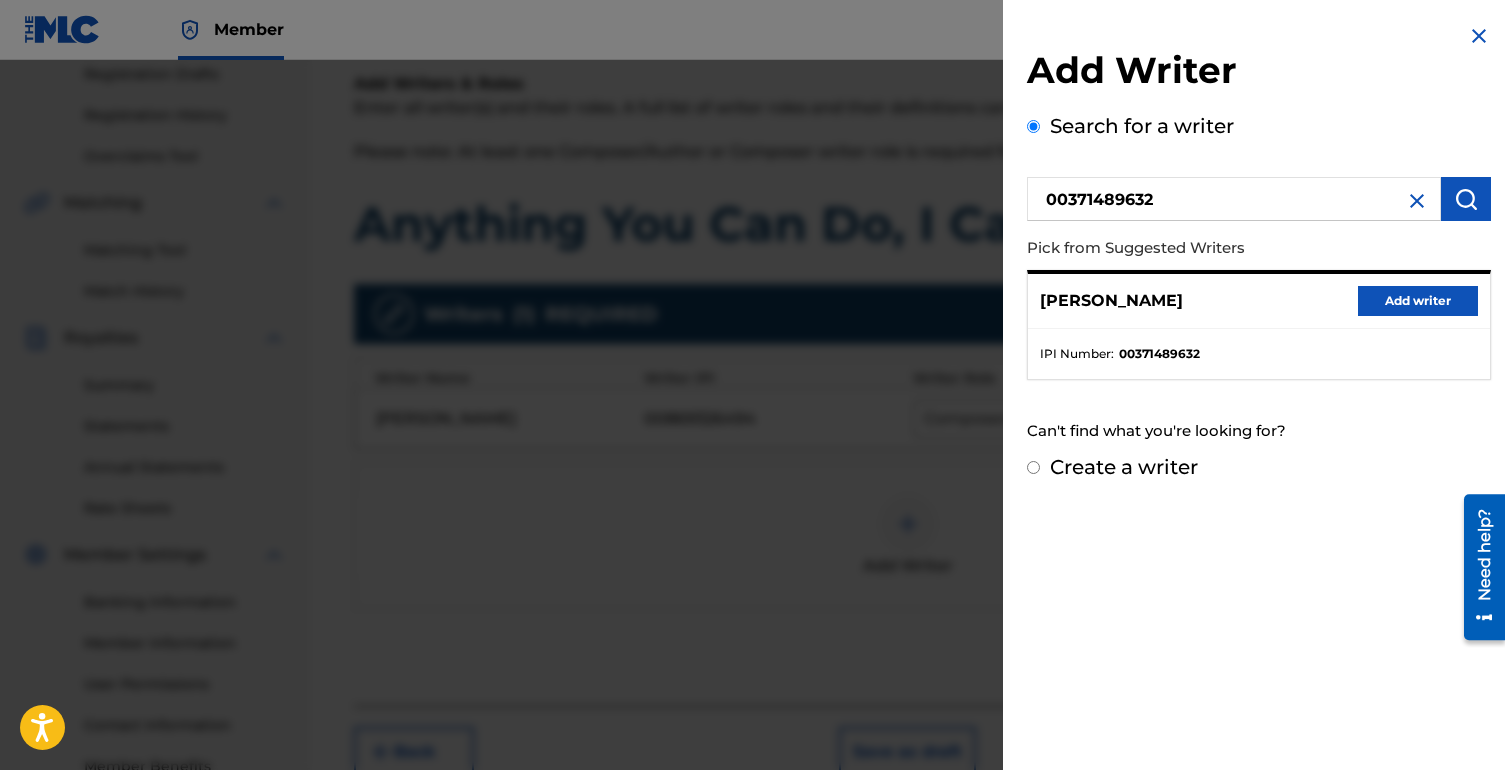 click on "Add writer" at bounding box center (1418, 301) 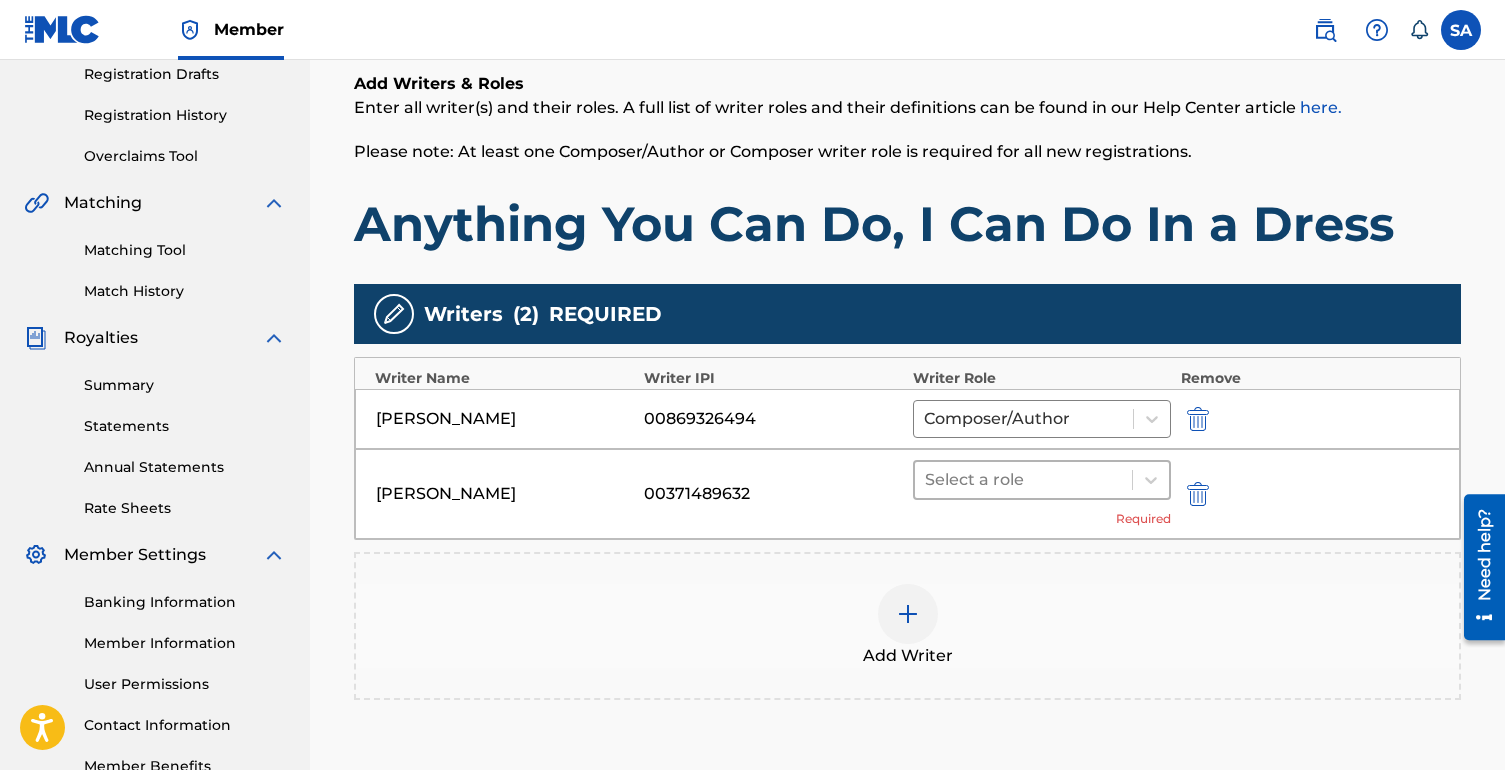 click at bounding box center (1023, 480) 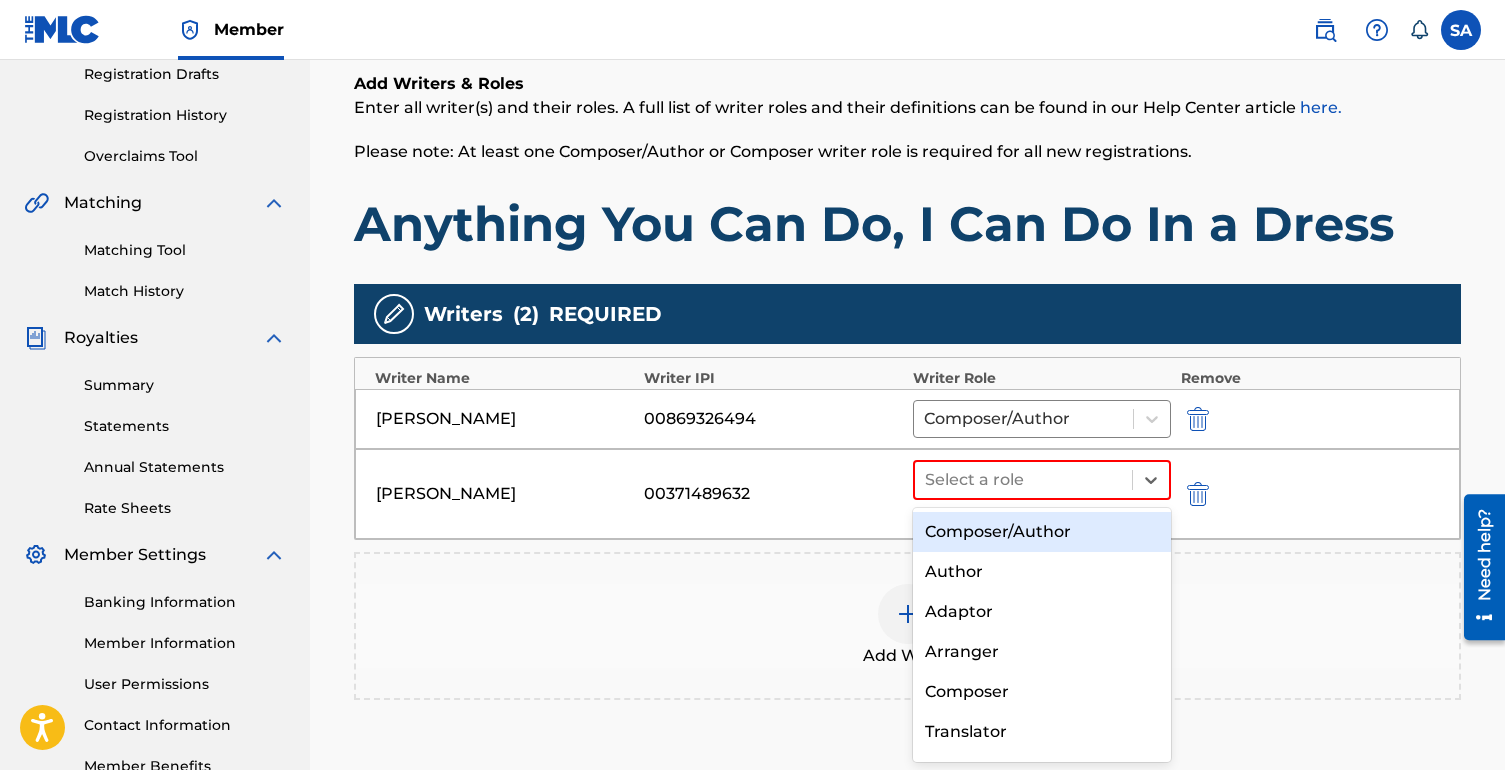 click on "Composer/Author" at bounding box center (1042, 532) 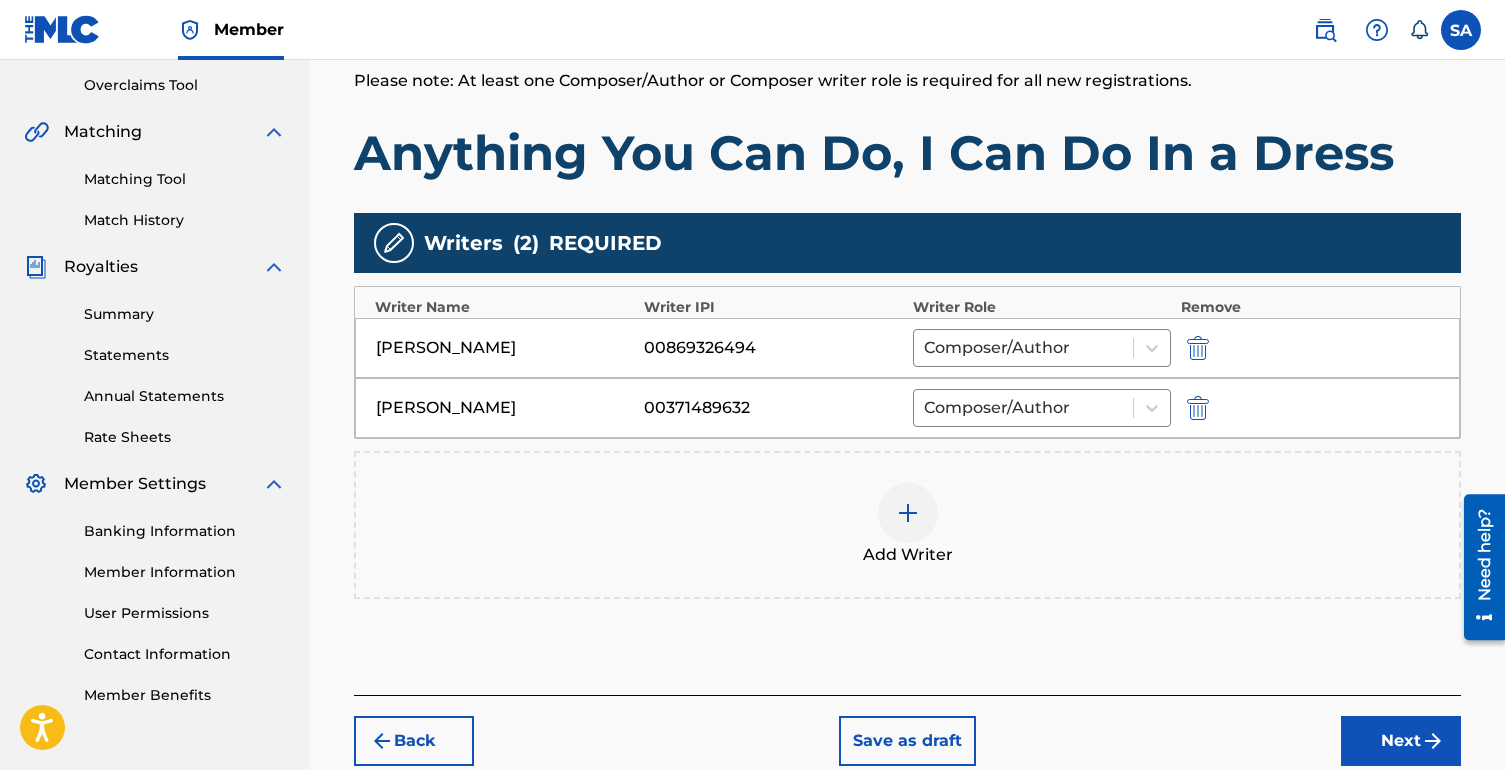scroll, scrollTop: 526, scrollLeft: 0, axis: vertical 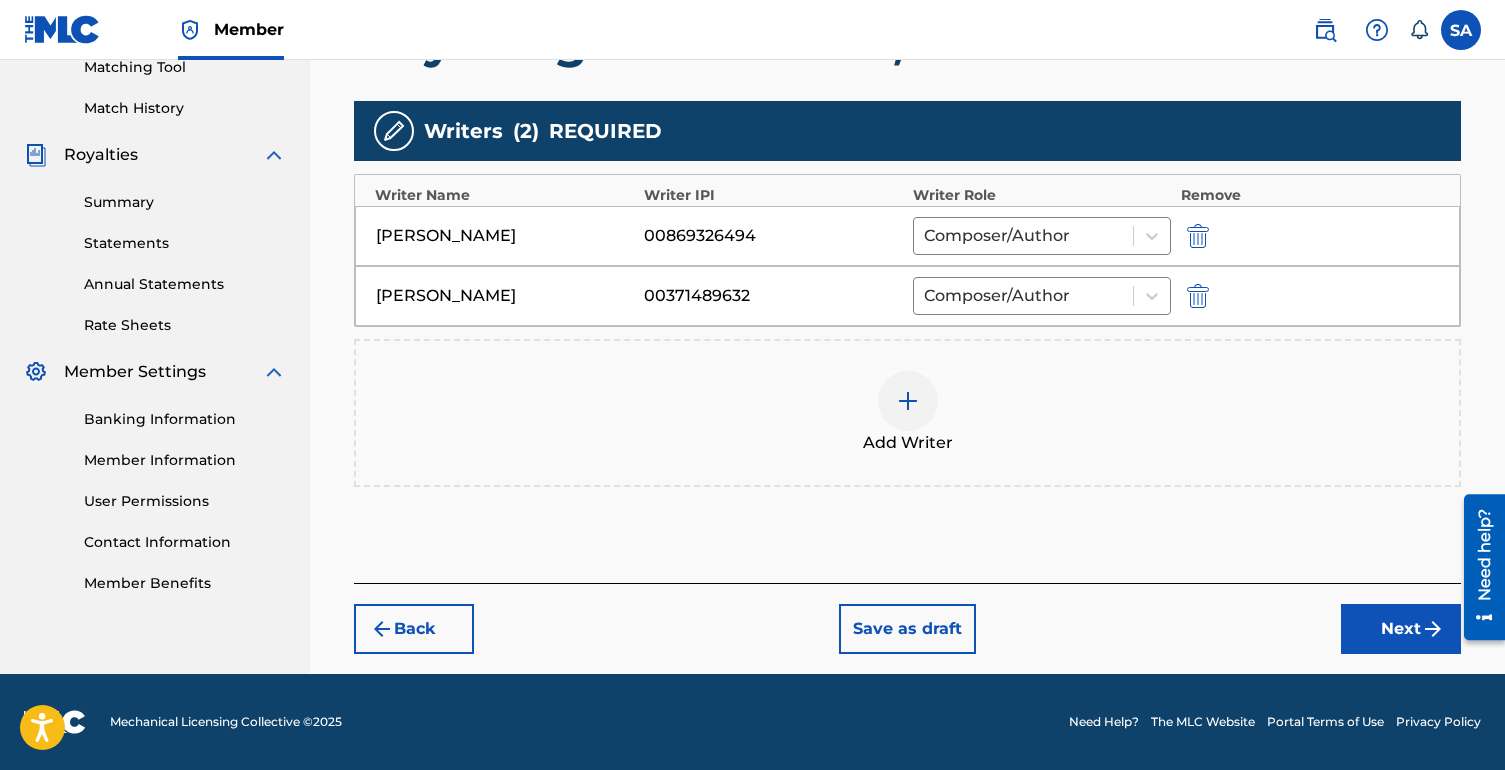 click on "Next" at bounding box center [1401, 629] 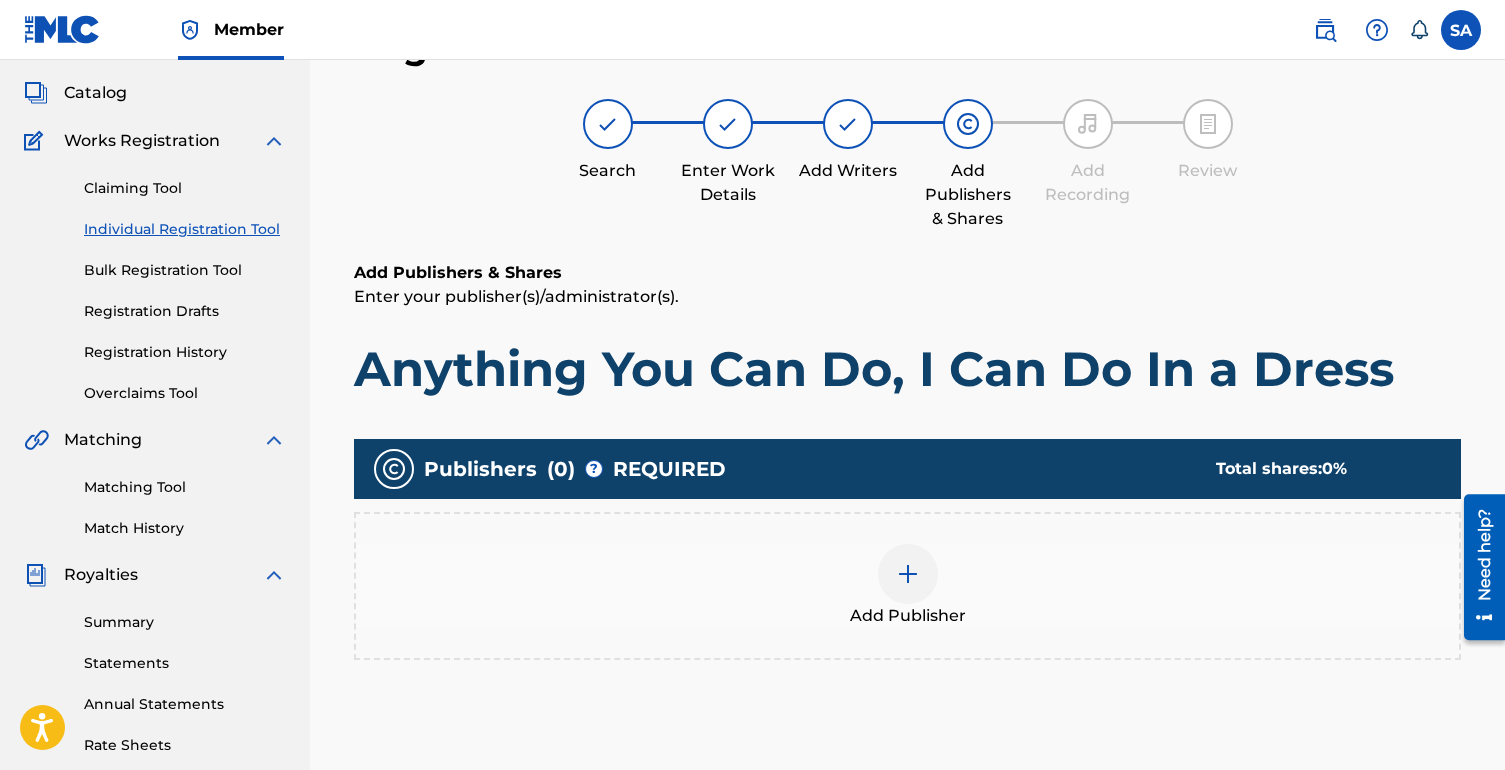 scroll, scrollTop: 90, scrollLeft: 0, axis: vertical 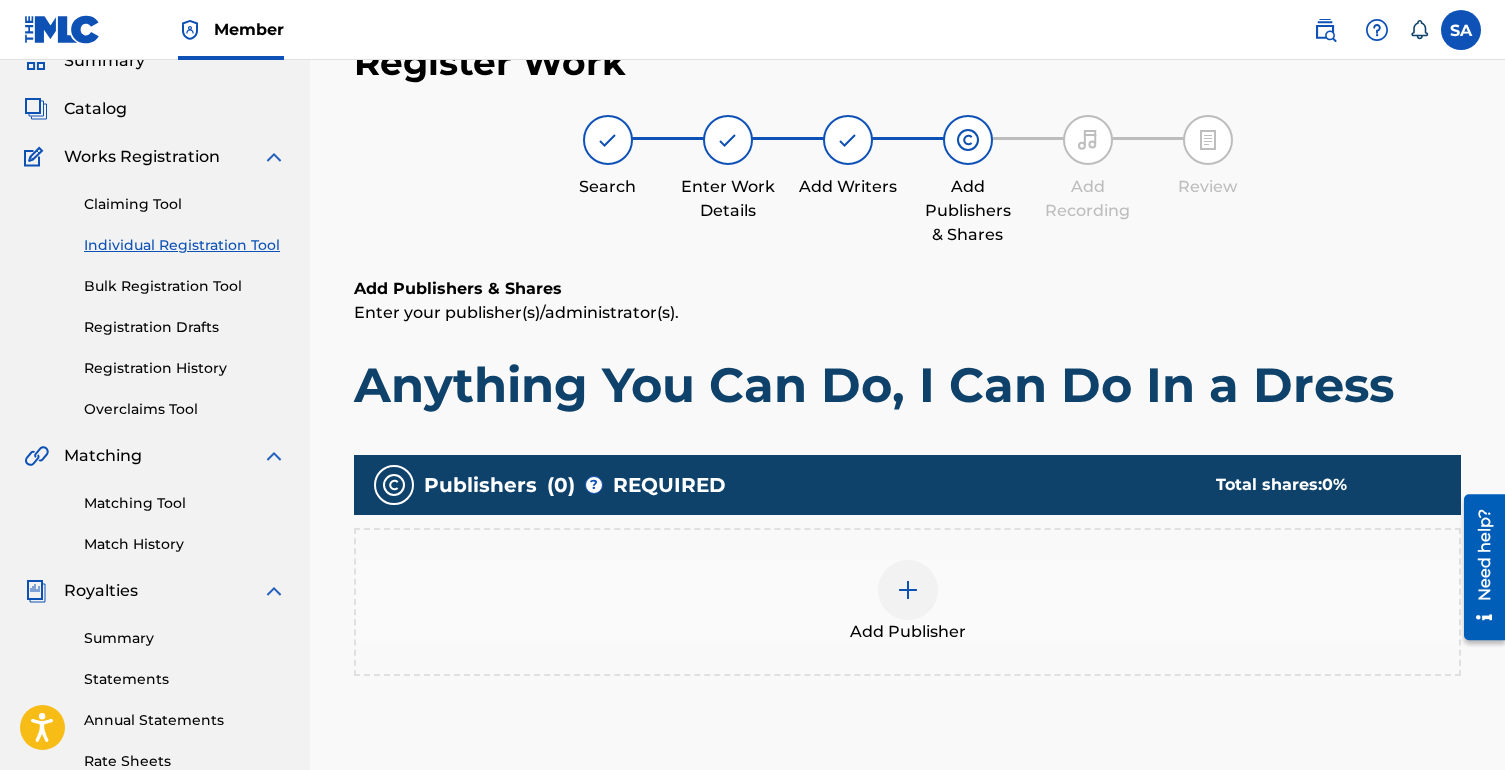 click at bounding box center (908, 590) 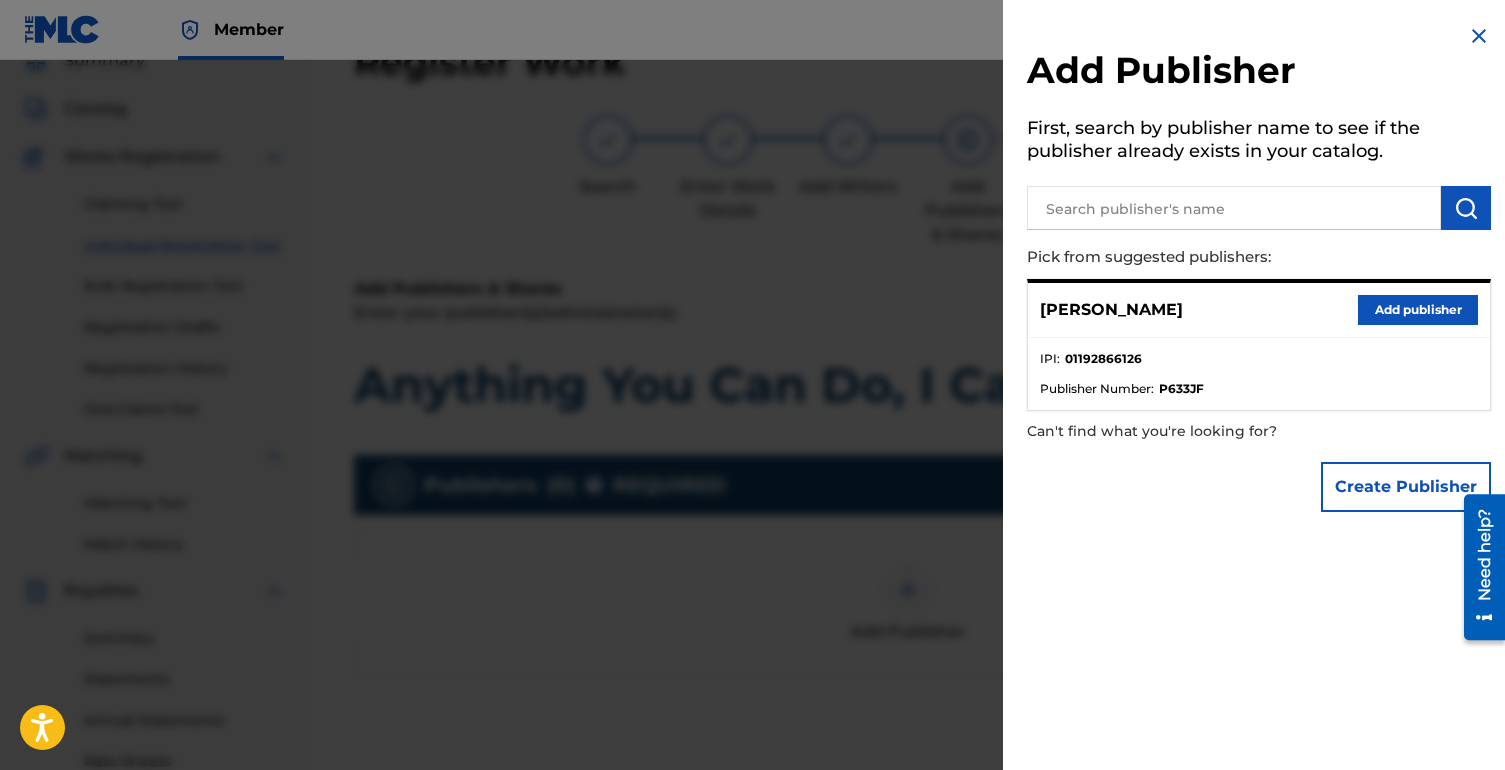 click on "Add publisher" at bounding box center (1418, 310) 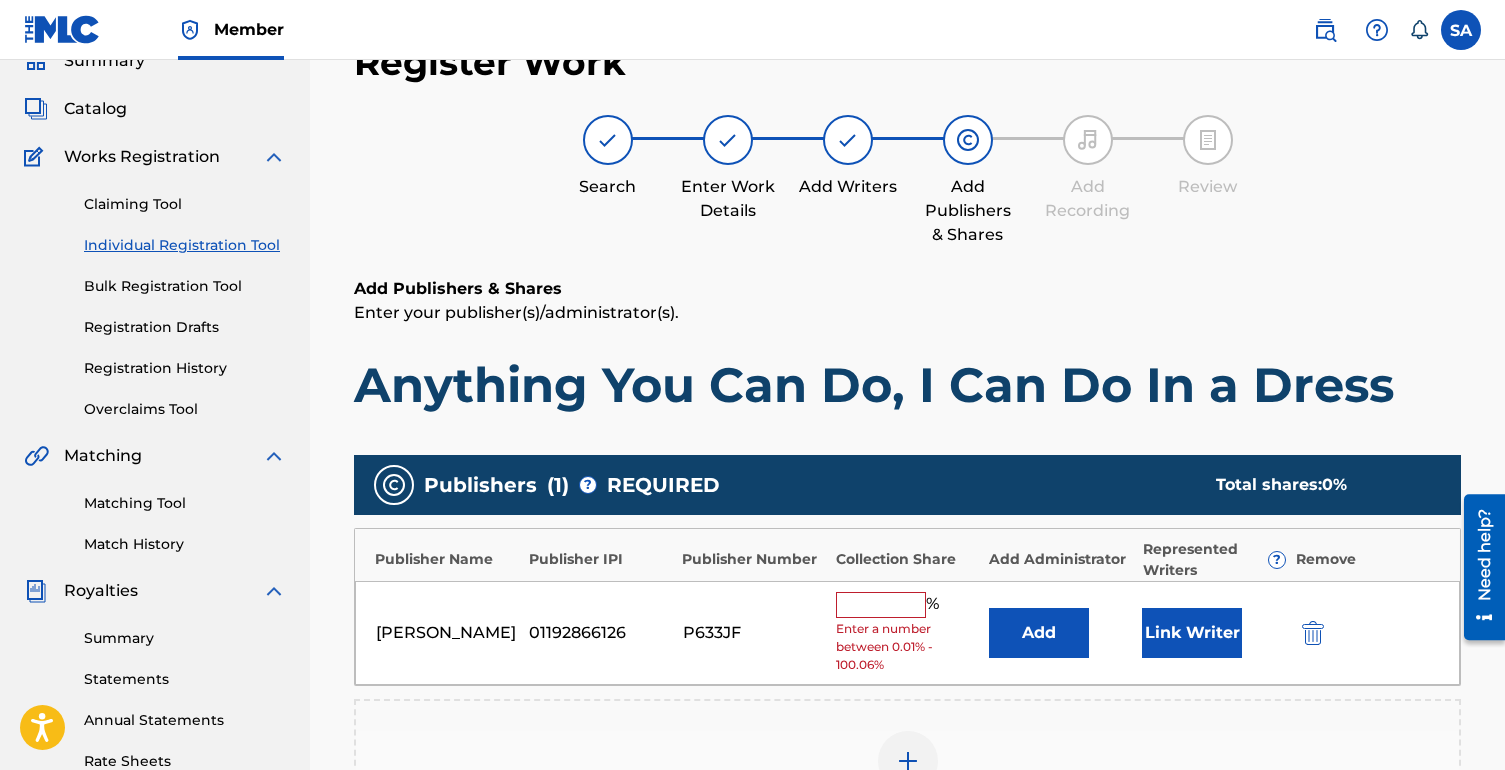 click at bounding box center (881, 605) 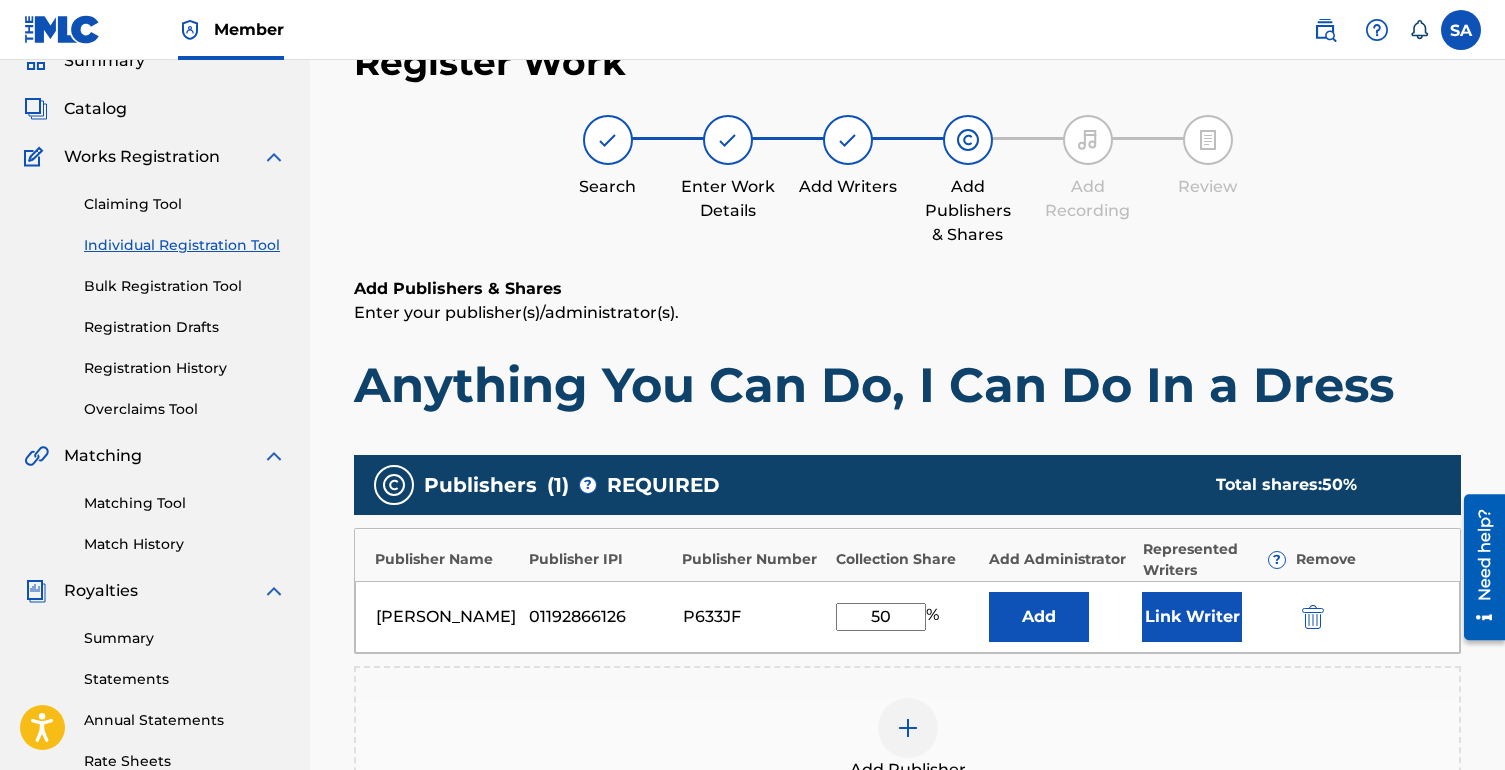 type on "50" 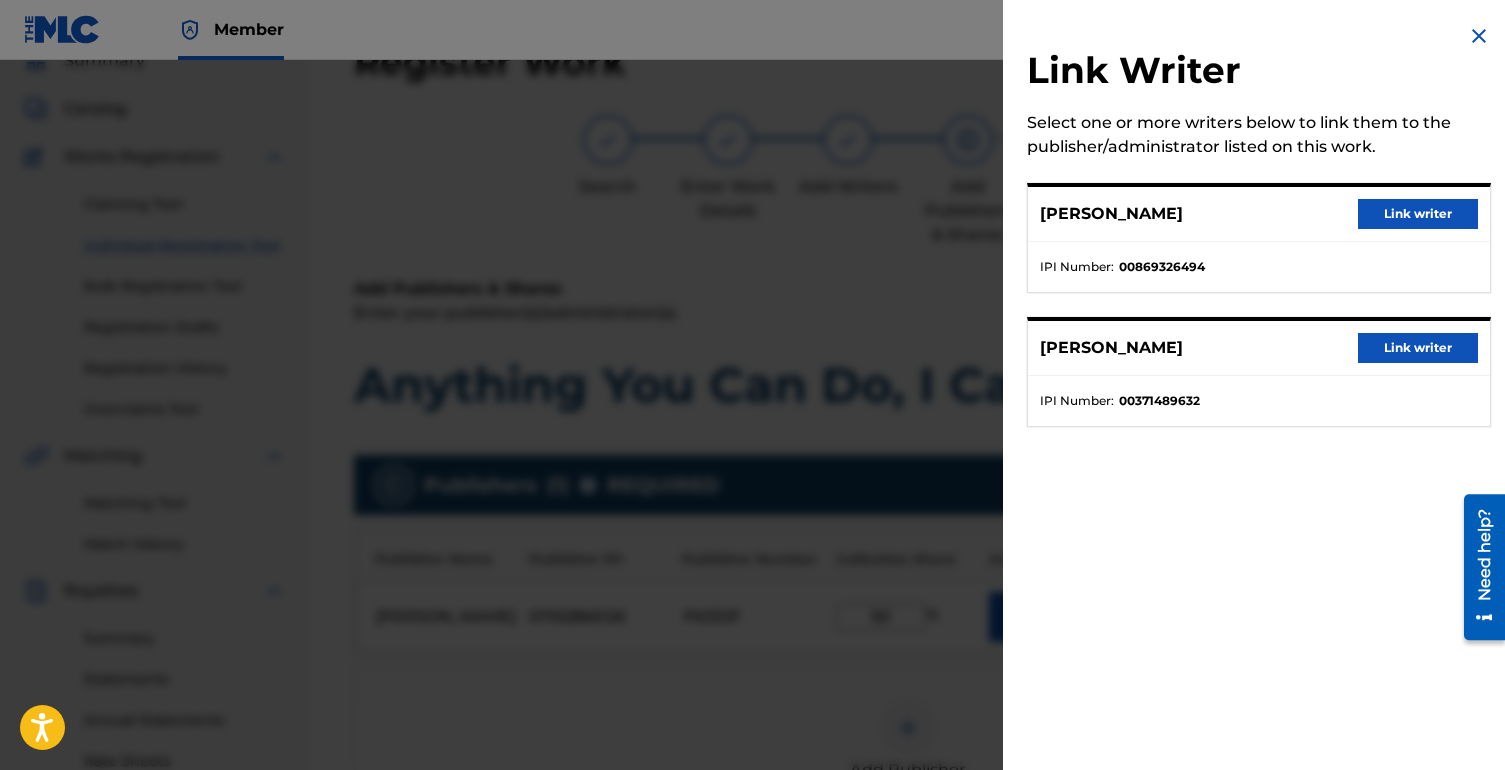 click on "Link writer" at bounding box center [1418, 214] 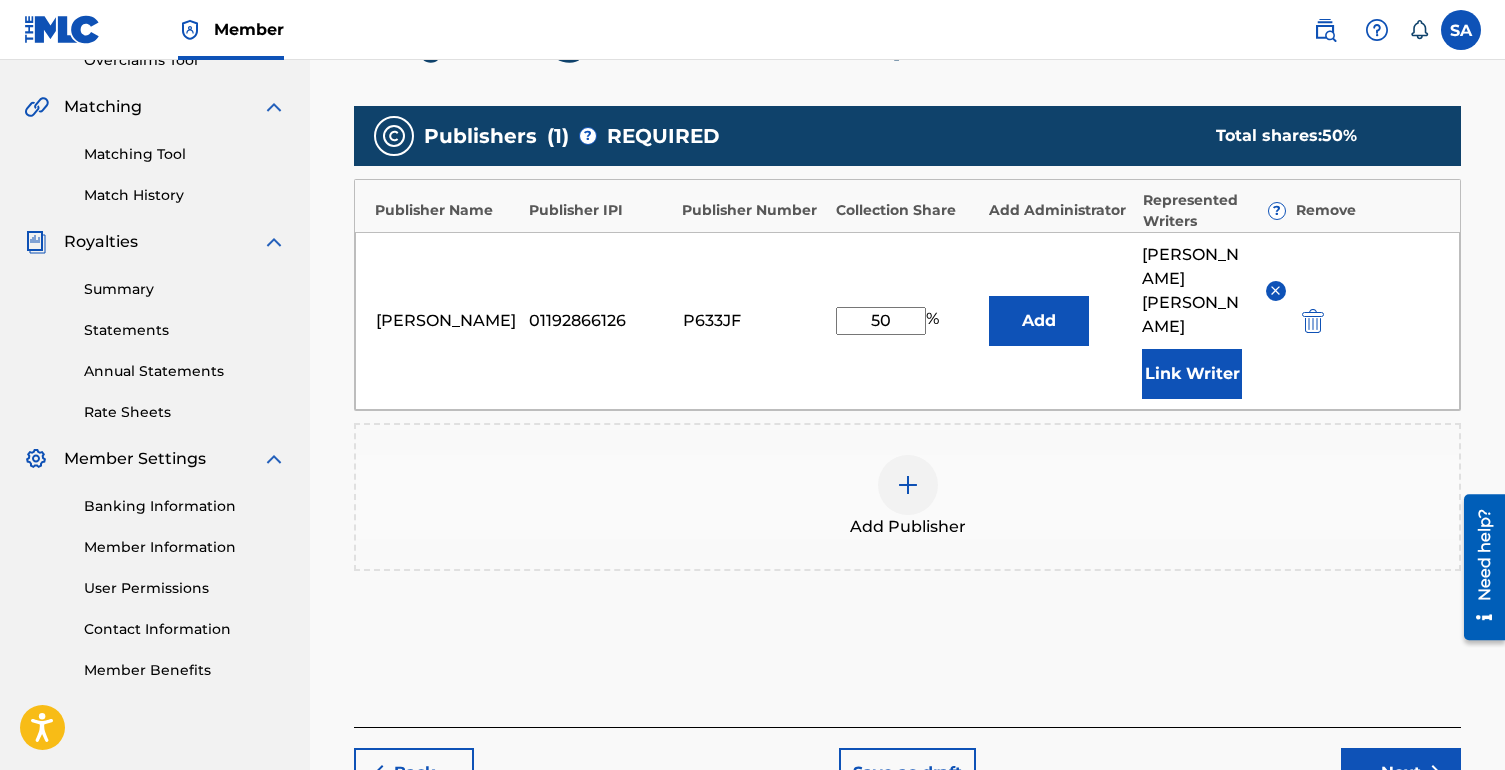 click on "Next" at bounding box center [1401, 773] 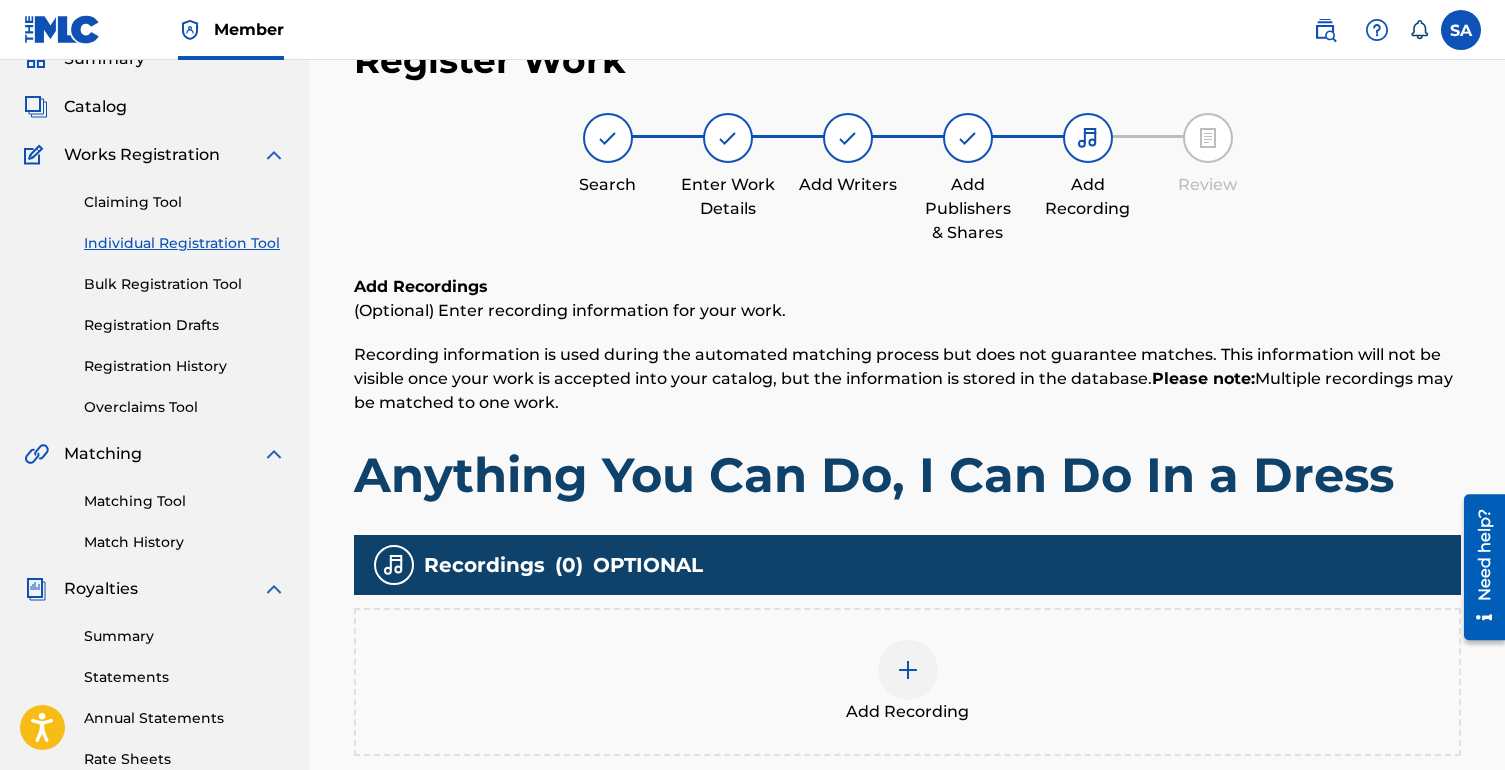 scroll, scrollTop: 90, scrollLeft: 0, axis: vertical 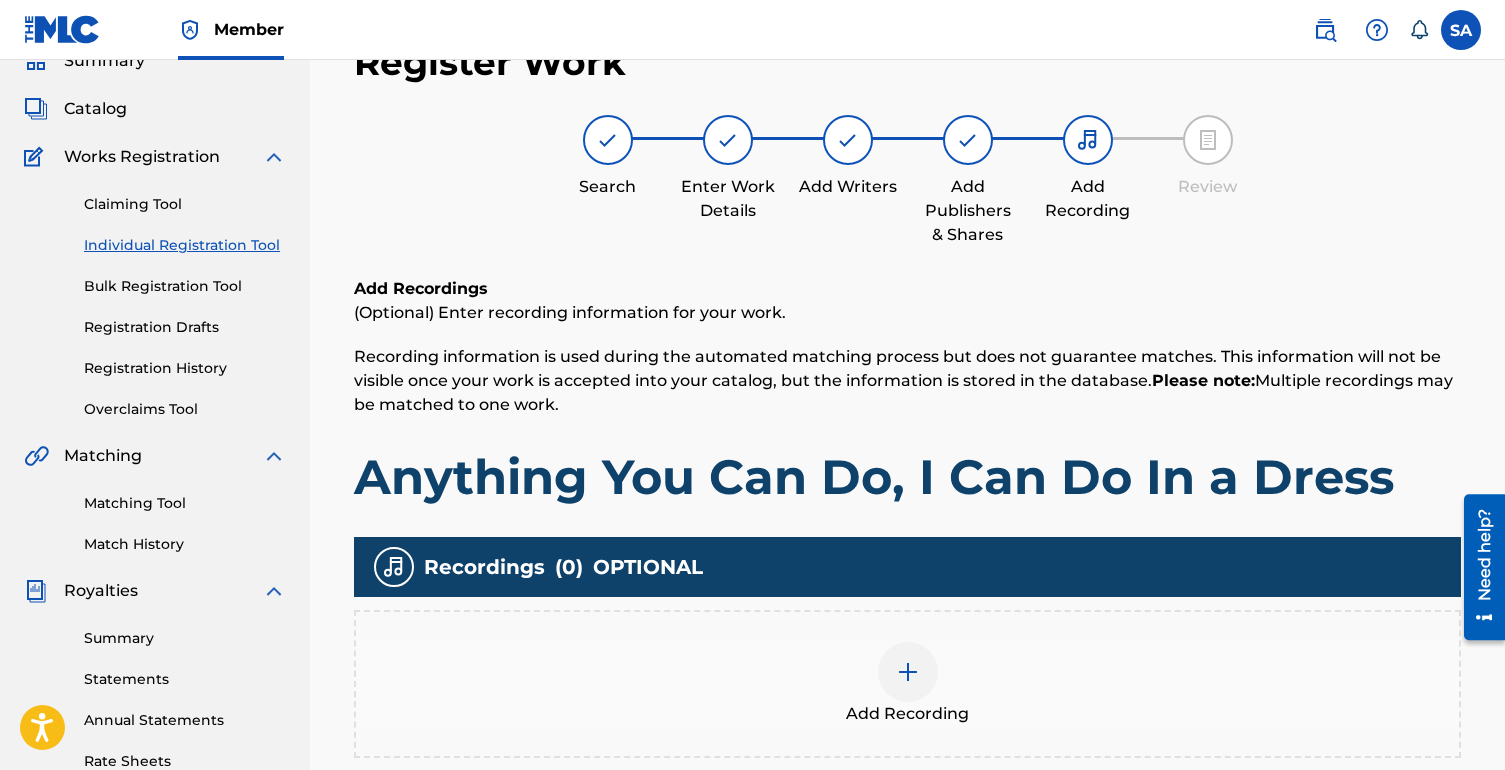 click at bounding box center (908, 672) 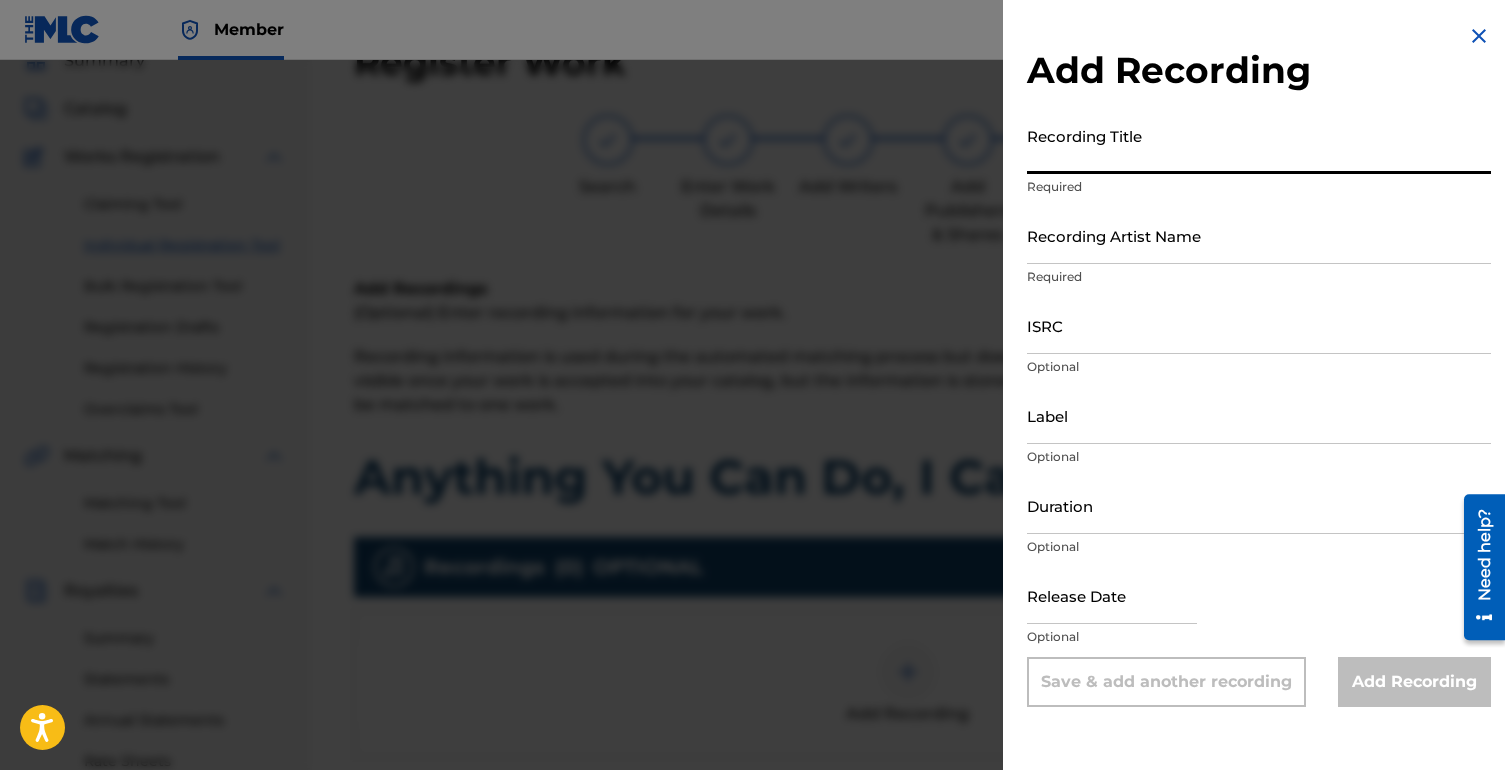 click on "Recording Title" at bounding box center [1259, 145] 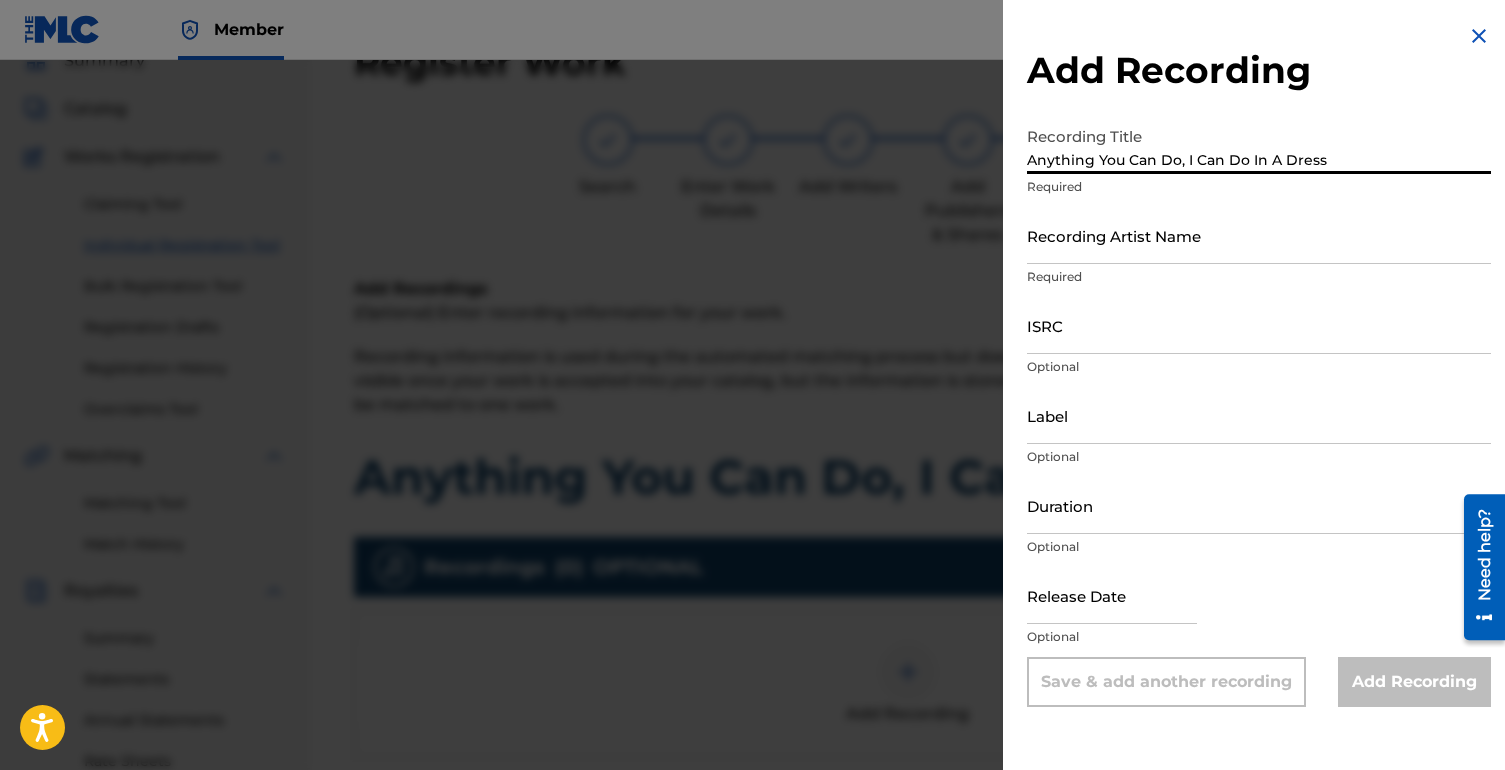 type on "Anything You Can Do, I Can Do In A Dress" 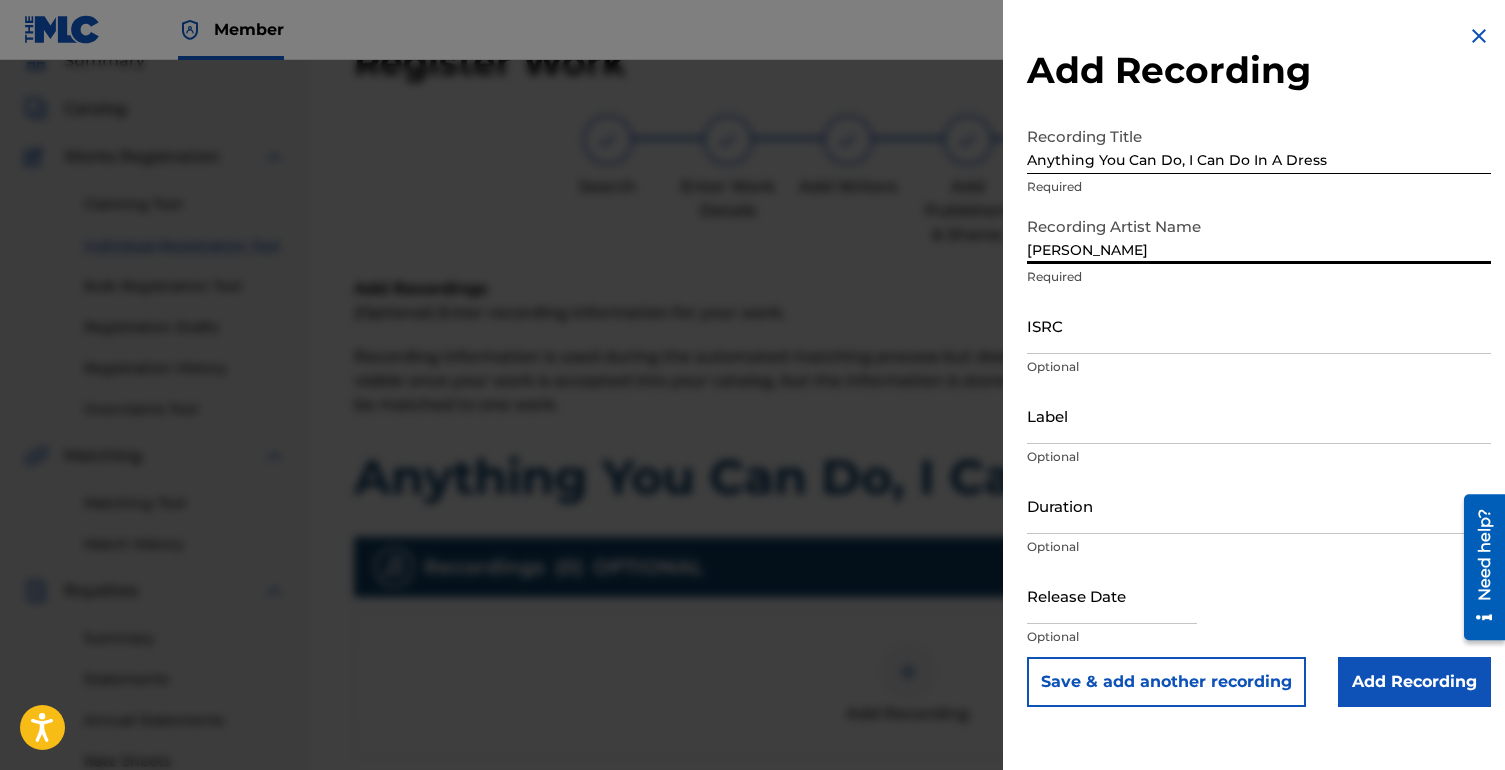 type on "[PERSON_NAME]" 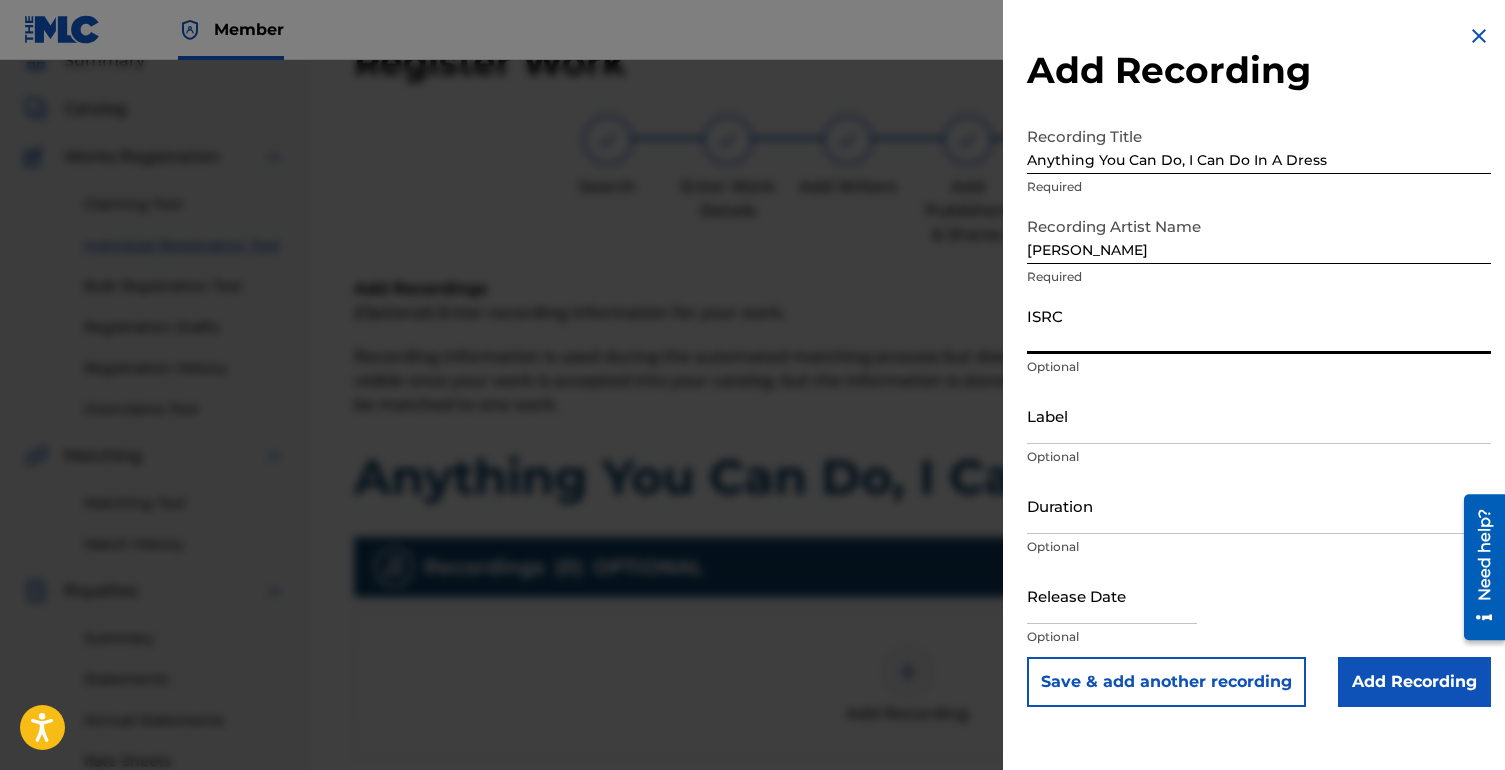 click on "ISRC" at bounding box center [1259, 325] 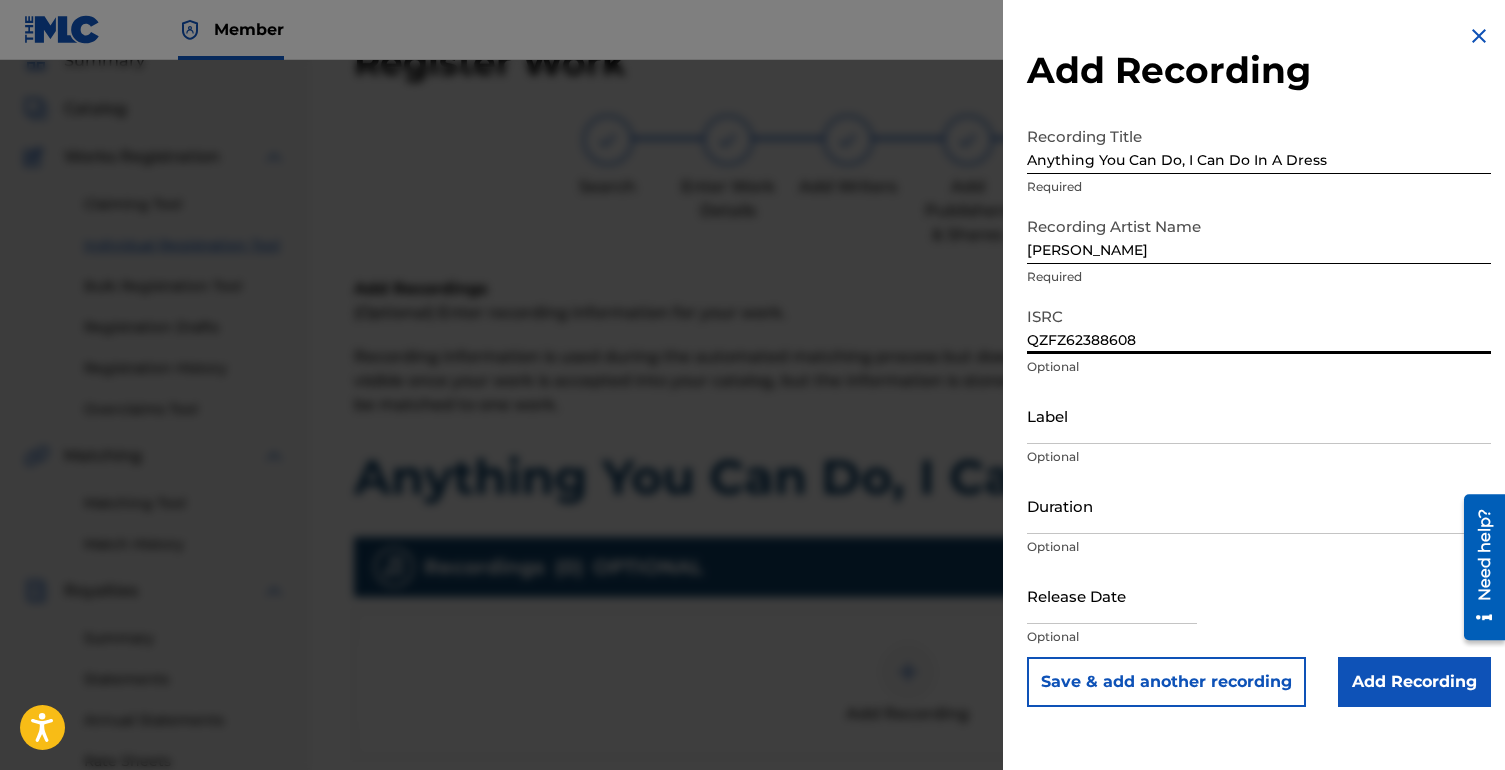 type on "QZFZ62388608" 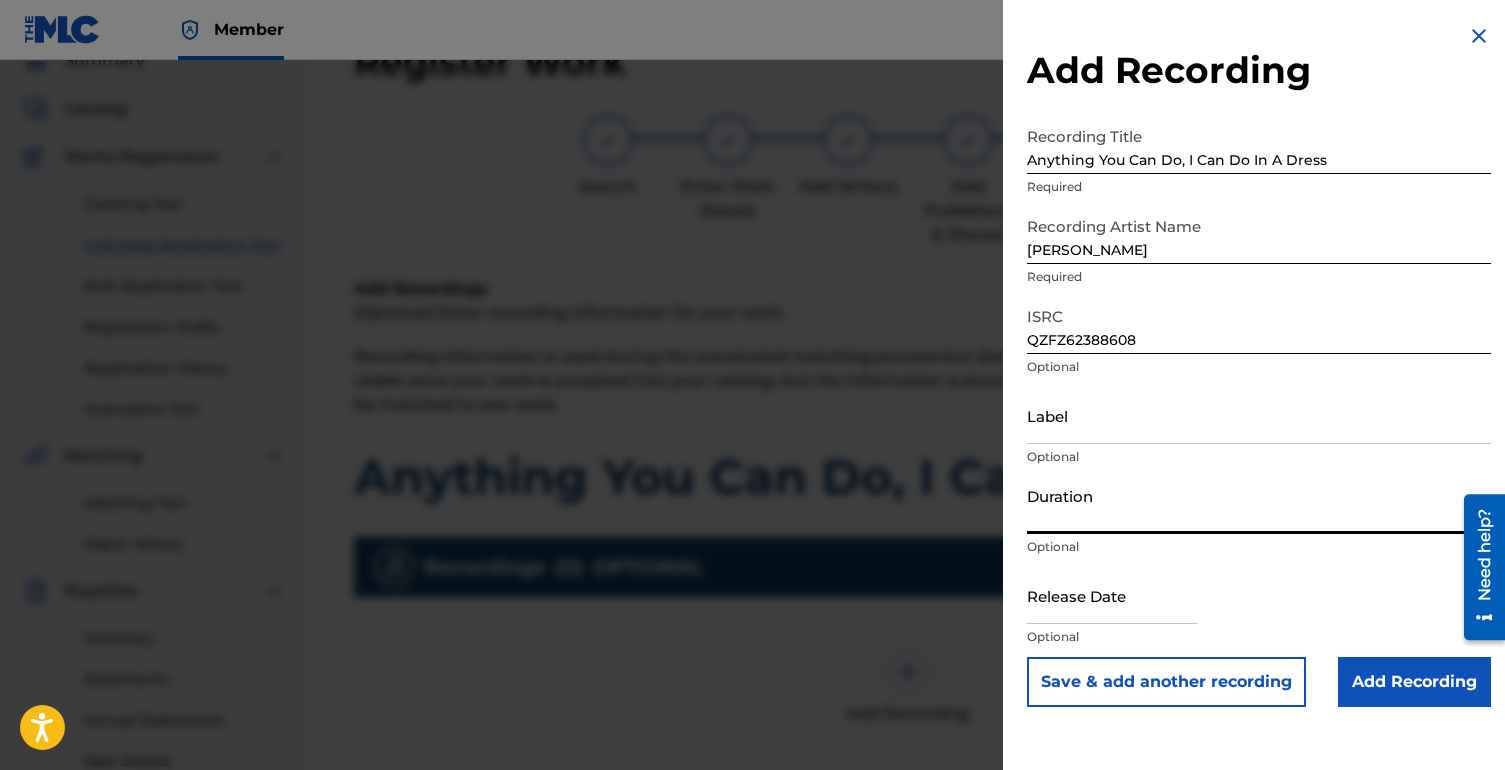 click on "Duration" at bounding box center (1259, 505) 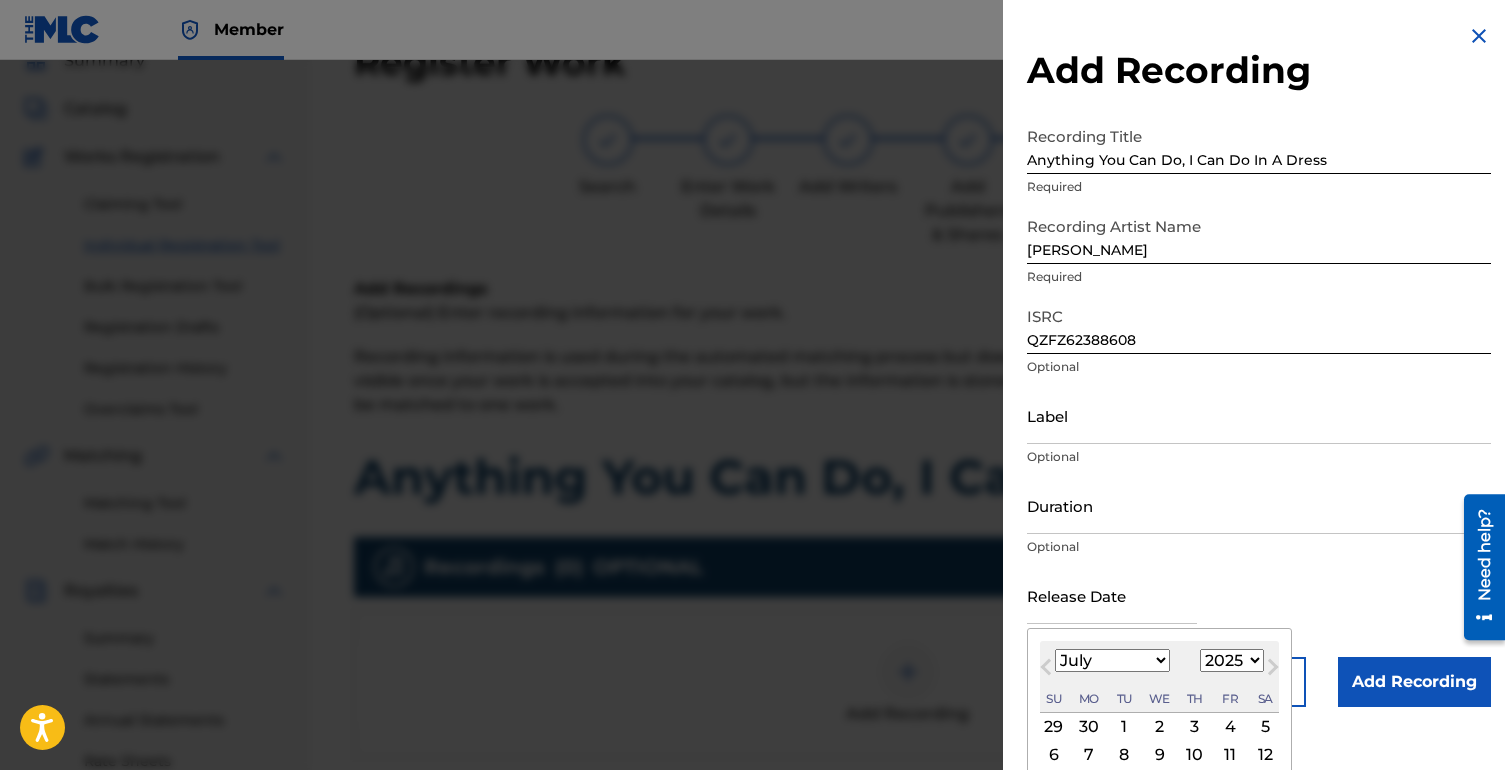 click on "January February March April May June July August September October November December" at bounding box center (1112, 660) 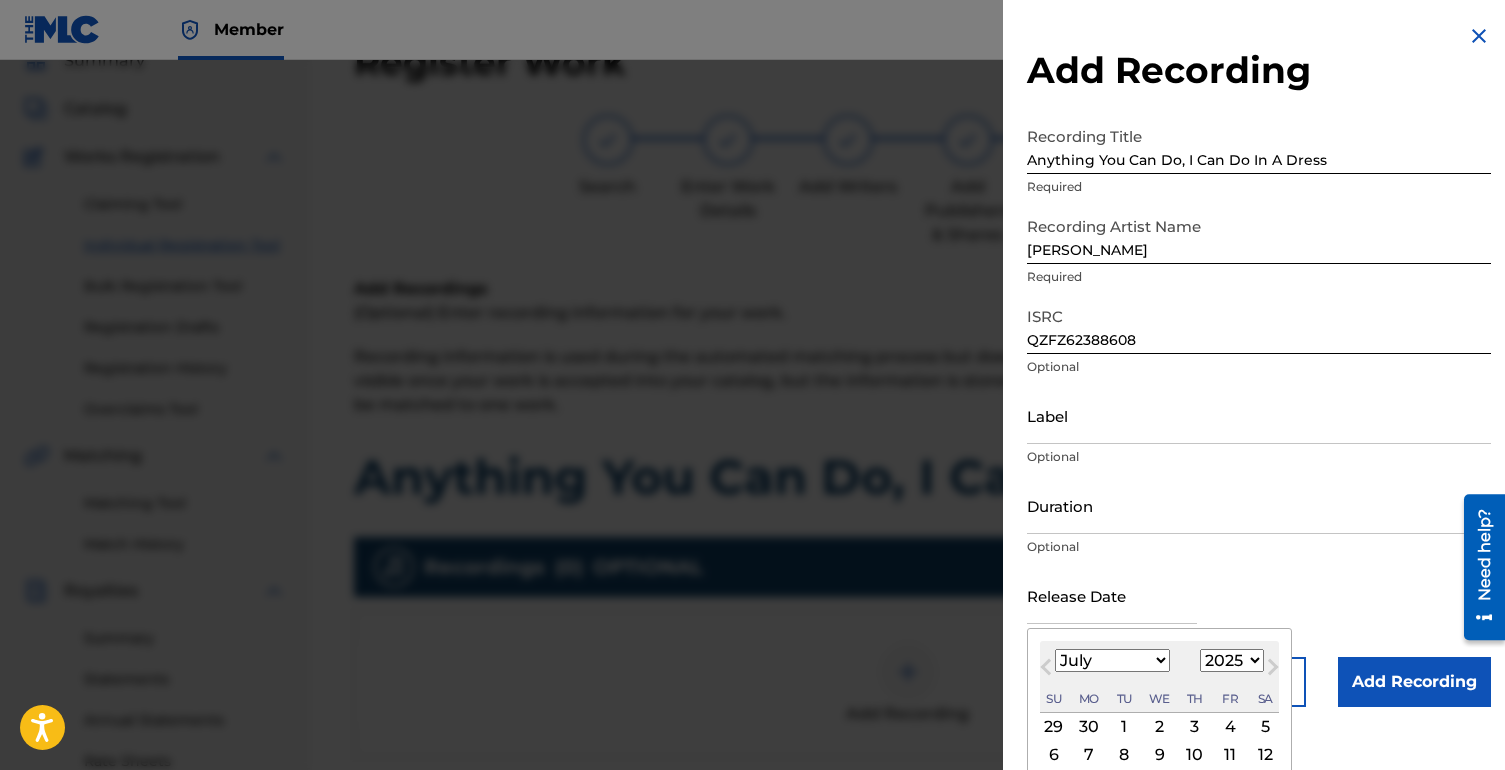 select on "2" 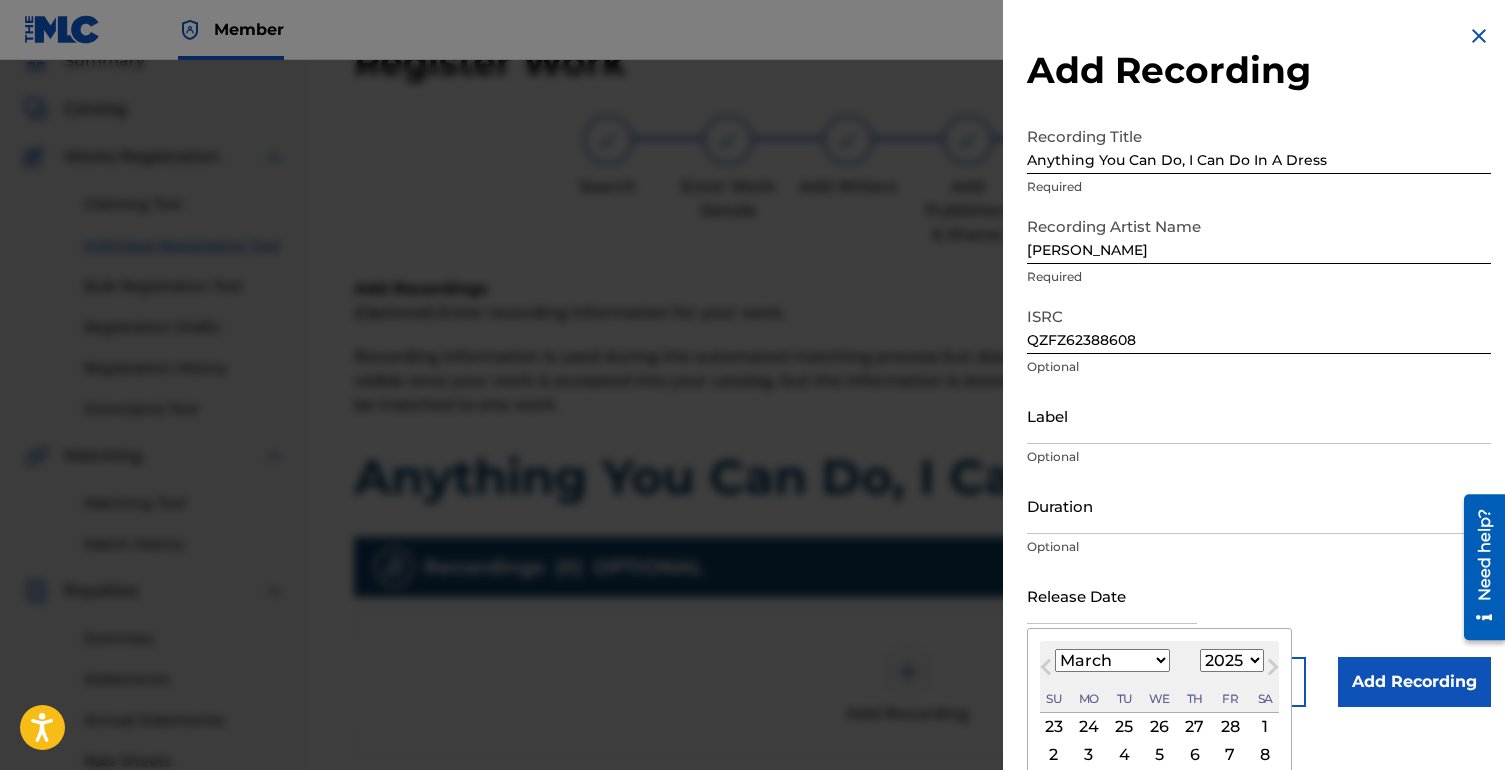 click on "1899 1900 1901 1902 1903 1904 1905 1906 1907 1908 1909 1910 1911 1912 1913 1914 1915 1916 1917 1918 1919 1920 1921 1922 1923 1924 1925 1926 1927 1928 1929 1930 1931 1932 1933 1934 1935 1936 1937 1938 1939 1940 1941 1942 1943 1944 1945 1946 1947 1948 1949 1950 1951 1952 1953 1954 1955 1956 1957 1958 1959 1960 1961 1962 1963 1964 1965 1966 1967 1968 1969 1970 1971 1972 1973 1974 1975 1976 1977 1978 1979 1980 1981 1982 1983 1984 1985 1986 1987 1988 1989 1990 1991 1992 1993 1994 1995 1996 1997 1998 1999 2000 2001 2002 2003 2004 2005 2006 2007 2008 2009 2010 2011 2012 2013 2014 2015 2016 2017 2018 2019 2020 2021 2022 2023 2024 2025 2026 2027 2028 2029 2030 2031 2032 2033 2034 2035 2036 2037 2038 2039 2040 2041 2042 2043 2044 2045 2046 2047 2048 2049 2050 2051 2052 2053 2054 2055 2056 2057 2058 2059 2060 2061 2062 2063 2064 2065 2066 2067 2068 2069 2070 2071 2072 2073 2074 2075 2076 2077 2078 2079 2080 2081 2082 2083 2084 2085 2086 2087 2088 2089 2090 2091 2092 2093 2094 2095 2096 2097 2098 2099 2100" at bounding box center (1232, 660) 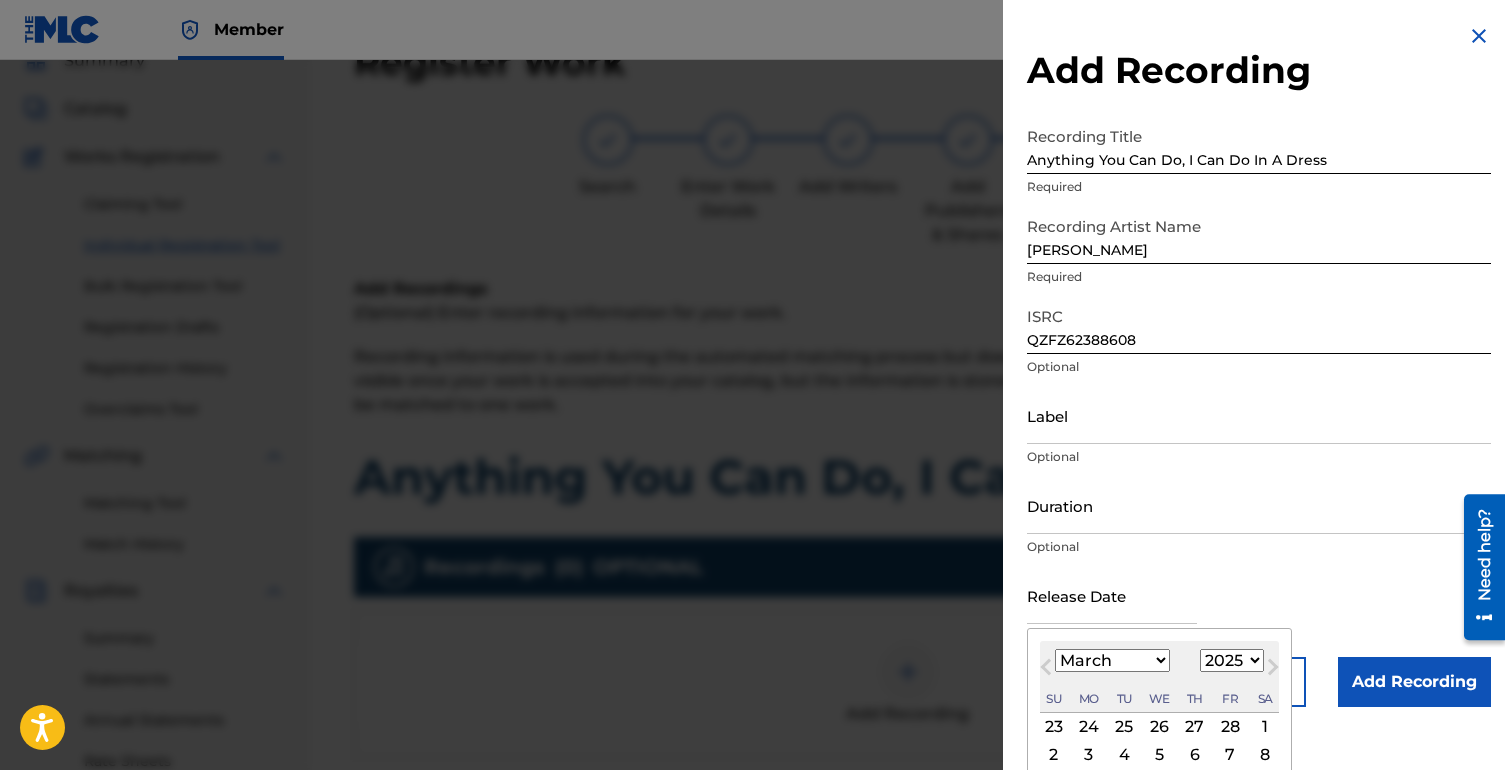 select on "2023" 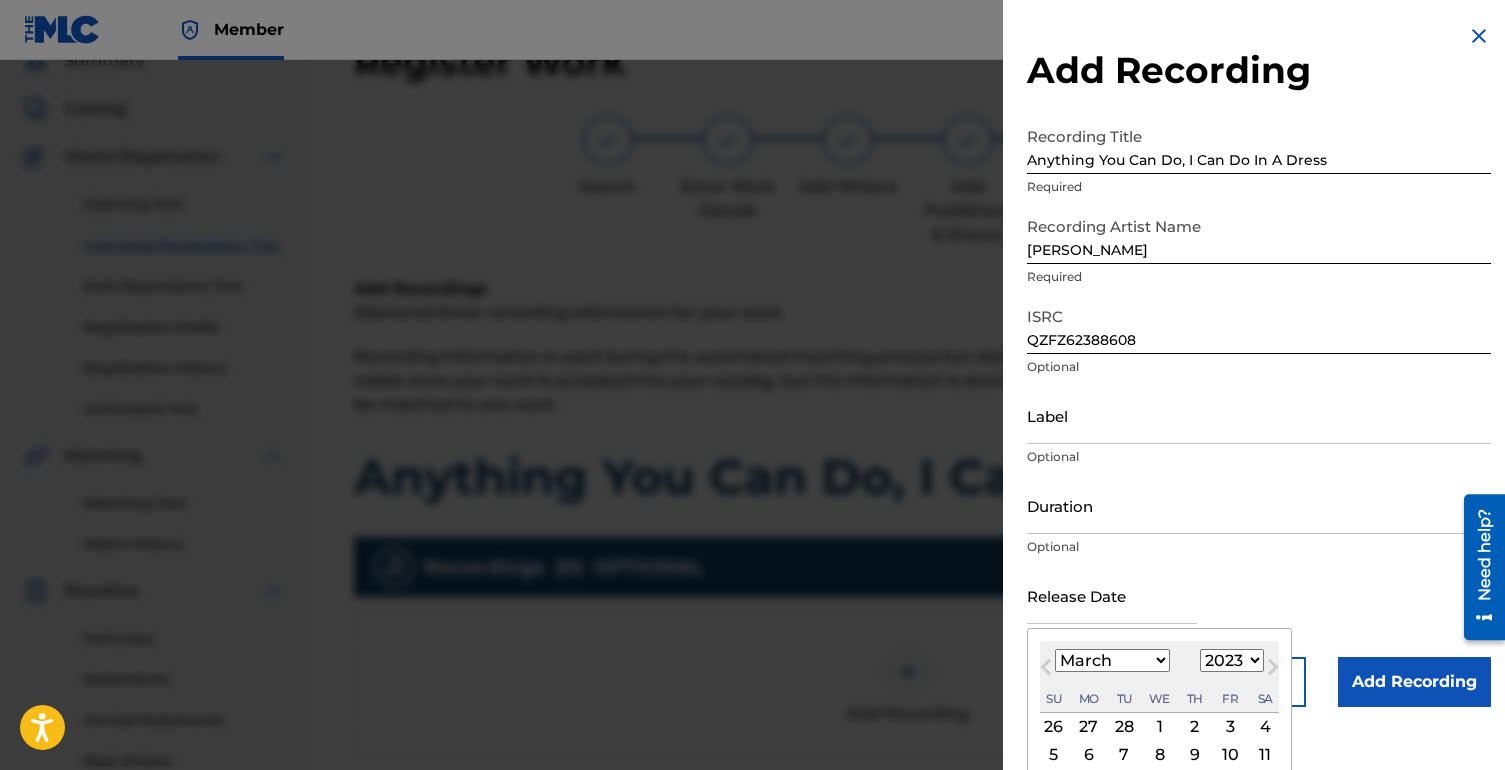 click on "3" at bounding box center [1230, 727] 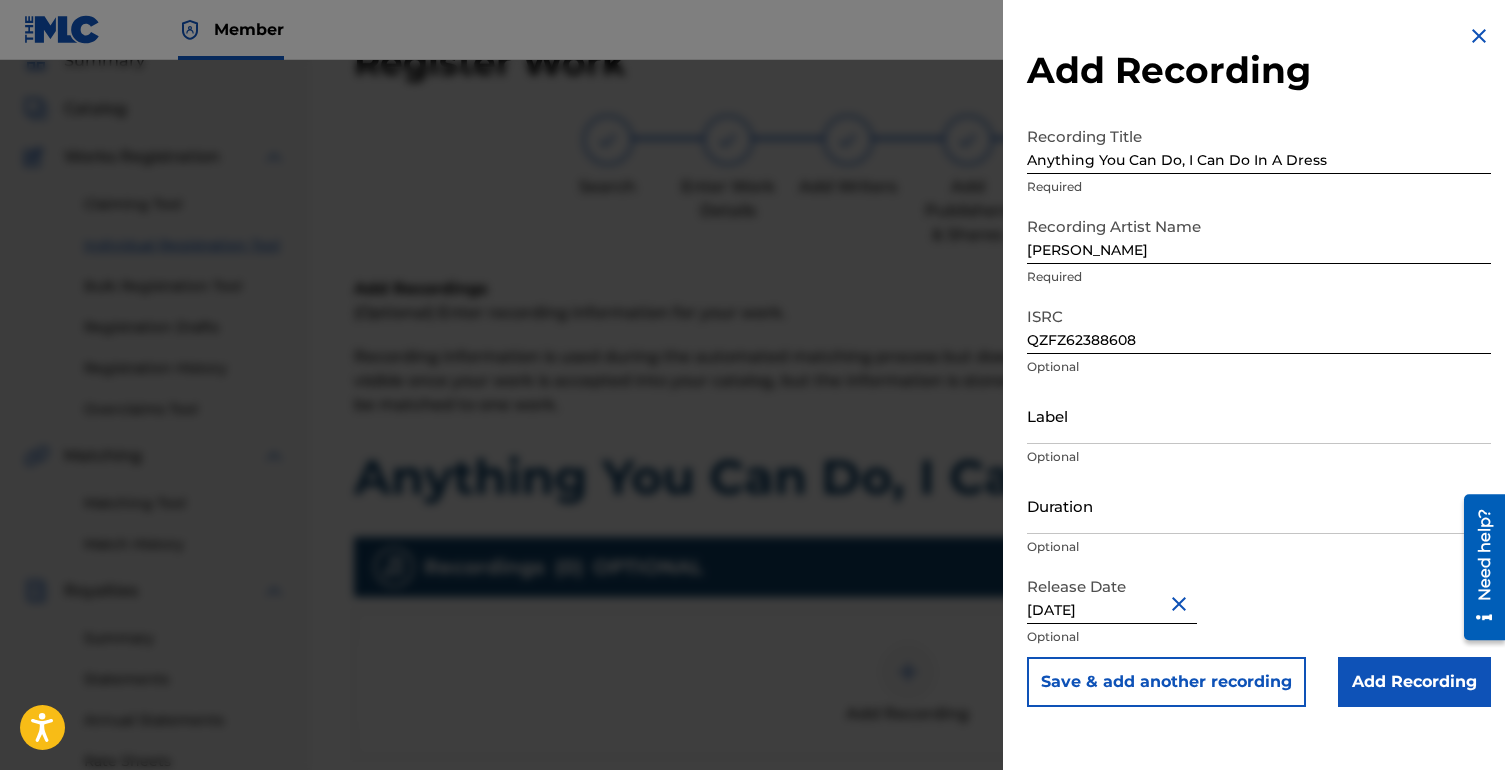 click on "Release Date [DATE] Optional" at bounding box center (1259, 612) 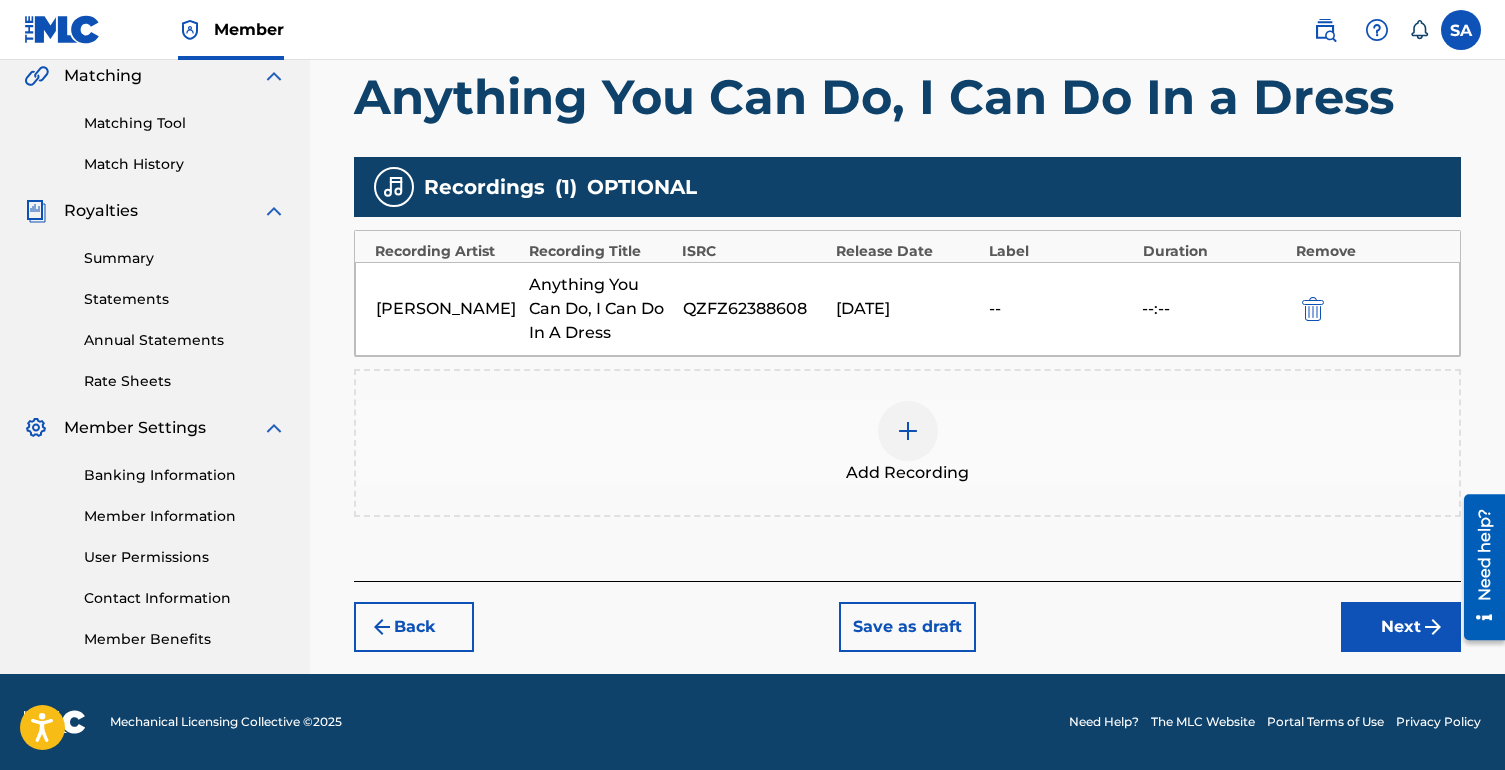 click on "Next" at bounding box center (1401, 627) 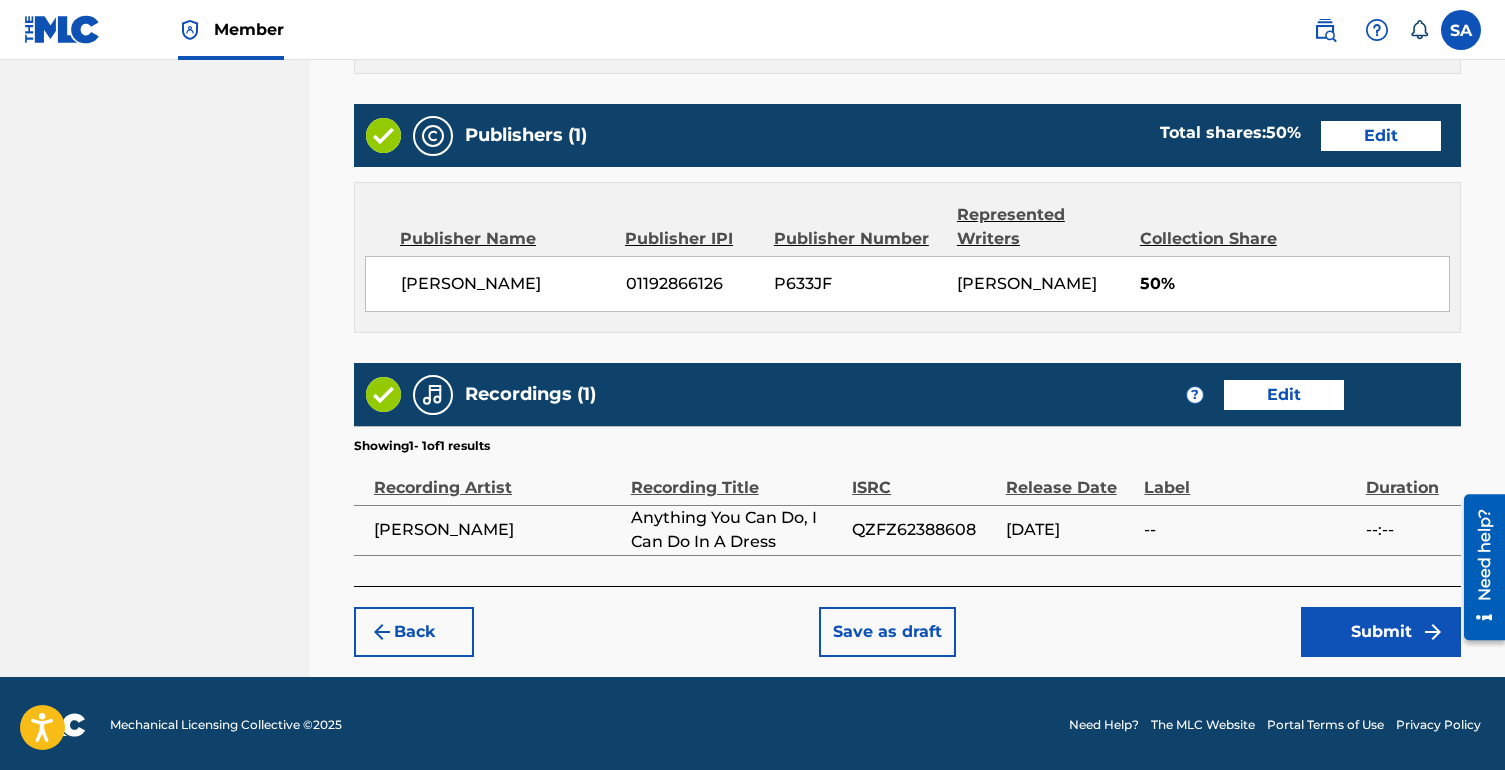 scroll, scrollTop: 1111, scrollLeft: 0, axis: vertical 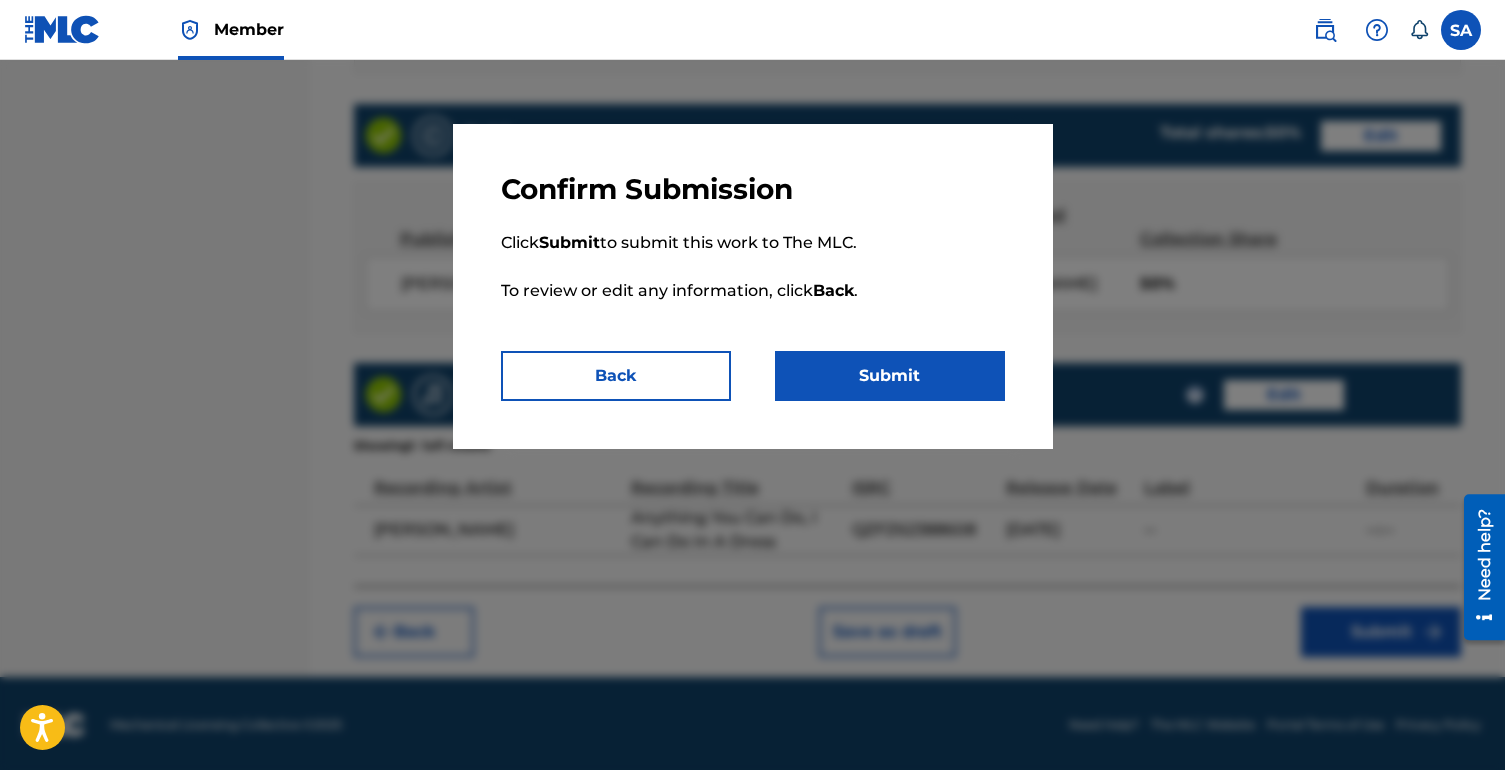click on "Submit" at bounding box center [890, 376] 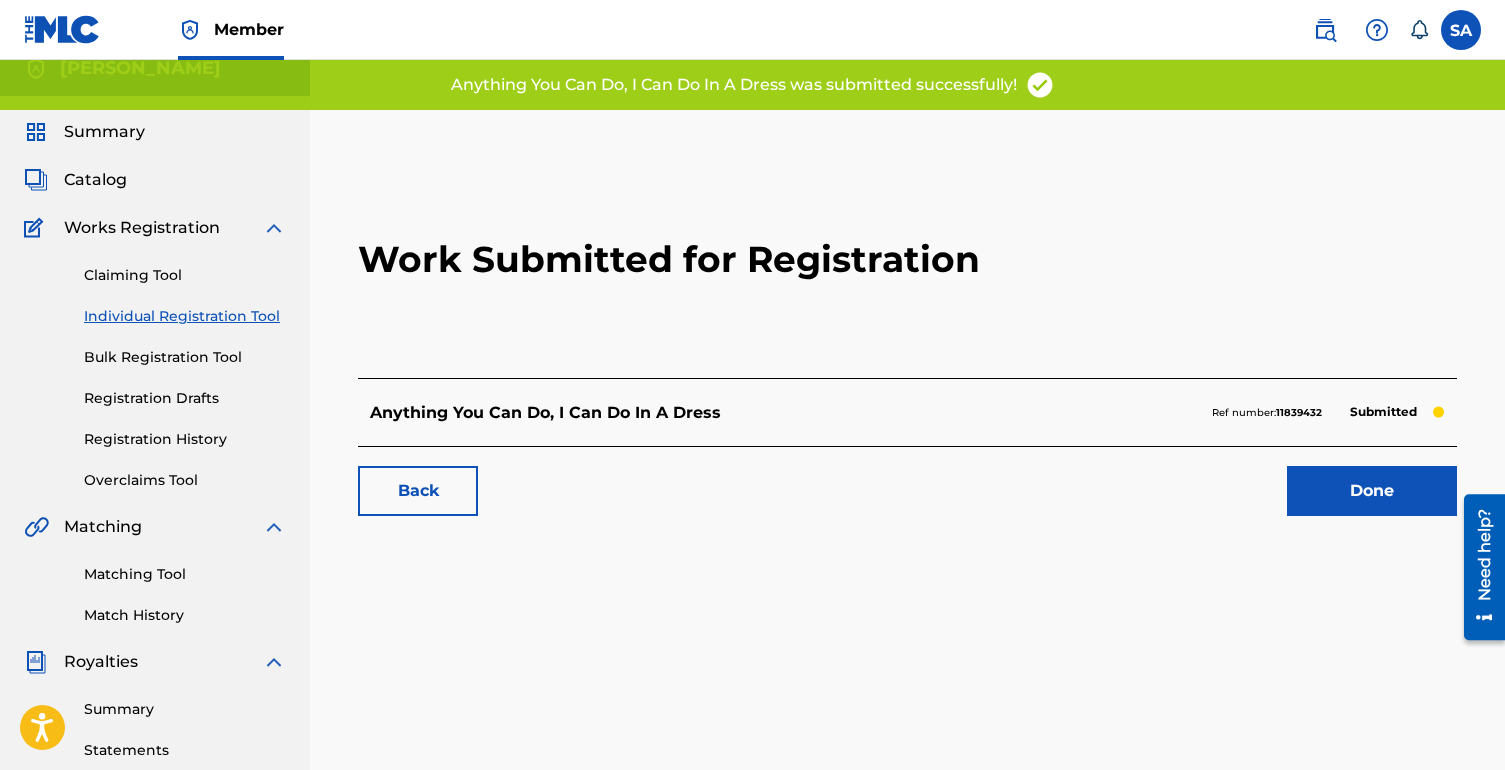 scroll, scrollTop: 24, scrollLeft: 0, axis: vertical 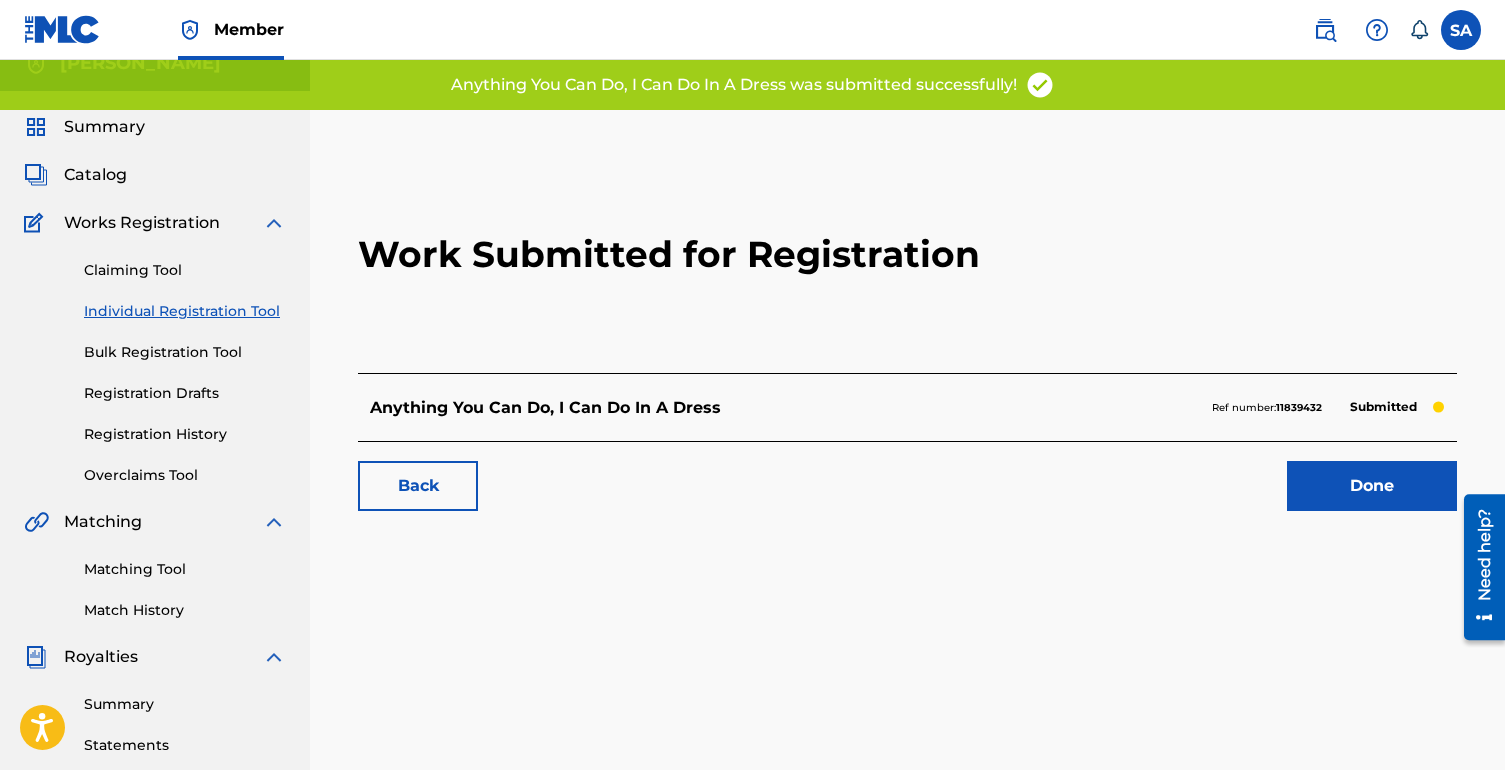 click on "Done" at bounding box center [1372, 486] 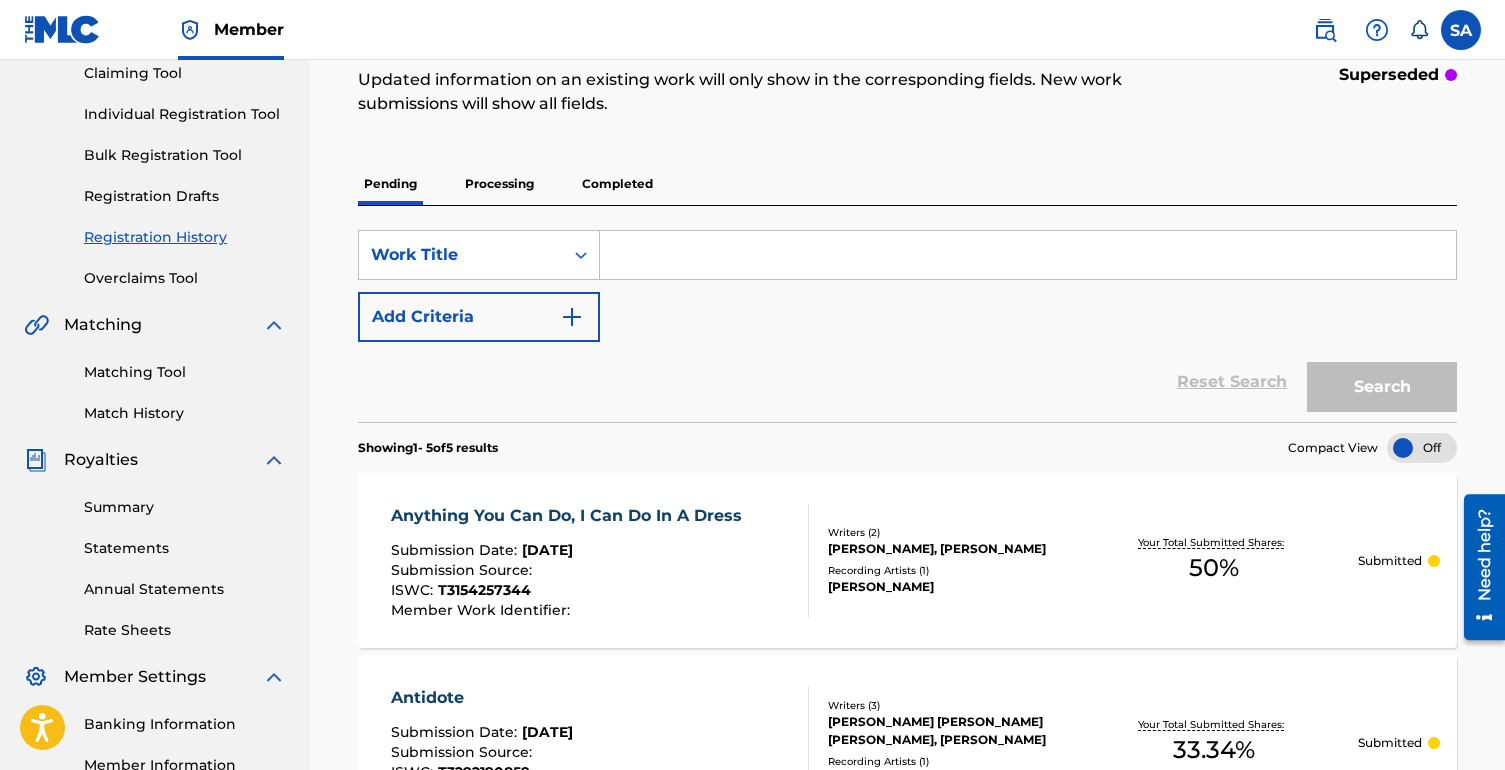 scroll, scrollTop: 0, scrollLeft: 0, axis: both 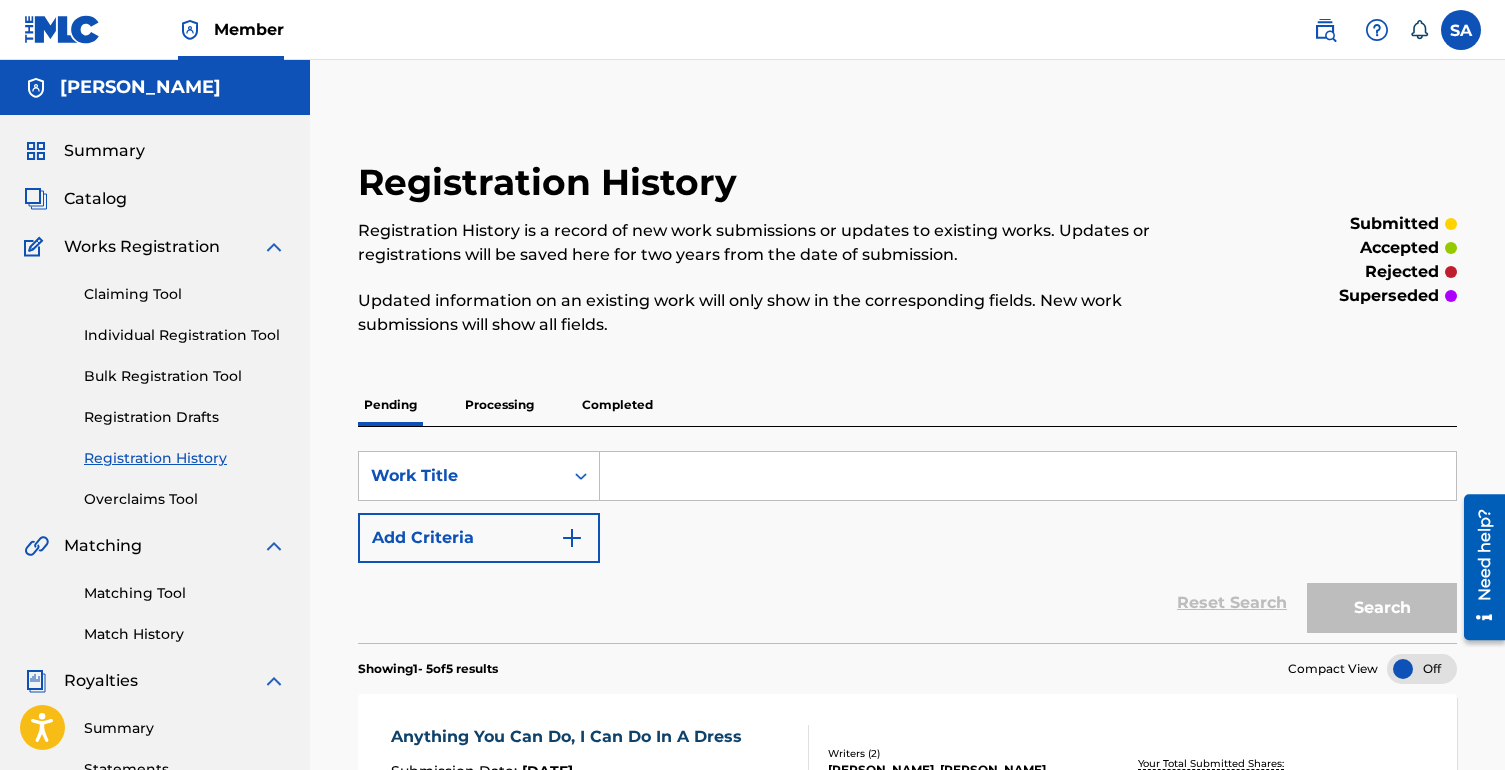 click at bounding box center (1028, 476) 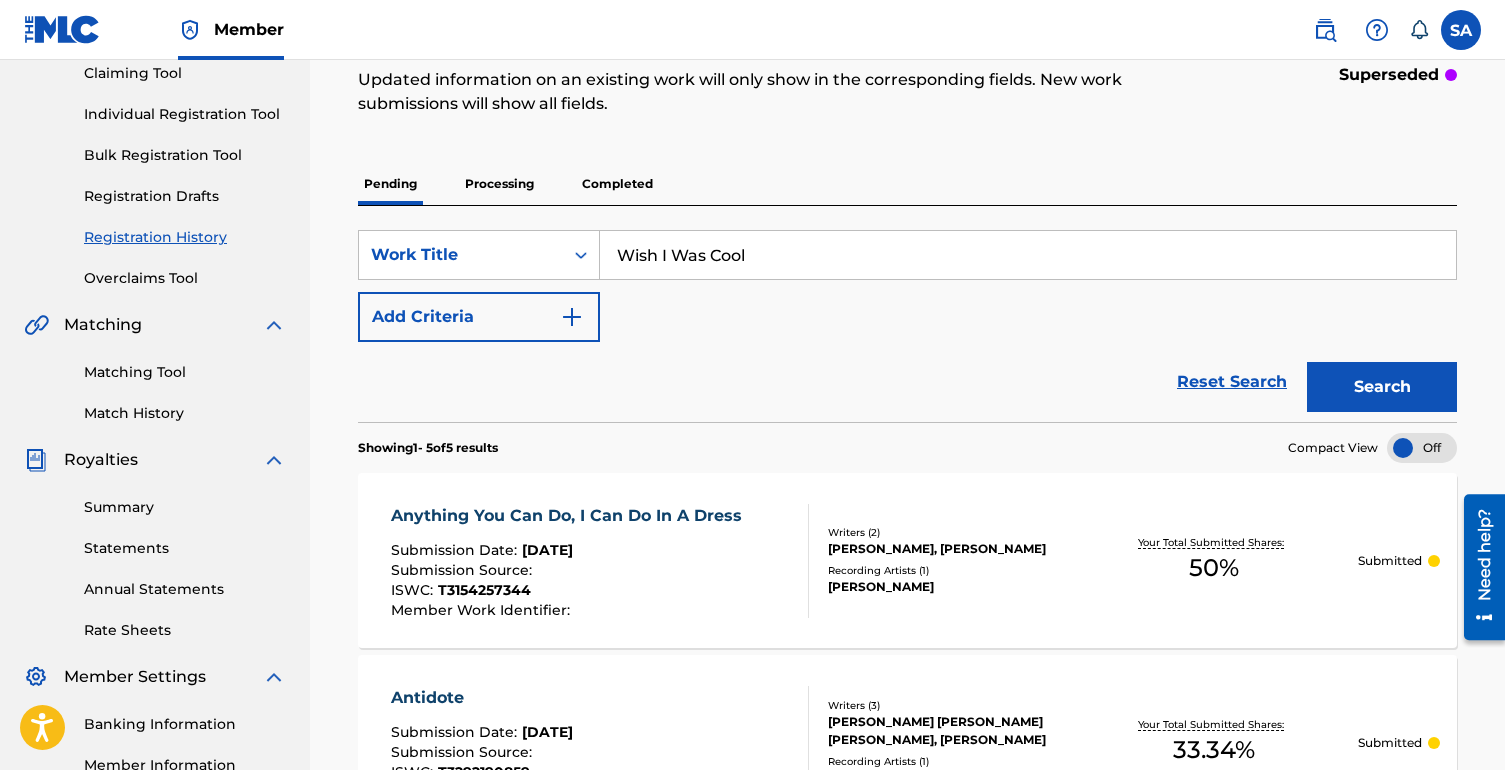 scroll, scrollTop: 223, scrollLeft: 0, axis: vertical 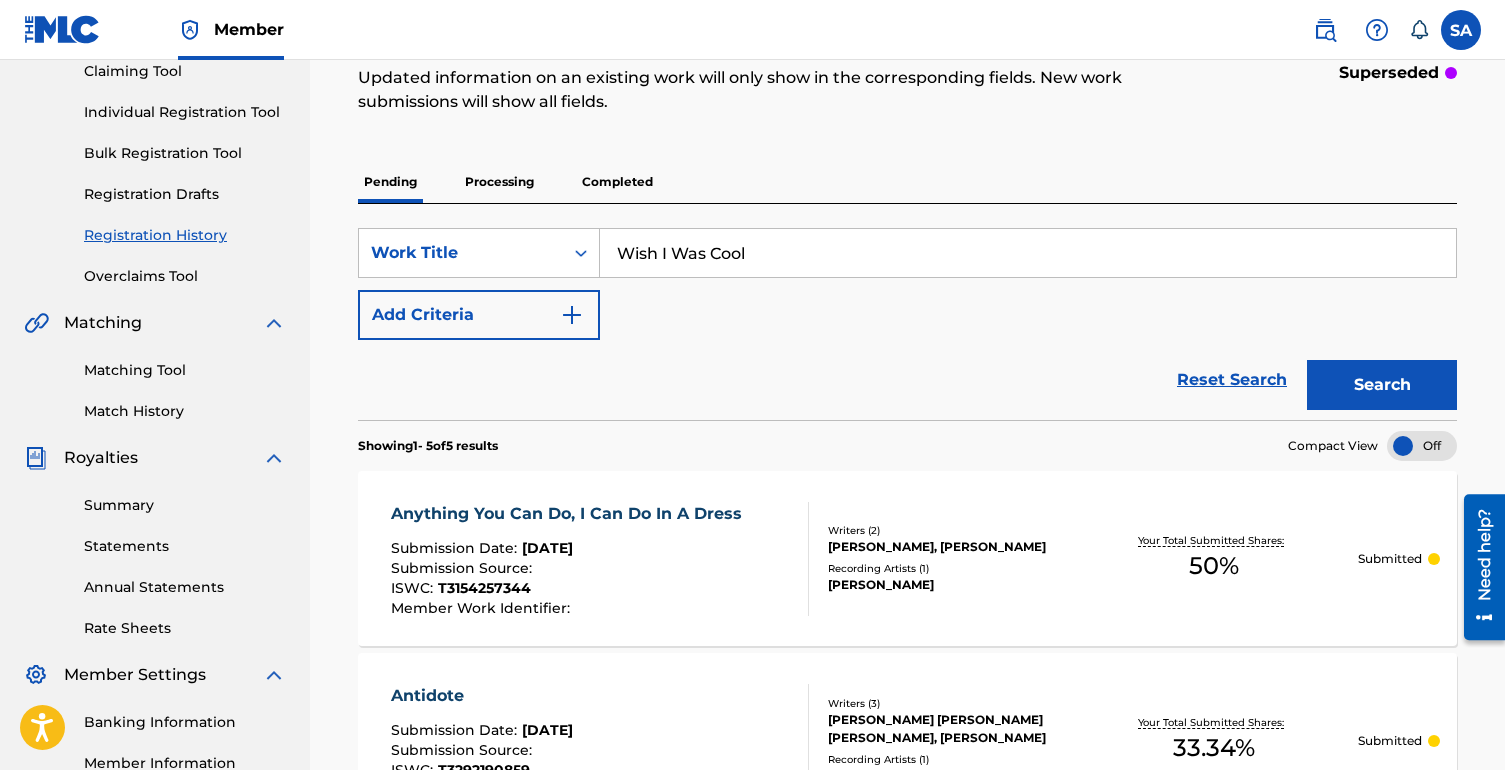 type on "Wish I Was Cool" 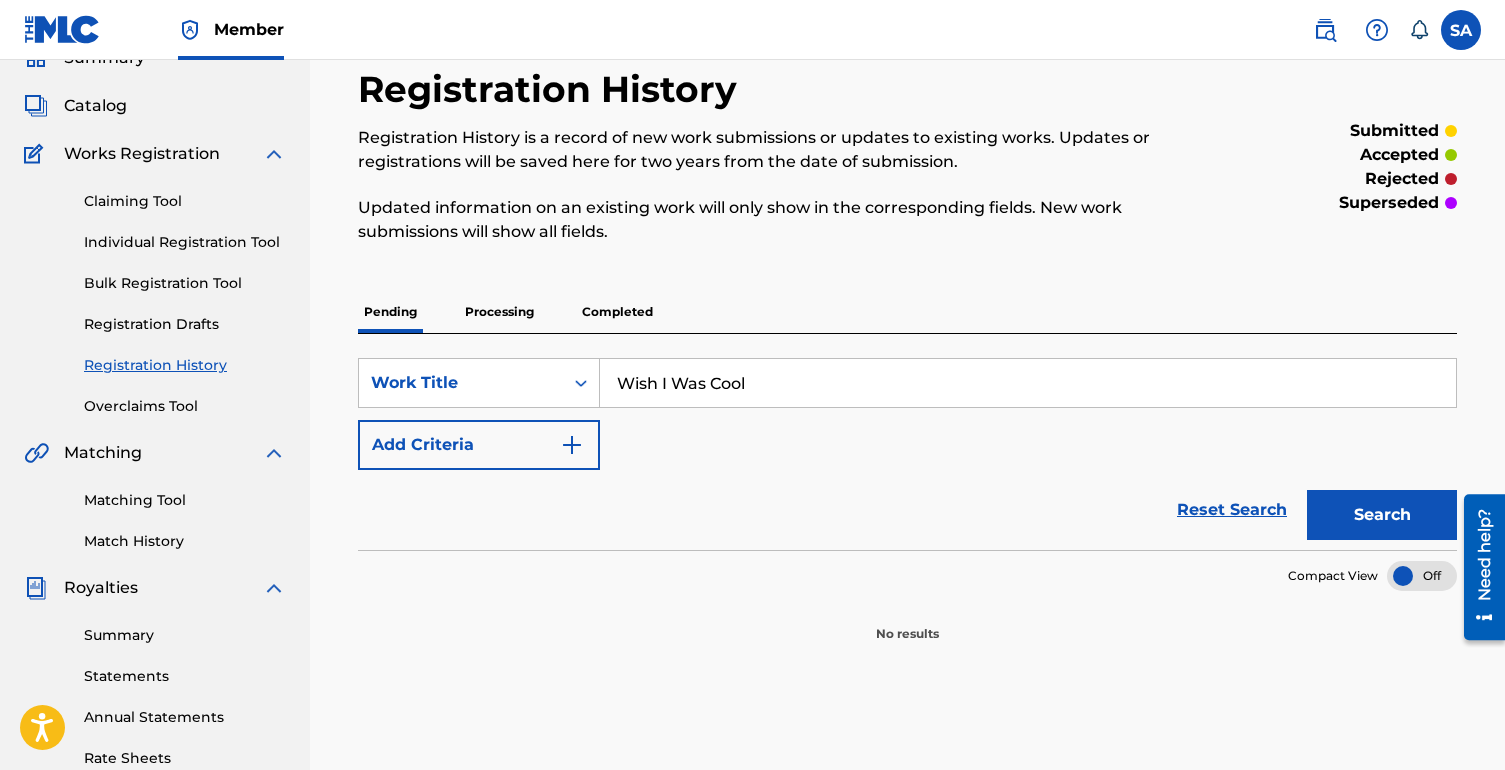 scroll, scrollTop: 90, scrollLeft: 0, axis: vertical 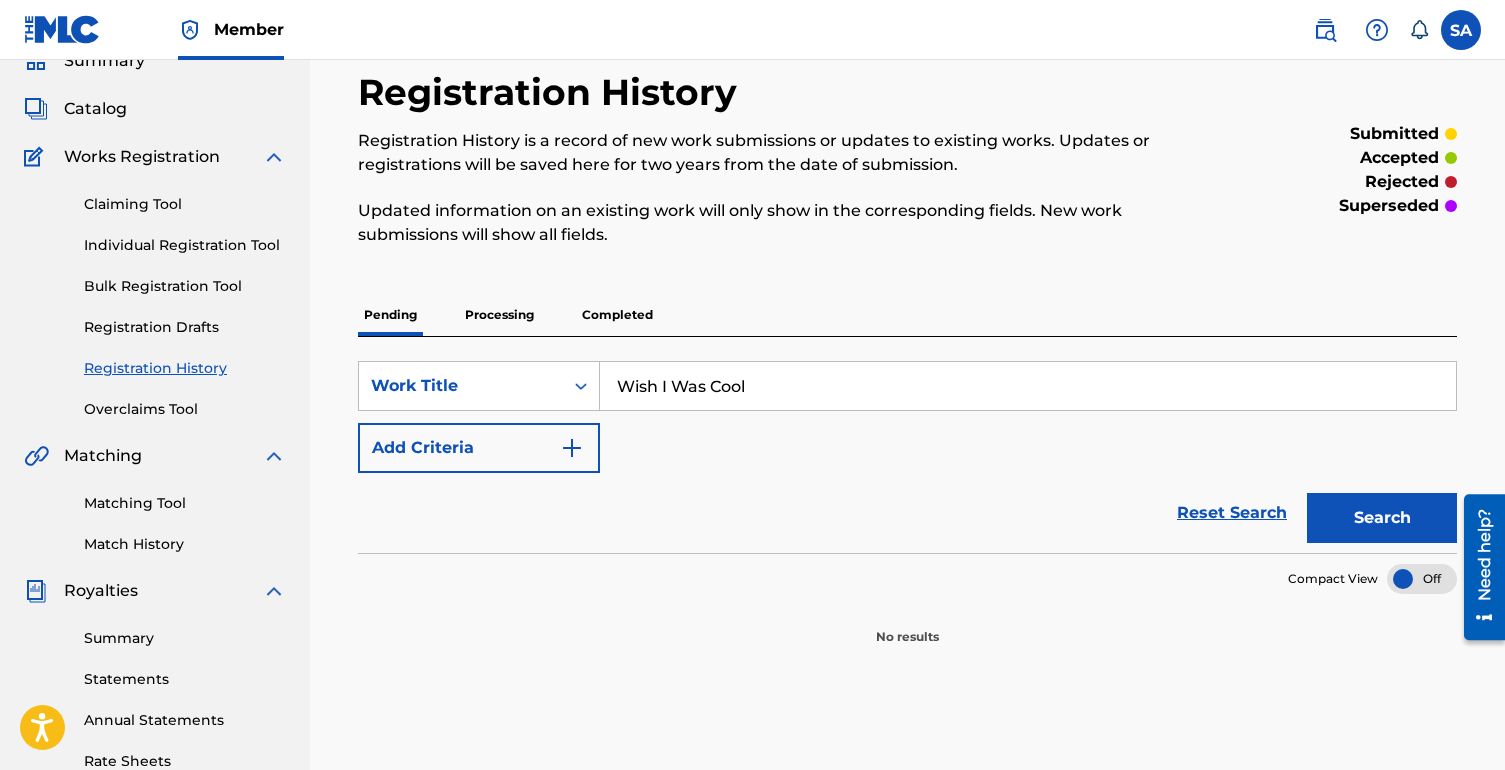 click on "Claiming Tool" at bounding box center (185, 204) 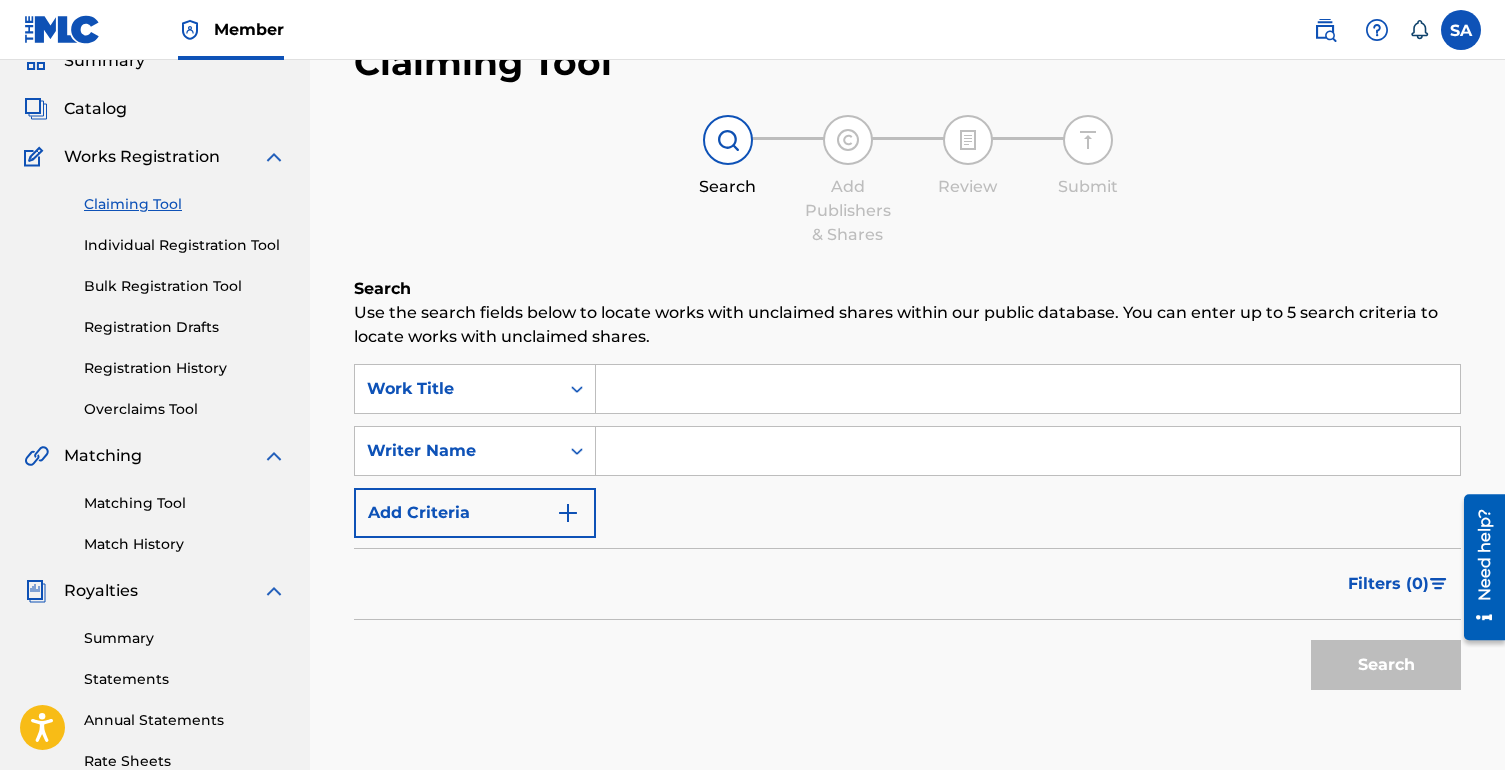 scroll, scrollTop: 0, scrollLeft: 0, axis: both 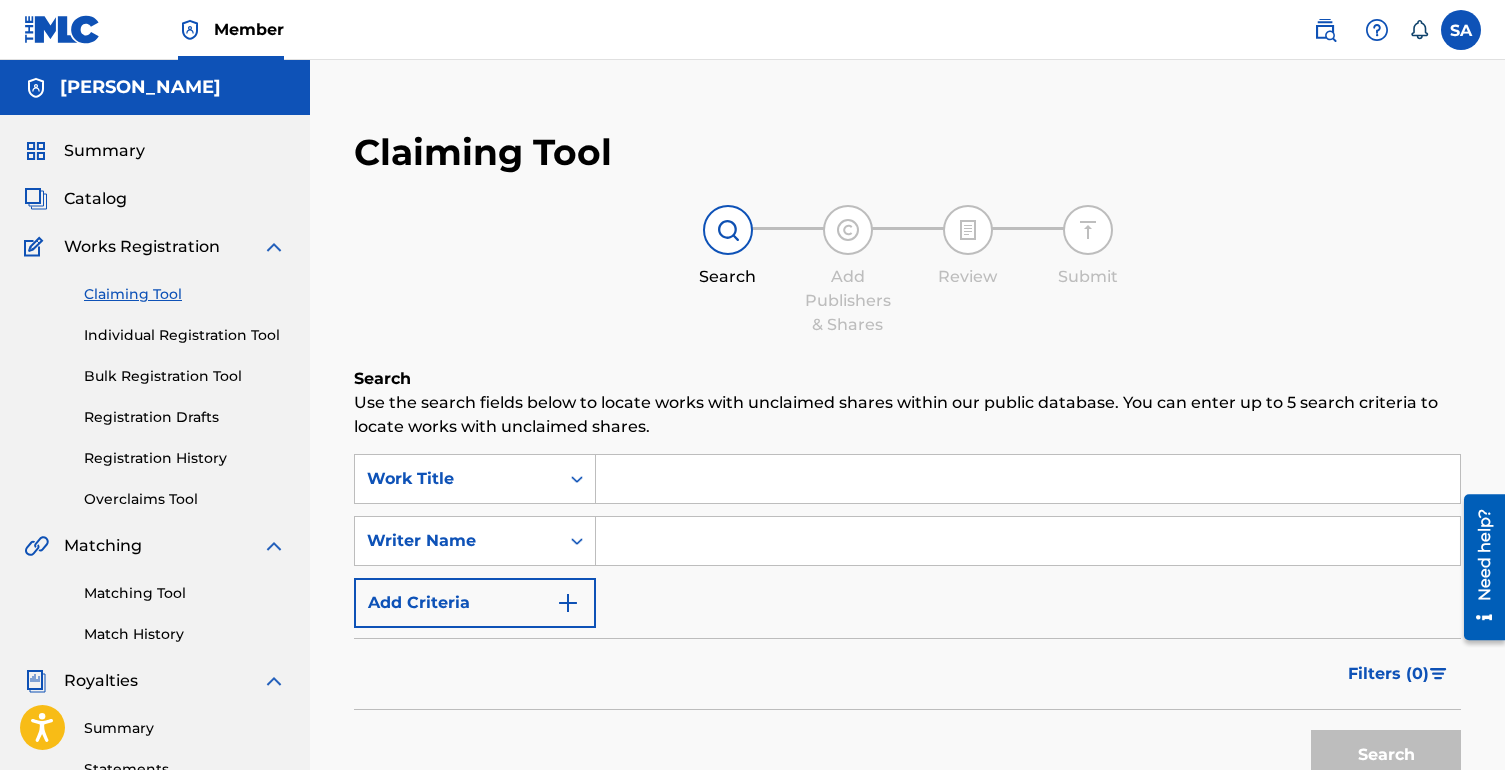 click on "Individual Registration Tool" at bounding box center (185, 335) 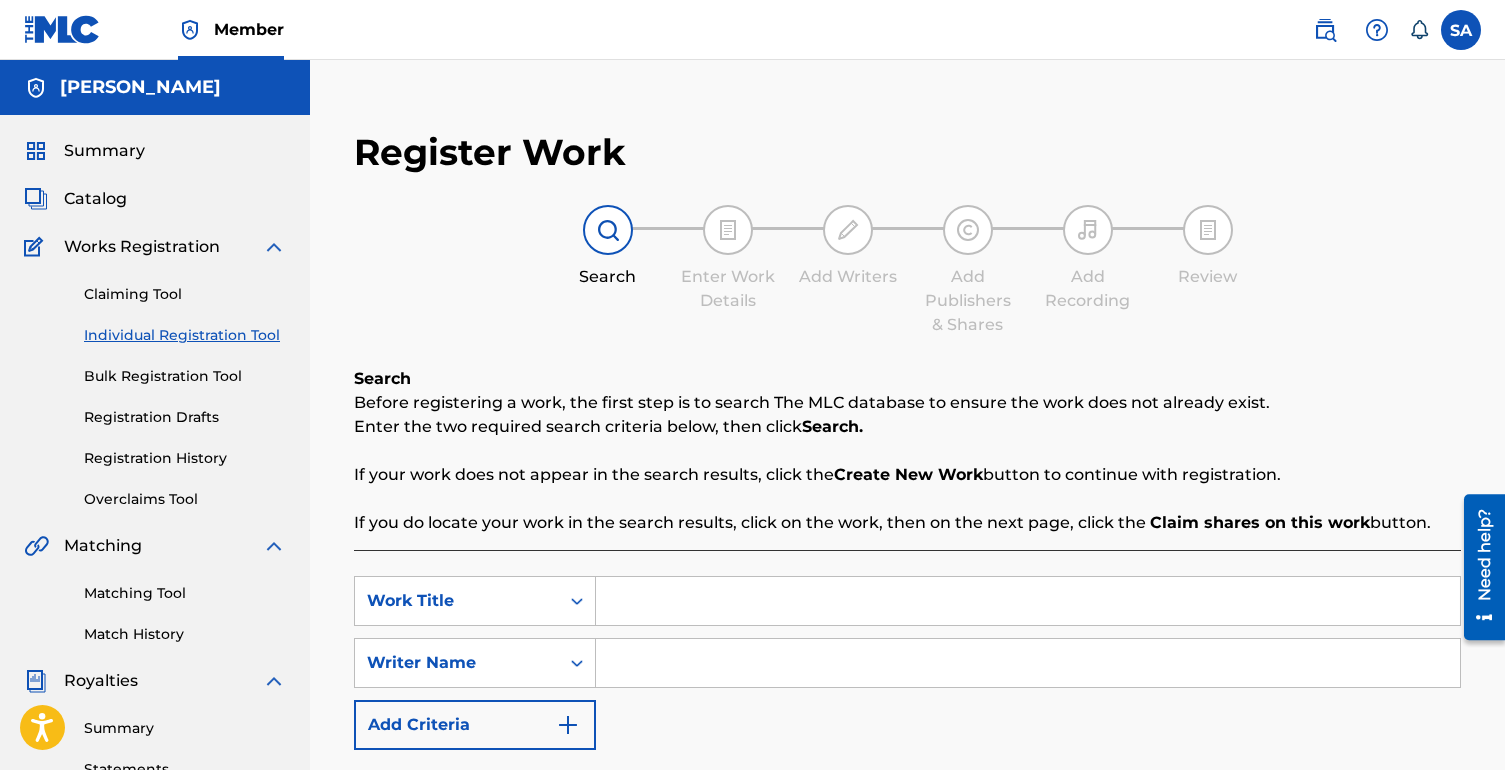 click at bounding box center (1028, 601) 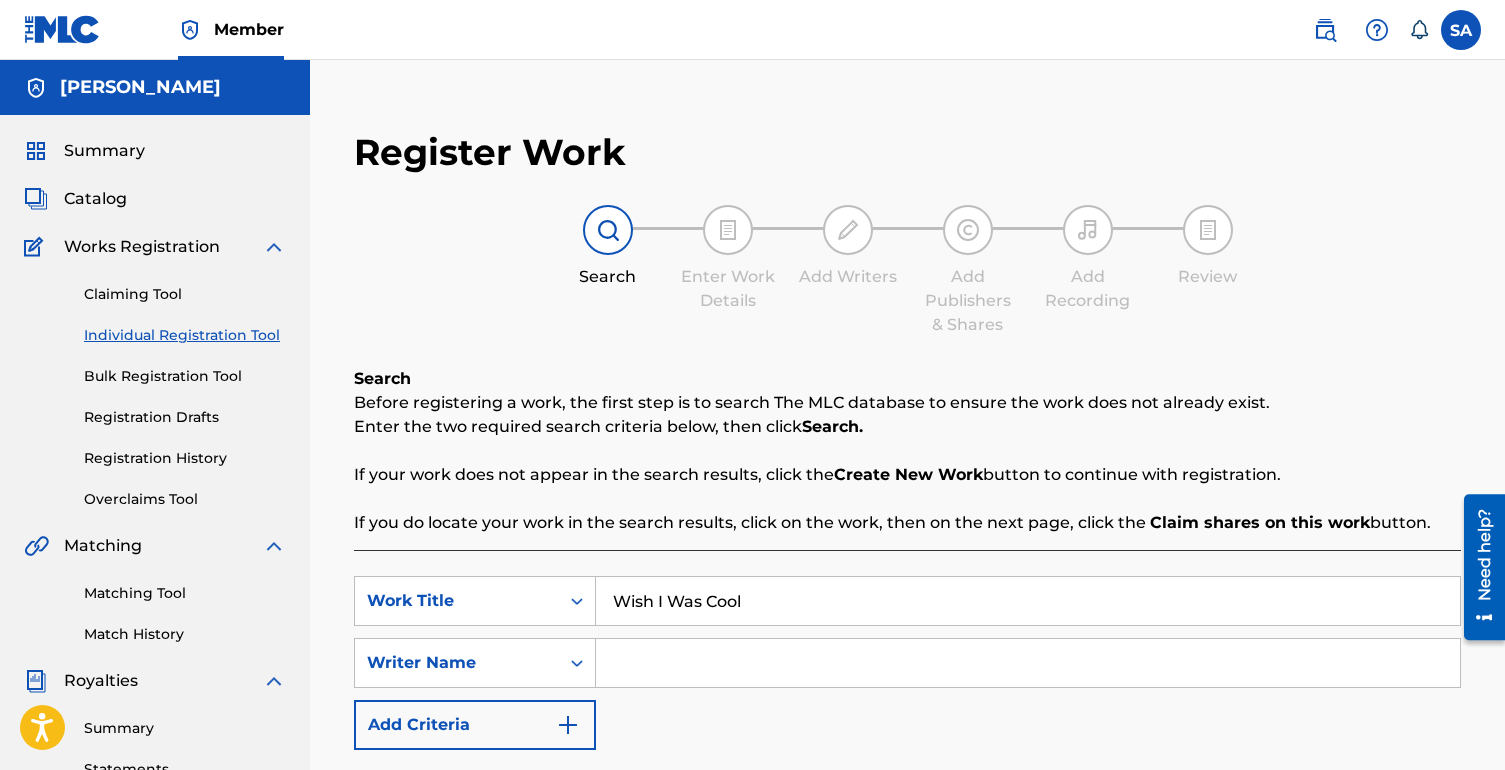 type on "Wish I Was Cool" 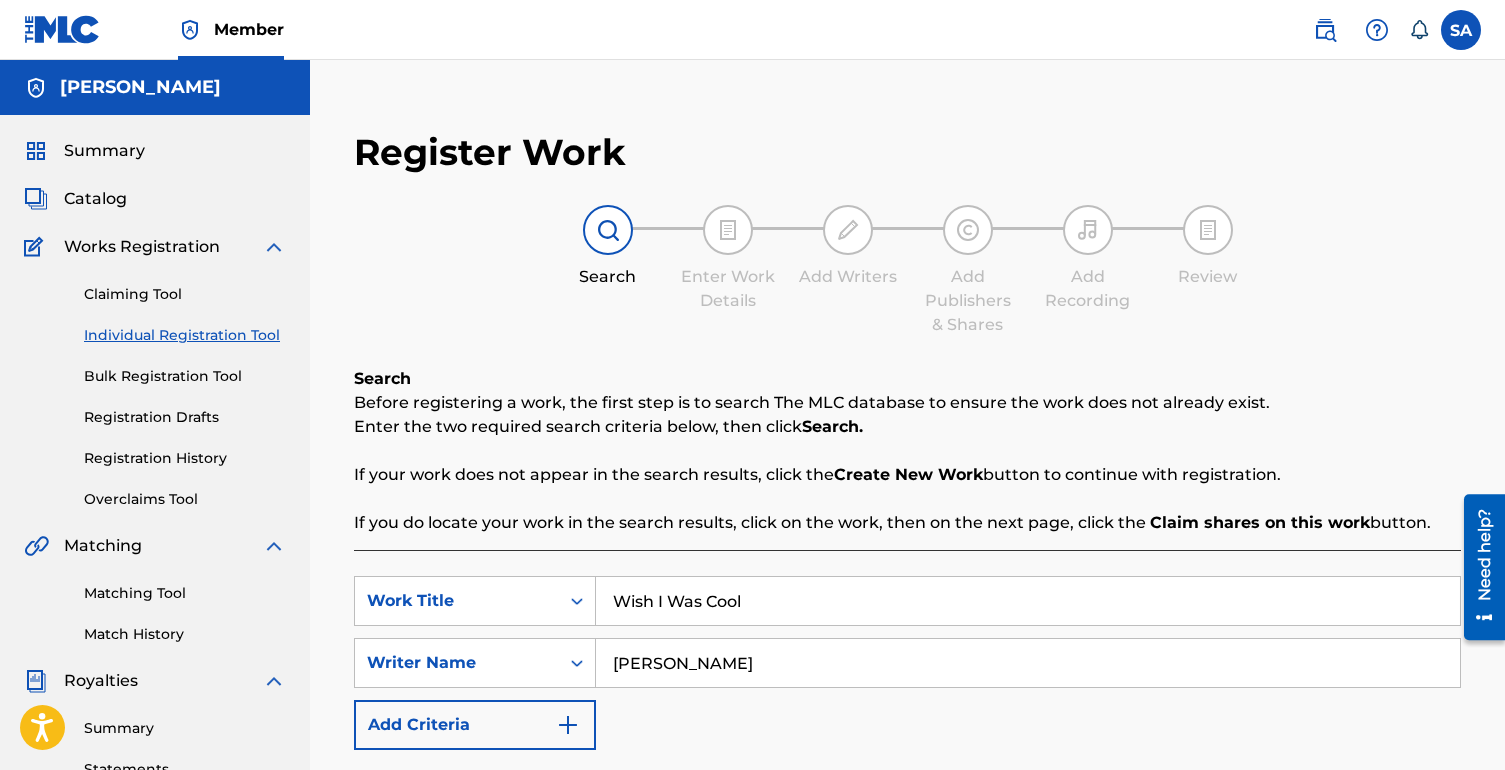 click on "Search" at bounding box center (1386, 795) 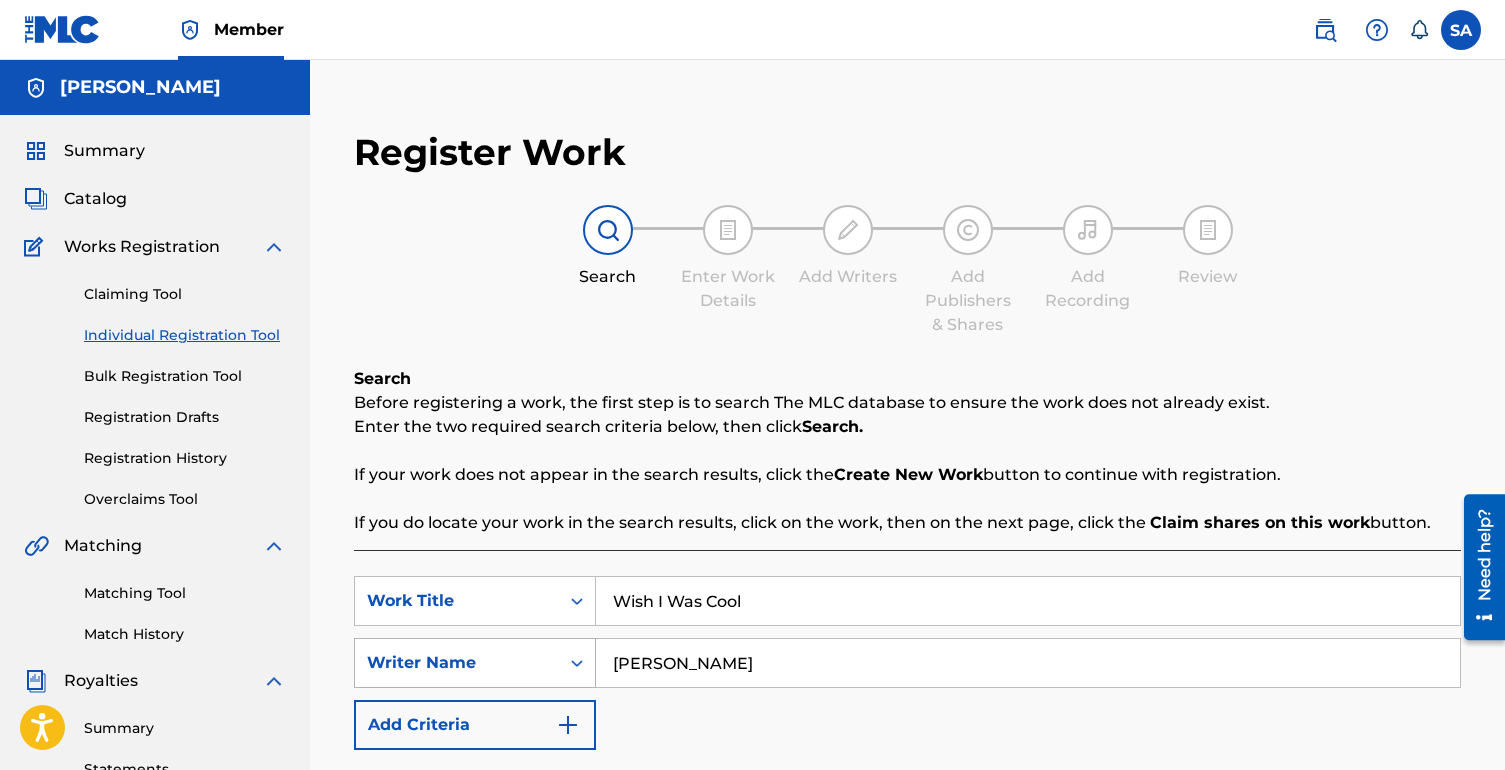 drag, startPoint x: 662, startPoint y: 667, endPoint x: 559, endPoint y: 662, distance: 103.121284 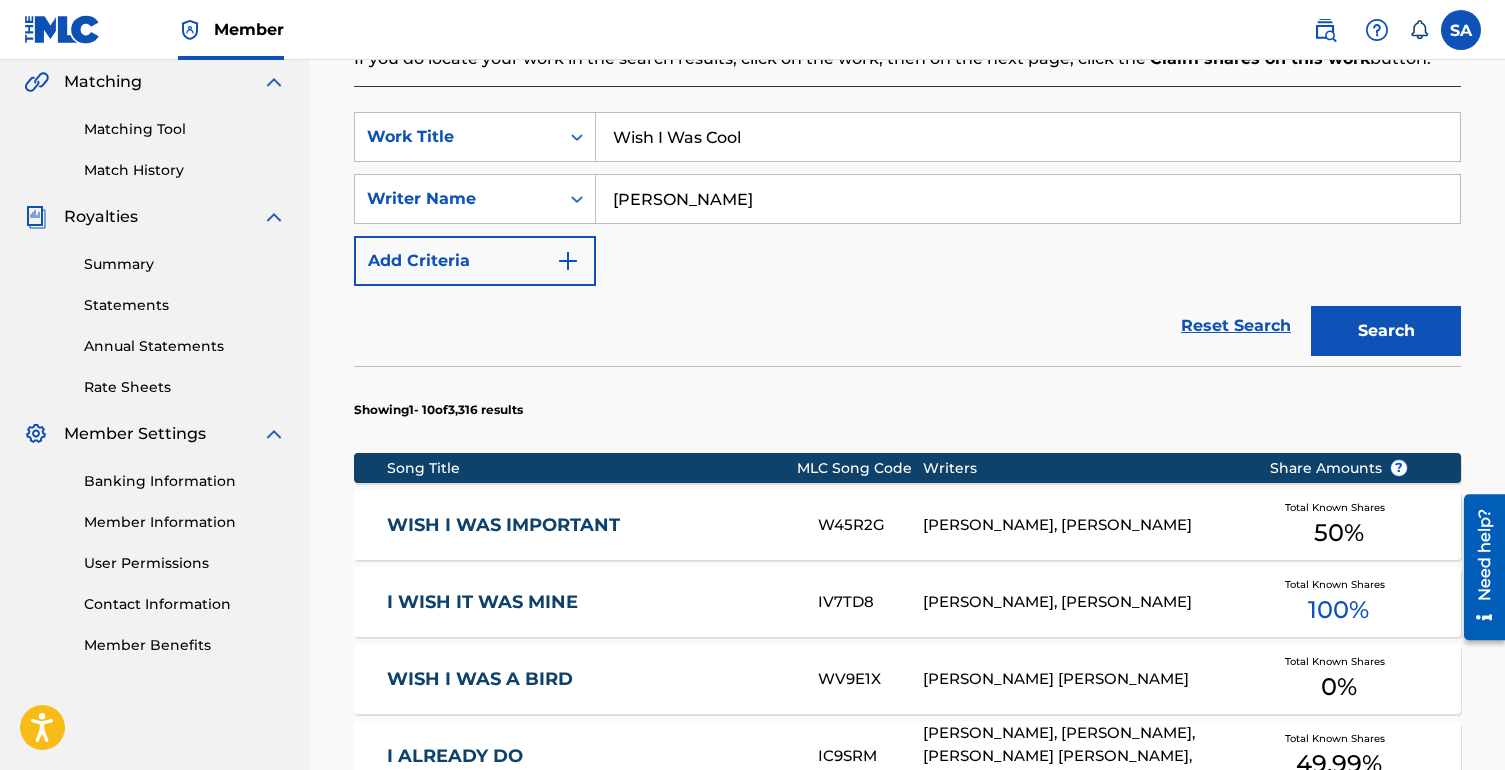 scroll, scrollTop: 519, scrollLeft: 0, axis: vertical 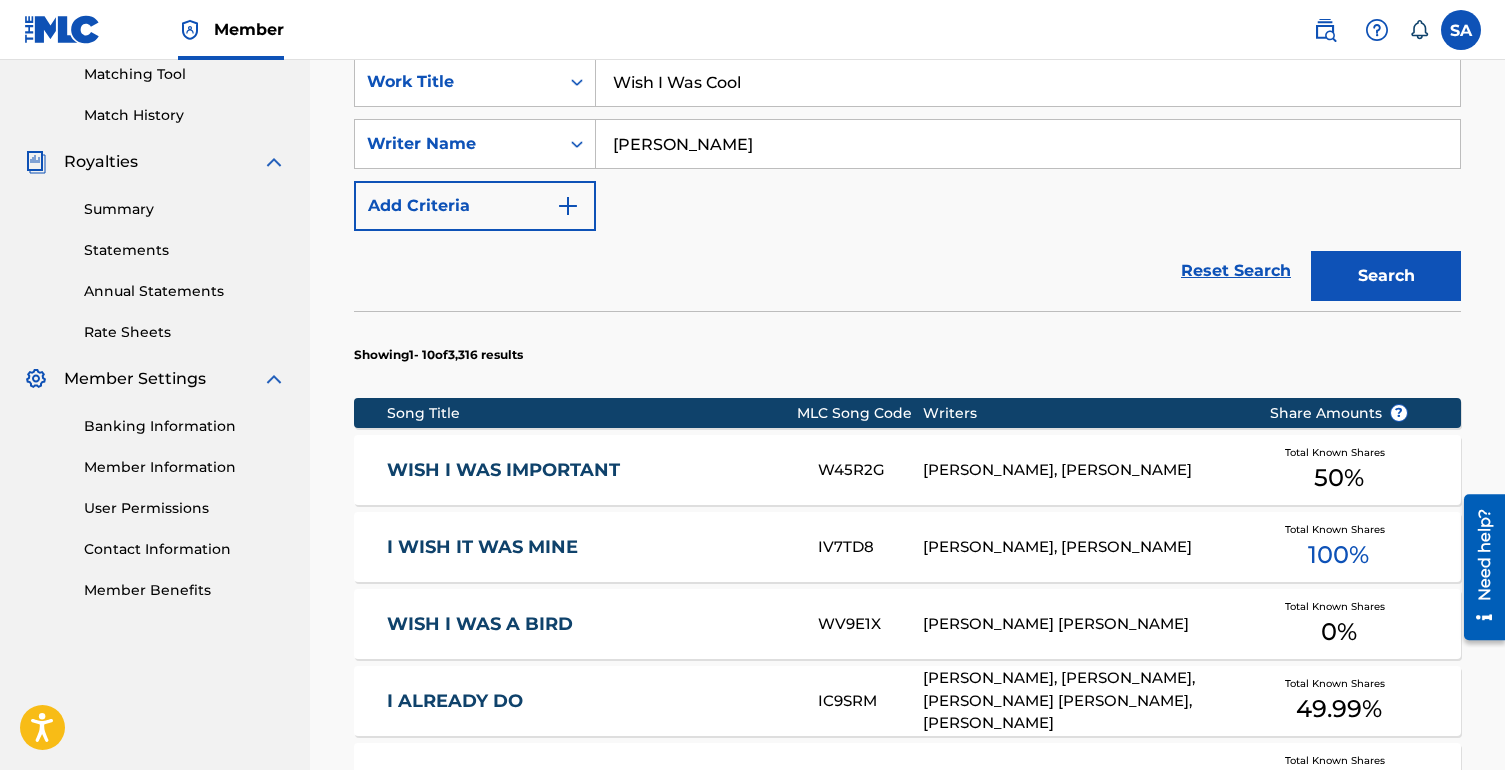 click on "[PERSON_NAME]" at bounding box center (1028, 144) 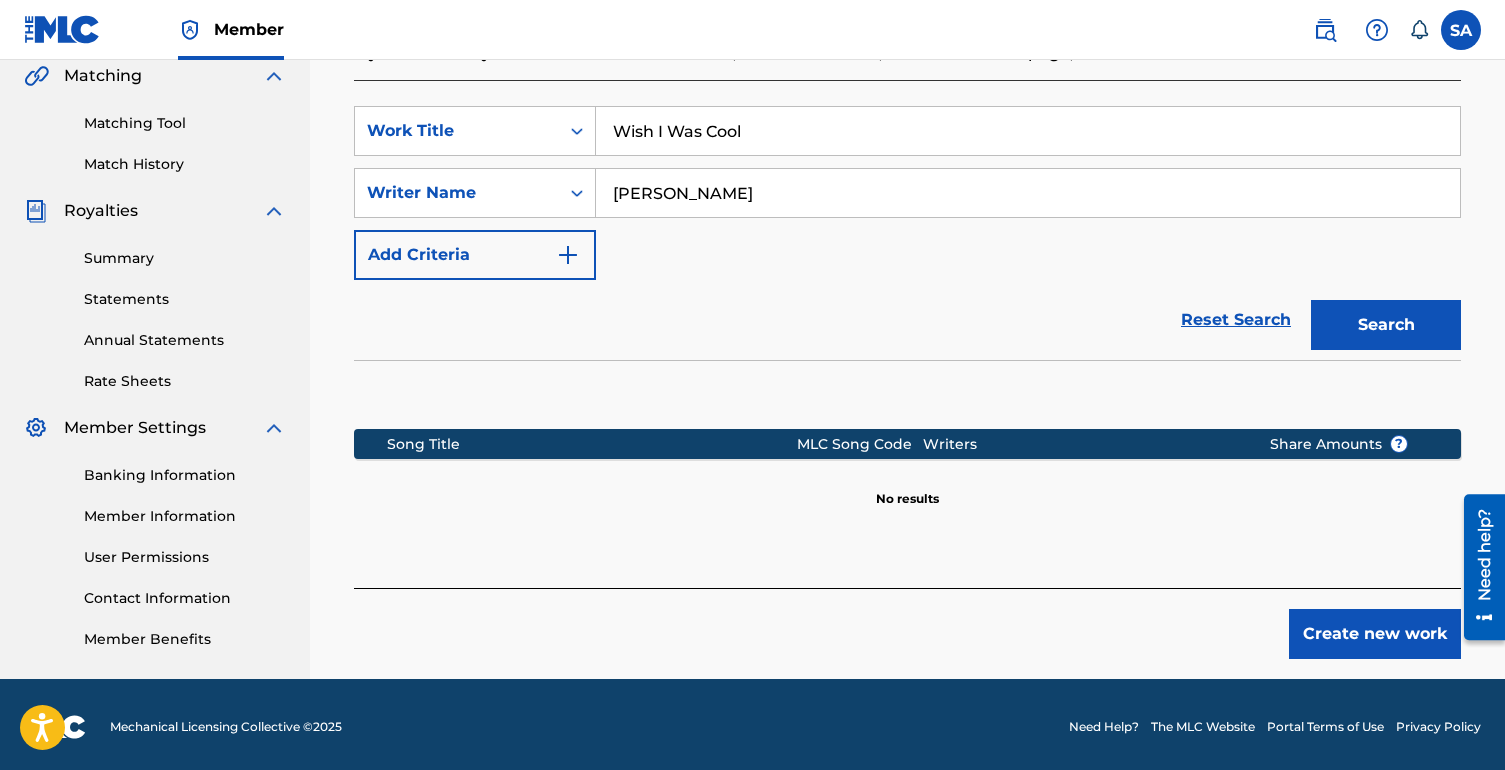 scroll, scrollTop: 475, scrollLeft: 0, axis: vertical 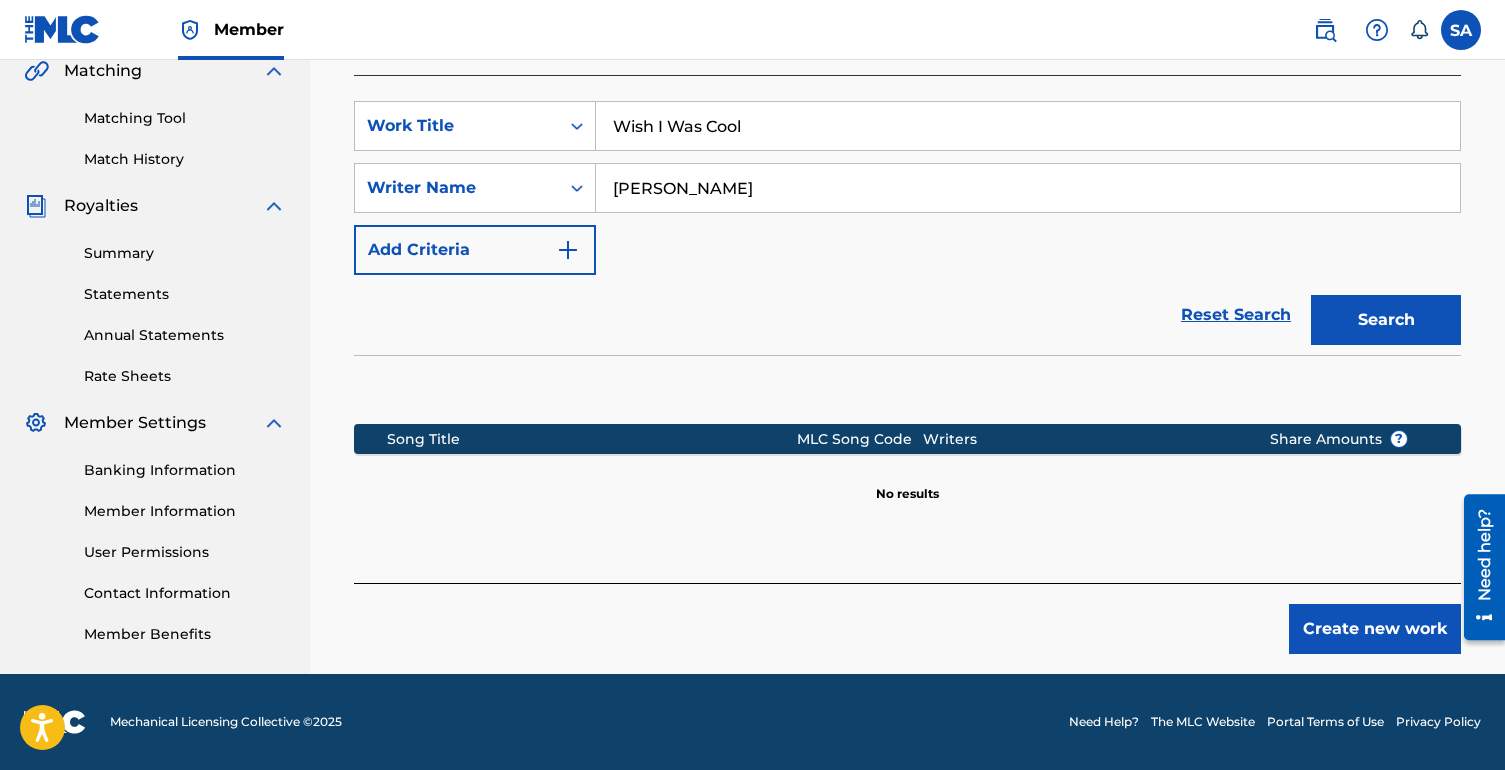 click on "Create new work" at bounding box center [1375, 629] 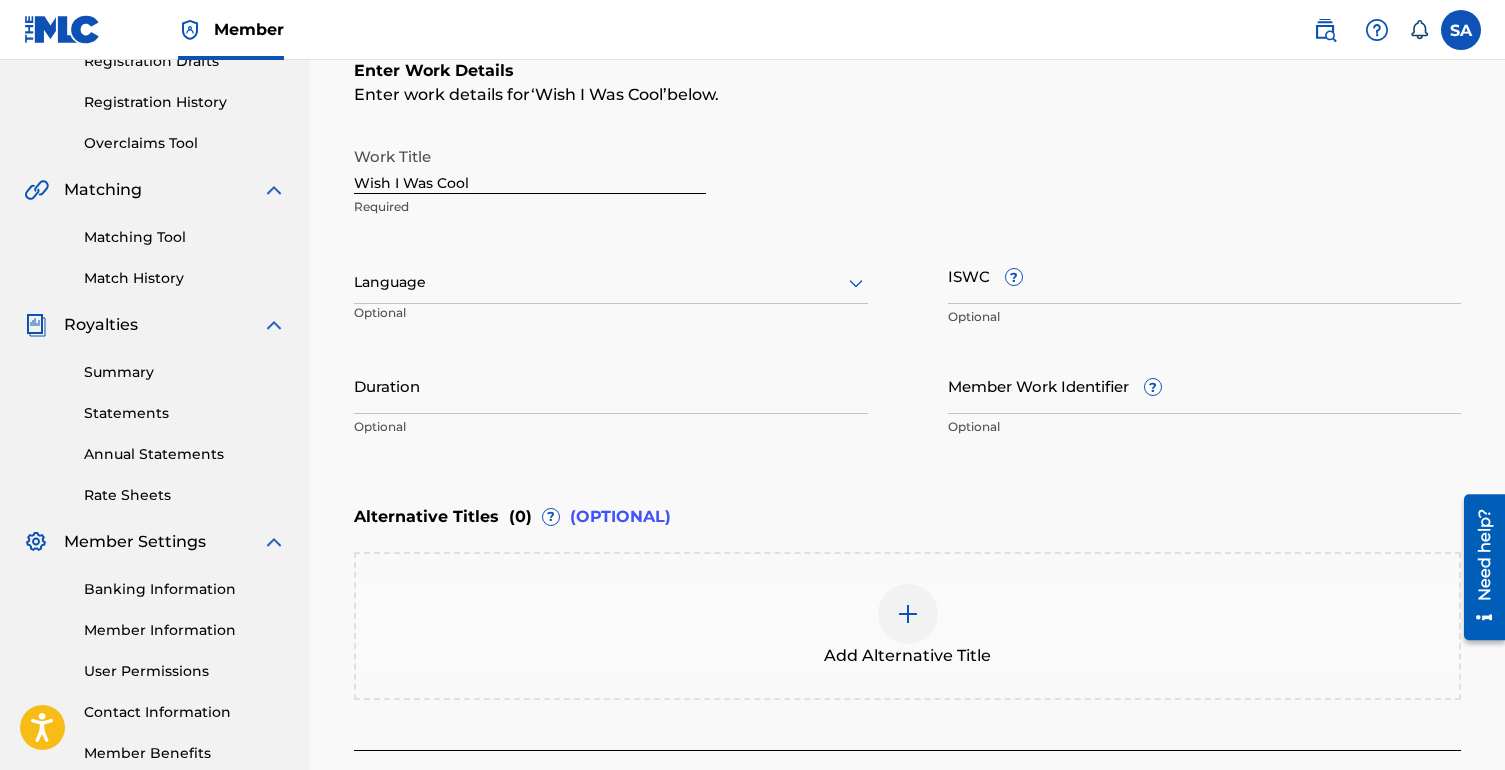 scroll, scrollTop: 351, scrollLeft: 0, axis: vertical 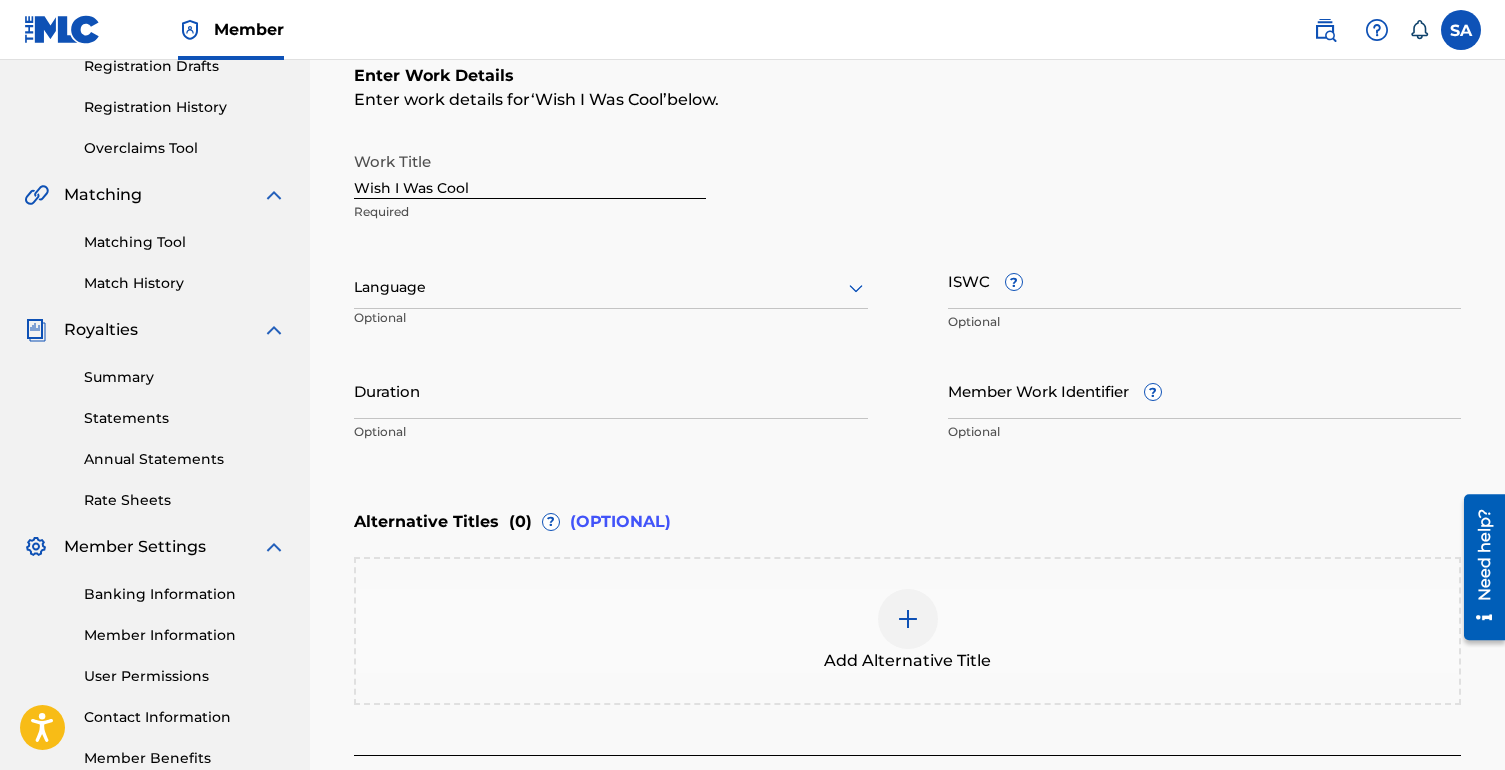 click on "ISWC   ?" at bounding box center (1205, 280) 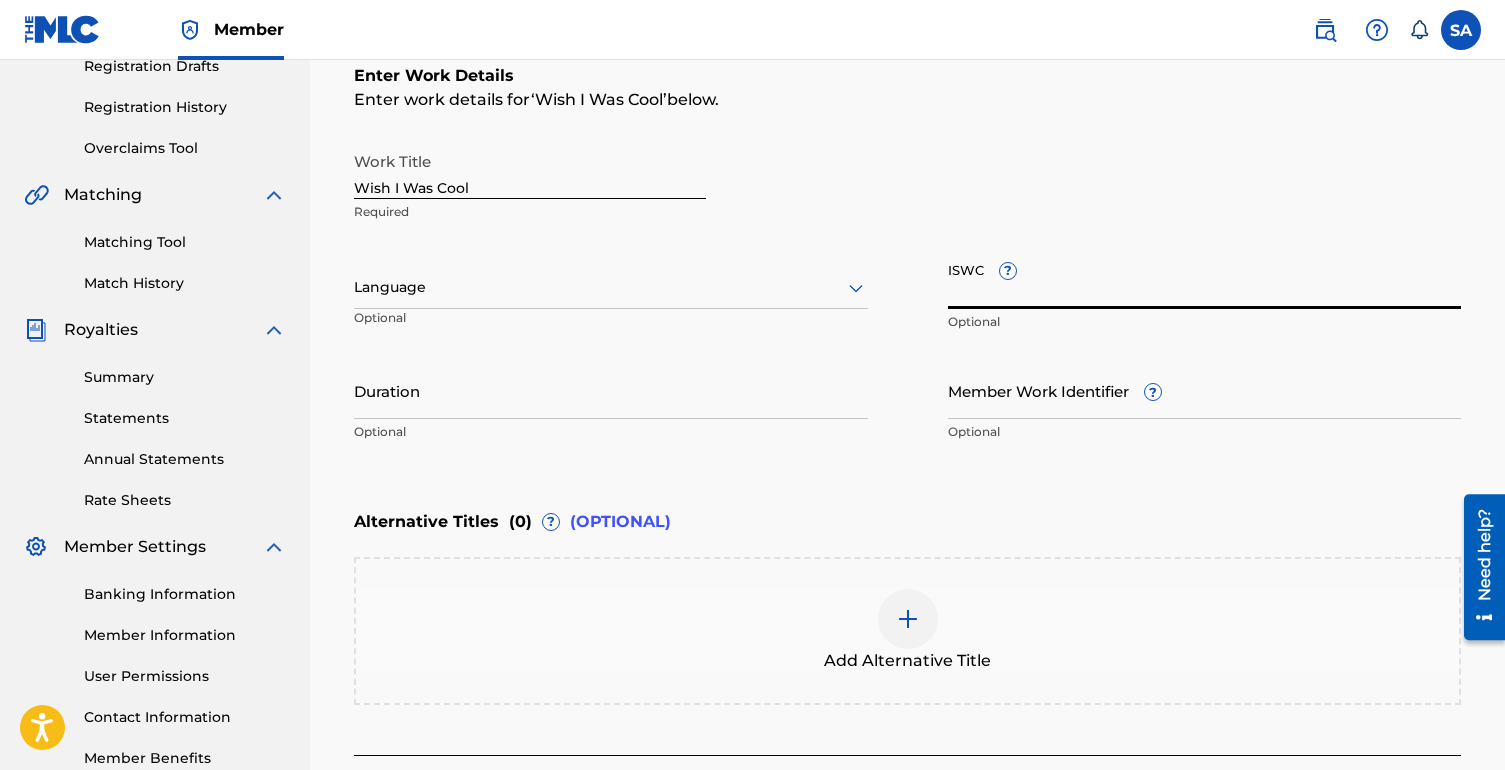 paste on "T-307.646.182-6" 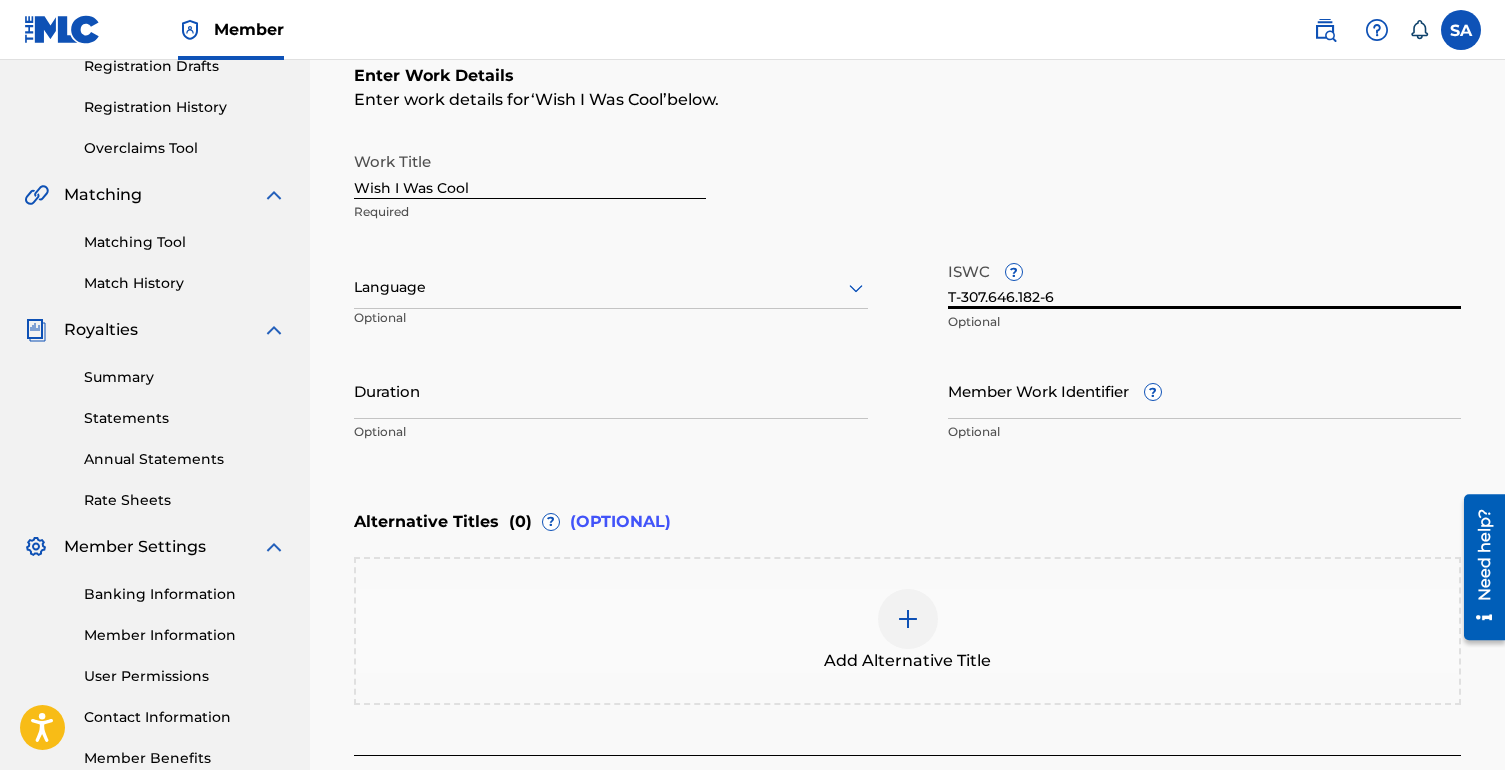 type on "T-307.646.182-6" 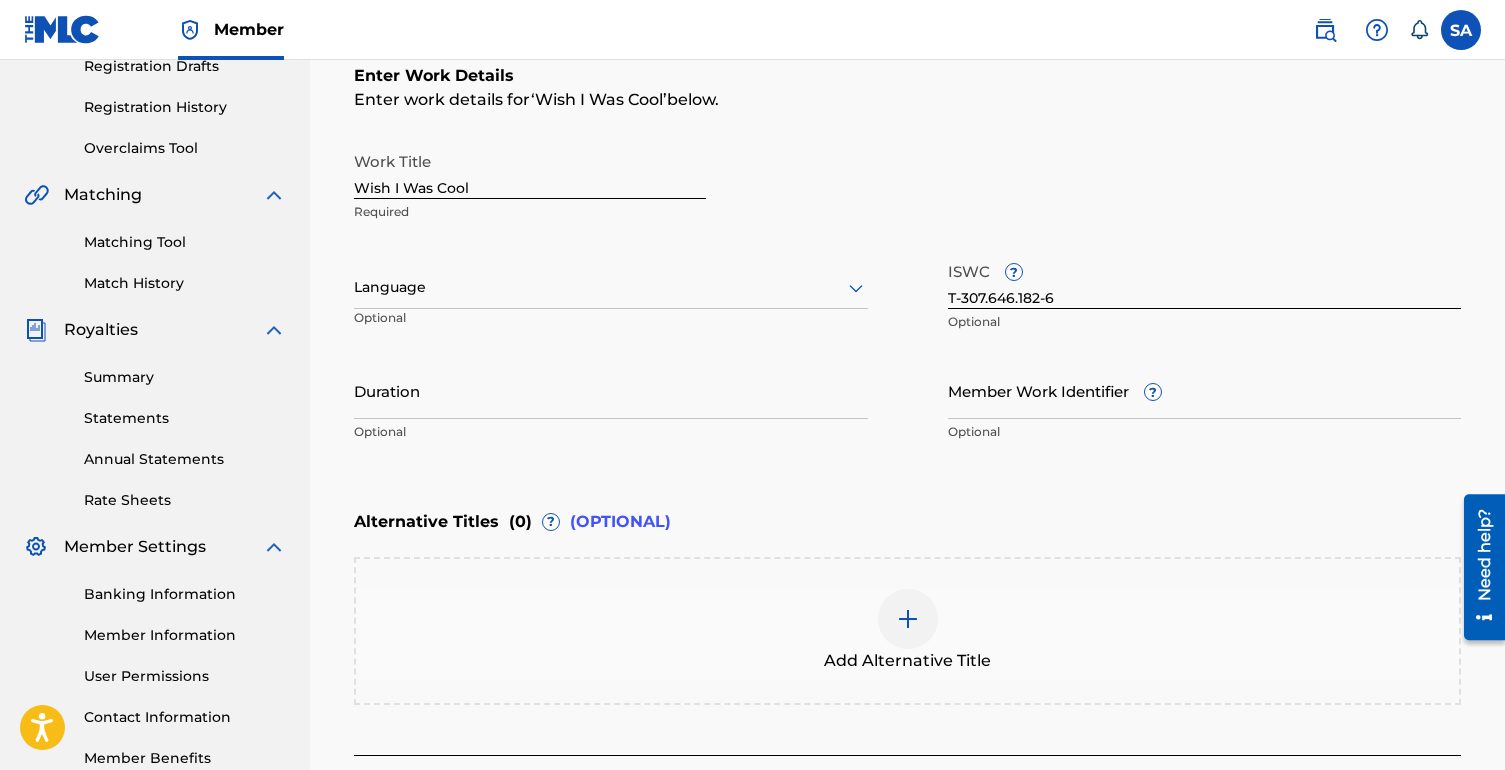 click at bounding box center [908, 619] 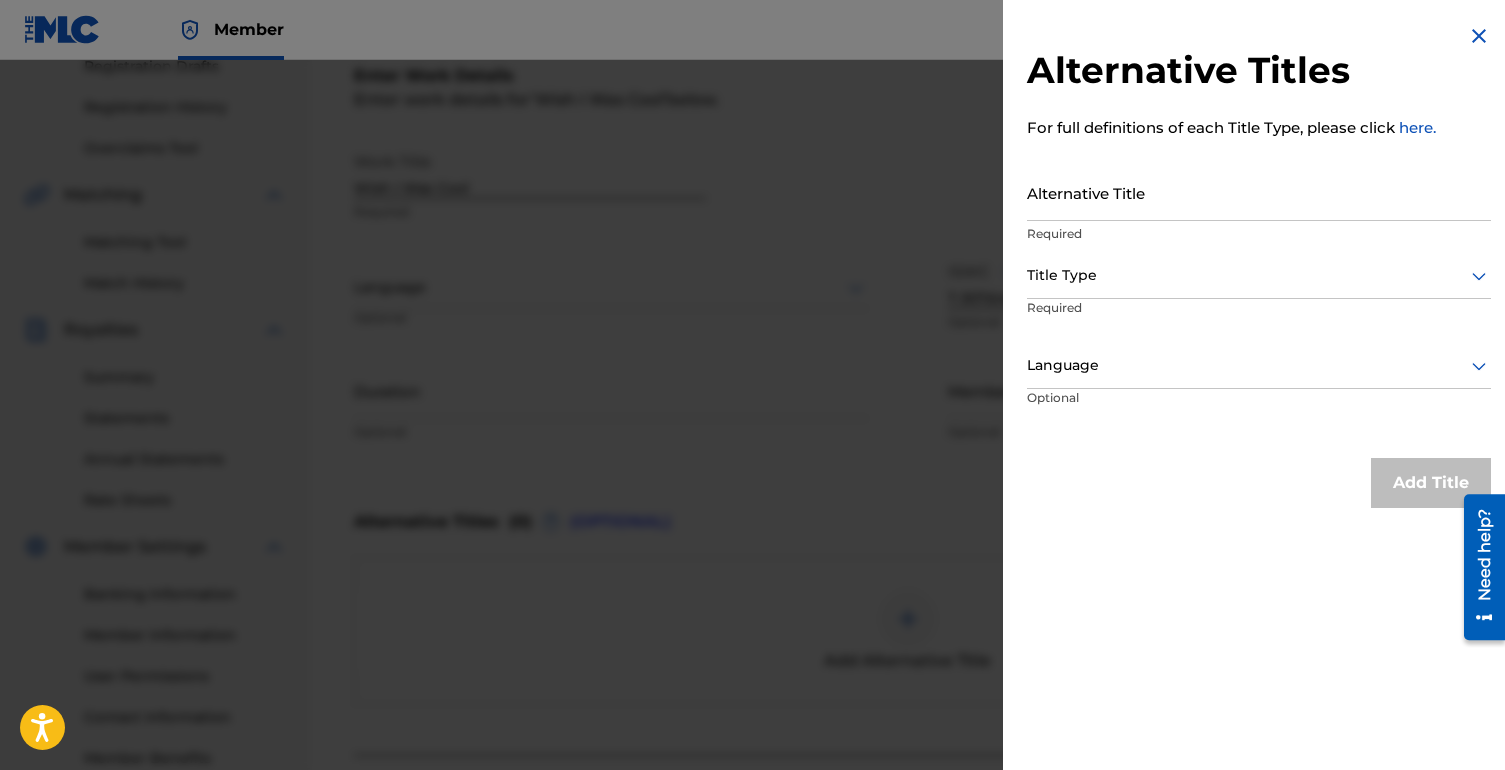click on "Alternative Title" at bounding box center [1259, 192] 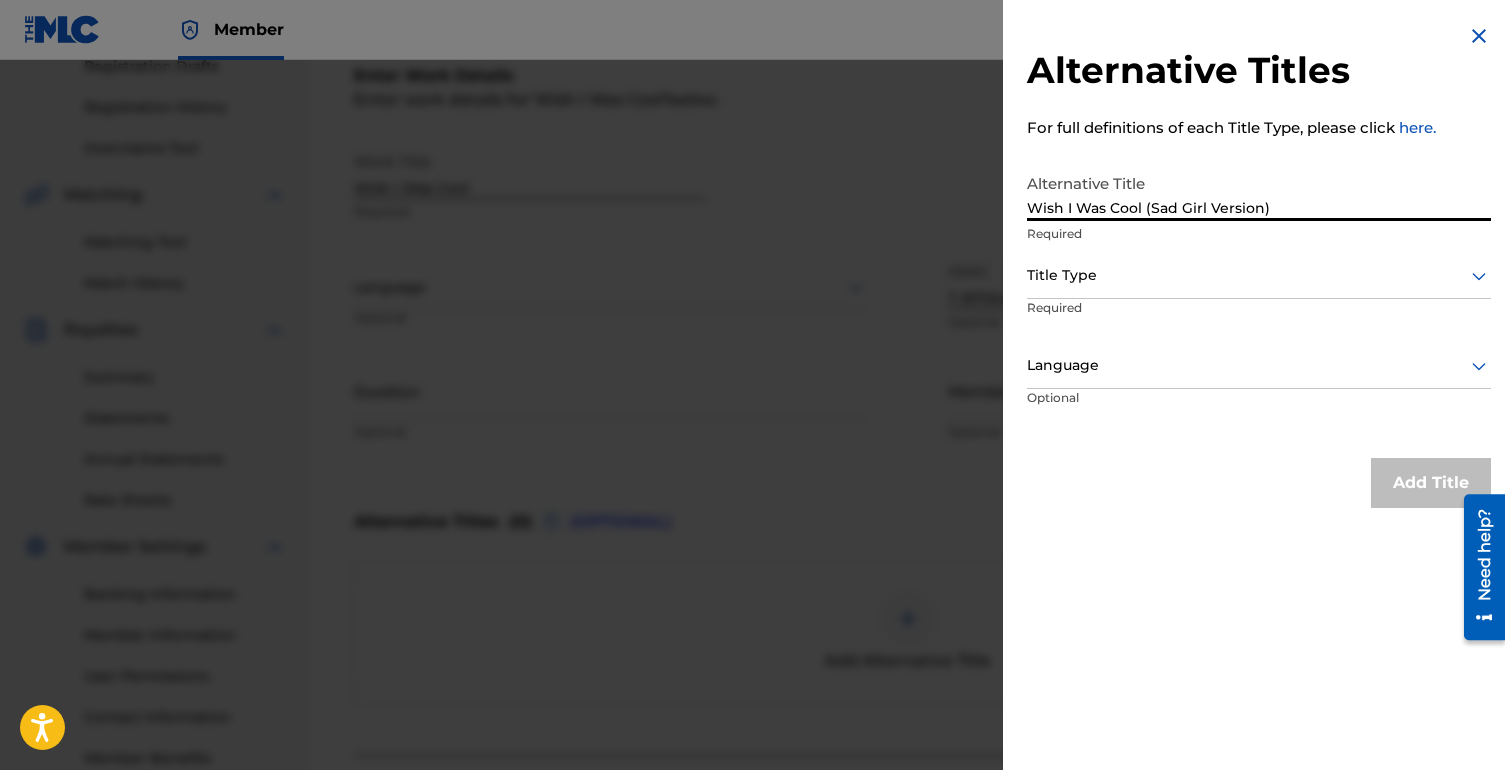 type on "Wish I Was Cool (Sad Girl Version)" 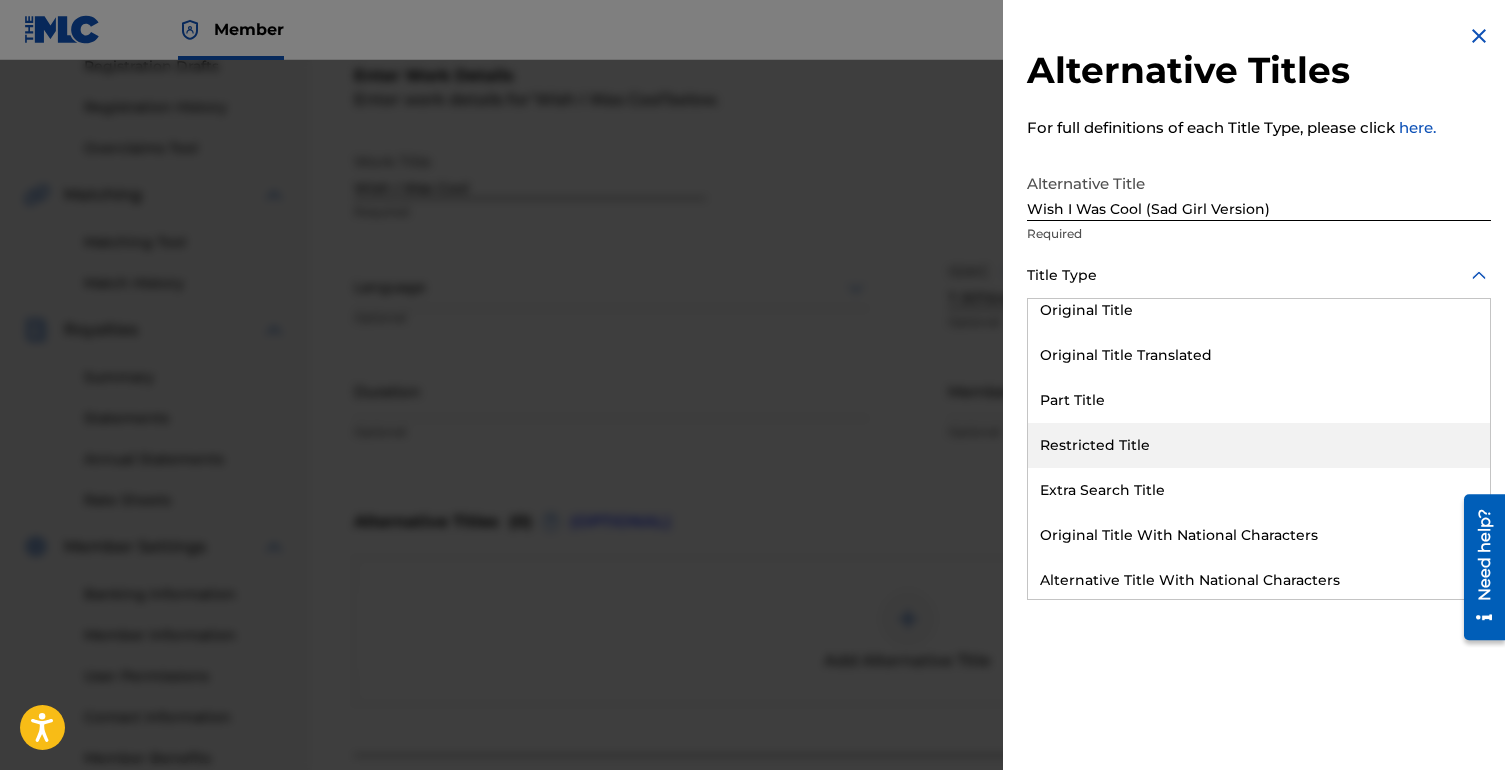 scroll, scrollTop: 195, scrollLeft: 0, axis: vertical 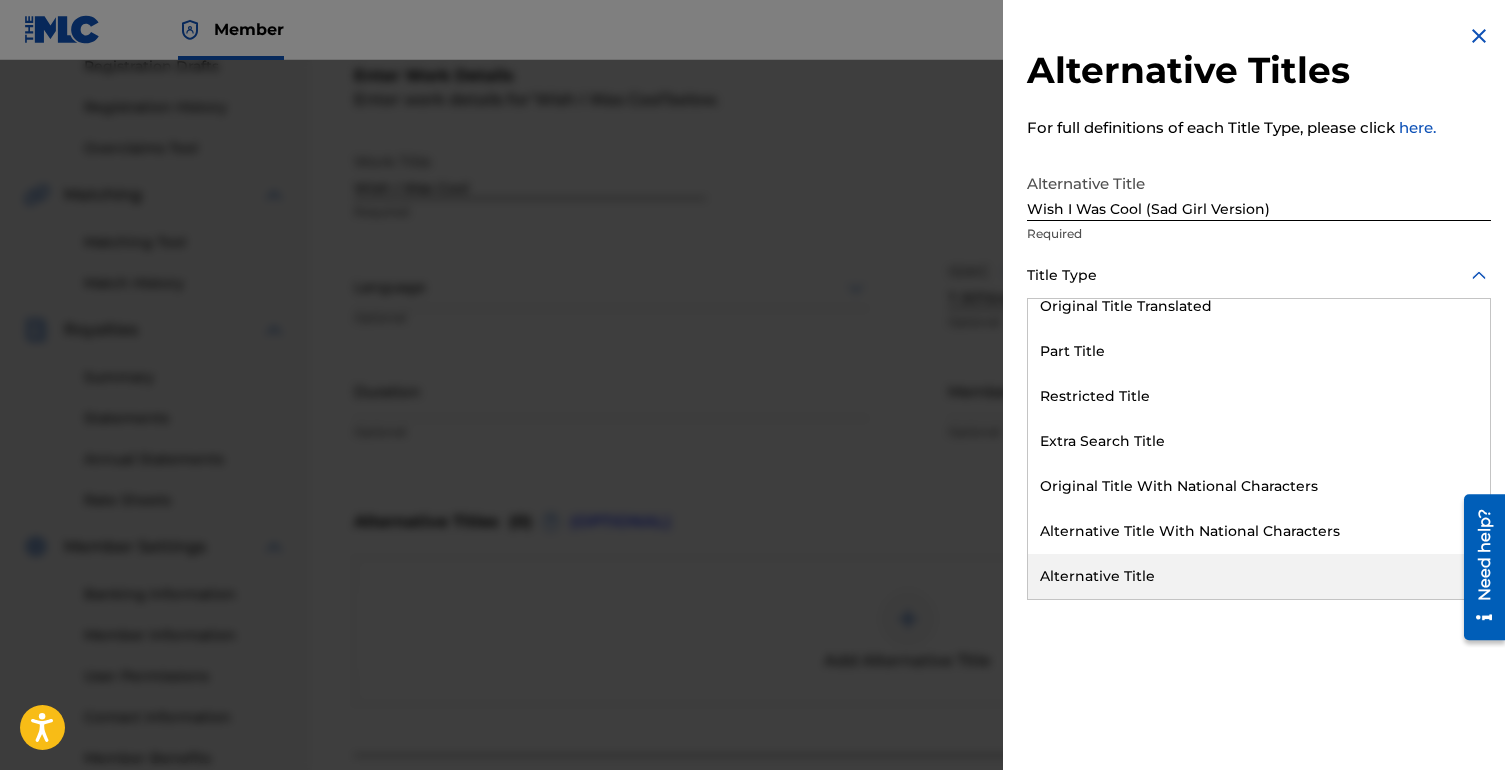 click on "Alternative Title" at bounding box center (1259, 576) 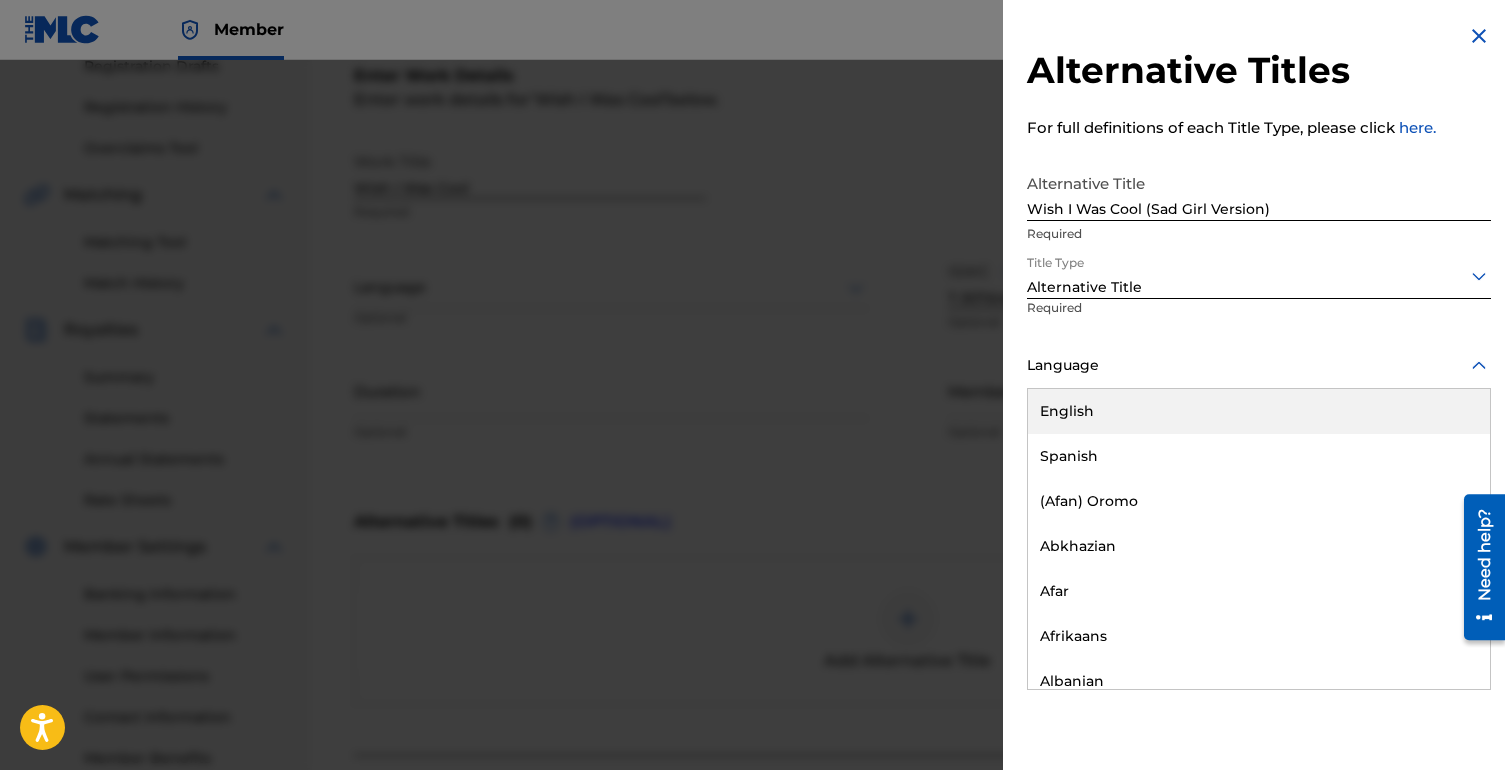 click at bounding box center (1259, 365) 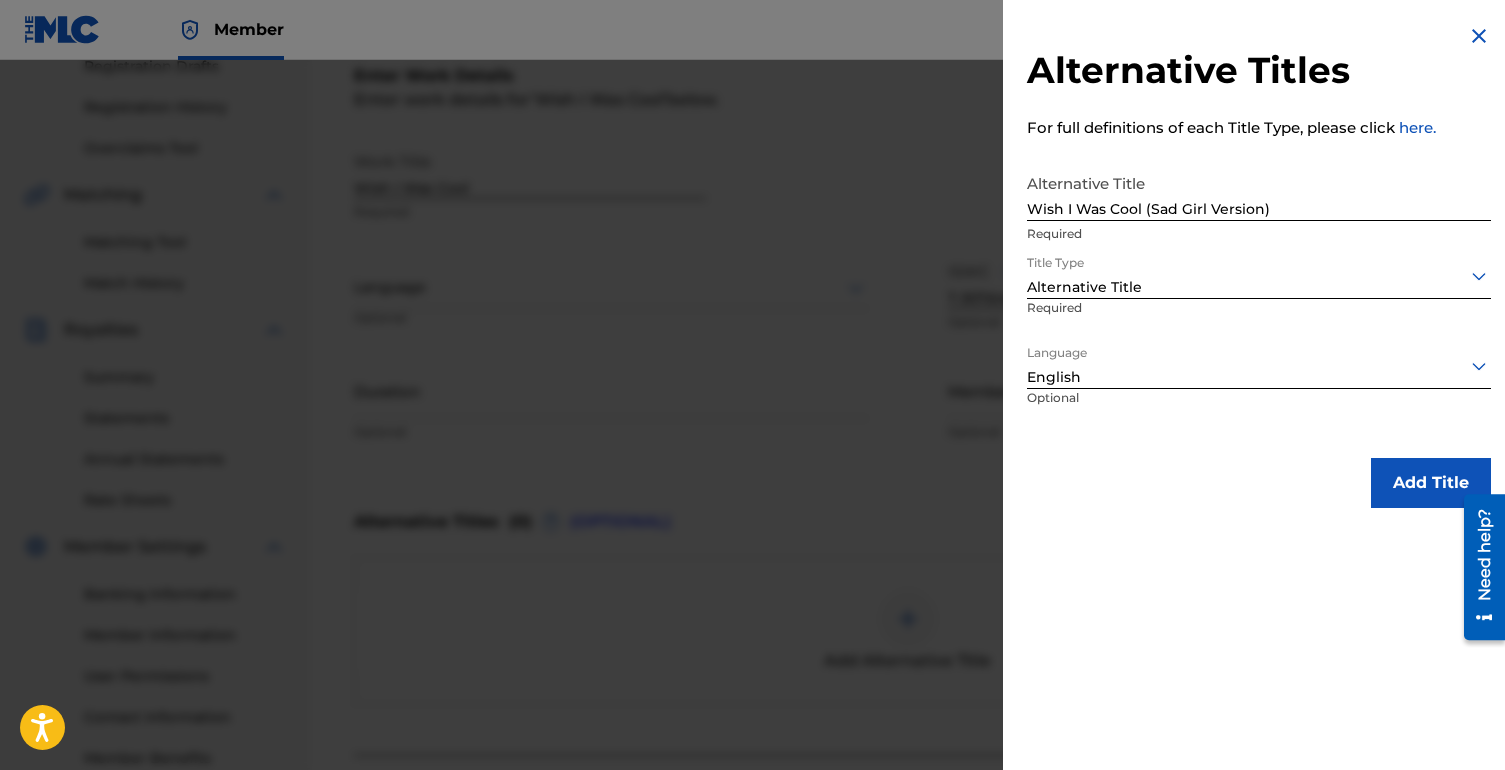 click on "Add Title" at bounding box center [1431, 483] 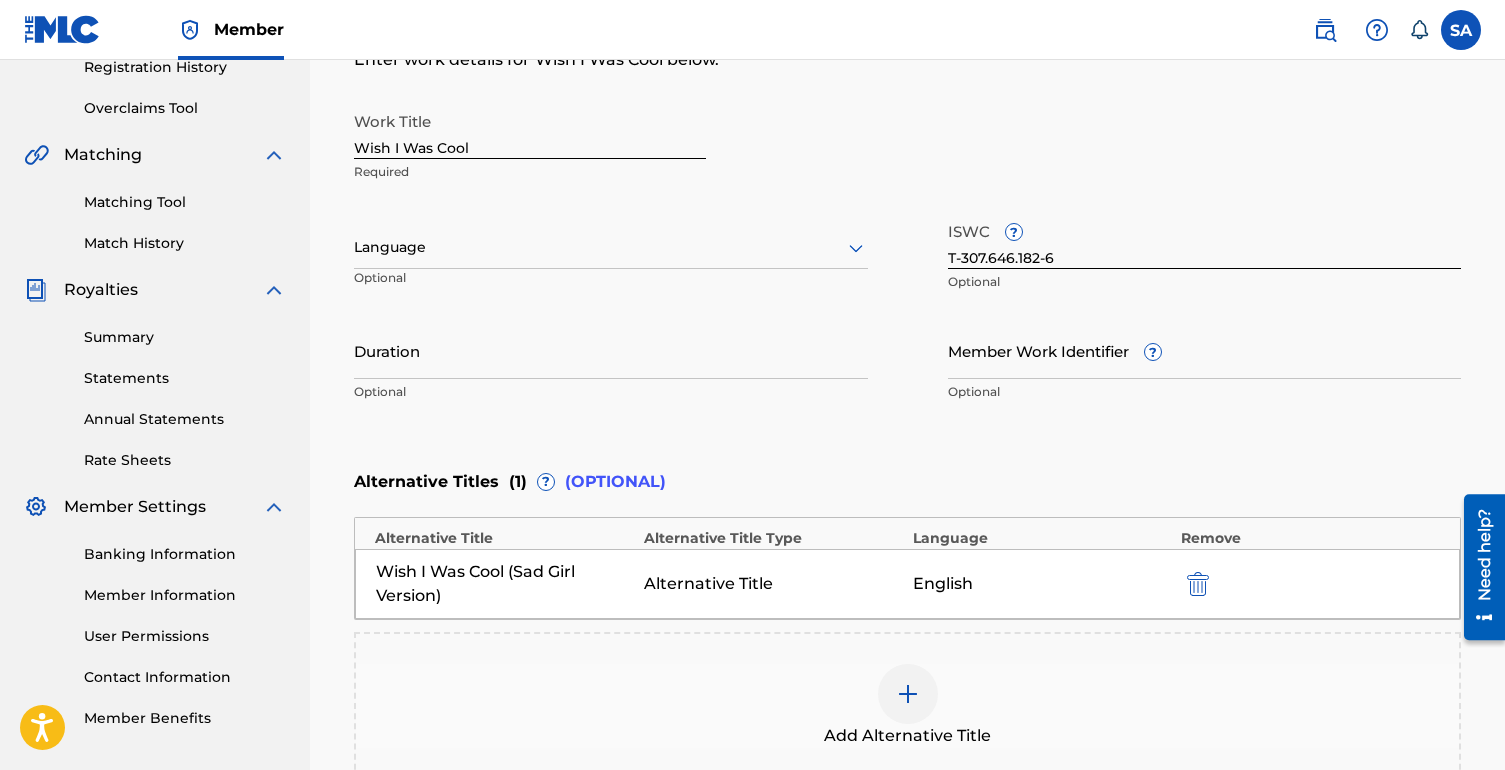 scroll, scrollTop: 425, scrollLeft: 0, axis: vertical 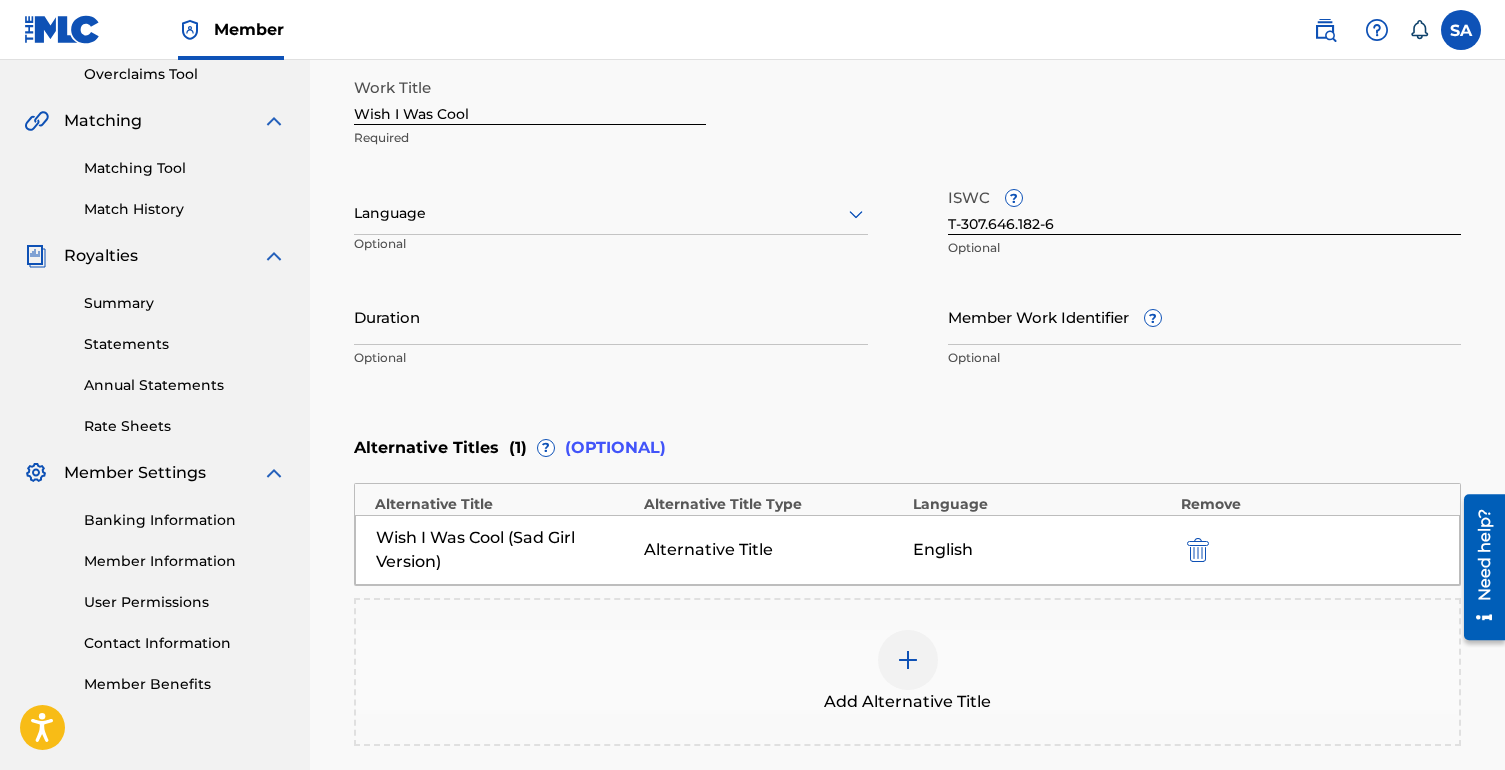 click on "Language" at bounding box center [611, 214] 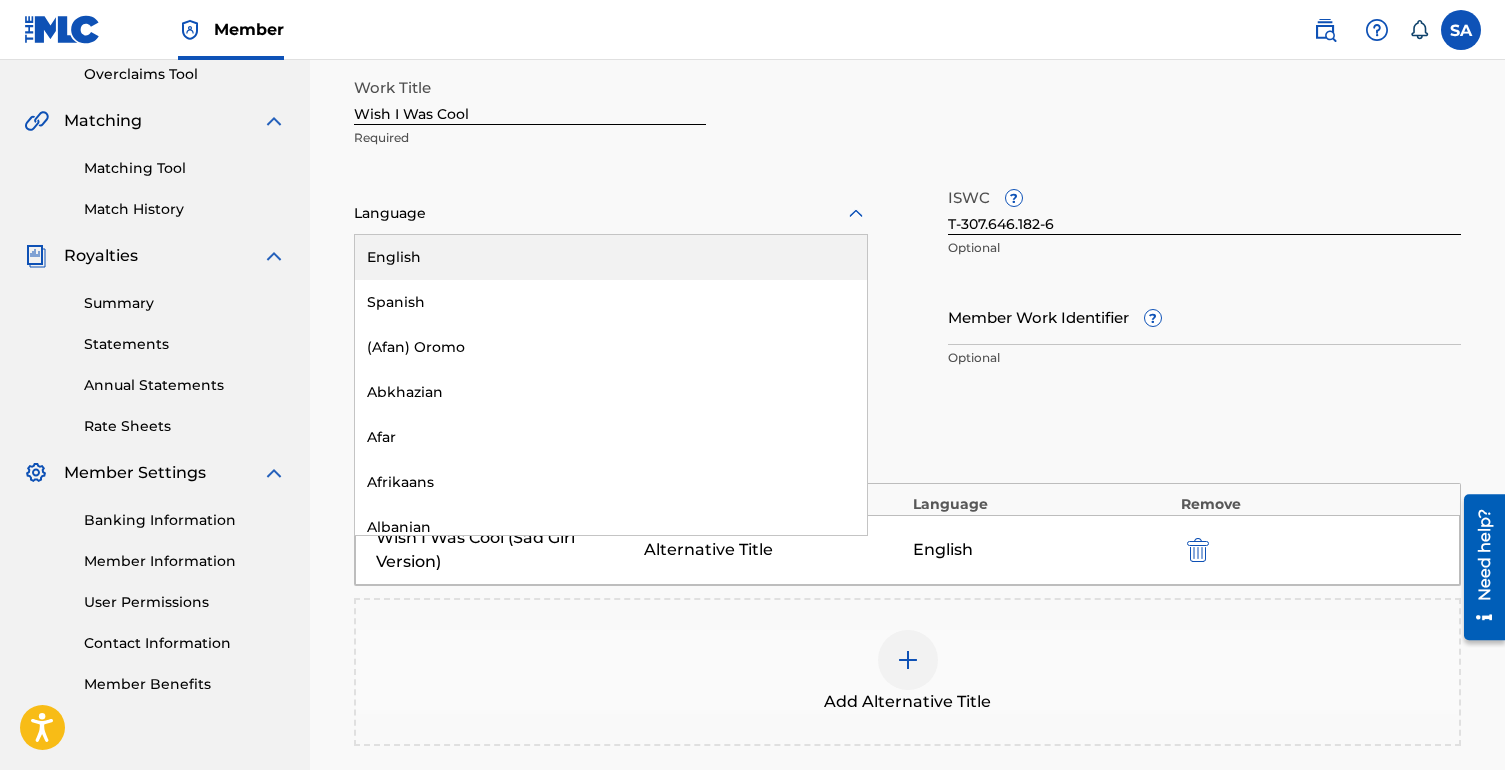 click on "English" at bounding box center [611, 257] 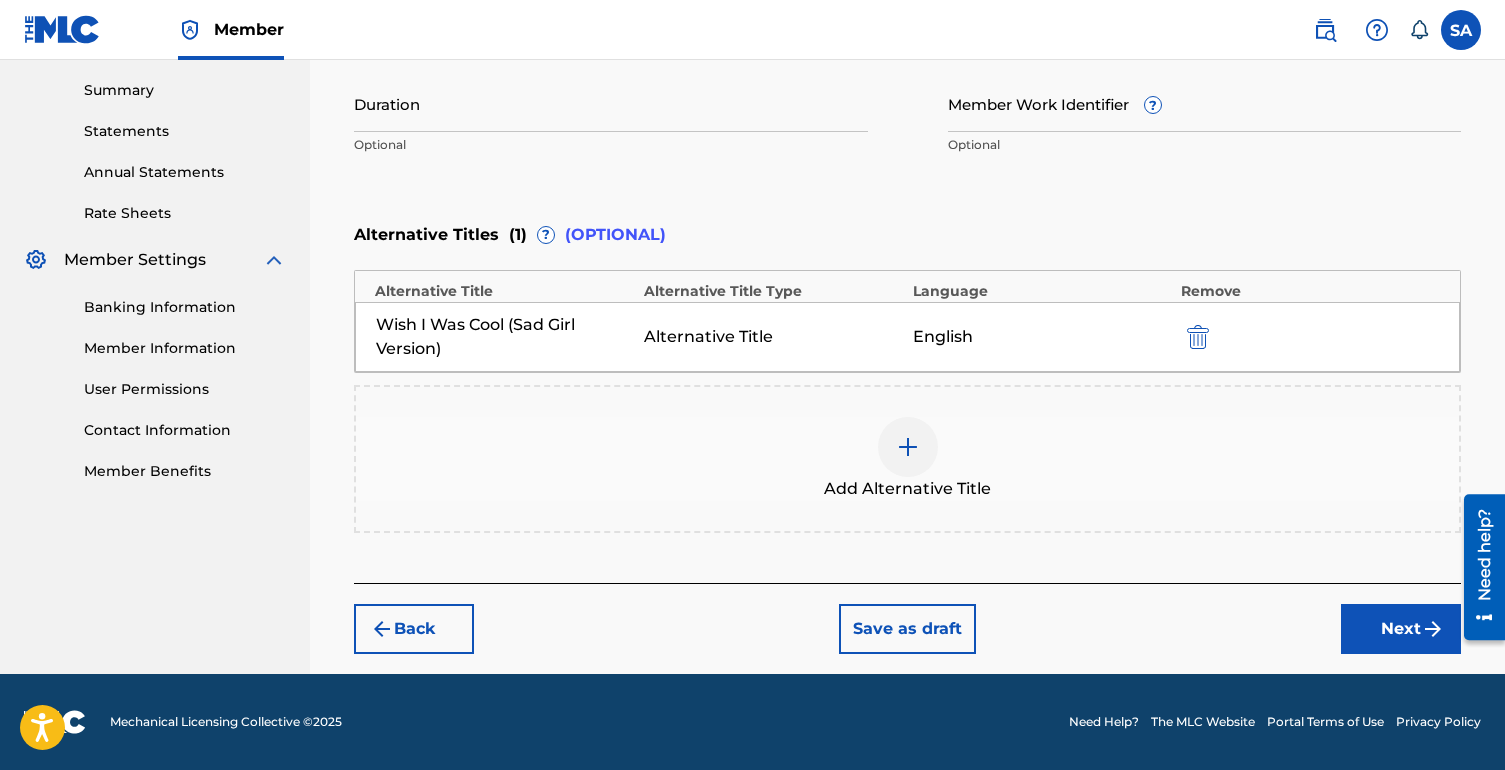 click on "Next" at bounding box center (1401, 629) 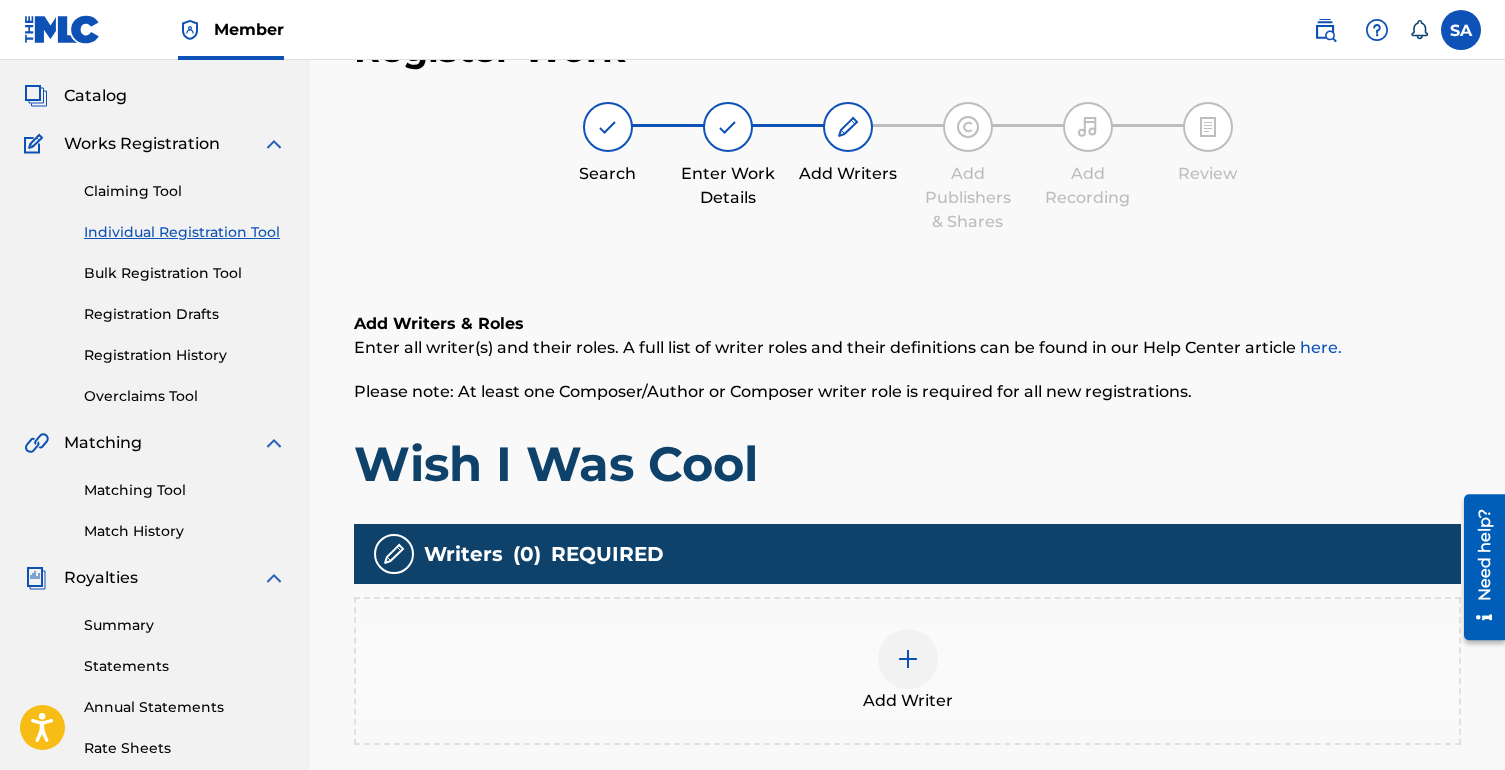 scroll, scrollTop: 90, scrollLeft: 0, axis: vertical 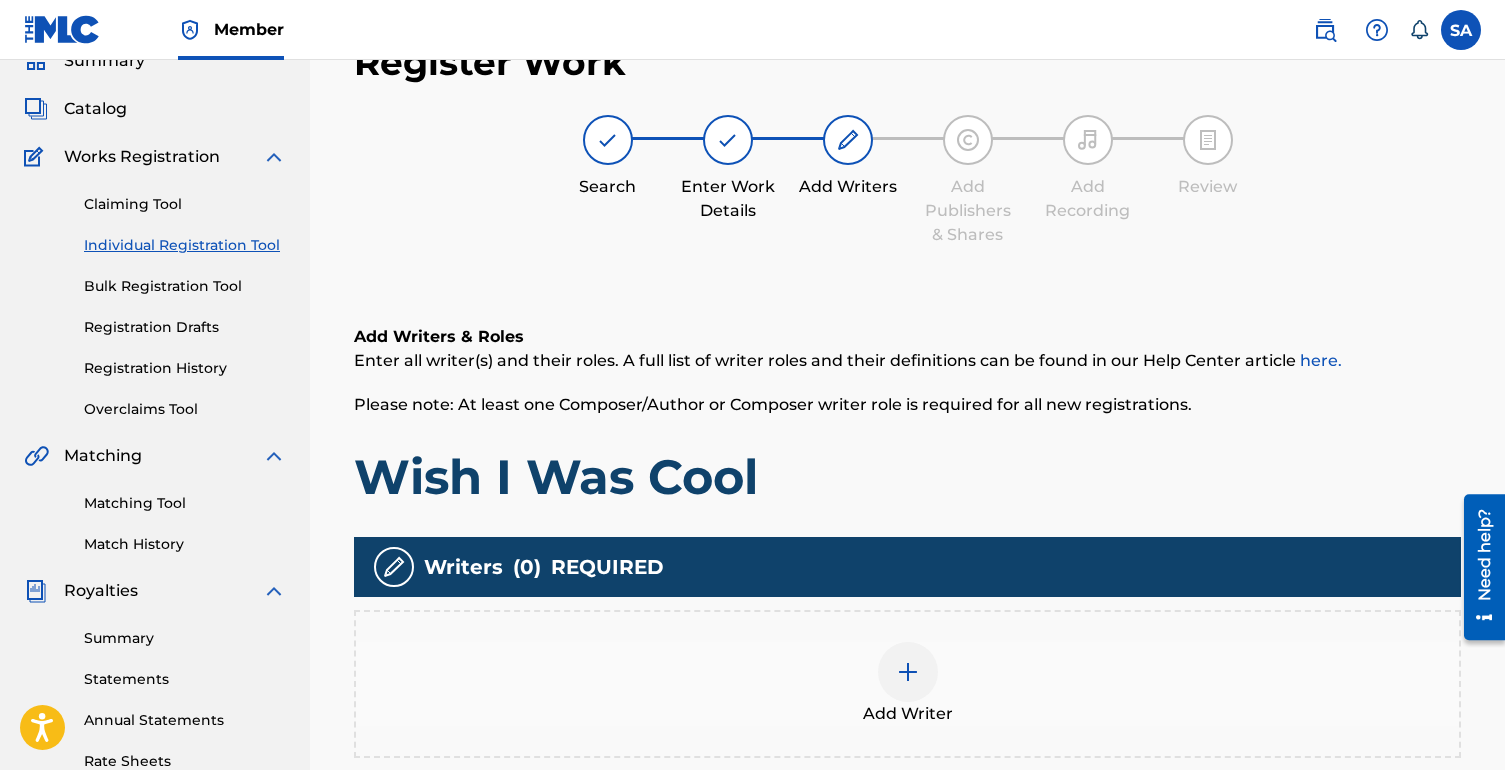 click at bounding box center (908, 672) 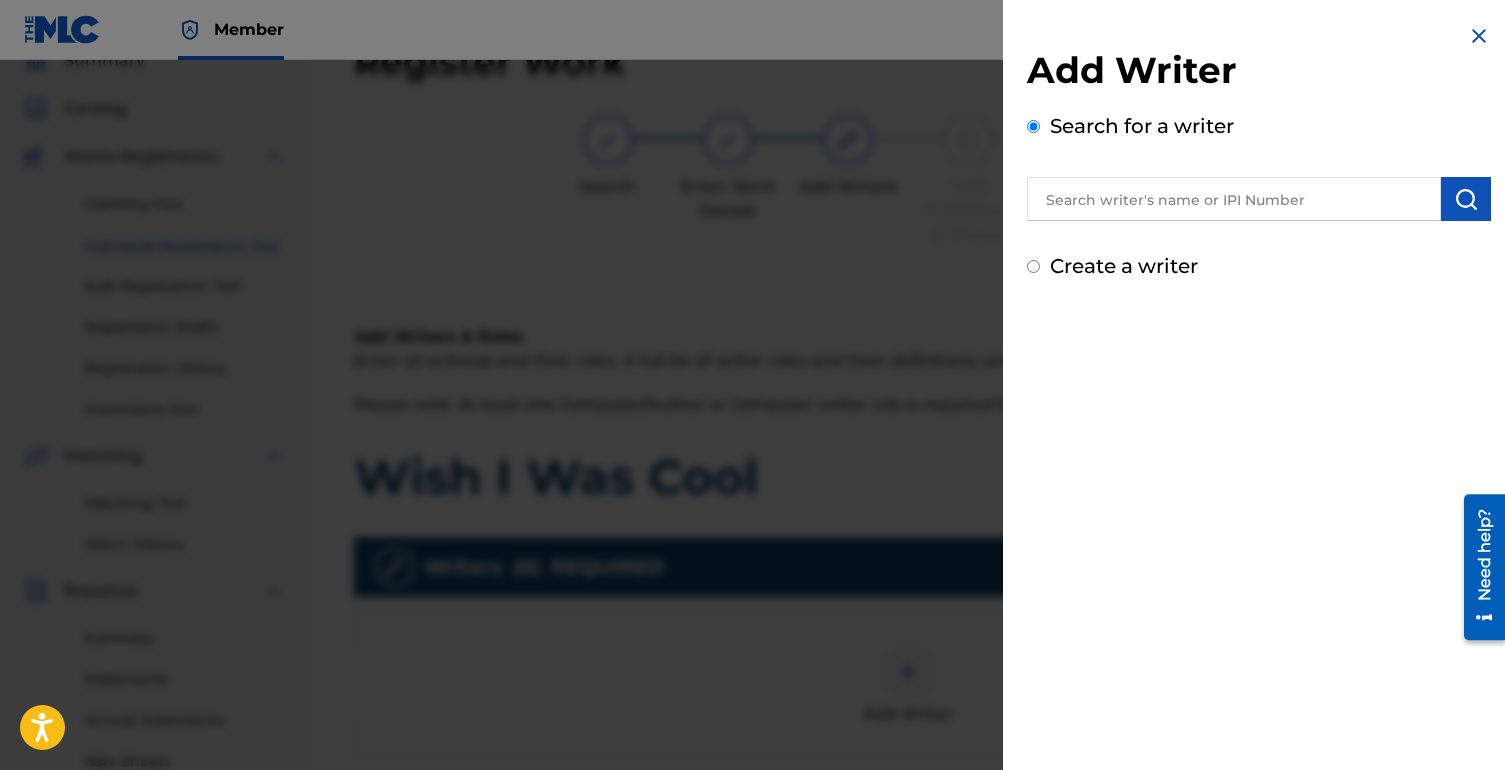 click at bounding box center (1234, 199) 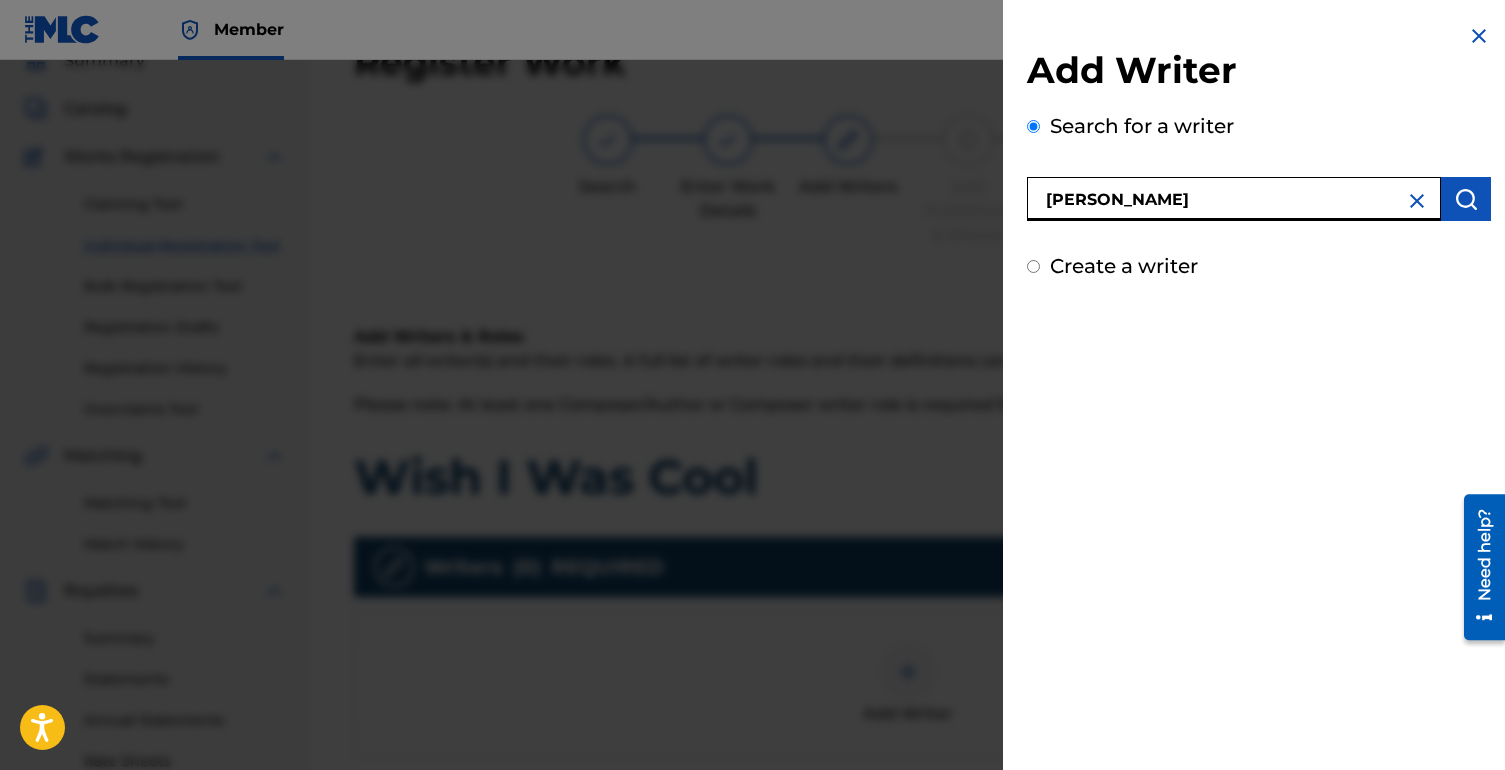 type on "[PERSON_NAME]" 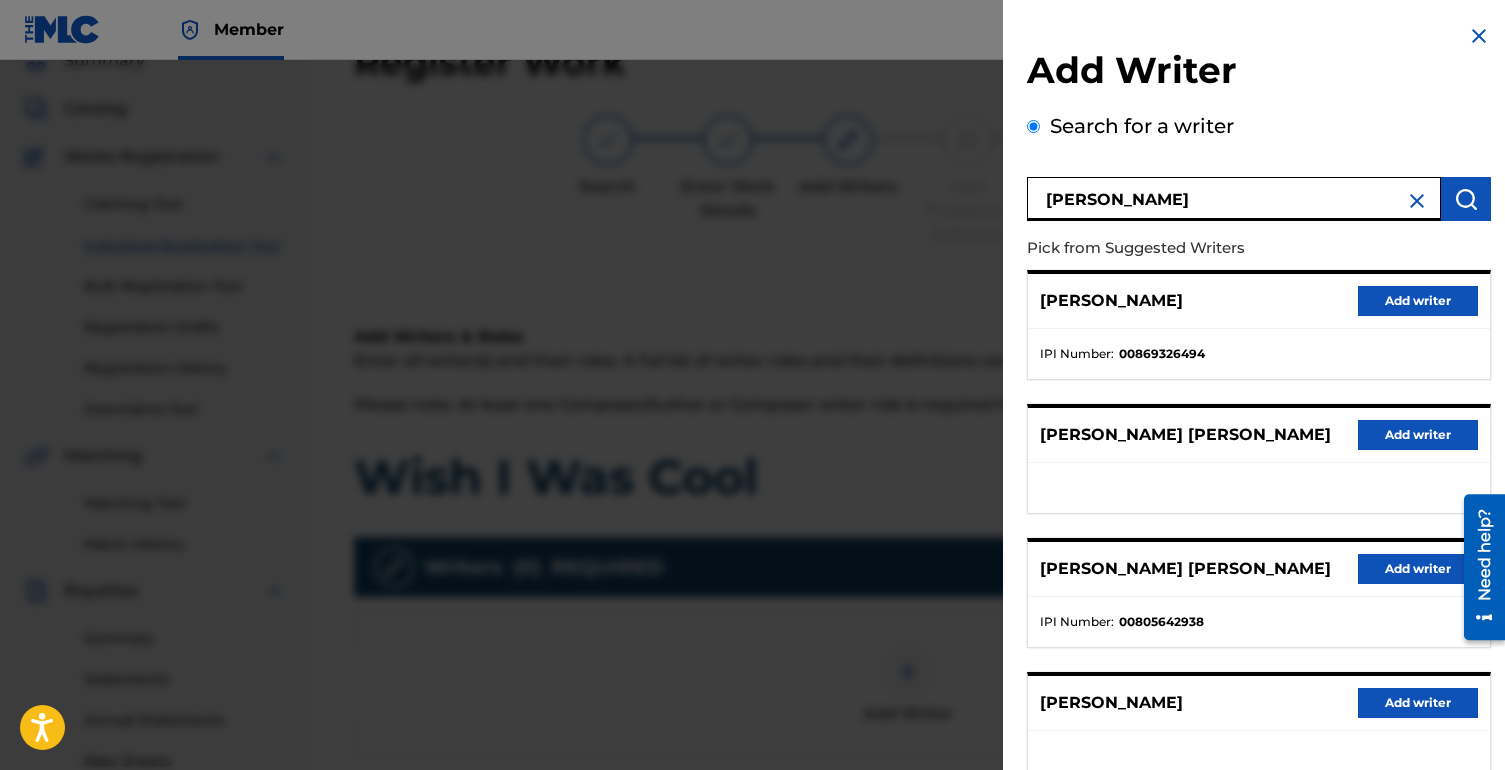 click on "Add writer" at bounding box center [1418, 301] 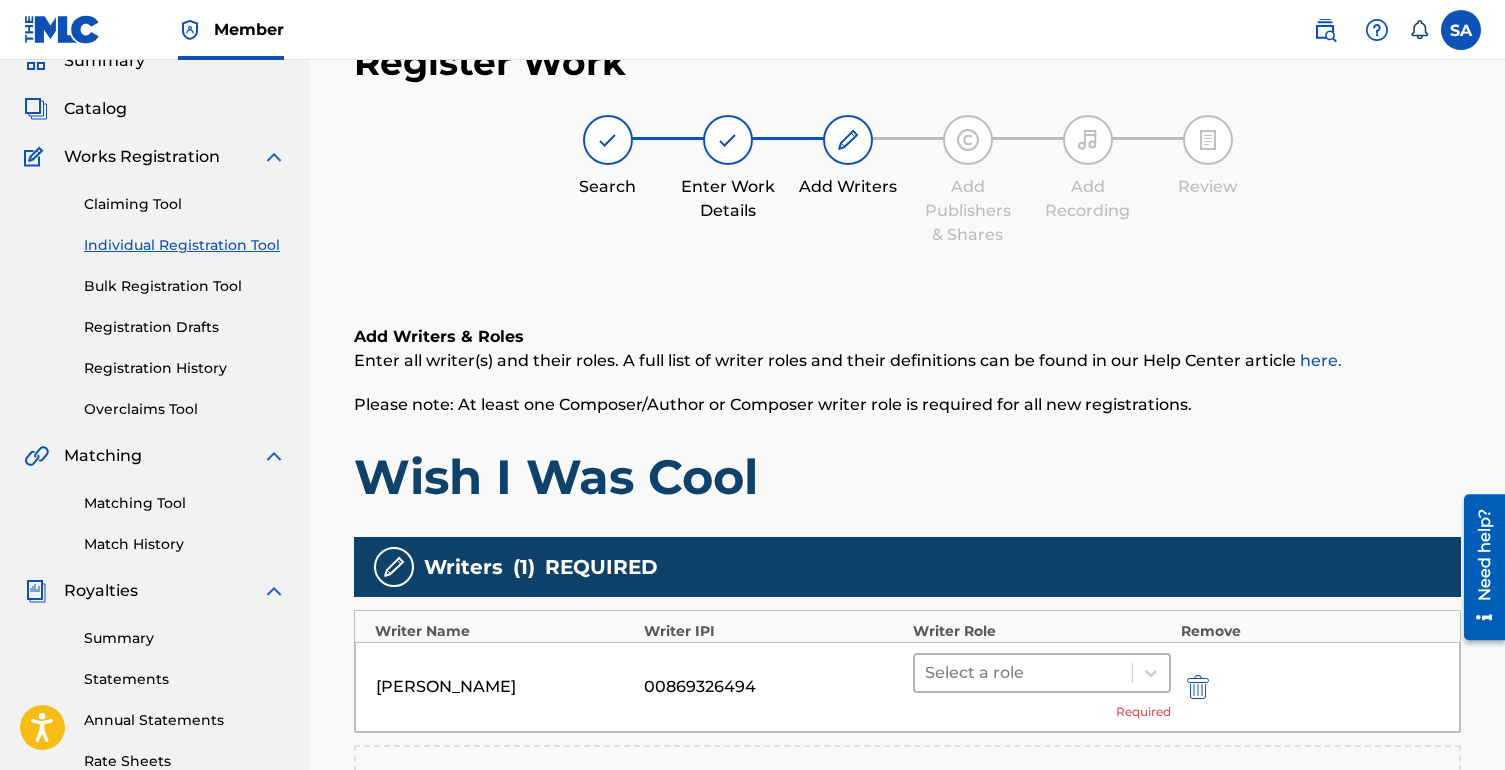 click at bounding box center (1023, 673) 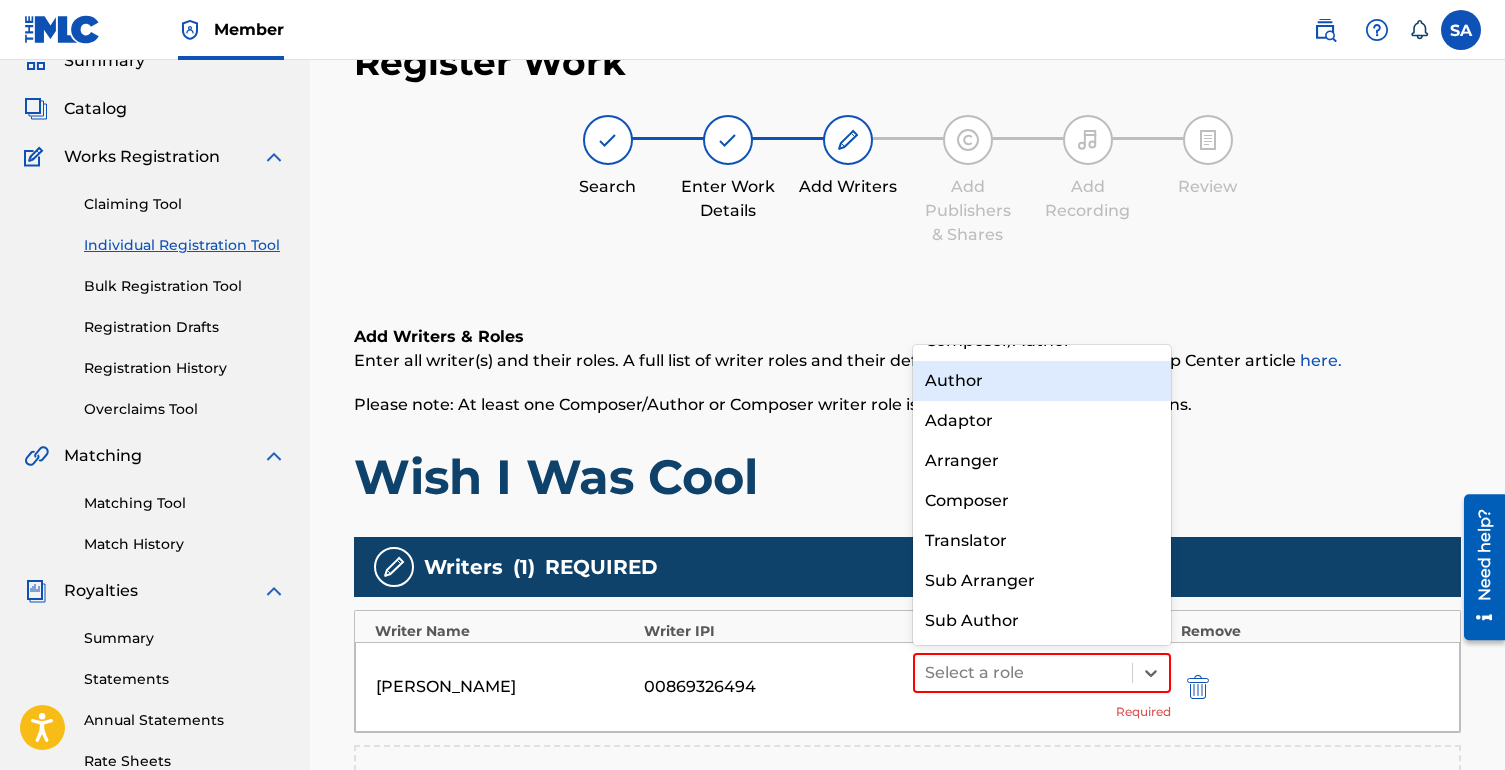 scroll, scrollTop: 0, scrollLeft: 0, axis: both 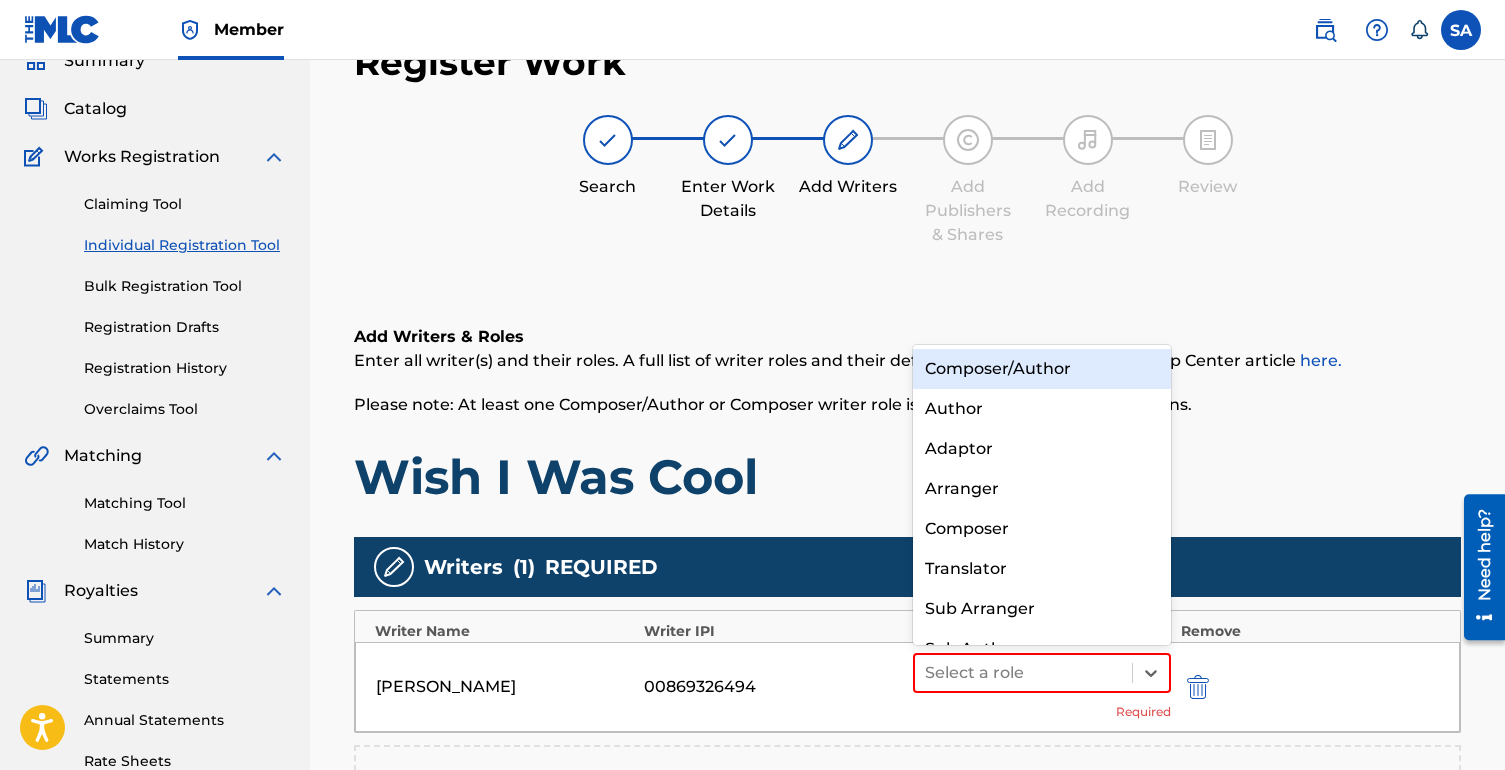 click on "Composer/Author" at bounding box center (1042, 369) 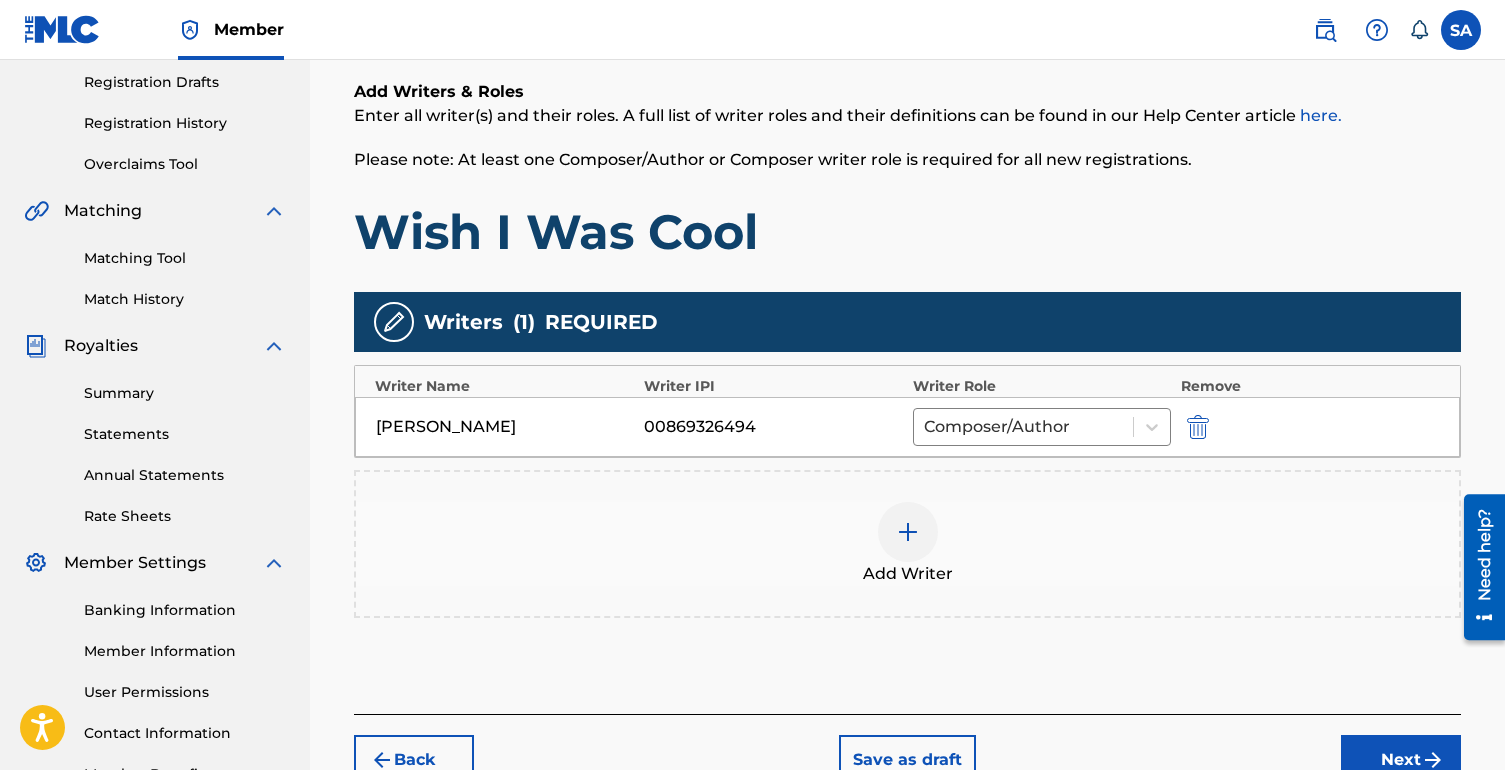 scroll, scrollTop: 338, scrollLeft: 0, axis: vertical 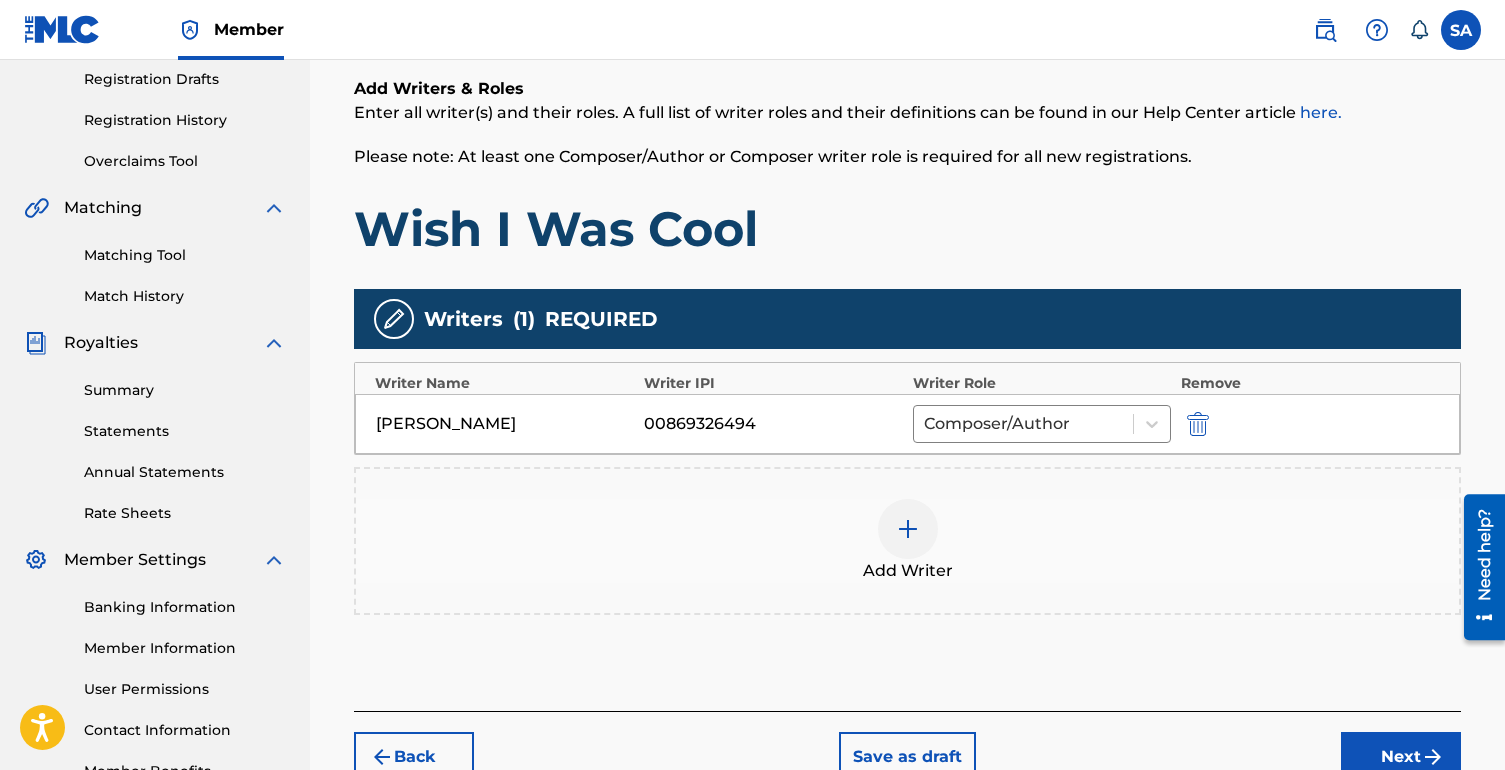 click on "Add Writer" at bounding box center [908, 571] 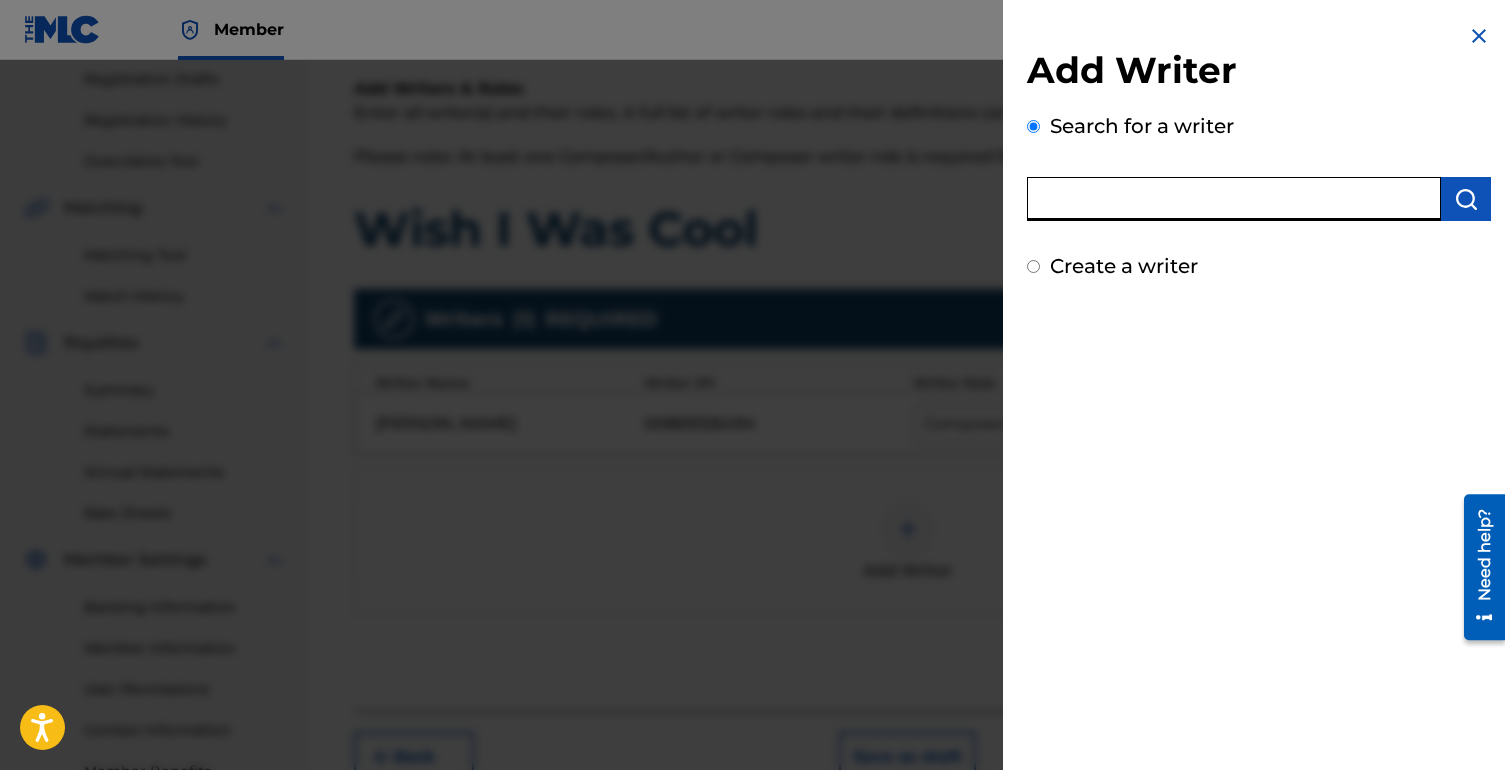 click at bounding box center (1234, 199) 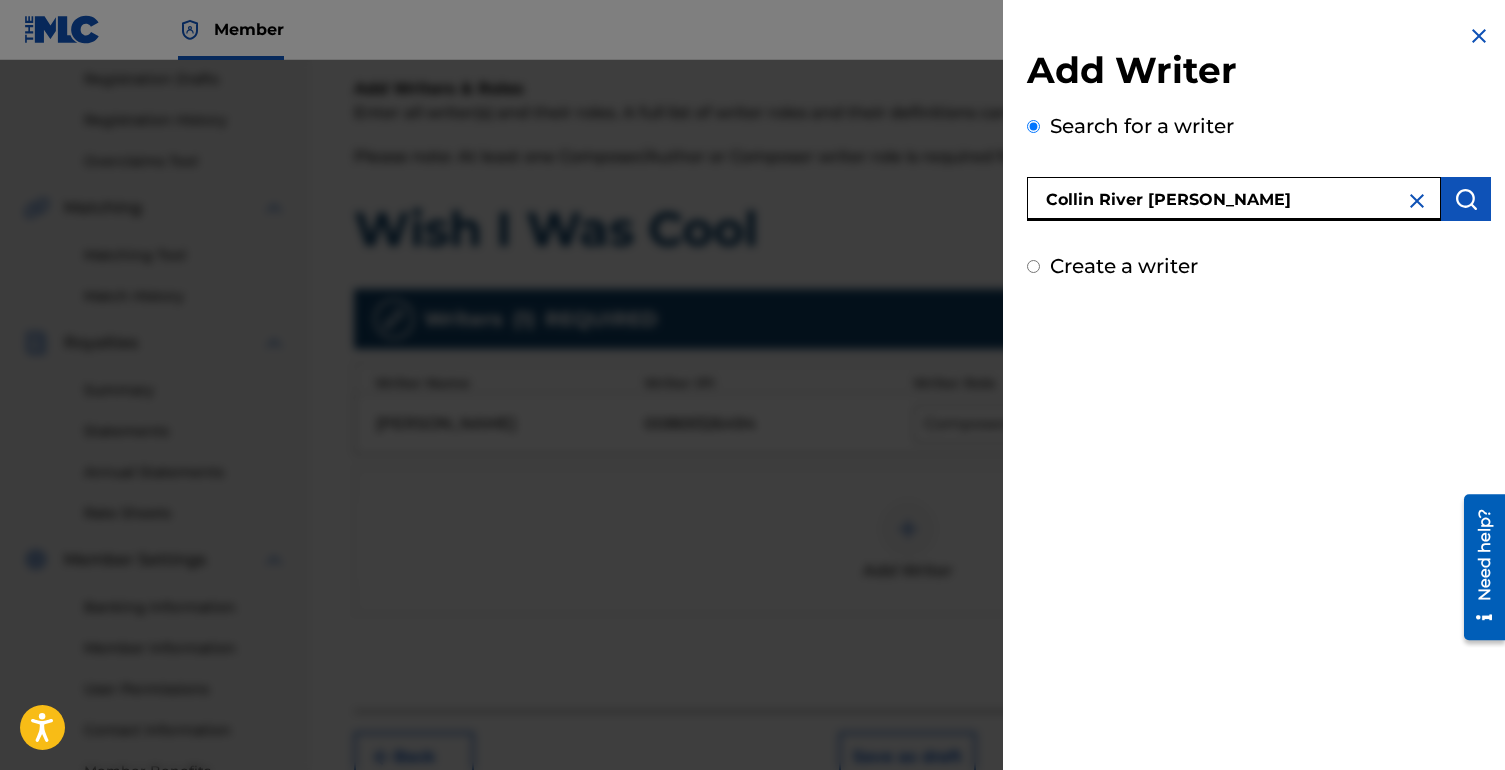 type on "Collin River [PERSON_NAME]" 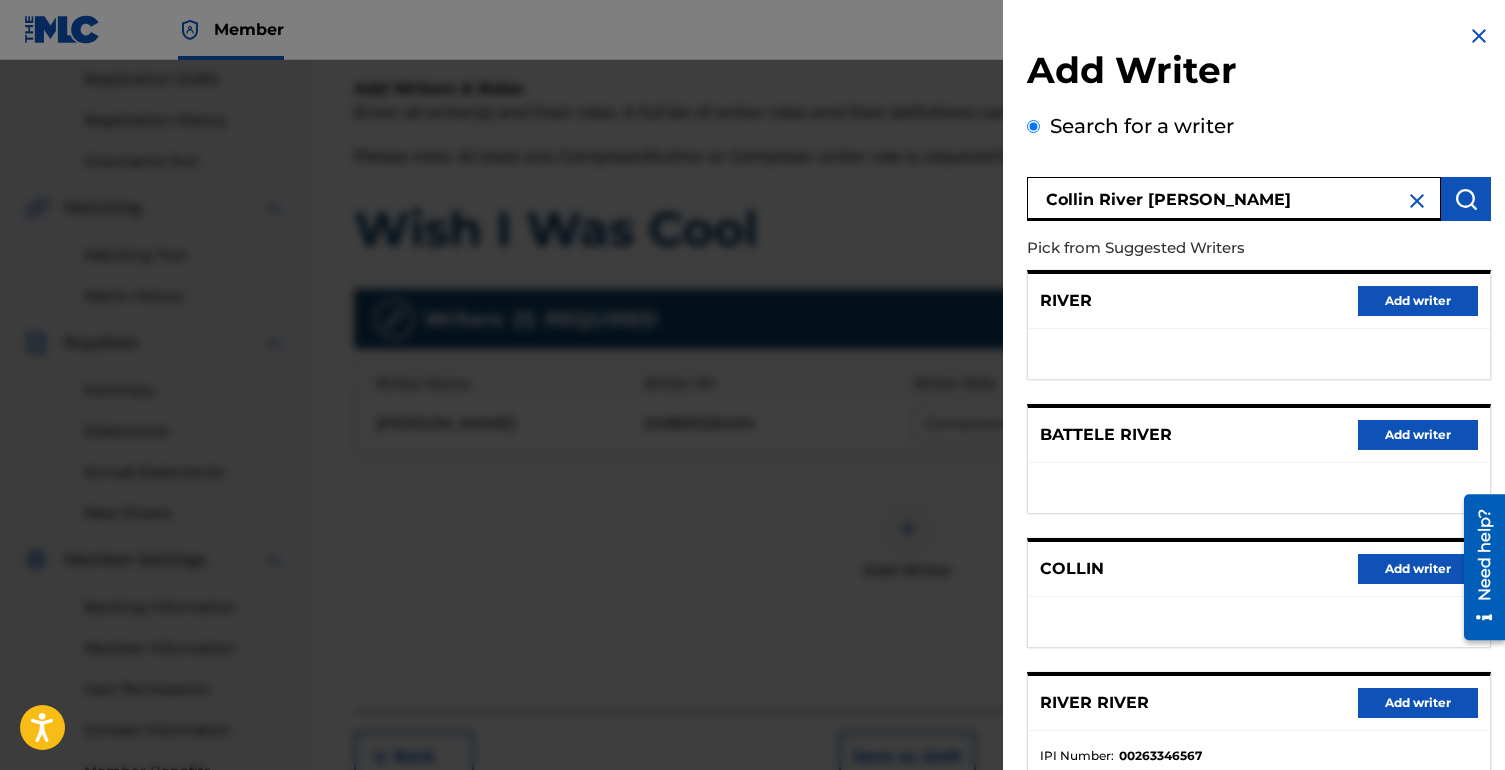 click at bounding box center [1417, 201] 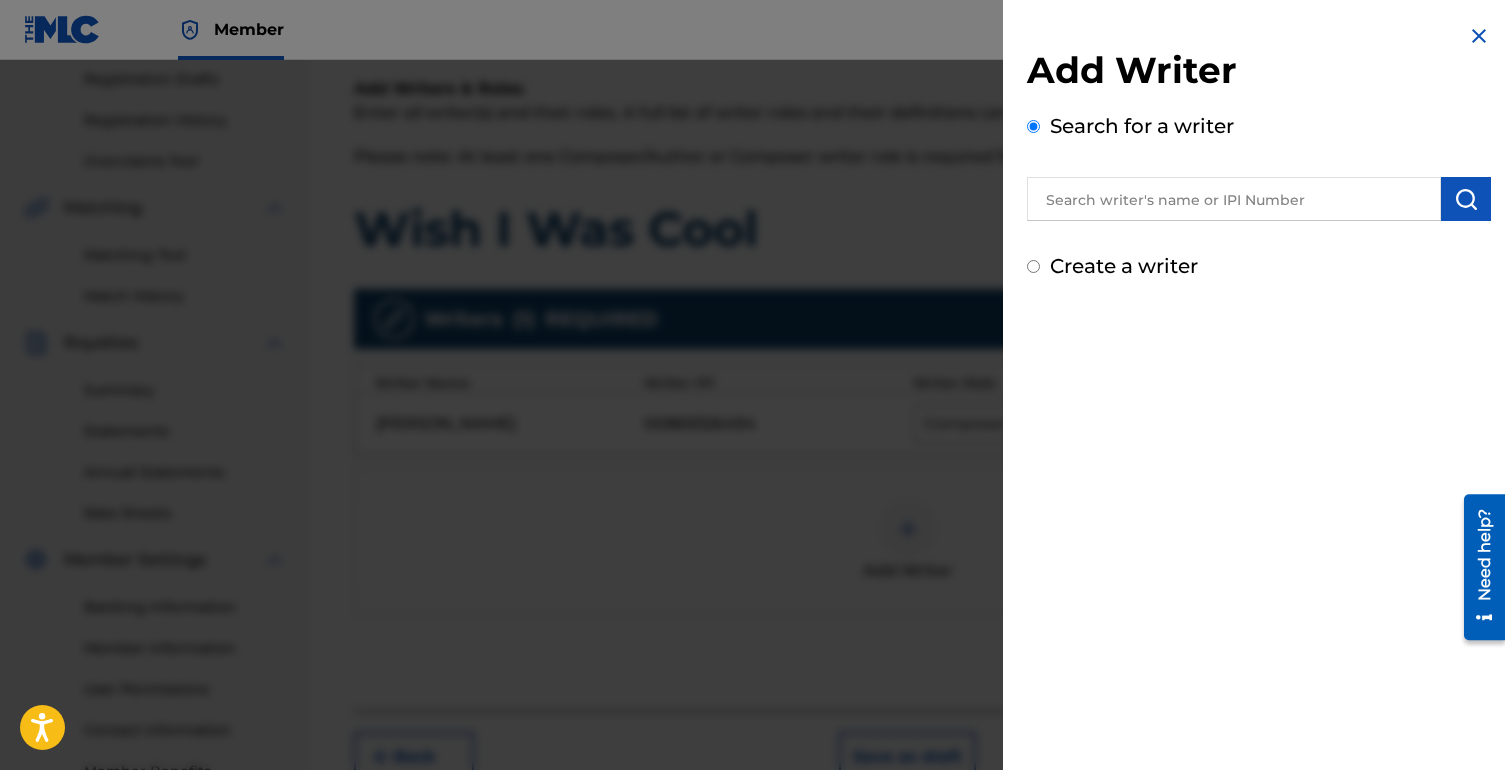 click at bounding box center [1234, 199] 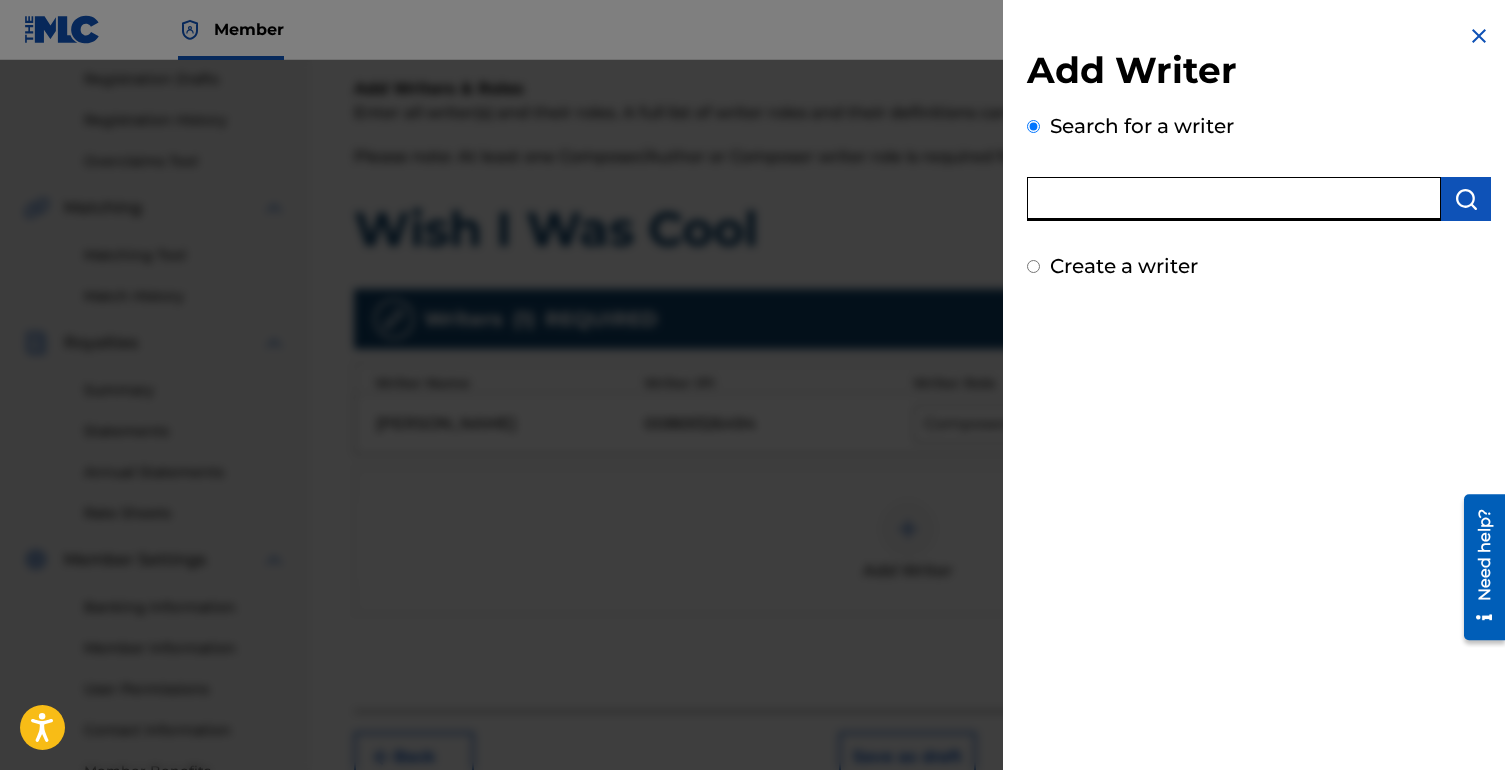 paste on "00868981559" 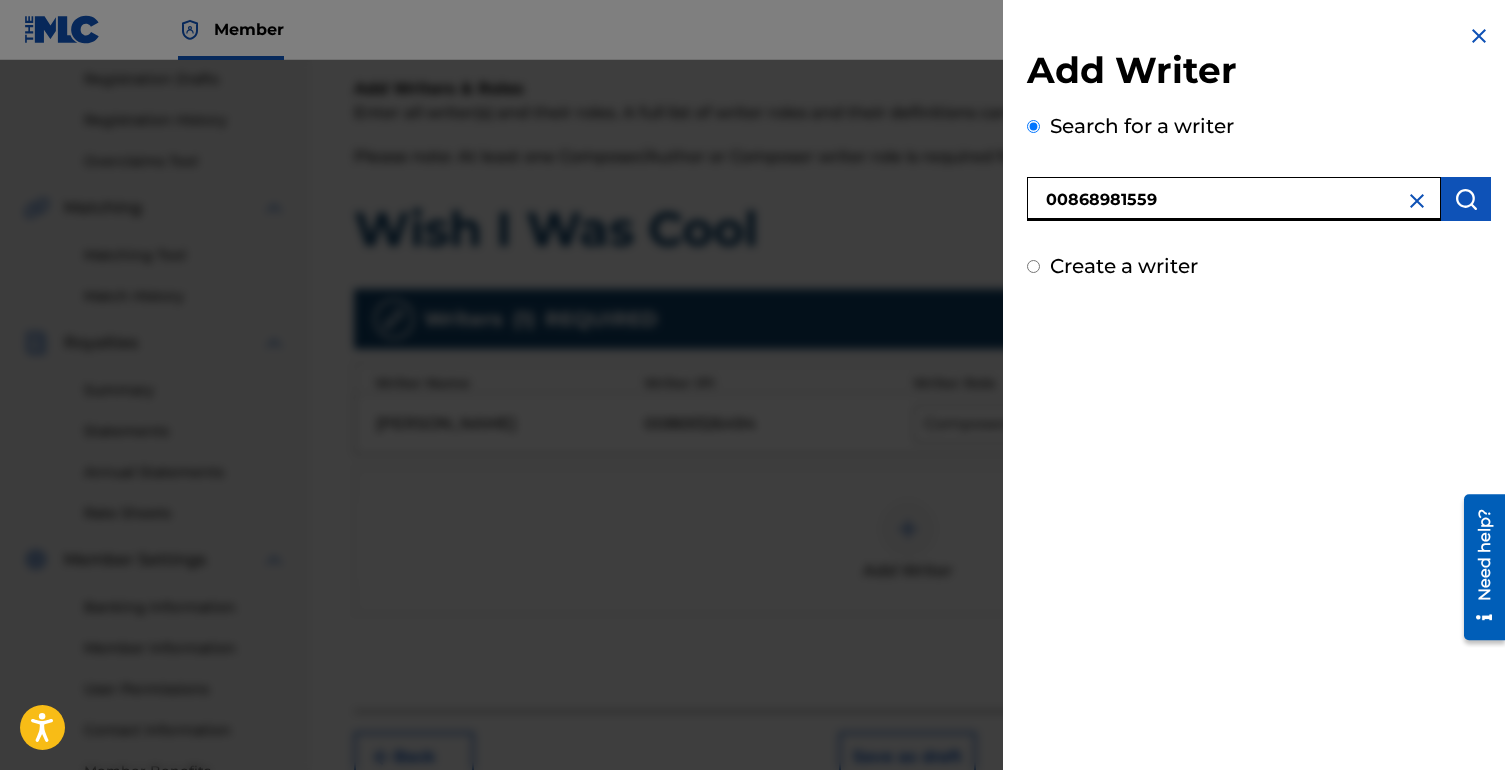 type on "00868981559" 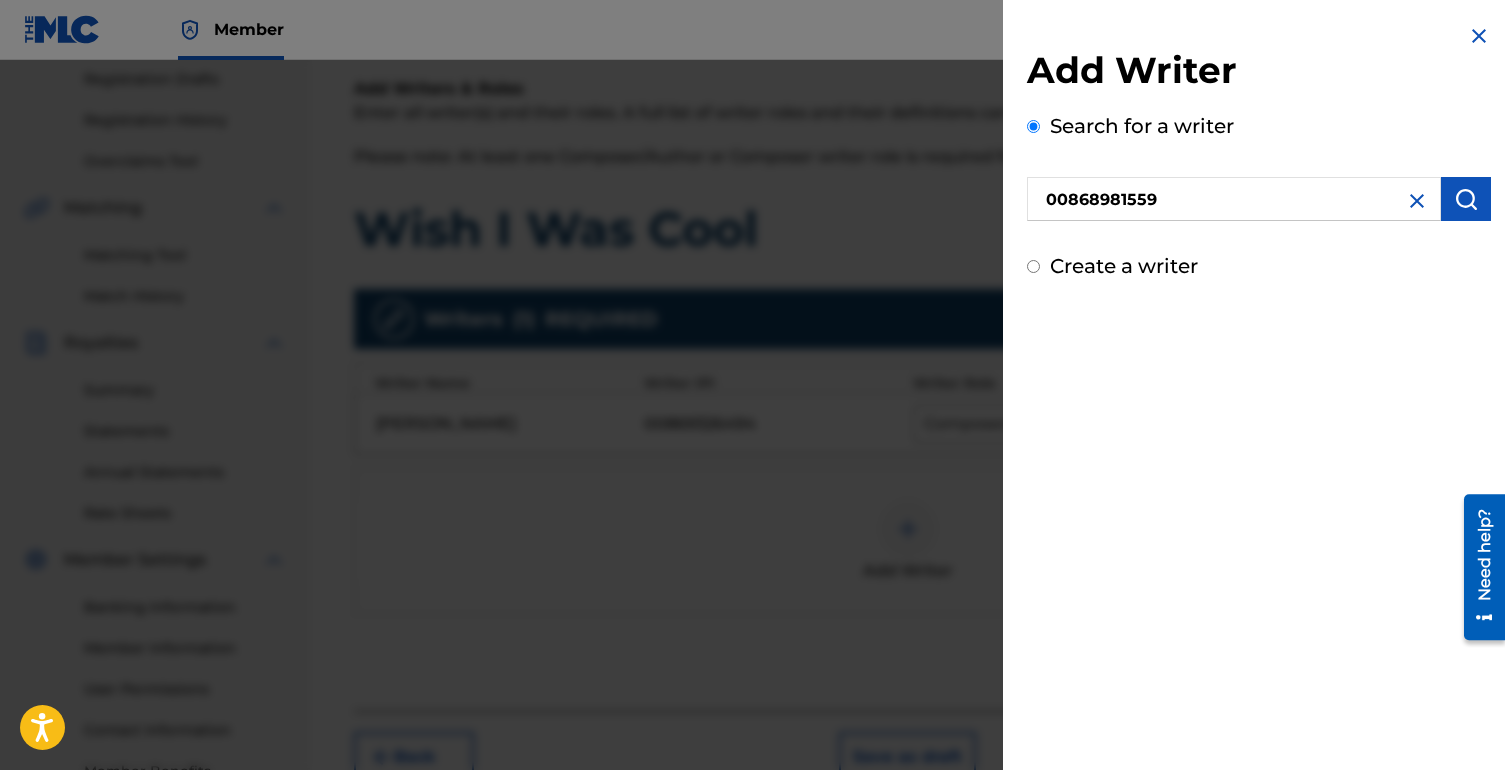 click at bounding box center (1466, 199) 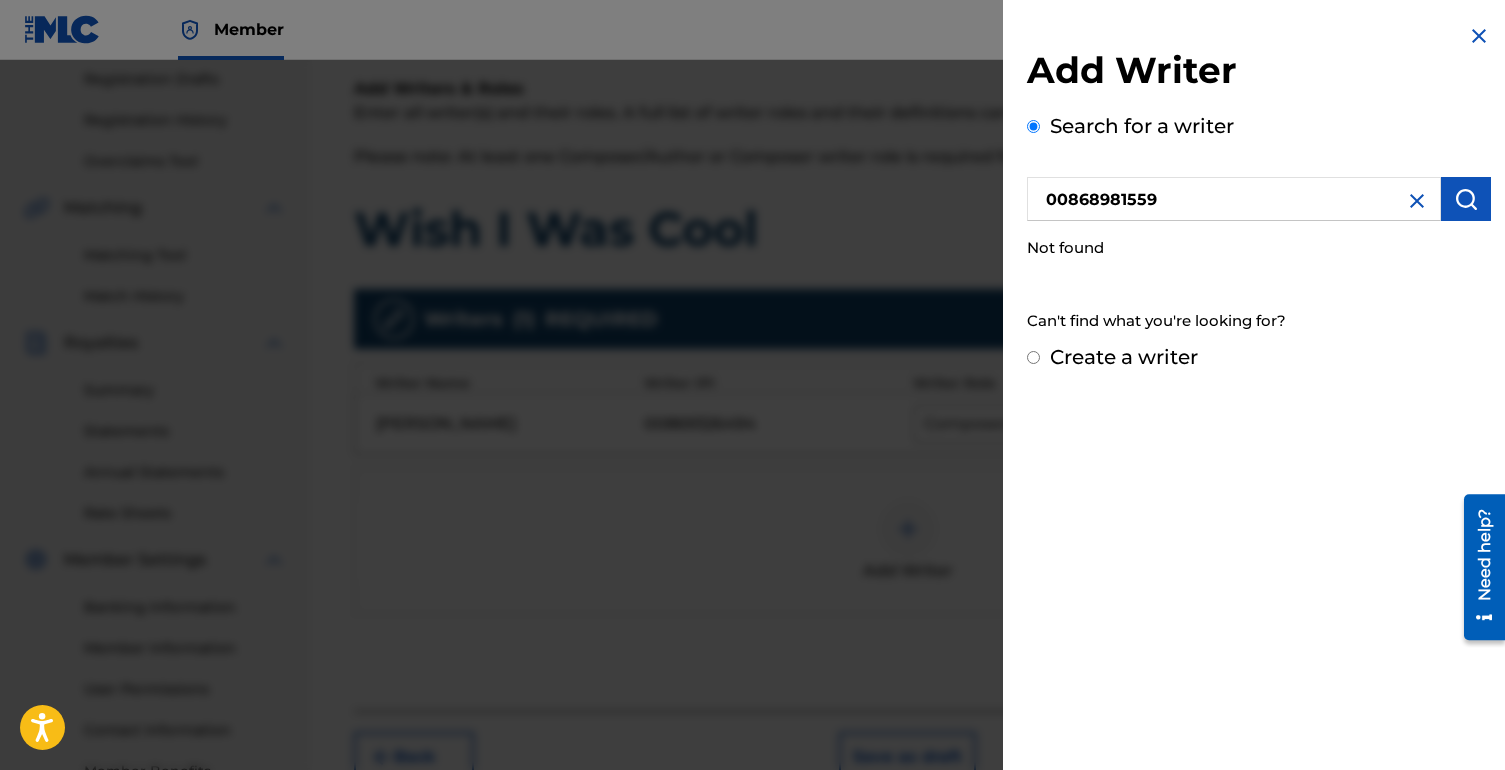 click on "Create a writer" at bounding box center (1124, 357) 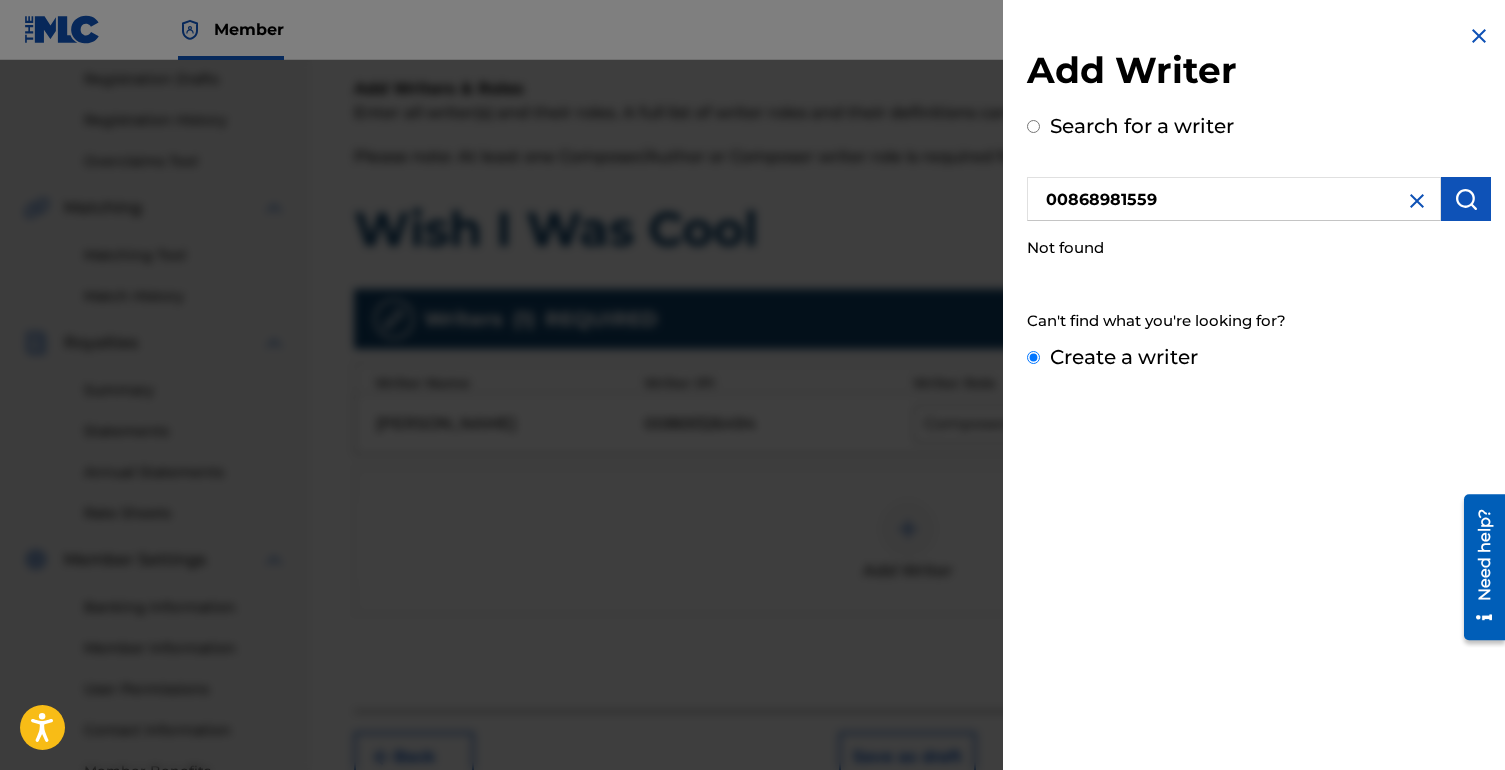 click on "Create a writer" at bounding box center (1033, 357) 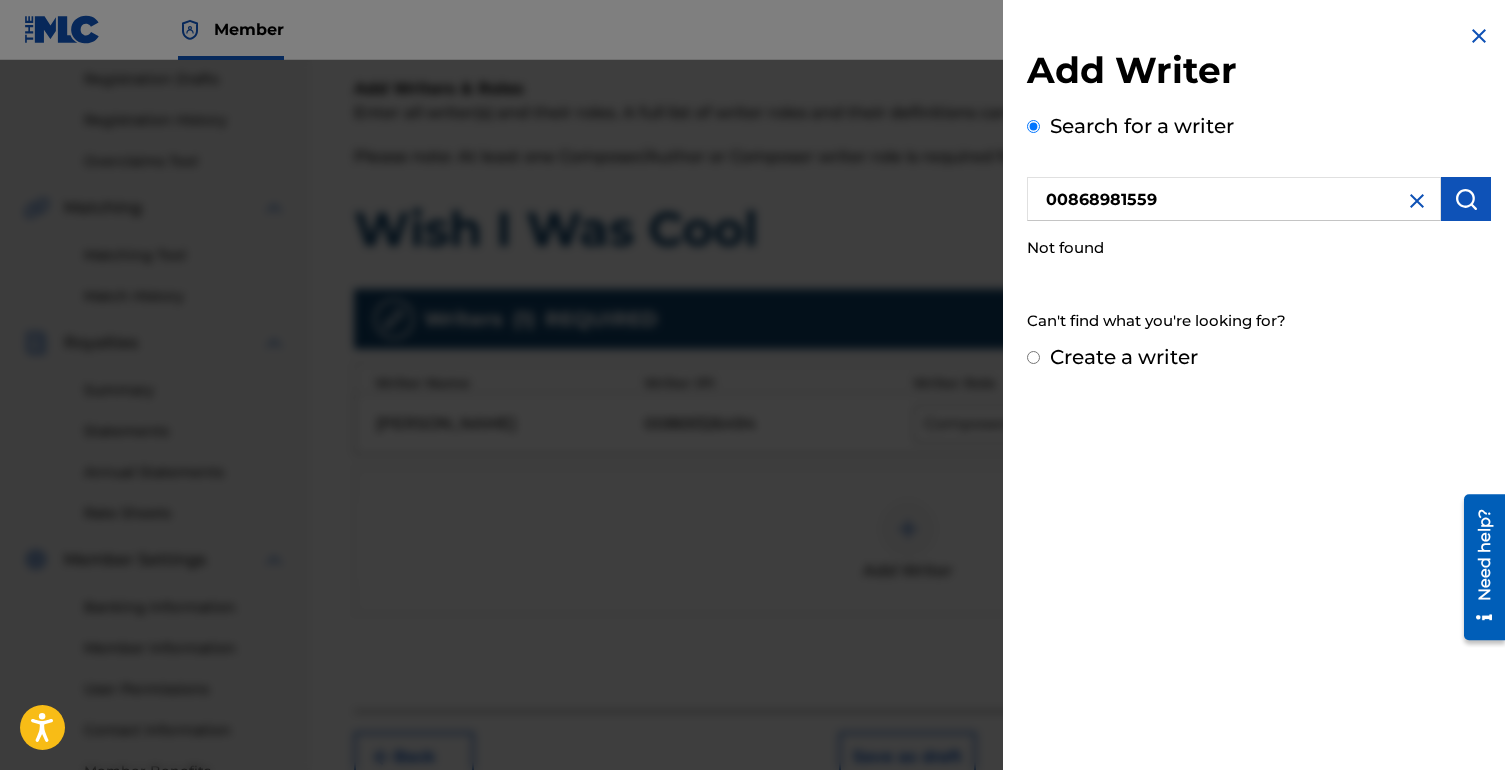 radio on "false" 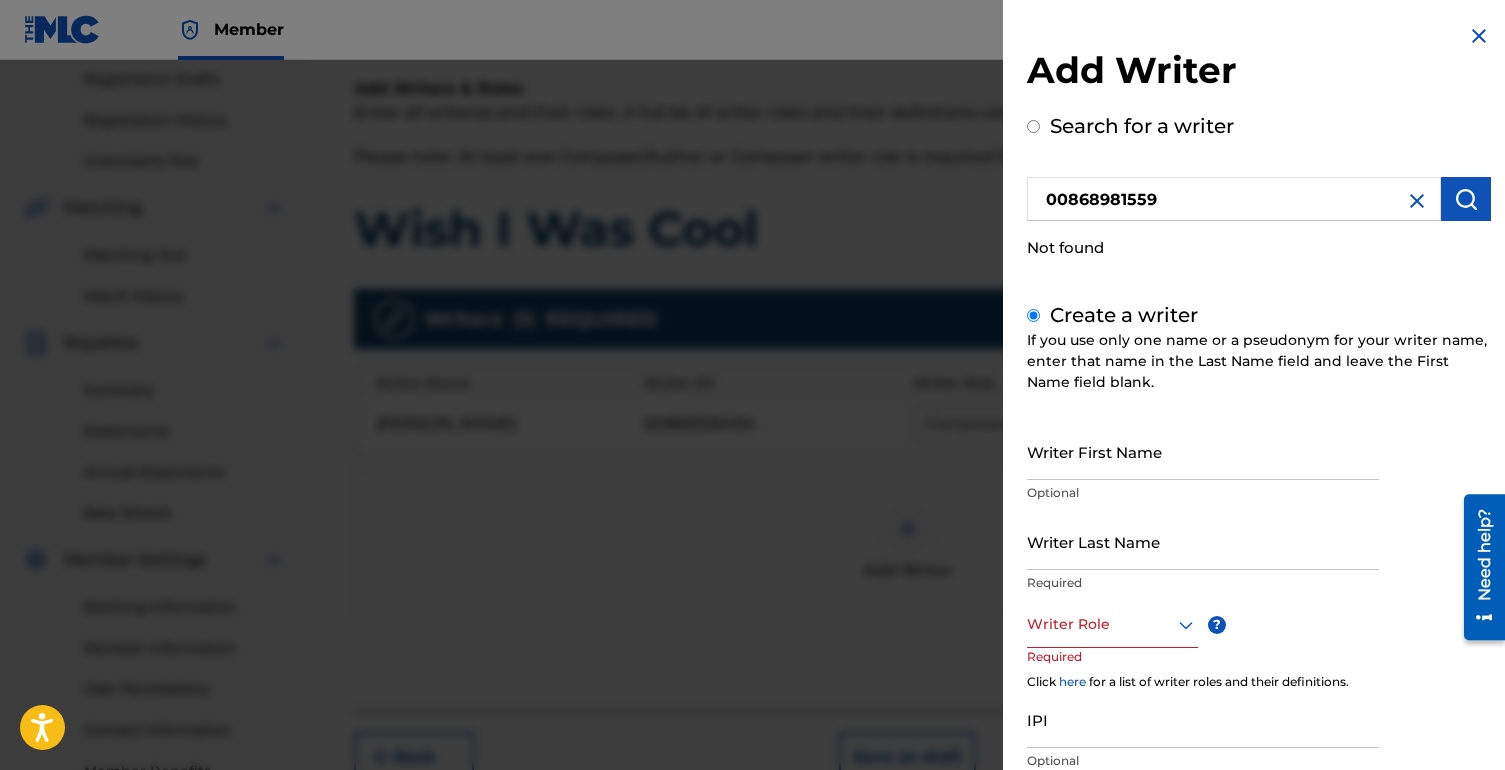 click on "Writer First Name" at bounding box center (1203, 451) 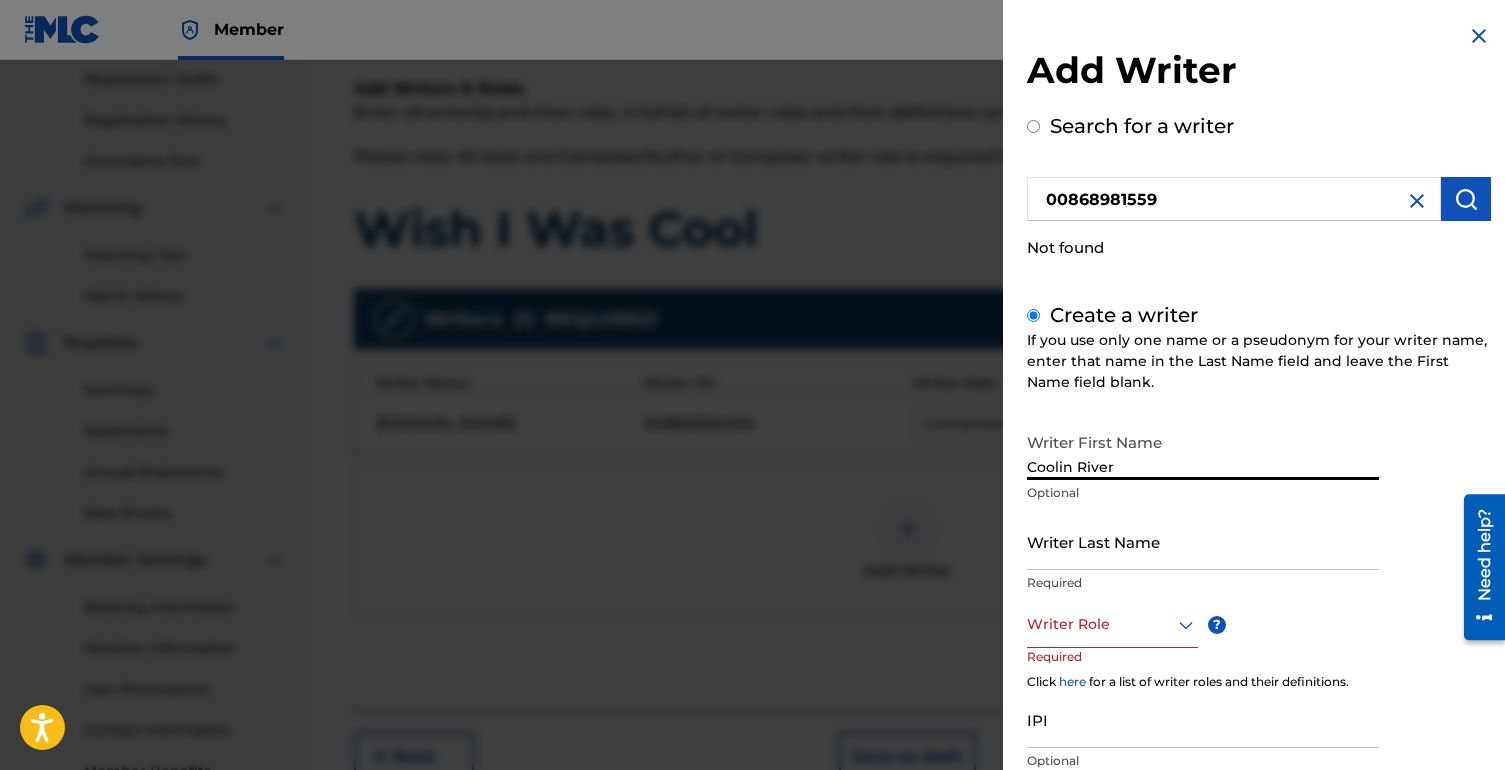 type on "Coolin River" 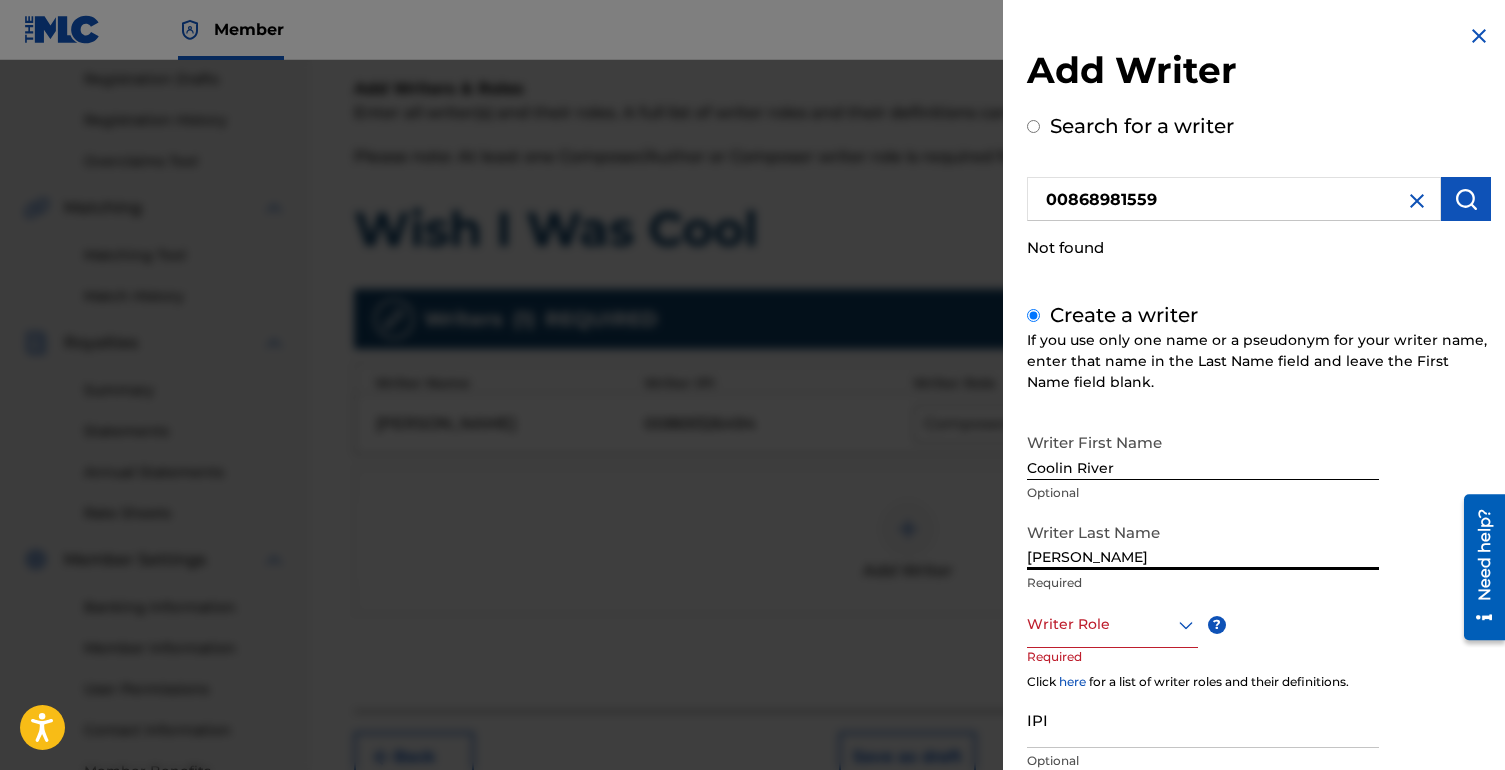 type on "[PERSON_NAME]" 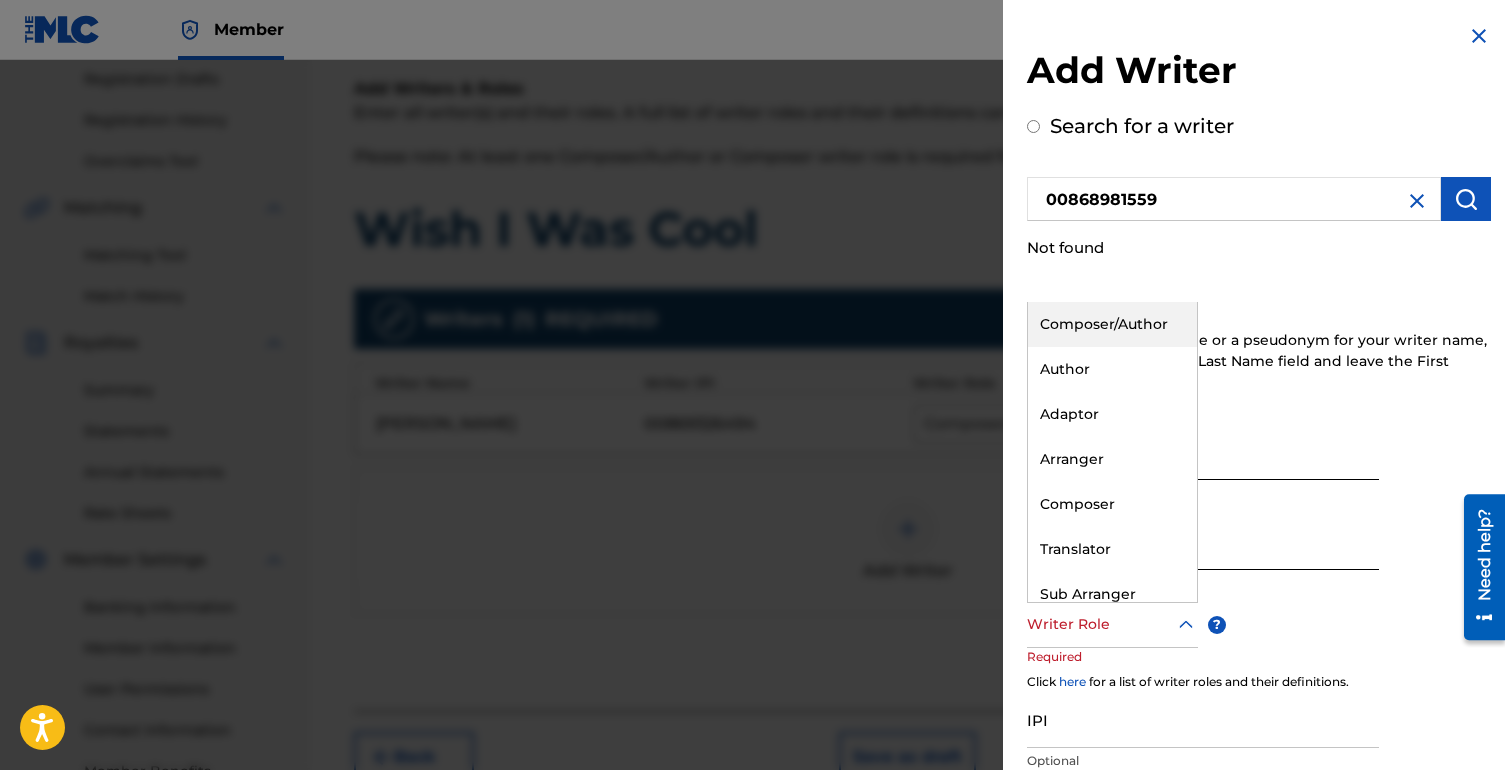 click on "Writer Role" at bounding box center [1112, 625] 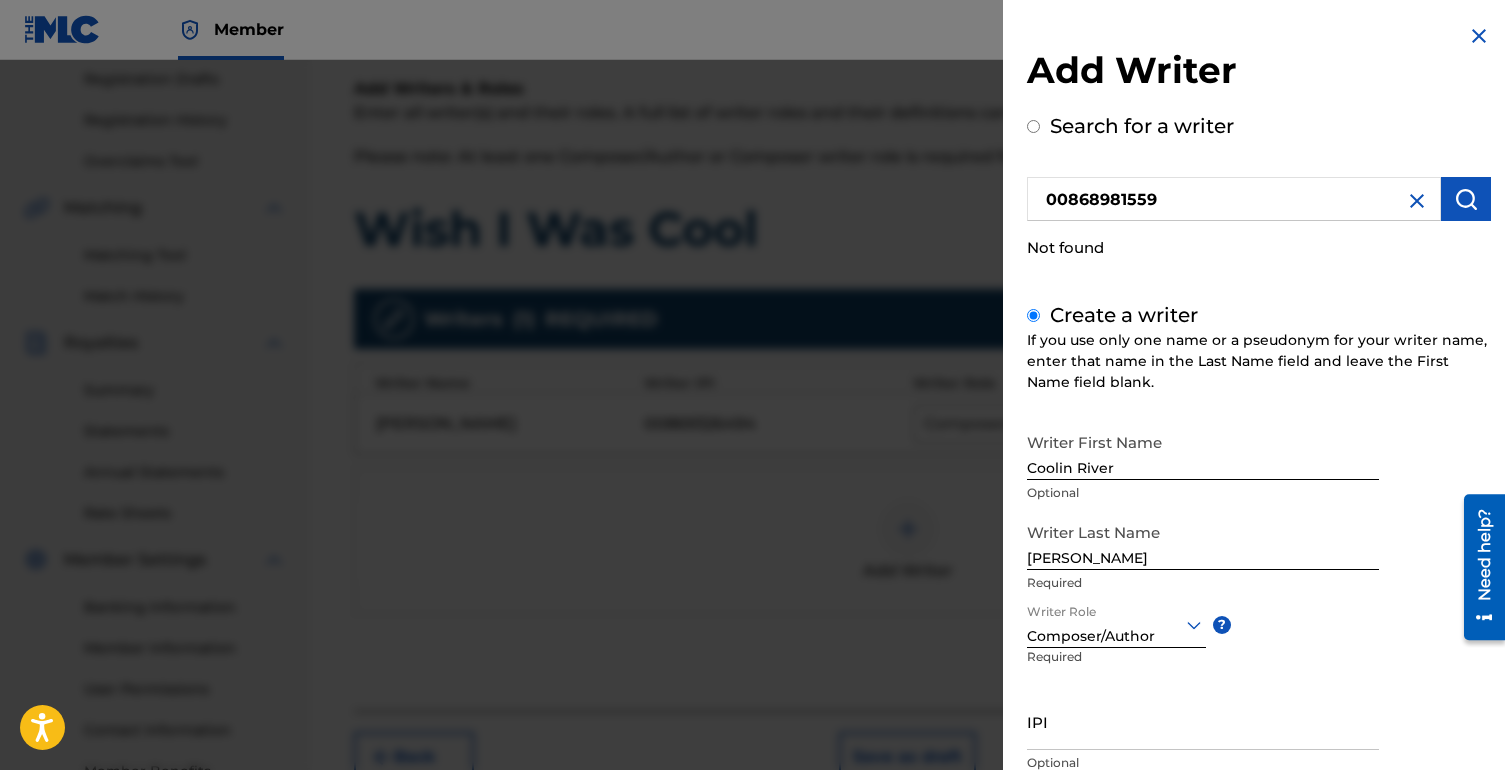 click on "IPI" at bounding box center [1203, 721] 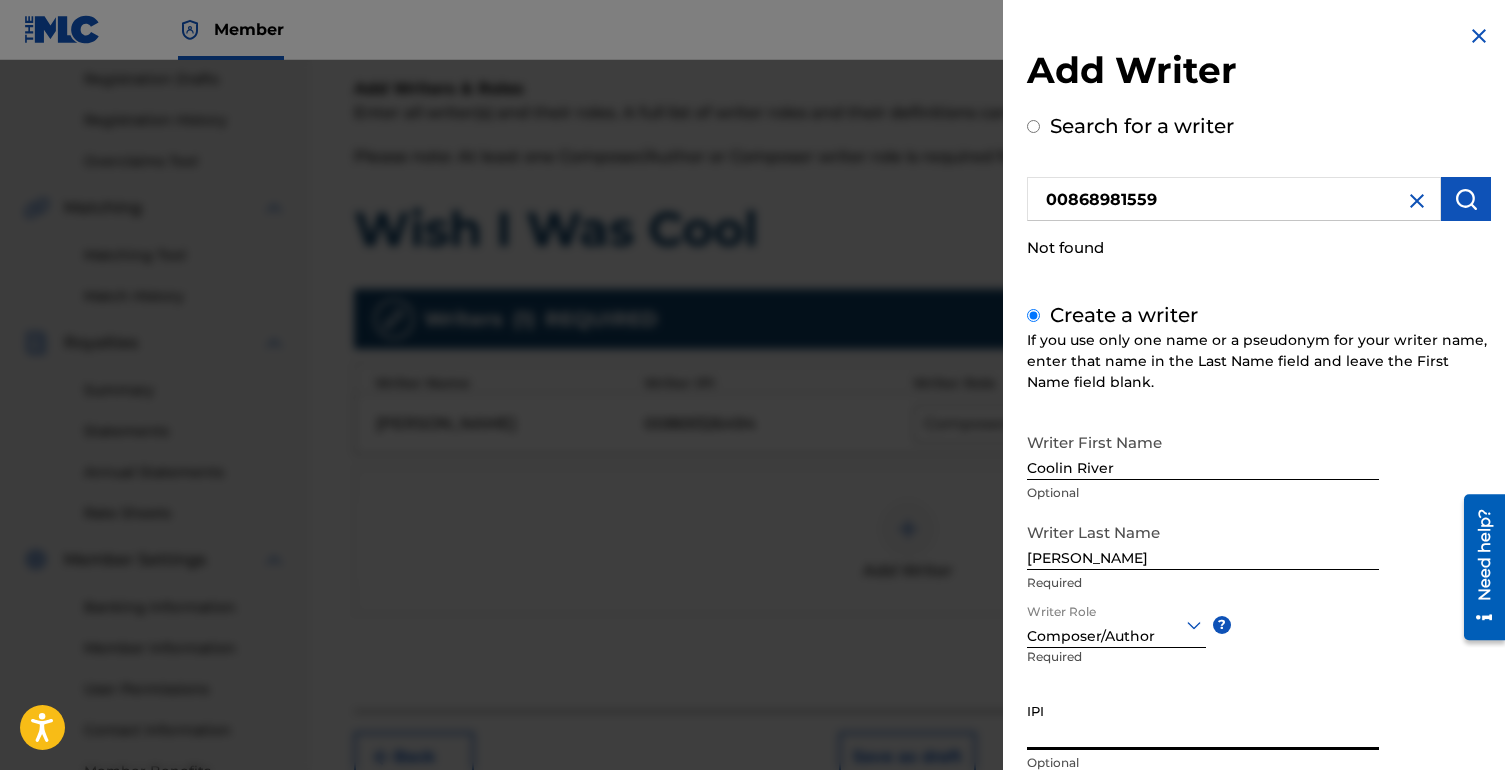 paste on "00868981559" 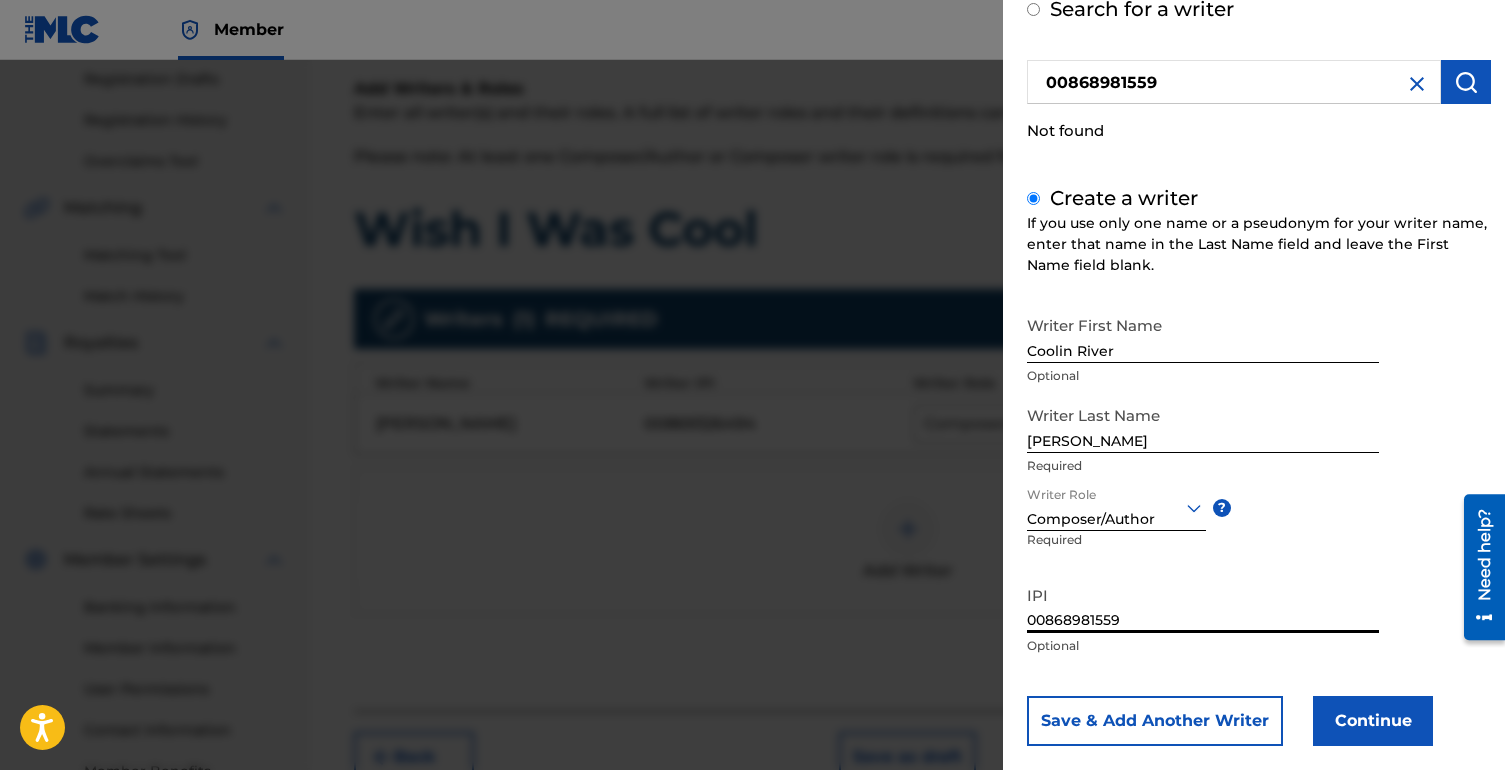scroll, scrollTop: 146, scrollLeft: 0, axis: vertical 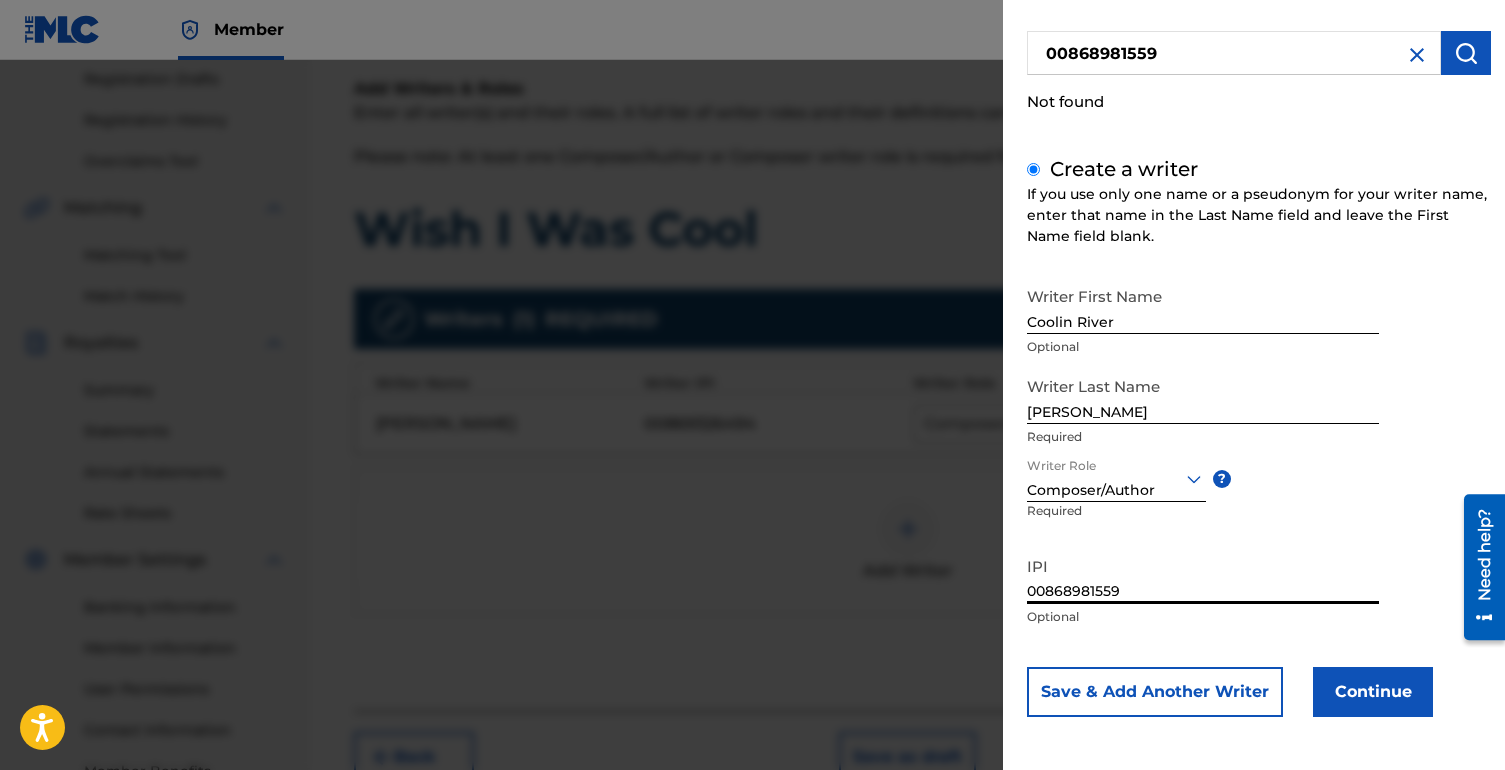 type on "00868981559" 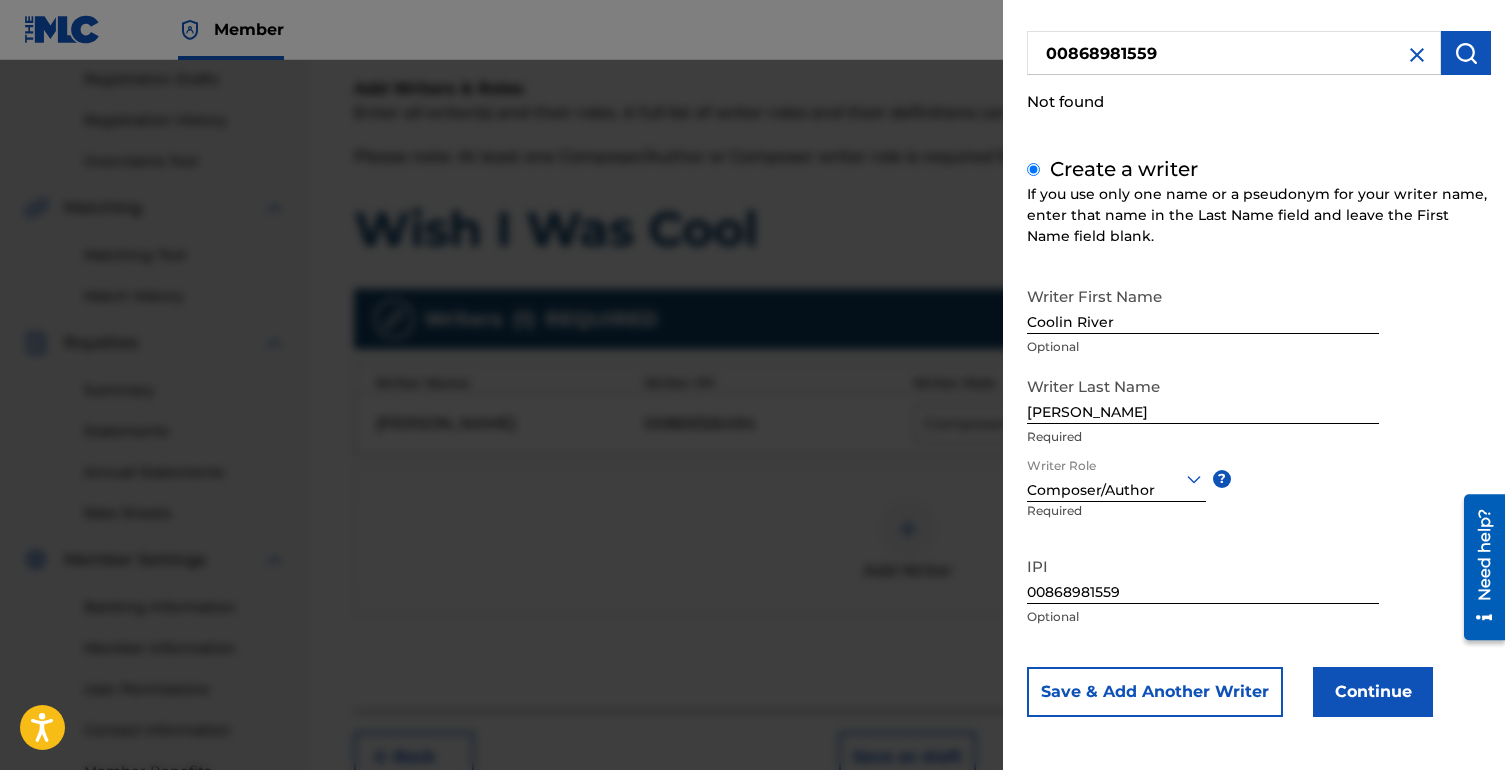 click on "Continue" at bounding box center (1373, 692) 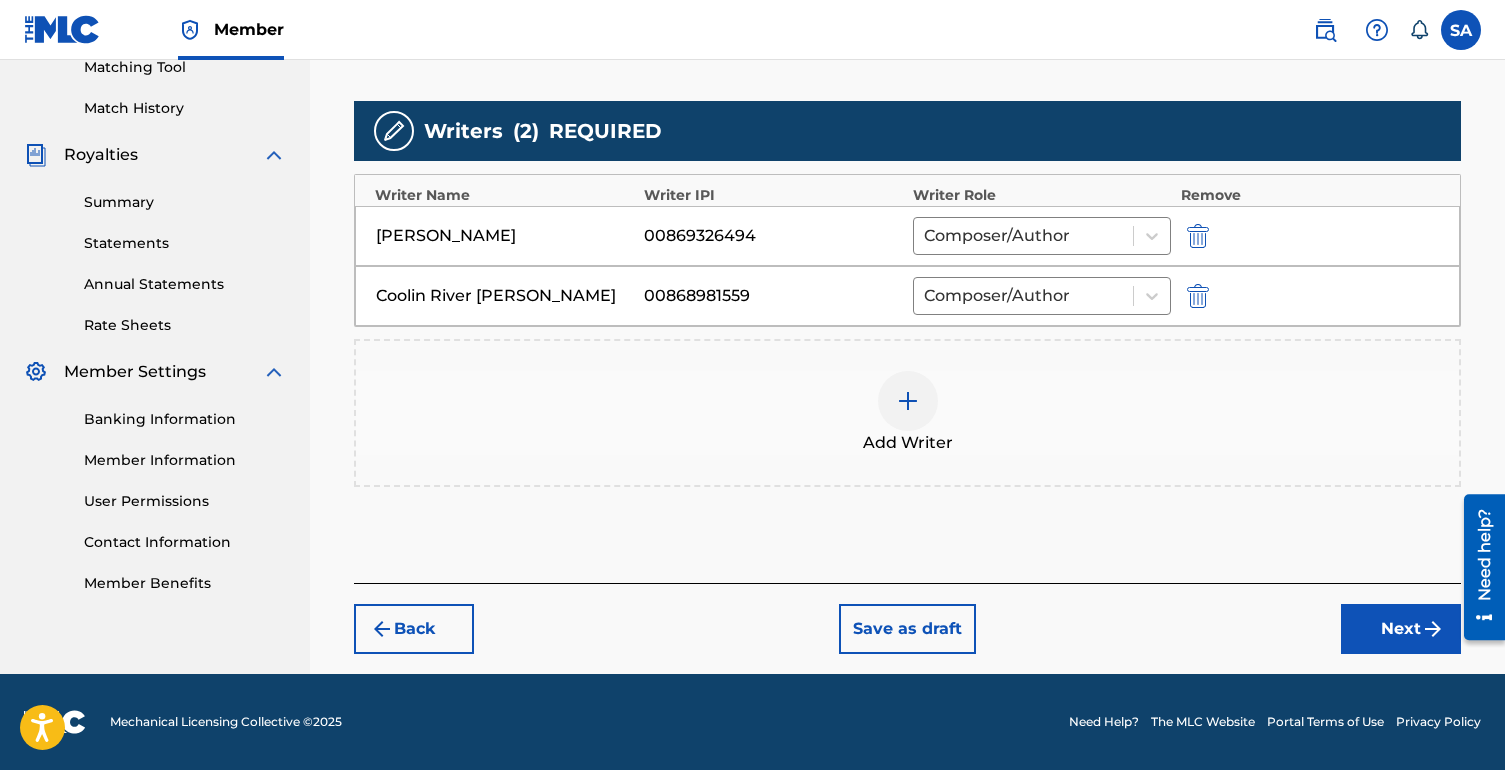 click on "Next" at bounding box center (1401, 629) 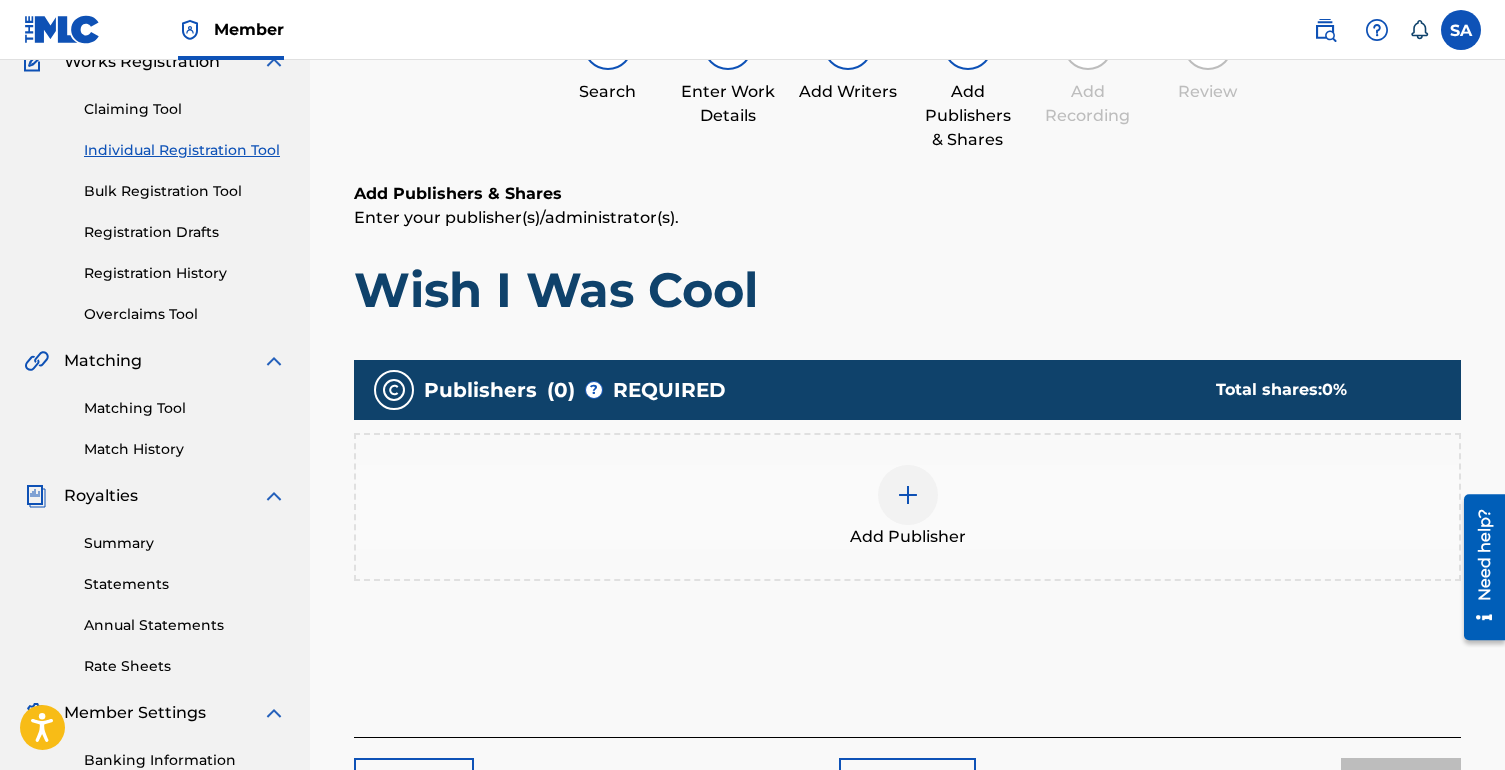 scroll, scrollTop: 90, scrollLeft: 0, axis: vertical 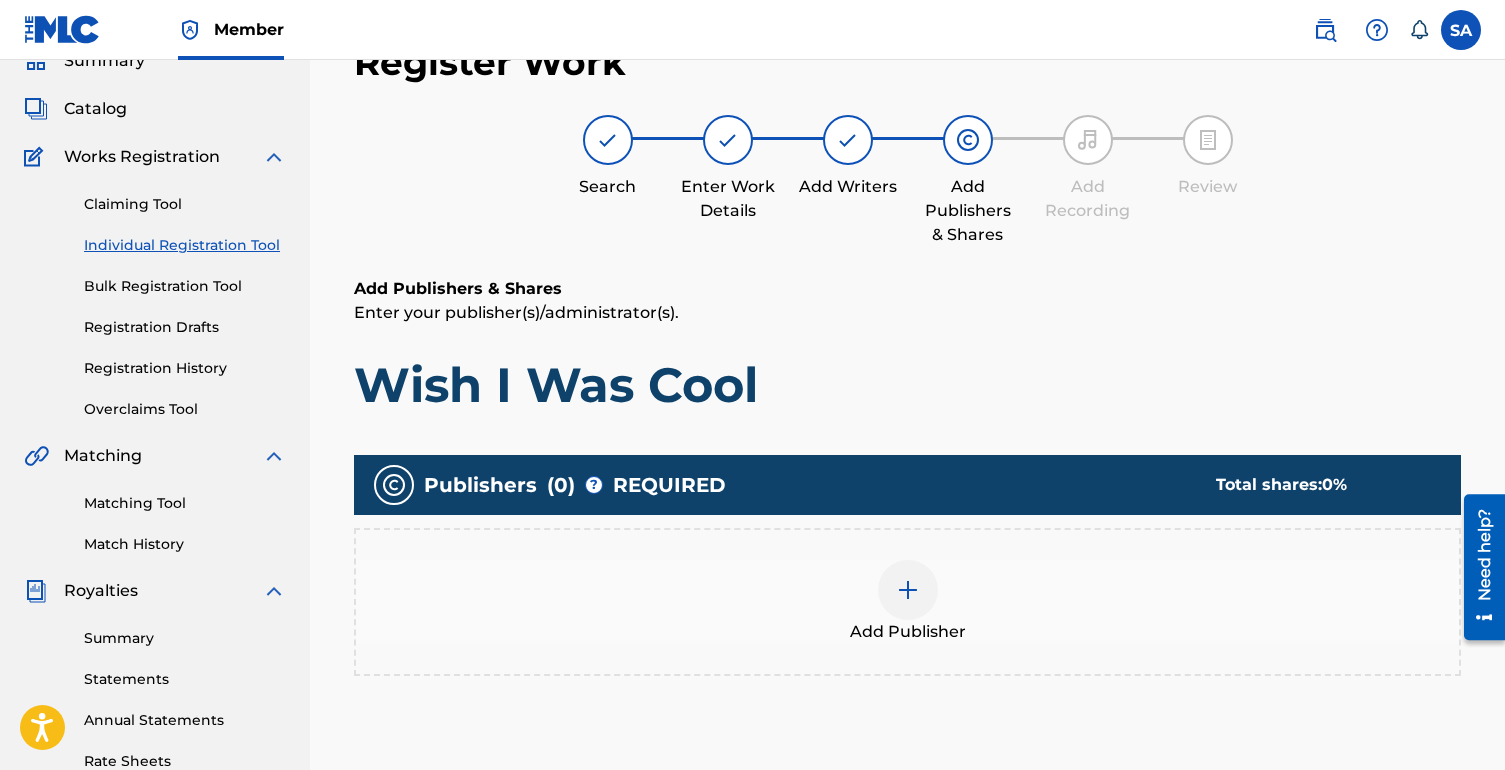 click at bounding box center [908, 590] 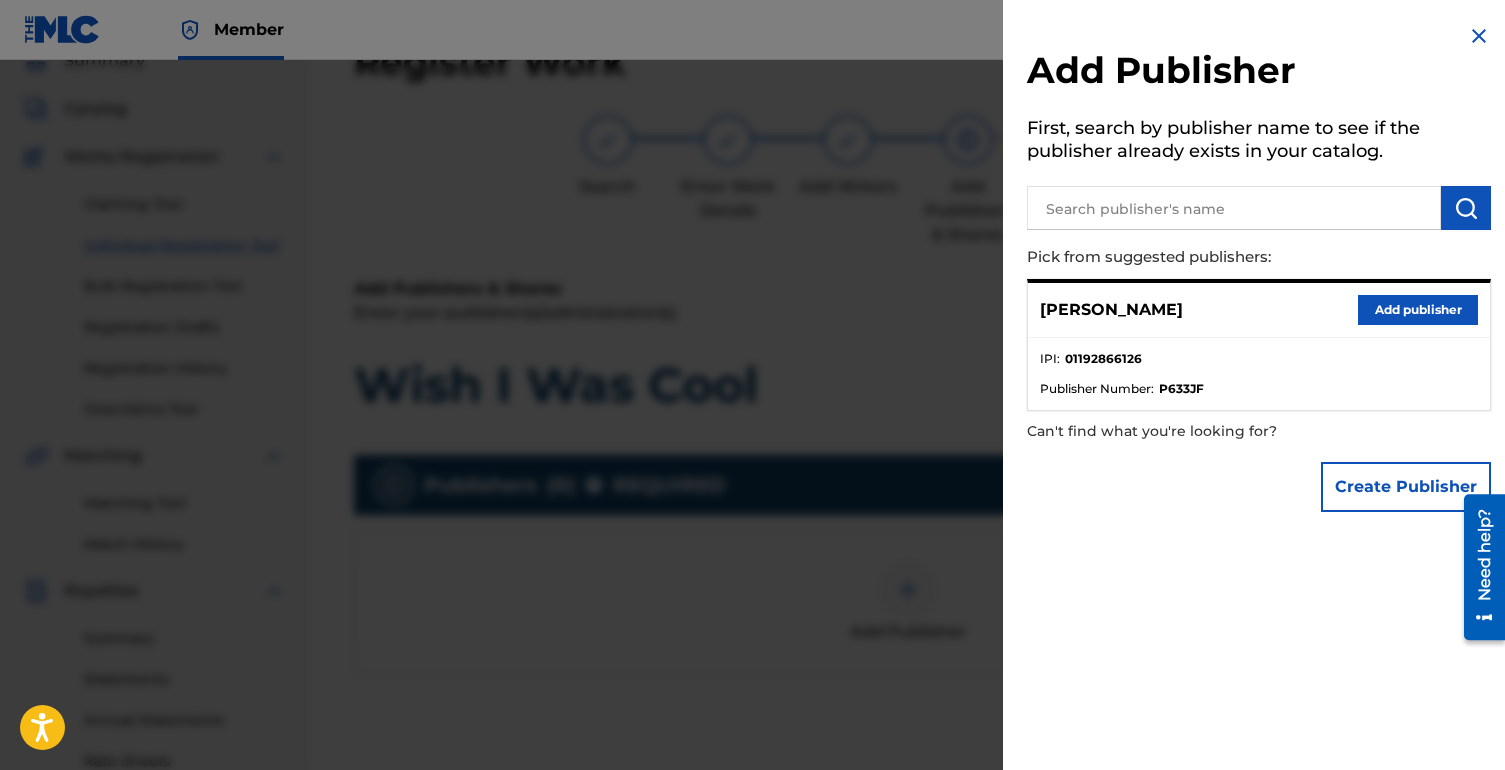 click on "Add publisher" at bounding box center (1418, 310) 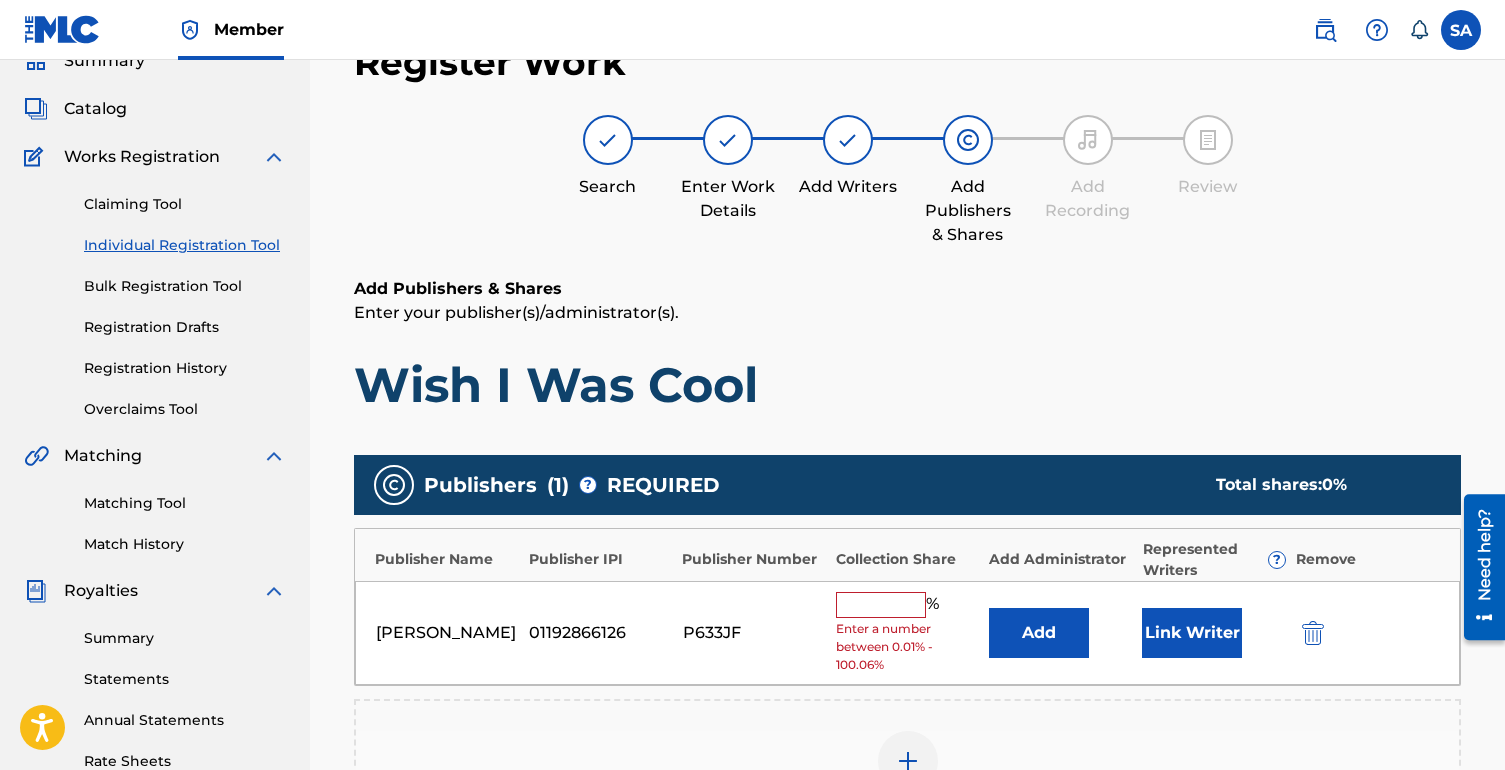 click at bounding box center (881, 605) 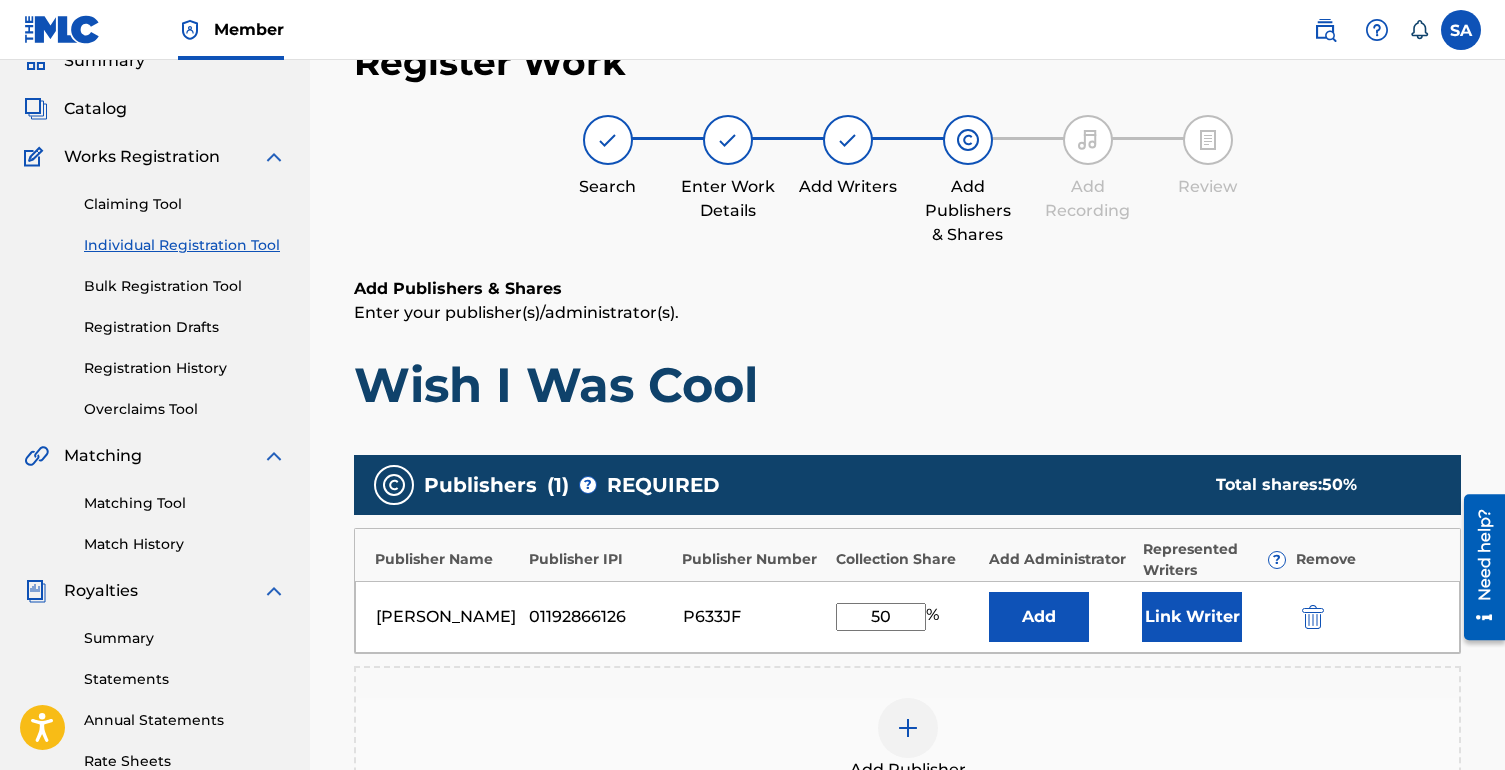 type on "50" 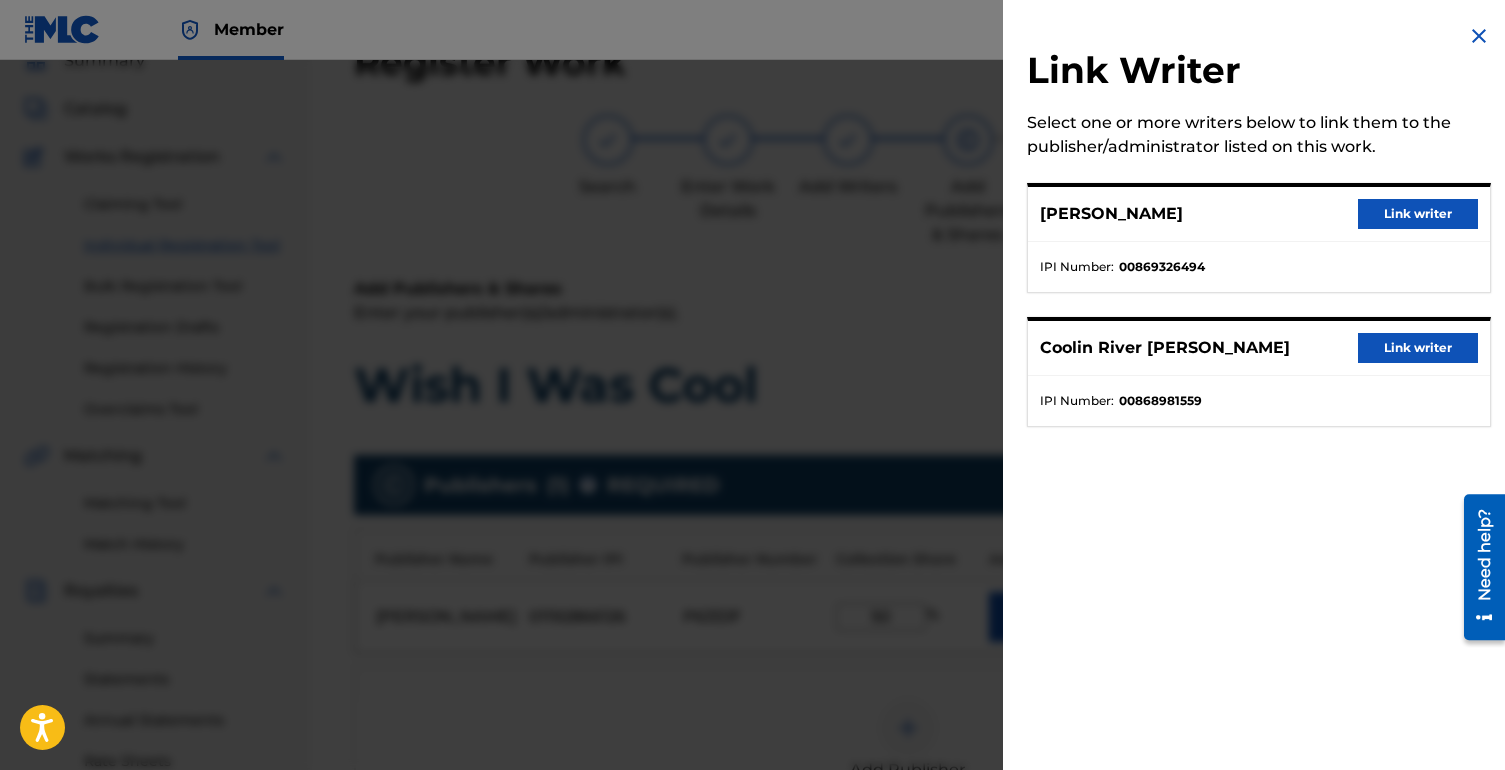 click on "Link writer" at bounding box center (1418, 214) 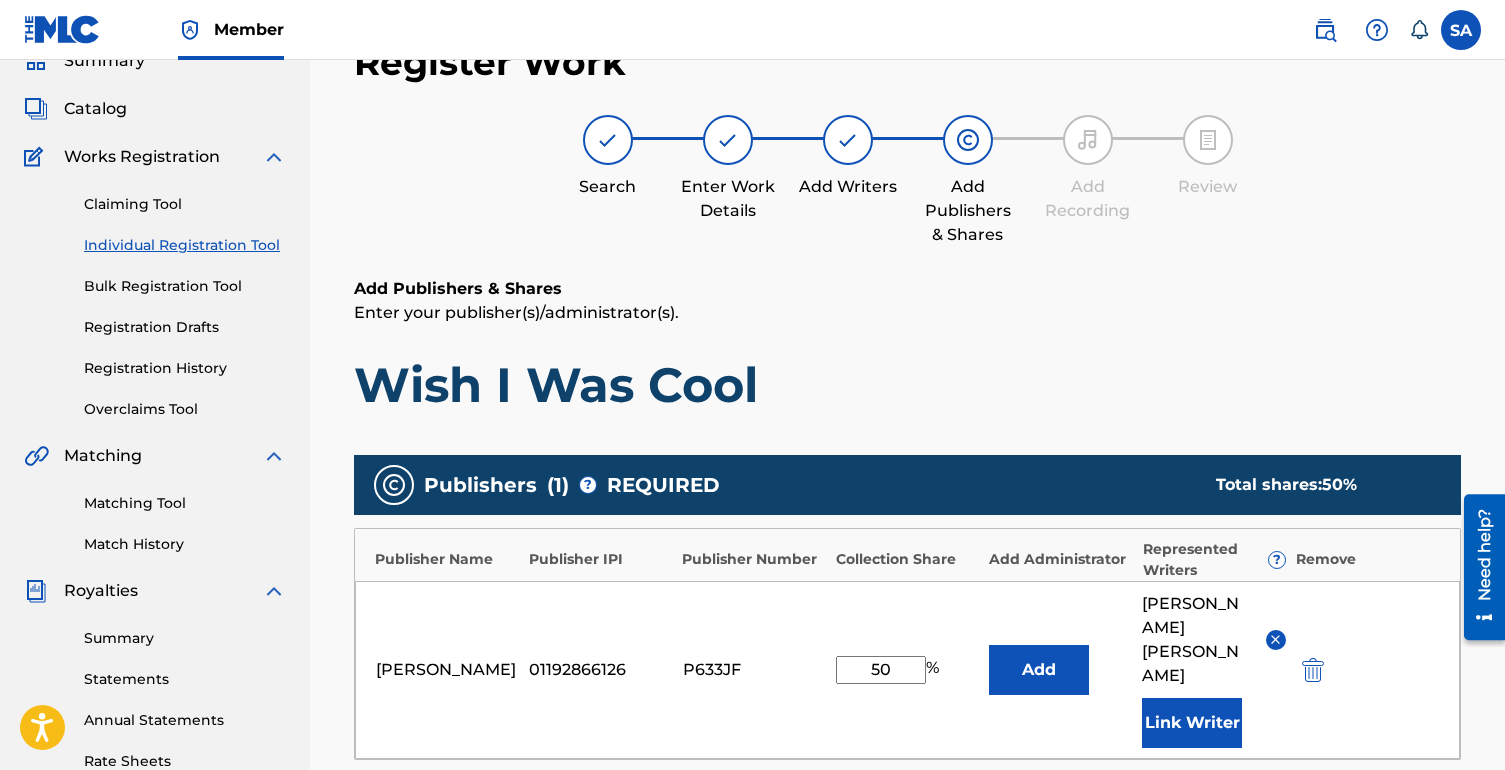 click on "Add Publishers & Shares Enter your publisher(s)/administrator(s). Wish I Was Cool" at bounding box center [907, 346] 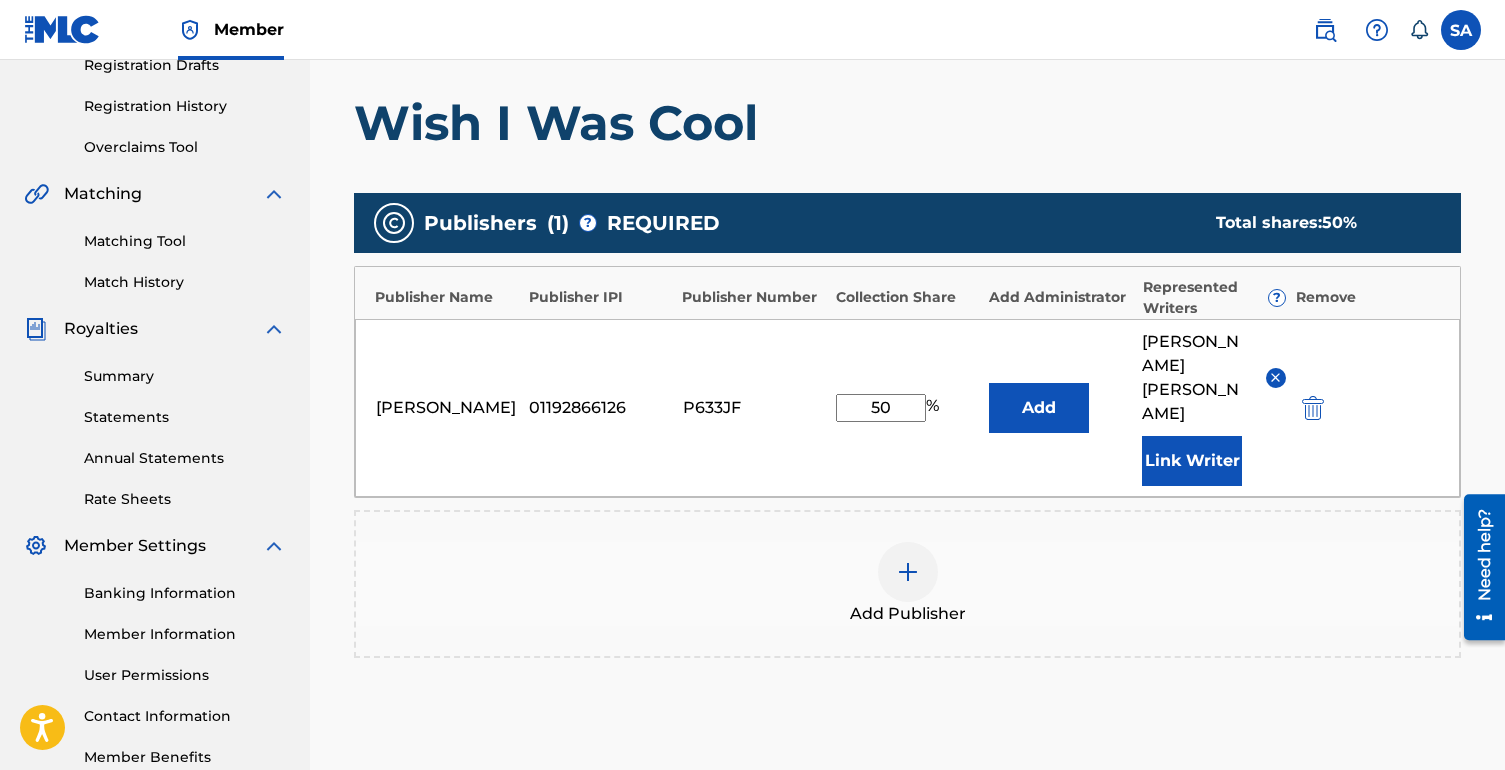 scroll, scrollTop: 535, scrollLeft: 0, axis: vertical 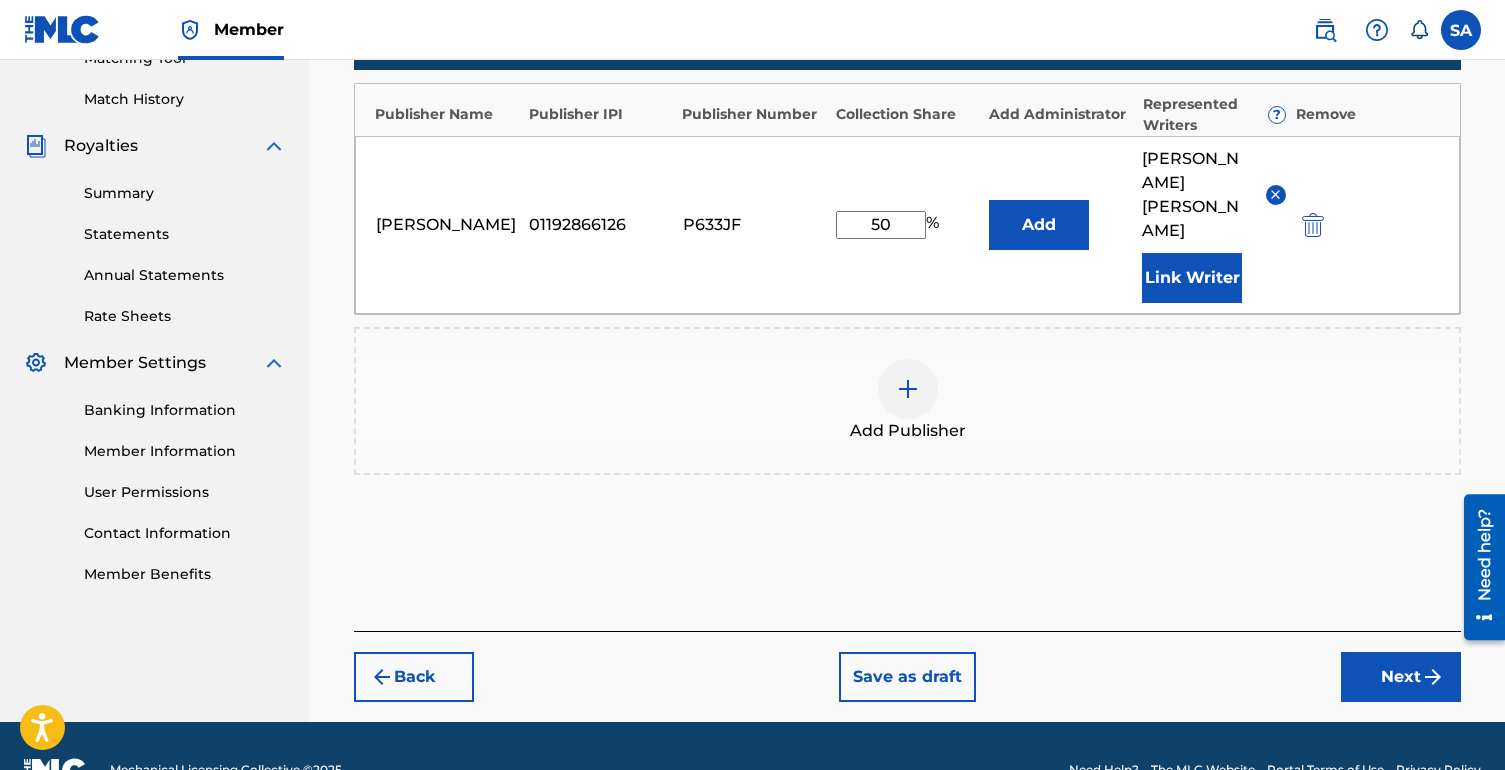 click on "Next" at bounding box center (1401, 677) 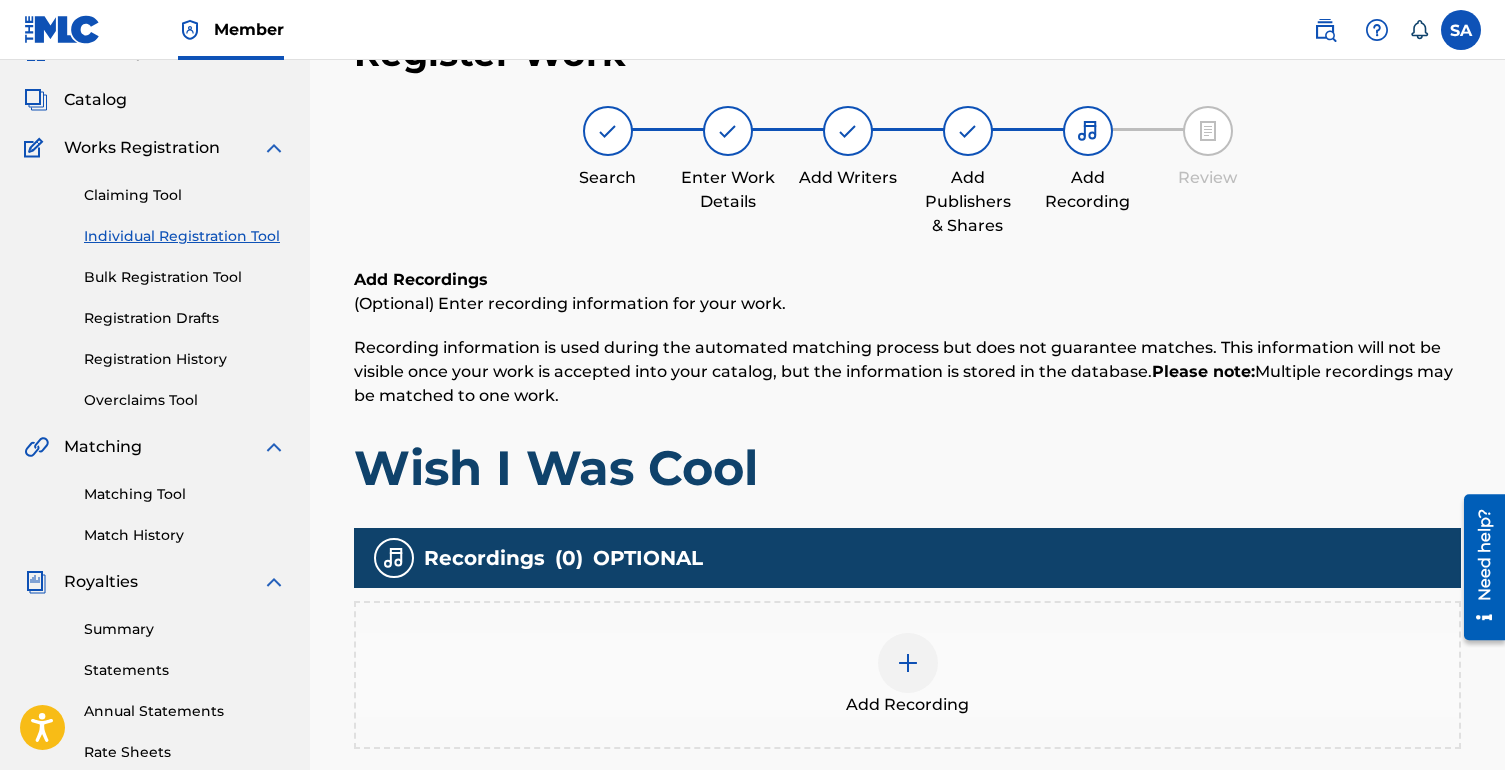scroll, scrollTop: 90, scrollLeft: 0, axis: vertical 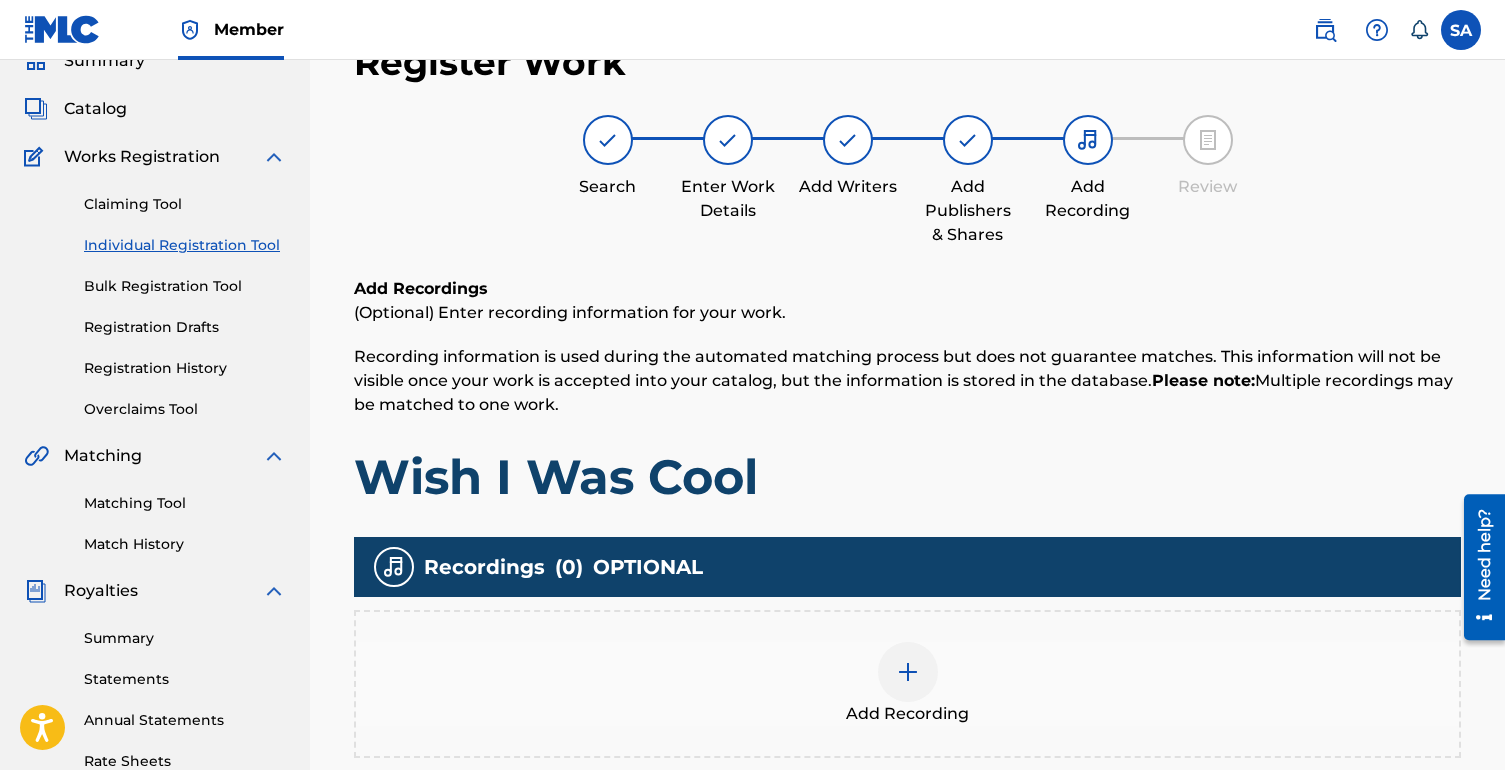 click at bounding box center [908, 672] 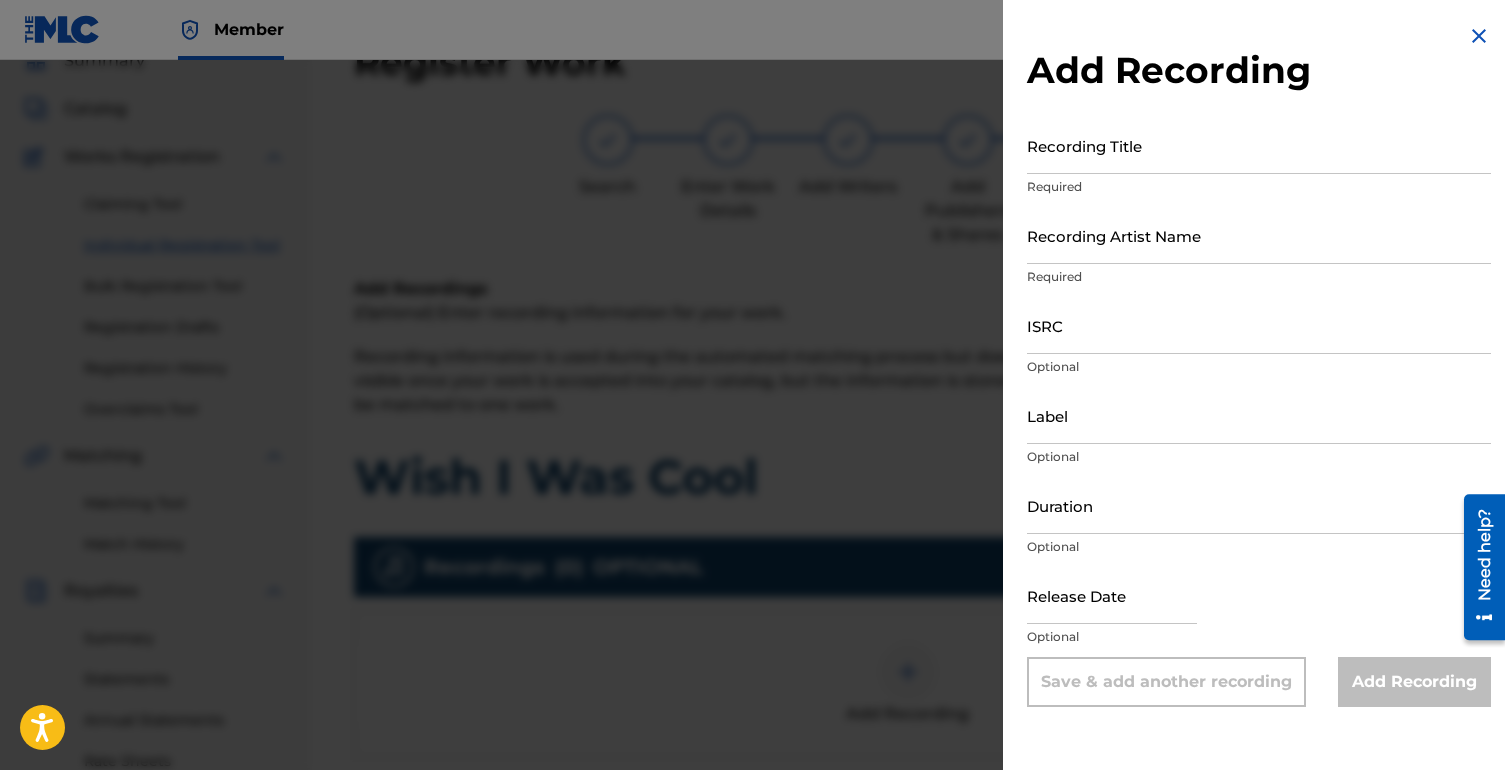 click on "Recording Title" at bounding box center [1259, 145] 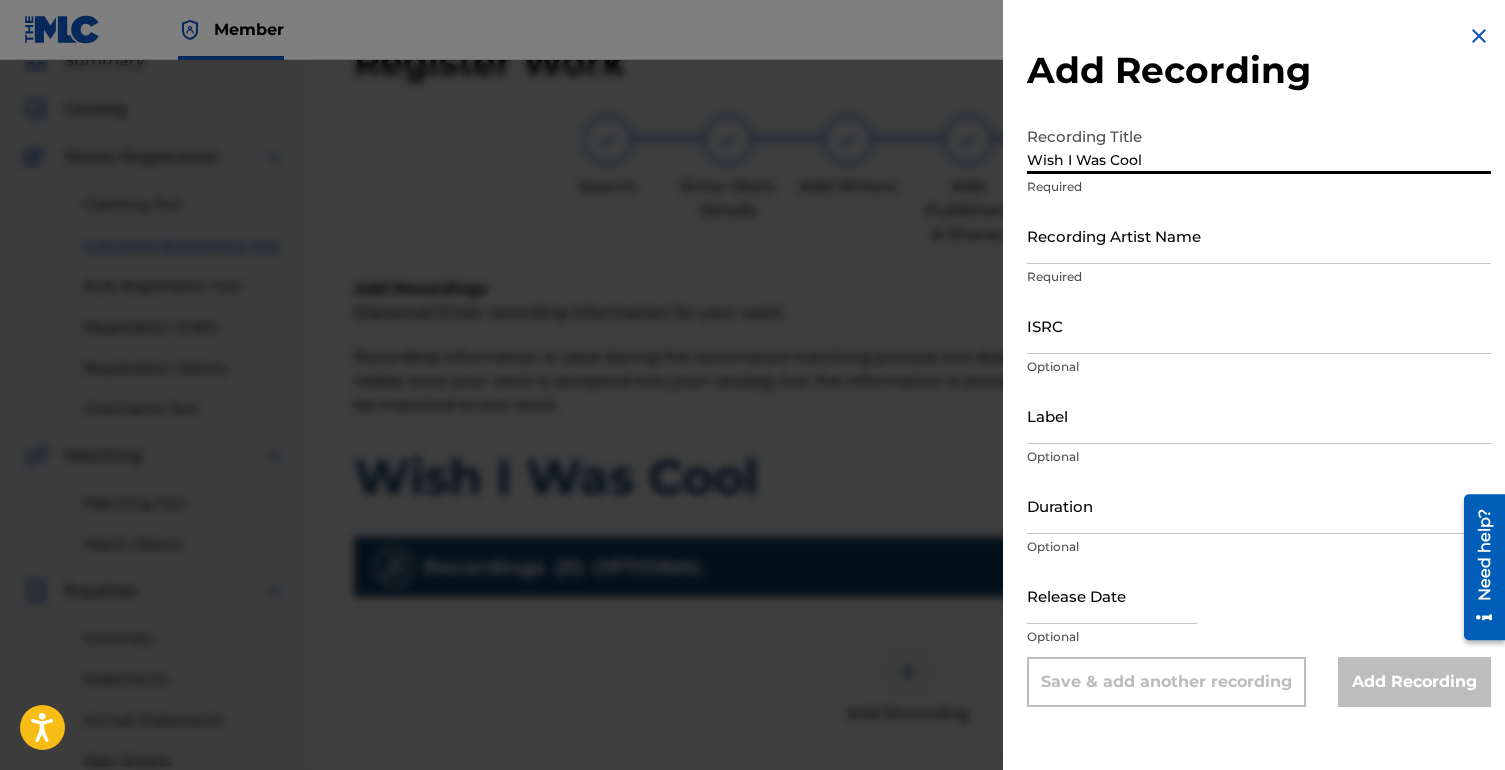 type on "Wish I Was Cool" 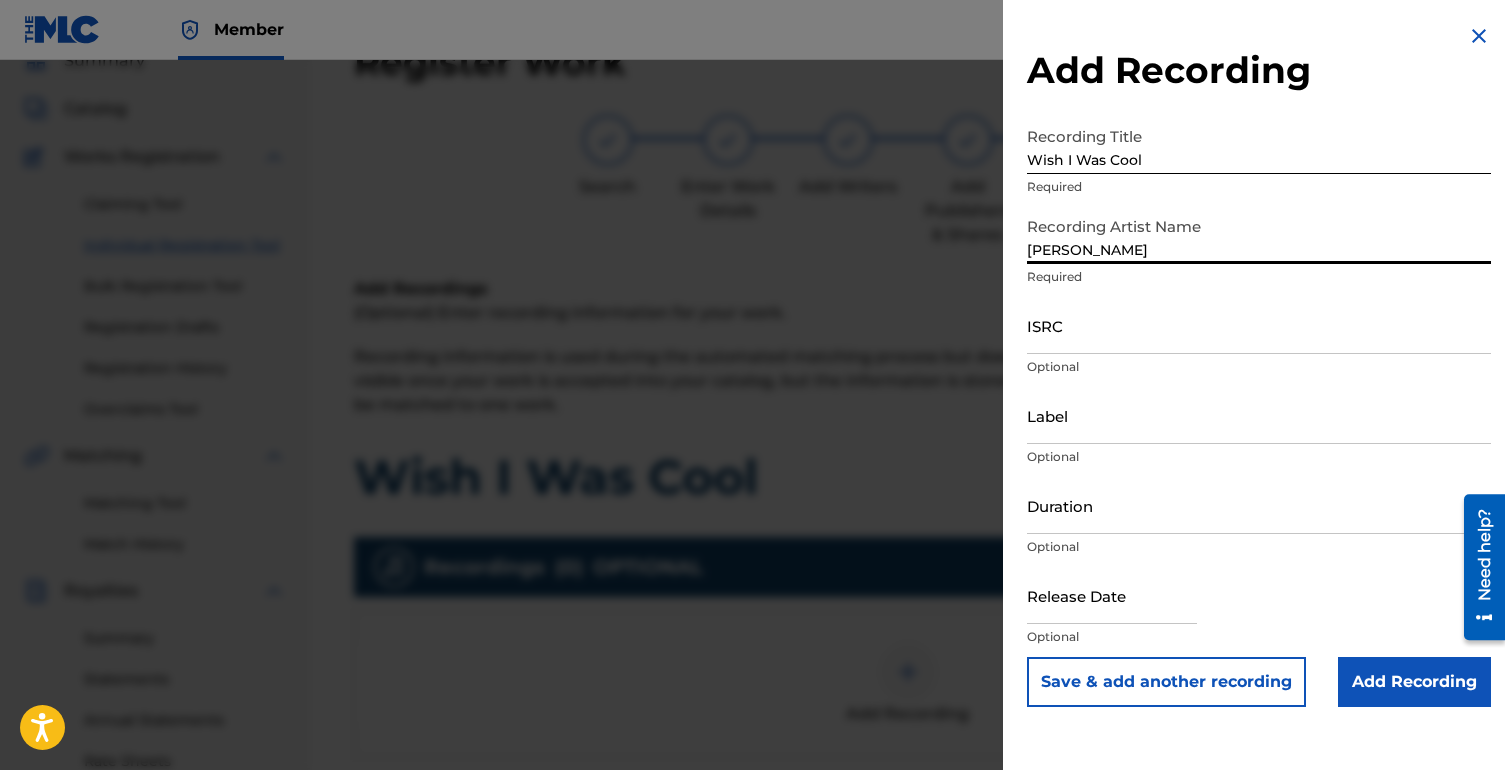 type on "[PERSON_NAME]" 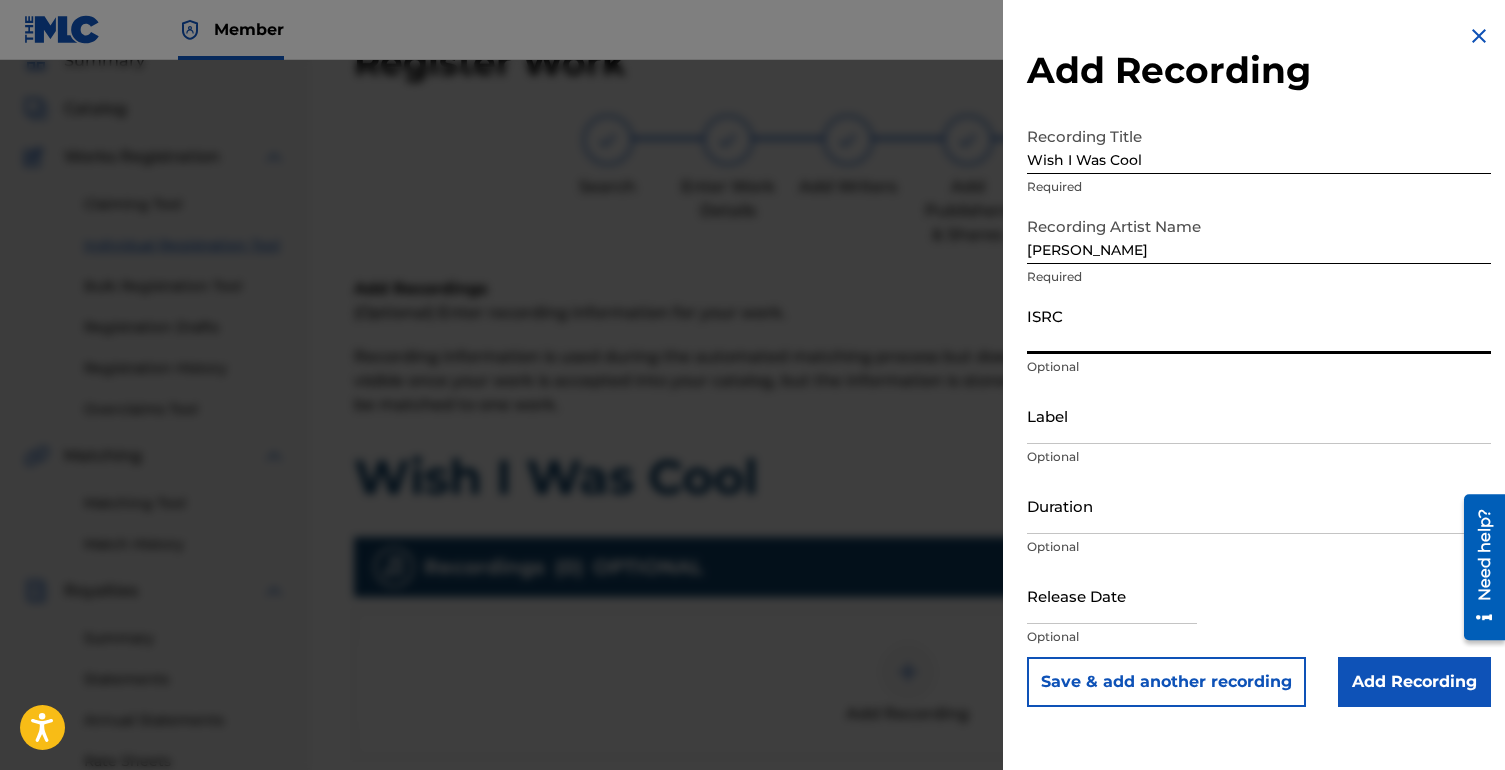 click on "ISRC" at bounding box center [1259, 325] 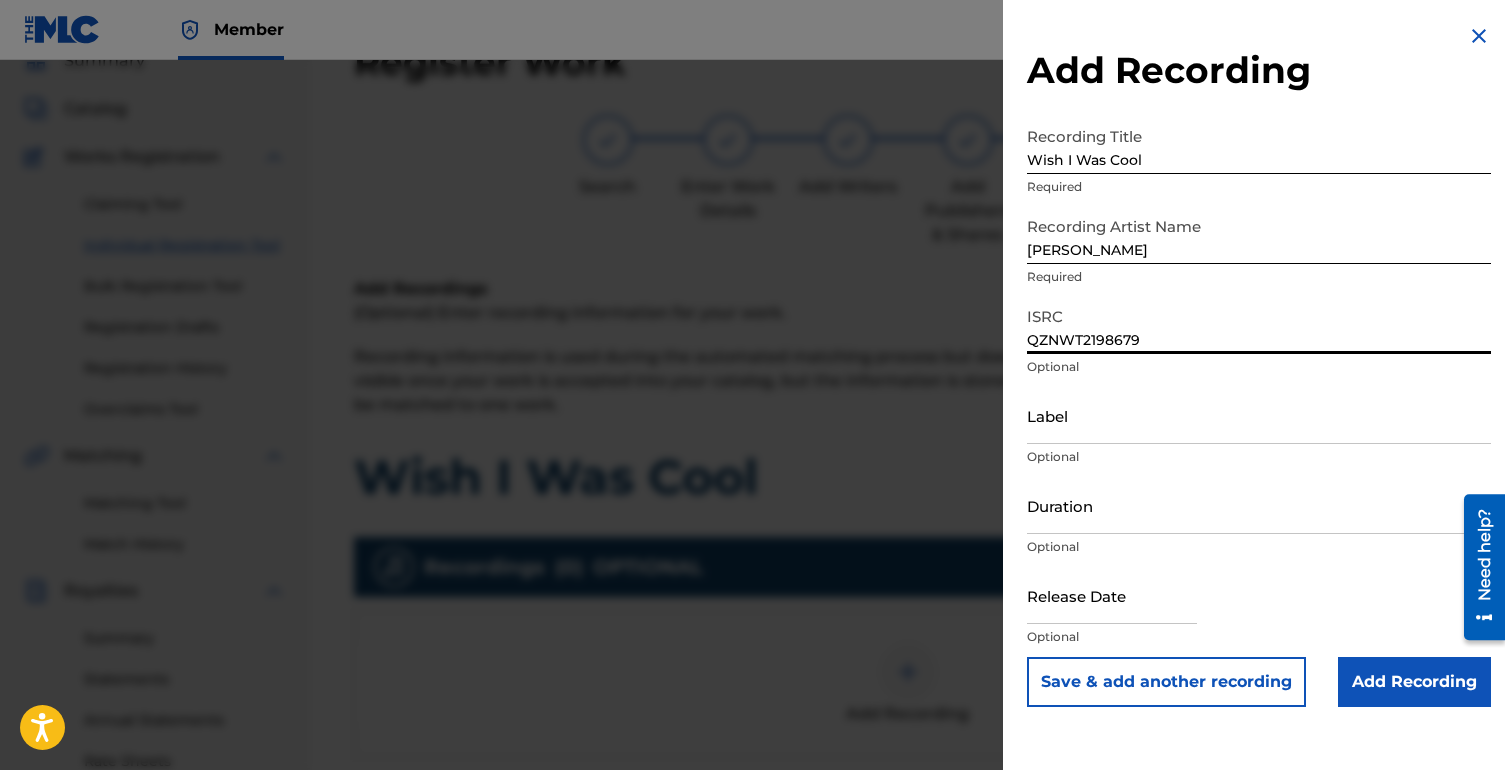 type on "QZNWT2198679" 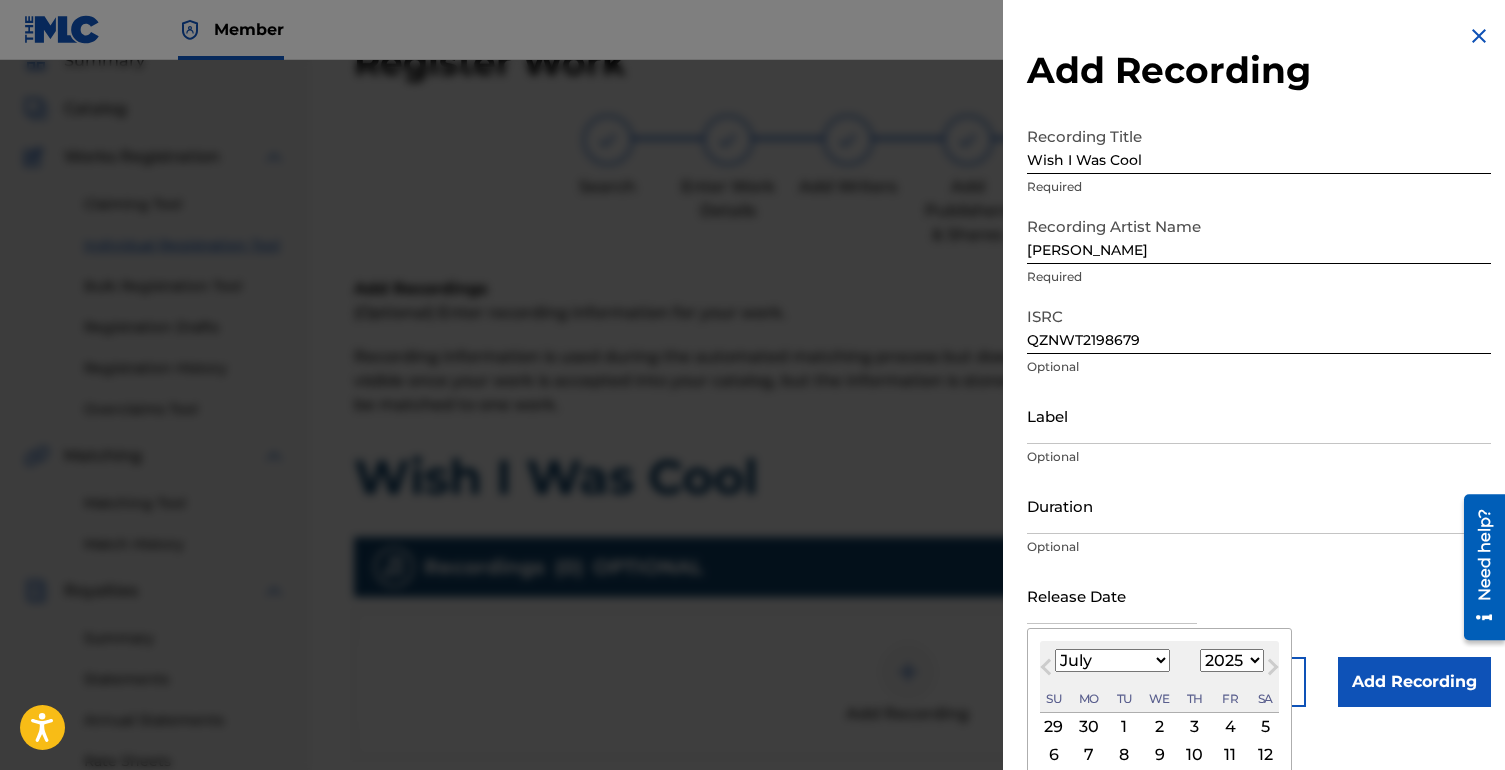 click on "January February March April May June July August September October November December" at bounding box center (1112, 660) 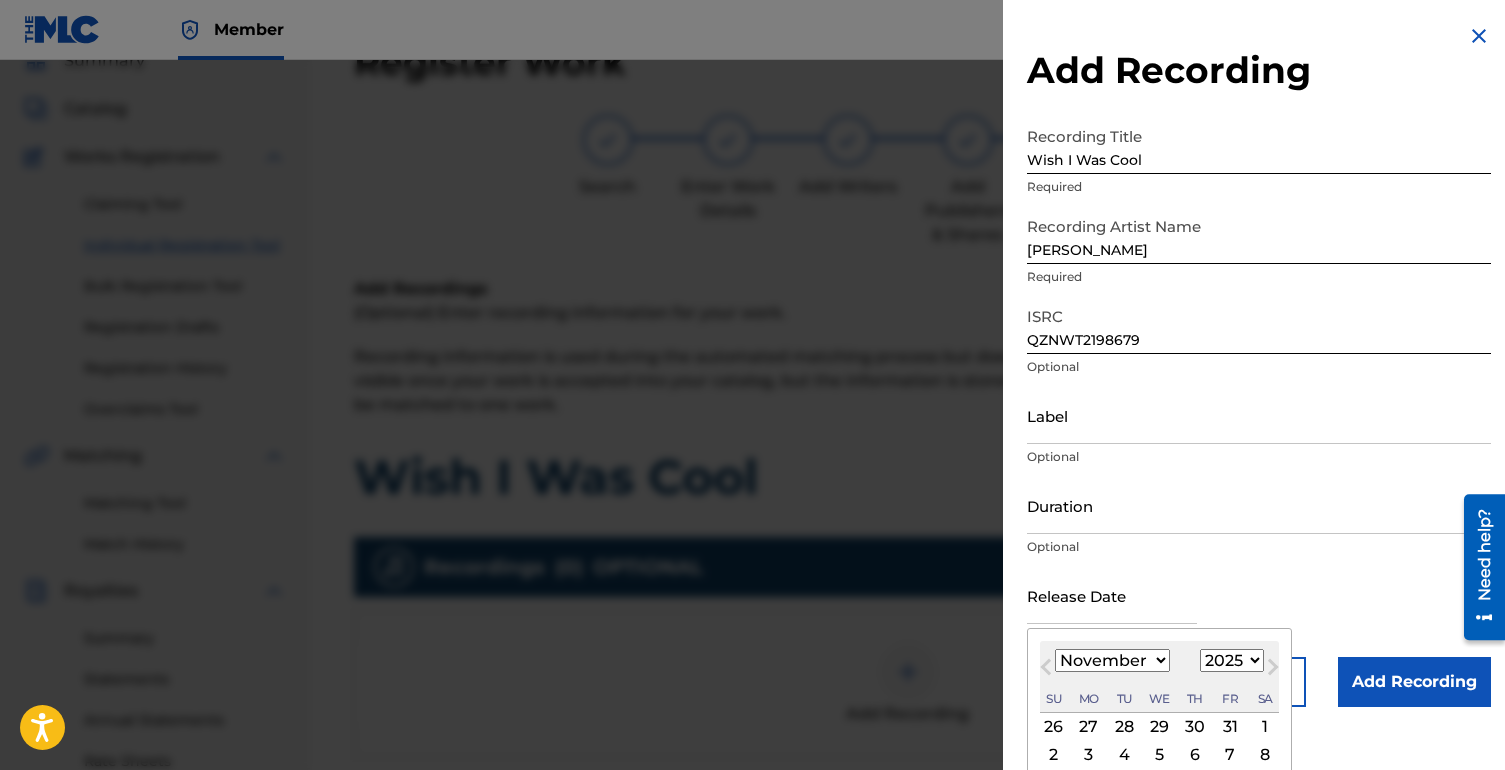 click on "1899 1900 1901 1902 1903 1904 1905 1906 1907 1908 1909 1910 1911 1912 1913 1914 1915 1916 1917 1918 1919 1920 1921 1922 1923 1924 1925 1926 1927 1928 1929 1930 1931 1932 1933 1934 1935 1936 1937 1938 1939 1940 1941 1942 1943 1944 1945 1946 1947 1948 1949 1950 1951 1952 1953 1954 1955 1956 1957 1958 1959 1960 1961 1962 1963 1964 1965 1966 1967 1968 1969 1970 1971 1972 1973 1974 1975 1976 1977 1978 1979 1980 1981 1982 1983 1984 1985 1986 1987 1988 1989 1990 1991 1992 1993 1994 1995 1996 1997 1998 1999 2000 2001 2002 2003 2004 2005 2006 2007 2008 2009 2010 2011 2012 2013 2014 2015 2016 2017 2018 2019 2020 2021 2022 2023 2024 2025 2026 2027 2028 2029 2030 2031 2032 2033 2034 2035 2036 2037 2038 2039 2040 2041 2042 2043 2044 2045 2046 2047 2048 2049 2050 2051 2052 2053 2054 2055 2056 2057 2058 2059 2060 2061 2062 2063 2064 2065 2066 2067 2068 2069 2070 2071 2072 2073 2074 2075 2076 2077 2078 2079 2080 2081 2082 2083 2084 2085 2086 2087 2088 2089 2090 2091 2092 2093 2094 2095 2096 2097 2098 2099 2100" at bounding box center (1232, 660) 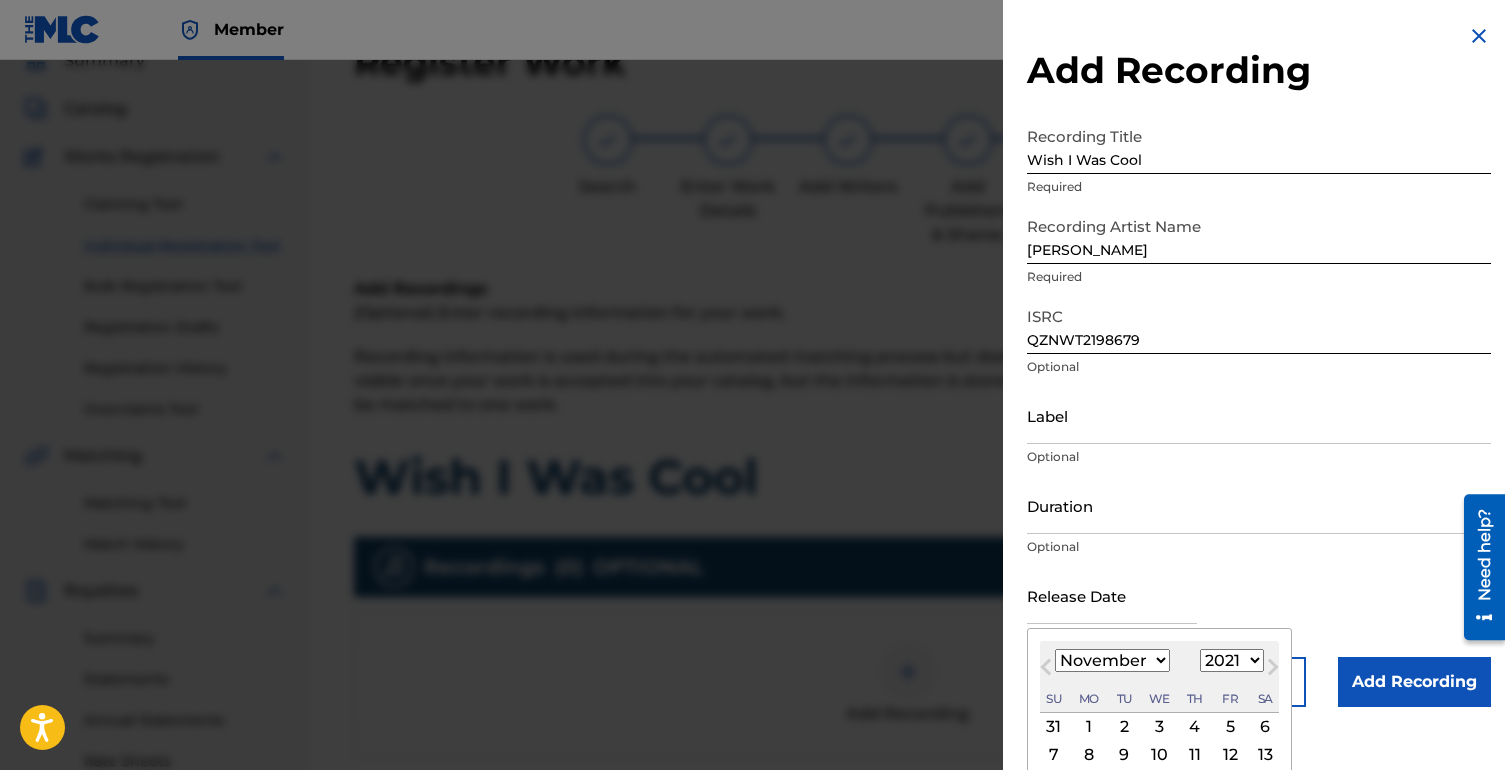 scroll, scrollTop: 120, scrollLeft: 0, axis: vertical 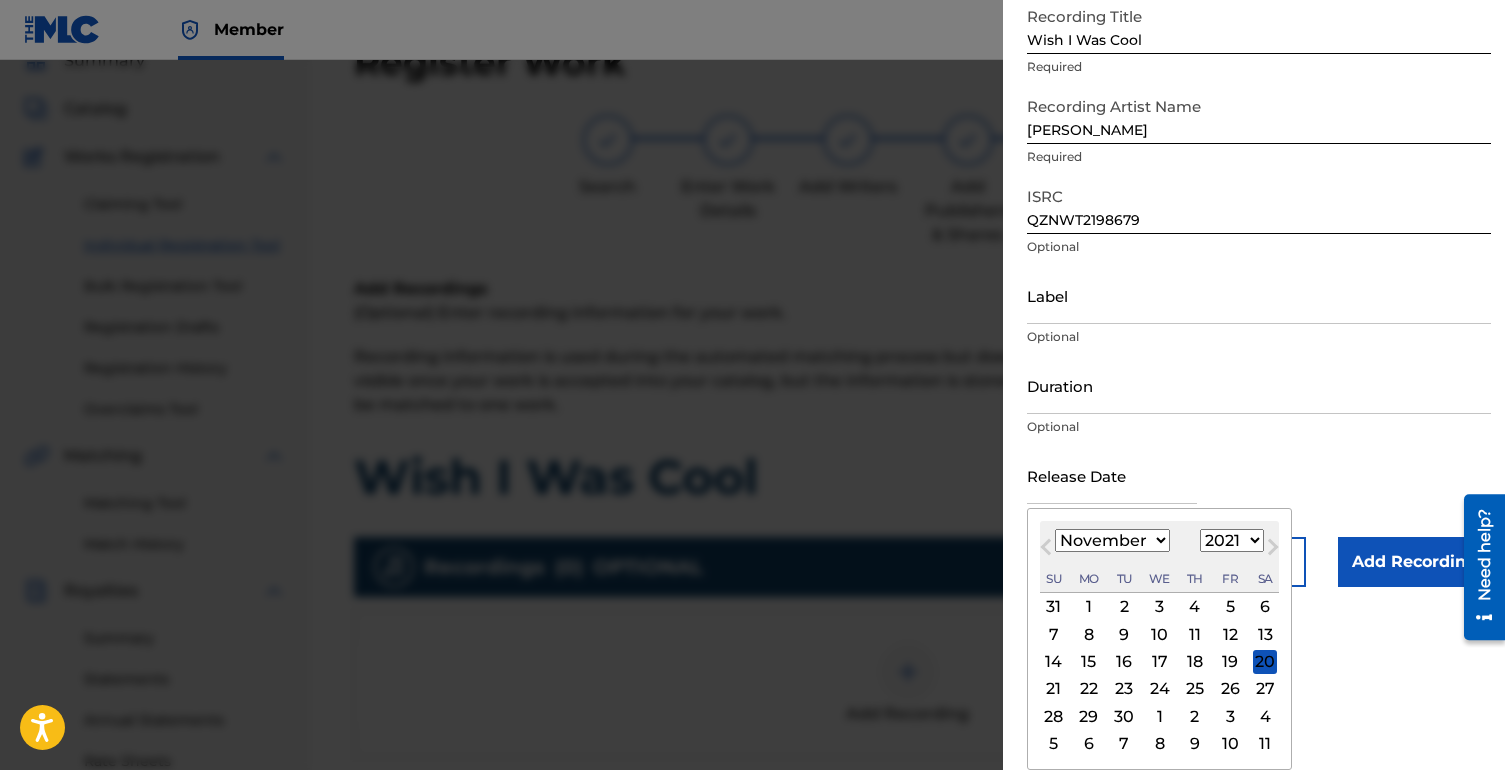 click on "5" at bounding box center [1230, 607] 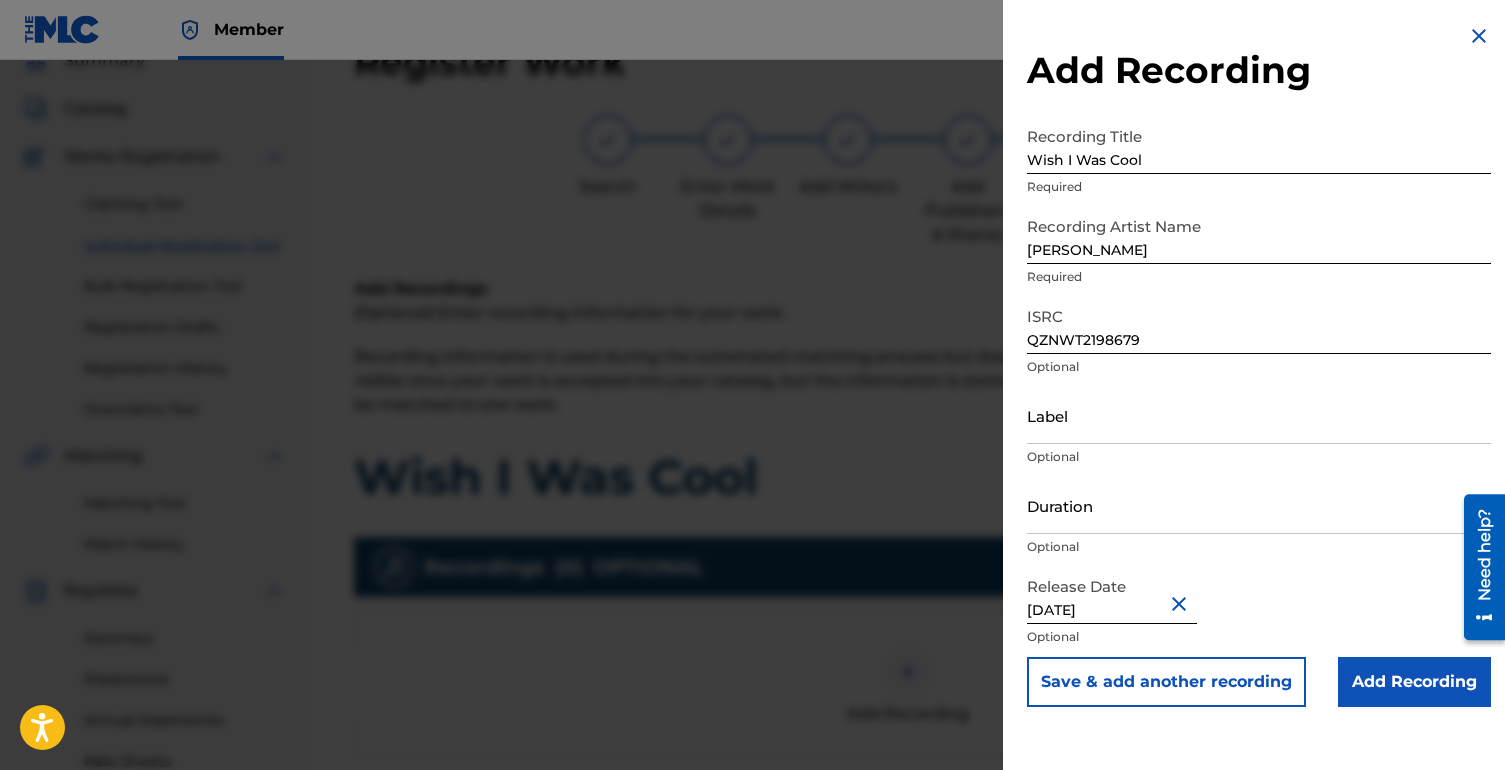scroll, scrollTop: 0, scrollLeft: 0, axis: both 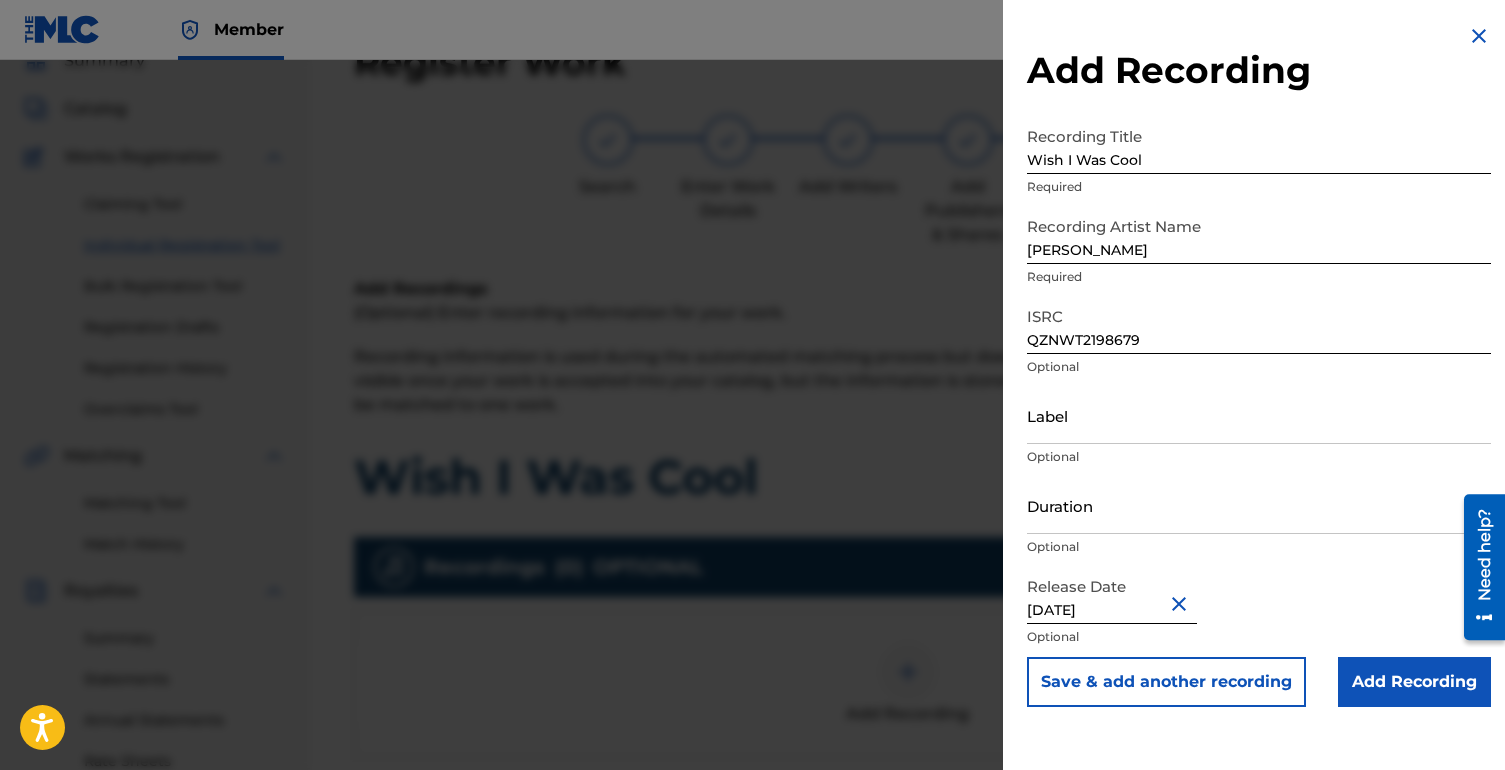 click on "Save & add another recording" at bounding box center (1166, 682) 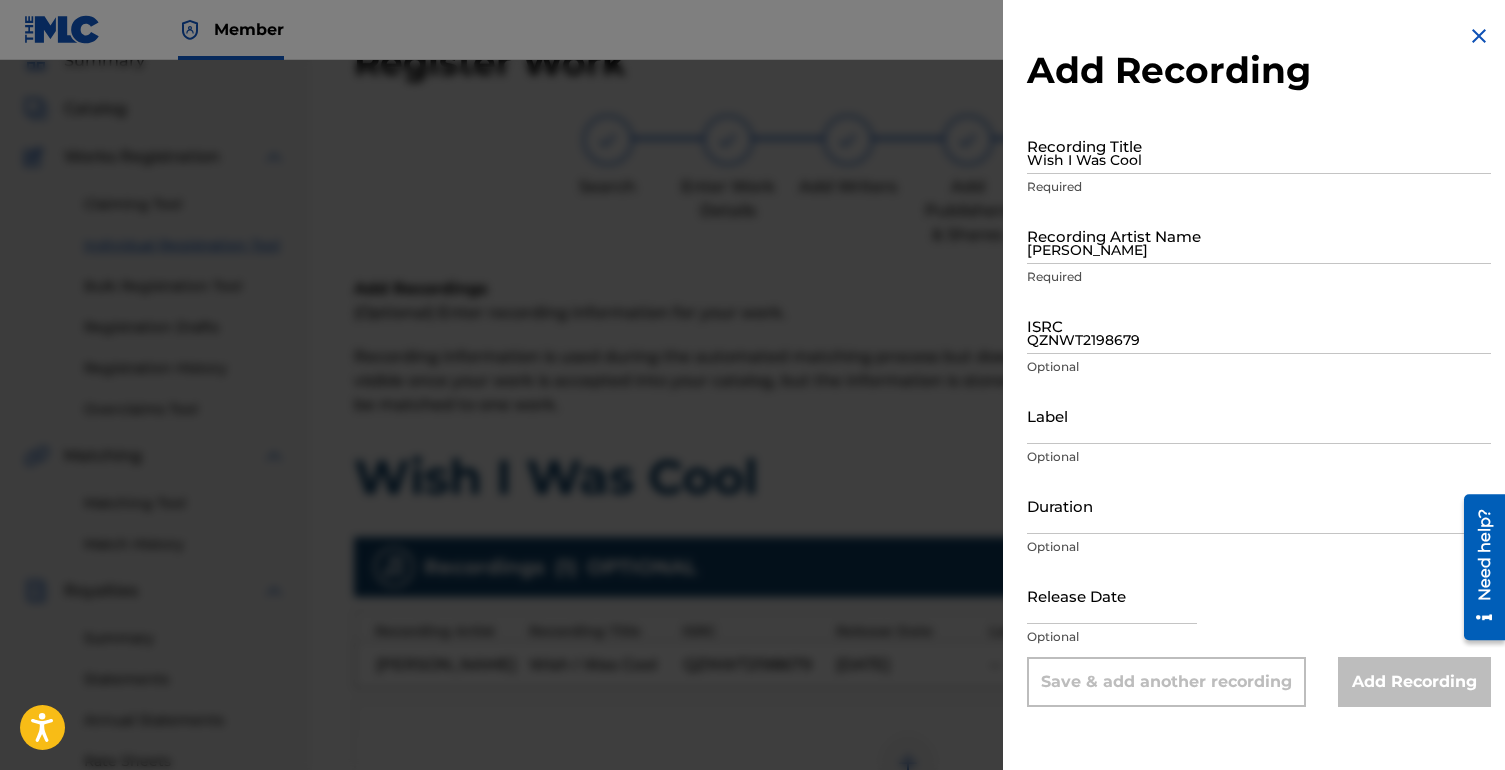 click on "Wish I Was Cool" at bounding box center [1259, 145] 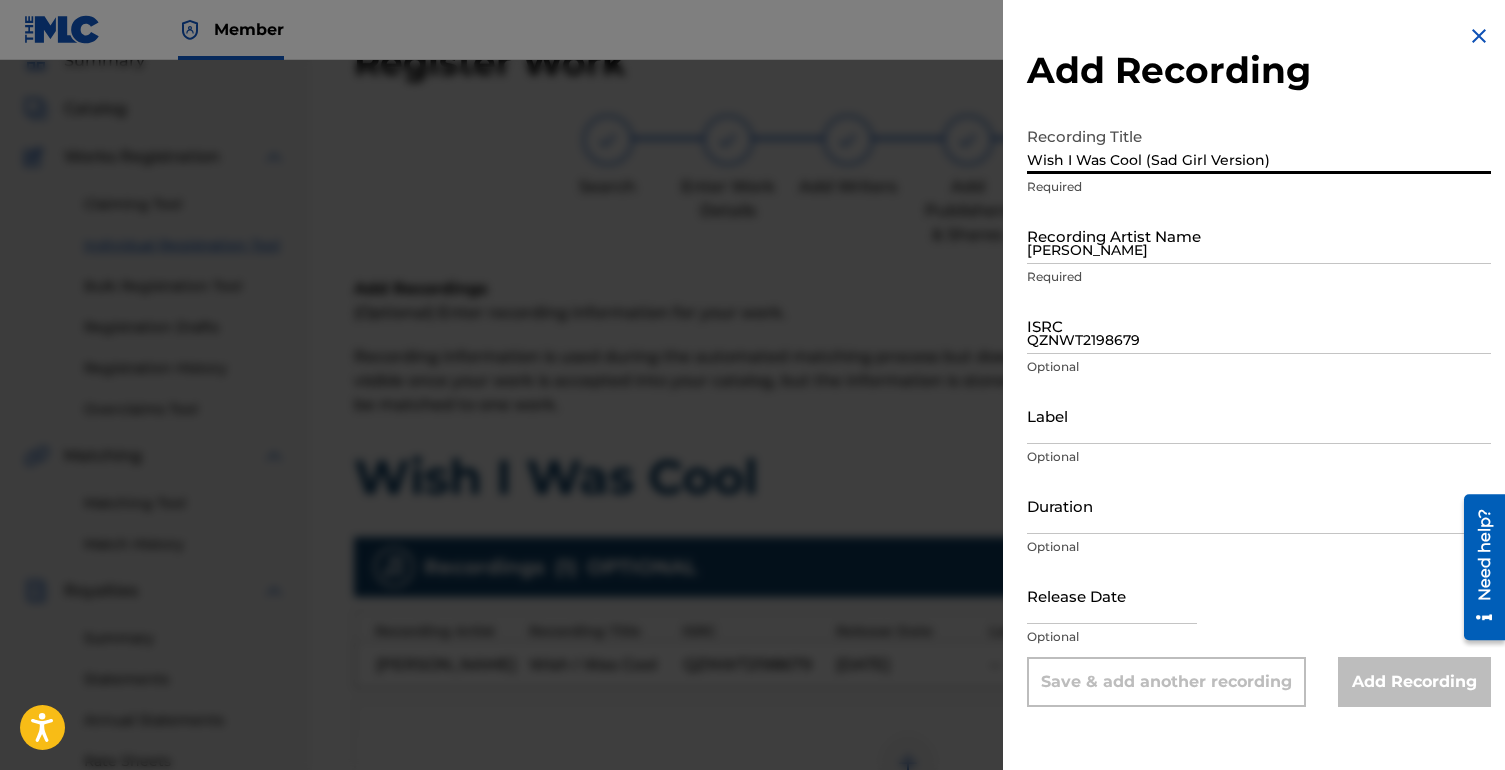 type on "Wish I Was Cool (Sad Girl Version)" 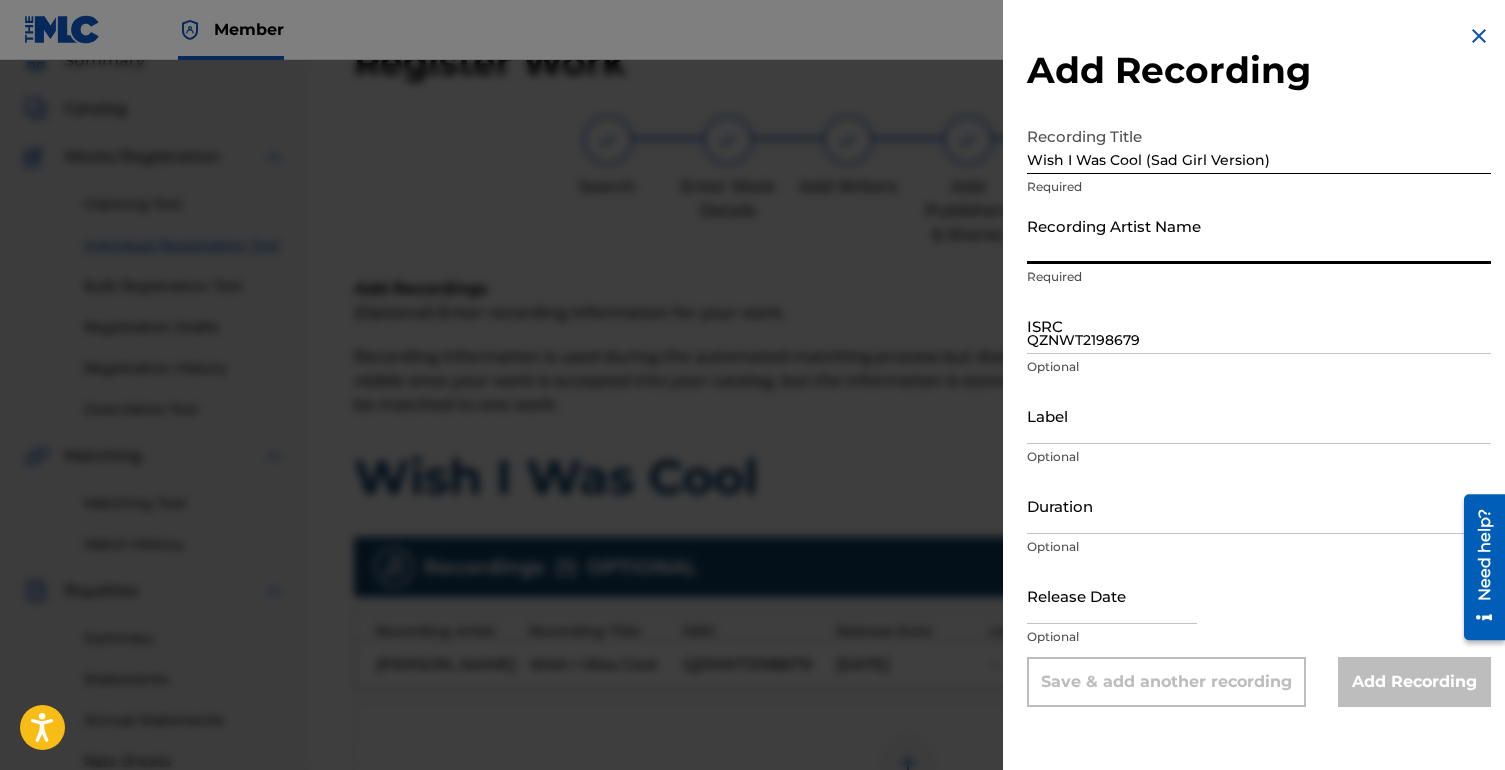 type on "[PERSON_NAME]" 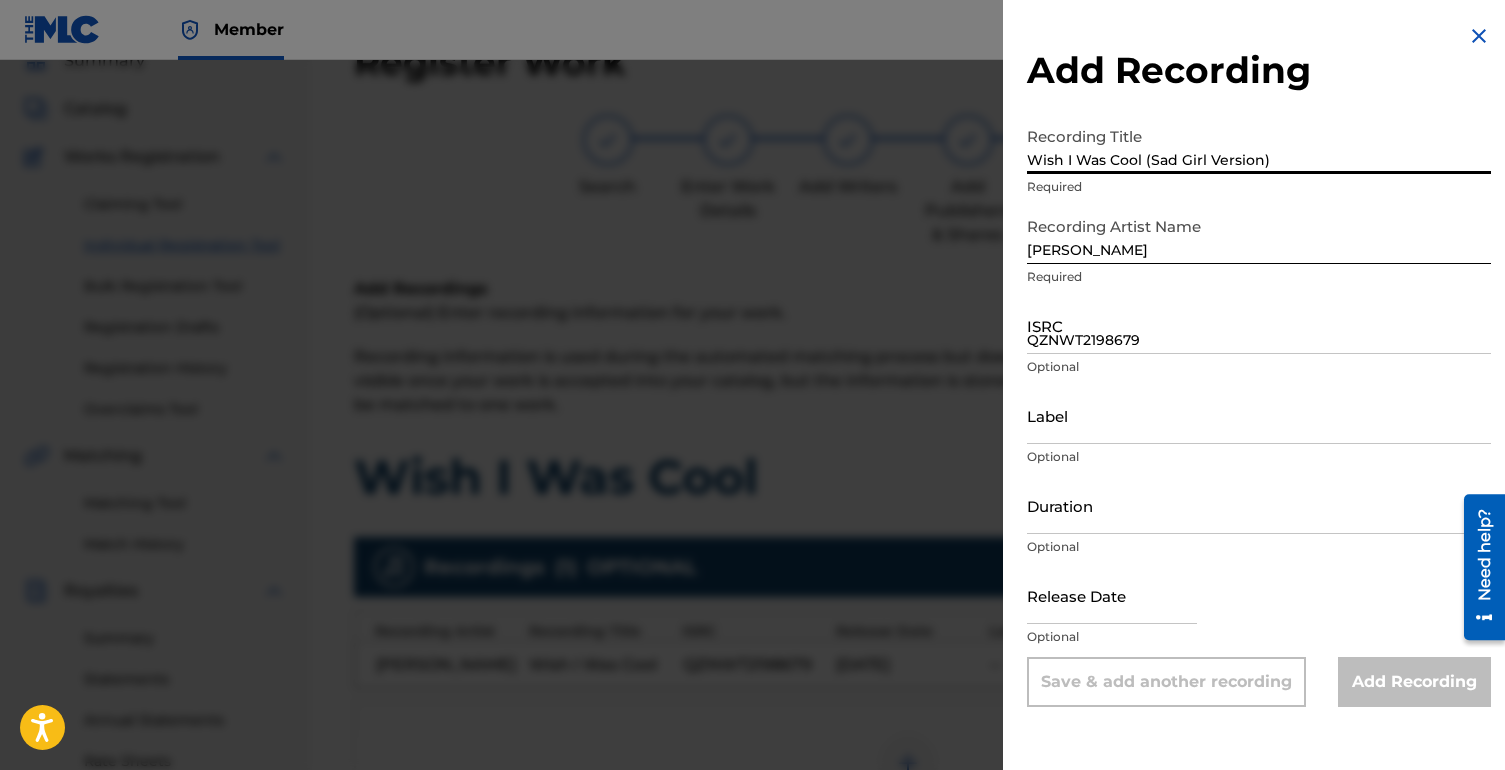click on "Wish I Was Cool (Sad Girl Version)" at bounding box center [1259, 145] 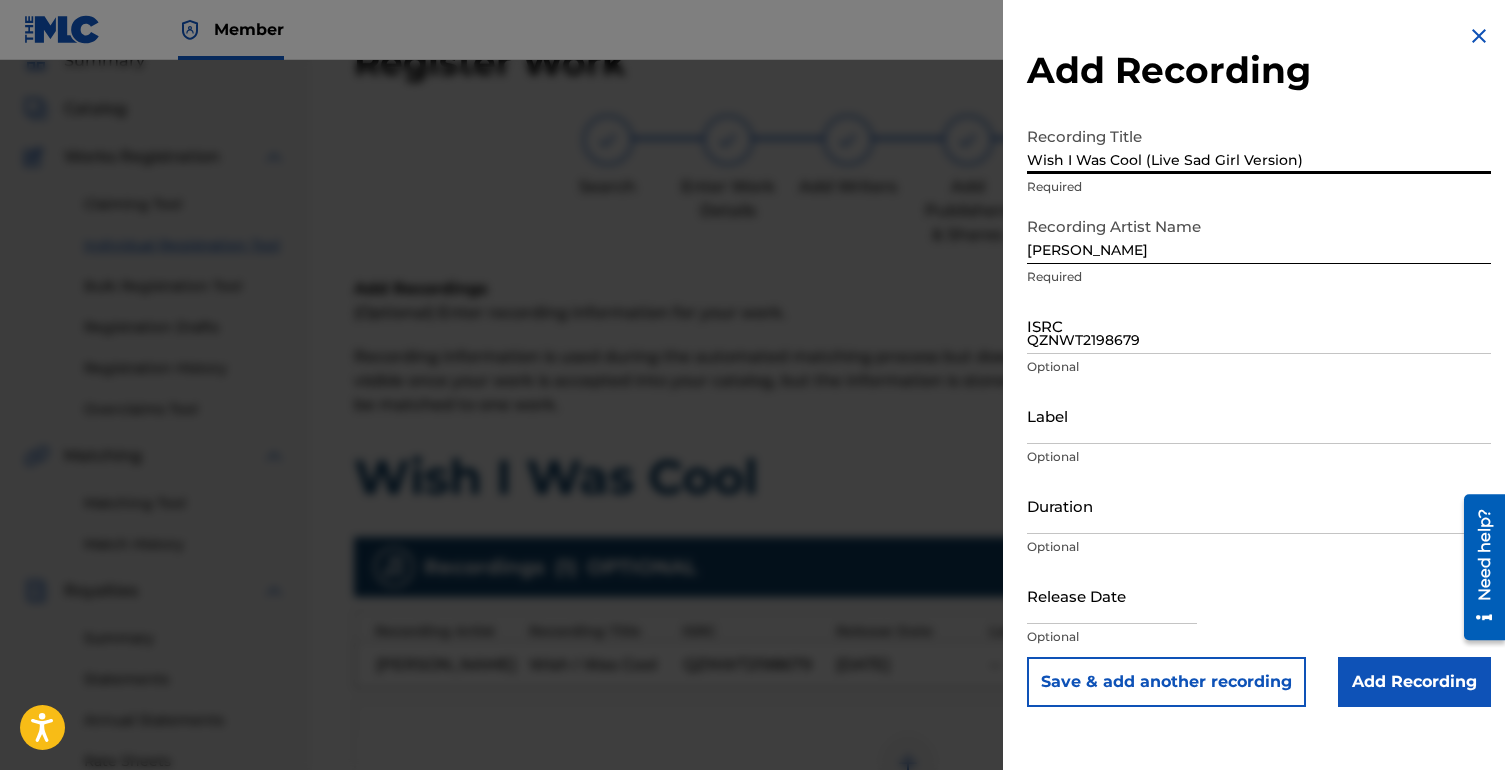 type on "Wish I Was Cool (Live Sad Girl Version)" 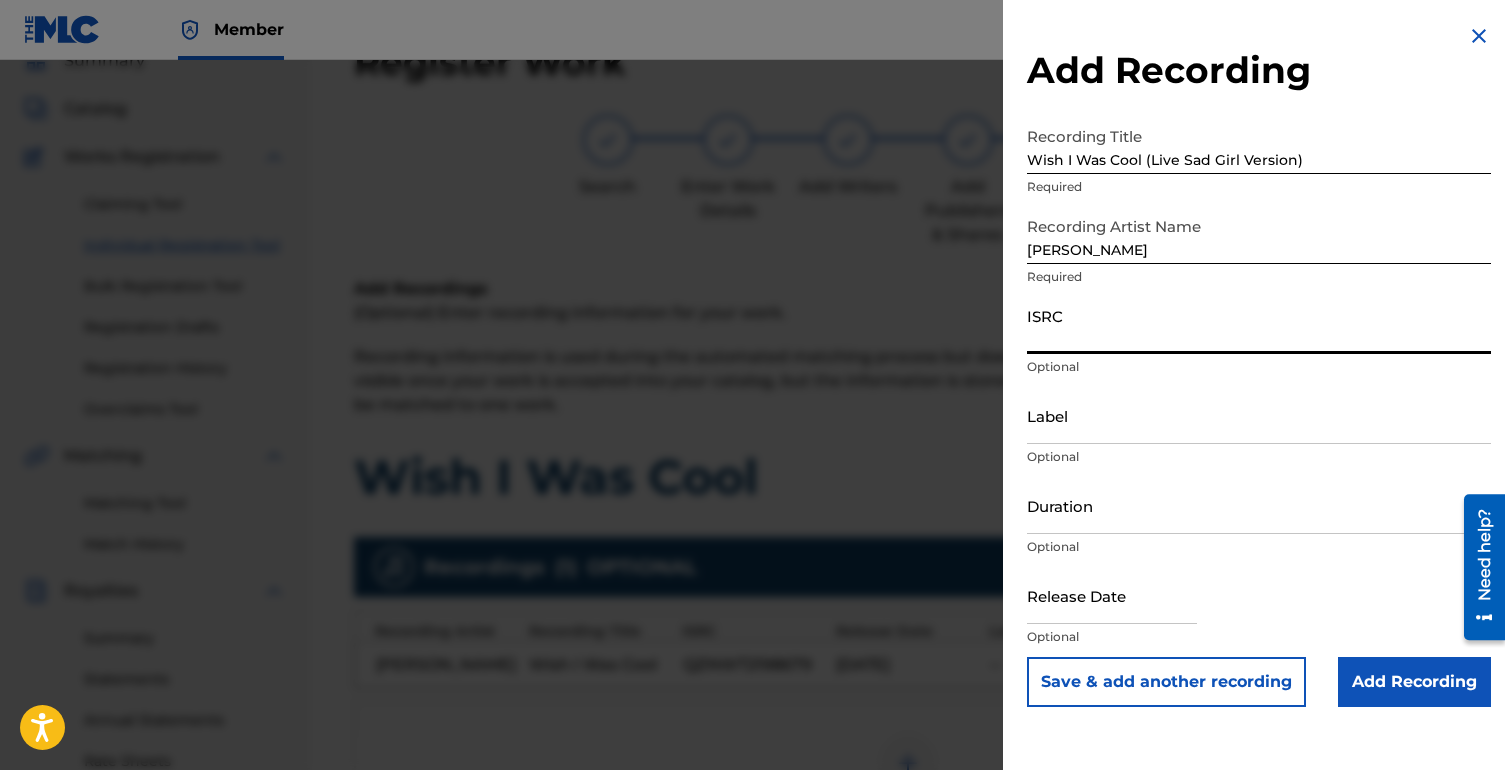 paste on "QZFYY2259673" 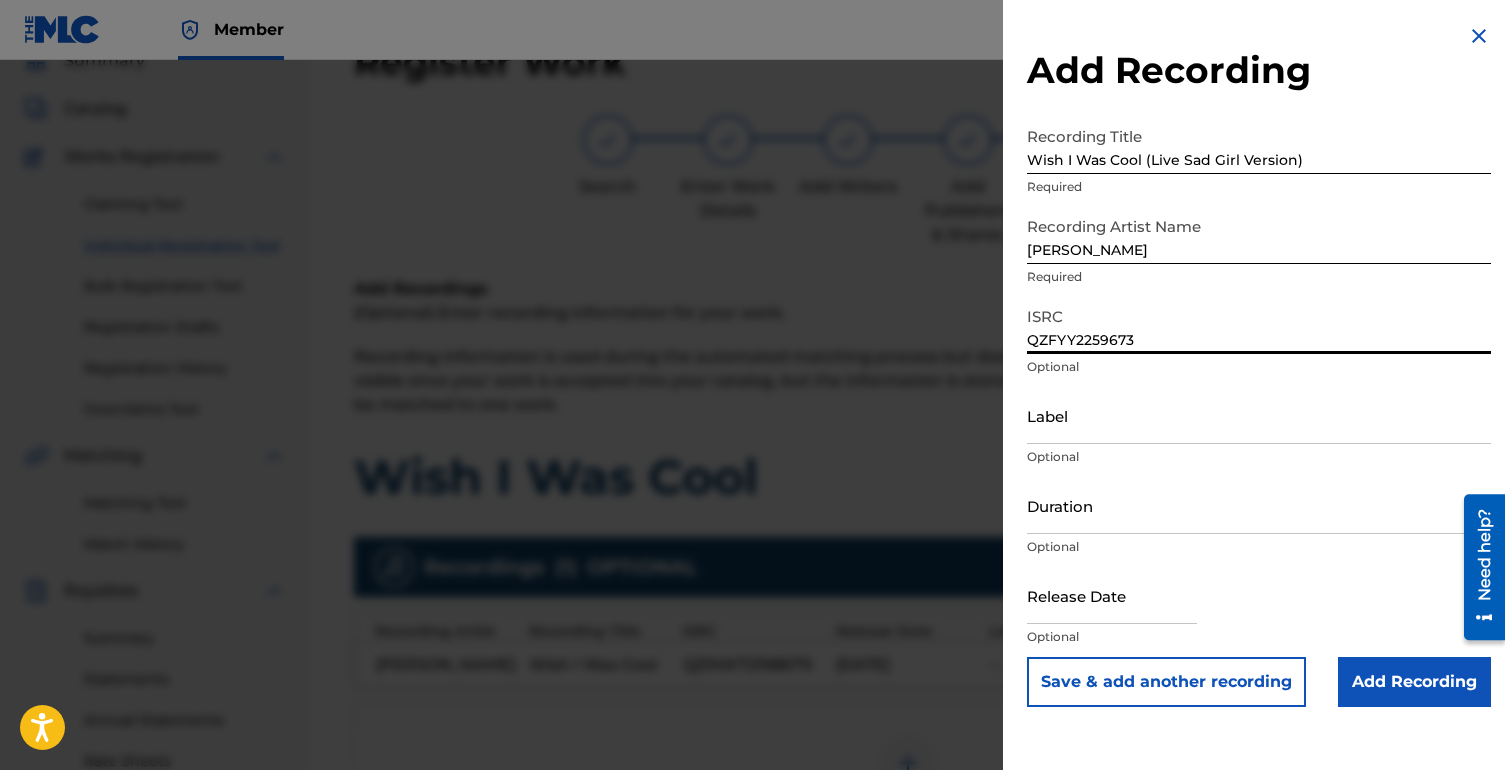 type on "QZFYY2259673" 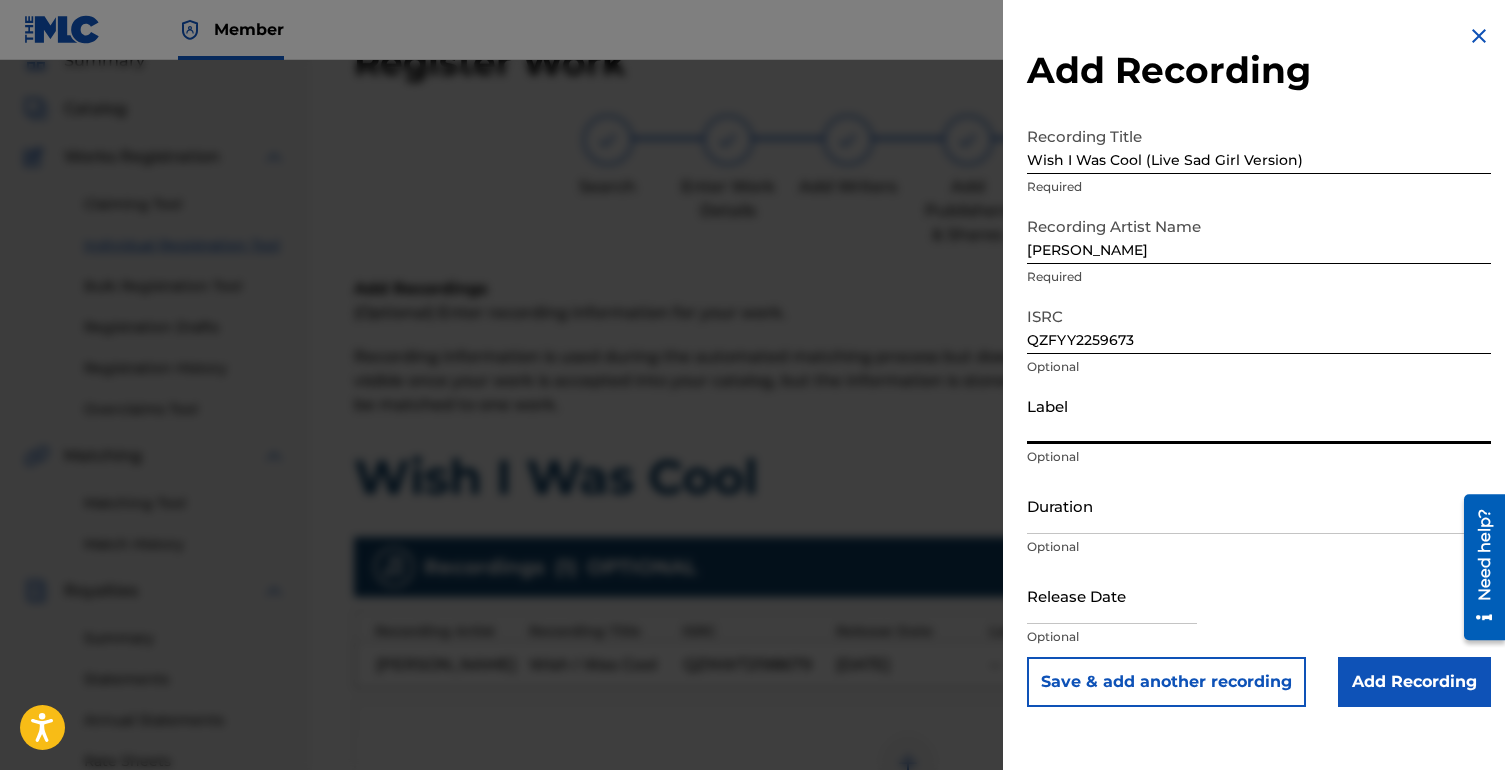 click on "Label" at bounding box center (1259, 415) 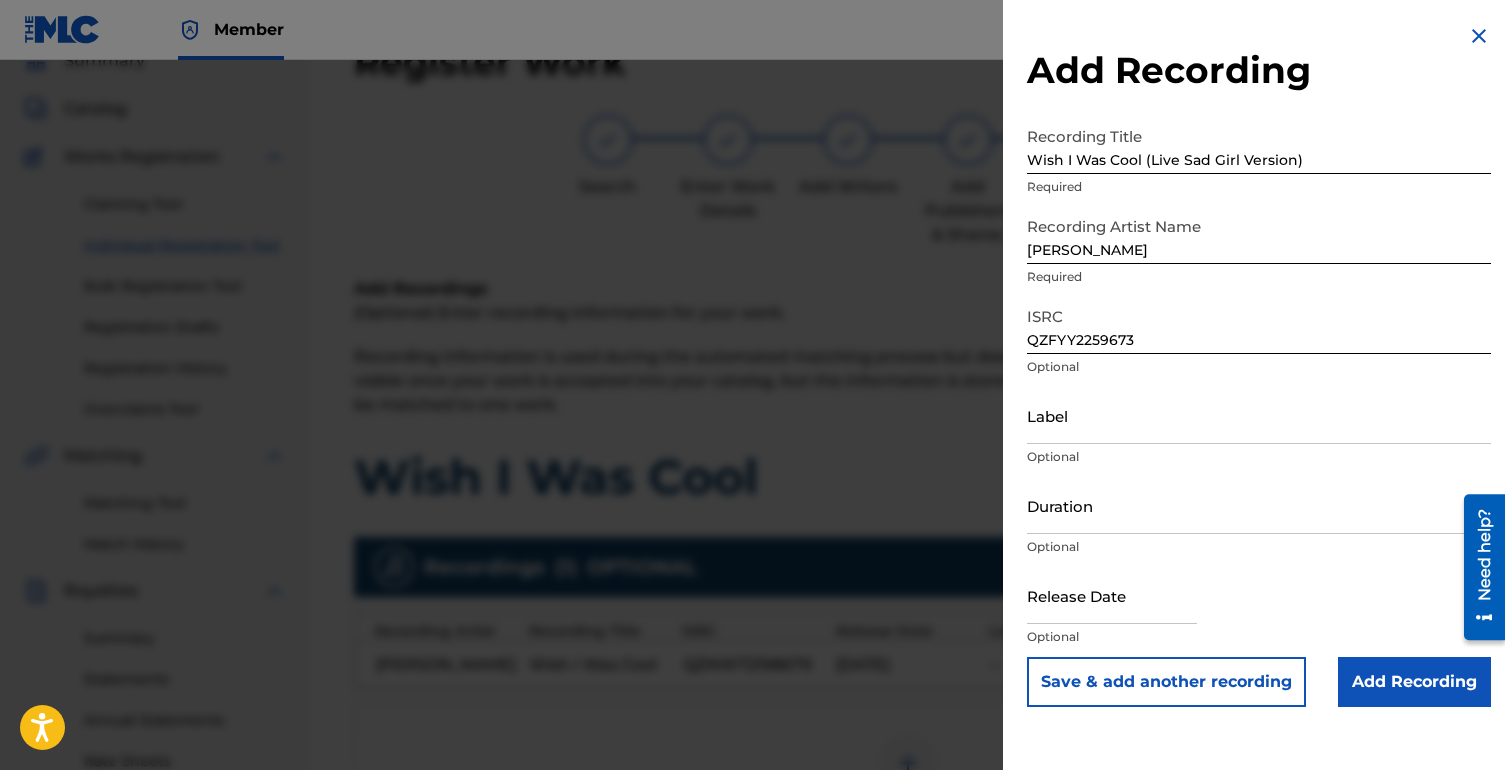 click at bounding box center (1112, 595) 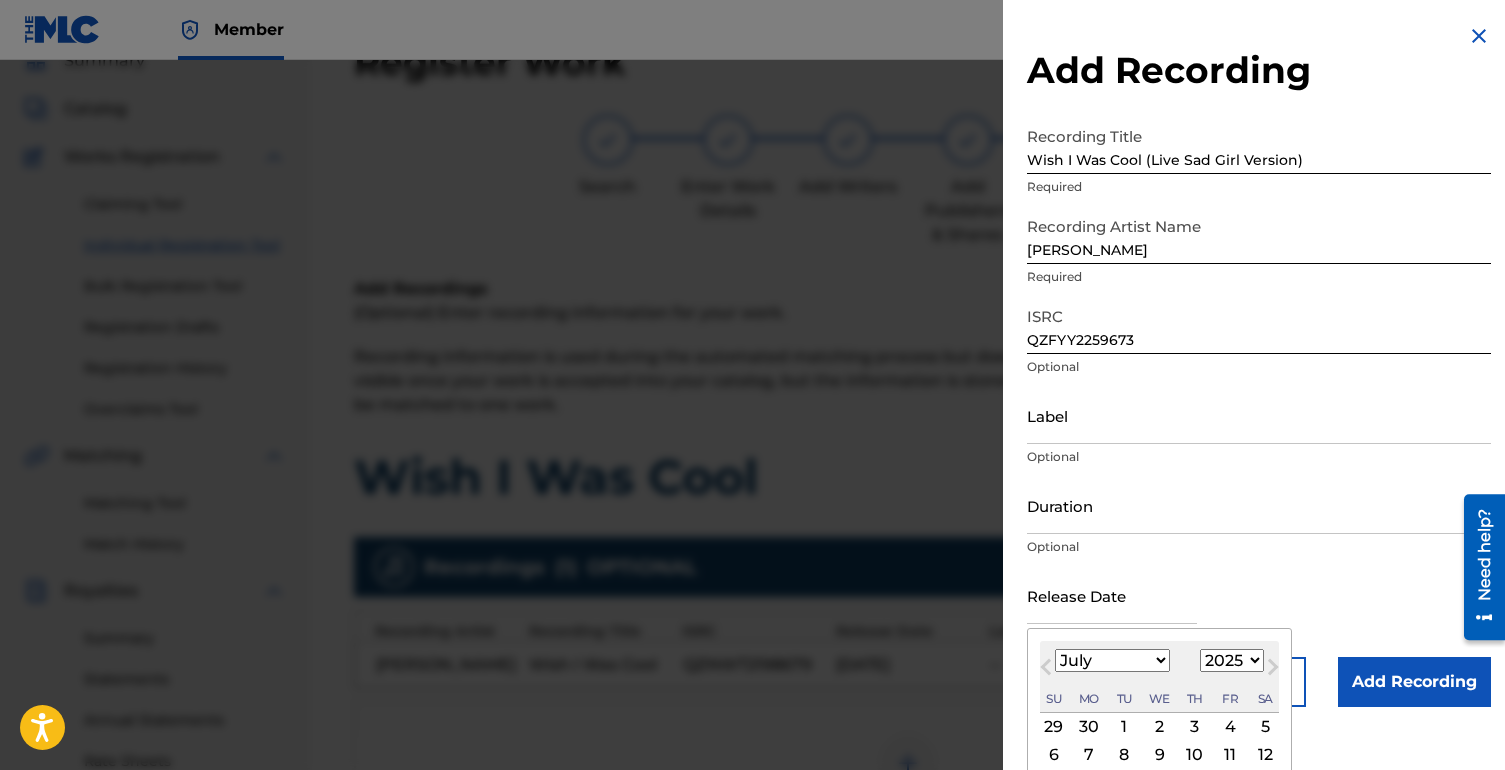 click on "January February March April May June July August September October November December" at bounding box center [1112, 660] 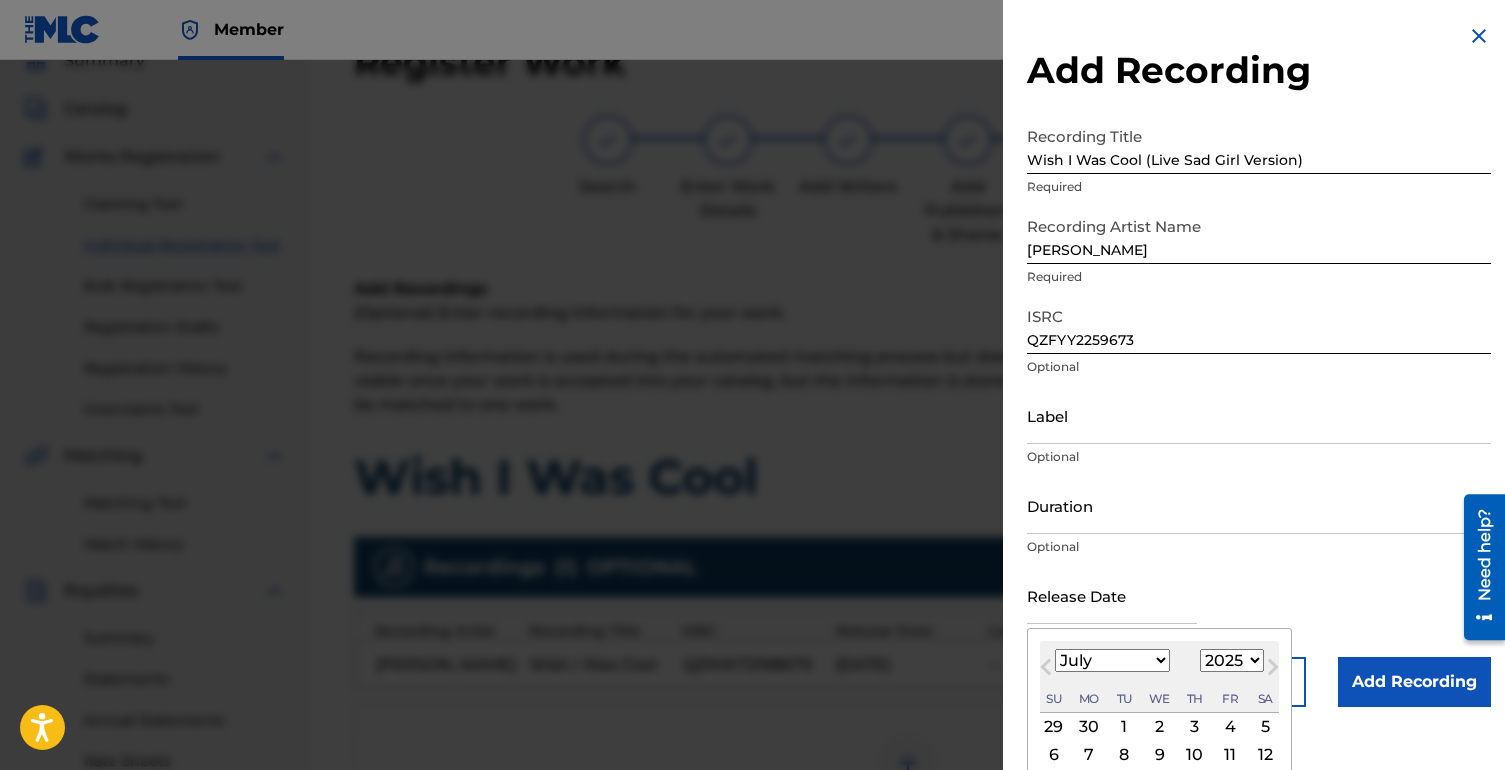 select on "0" 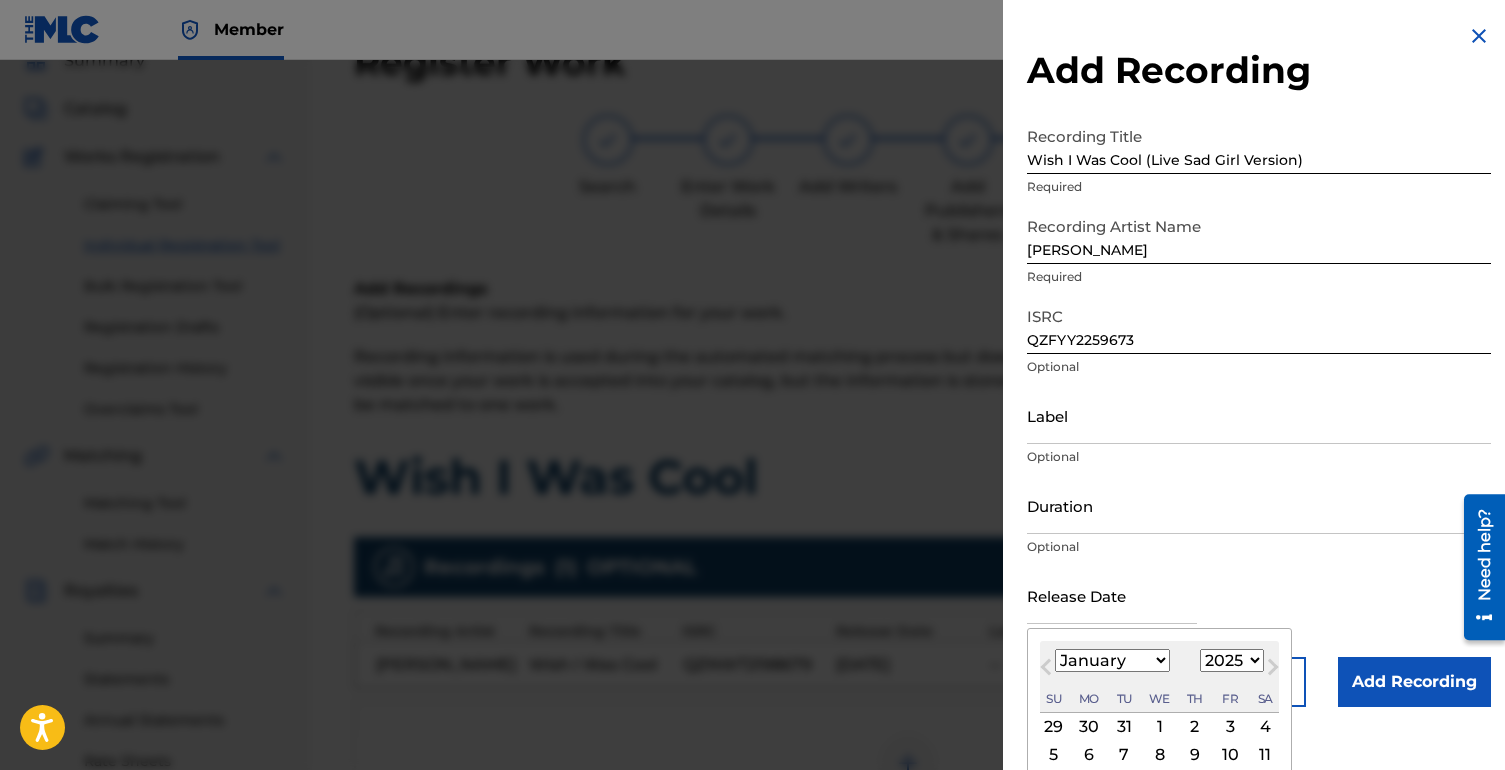 click on "1899 1900 1901 1902 1903 1904 1905 1906 1907 1908 1909 1910 1911 1912 1913 1914 1915 1916 1917 1918 1919 1920 1921 1922 1923 1924 1925 1926 1927 1928 1929 1930 1931 1932 1933 1934 1935 1936 1937 1938 1939 1940 1941 1942 1943 1944 1945 1946 1947 1948 1949 1950 1951 1952 1953 1954 1955 1956 1957 1958 1959 1960 1961 1962 1963 1964 1965 1966 1967 1968 1969 1970 1971 1972 1973 1974 1975 1976 1977 1978 1979 1980 1981 1982 1983 1984 1985 1986 1987 1988 1989 1990 1991 1992 1993 1994 1995 1996 1997 1998 1999 2000 2001 2002 2003 2004 2005 2006 2007 2008 2009 2010 2011 2012 2013 2014 2015 2016 2017 2018 2019 2020 2021 2022 2023 2024 2025 2026 2027 2028 2029 2030 2031 2032 2033 2034 2035 2036 2037 2038 2039 2040 2041 2042 2043 2044 2045 2046 2047 2048 2049 2050 2051 2052 2053 2054 2055 2056 2057 2058 2059 2060 2061 2062 2063 2064 2065 2066 2067 2068 2069 2070 2071 2072 2073 2074 2075 2076 2077 2078 2079 2080 2081 2082 2083 2084 2085 2086 2087 2088 2089 2090 2091 2092 2093 2094 2095 2096 2097 2098 2099 2100" at bounding box center [1232, 660] 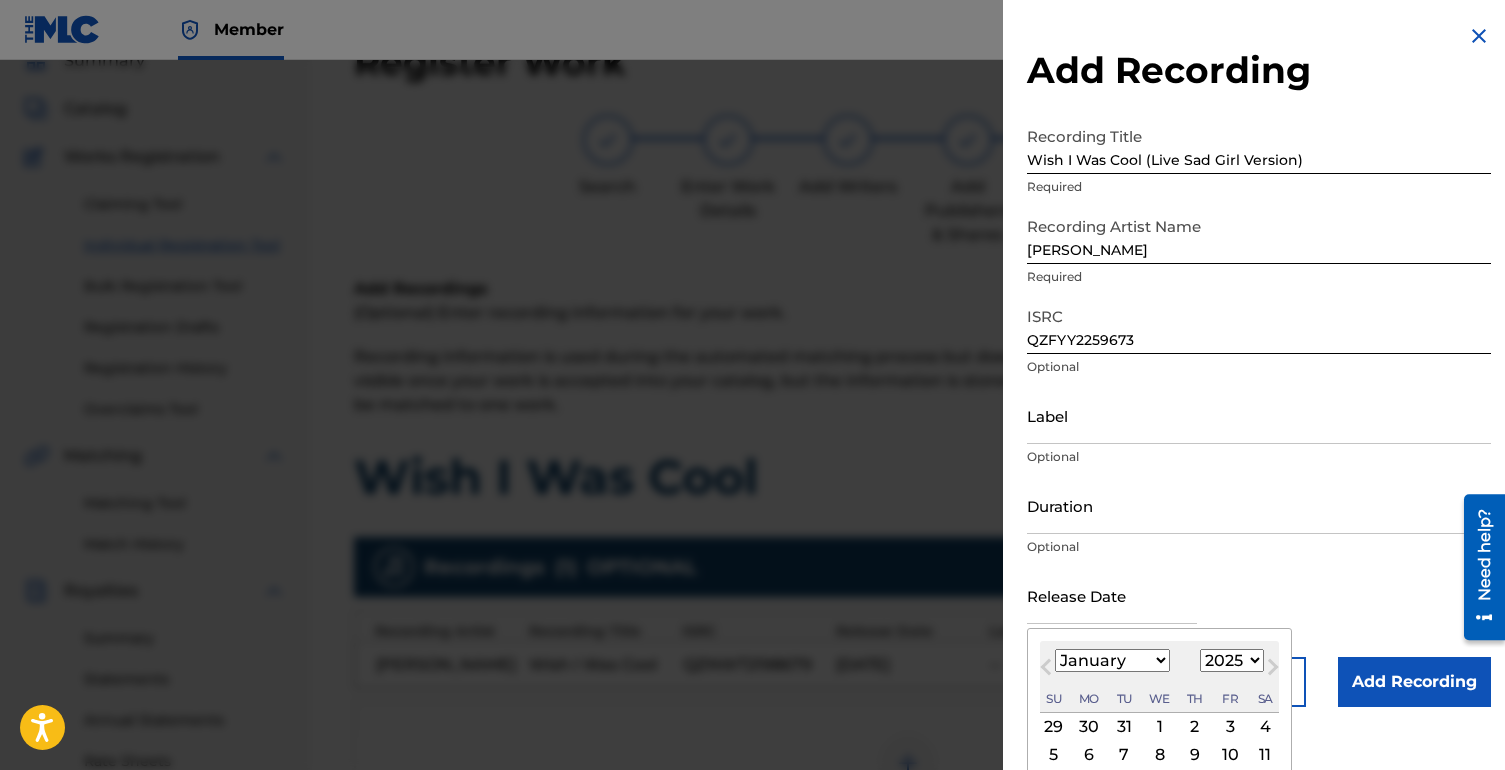 select on "2022" 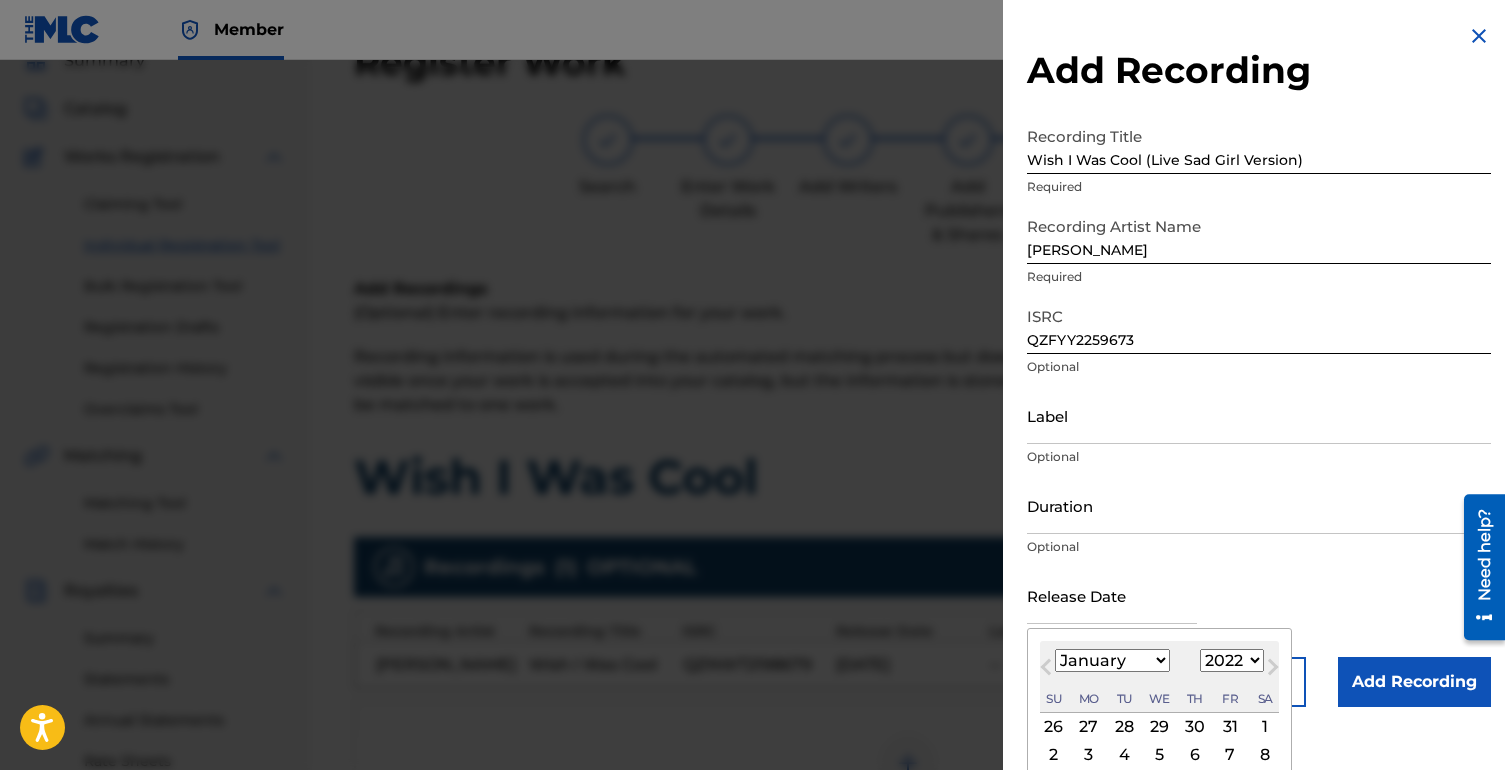 click on "7" at bounding box center (1230, 754) 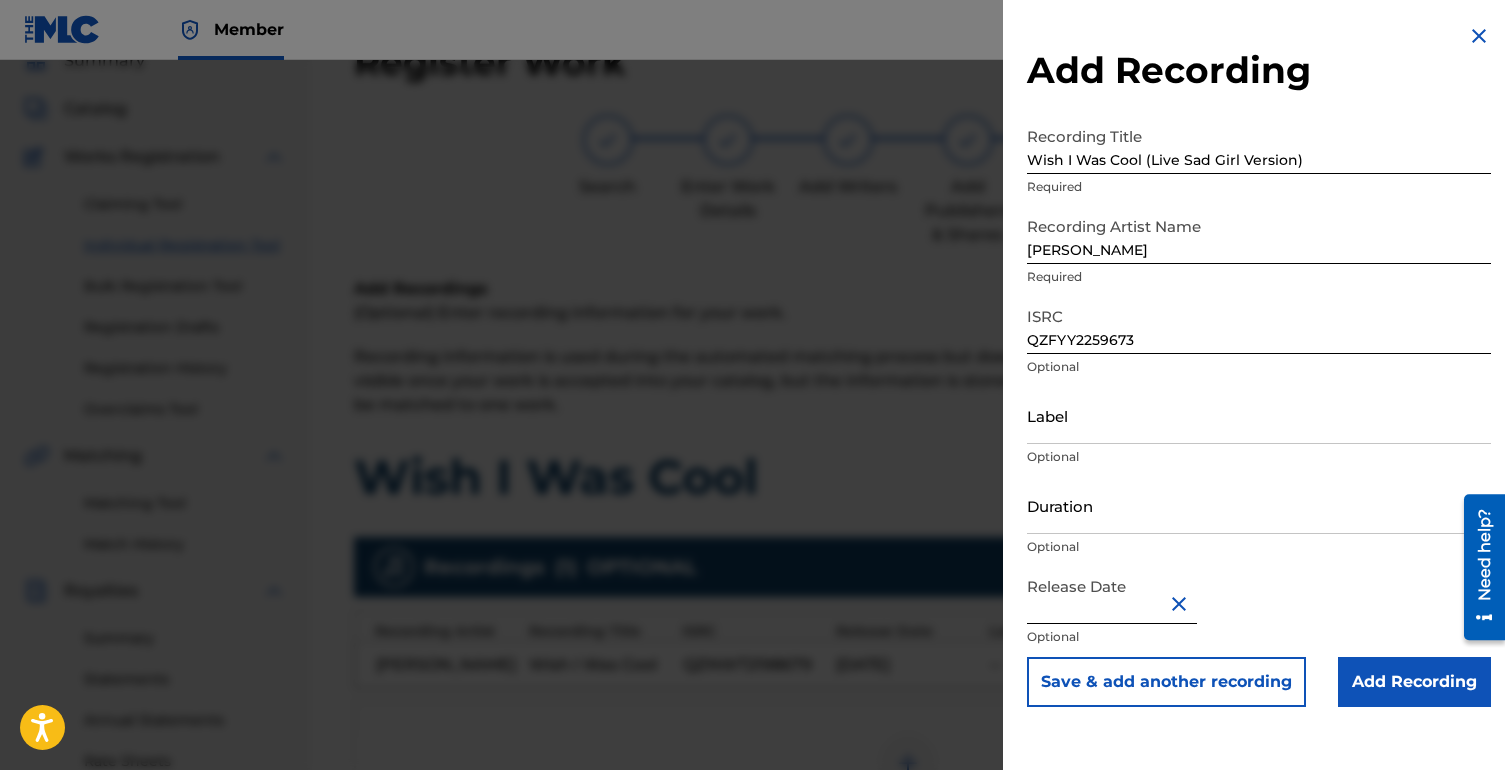 type on "[DATE]" 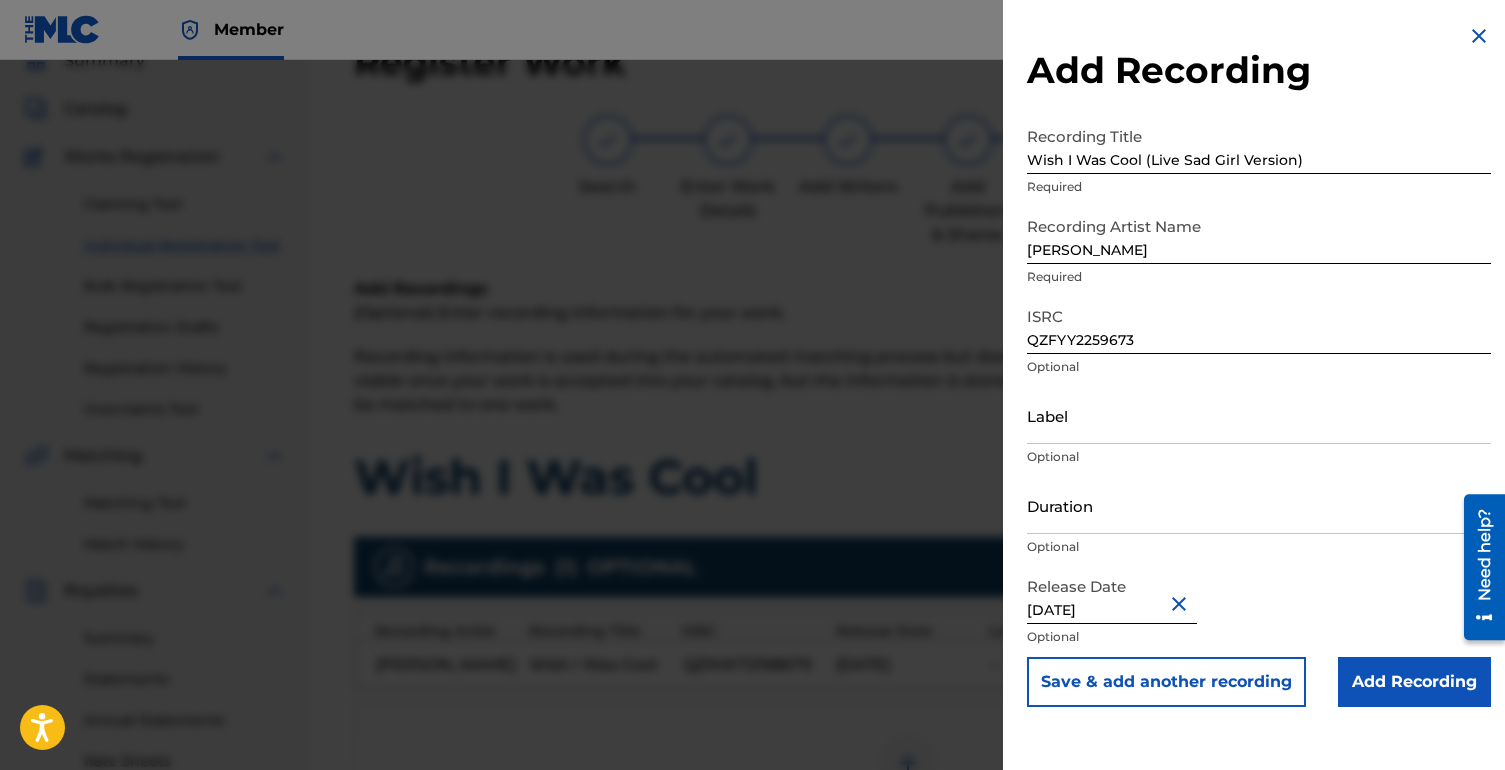 click on "Duration Optional" at bounding box center (1259, 522) 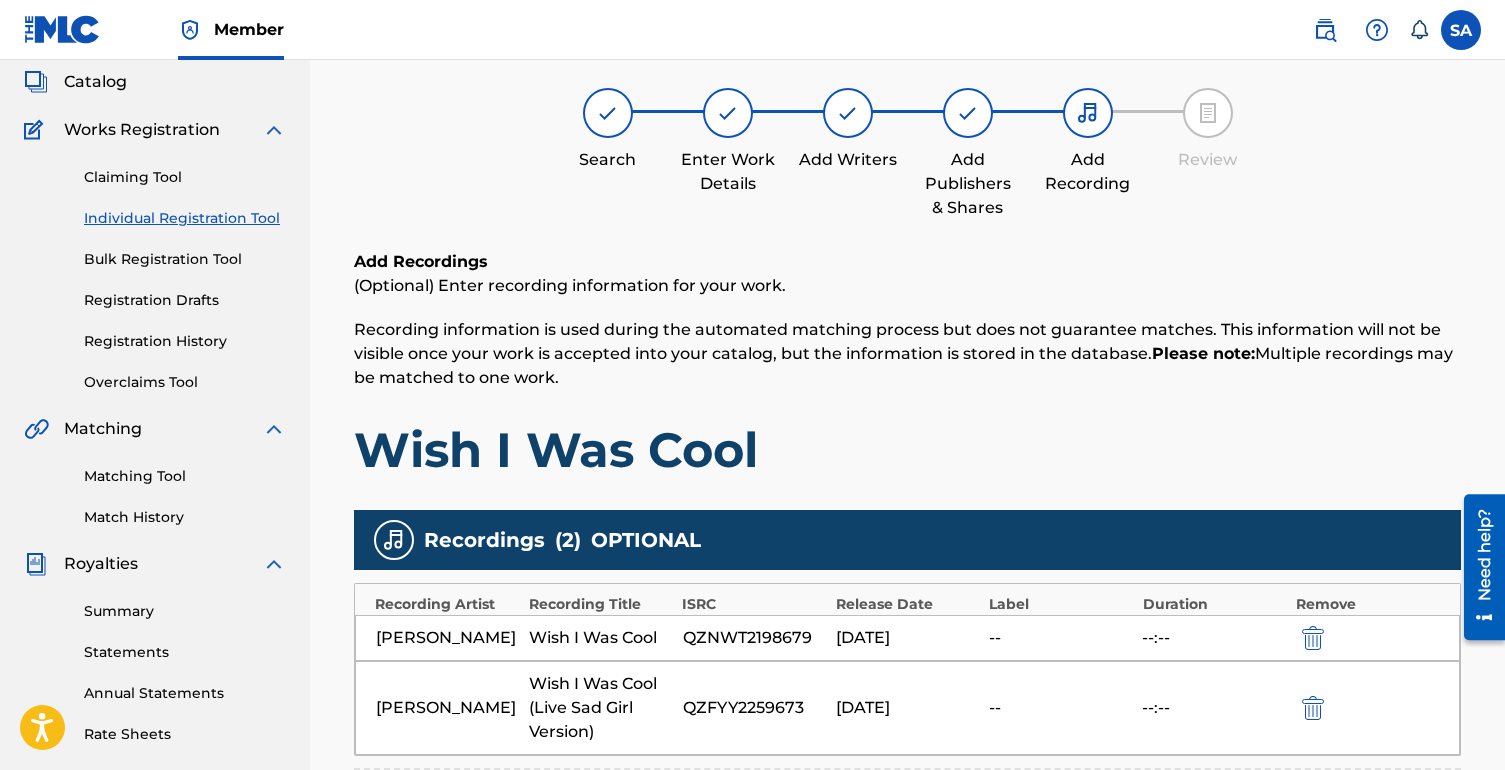 scroll, scrollTop: 0, scrollLeft: 0, axis: both 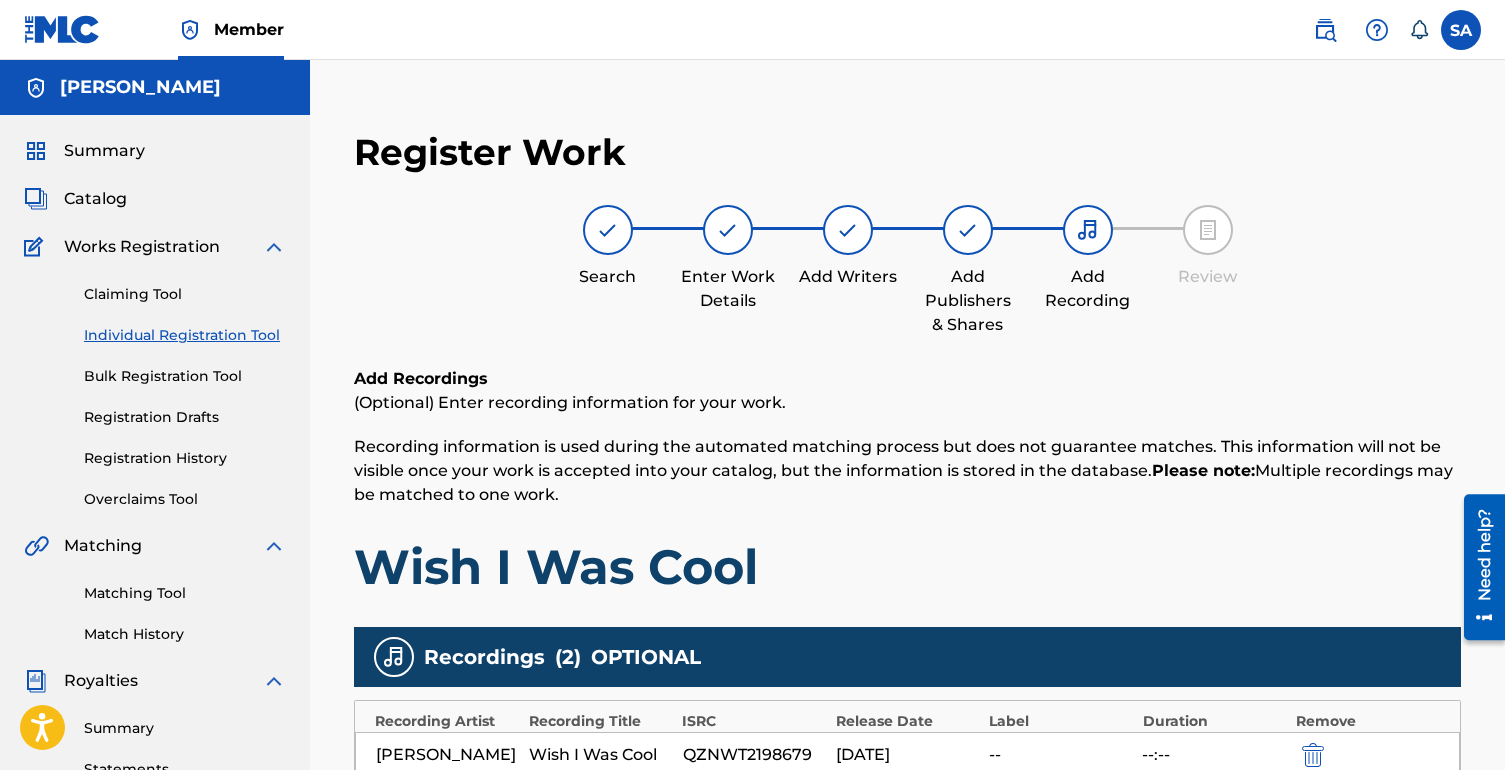click at bounding box center (728, 230) 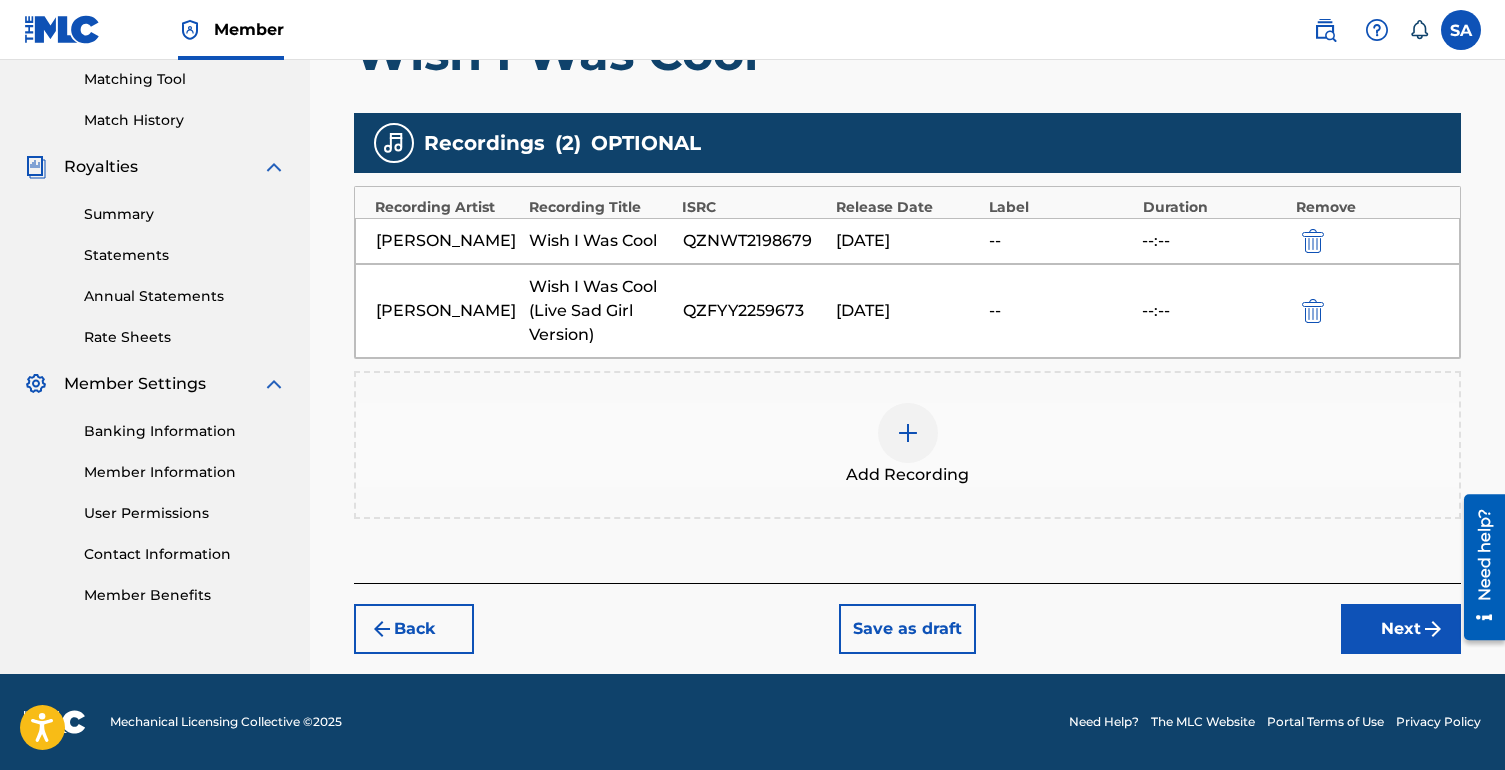 click on "Back" at bounding box center (414, 629) 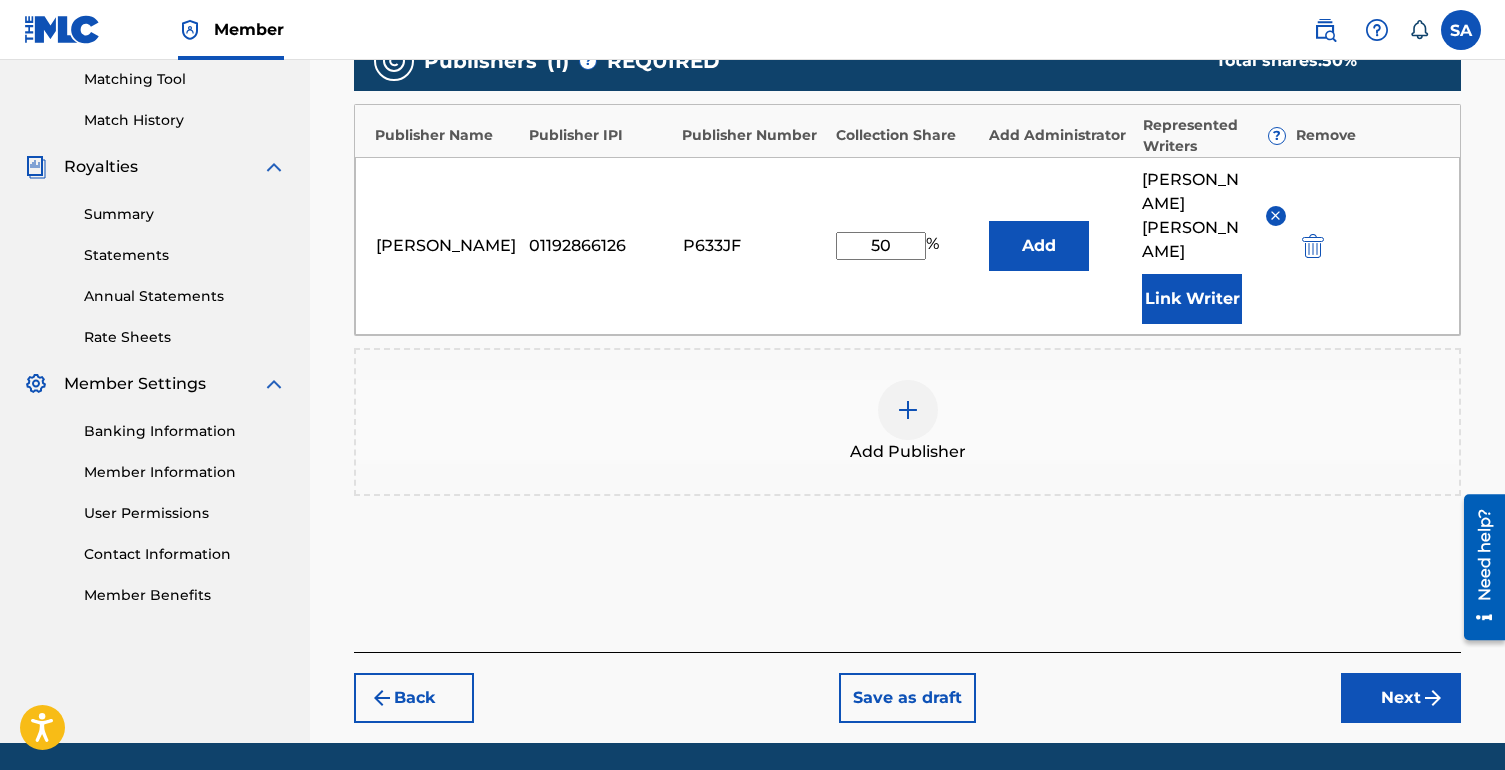 scroll, scrollTop: 516, scrollLeft: 0, axis: vertical 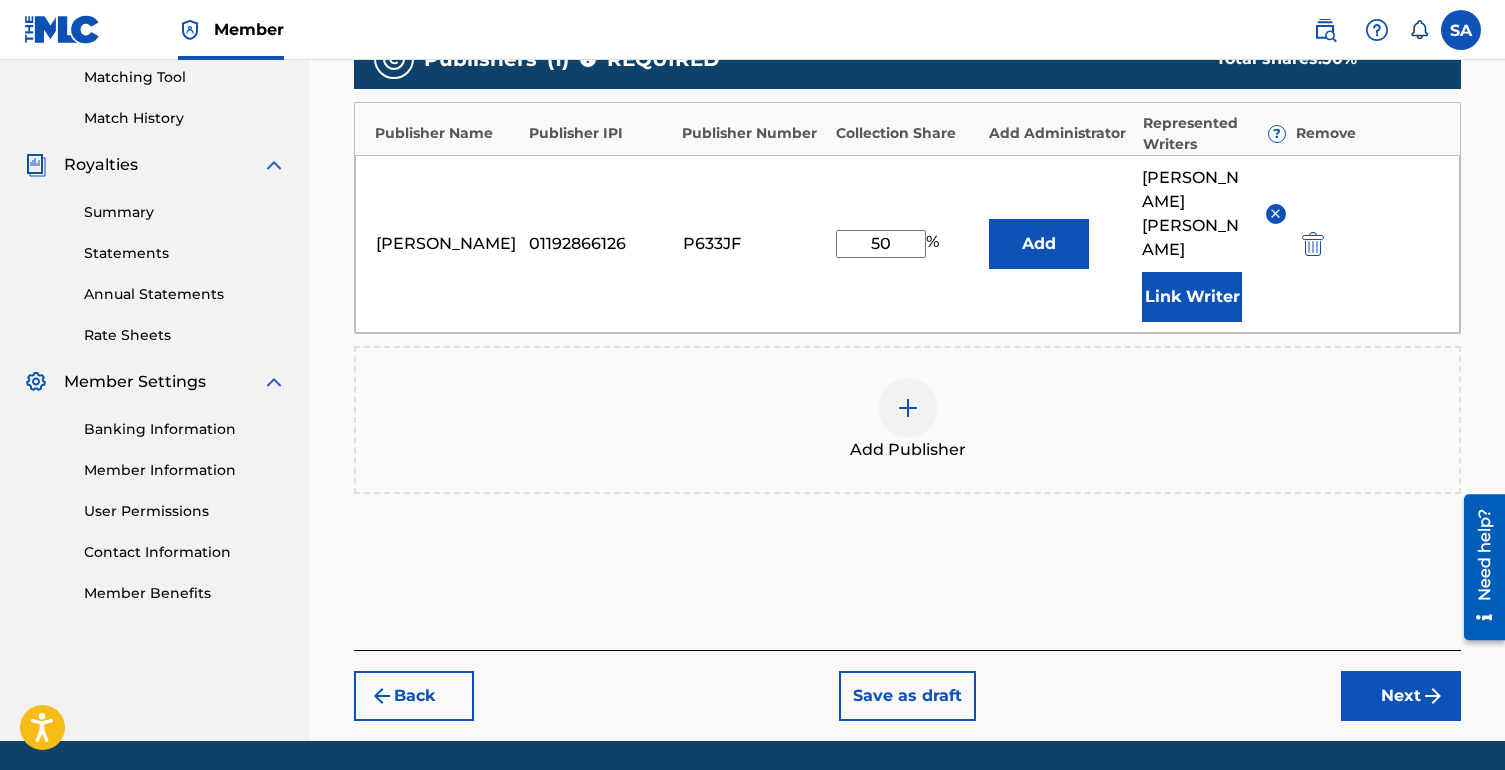 click on "Back" at bounding box center (414, 696) 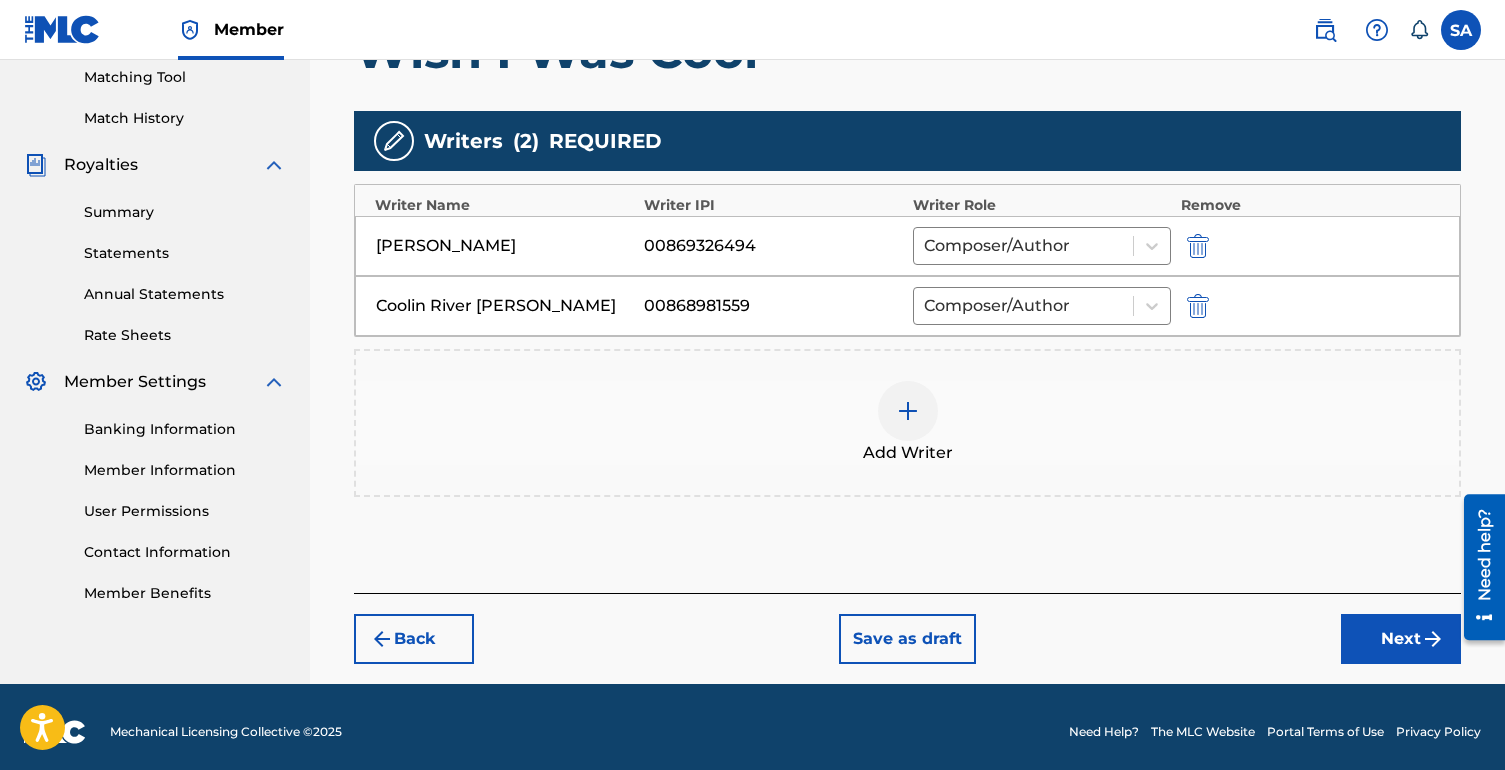 click on "Back" at bounding box center [414, 639] 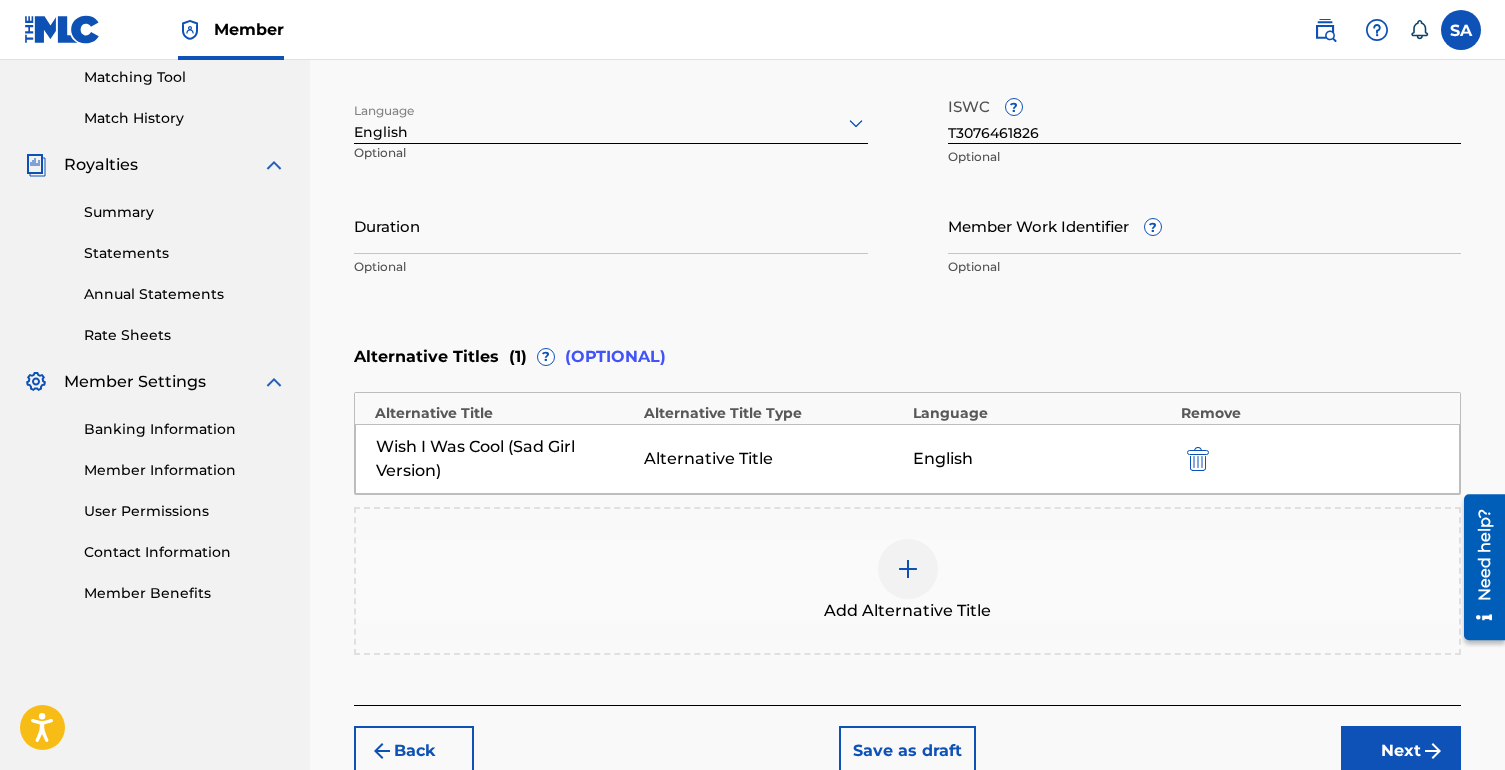 click on "Wish I Was Cool (Sad Girl Version)" at bounding box center [505, 459] 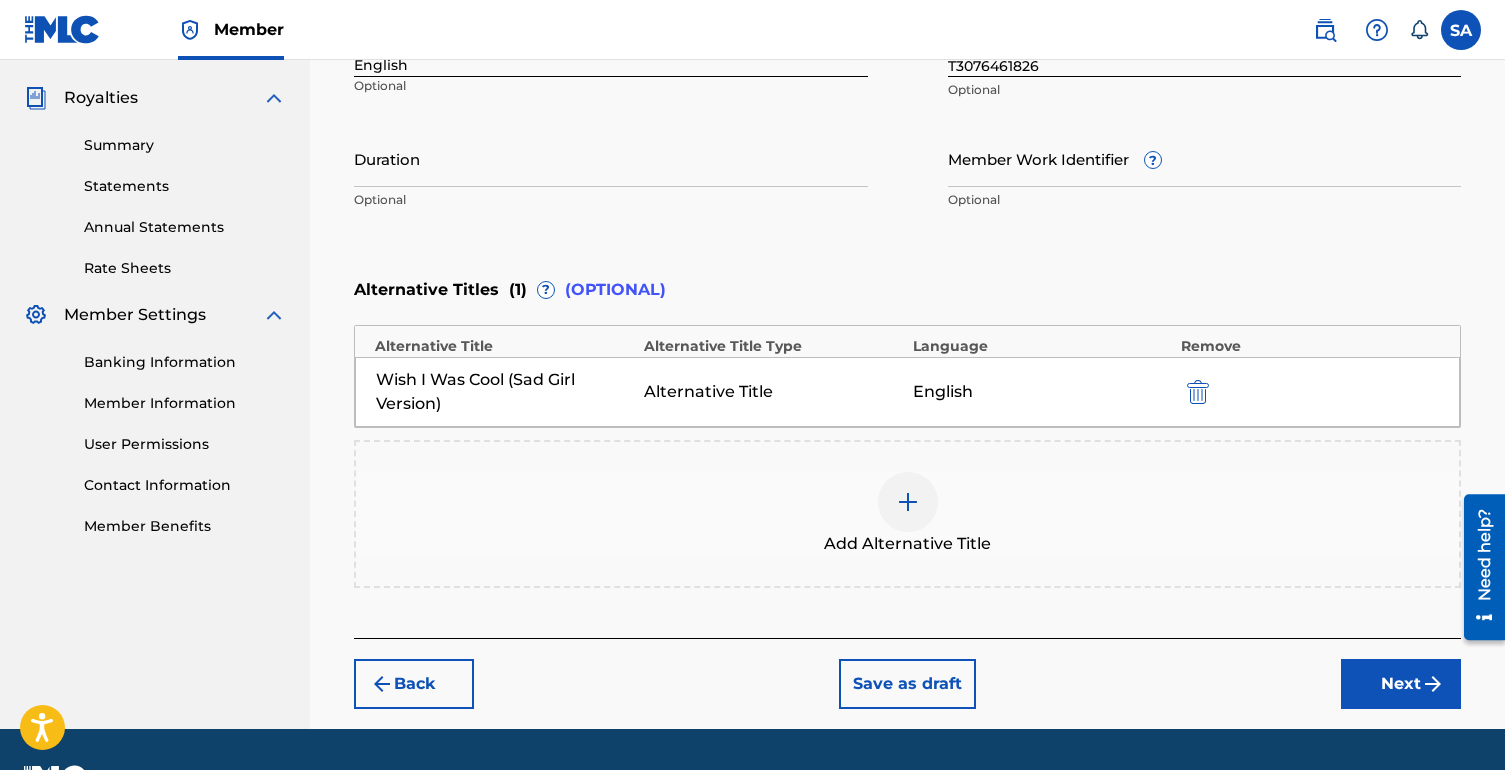 scroll, scrollTop: 581, scrollLeft: 0, axis: vertical 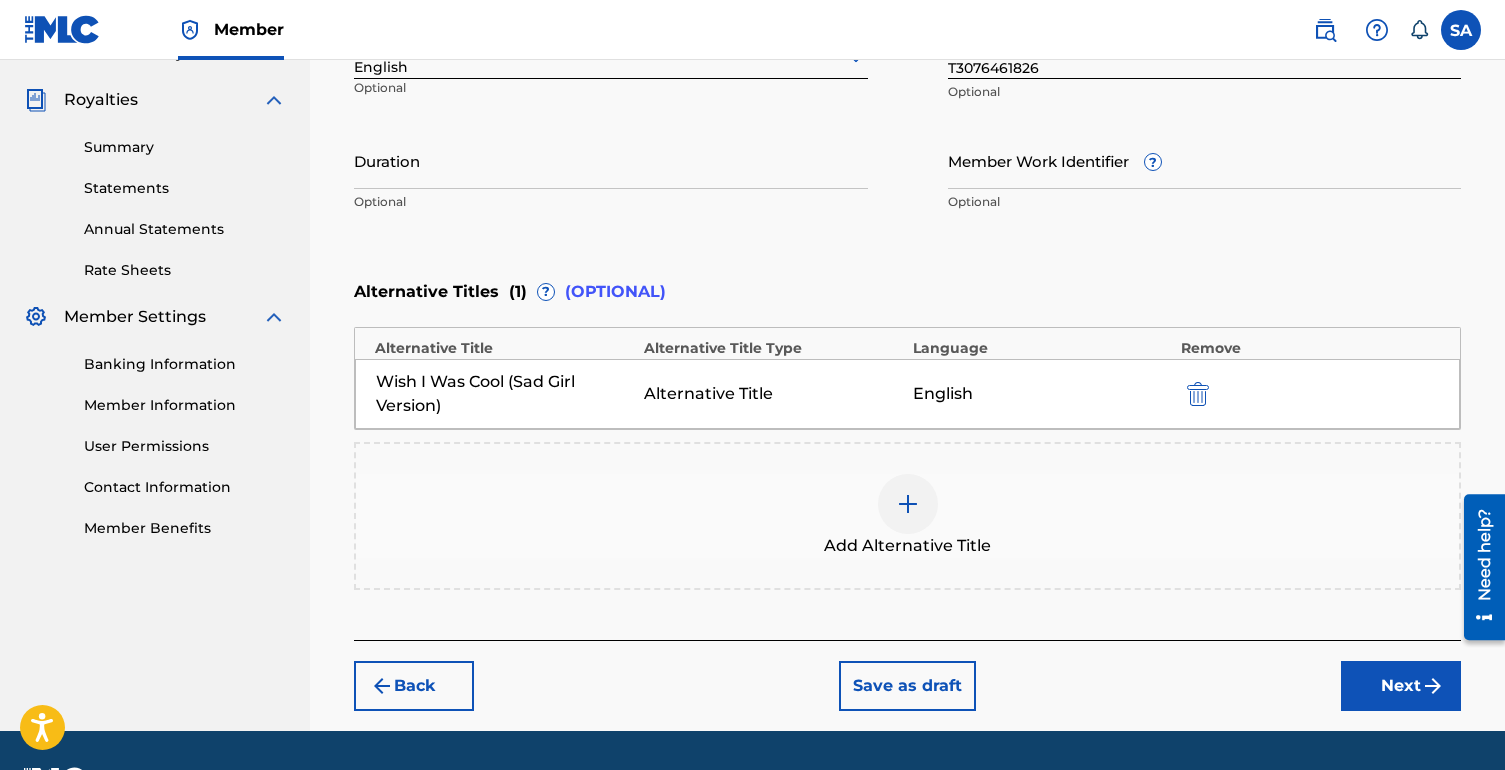 click on "Wish I Was Cool (Sad Girl Version)" at bounding box center [505, 394] 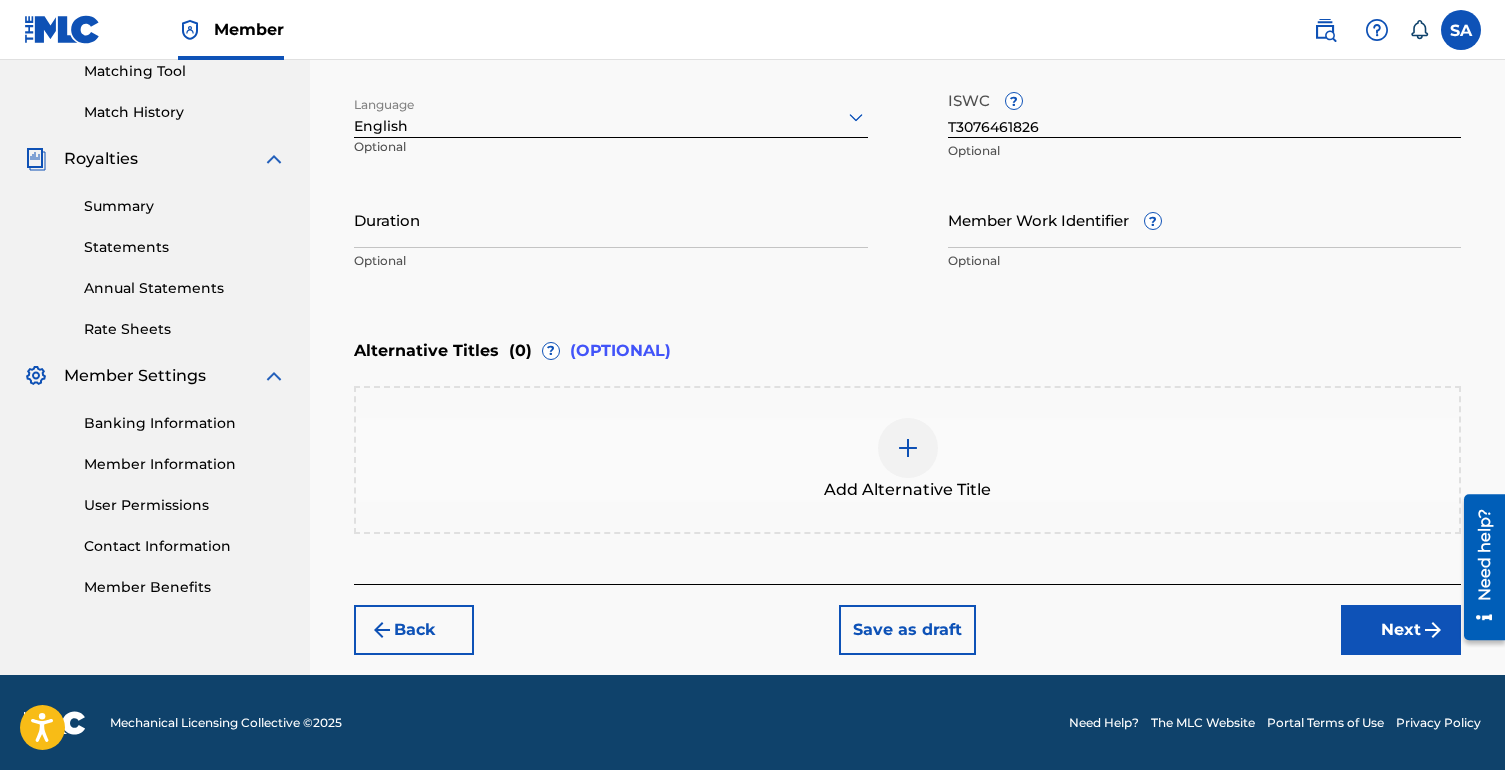 click at bounding box center (908, 448) 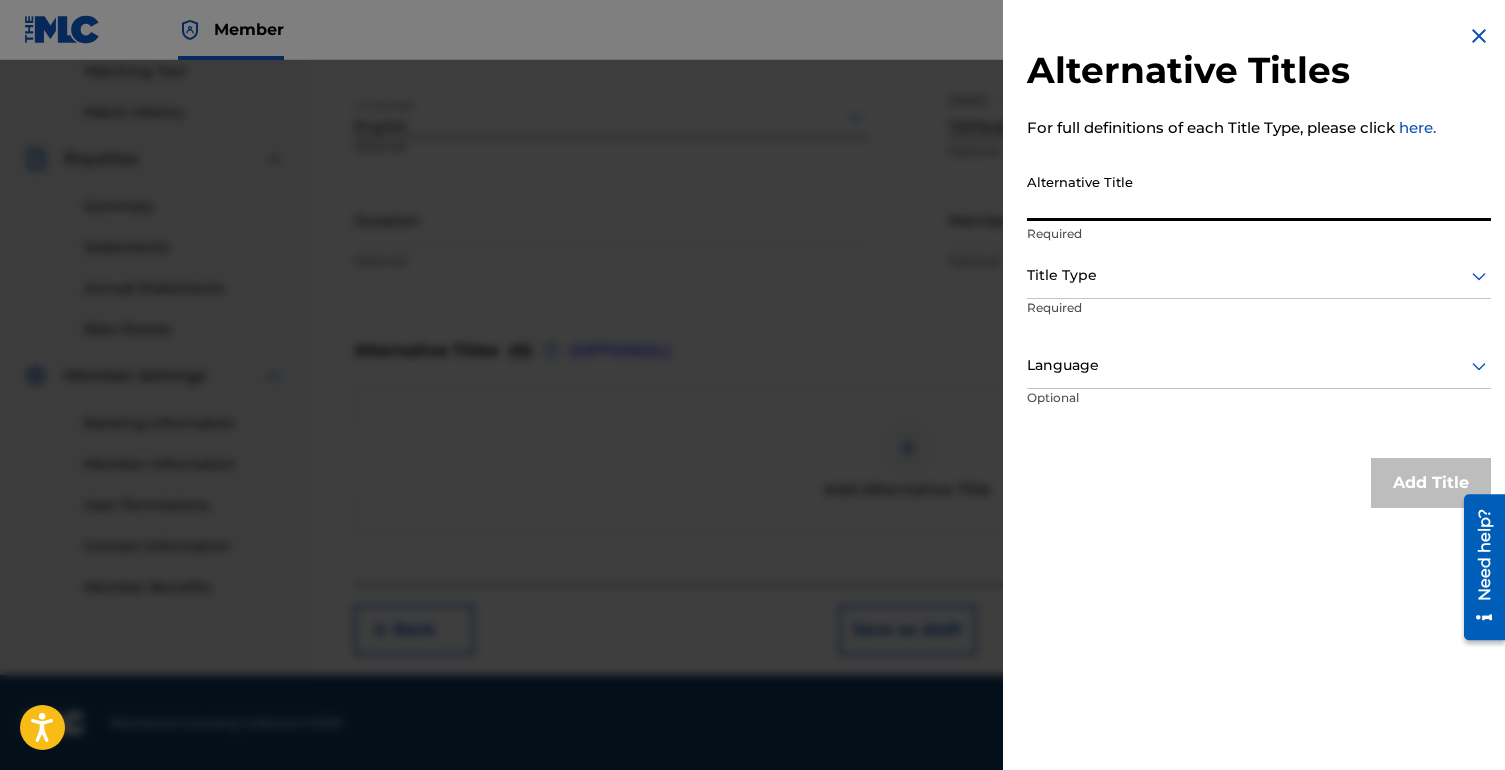 click on "Alternative Title" at bounding box center [1259, 192] 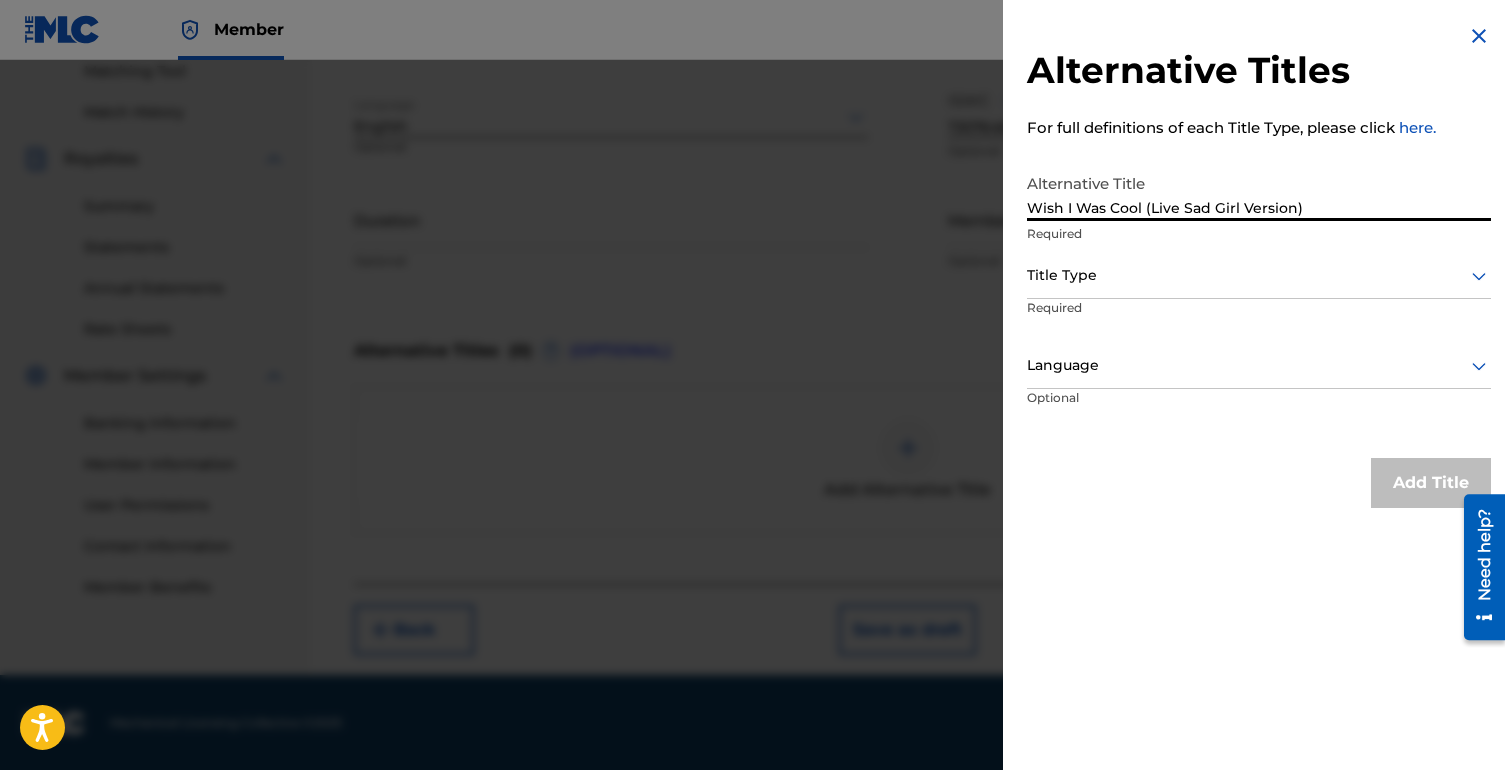 type on "Wish I Was Cool (Live Sad Girl Version)" 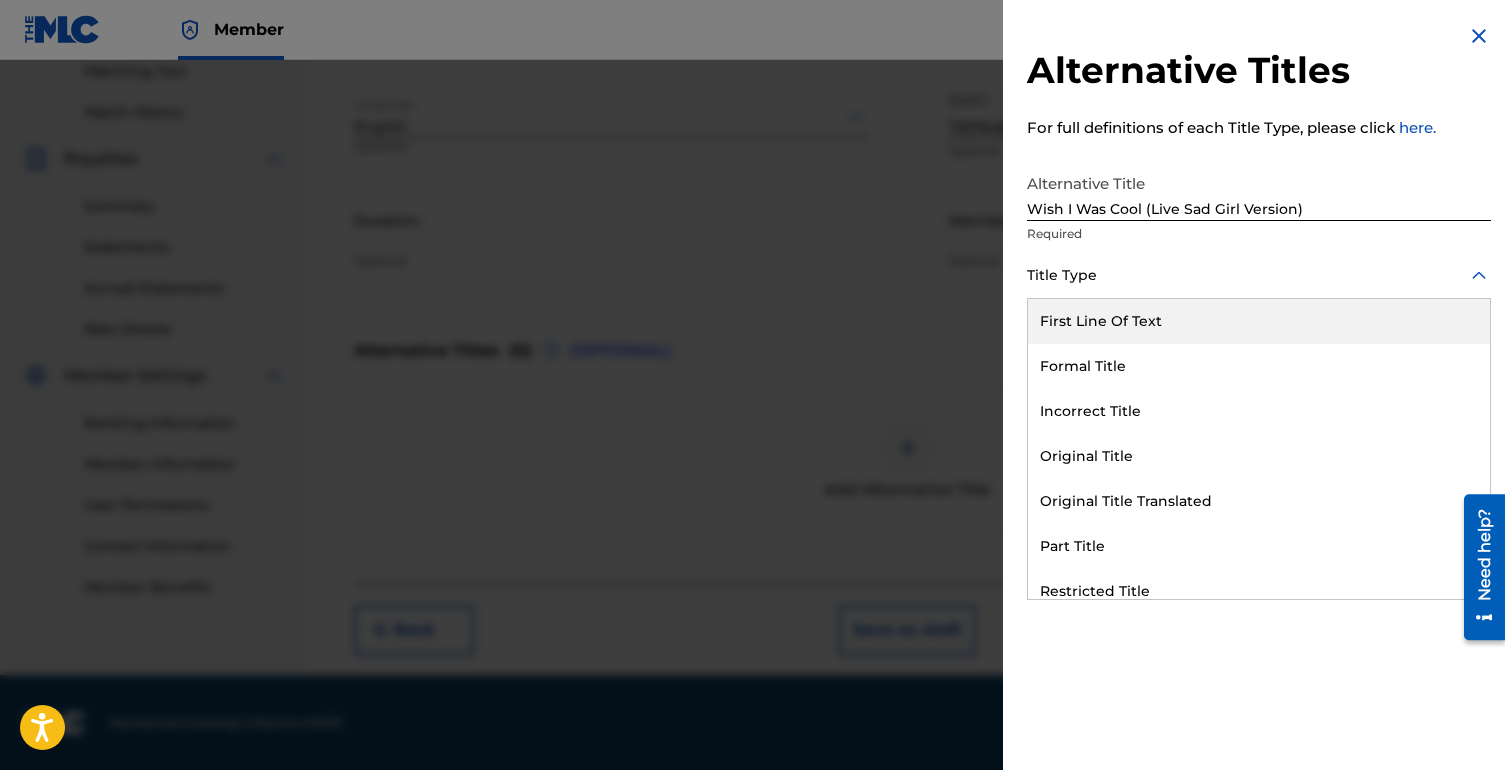 click at bounding box center [1259, 275] 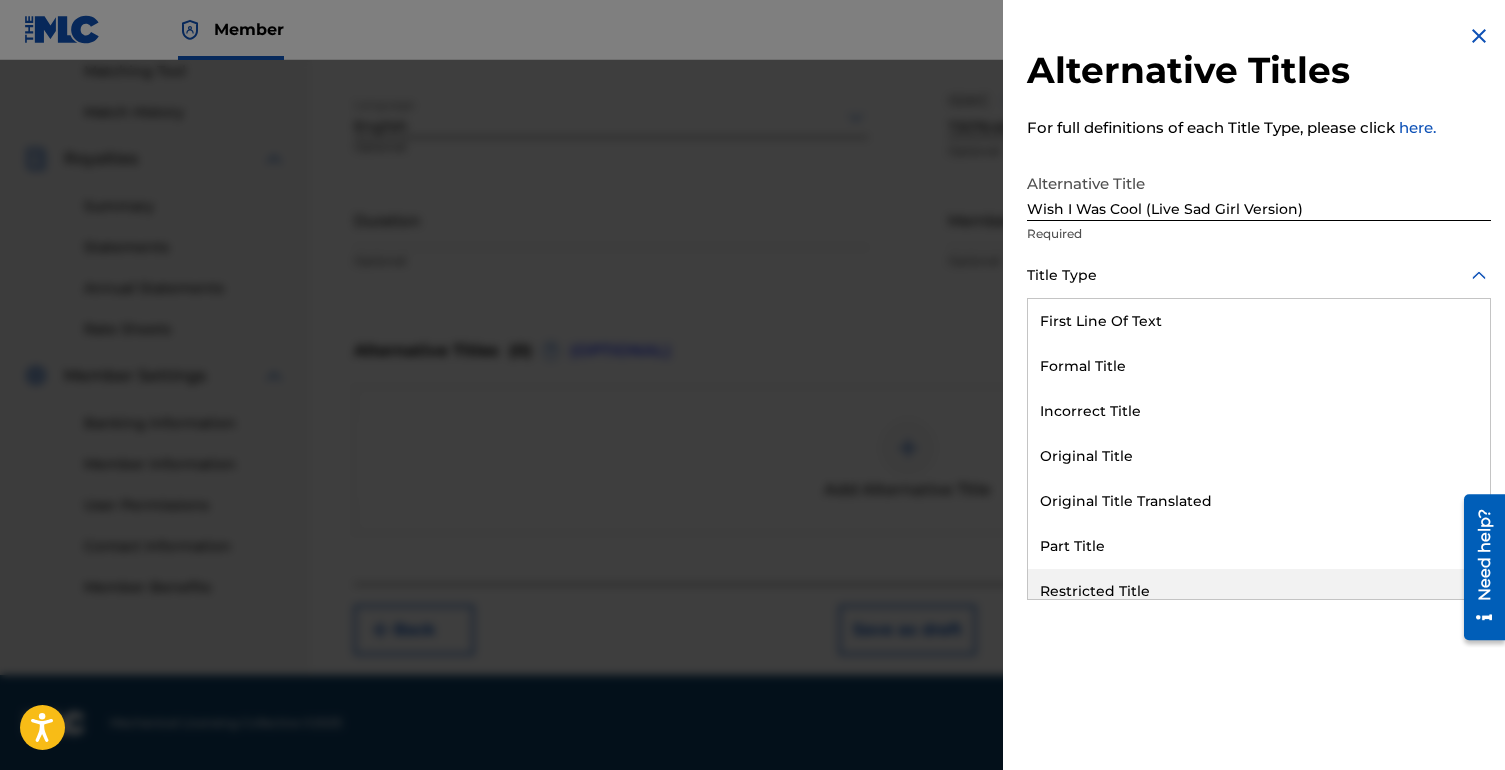 scroll, scrollTop: 195, scrollLeft: 0, axis: vertical 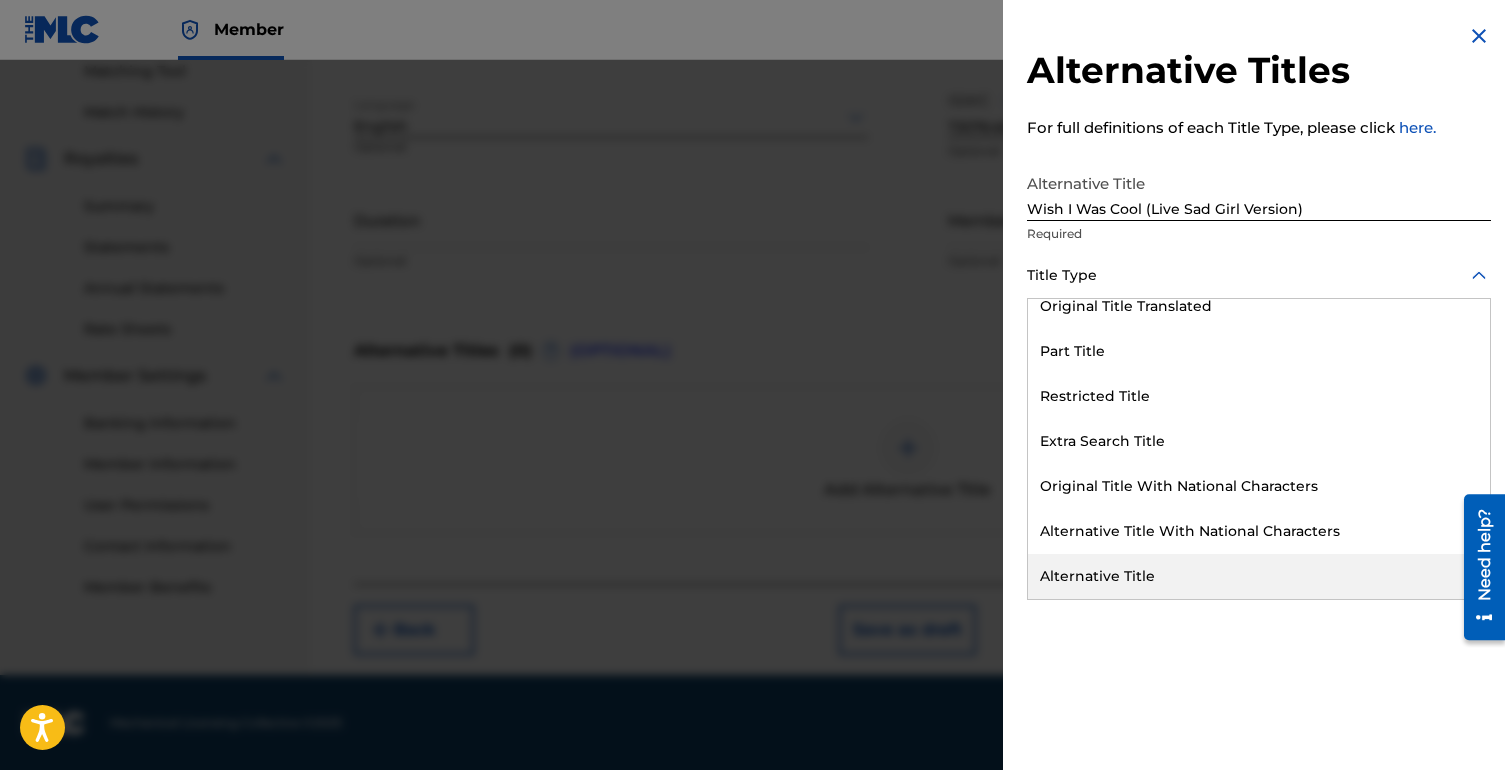 click on "Alternative Title" at bounding box center [1259, 576] 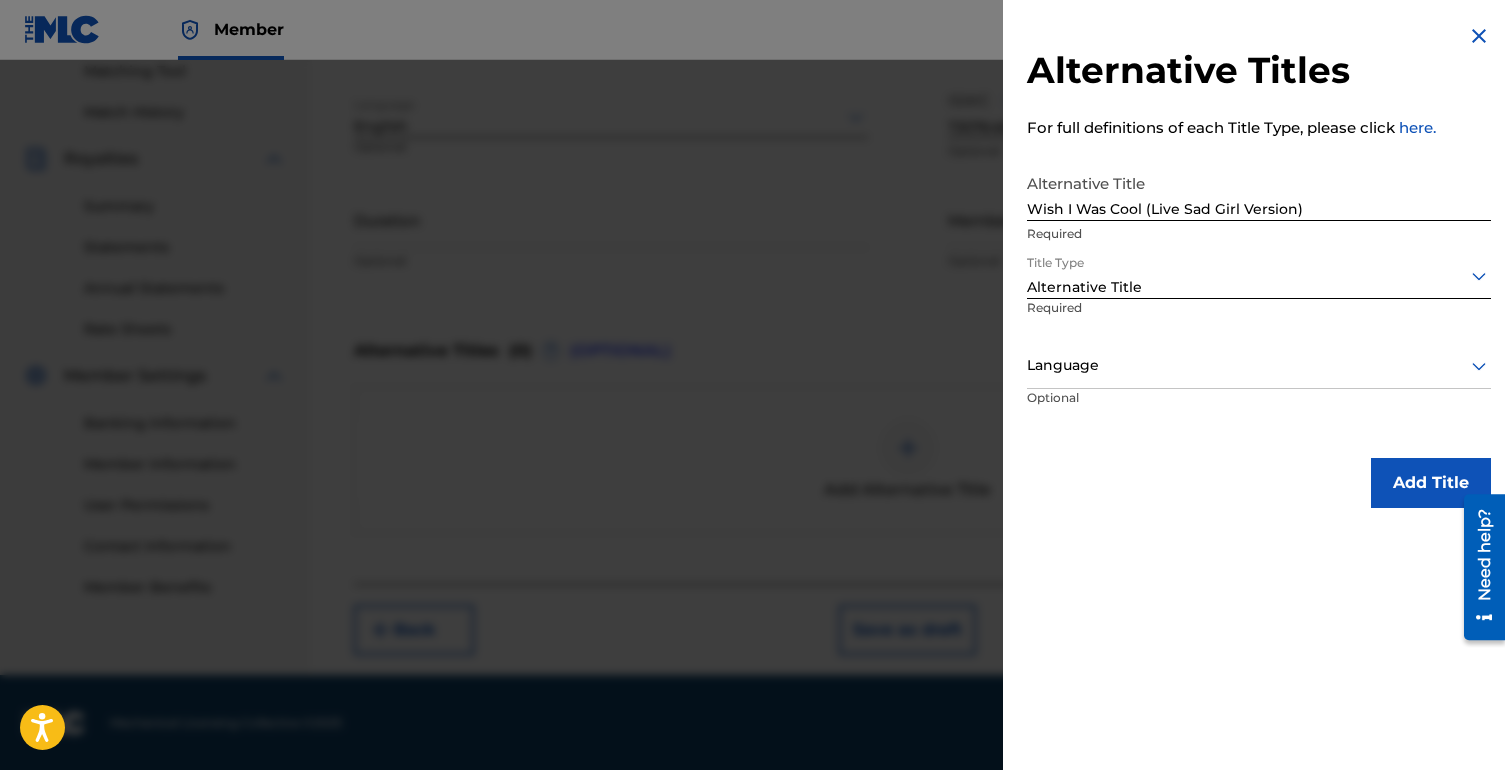 click on "Add Title" at bounding box center [1431, 483] 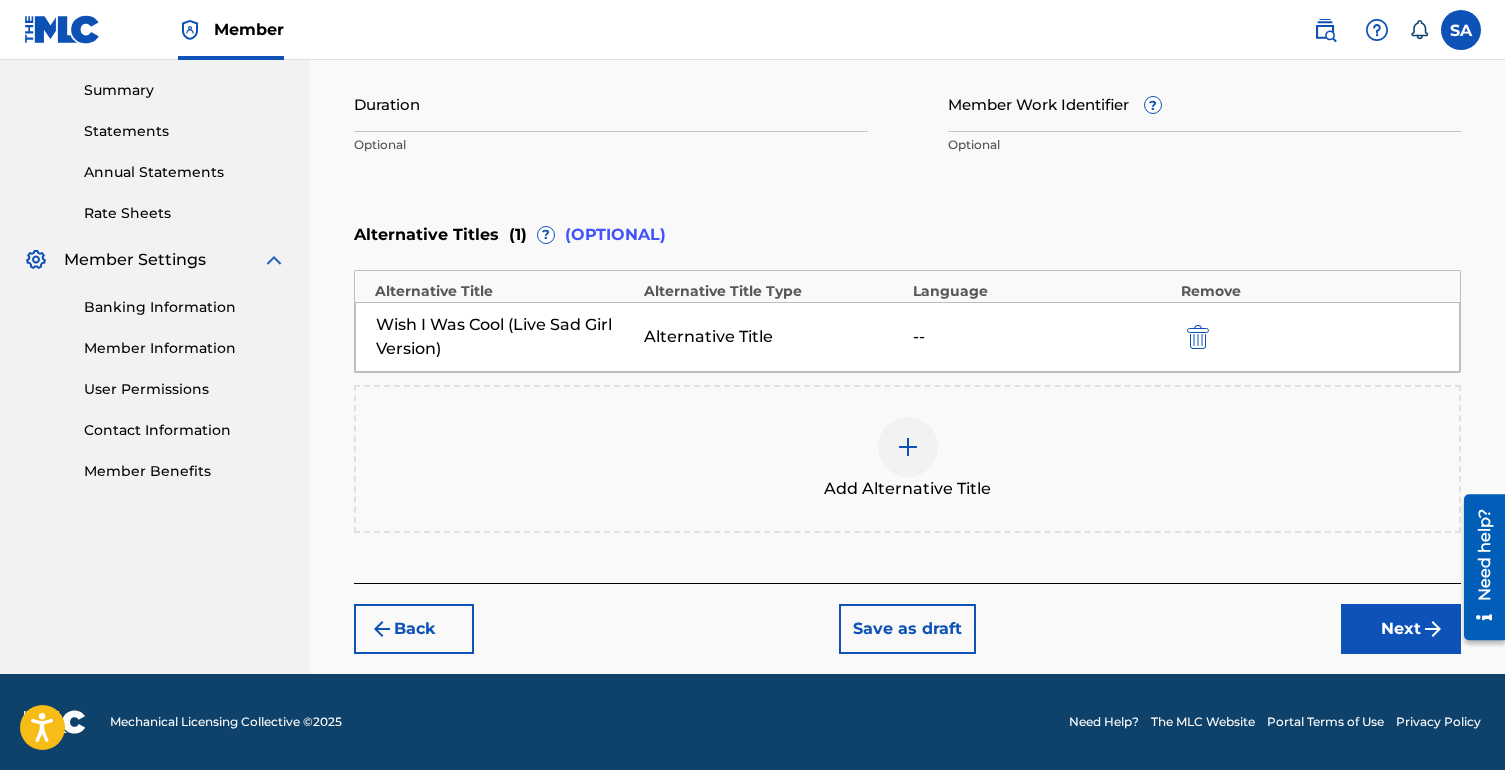 click on "Next" at bounding box center [1401, 629] 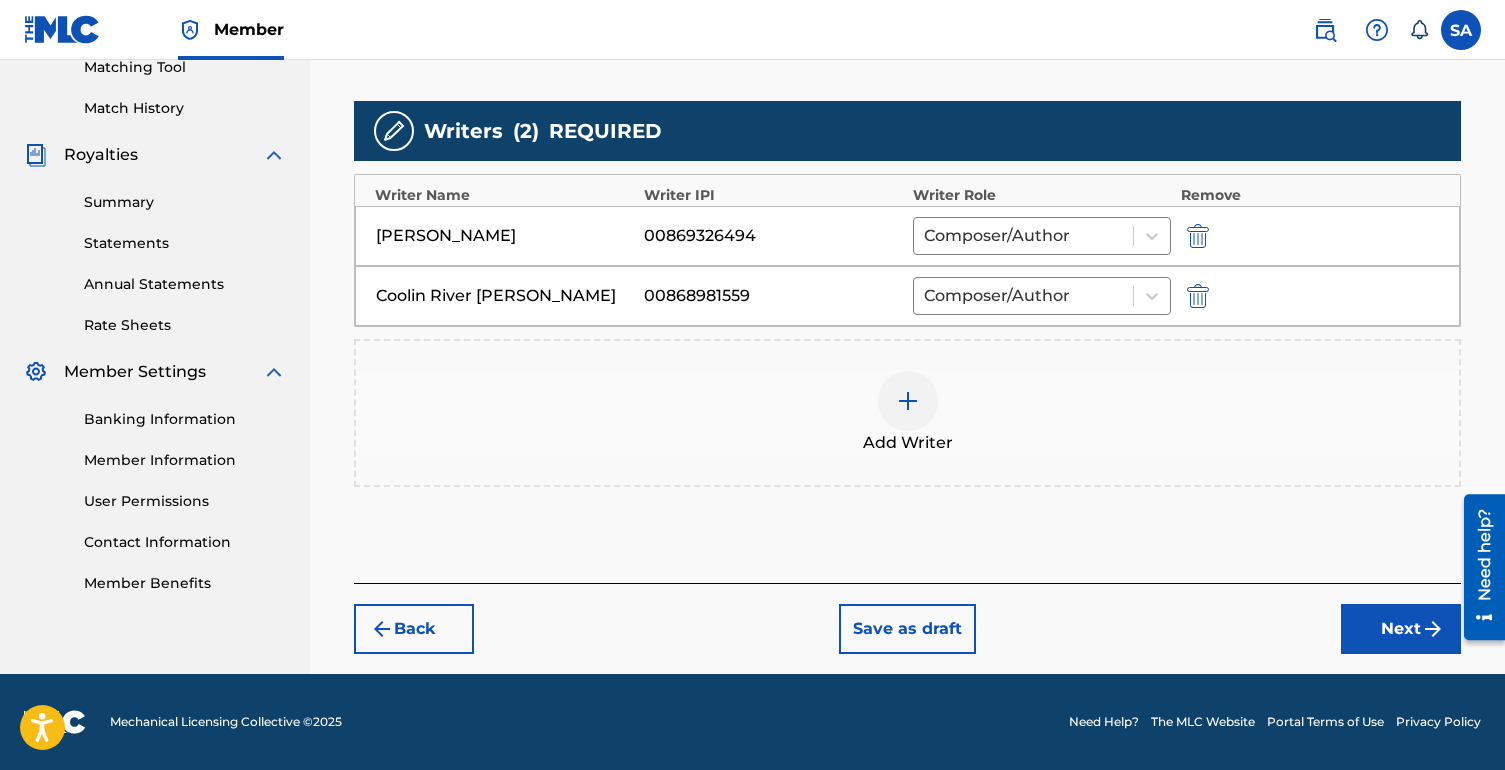click on "Next" at bounding box center [1401, 629] 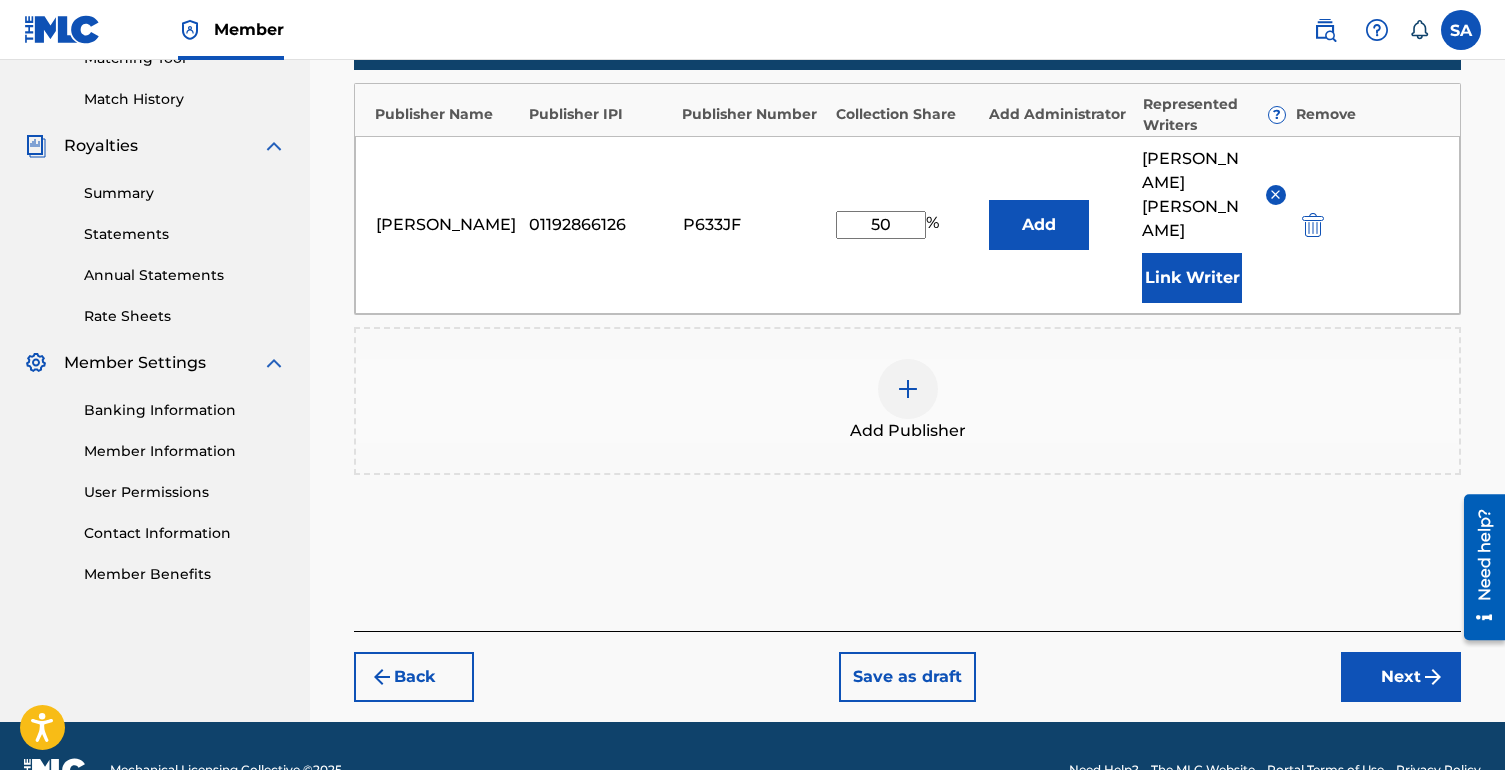 click on "Next" at bounding box center [1401, 677] 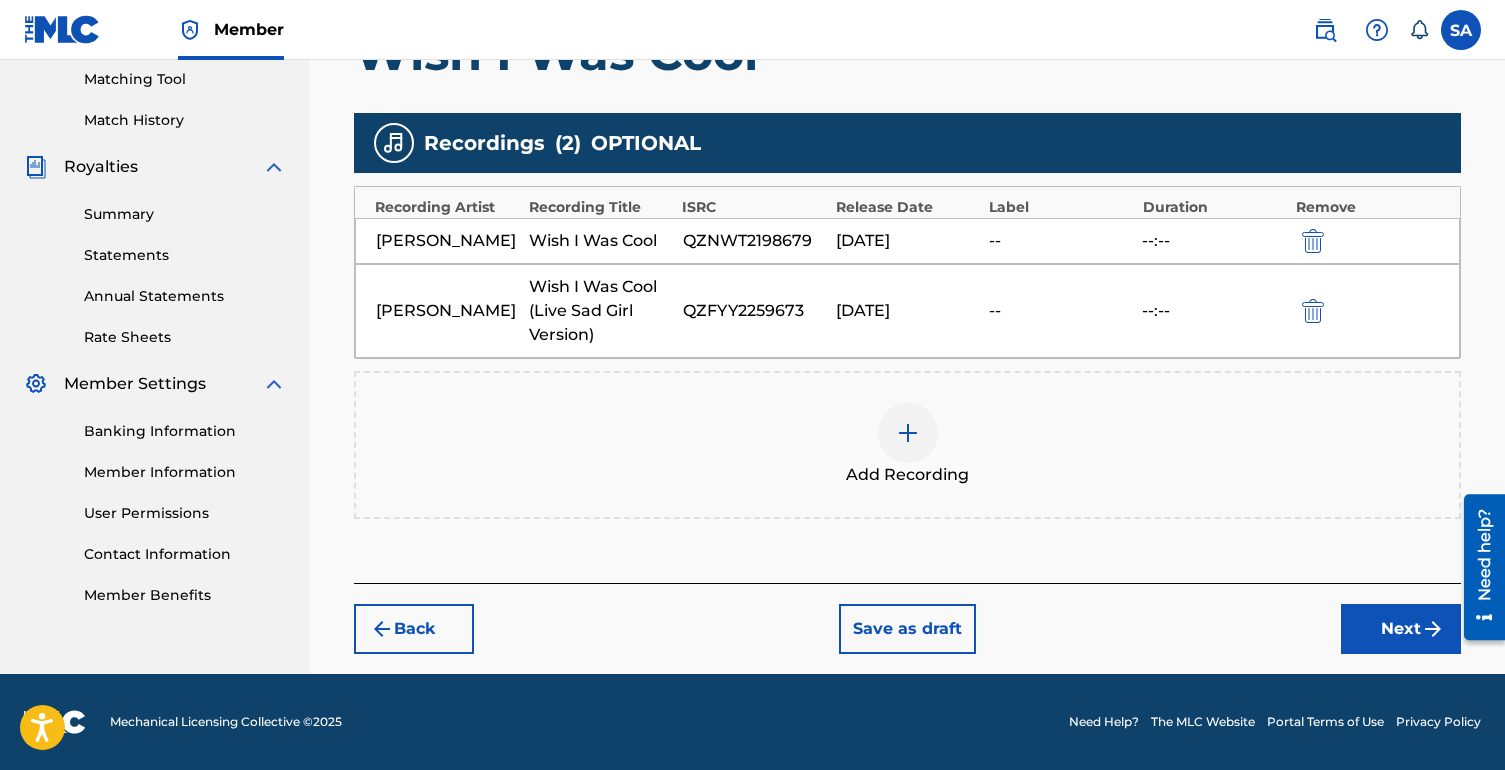 click on "Next" at bounding box center [1401, 629] 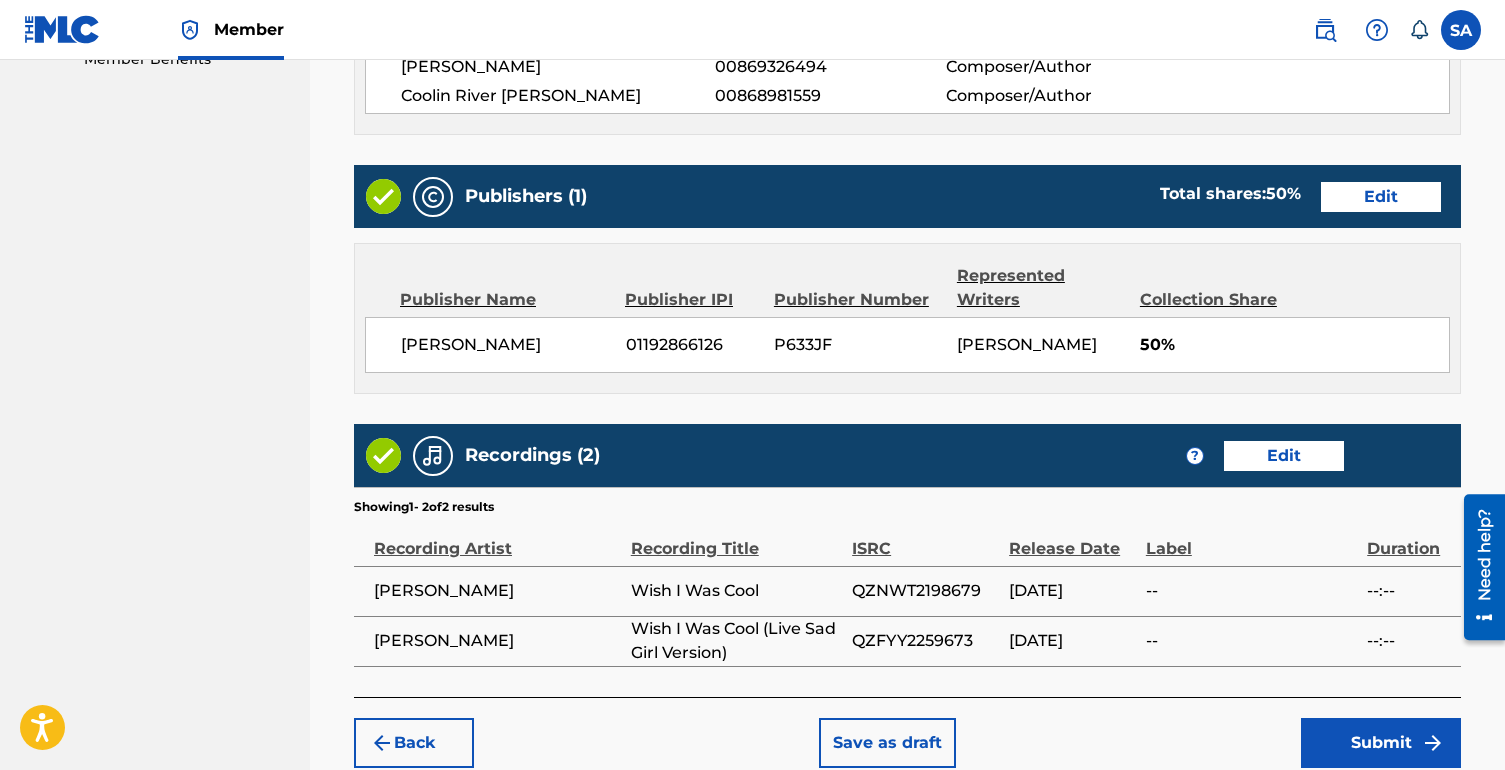 scroll, scrollTop: 1161, scrollLeft: 0, axis: vertical 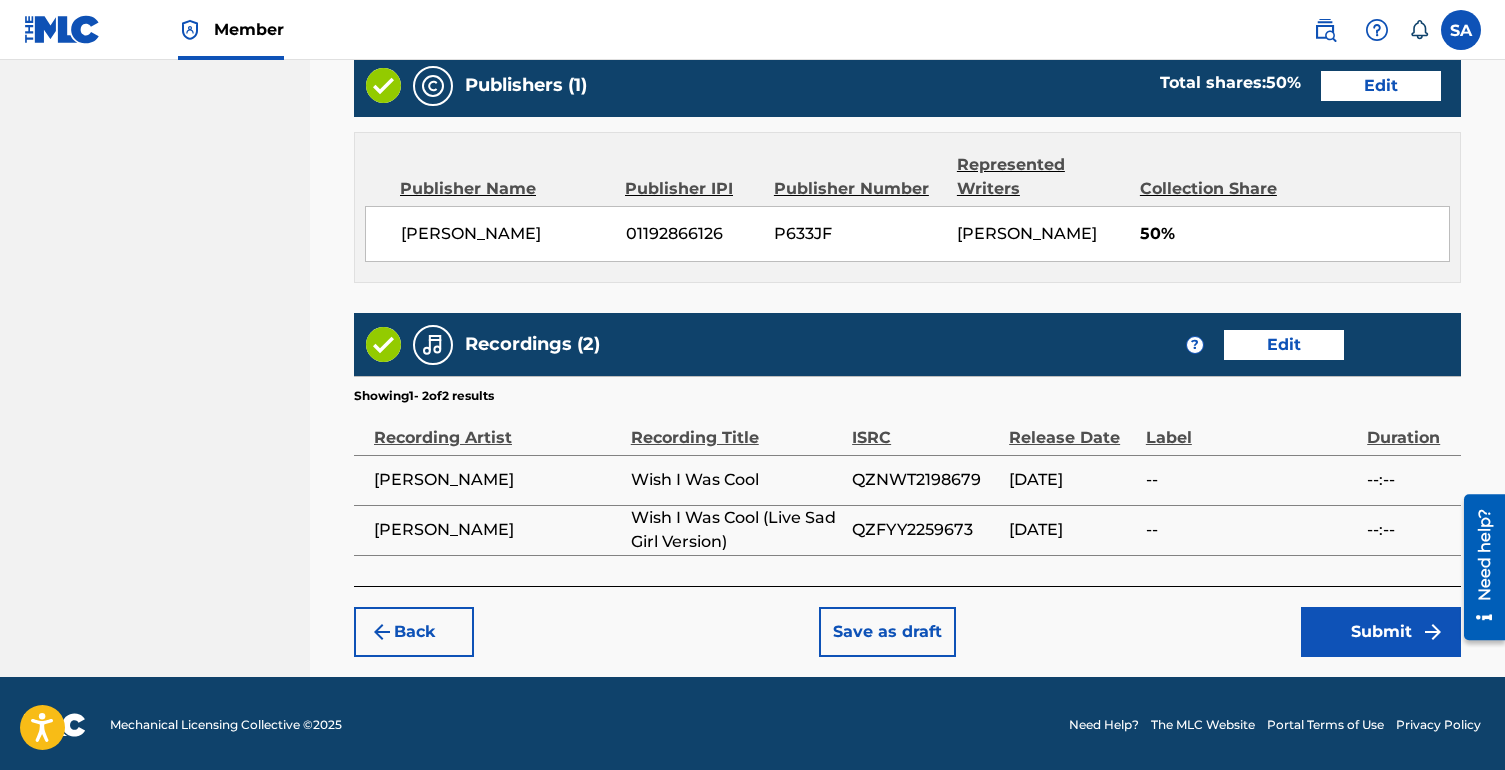 click on "Submit" at bounding box center (1381, 632) 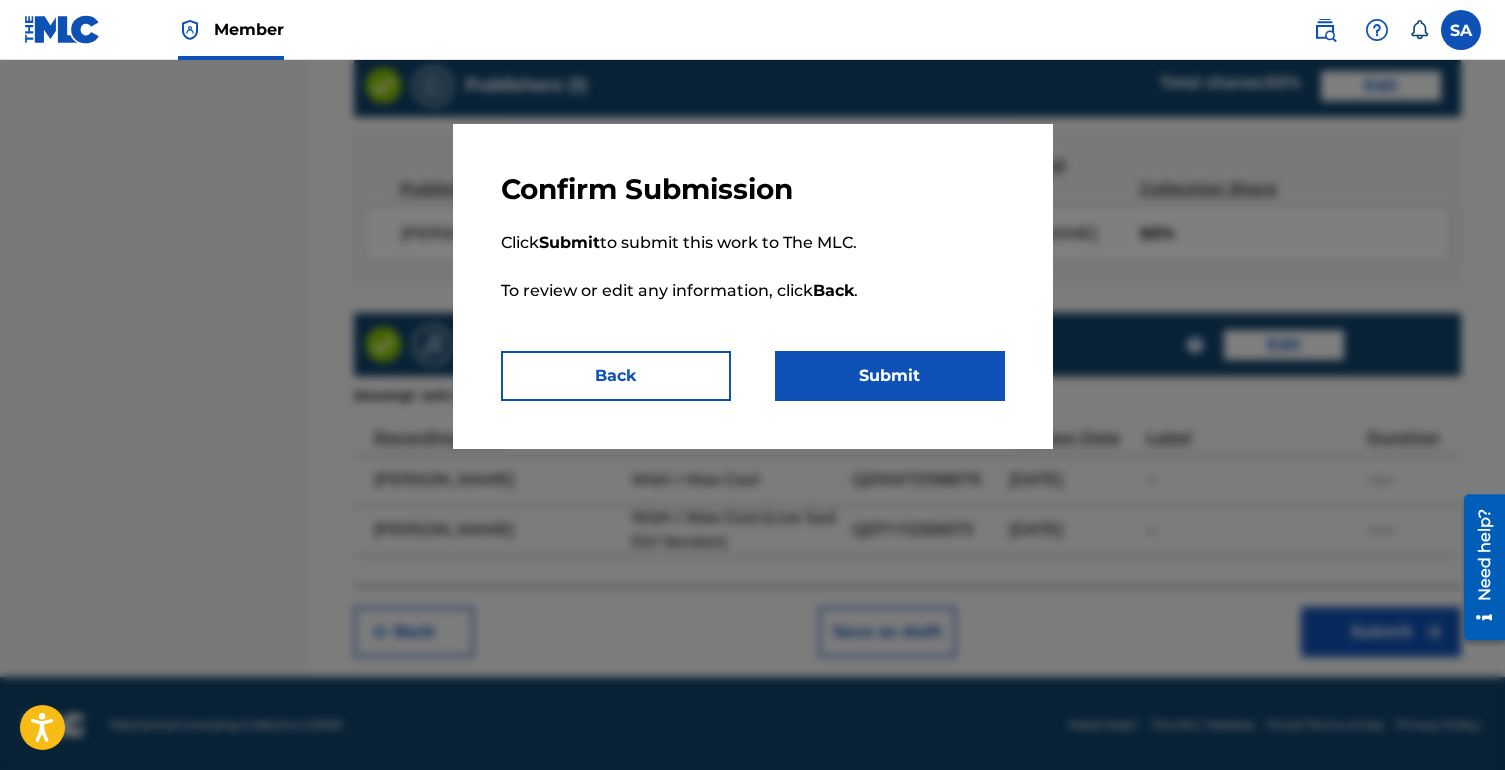 click on "Submit" at bounding box center (890, 376) 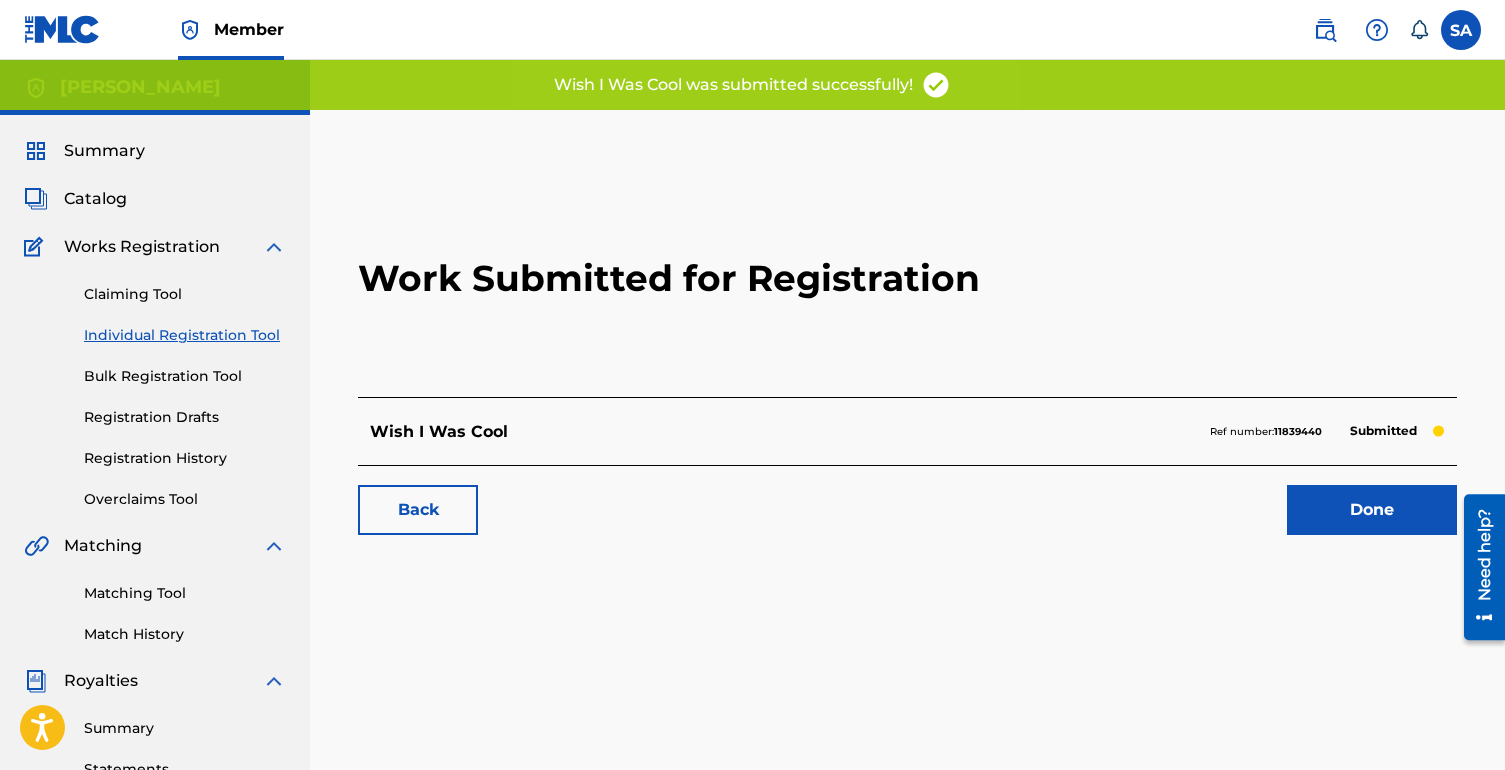 click on "Done" at bounding box center [1372, 510] 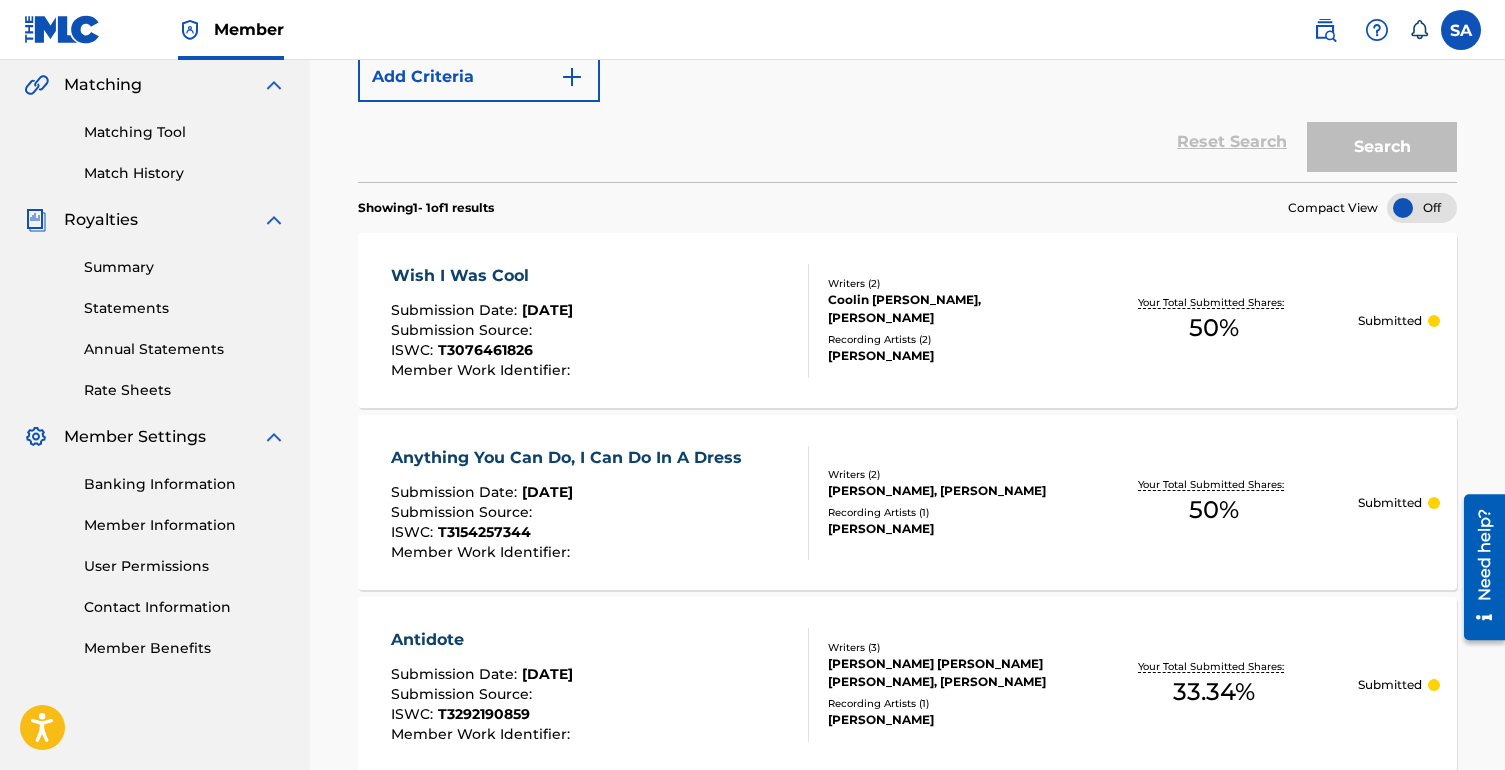 scroll, scrollTop: 0, scrollLeft: 0, axis: both 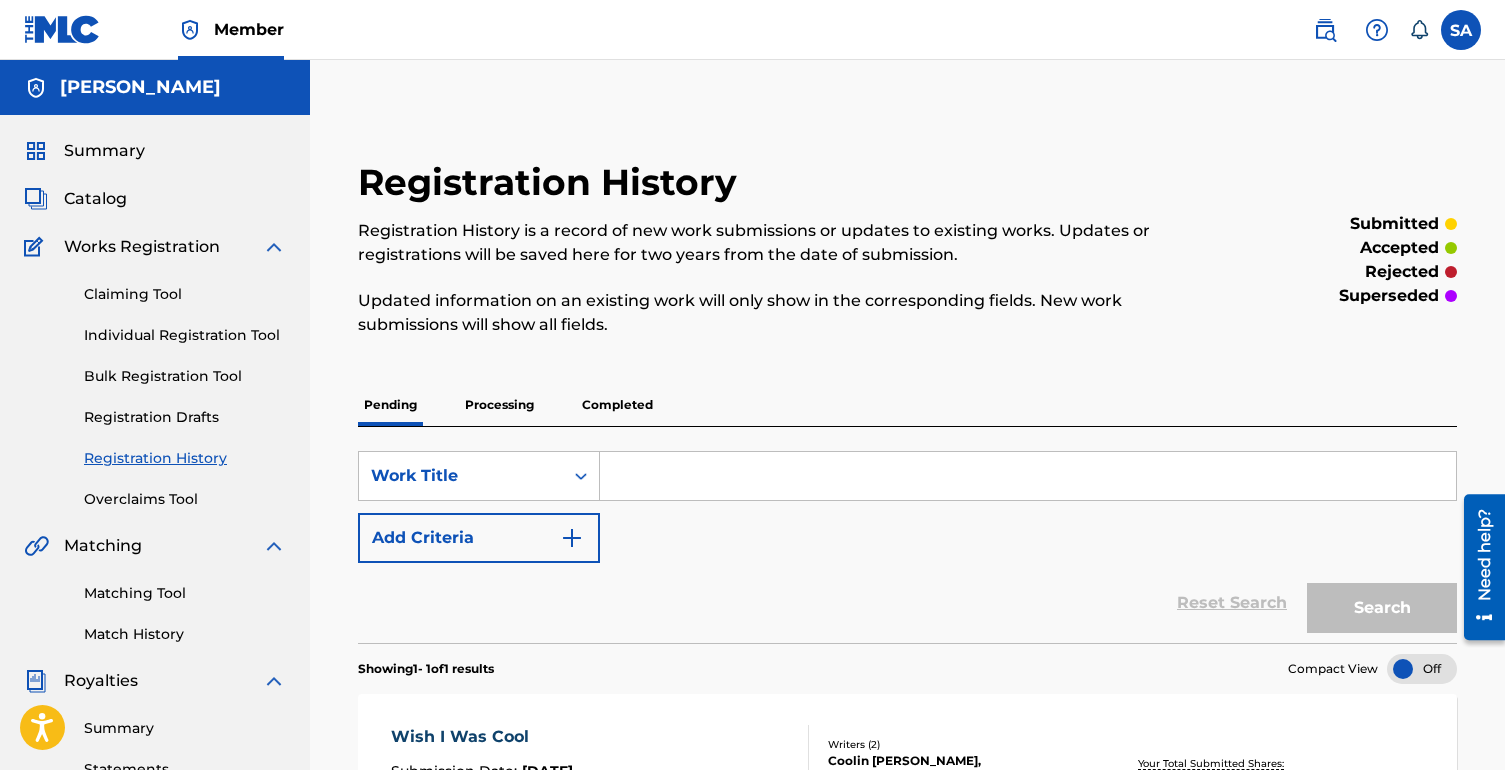 click on "Claiming Tool" at bounding box center [185, 294] 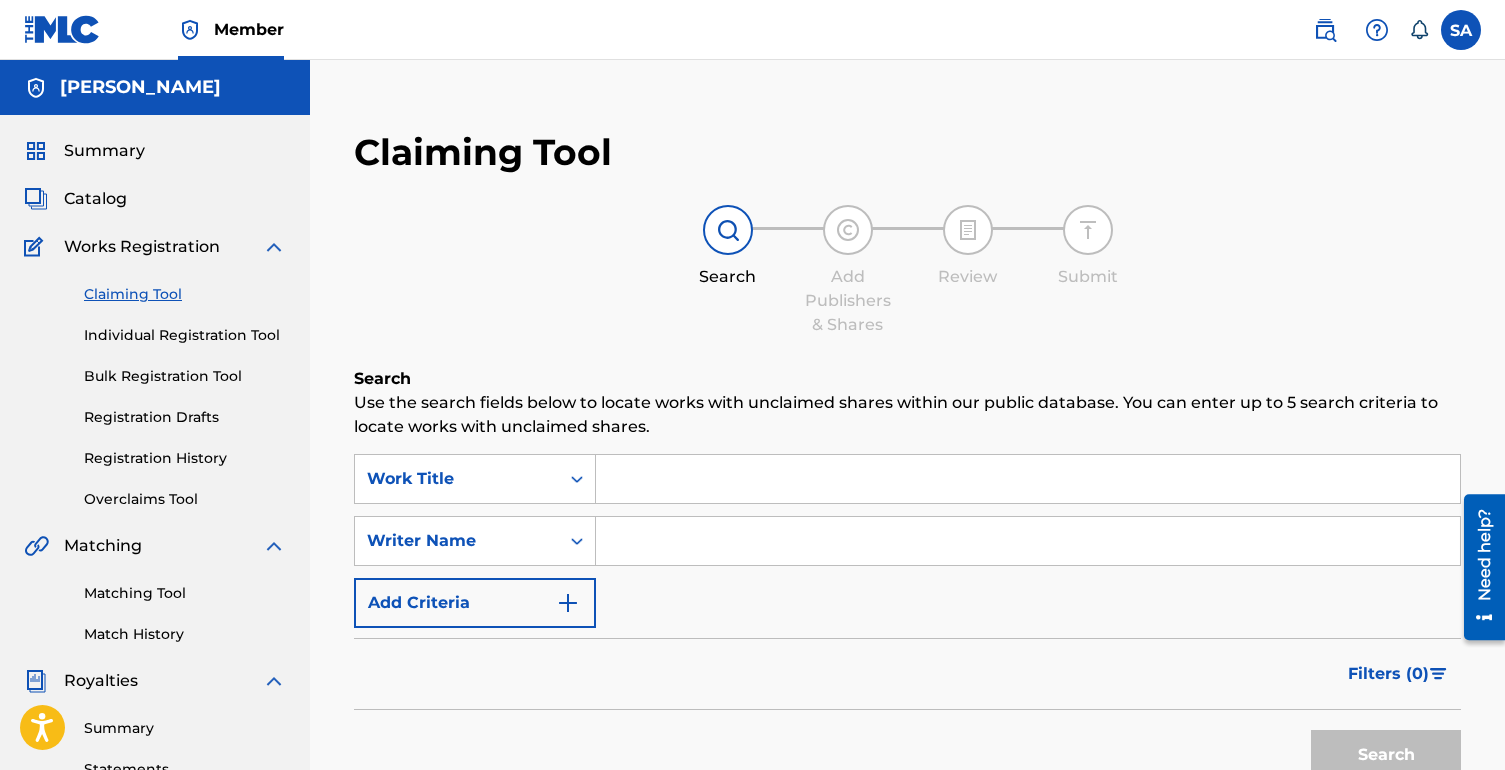 click at bounding box center (1028, 541) 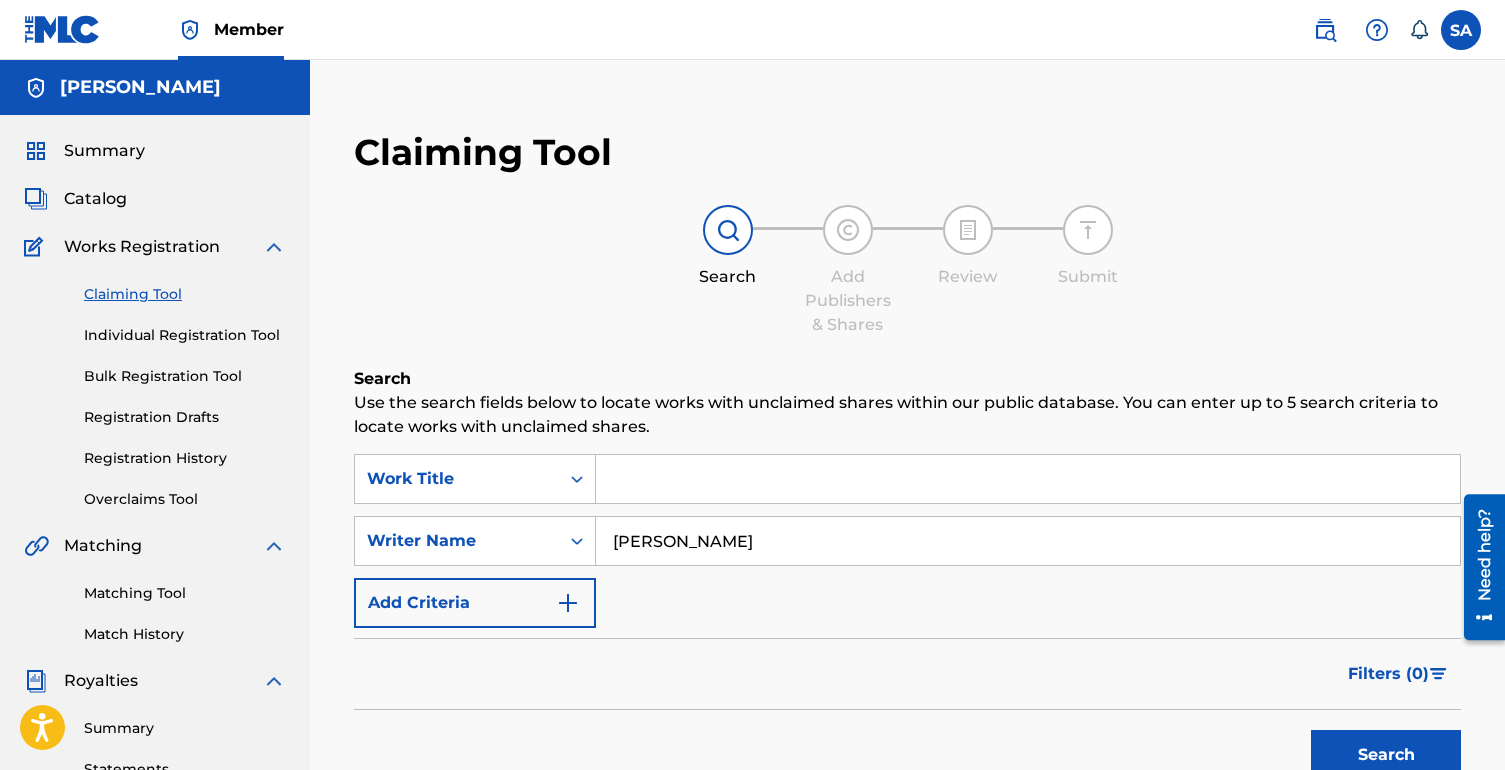 type on "[PERSON_NAME]" 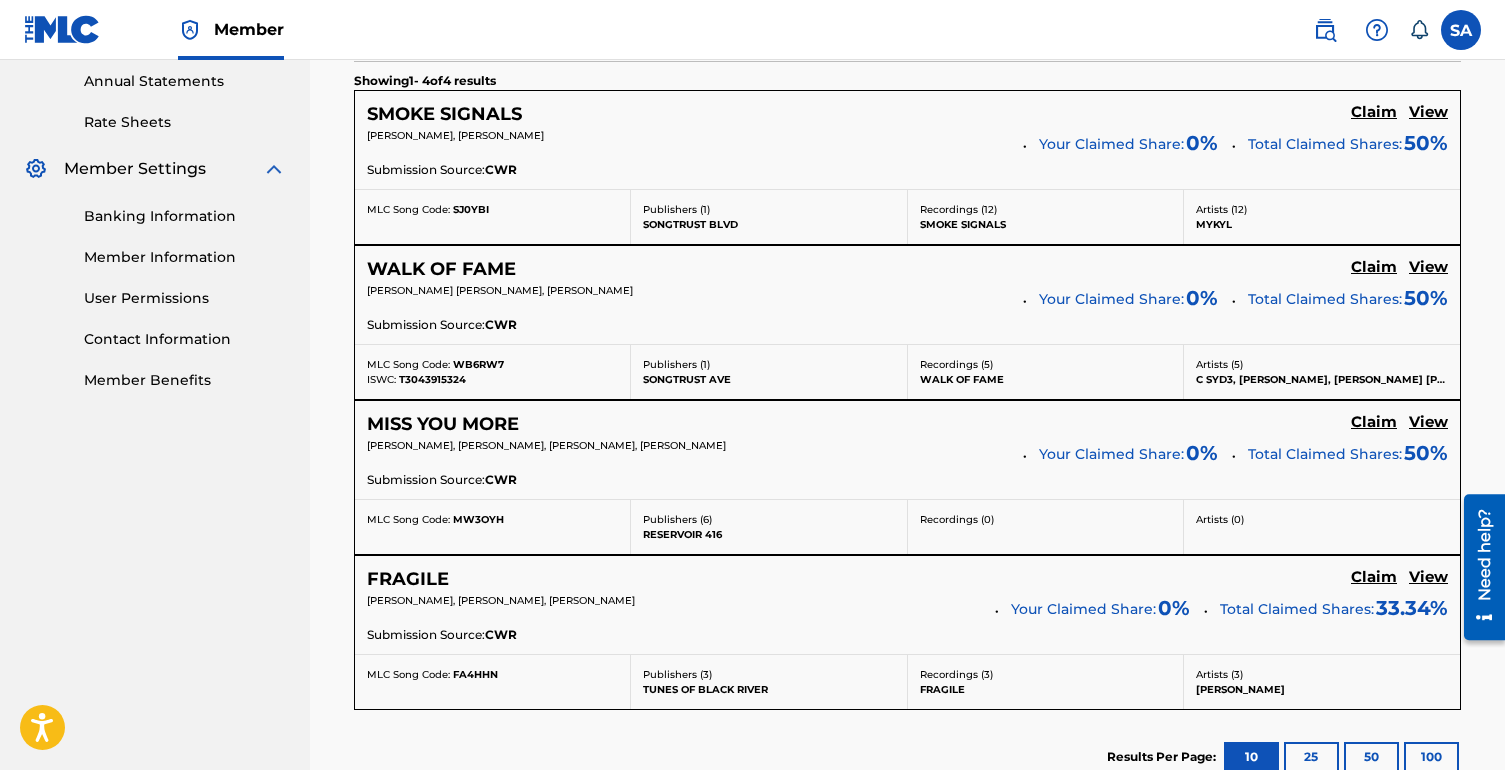 scroll, scrollTop: 753, scrollLeft: 0, axis: vertical 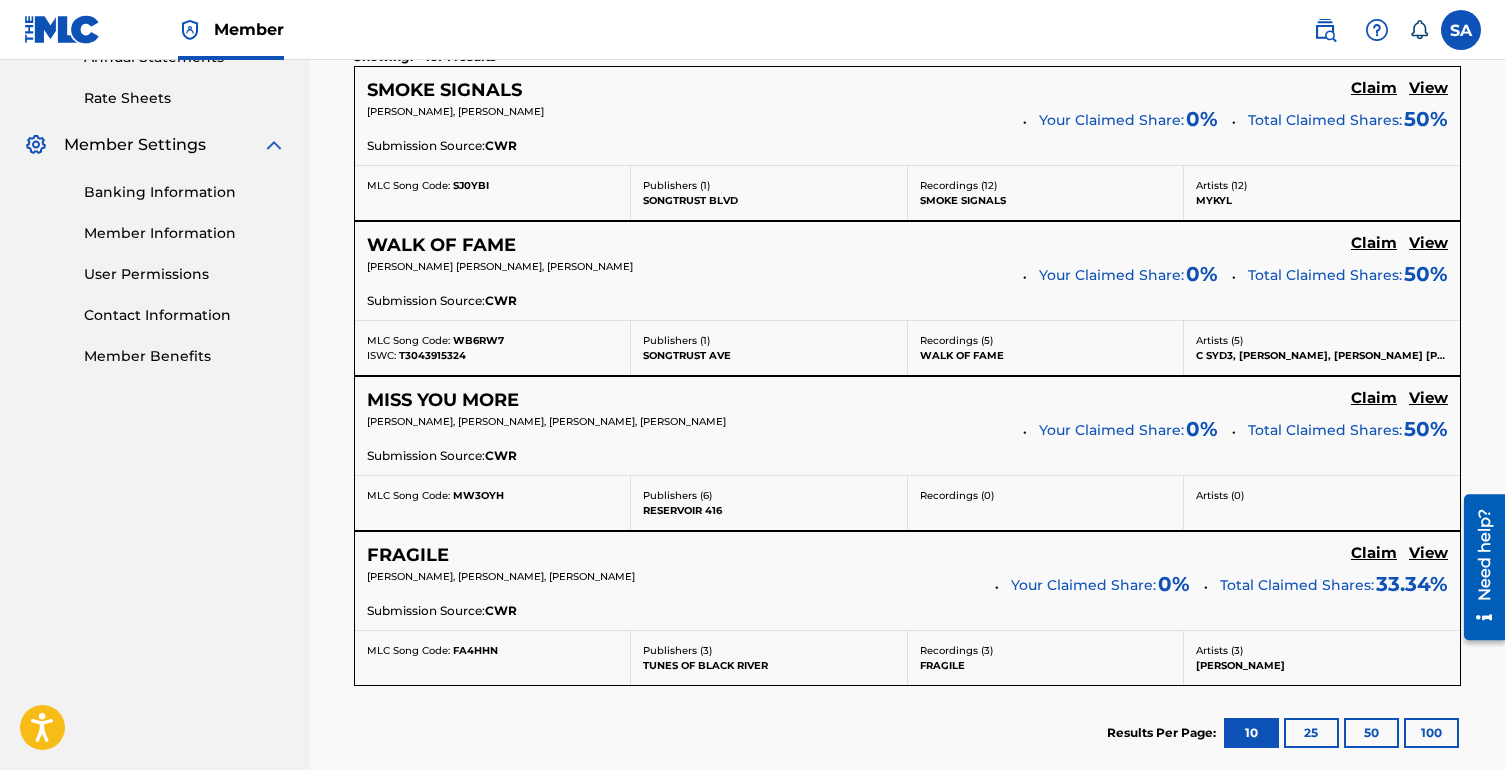 click on "Claim" at bounding box center (1374, 88) 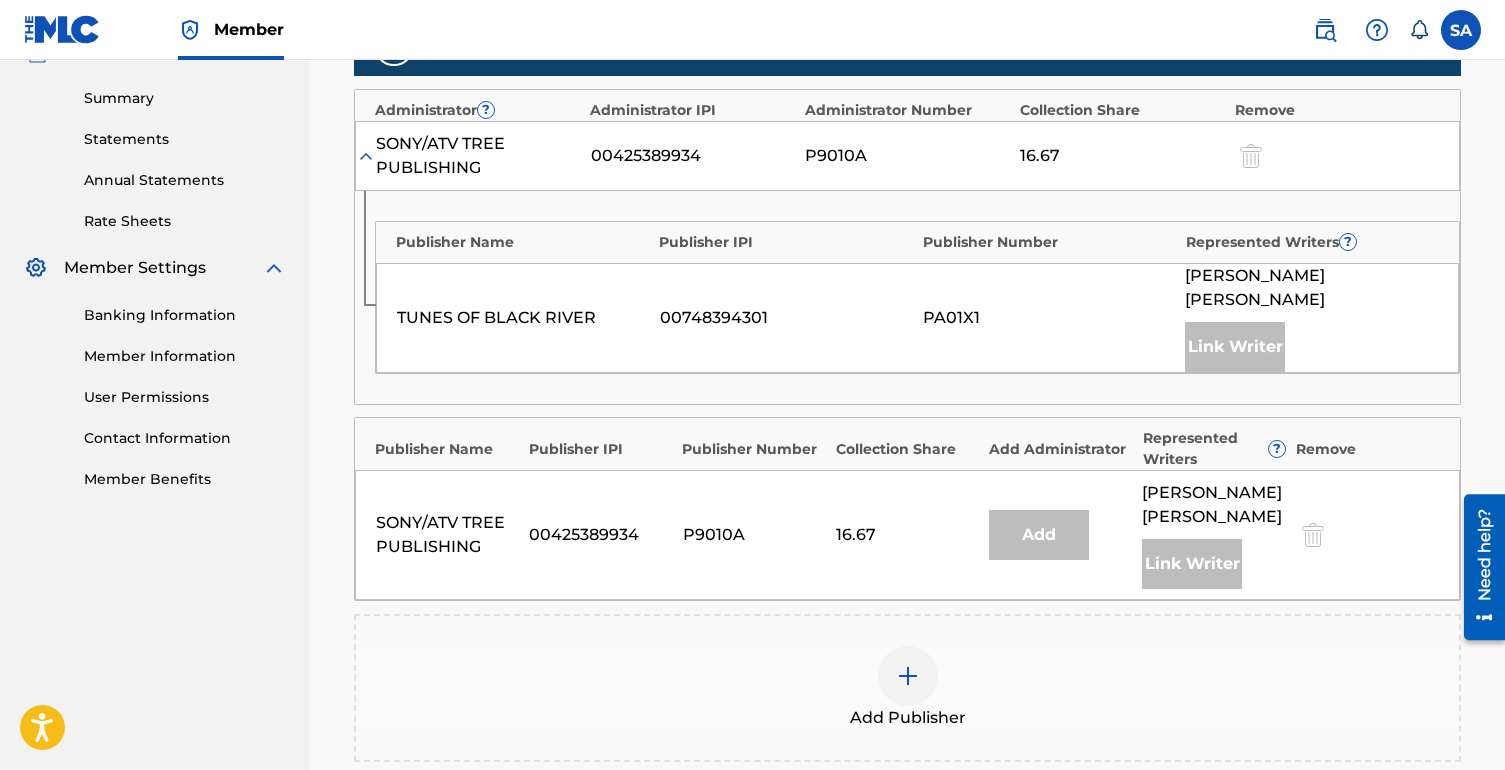 scroll, scrollTop: 657, scrollLeft: 0, axis: vertical 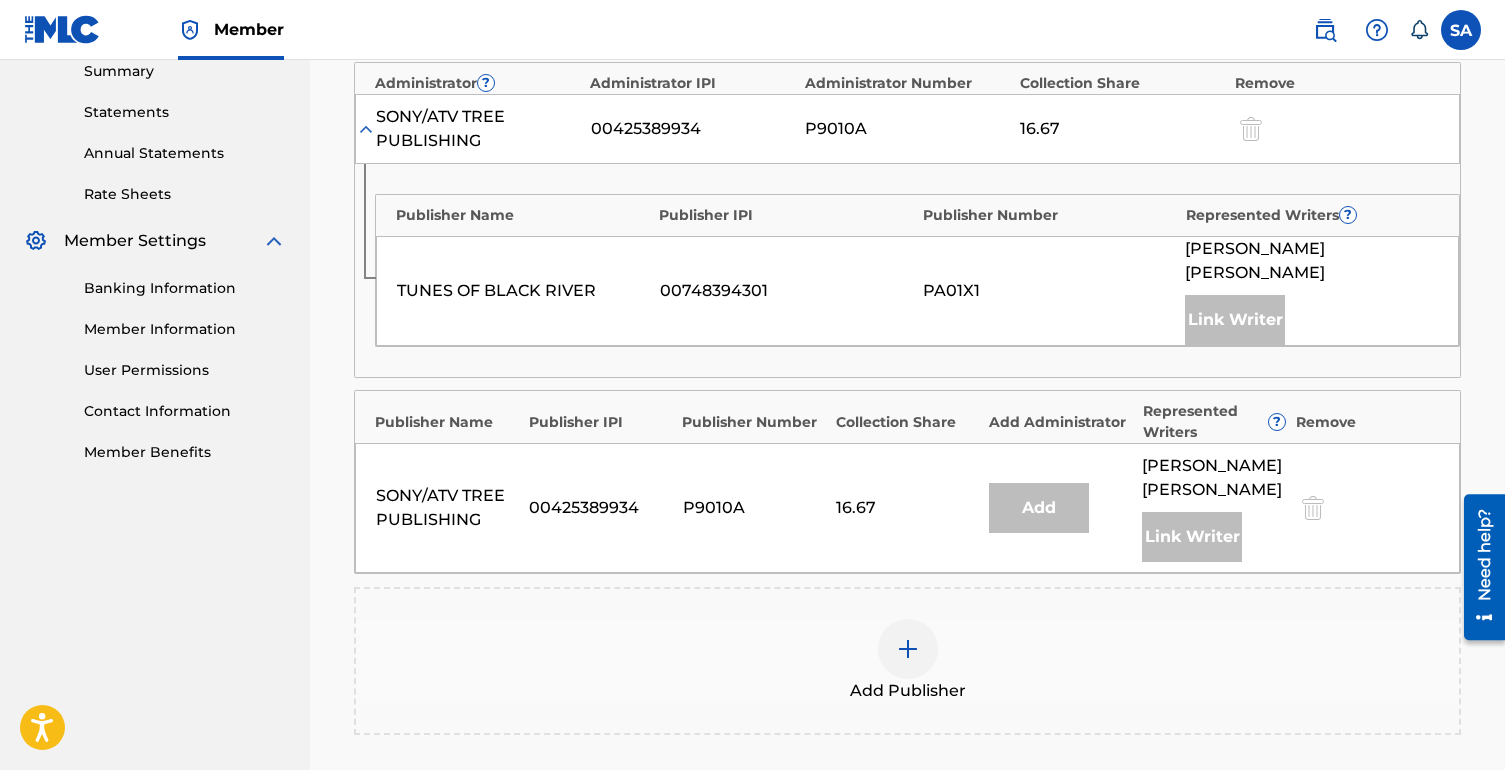click at bounding box center [908, 649] 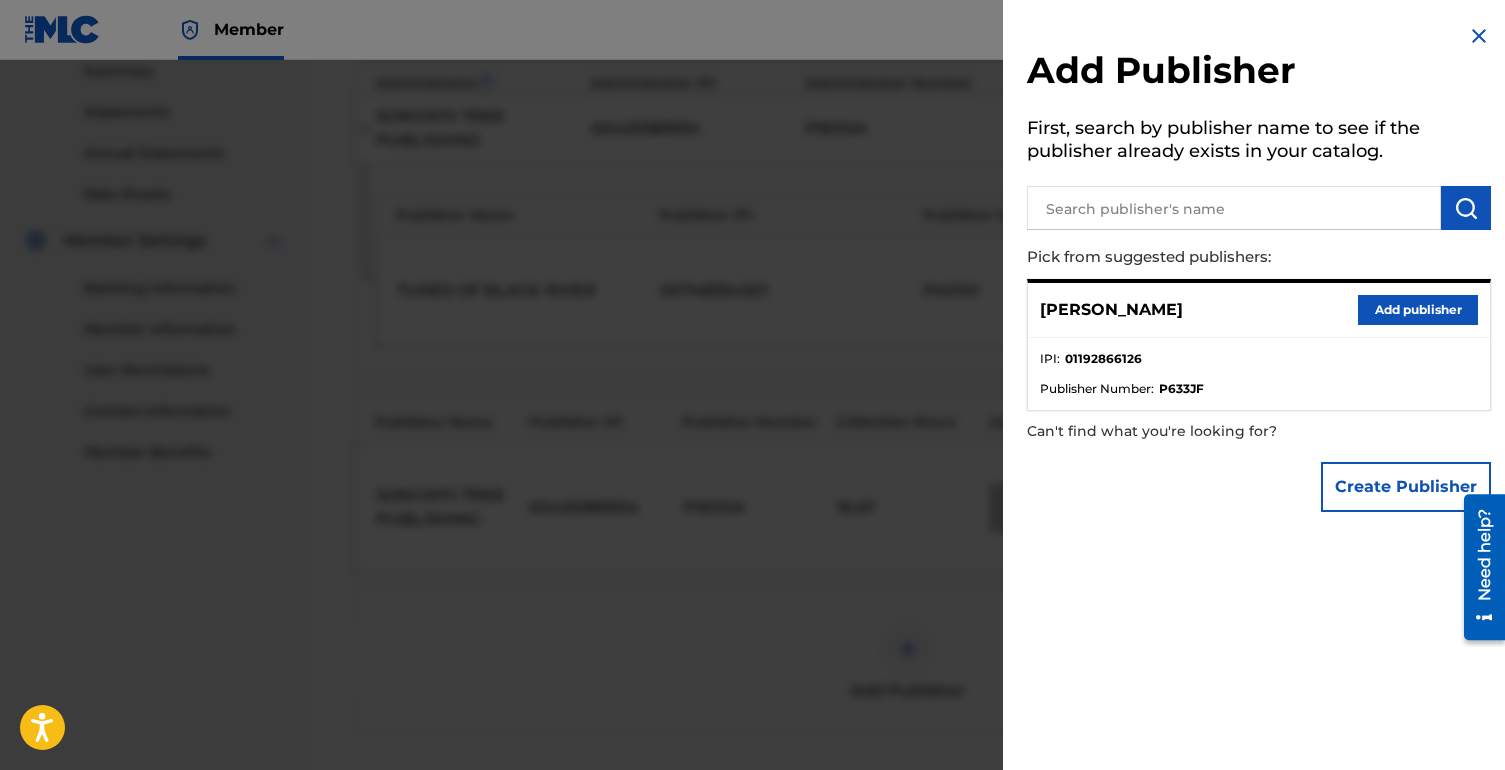 click at bounding box center [1234, 208] 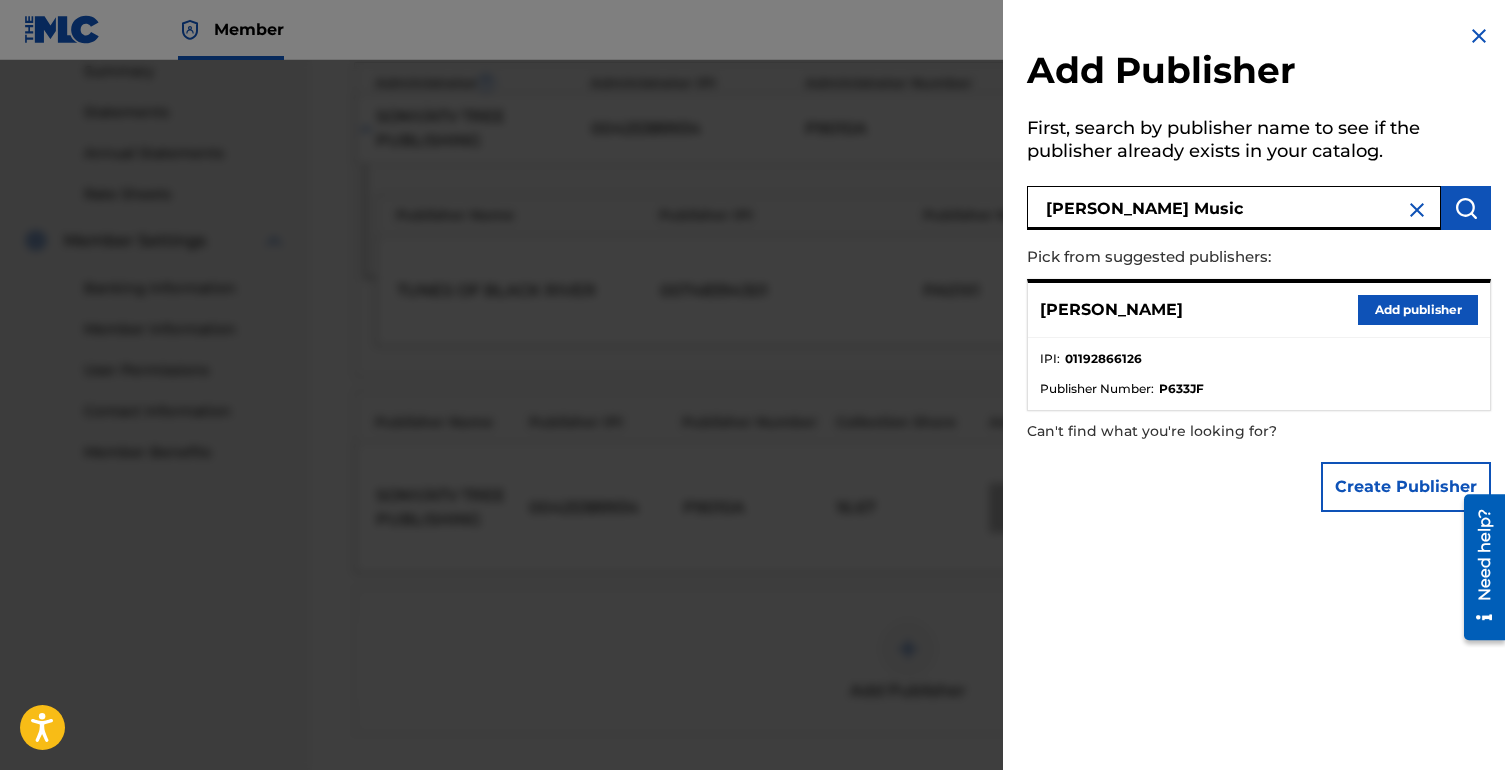 type on "[PERSON_NAME] Music" 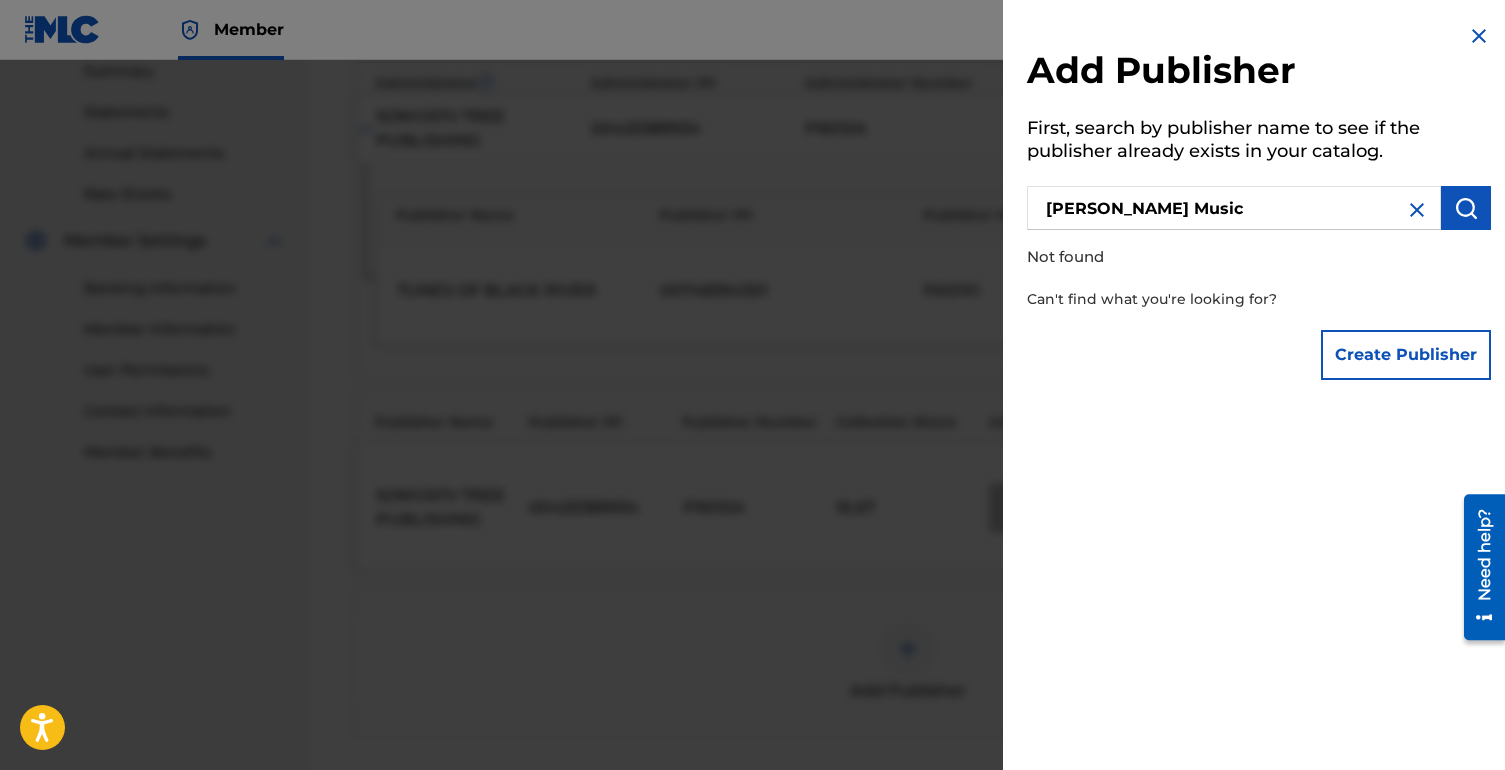 click at bounding box center [1417, 210] 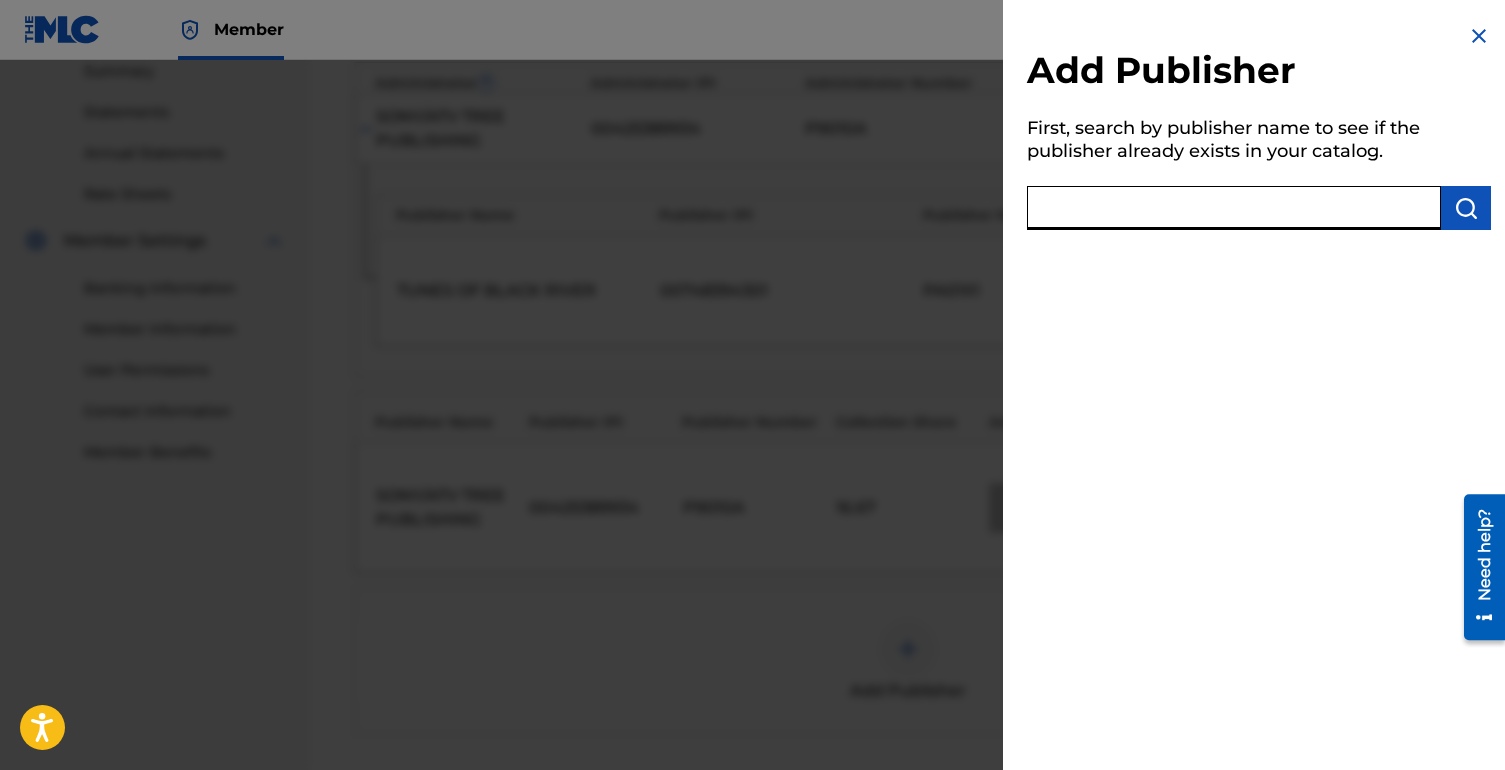 click at bounding box center [1234, 208] 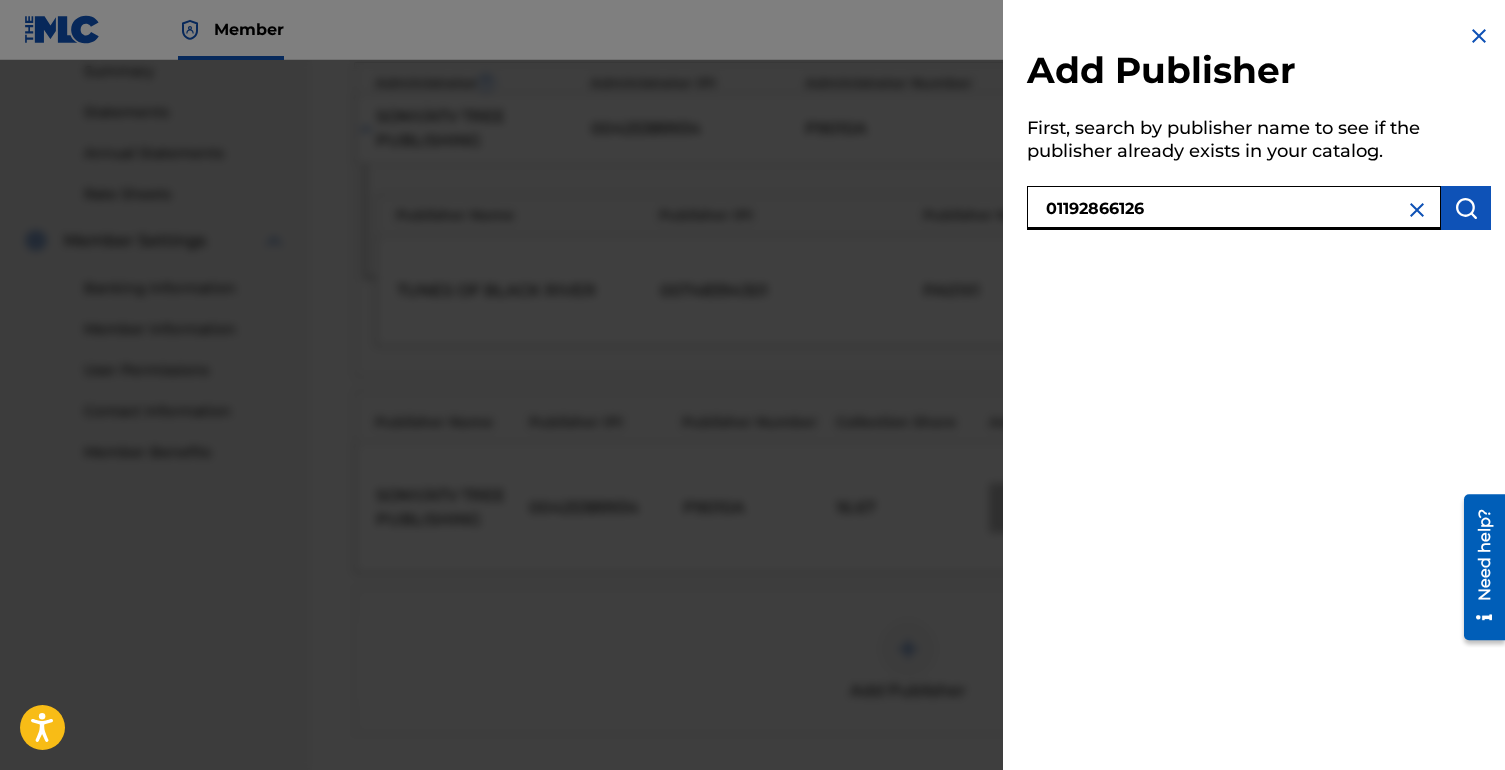 type on "01192866126" 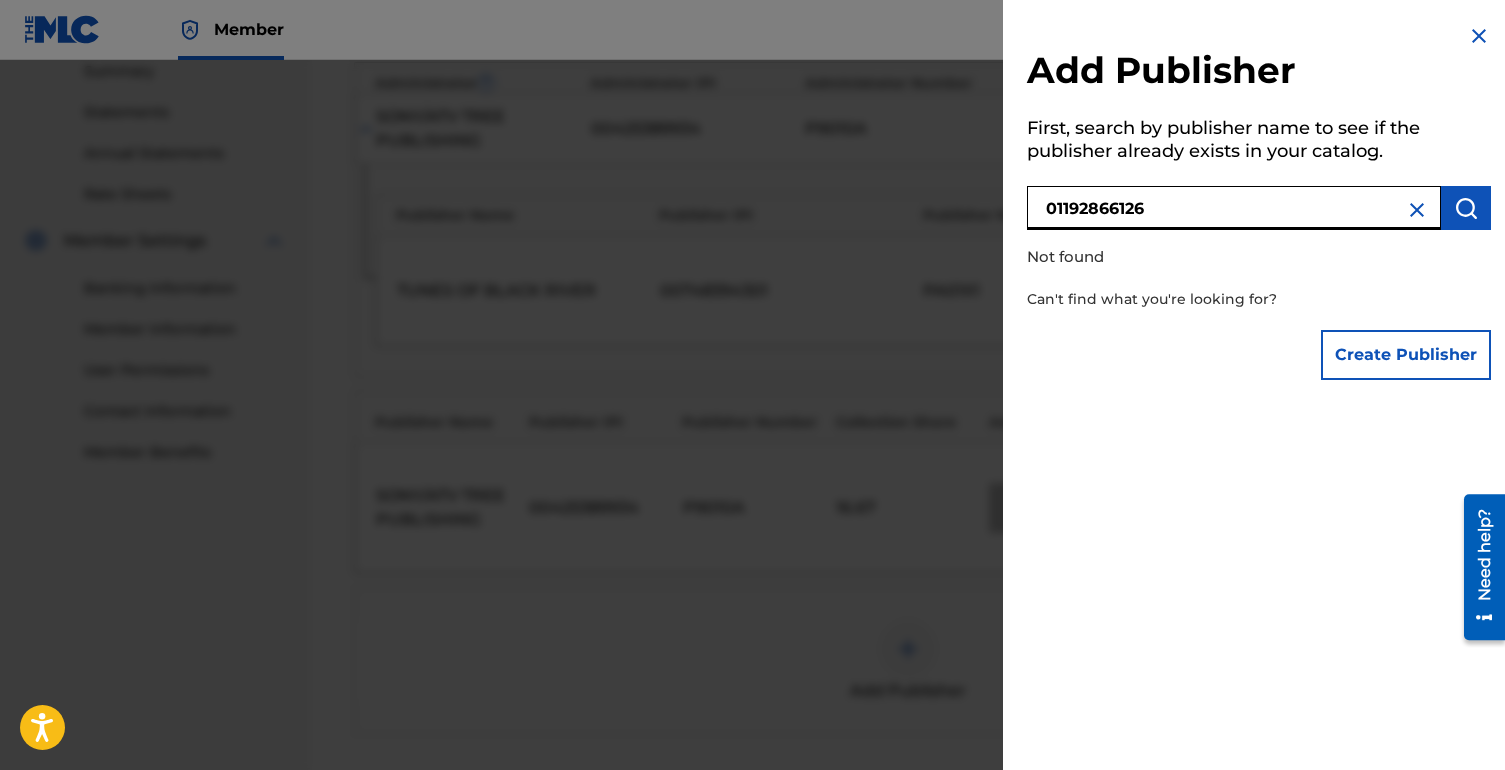 click on "Create Publisher" at bounding box center [1406, 355] 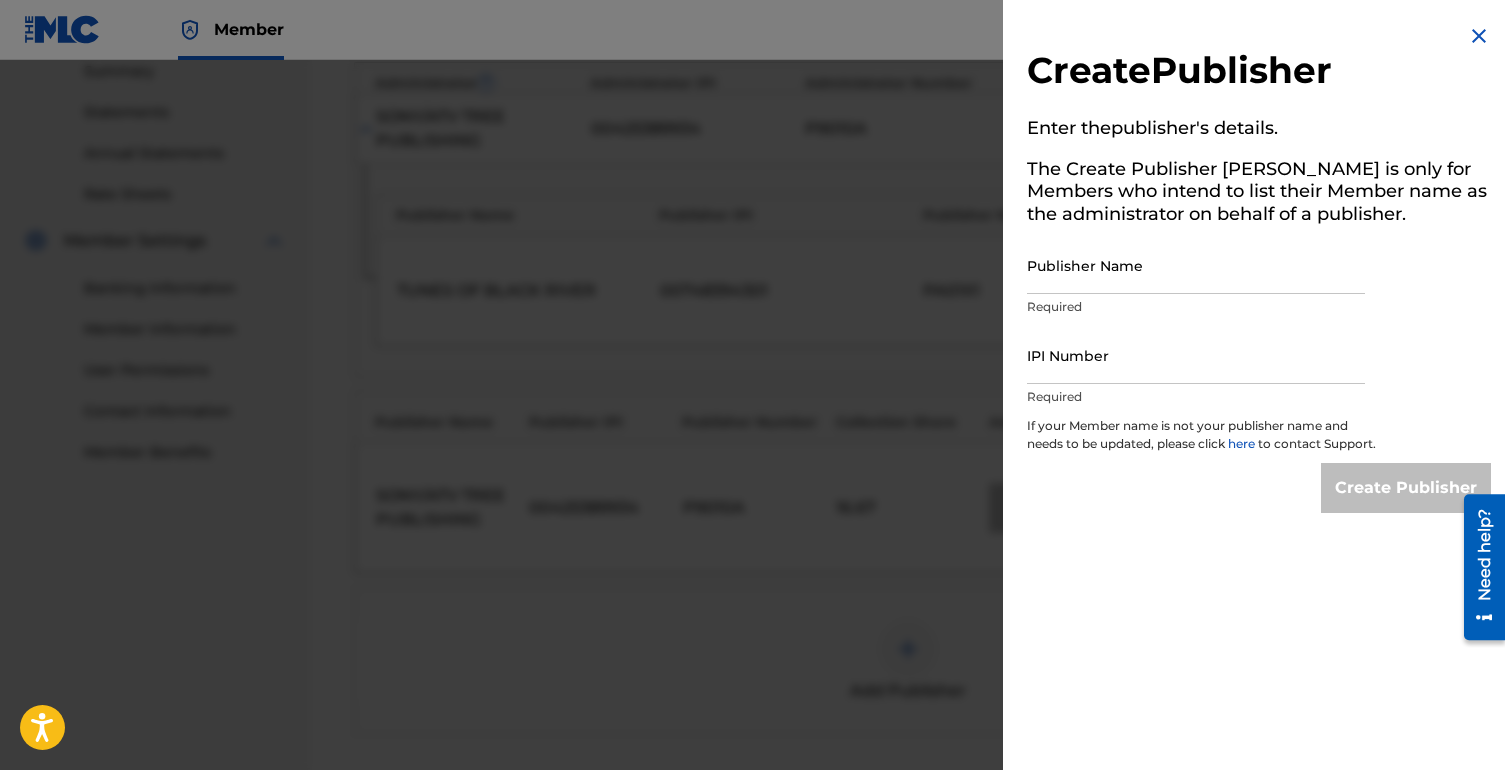 click on "Publisher Name" at bounding box center (1196, 265) 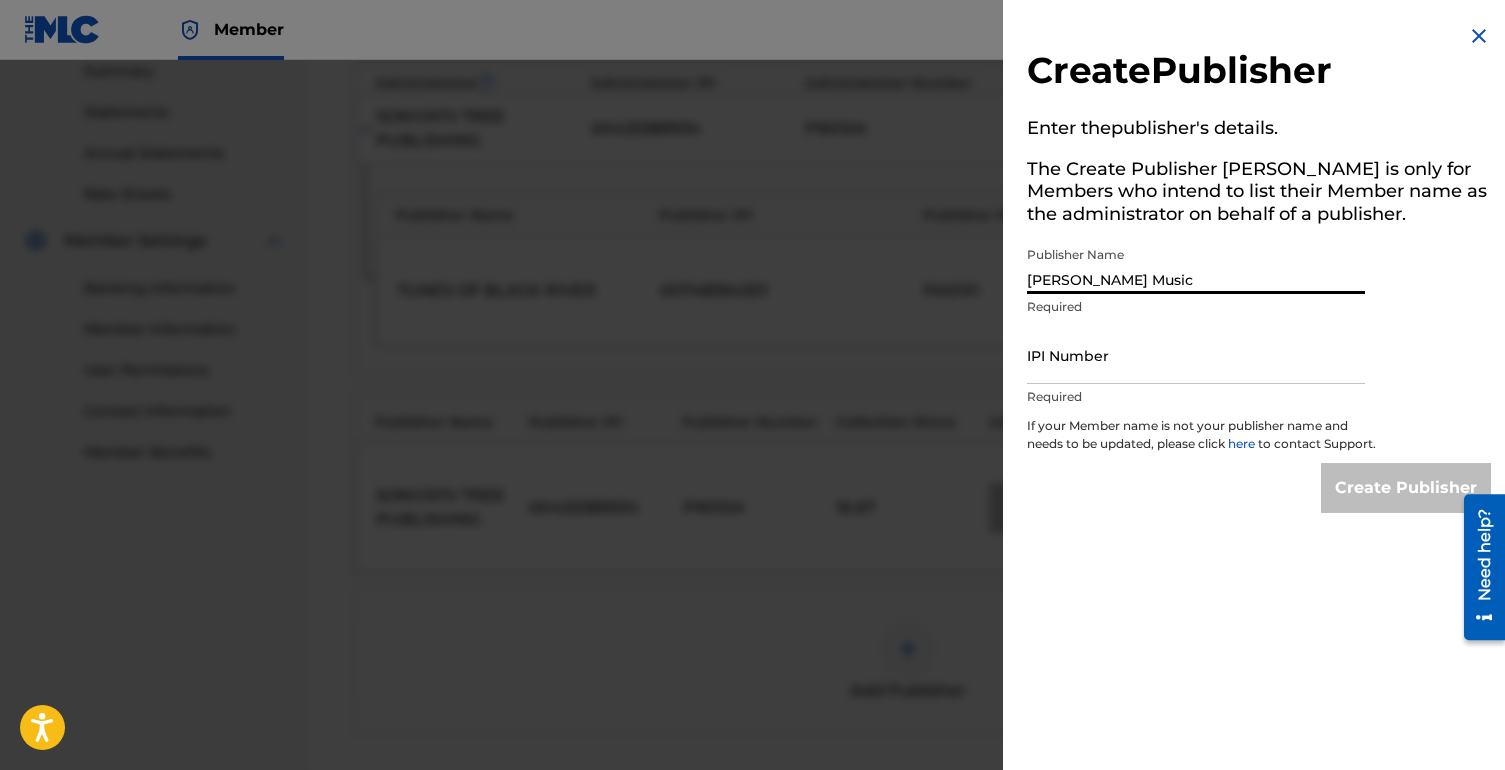 type on "[PERSON_NAME] Music" 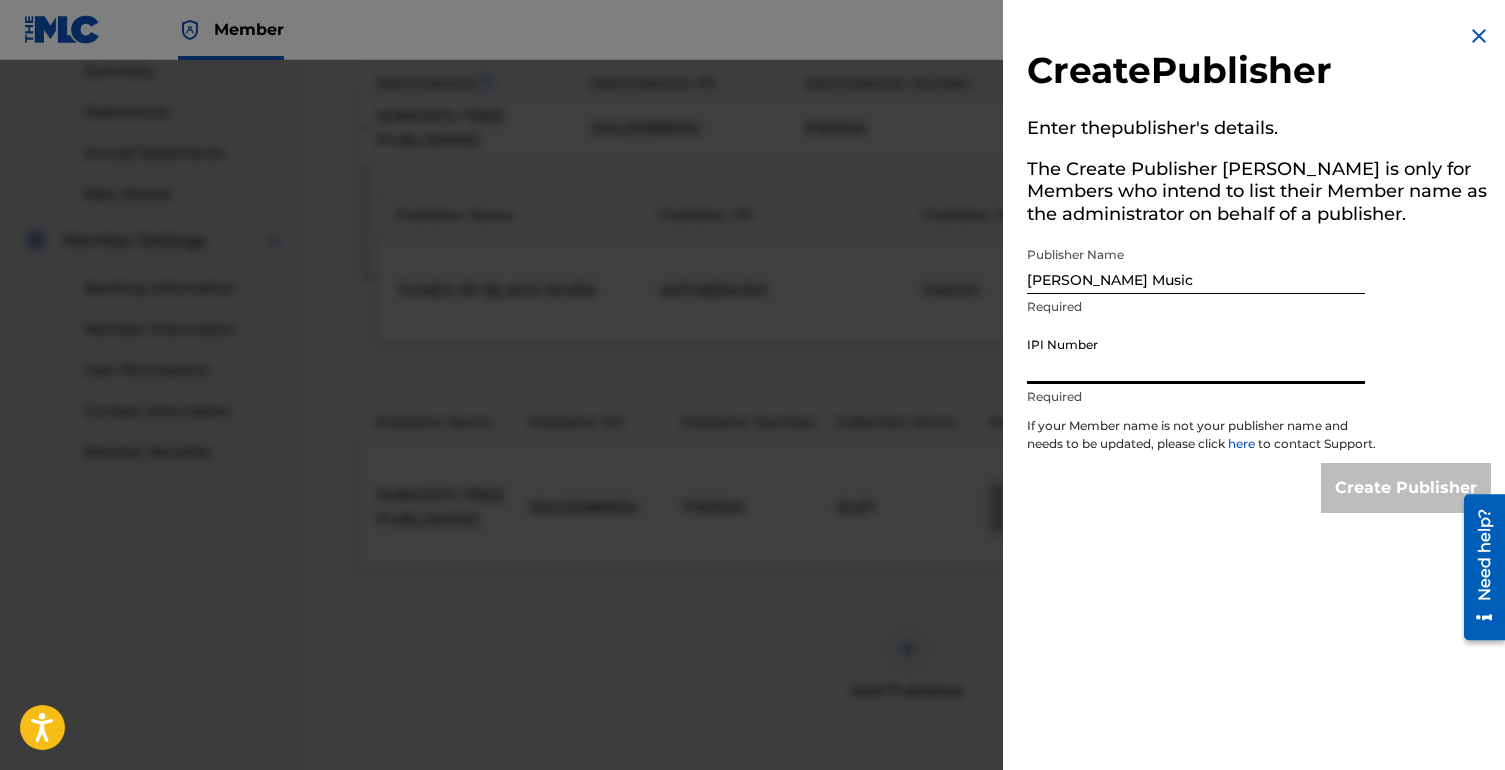 paste on "01192866126" 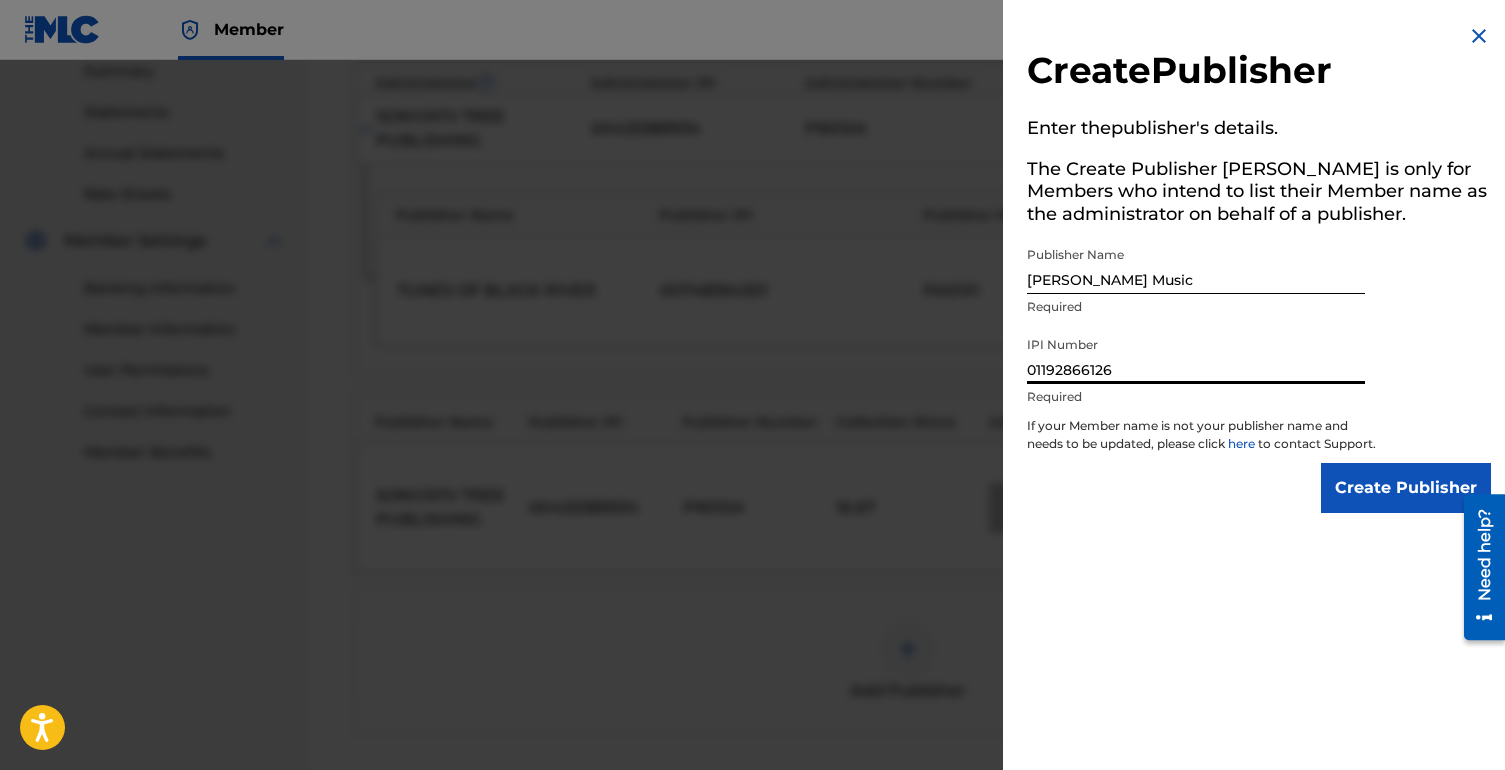 type on "01192866126" 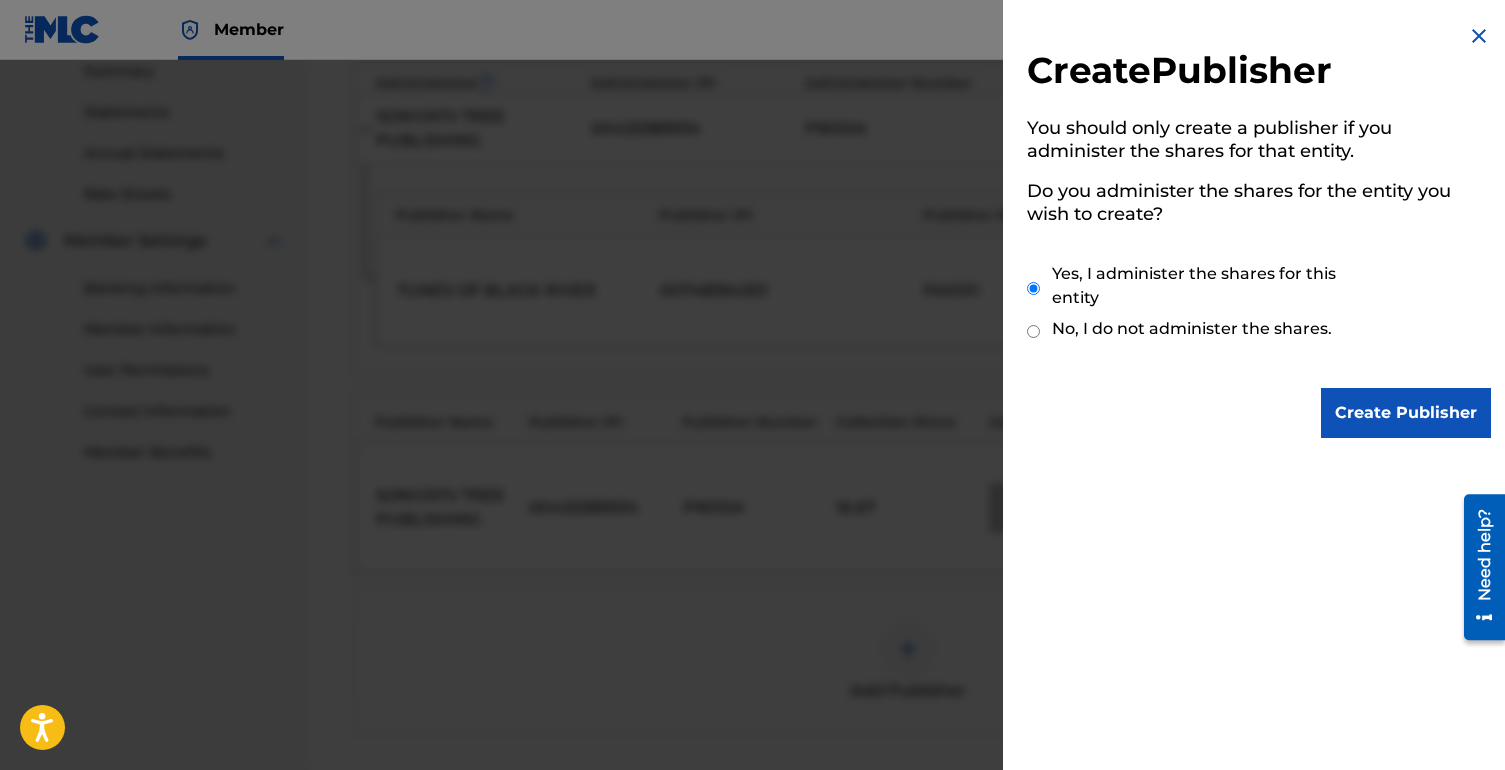 click on "Create Publisher" at bounding box center [1406, 413] 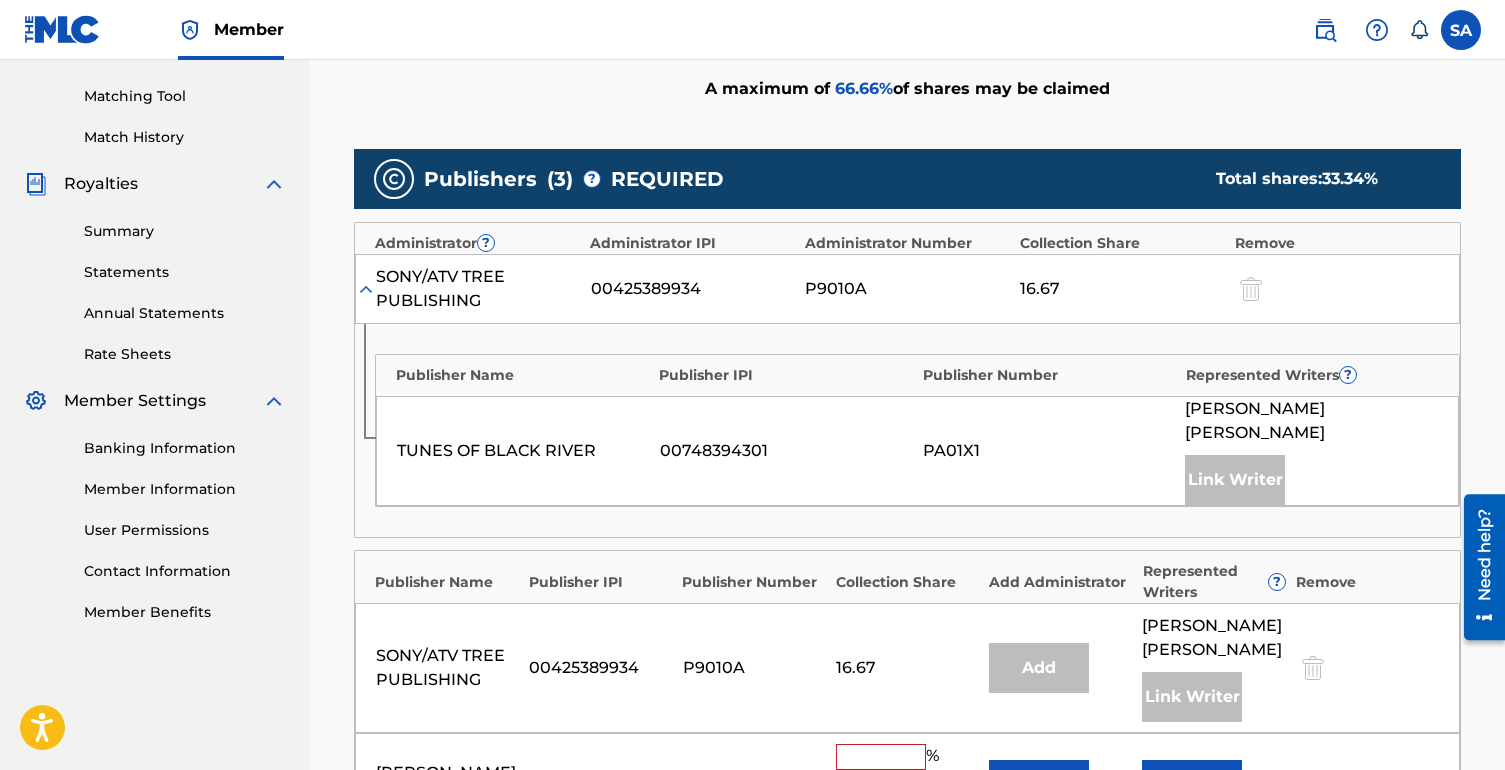 scroll, scrollTop: 756, scrollLeft: 0, axis: vertical 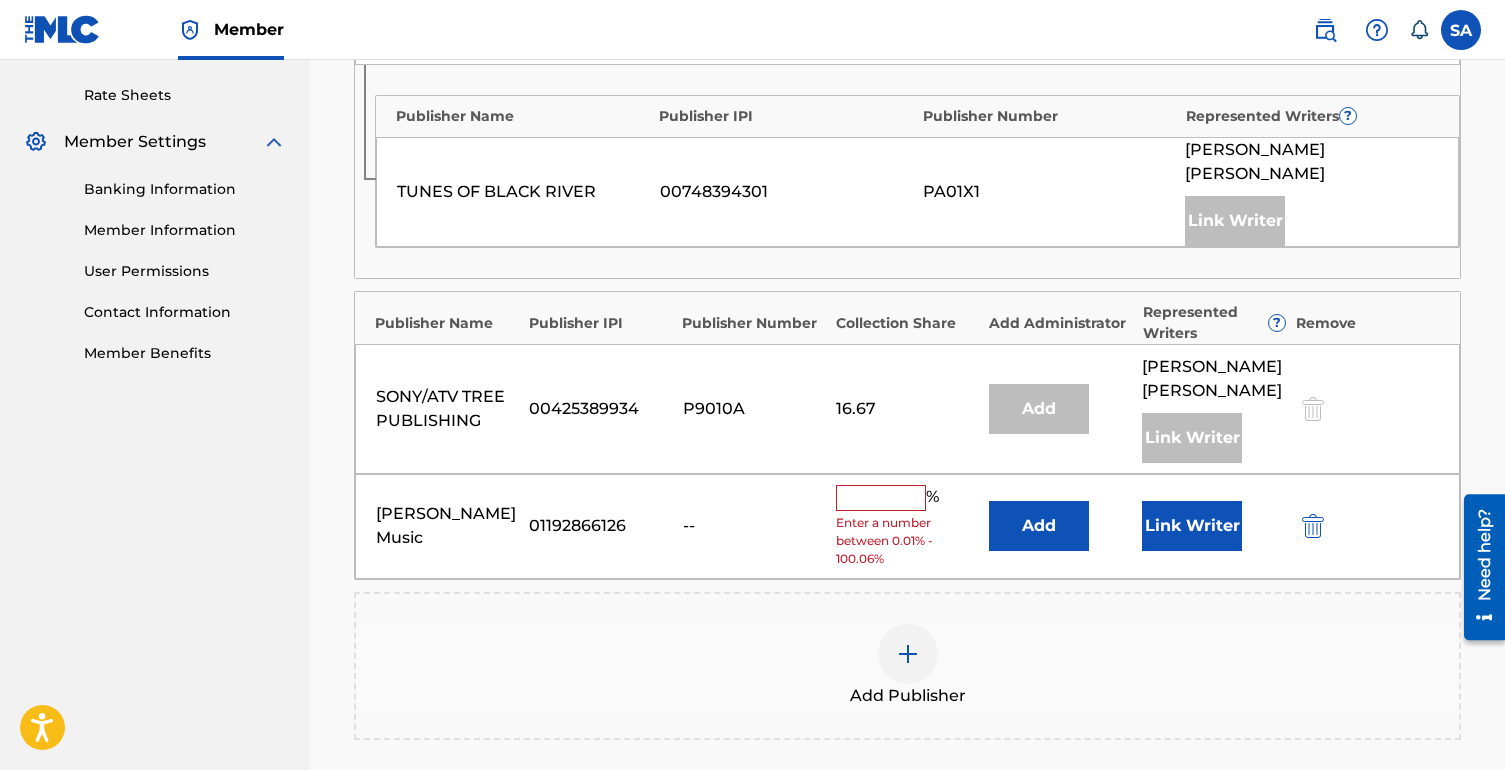 click at bounding box center [881, 498] 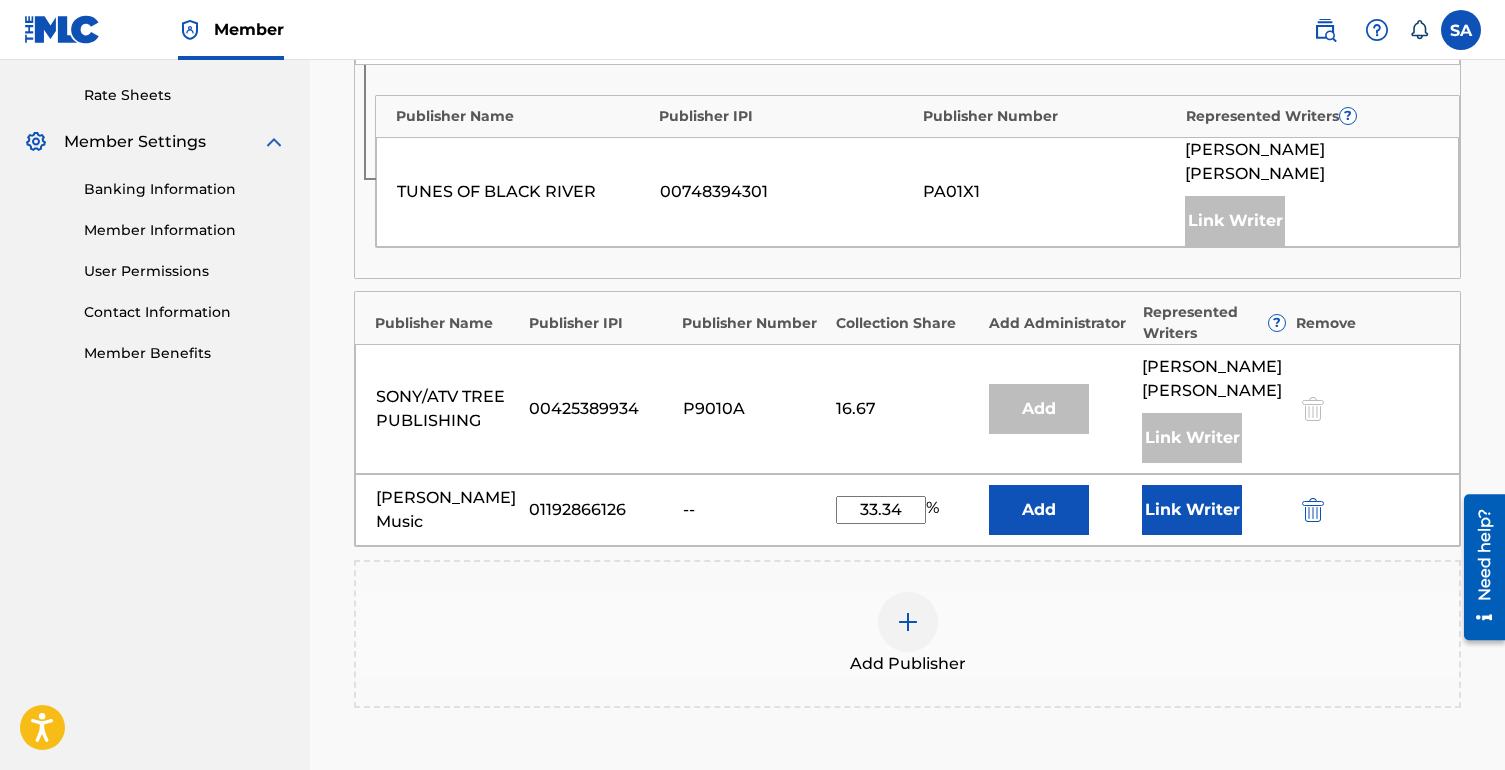 type on "33.34" 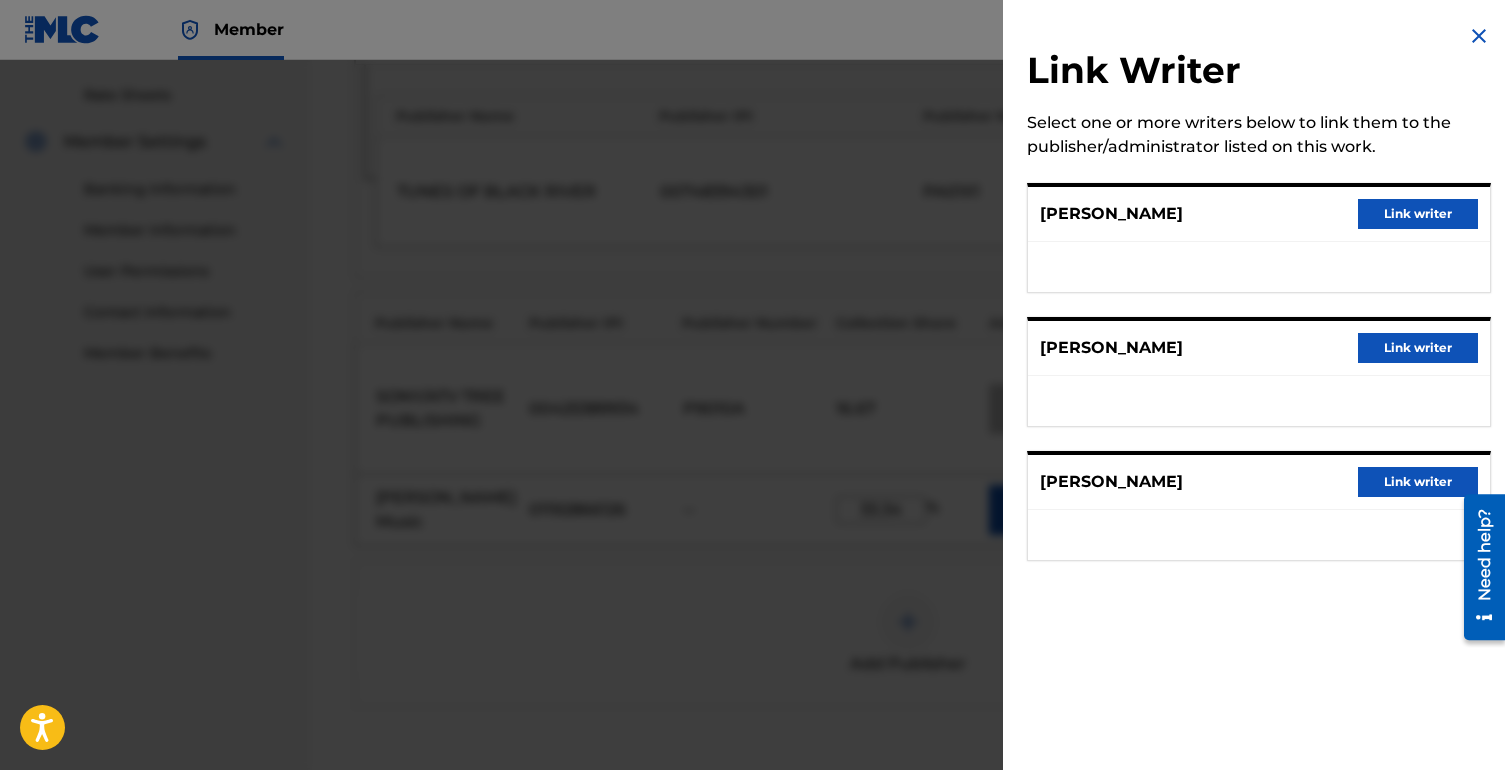 click on "Link writer" at bounding box center (1418, 214) 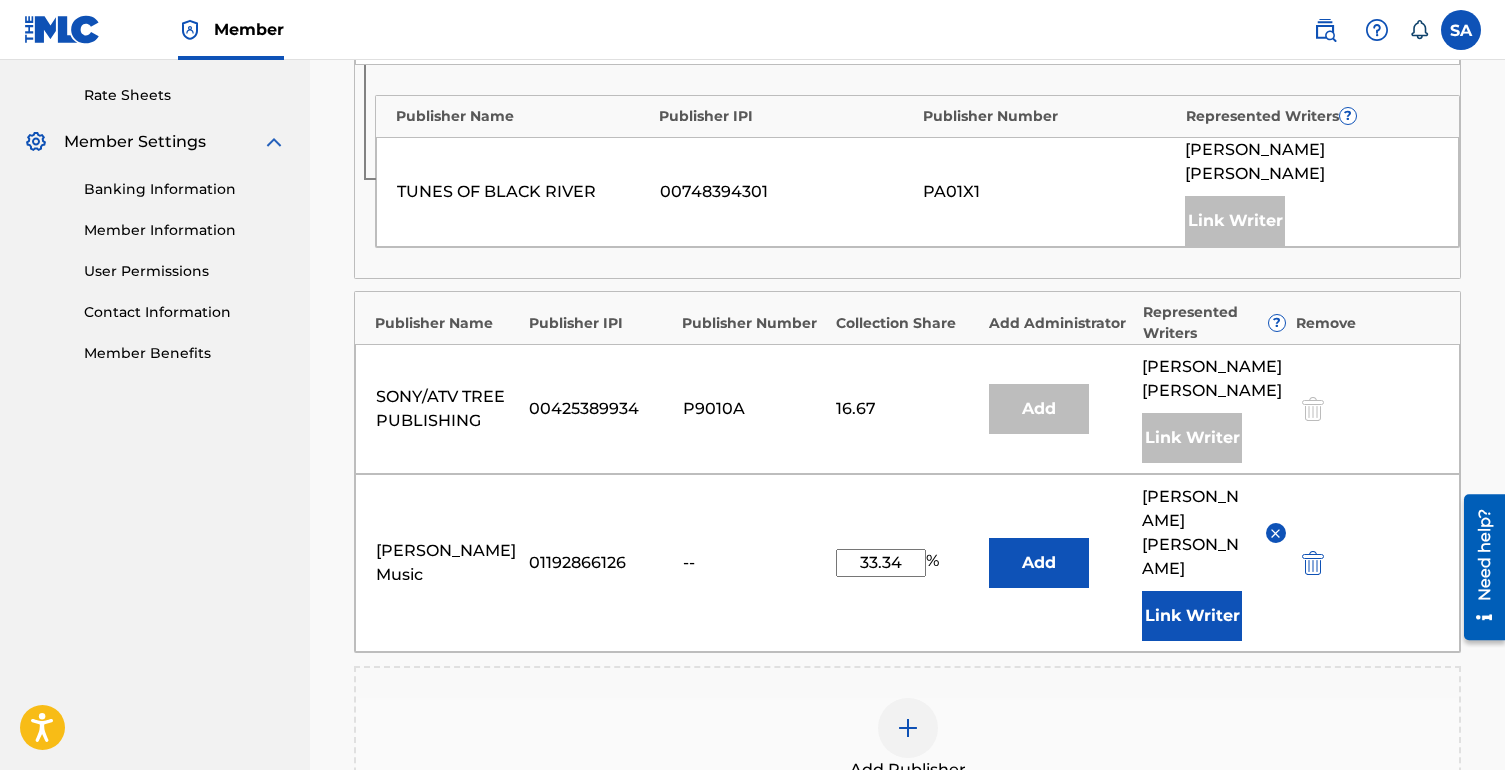 click on "Publishers ( 3 ) ? REQUIRED Total shares:  66.68 % Administrator ? Administrator IPI Administrator Number Collection Share Remove SONY/ATV TREE PUBLISHING 00425389934 P9010A 16.67 Publisher Name Publisher IPI Publisher Number Represented Writers ? TUNES OF BLACK RIVER 00748394301 PA01X1 [PERSON_NAME] Link Writer Publisher Name Publisher IPI Publisher Number Collection Share Add Administrator Represented Writers ? Remove SONY/ATV TREE PUBLISHING 00425389934 P9010A 16.67 Add [PERSON_NAME] Link Writer [PERSON_NAME] Music 01192866126 -- 33.34 % Add [PERSON_NAME] Link Writer Add Publisher" at bounding box center (907, 362) 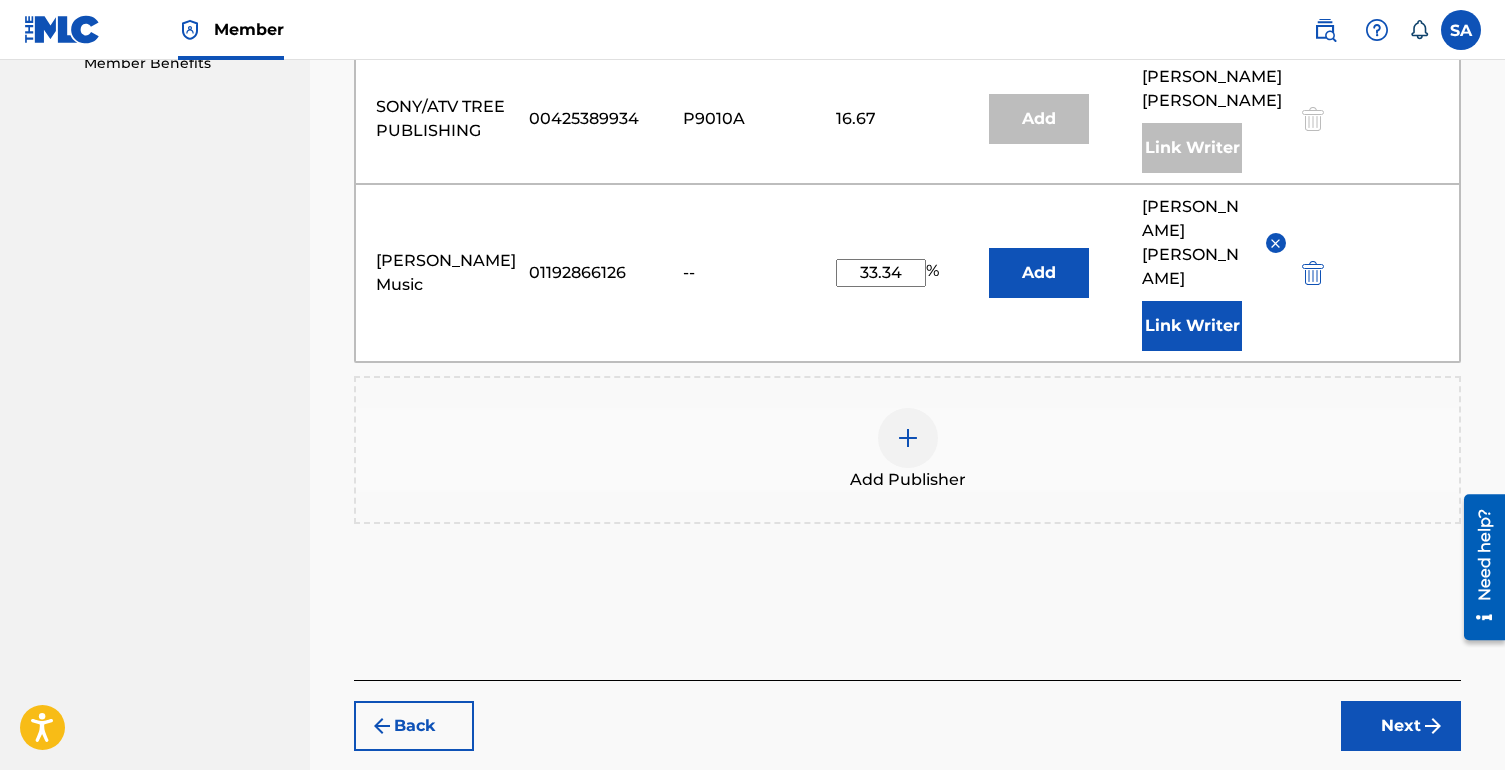 click on "Next" at bounding box center [1401, 726] 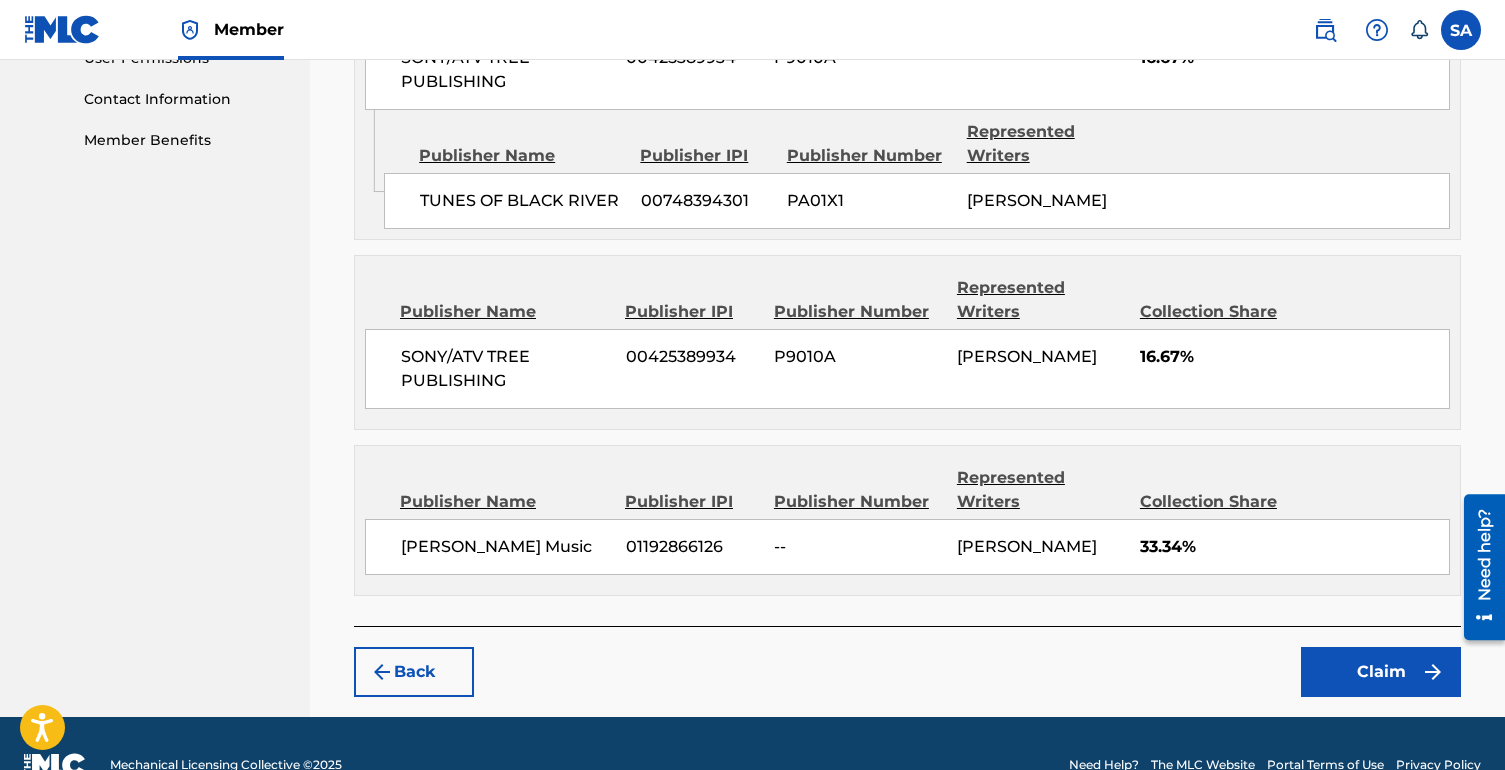 scroll, scrollTop: 1007, scrollLeft: 0, axis: vertical 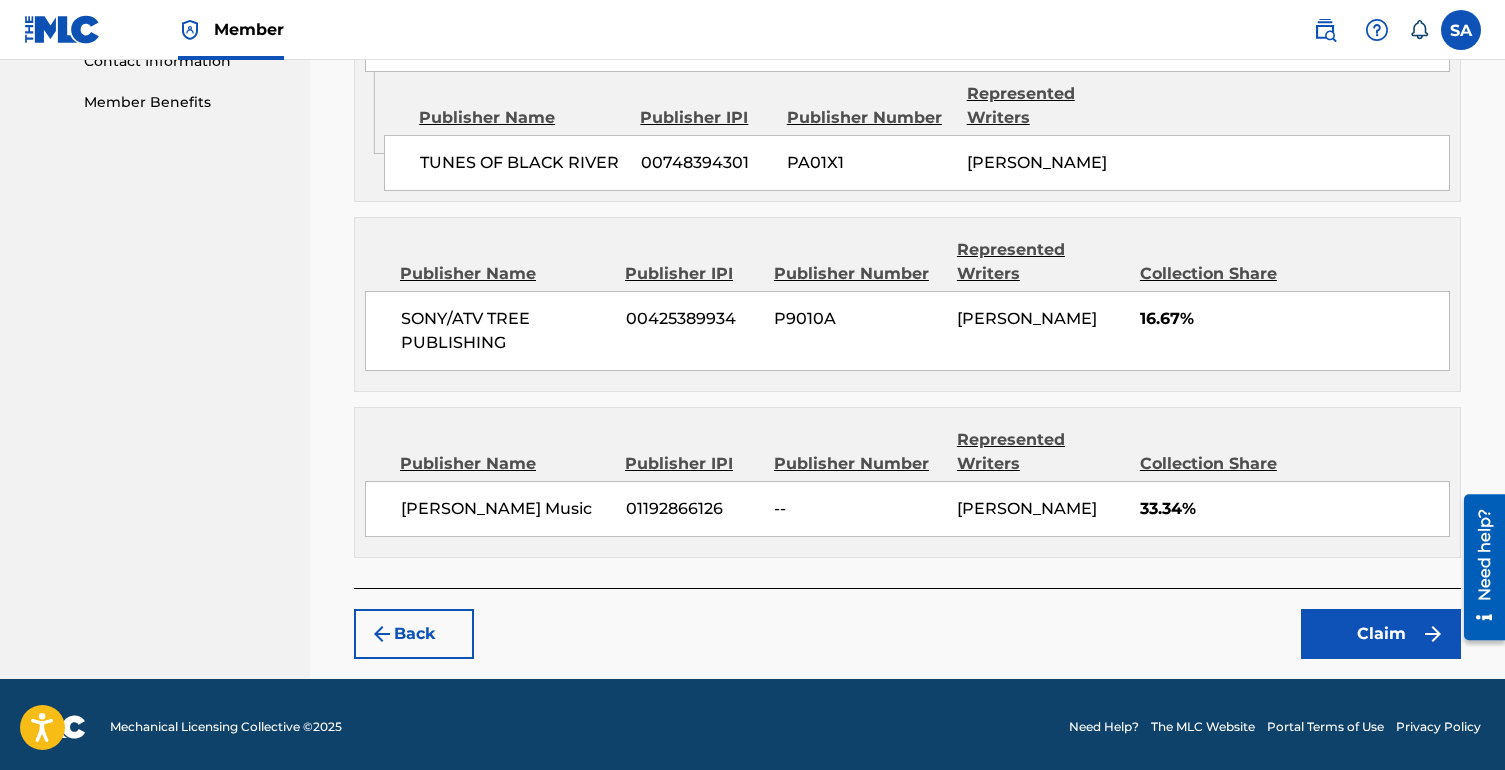 click on "Claim" at bounding box center [1381, 634] 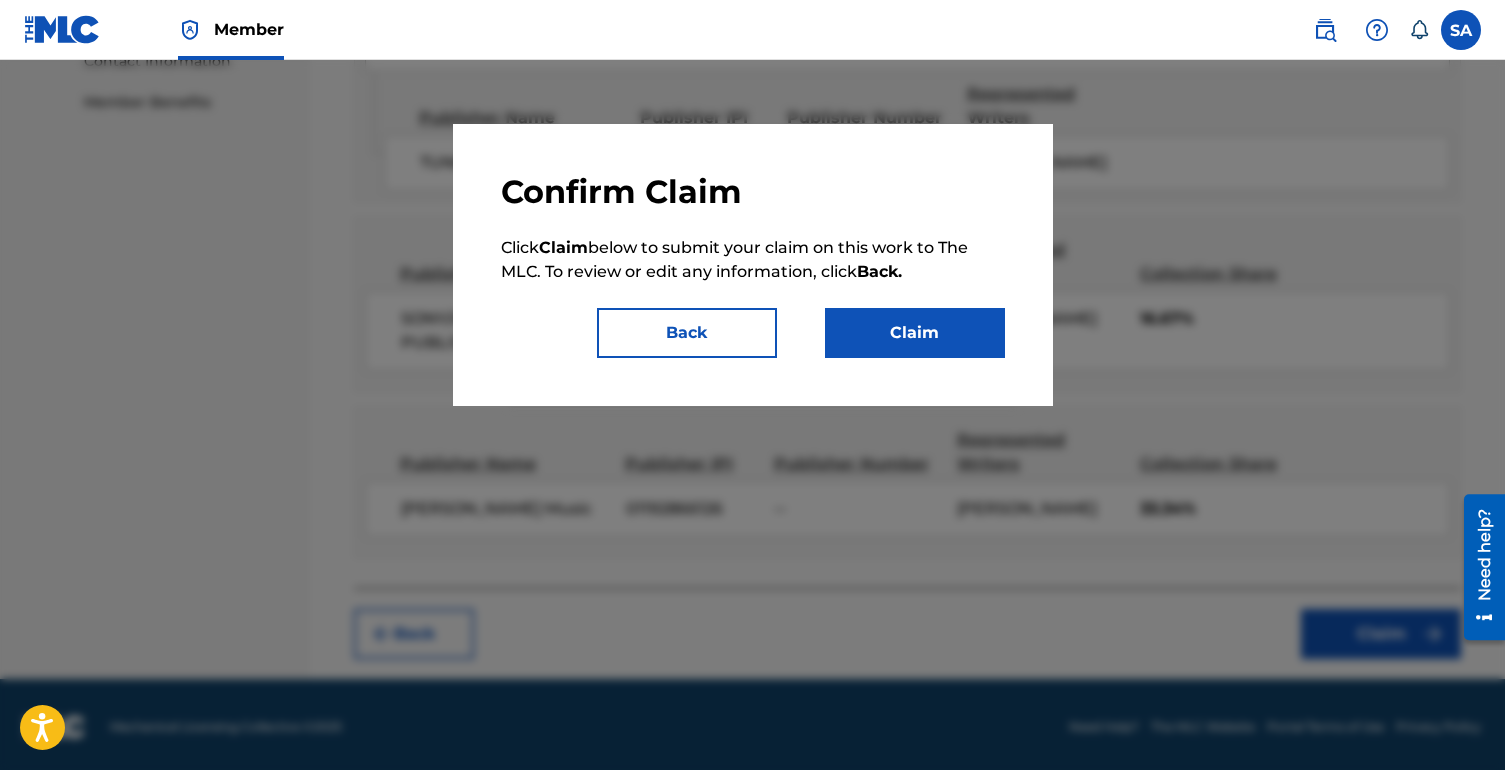 click on "Claim" at bounding box center (915, 333) 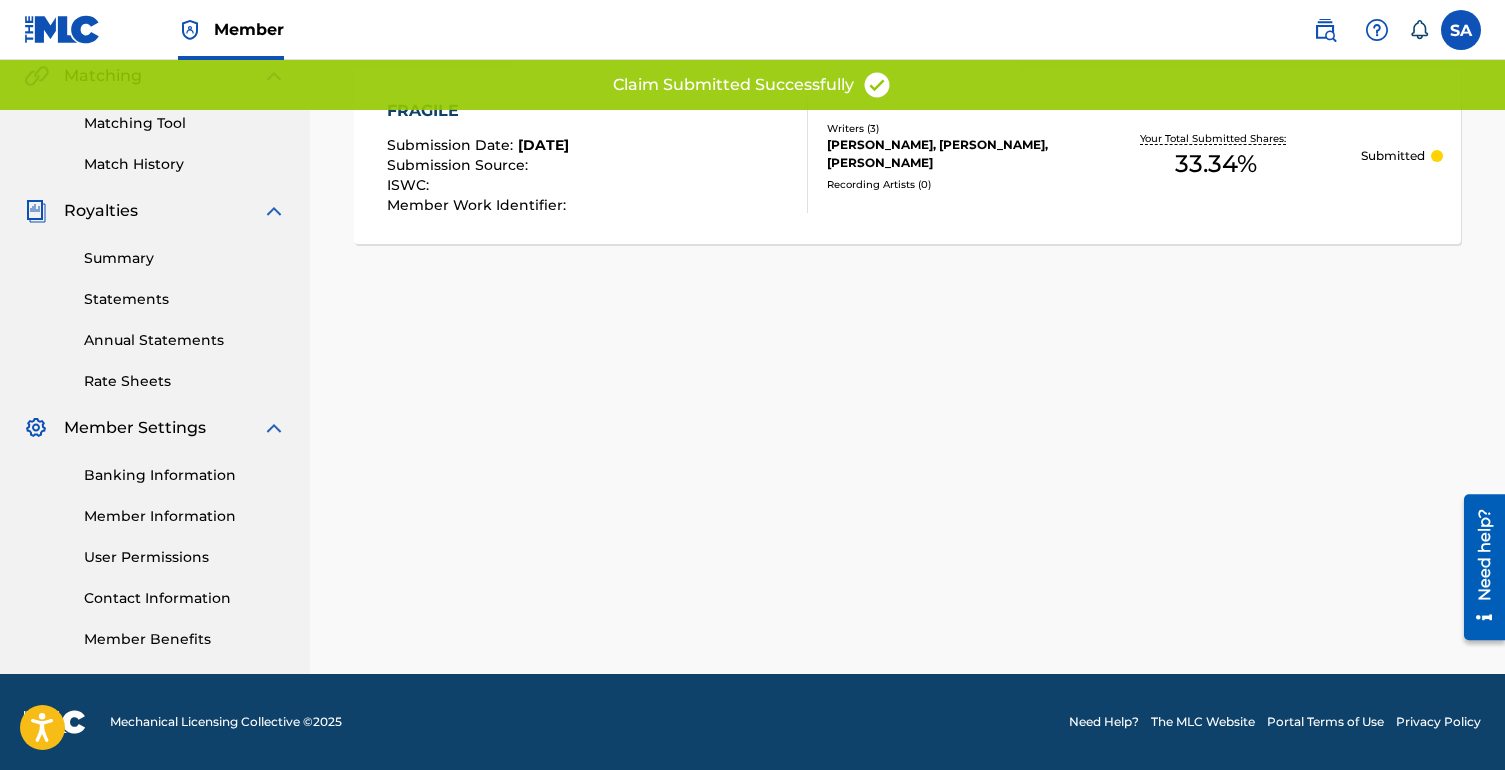 scroll, scrollTop: 0, scrollLeft: 0, axis: both 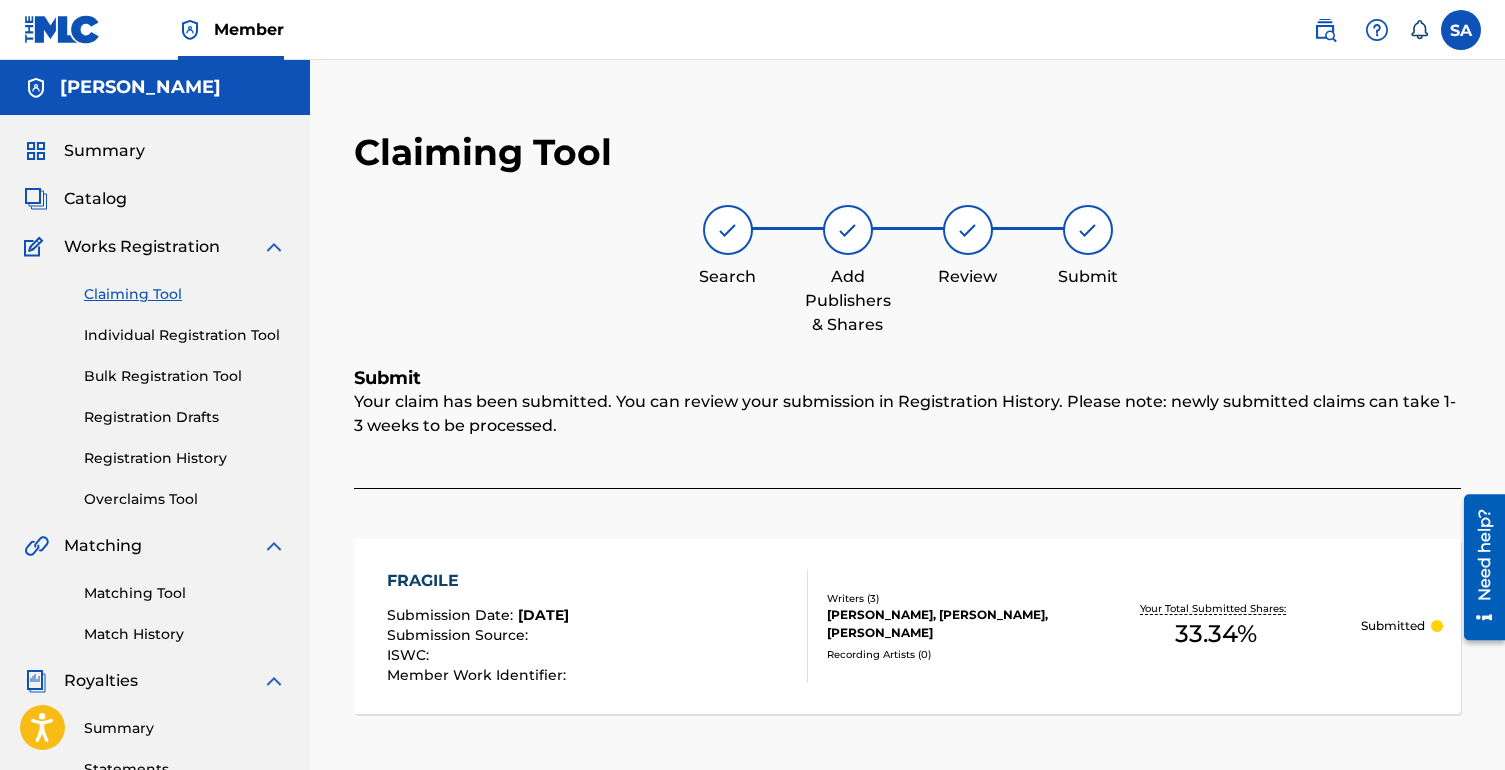 click on "Claiming Tool" at bounding box center [185, 294] 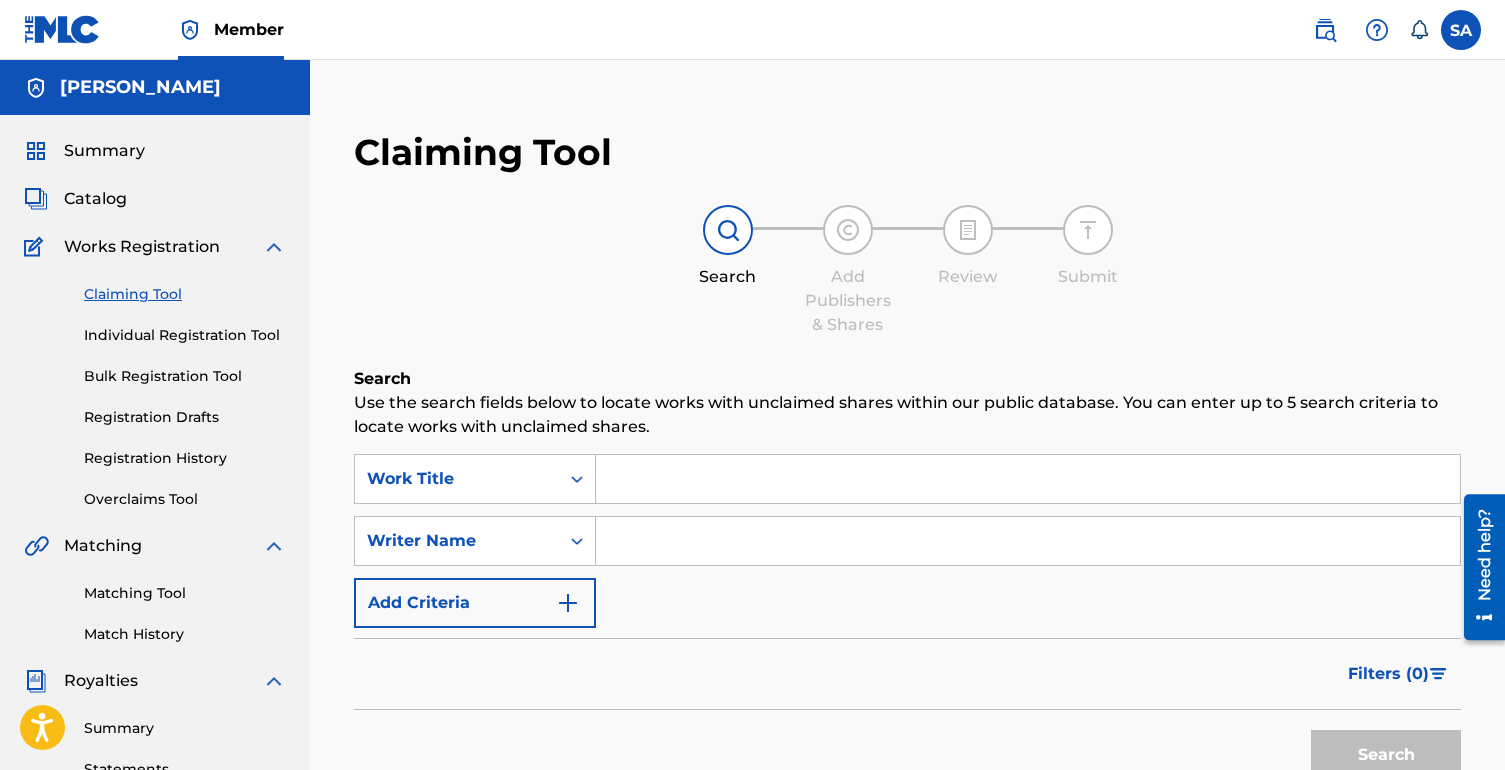 click at bounding box center (1028, 541) 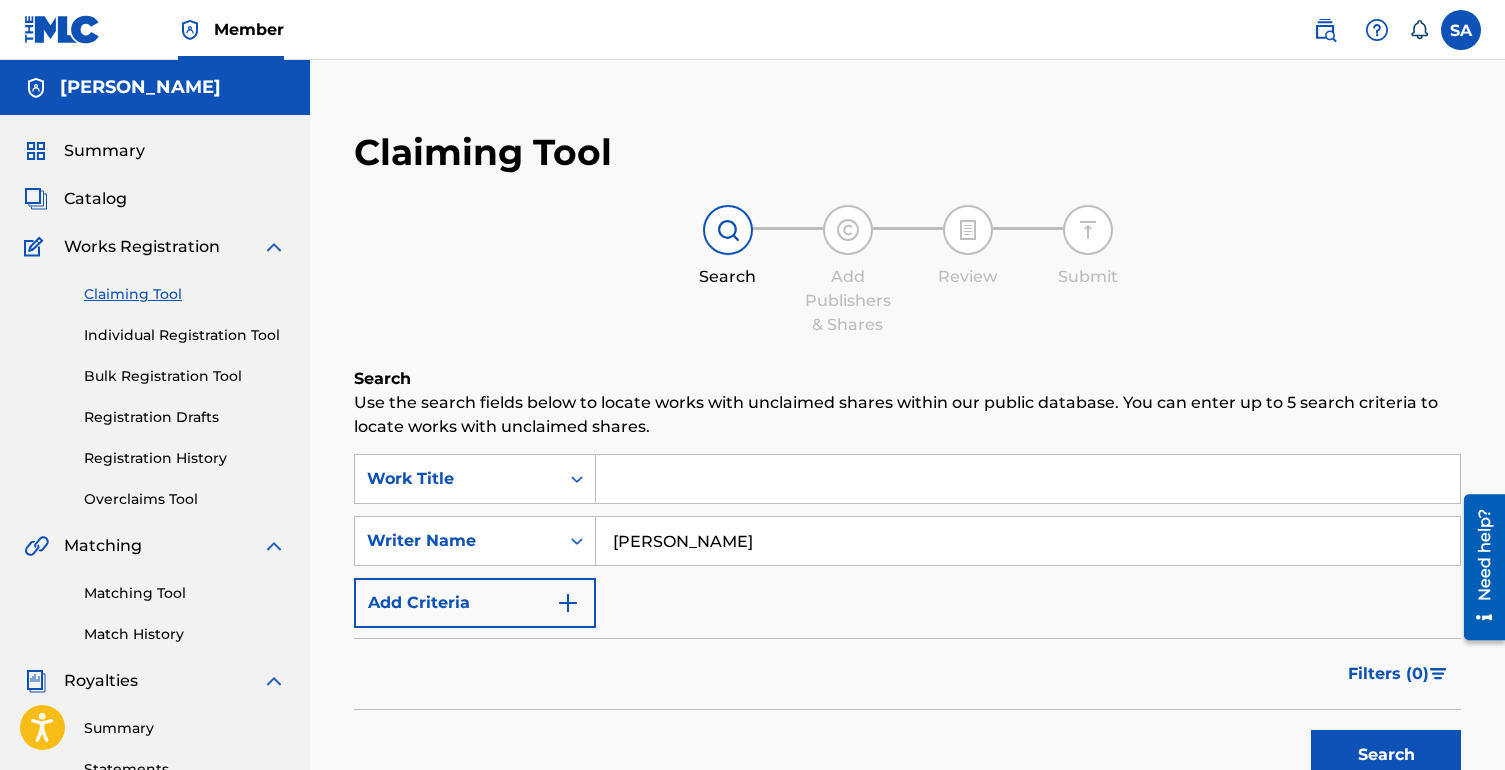 type on "[PERSON_NAME]" 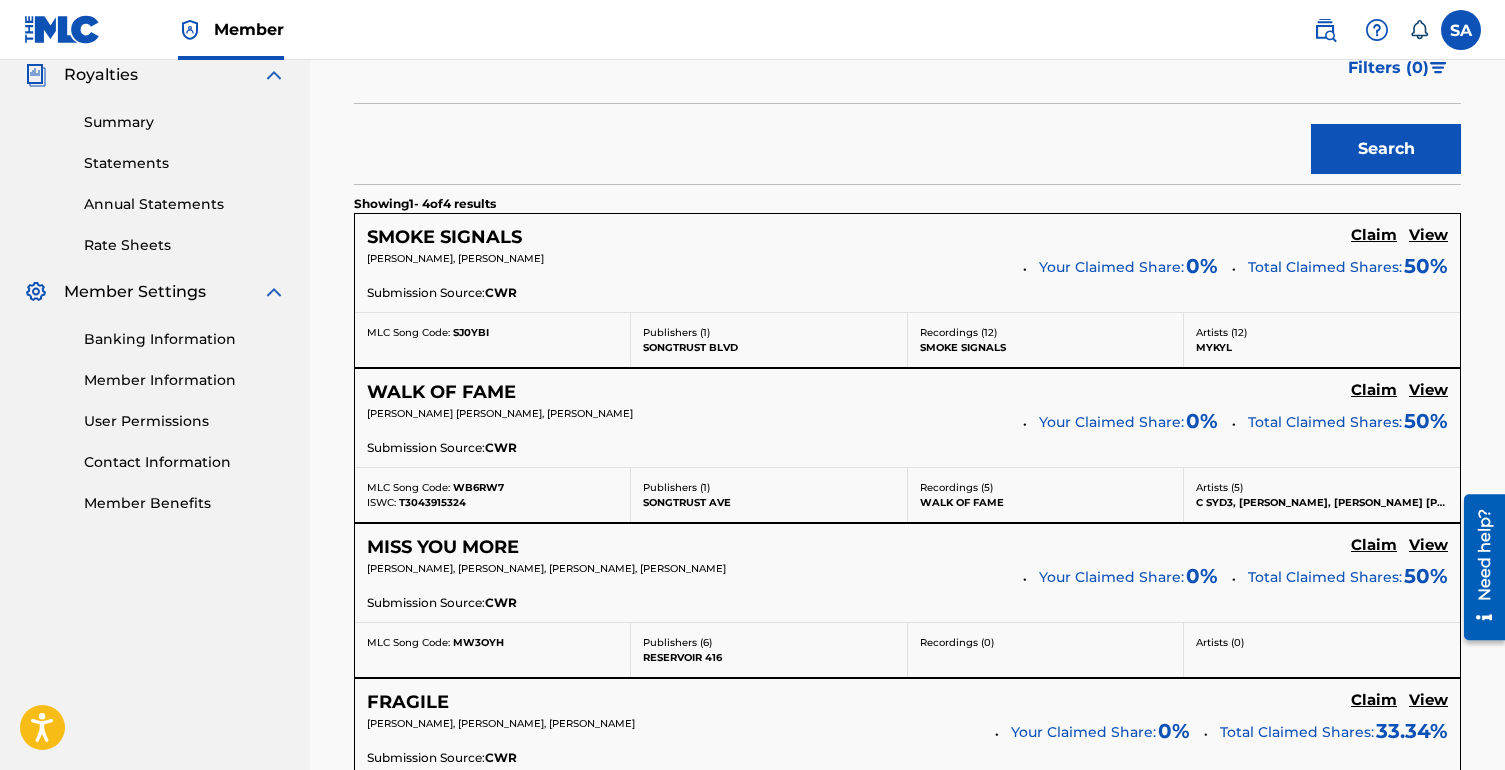 scroll, scrollTop: 599, scrollLeft: 0, axis: vertical 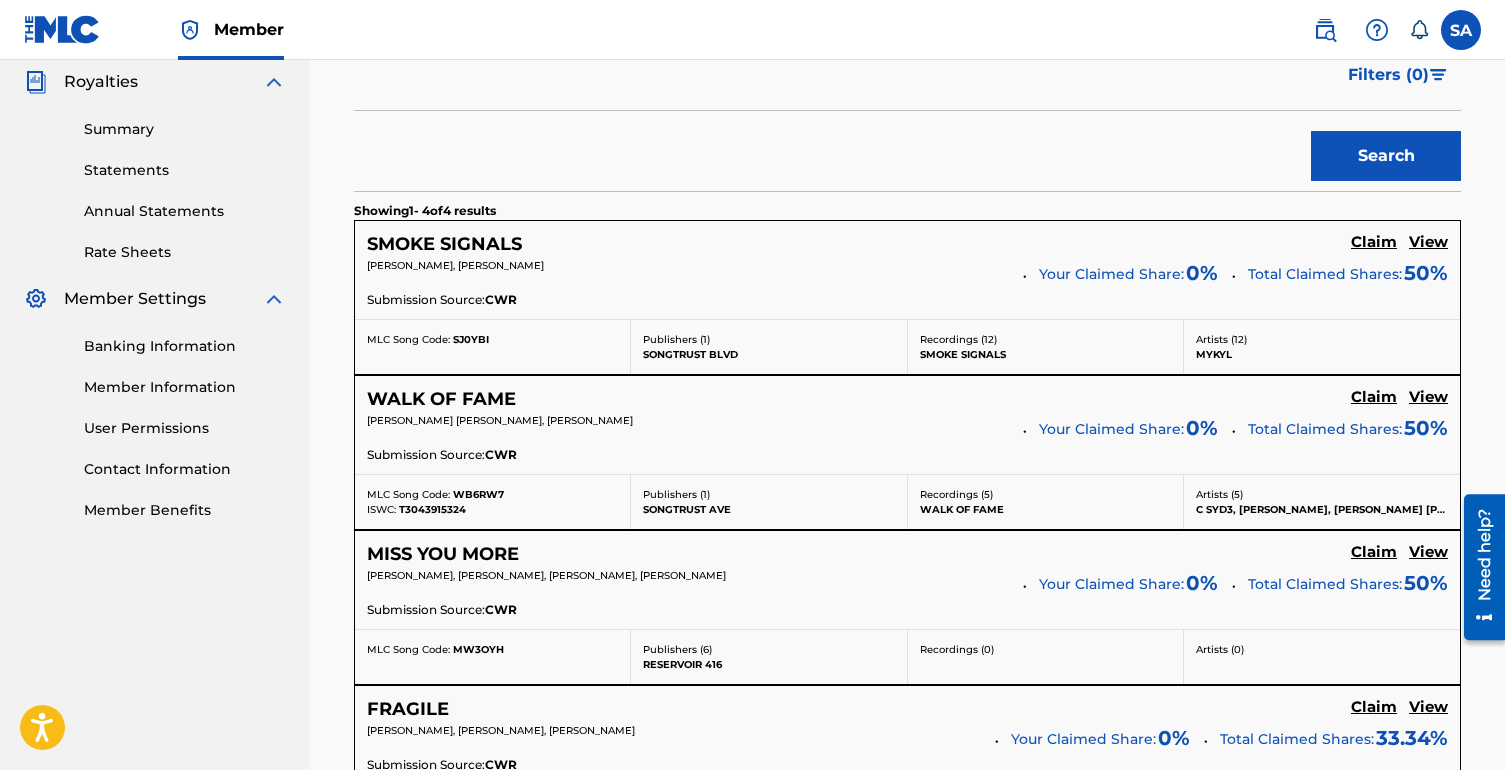 click on "Claim" at bounding box center [1374, 242] 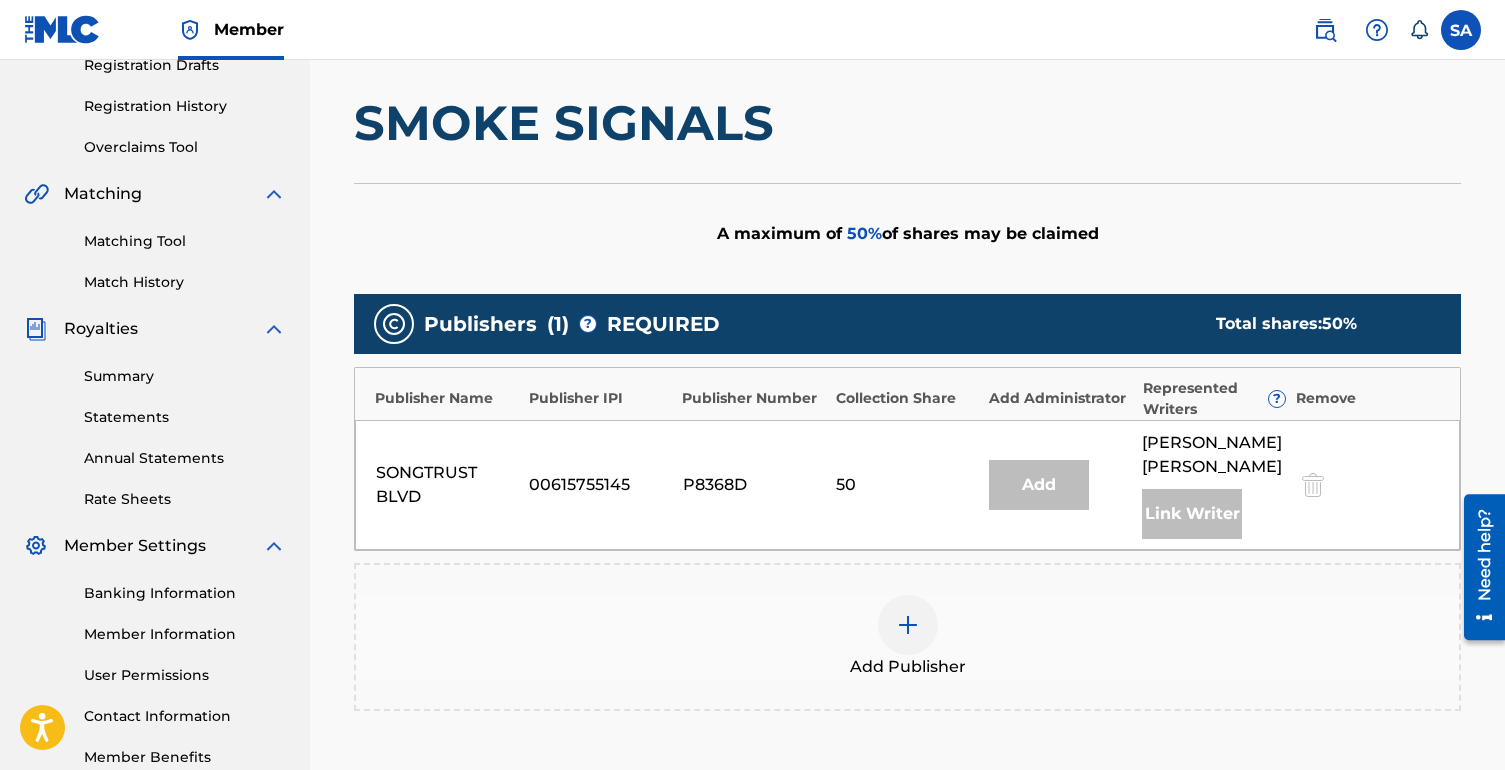 scroll, scrollTop: 354, scrollLeft: 0, axis: vertical 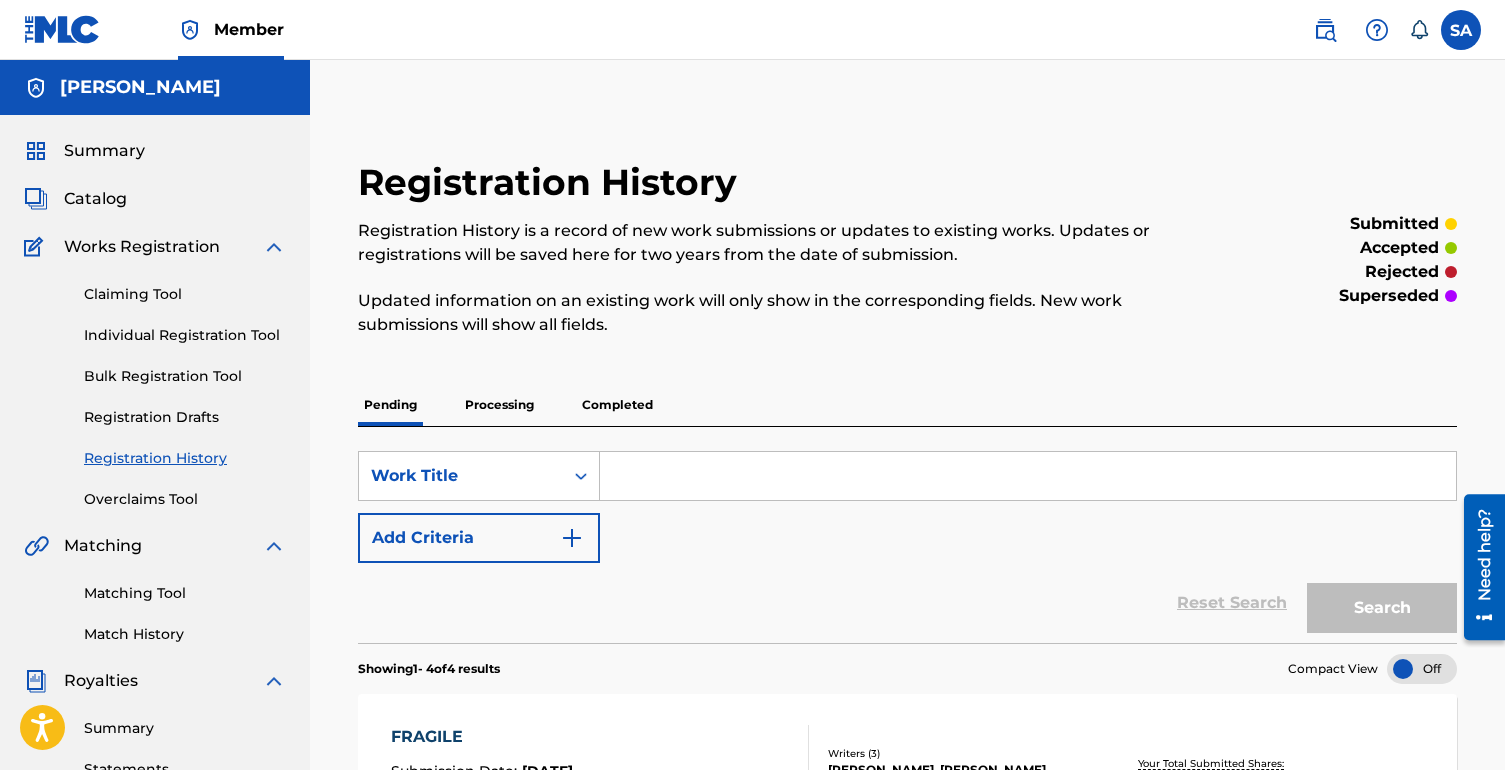 click at bounding box center [1028, 476] 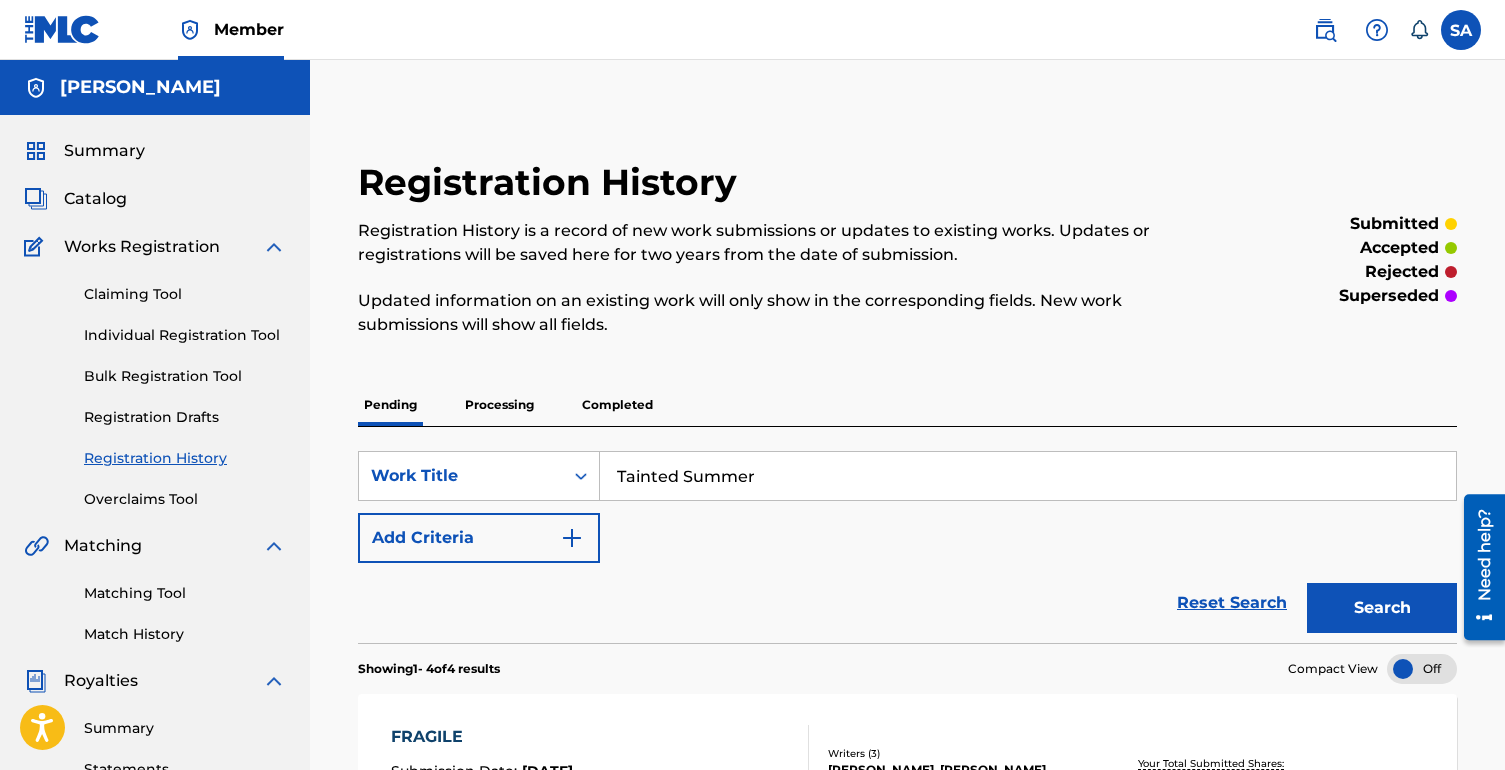 type on "Tainted Summer" 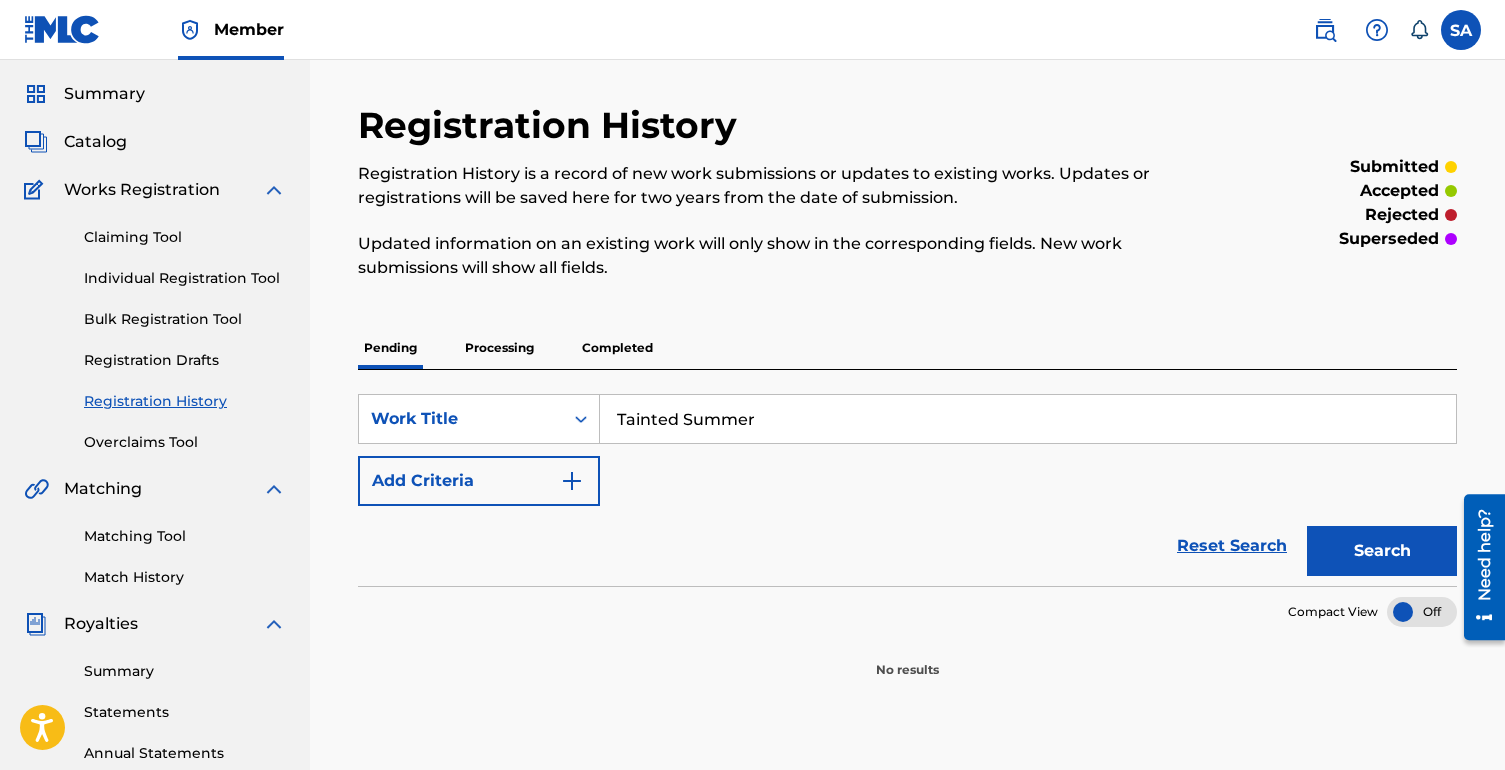 scroll, scrollTop: 68, scrollLeft: 0, axis: vertical 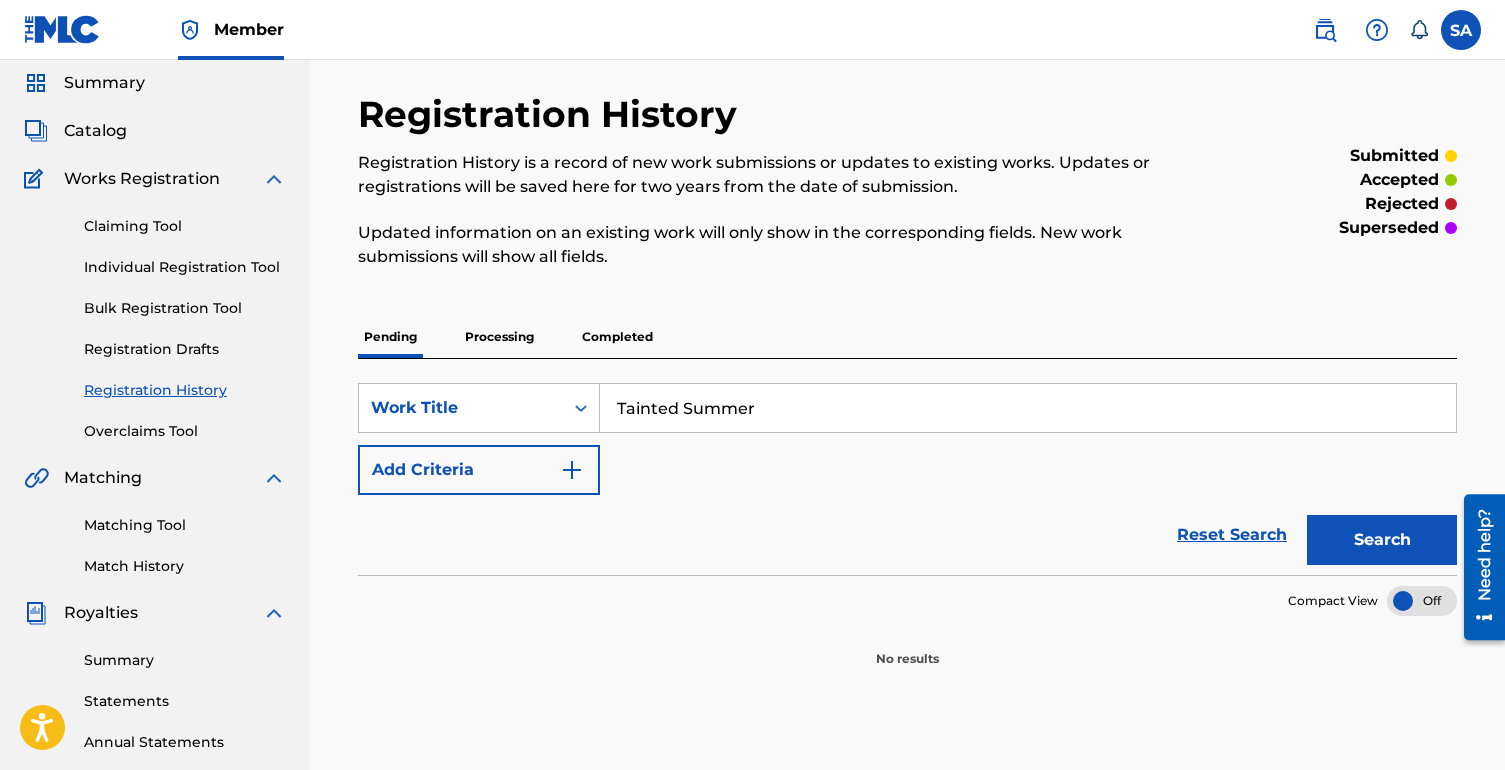 click on "Claiming Tool" at bounding box center (185, 226) 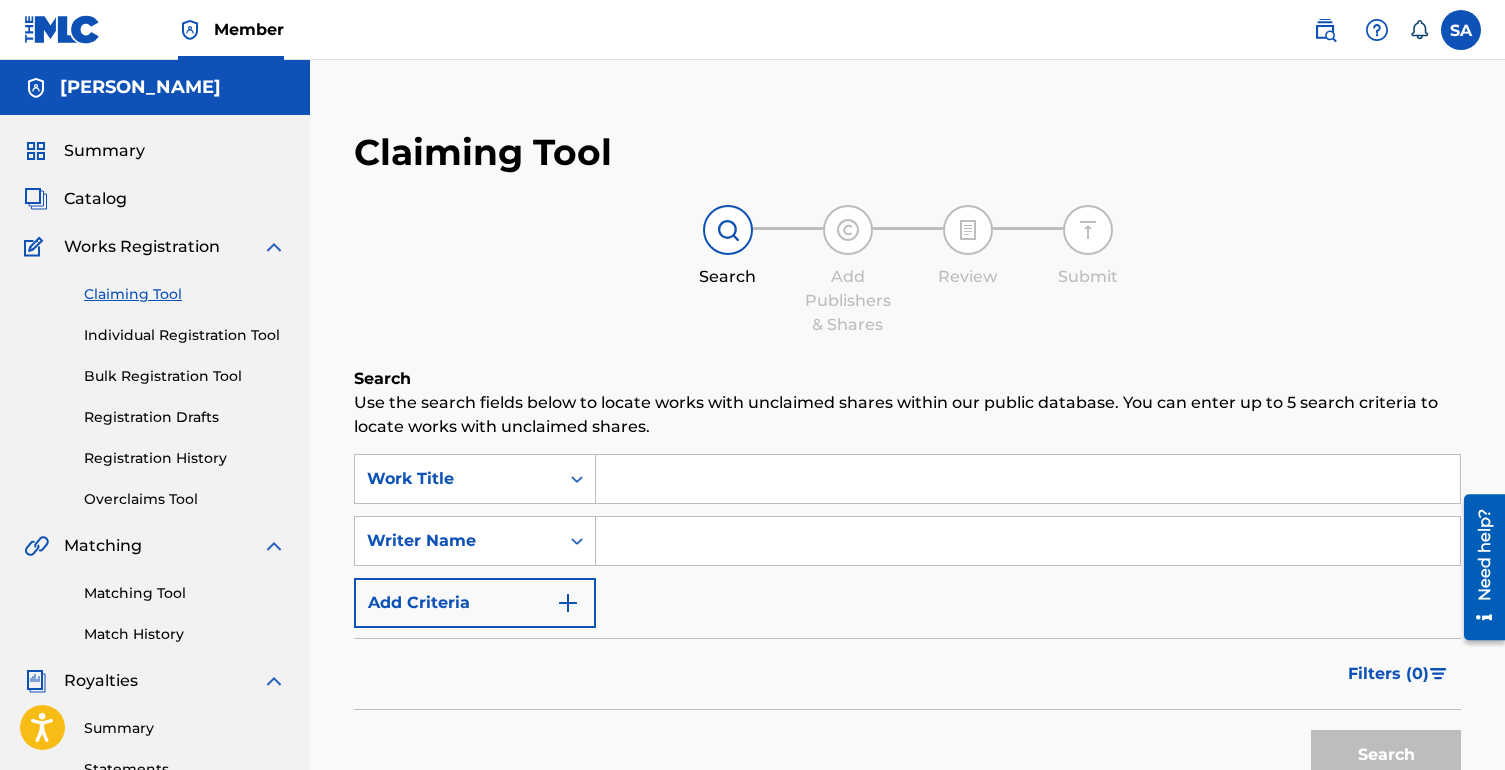 click at bounding box center (1028, 479) 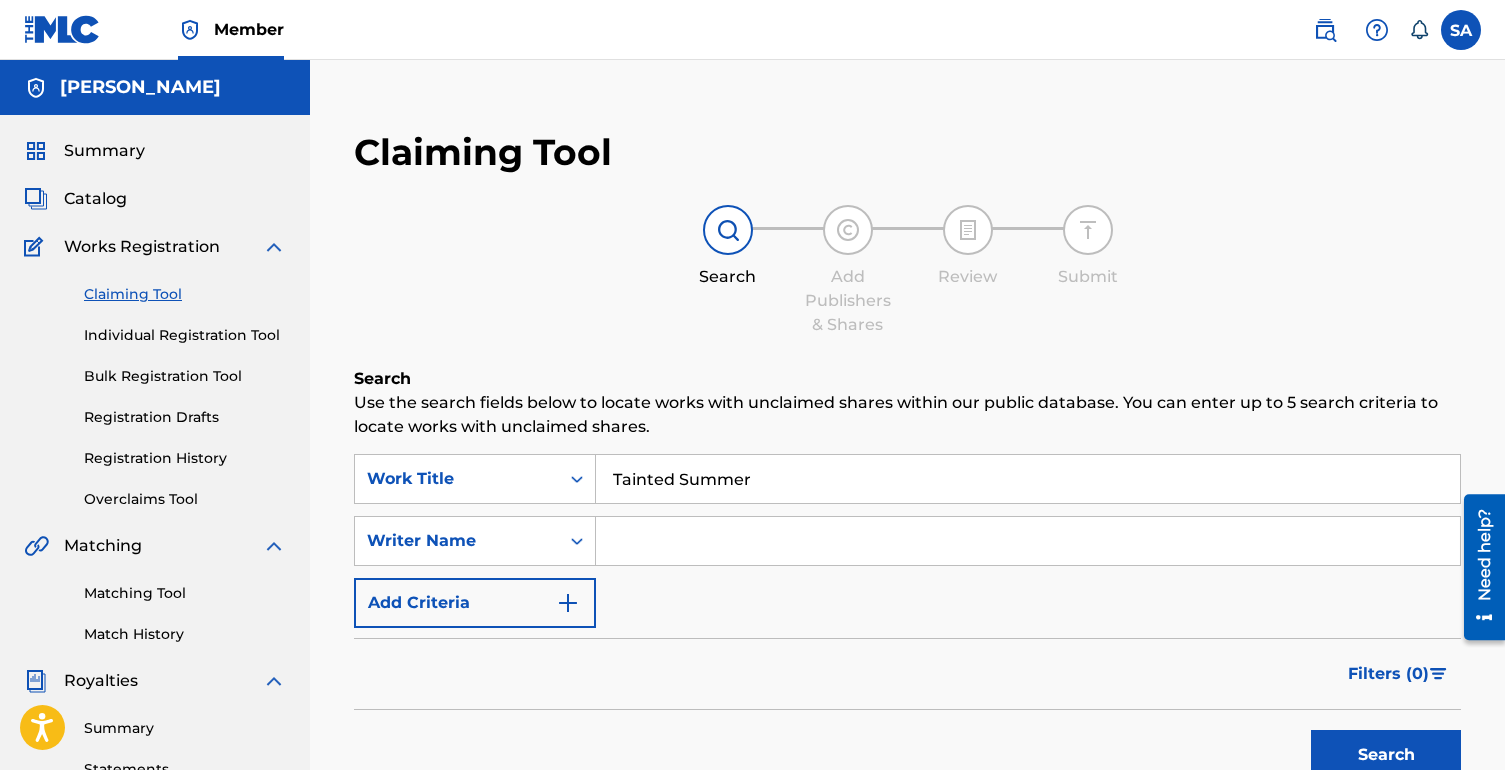 type on "Tainted Summer" 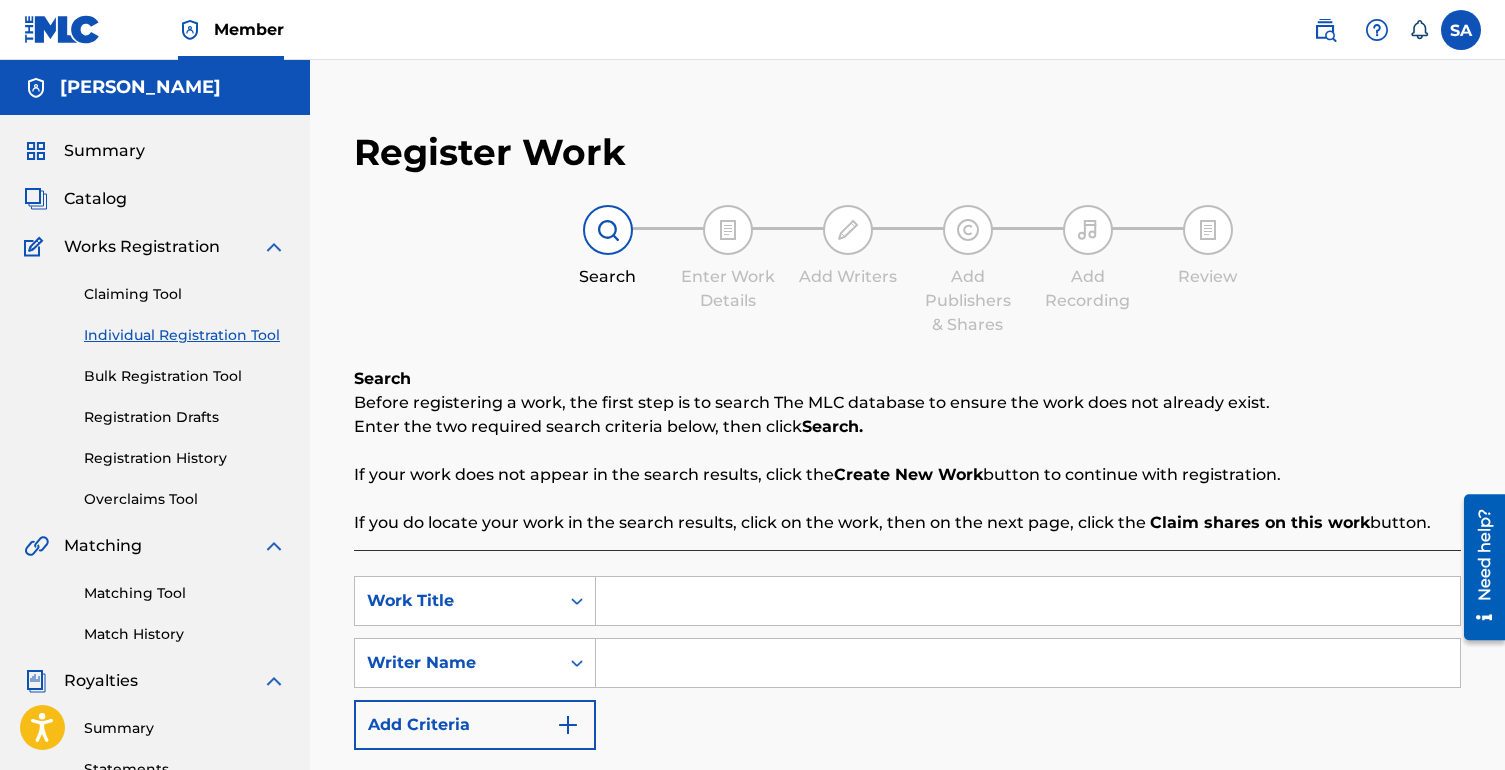 click at bounding box center (1028, 601) 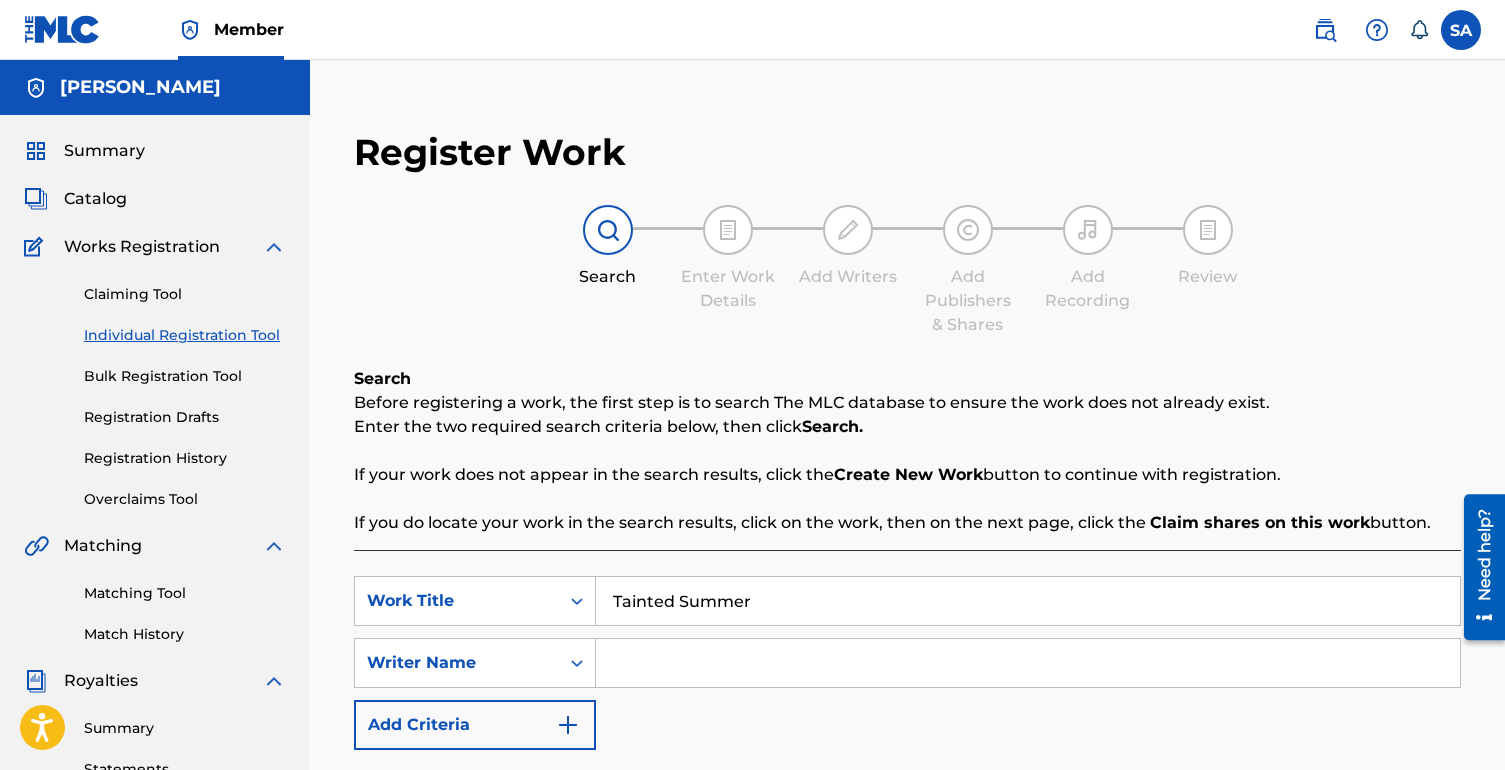 type on "Tainted Summer" 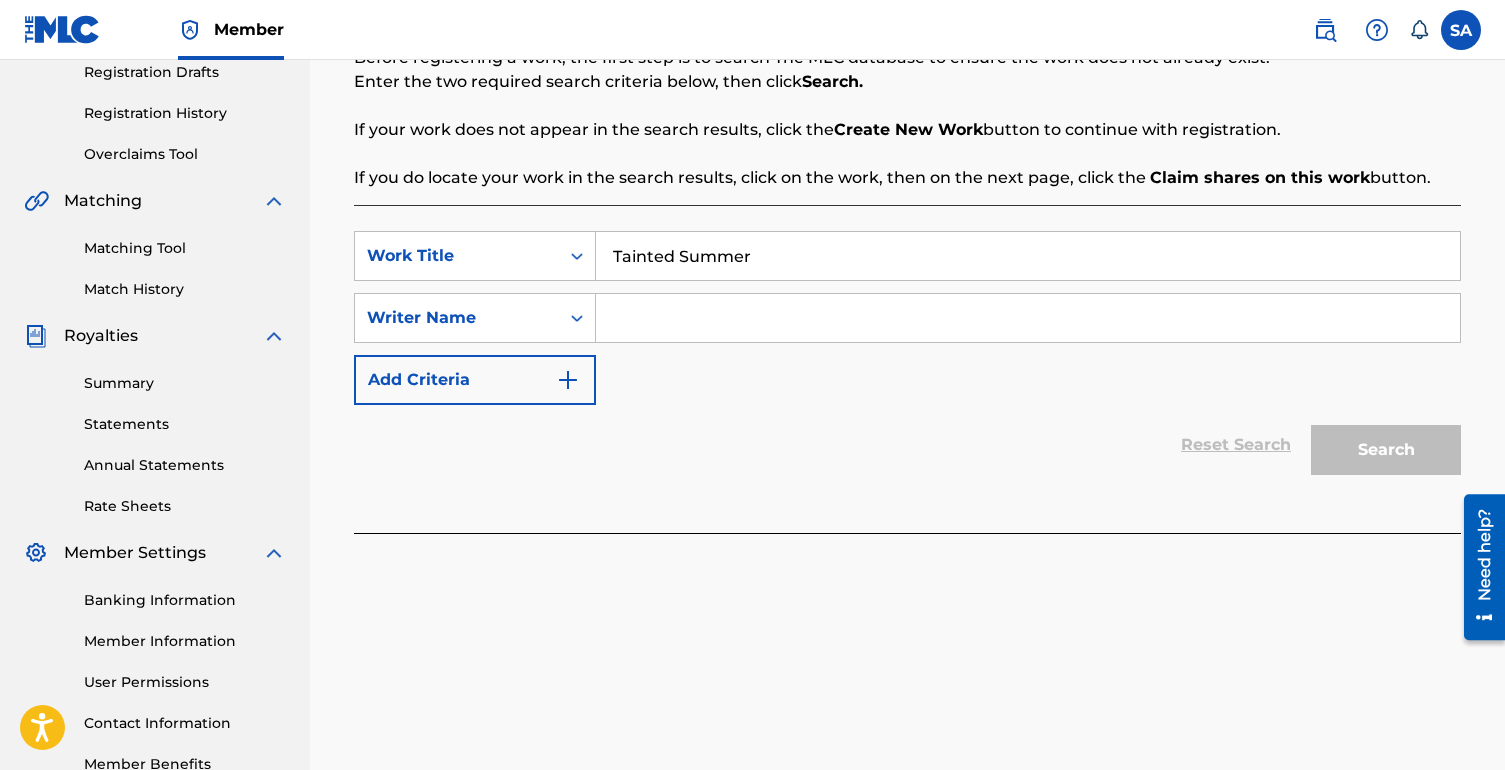 scroll, scrollTop: 350, scrollLeft: 0, axis: vertical 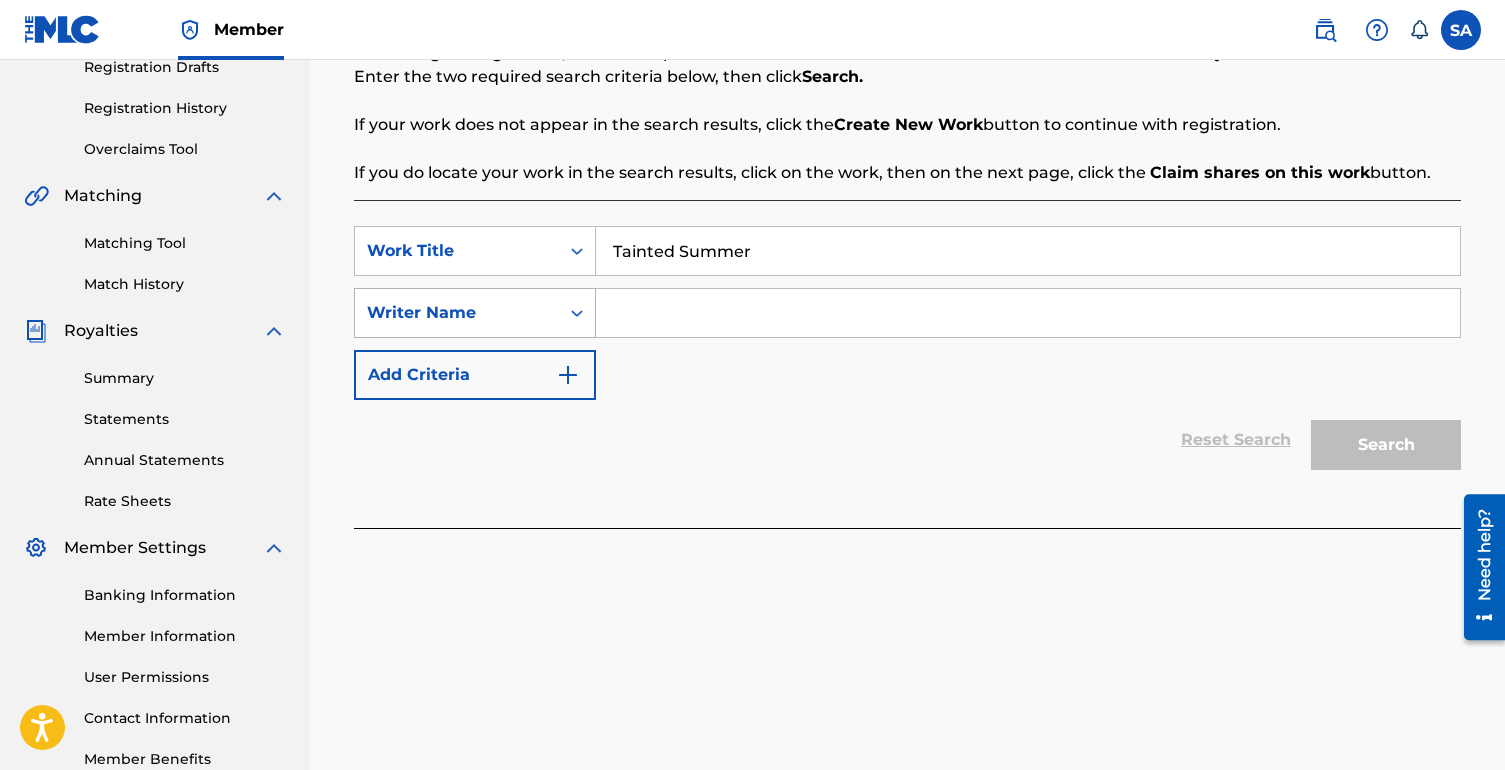 click on "Writer Name" at bounding box center (457, 313) 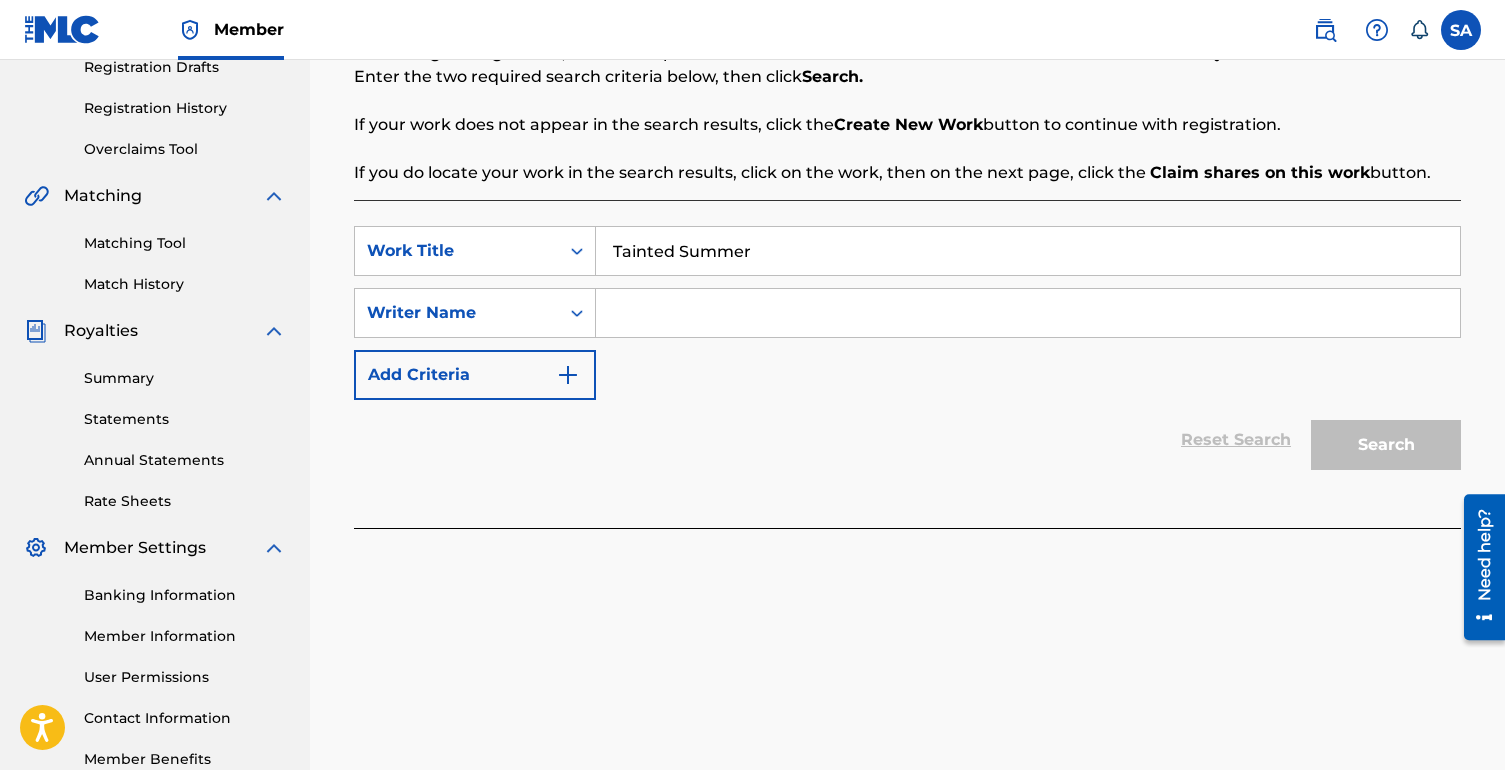 click at bounding box center (1028, 313) 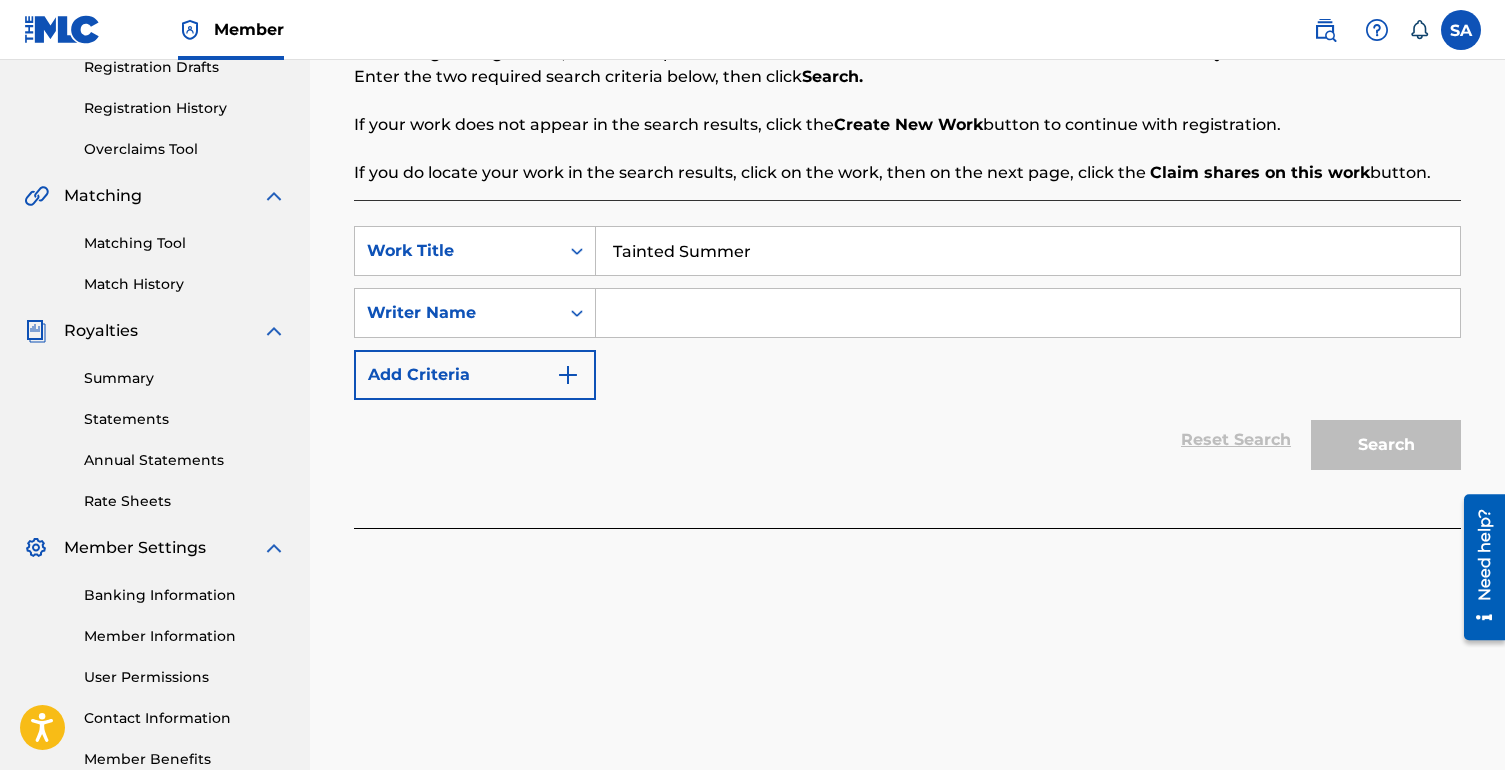 click on "Search" at bounding box center (1381, 440) 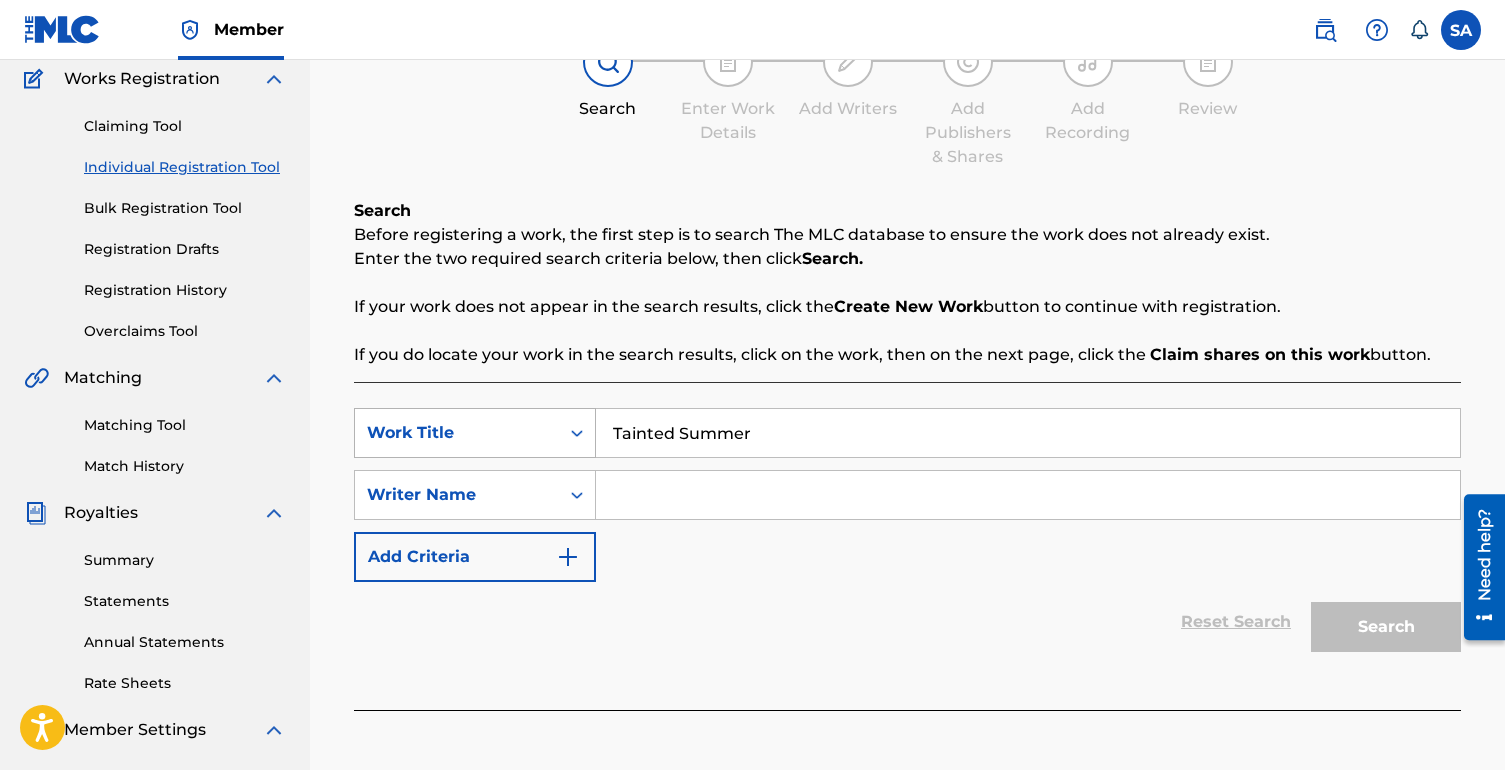 scroll, scrollTop: 158, scrollLeft: 0, axis: vertical 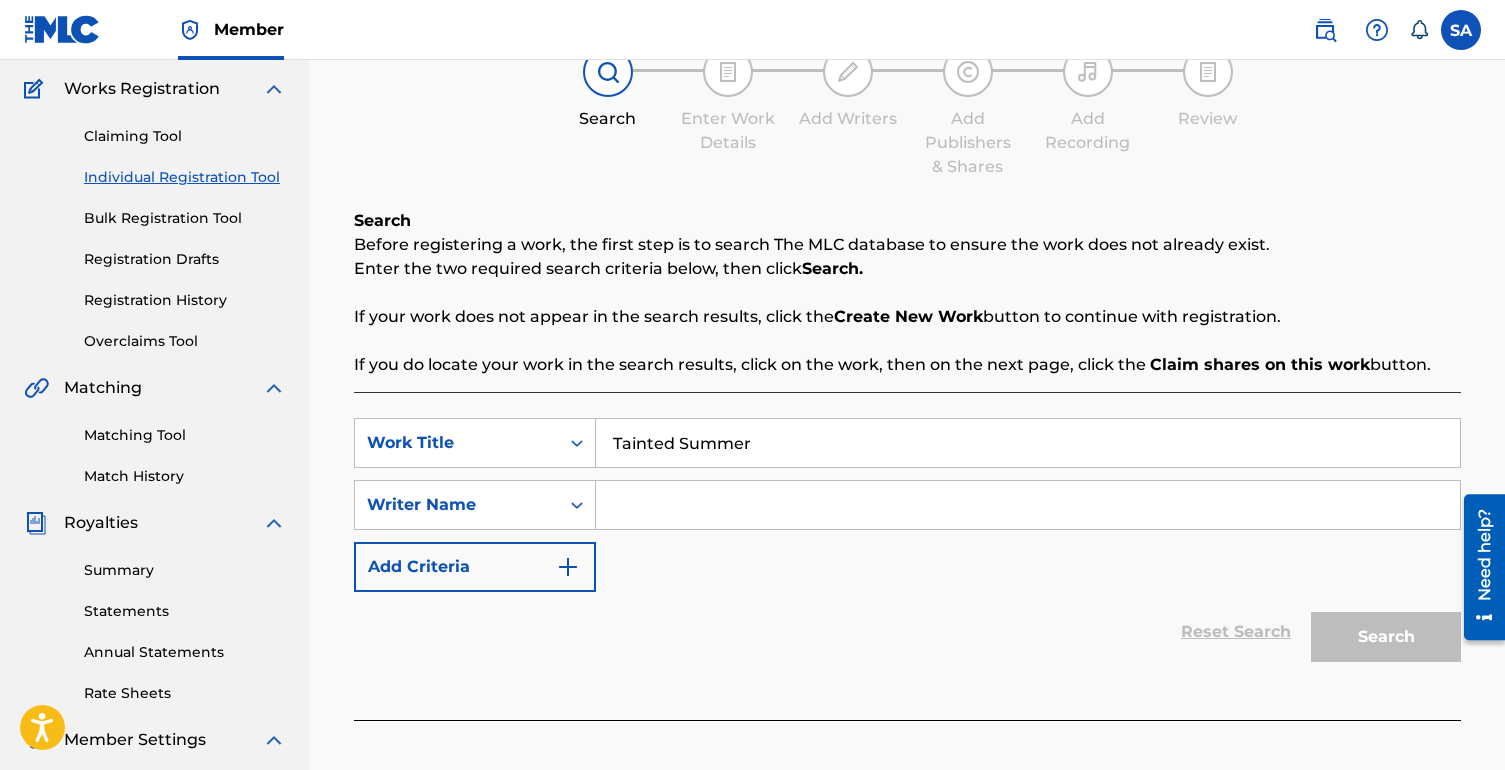 click on "Individual Registration Tool" at bounding box center [185, 177] 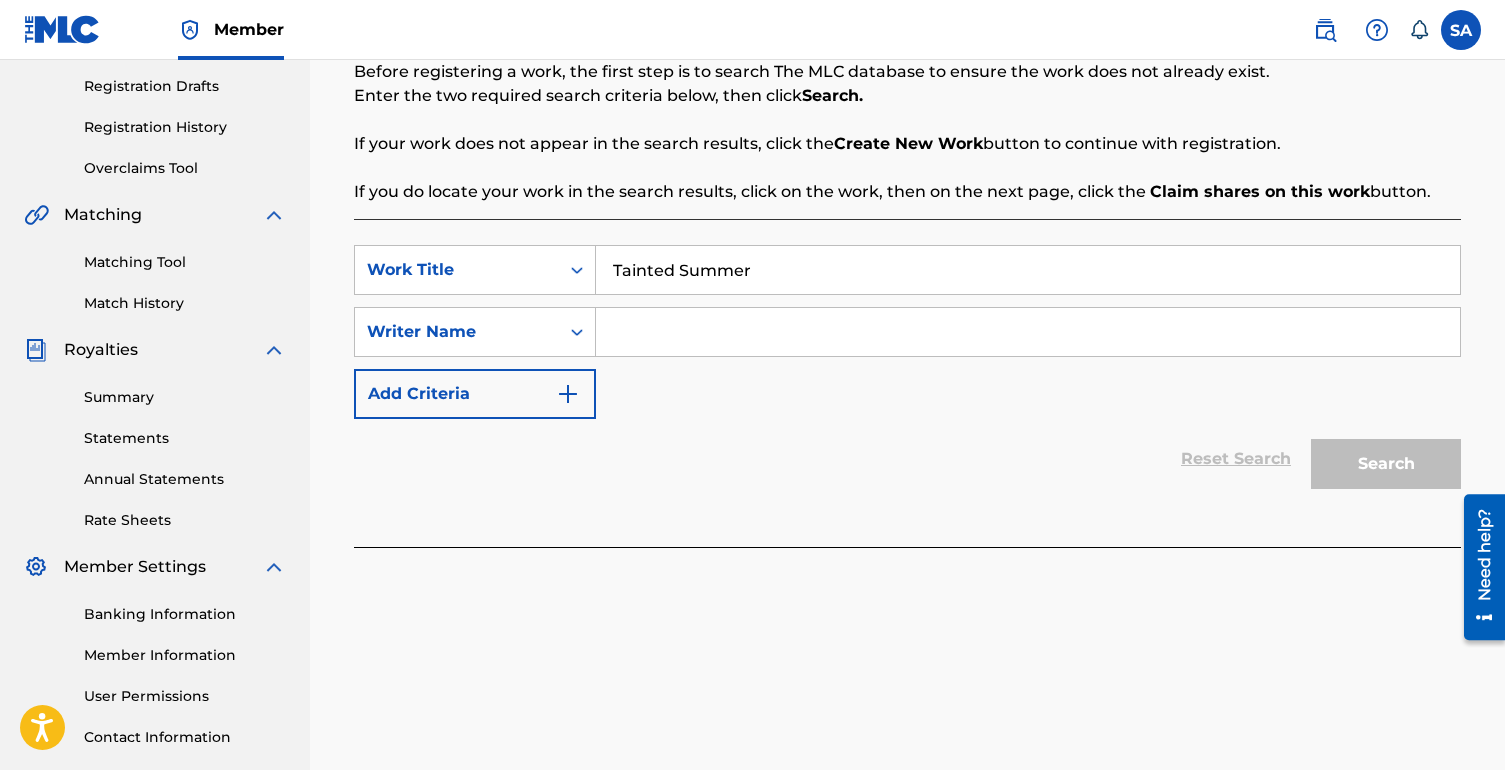 scroll, scrollTop: 337, scrollLeft: 0, axis: vertical 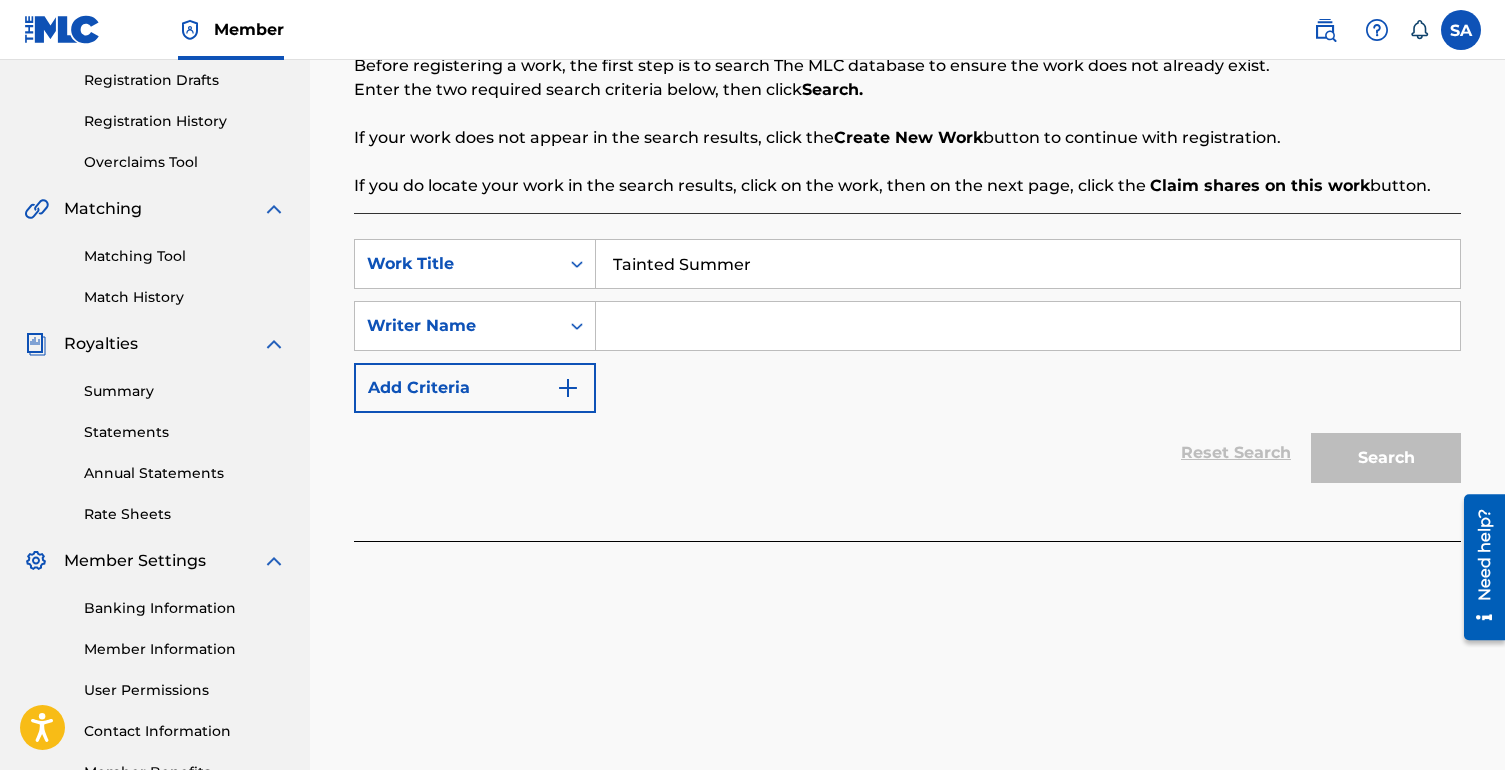 click on "Tainted Summer" at bounding box center [1028, 264] 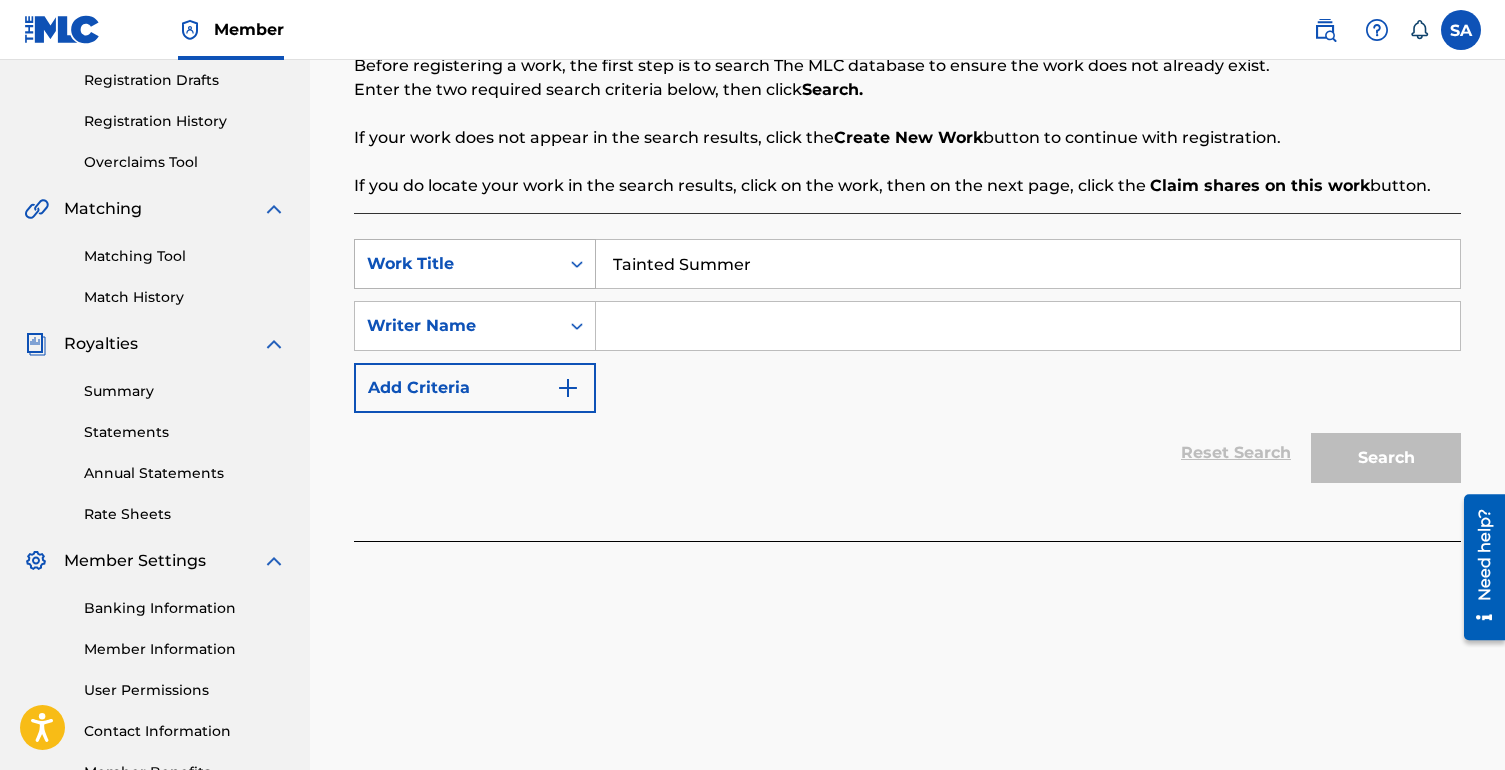 drag, startPoint x: 801, startPoint y: 274, endPoint x: 589, endPoint y: 270, distance: 212.03773 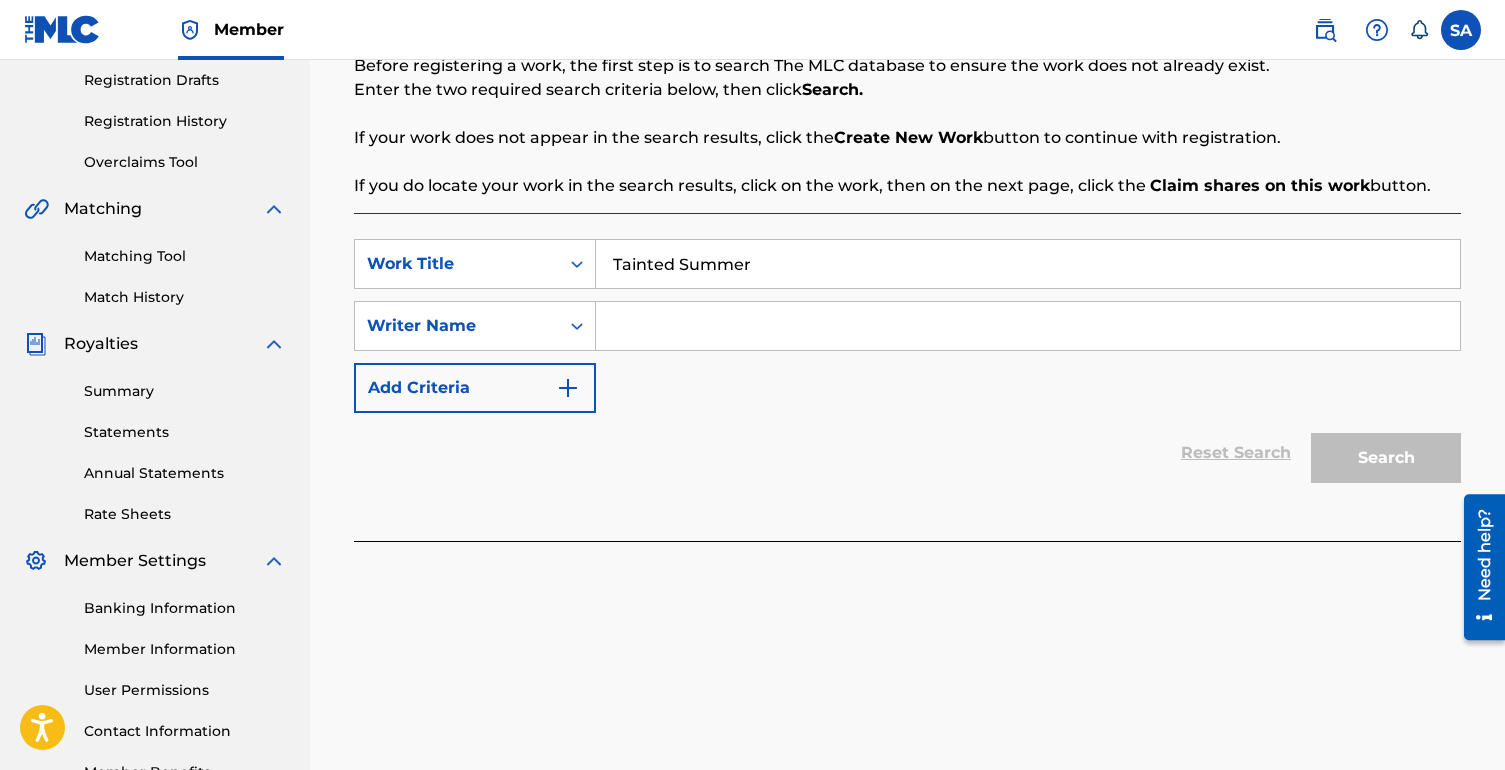 scroll, scrollTop: 0, scrollLeft: 0, axis: both 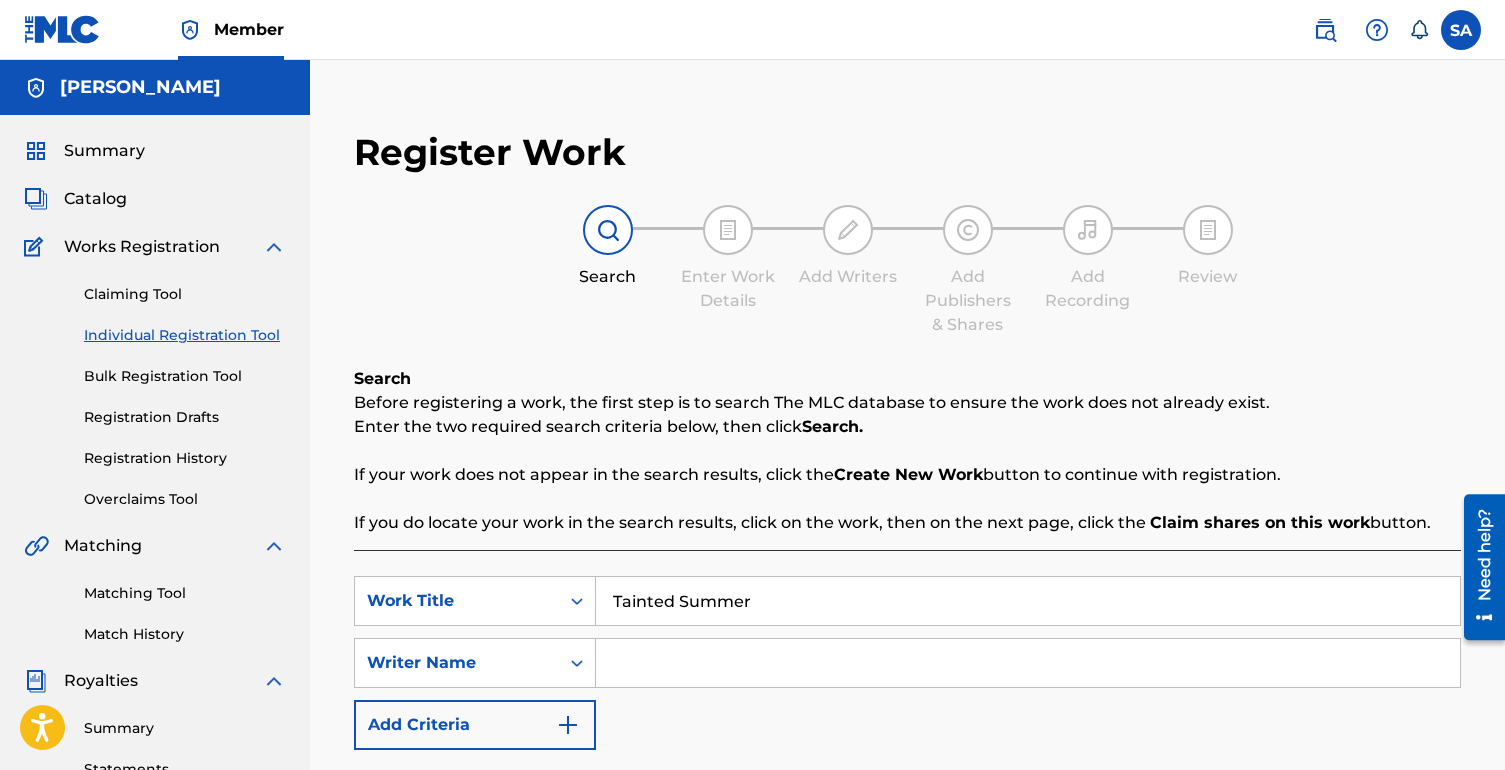 click on "Individual Registration Tool" at bounding box center (185, 335) 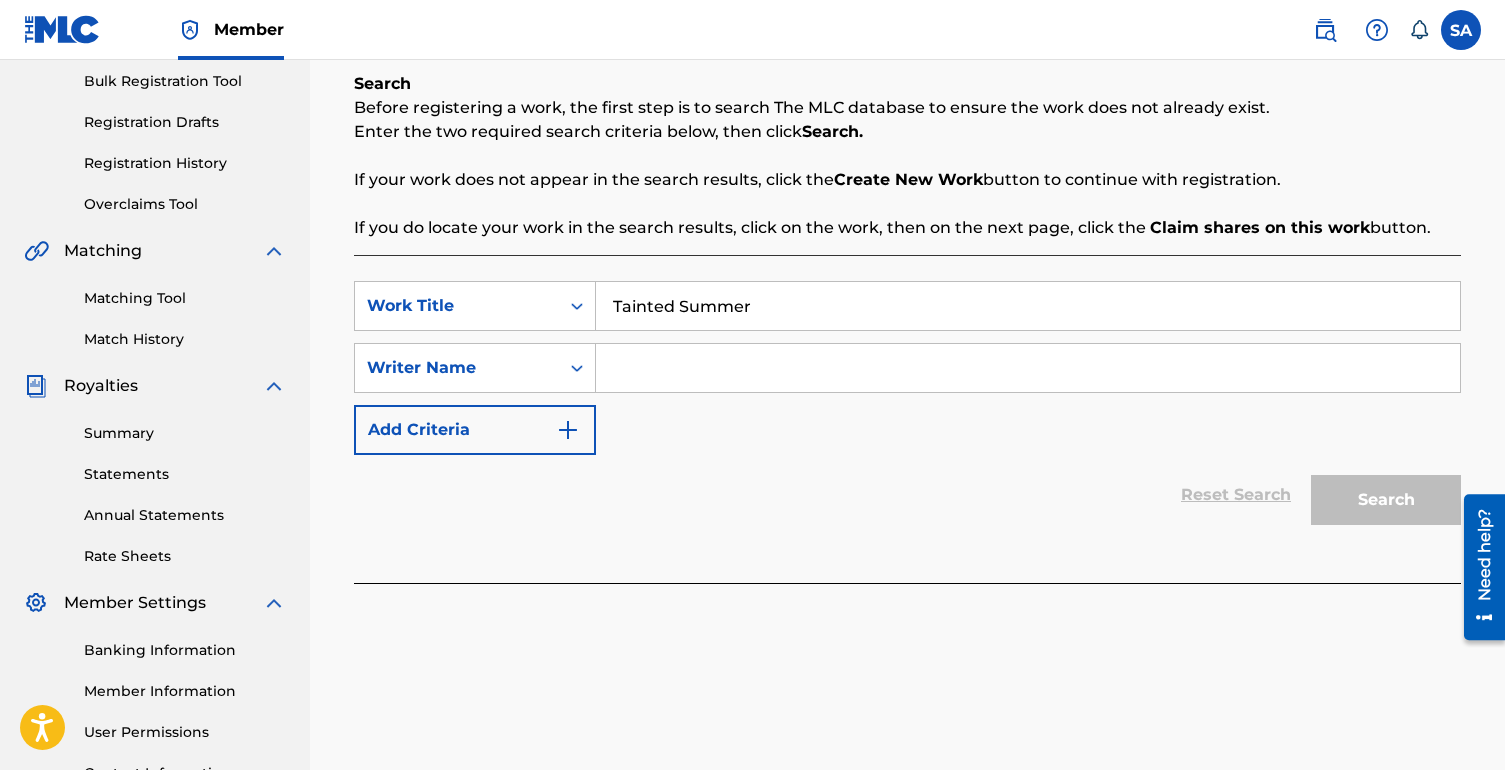 scroll, scrollTop: 316, scrollLeft: 0, axis: vertical 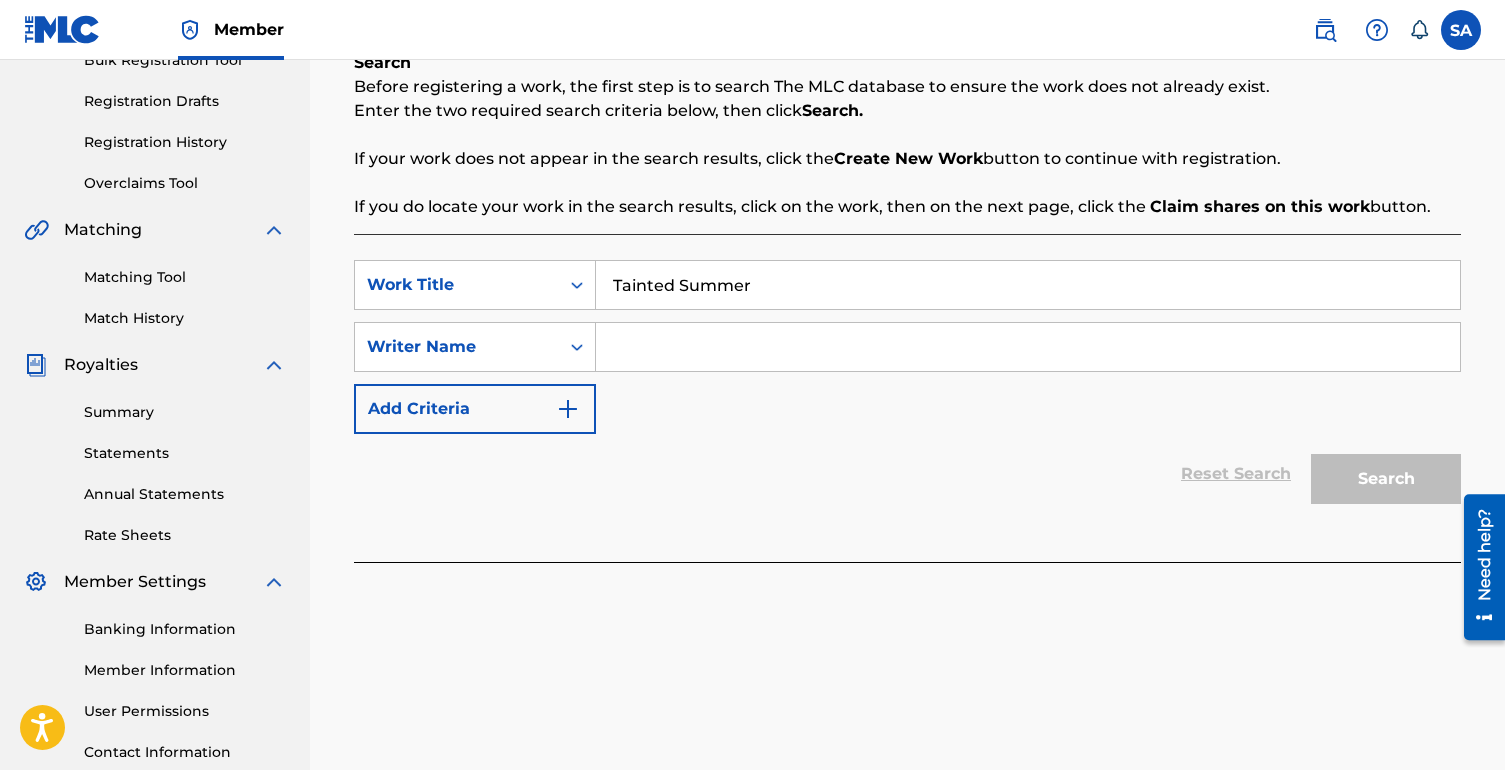 click on "Reset Search Search" at bounding box center (907, 474) 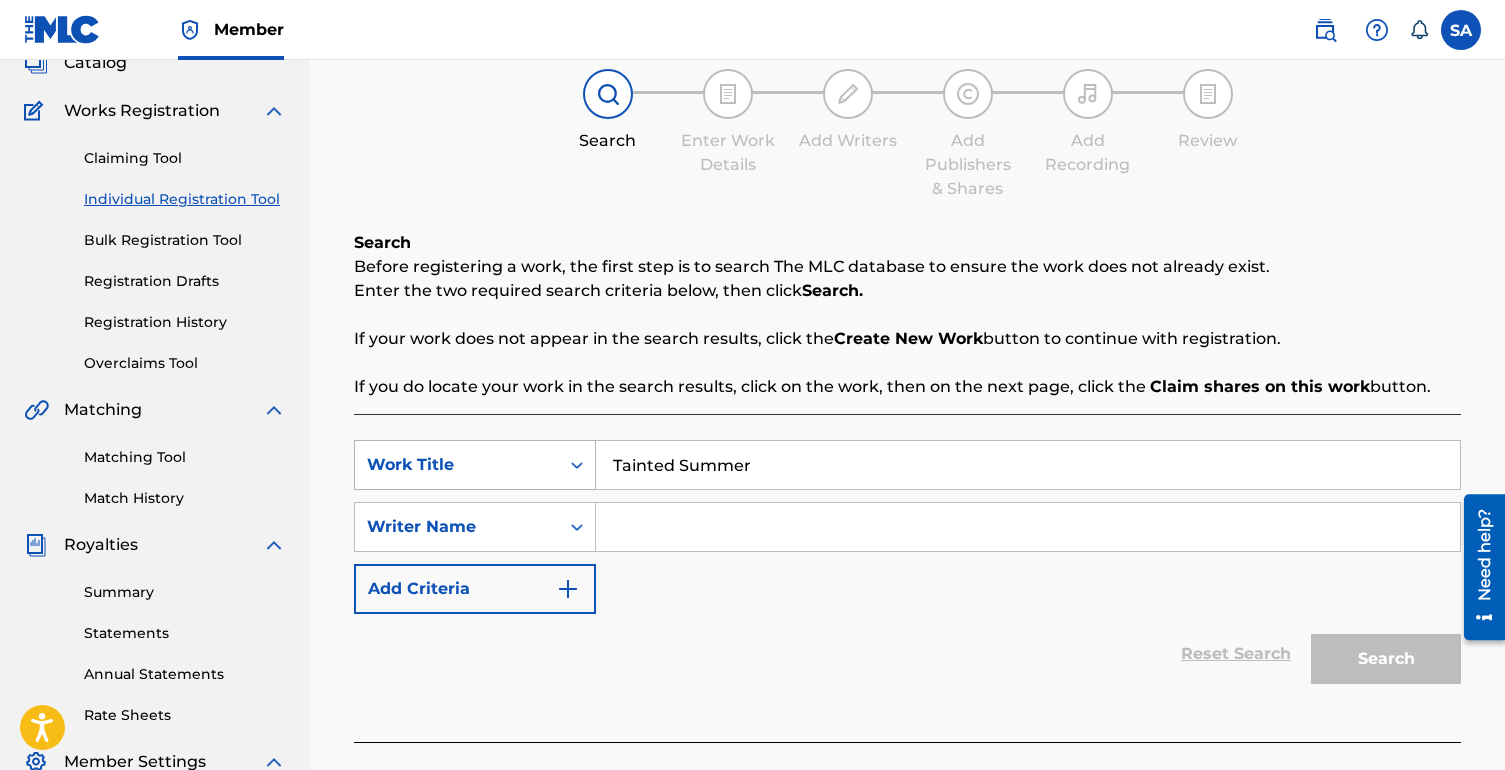 scroll, scrollTop: 0, scrollLeft: 0, axis: both 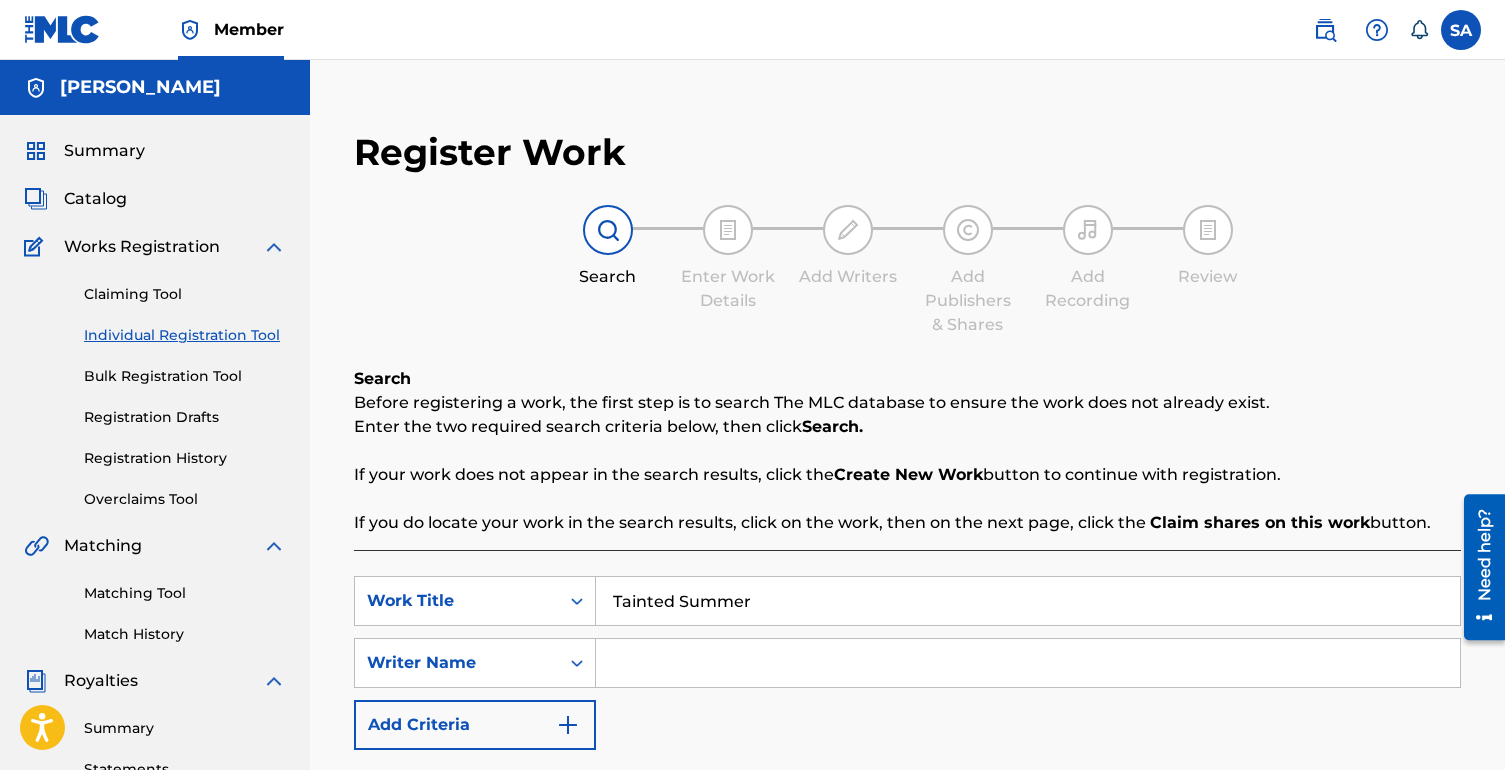 click at bounding box center [1028, 663] 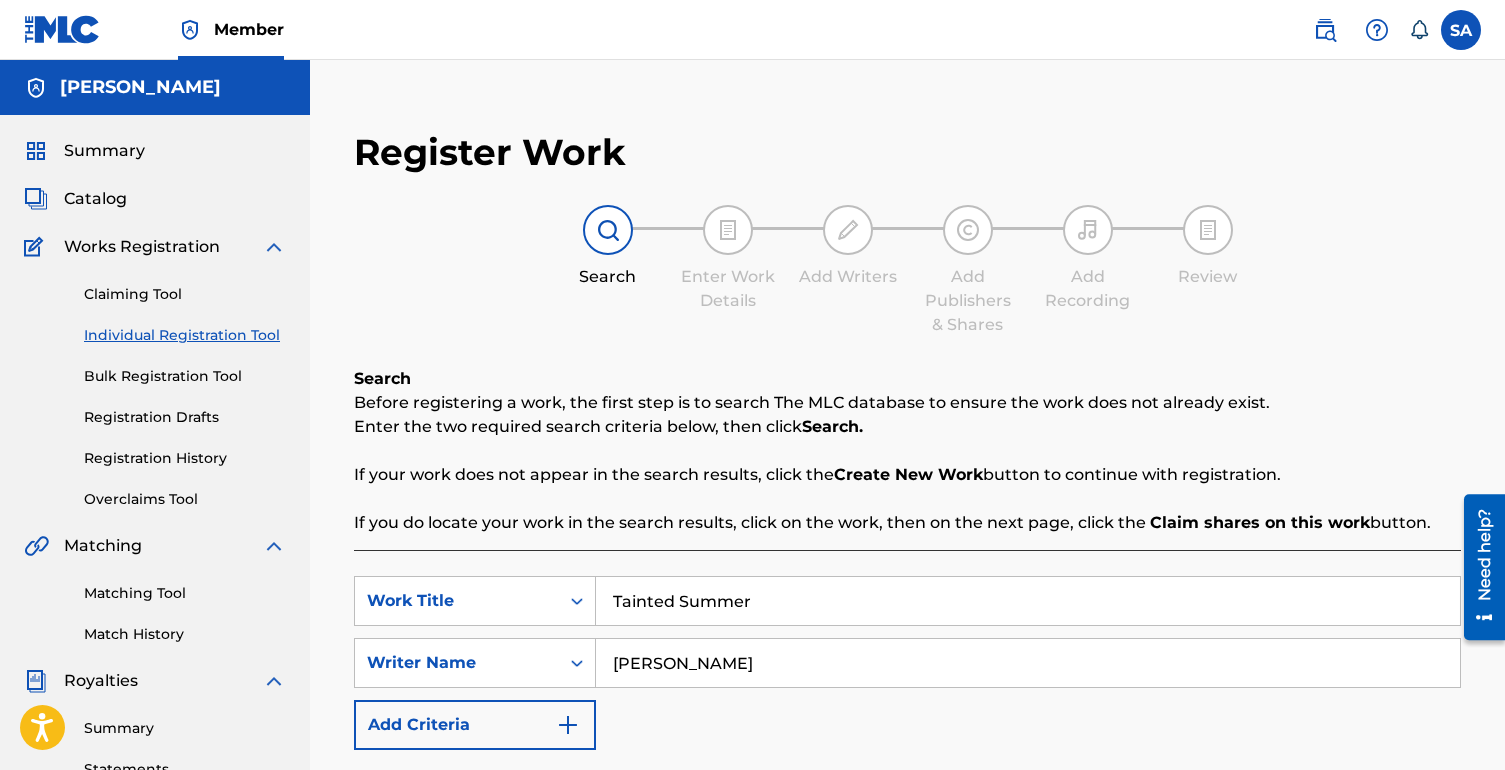type on "[PERSON_NAME]" 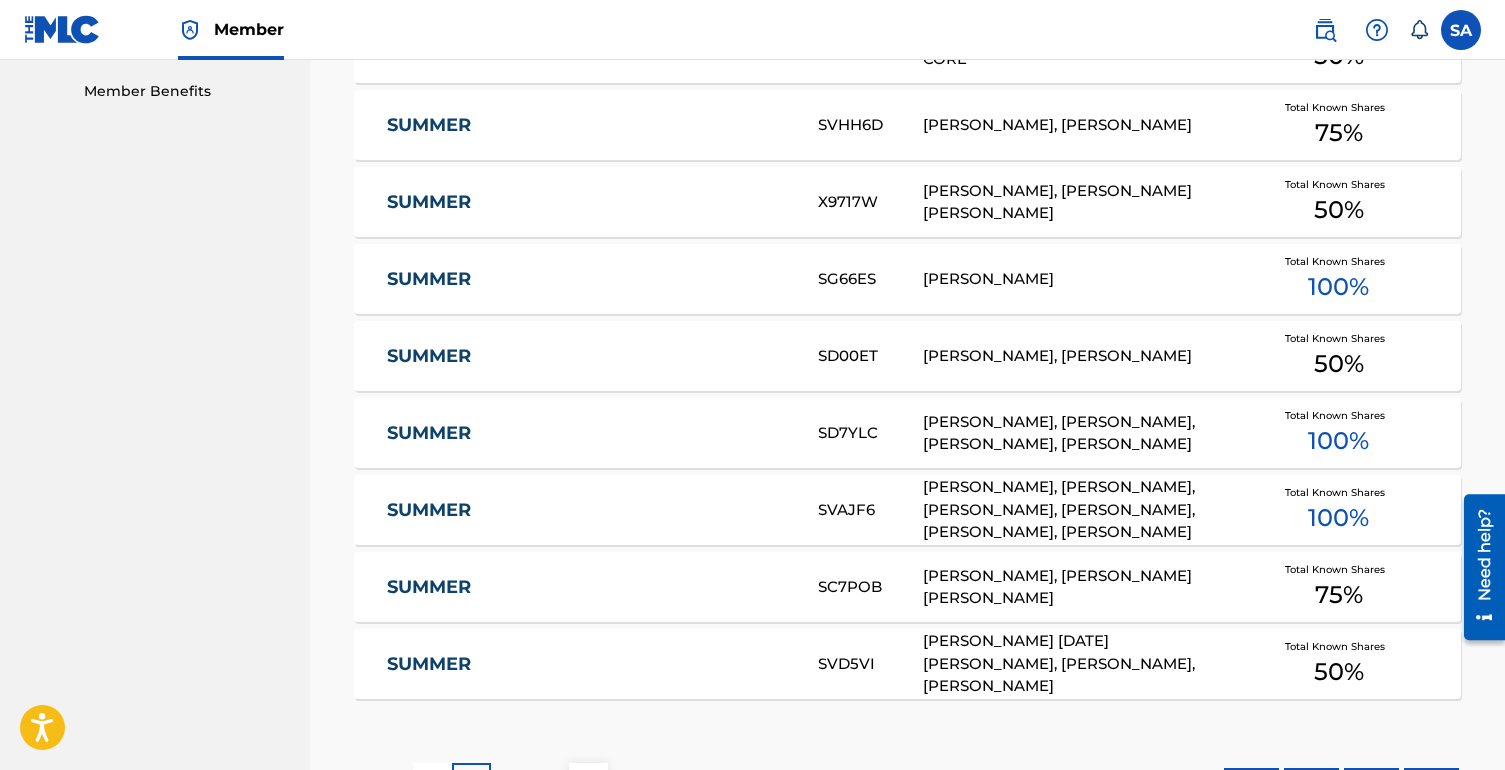 scroll, scrollTop: 0, scrollLeft: 0, axis: both 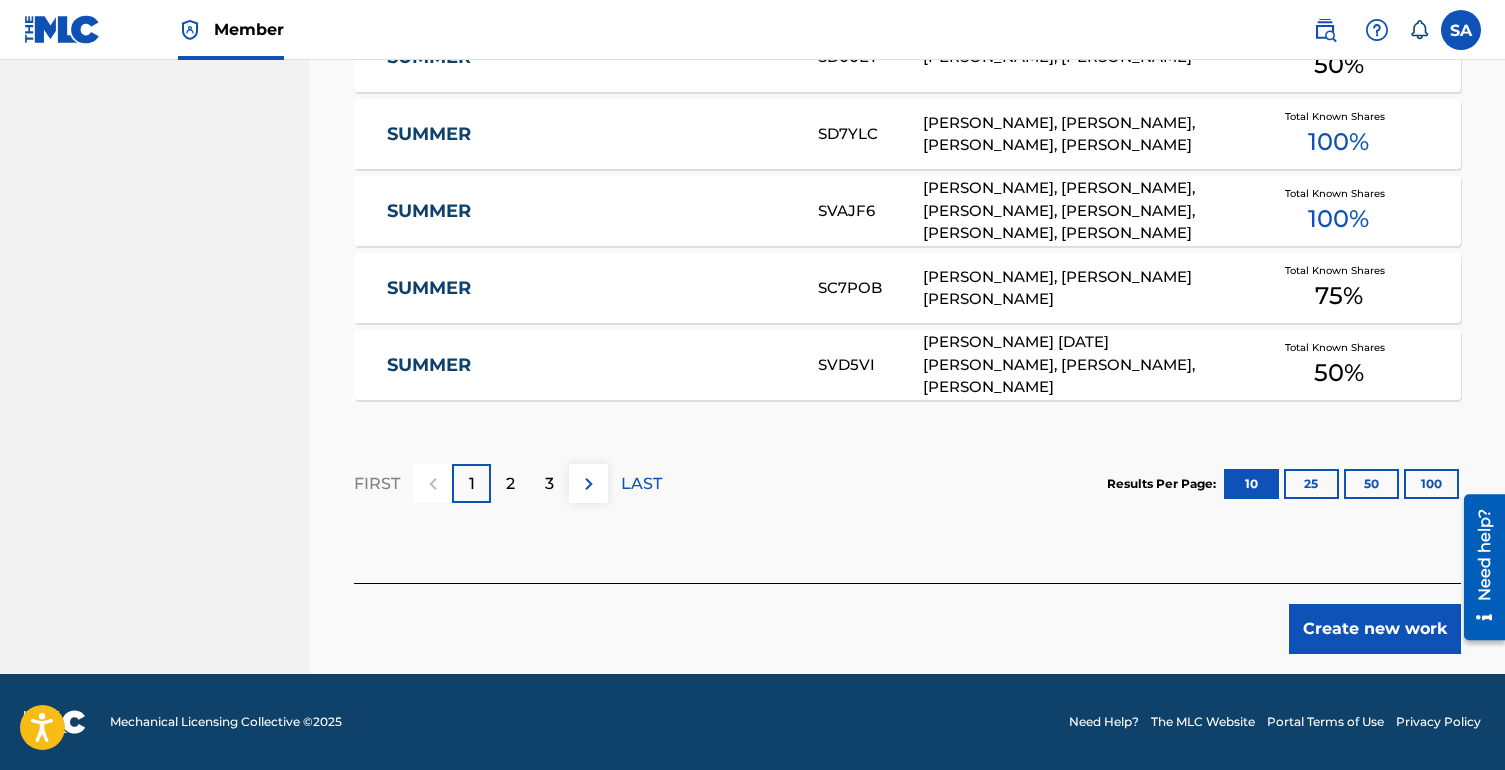 click on "Create new work" at bounding box center (1375, 629) 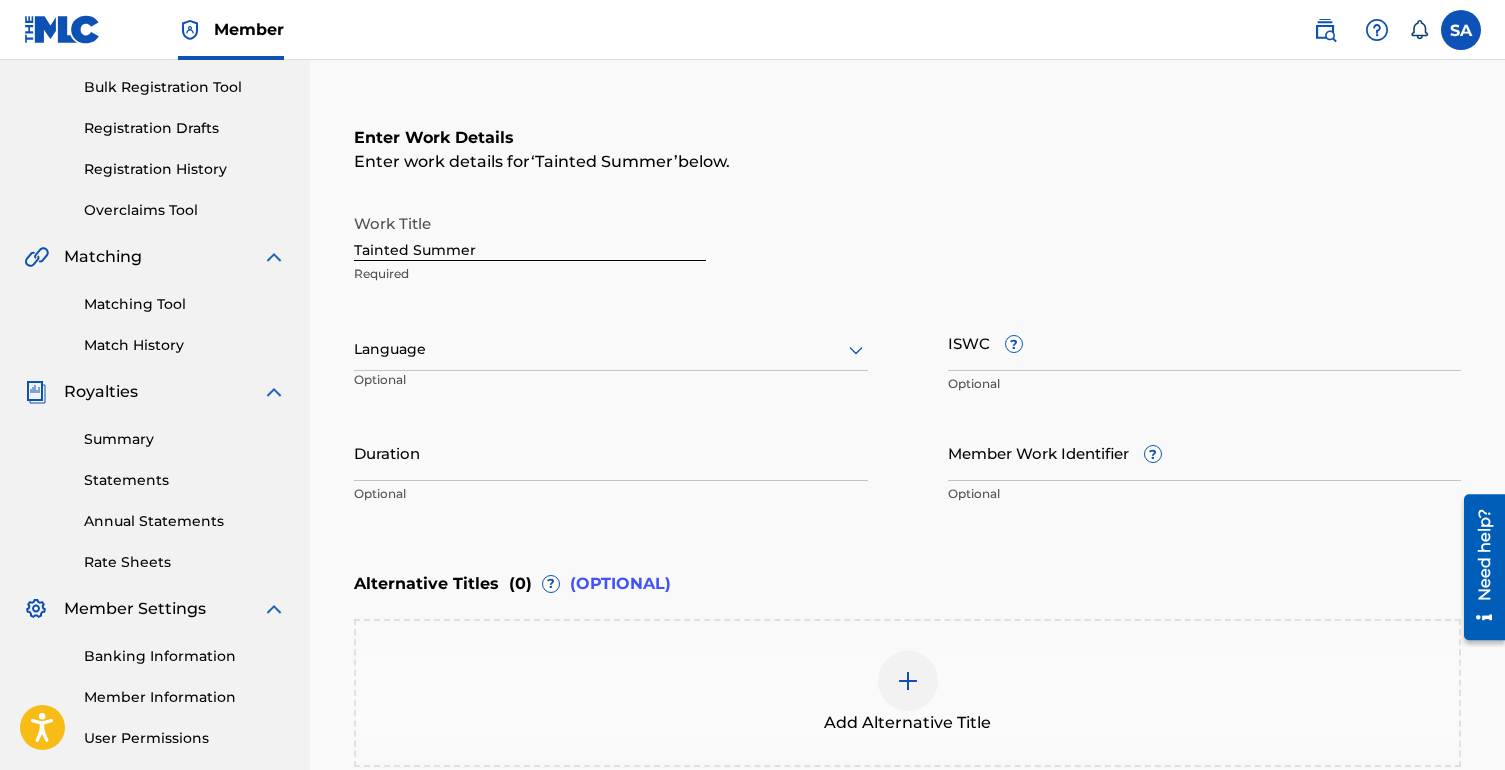 scroll, scrollTop: 265, scrollLeft: 0, axis: vertical 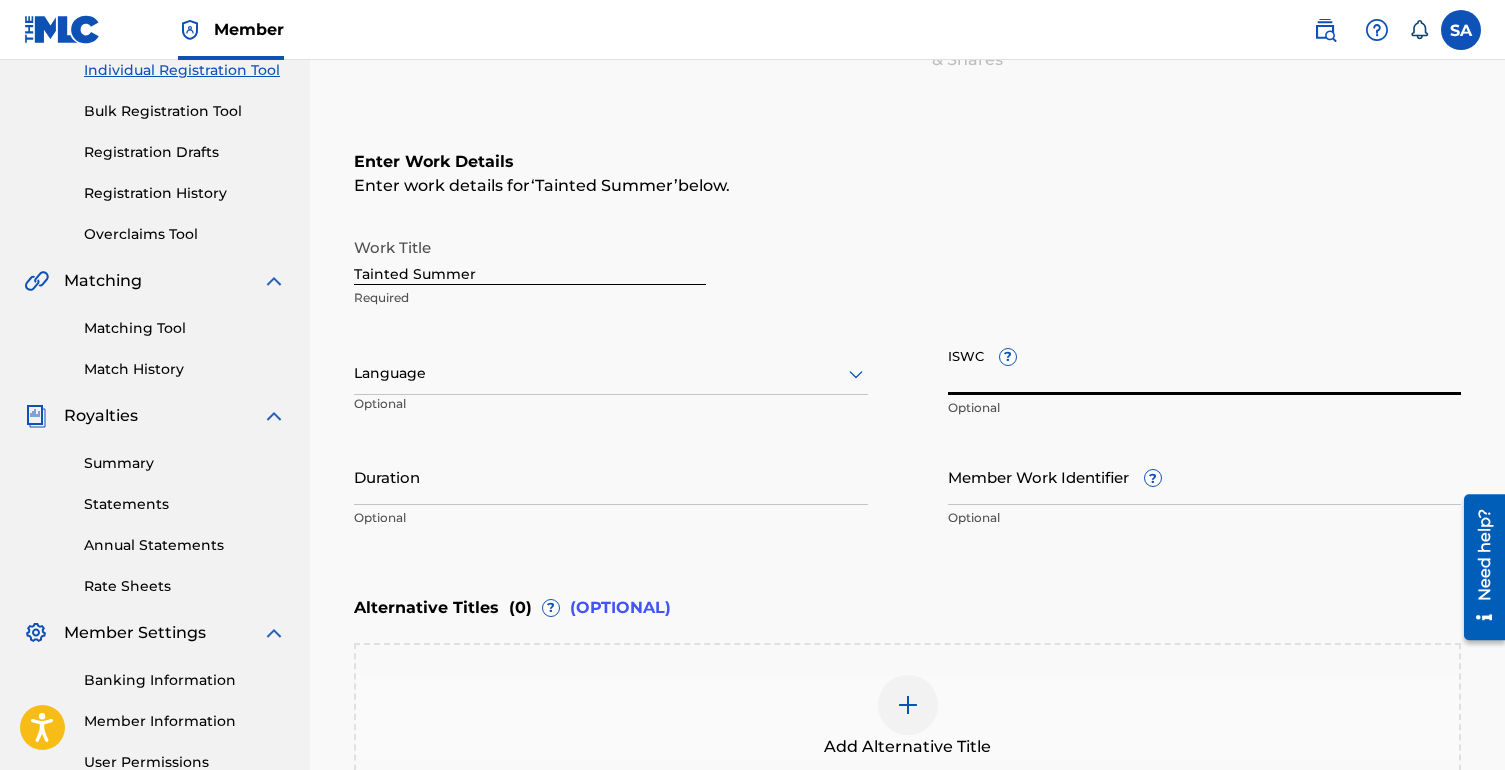 click on "ISWC   ?" at bounding box center [1205, 366] 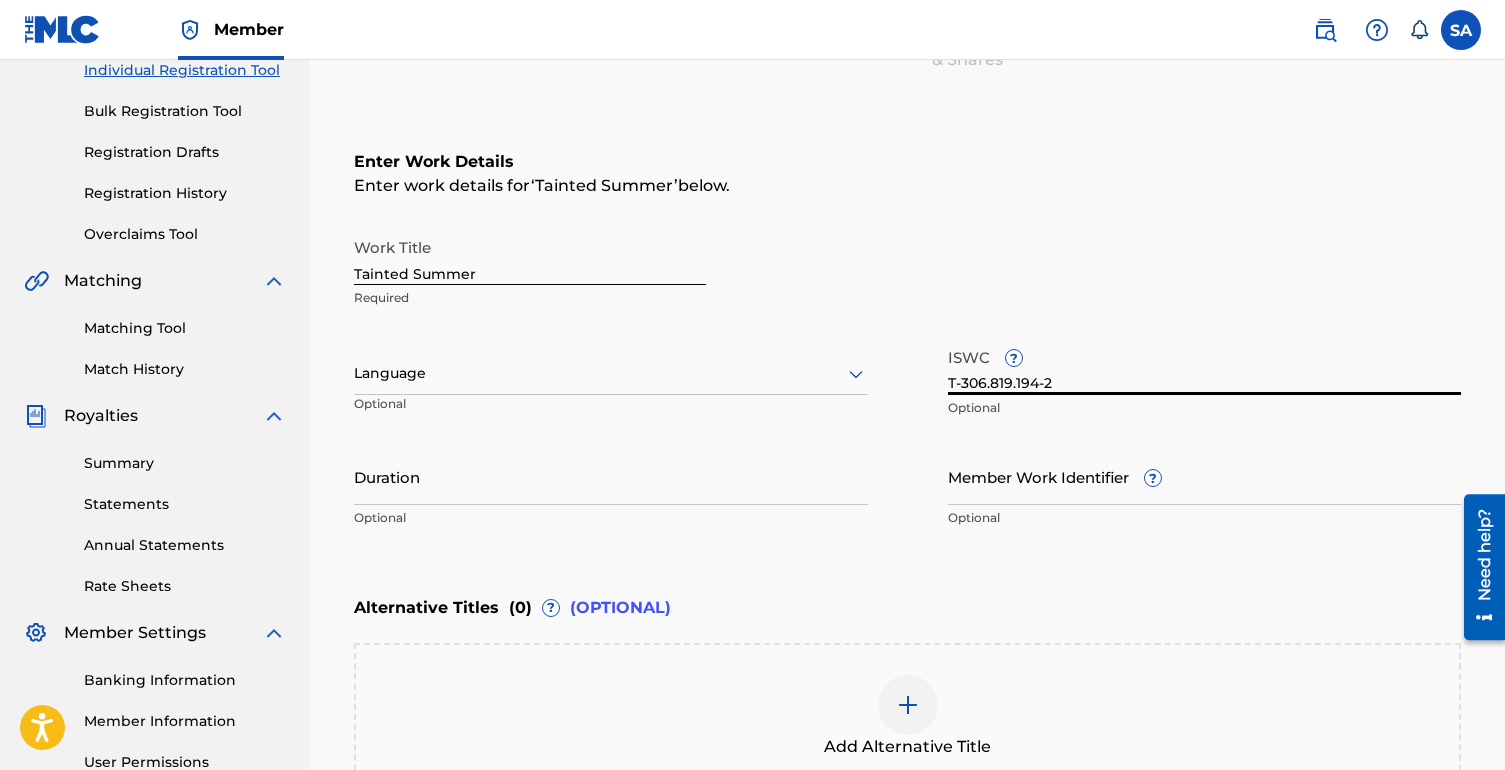 type on "T-306.819.194-2" 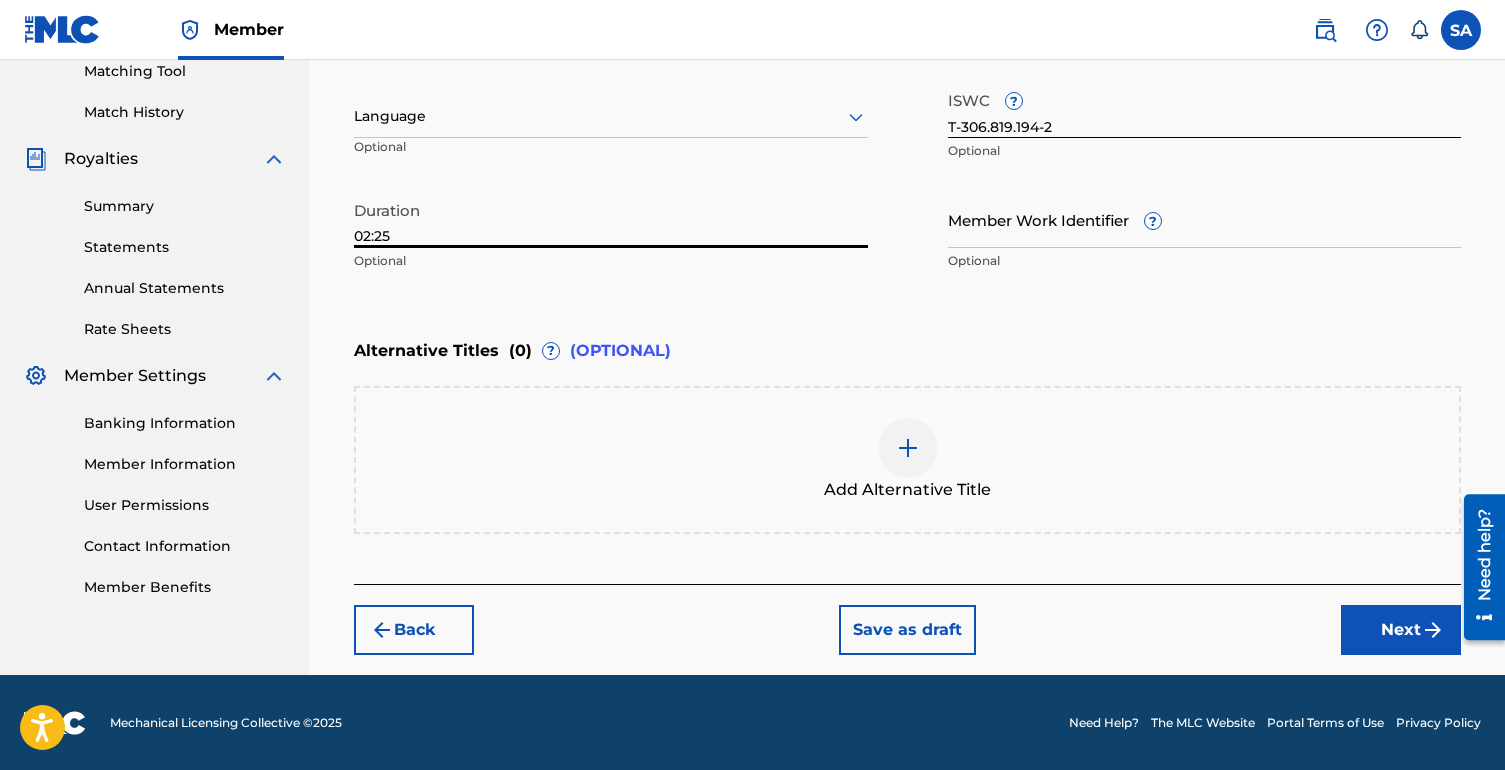 type on "02:25" 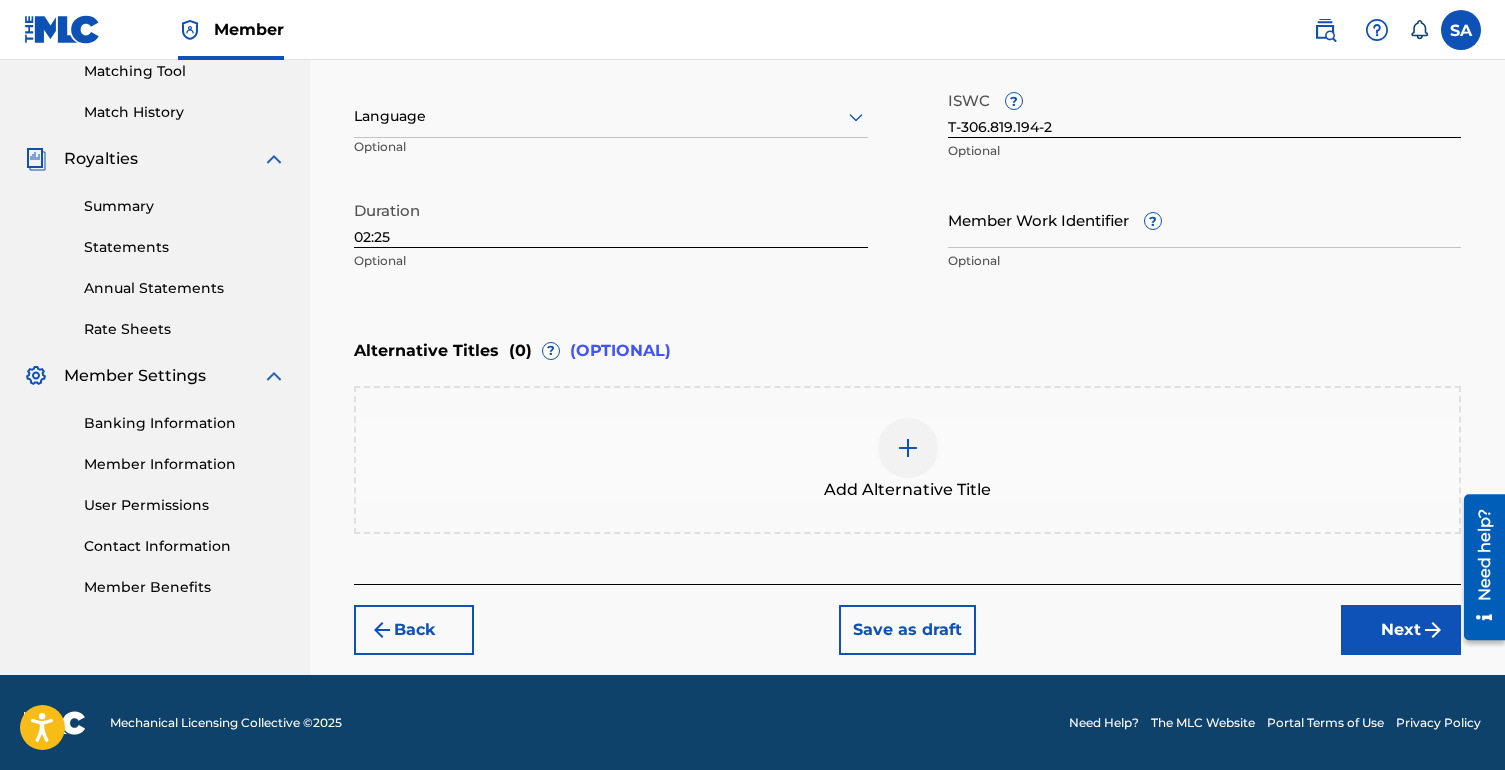 click on "Next" at bounding box center (1401, 630) 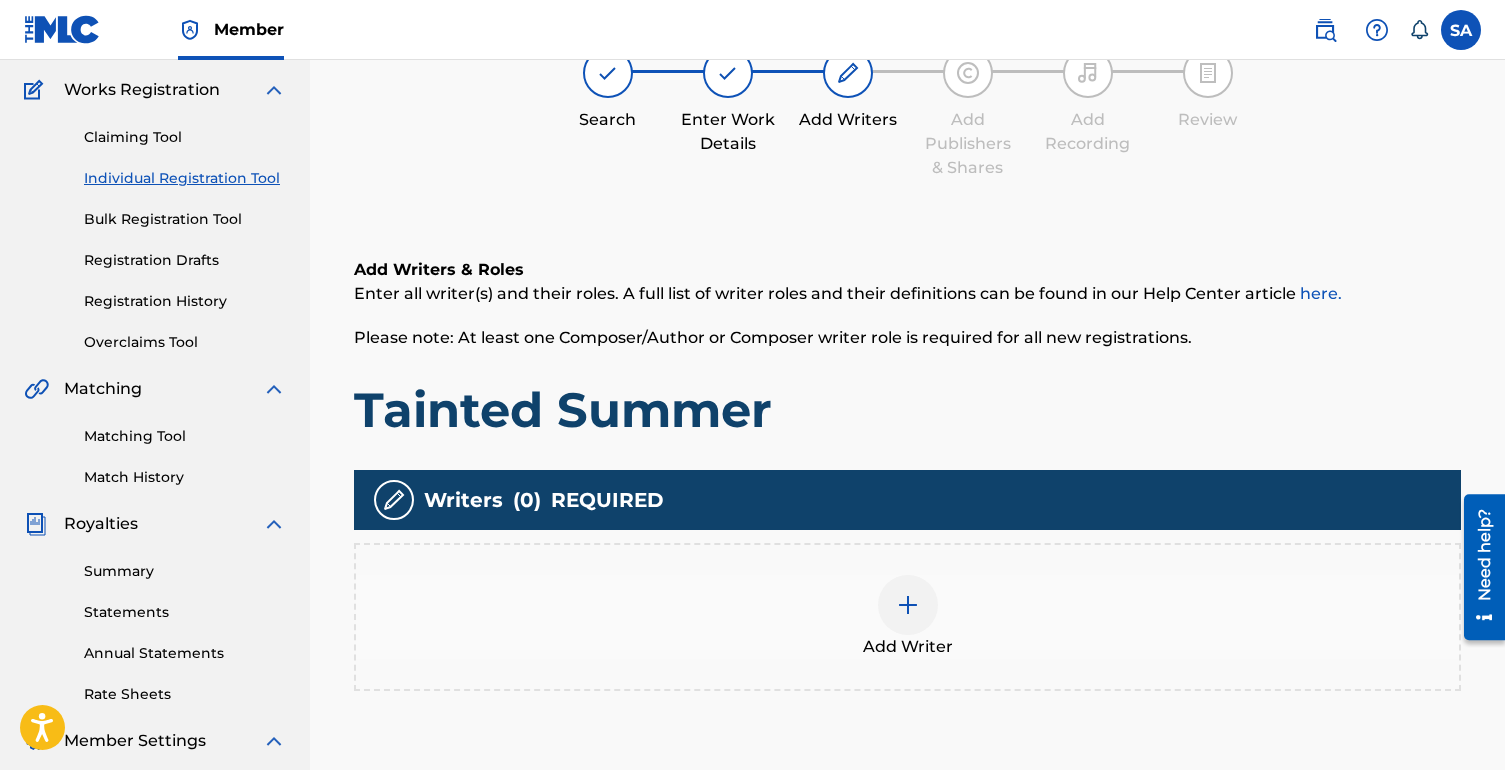 scroll, scrollTop: 90, scrollLeft: 0, axis: vertical 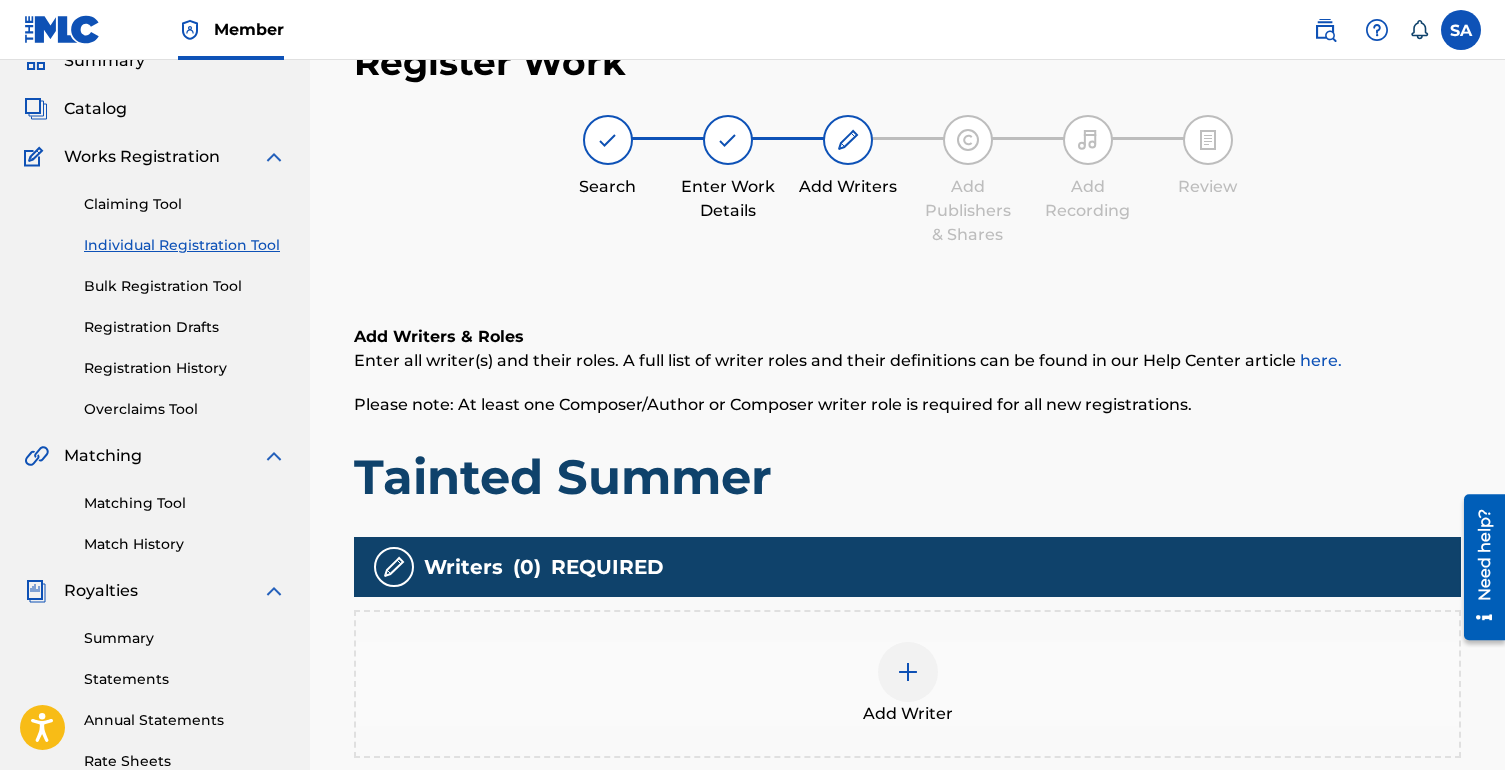 click at bounding box center (908, 672) 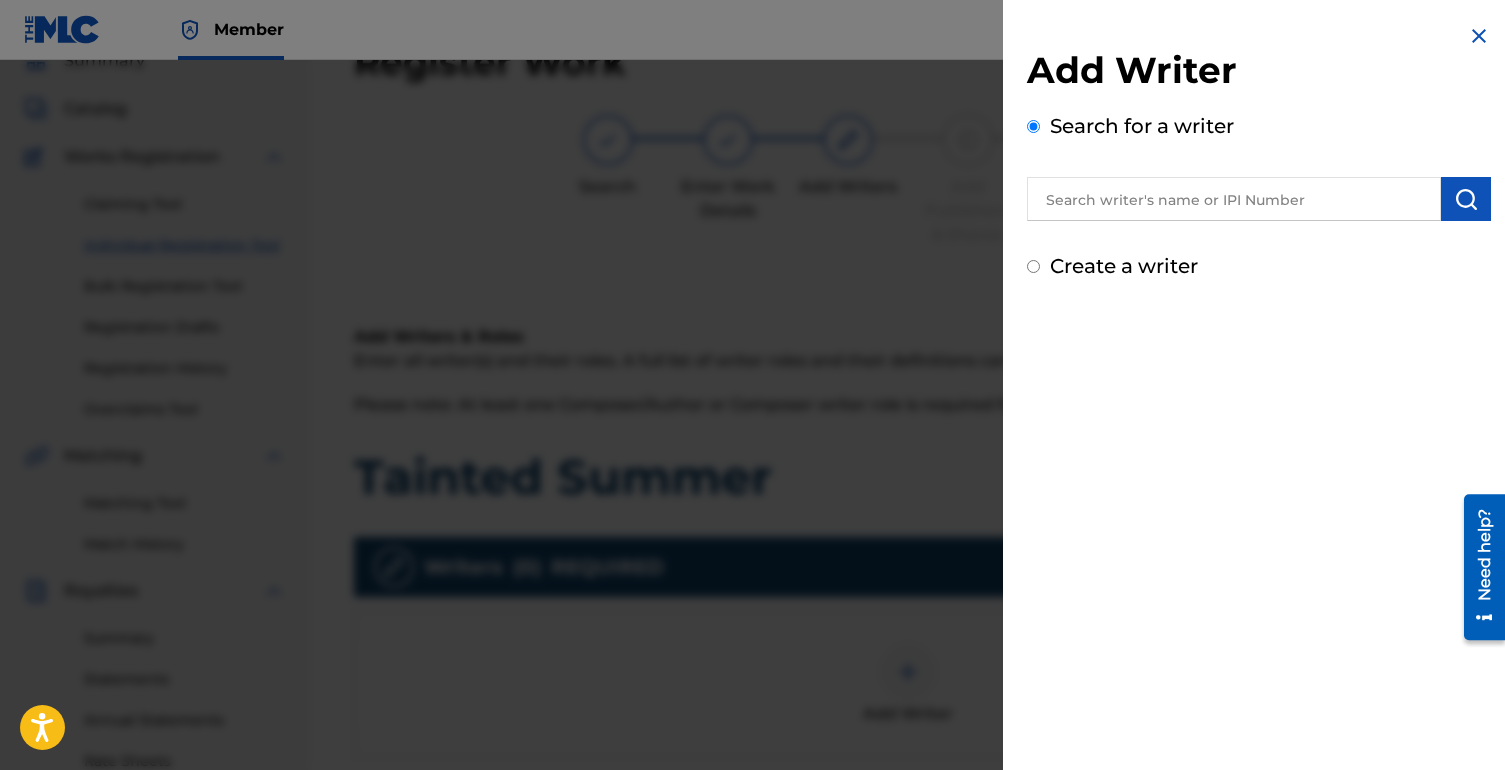 click at bounding box center [1234, 199] 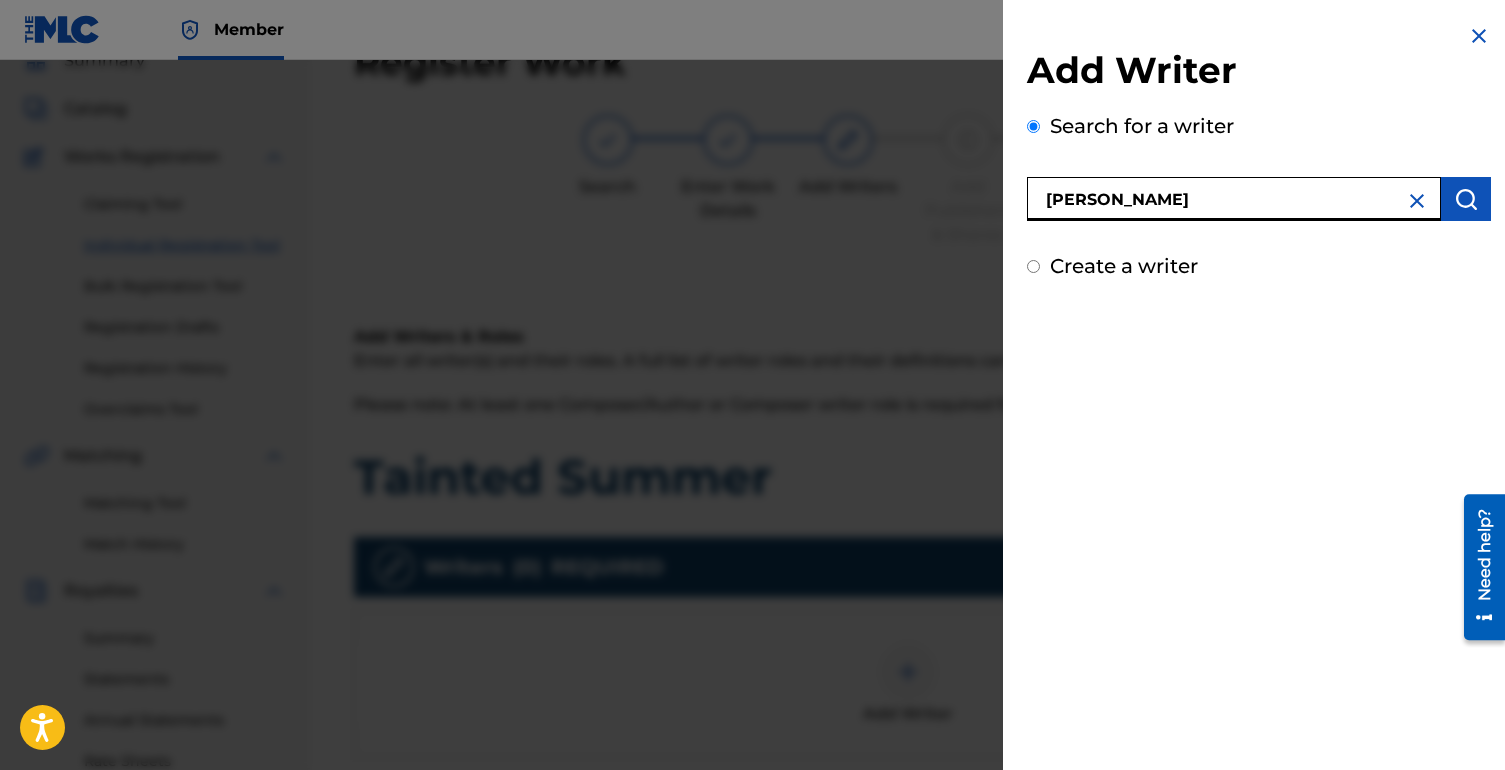 type on "[PERSON_NAME]" 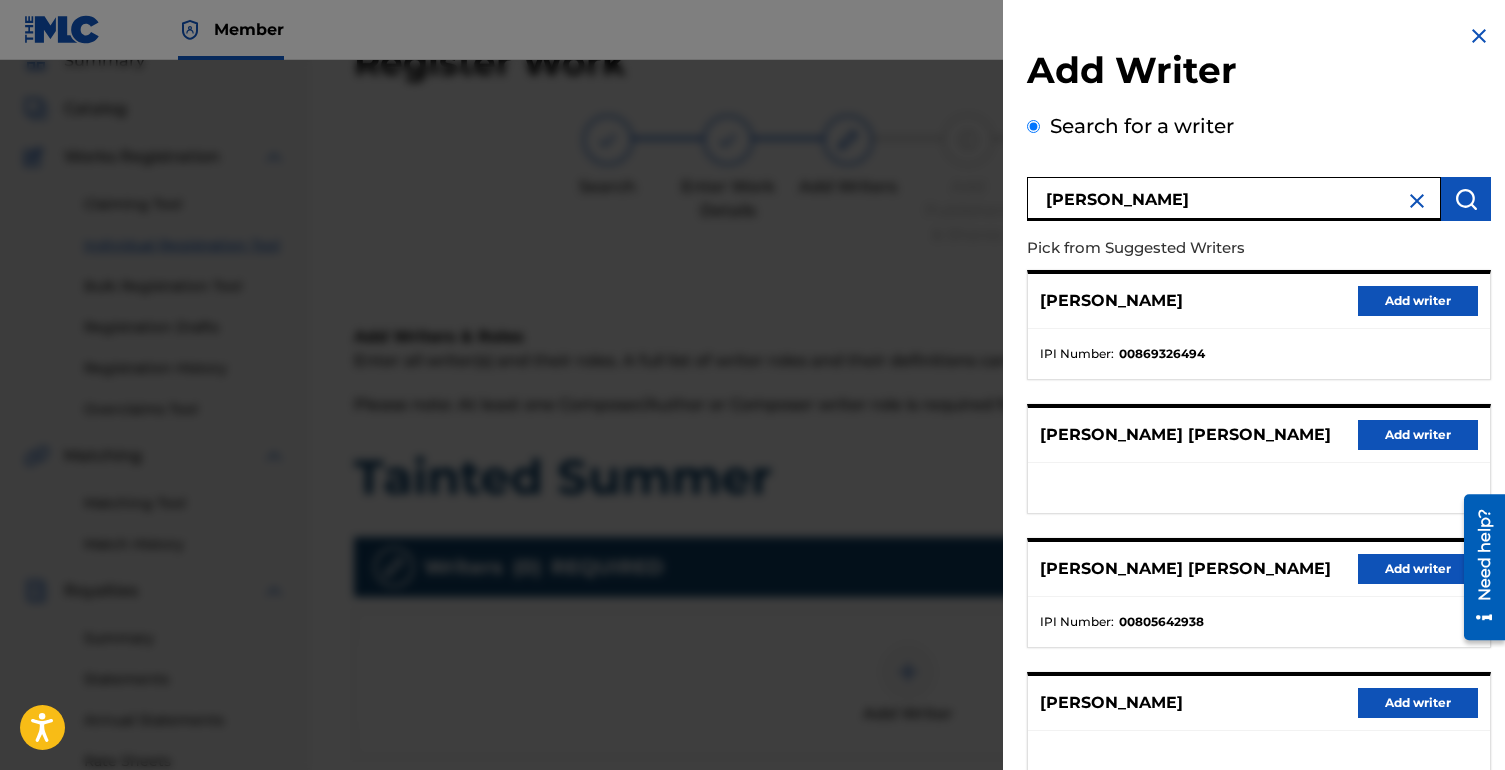 click on "Add writer" at bounding box center [1418, 301] 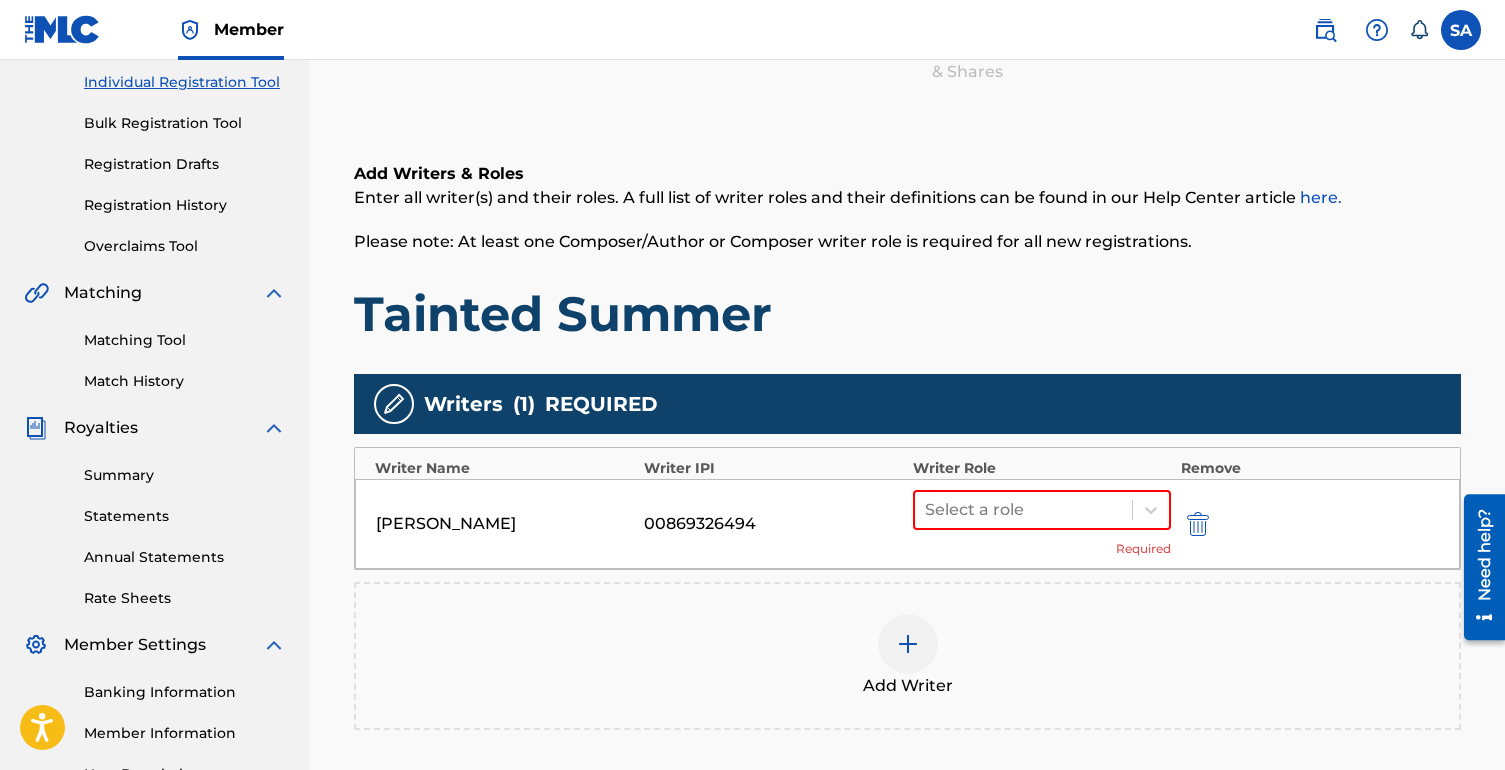 scroll, scrollTop: 294, scrollLeft: 0, axis: vertical 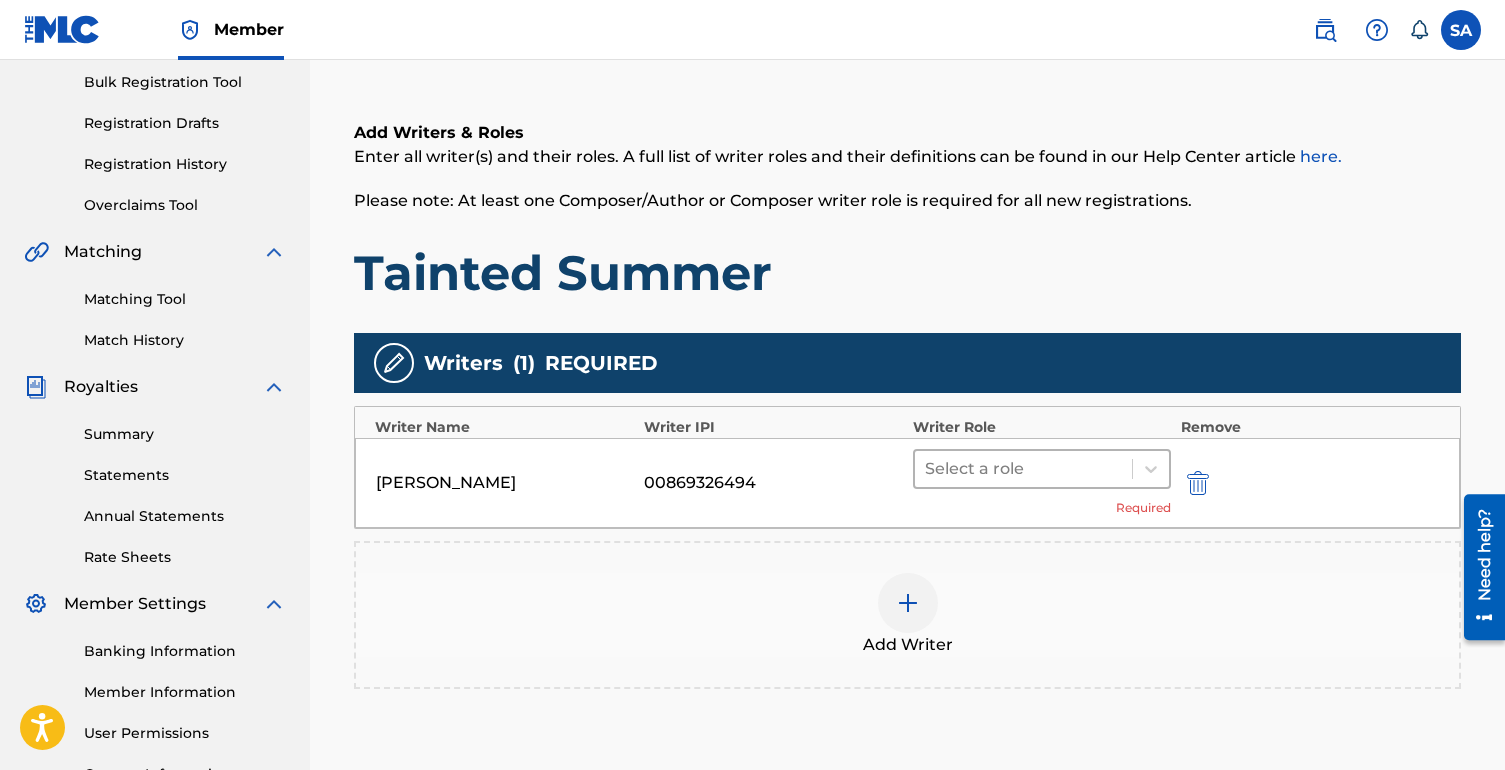 click at bounding box center [1023, 469] 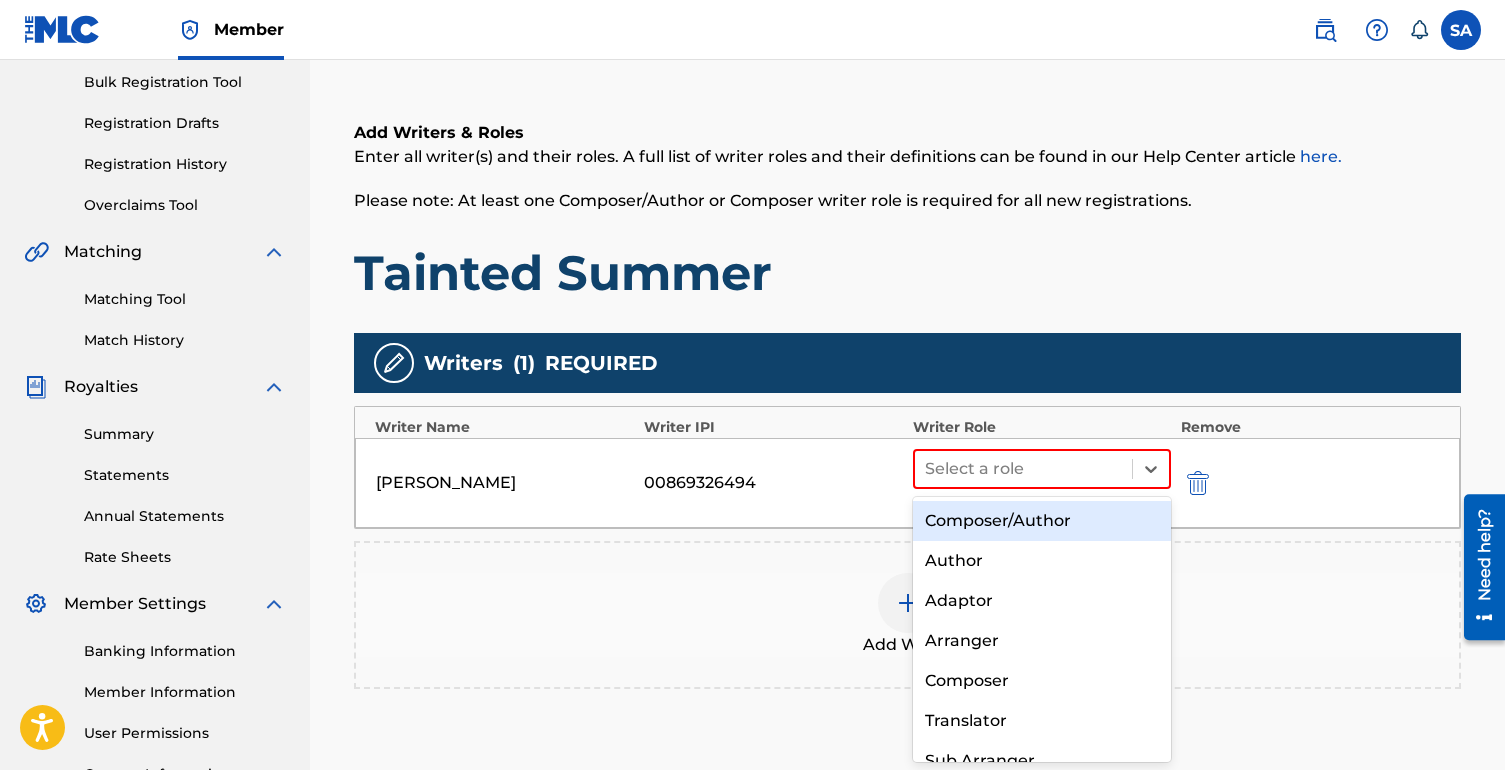 click on "Composer/Author" at bounding box center [1042, 521] 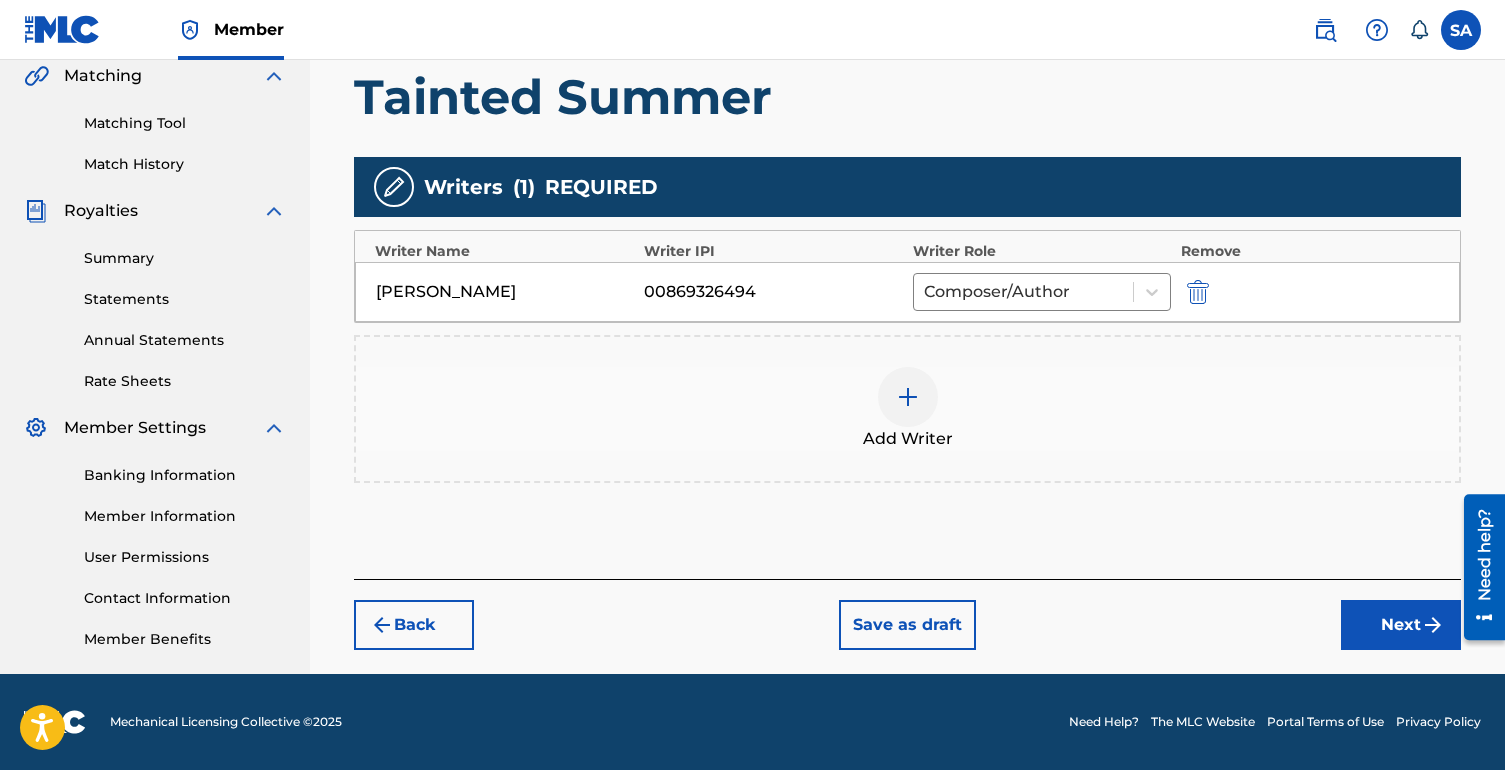 click on "Next" at bounding box center [1401, 625] 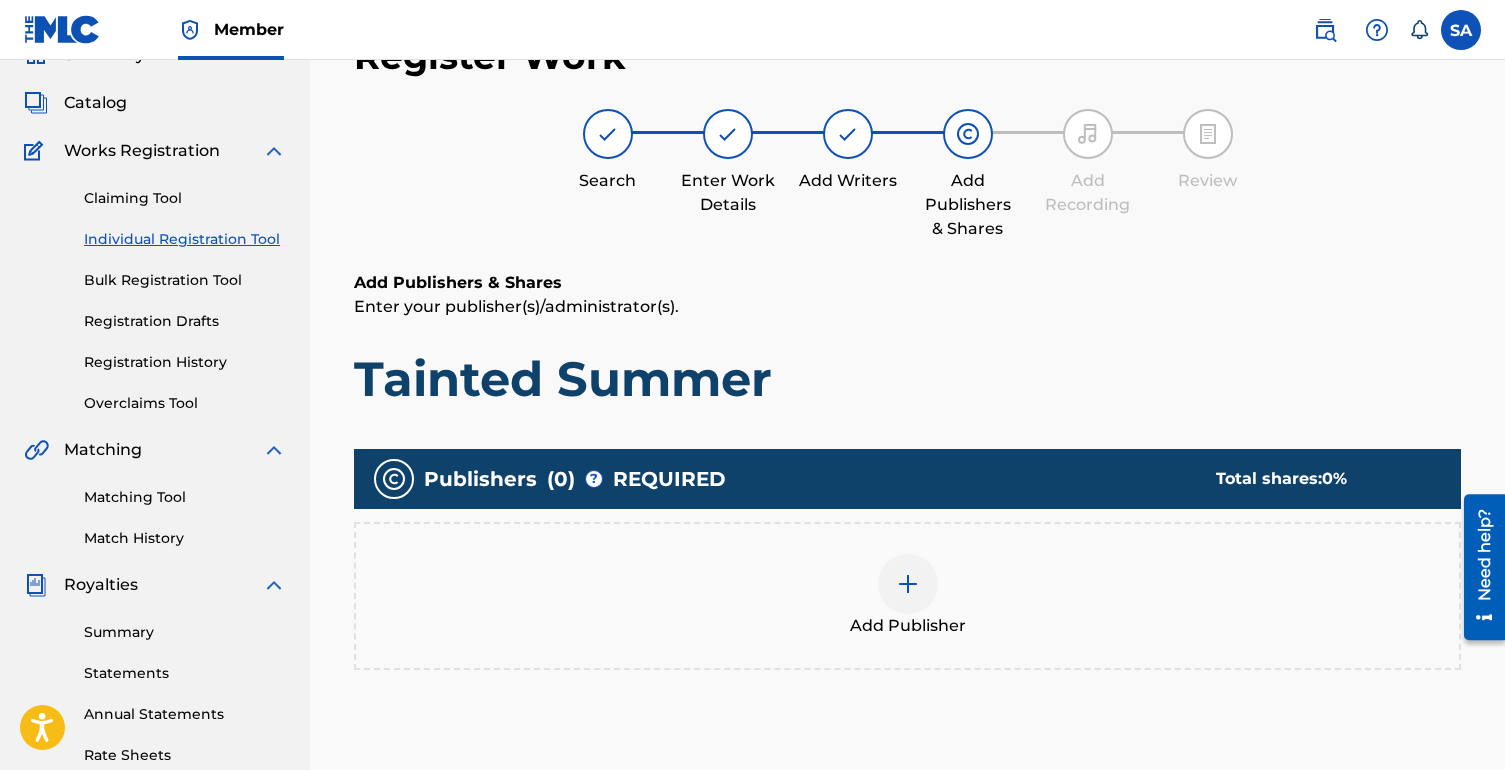scroll, scrollTop: 90, scrollLeft: 0, axis: vertical 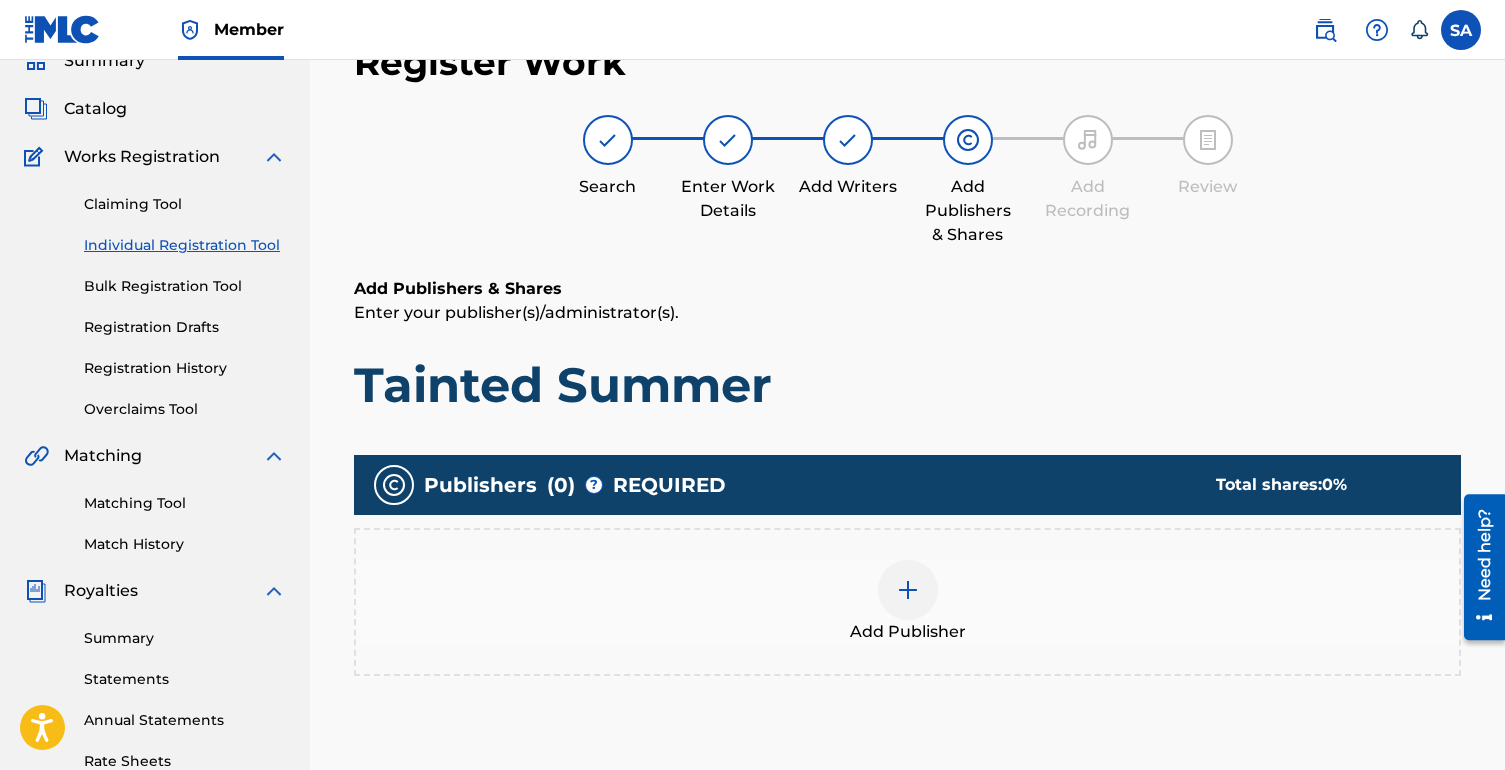 click at bounding box center (908, 590) 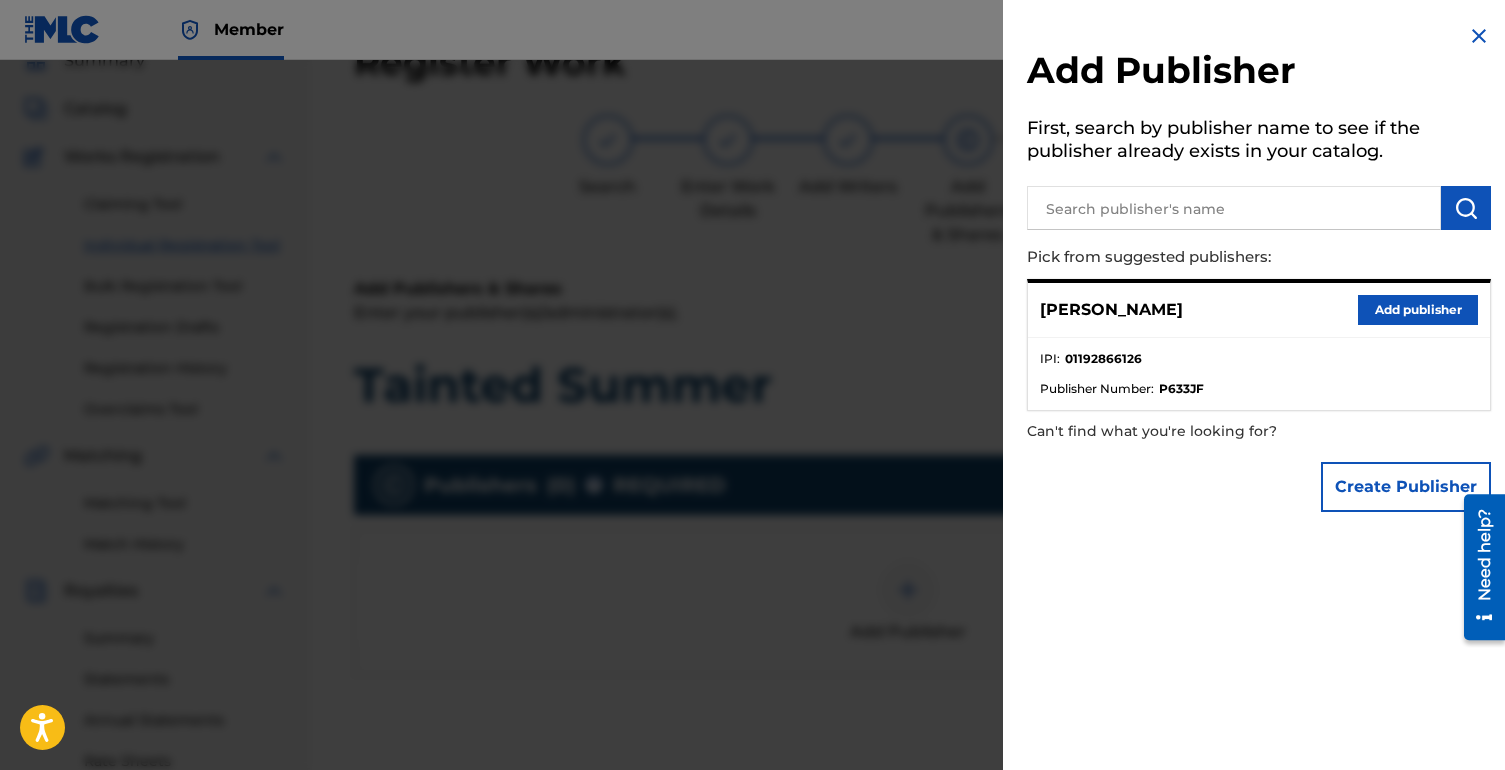 click on "Add publisher" at bounding box center [1418, 310] 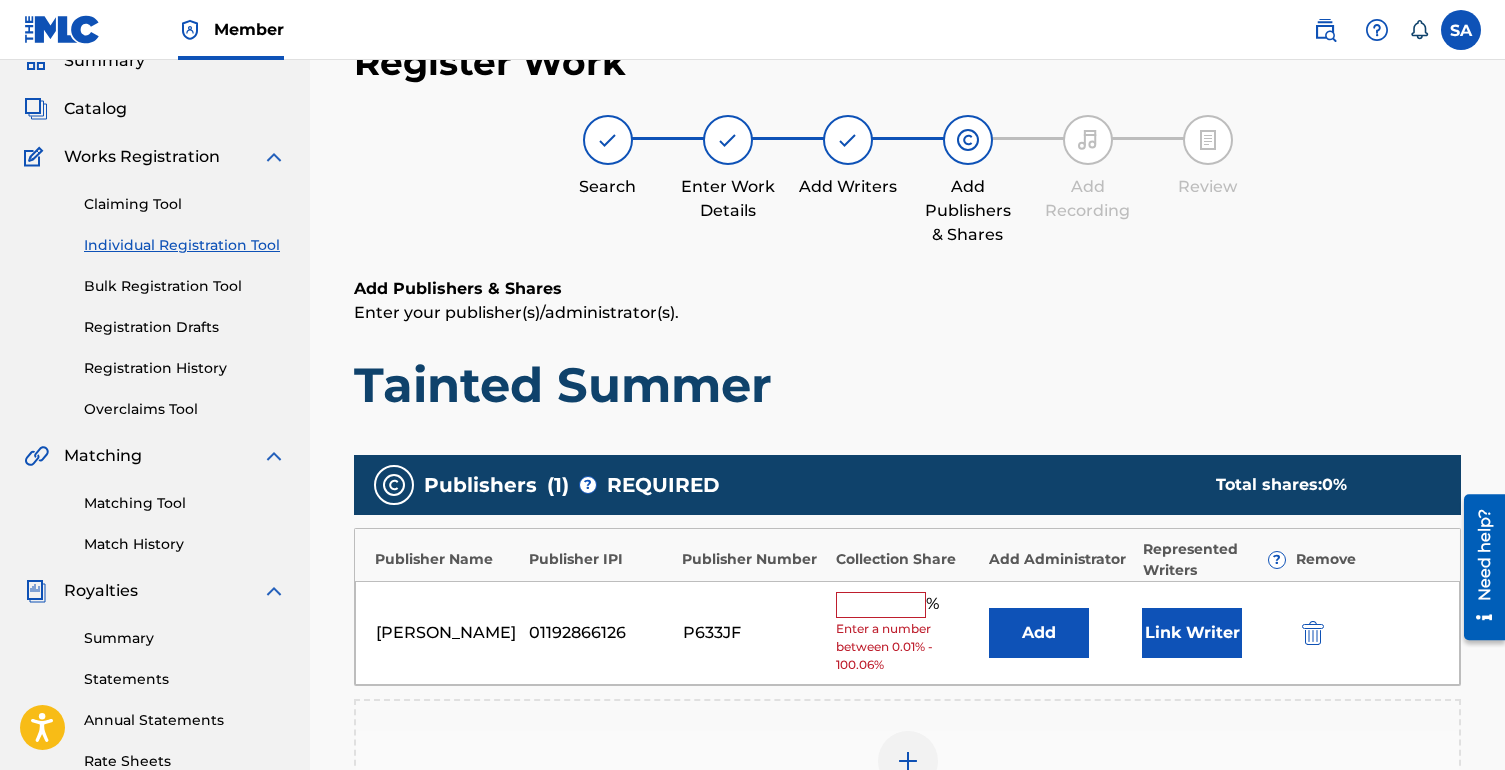 click at bounding box center (881, 605) 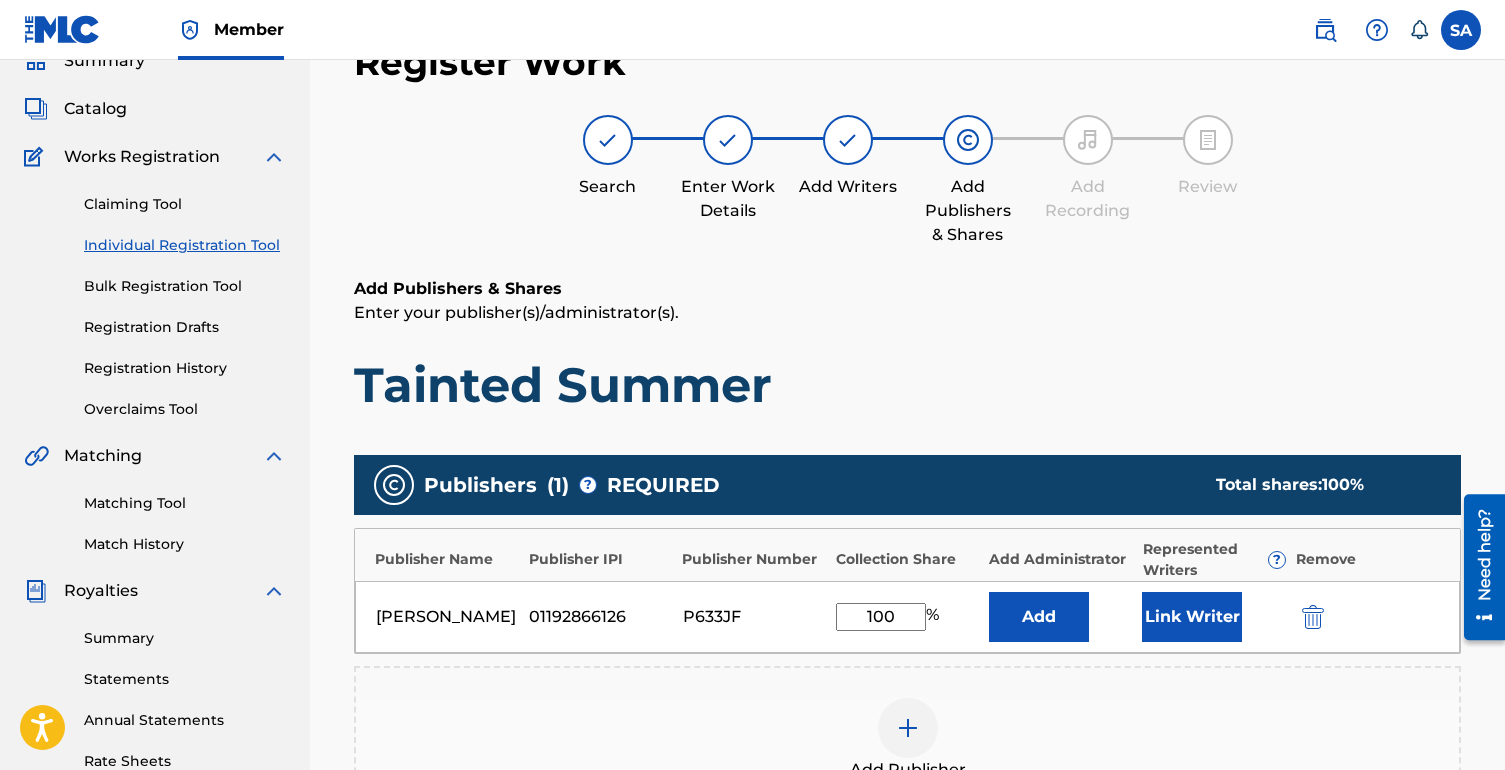 type on "100" 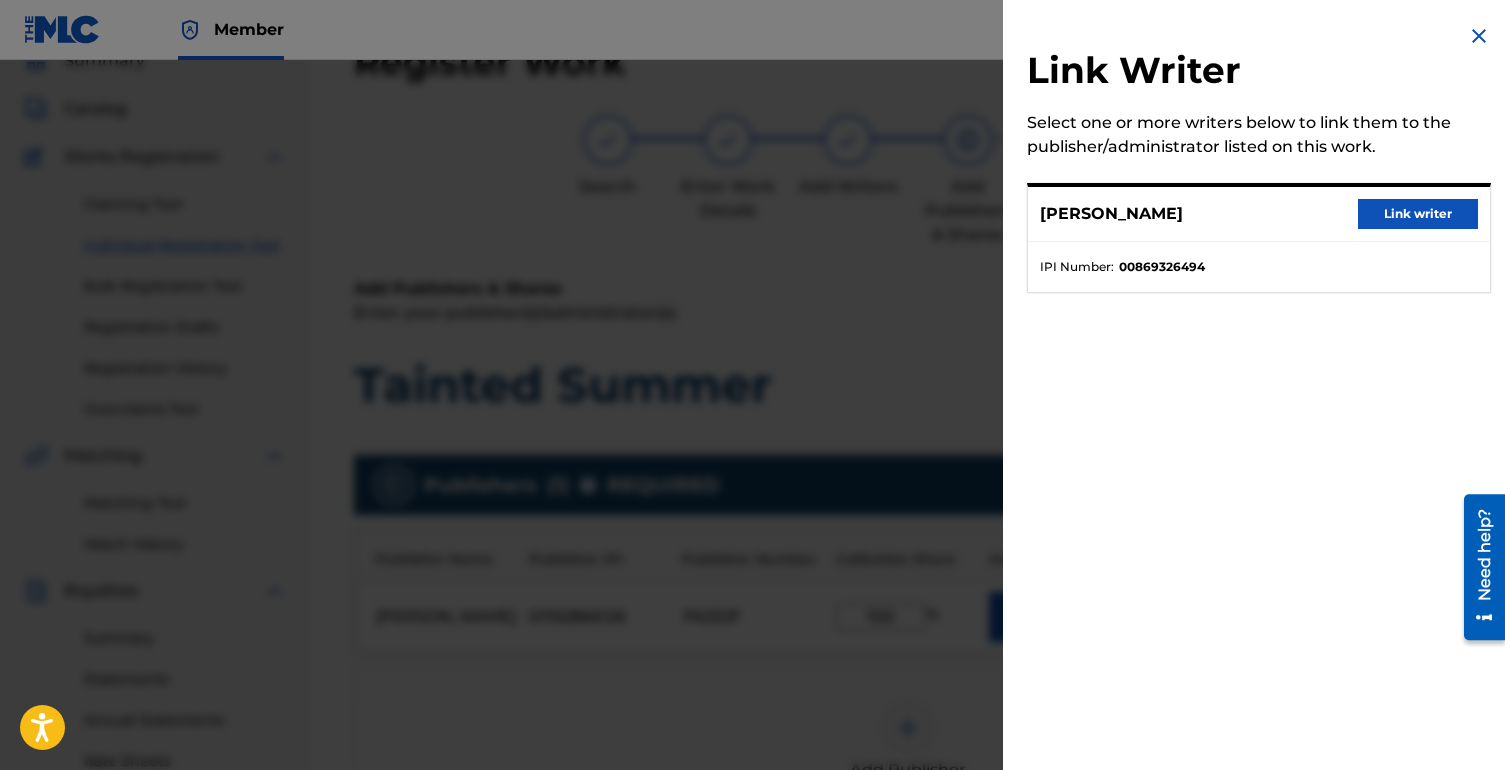 click on "Link writer" at bounding box center [1418, 214] 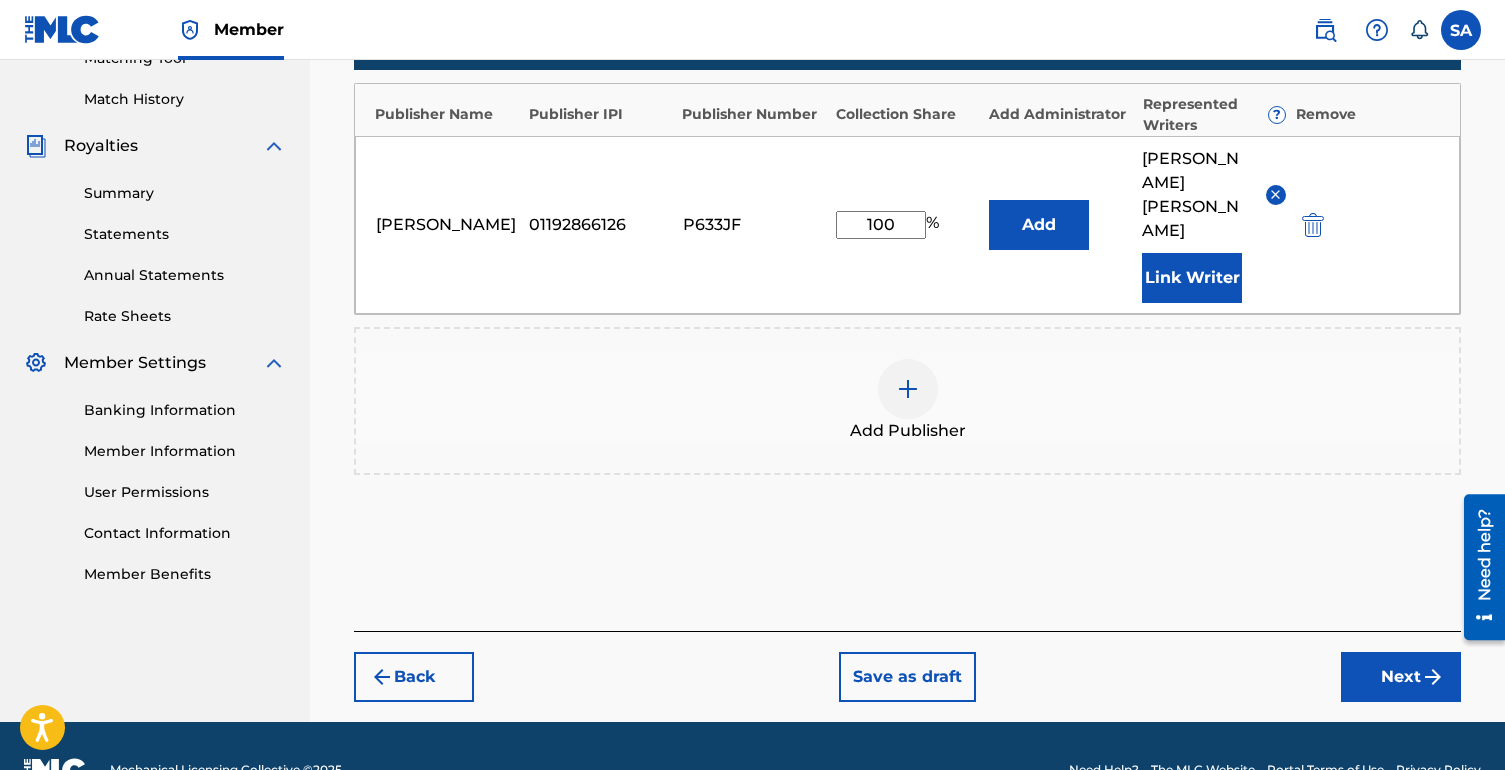click on "Next" at bounding box center (1401, 677) 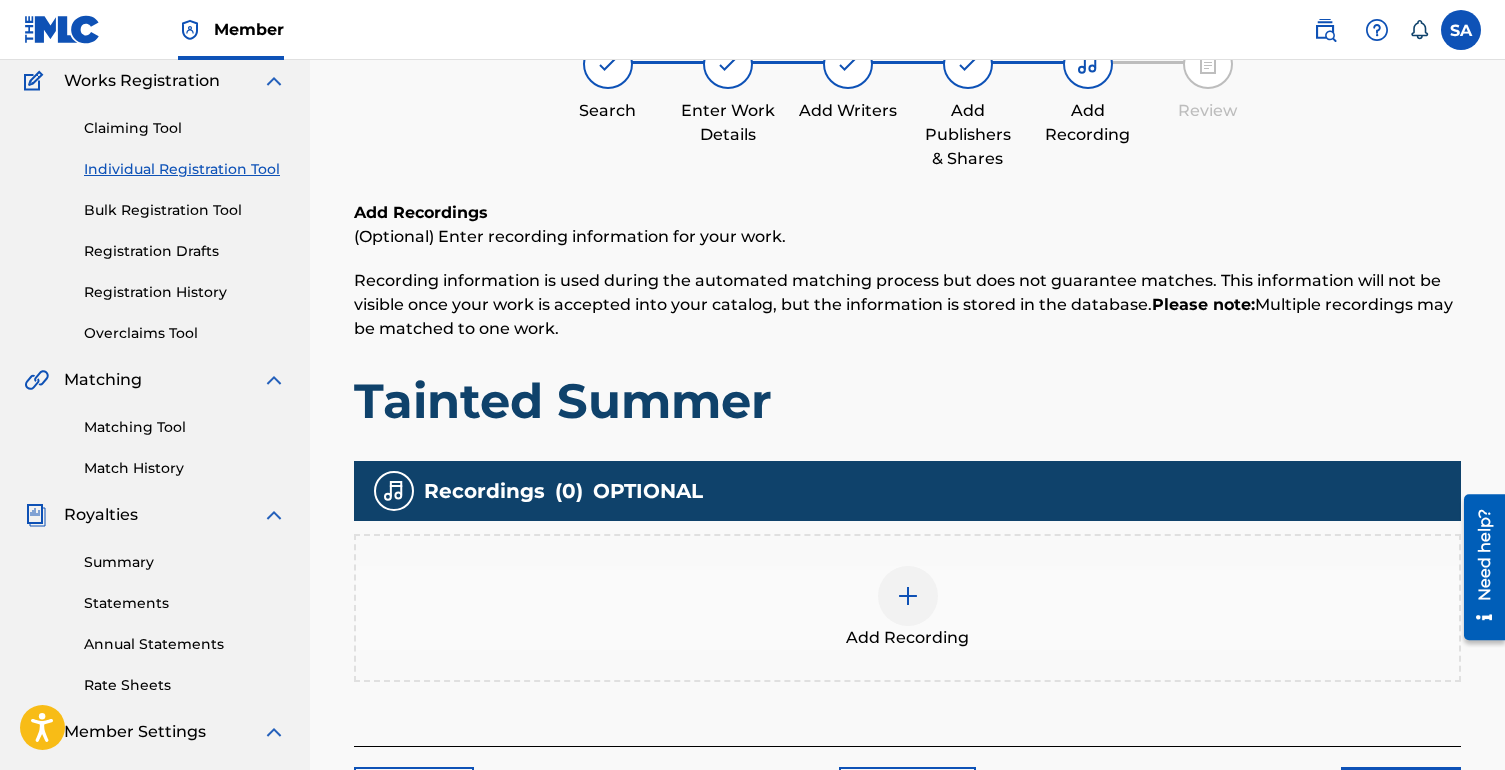 scroll, scrollTop: 90, scrollLeft: 0, axis: vertical 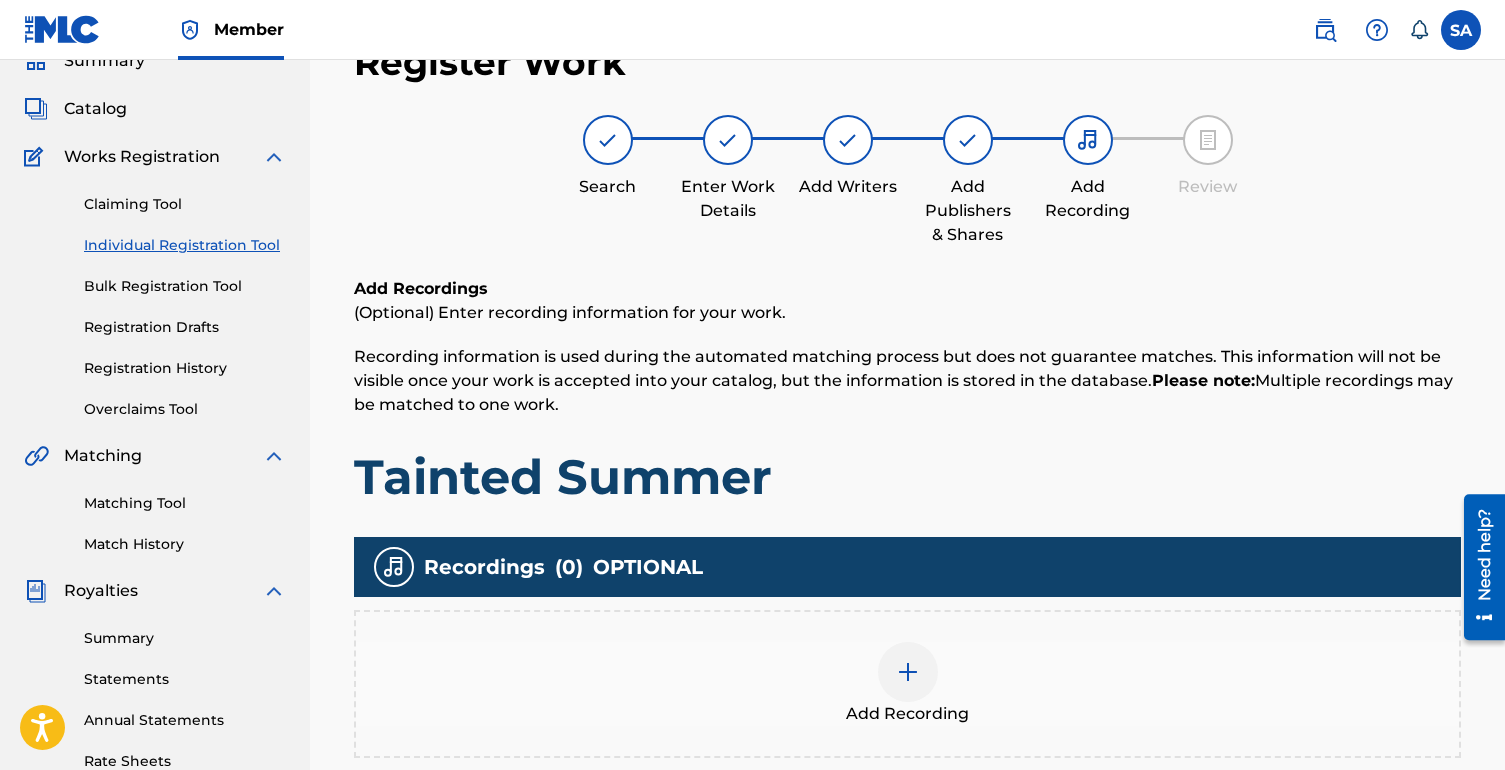 click at bounding box center (908, 672) 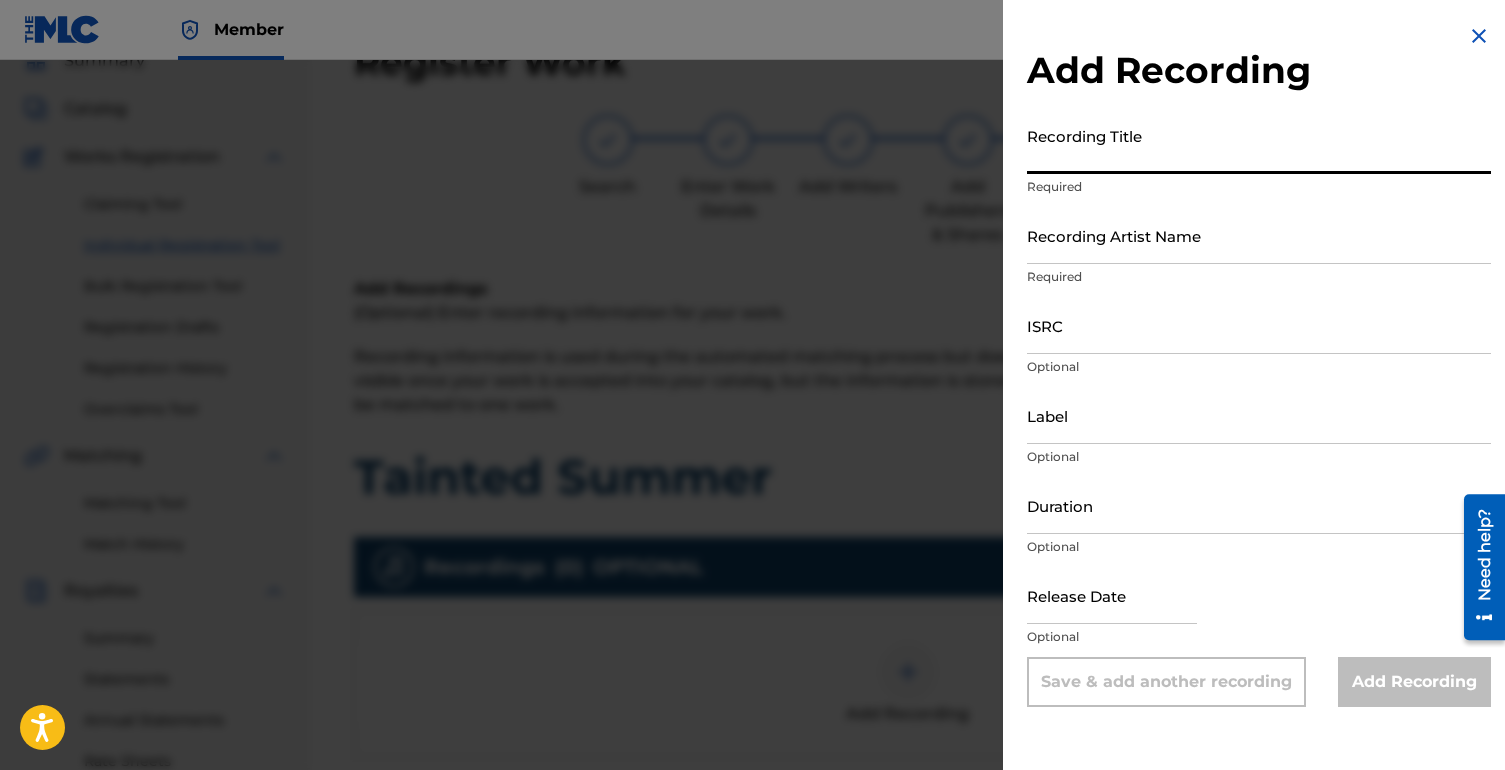 click on "Recording Title" at bounding box center [1259, 145] 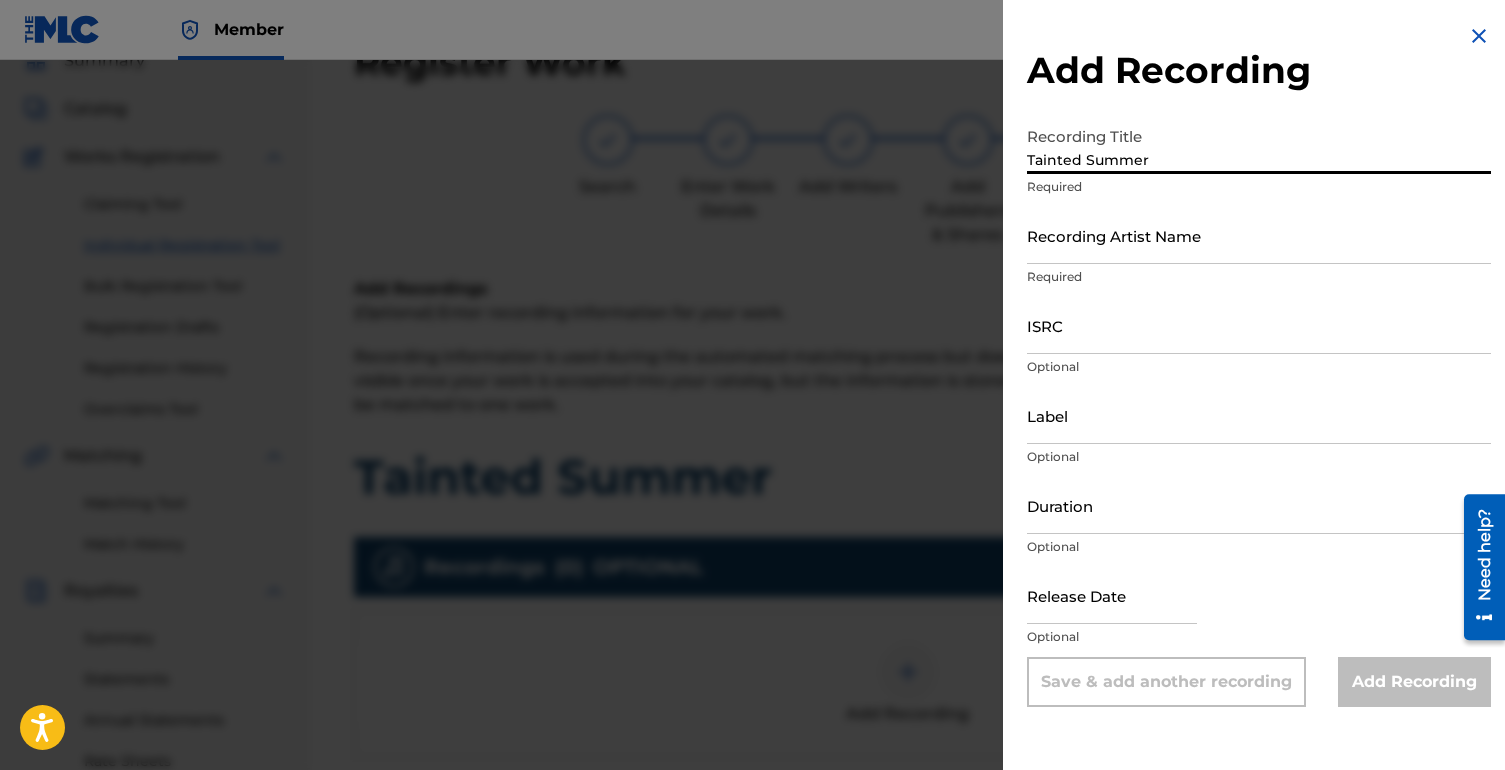 type on "Tainted Summer" 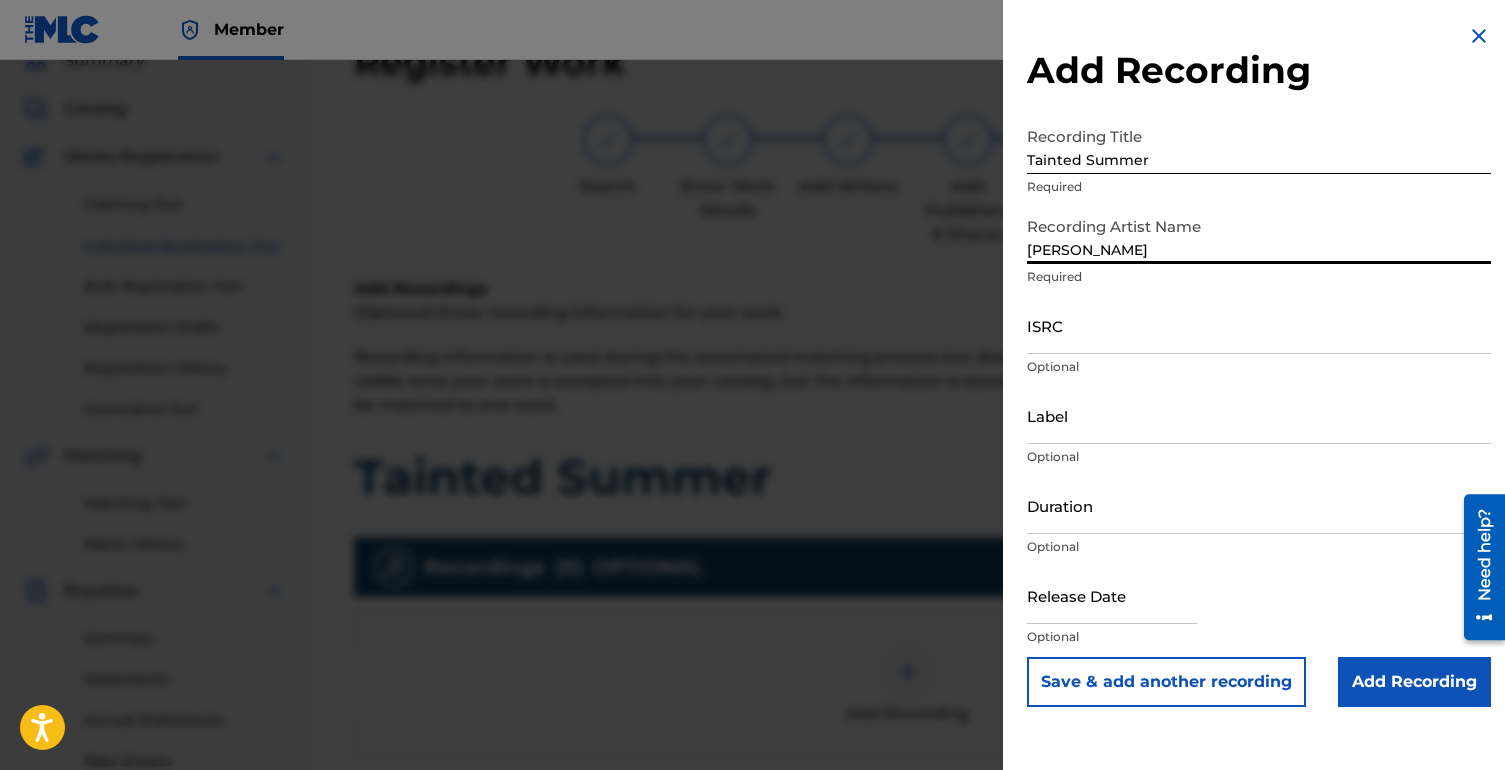 type on "[PERSON_NAME]" 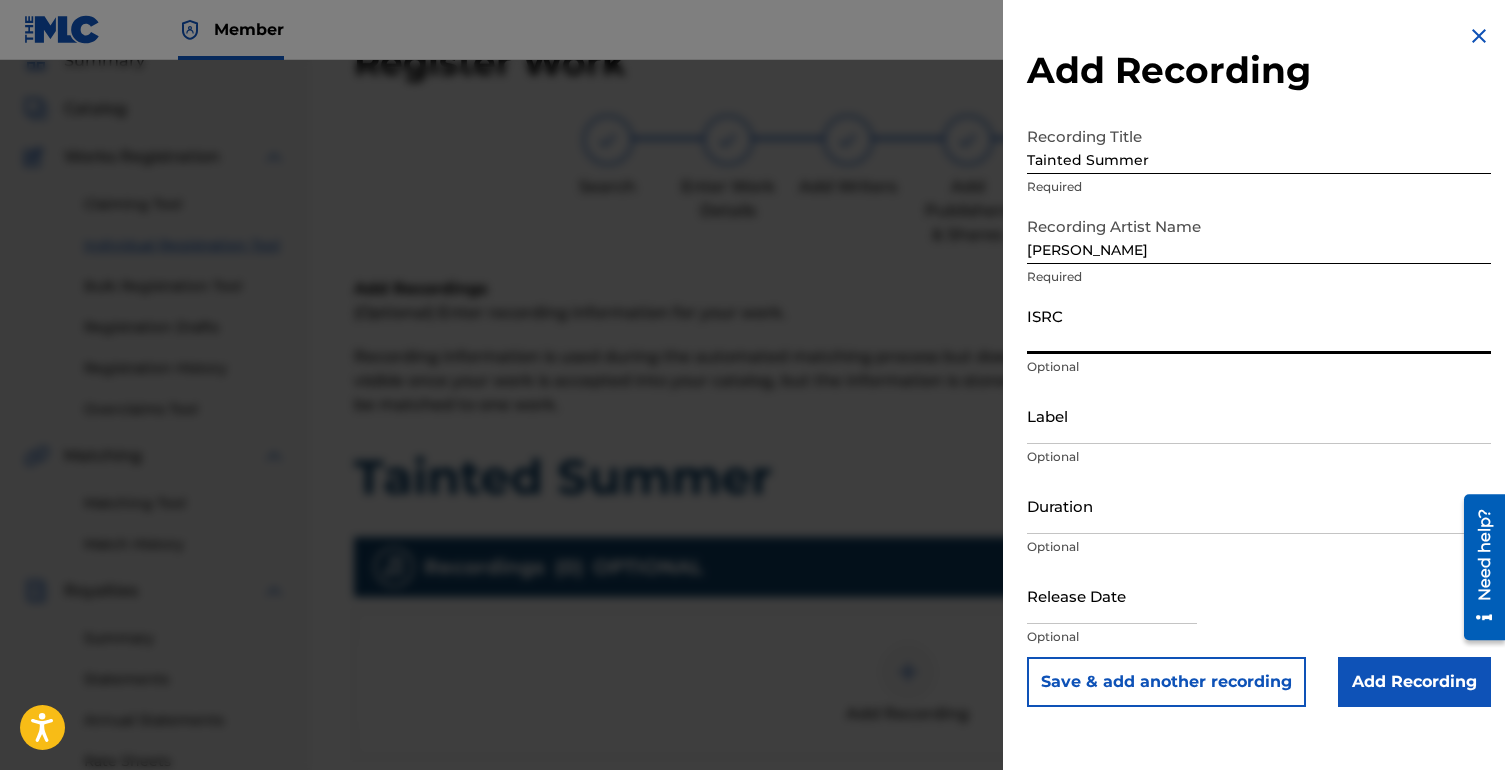 paste on "QZK6H2199835" 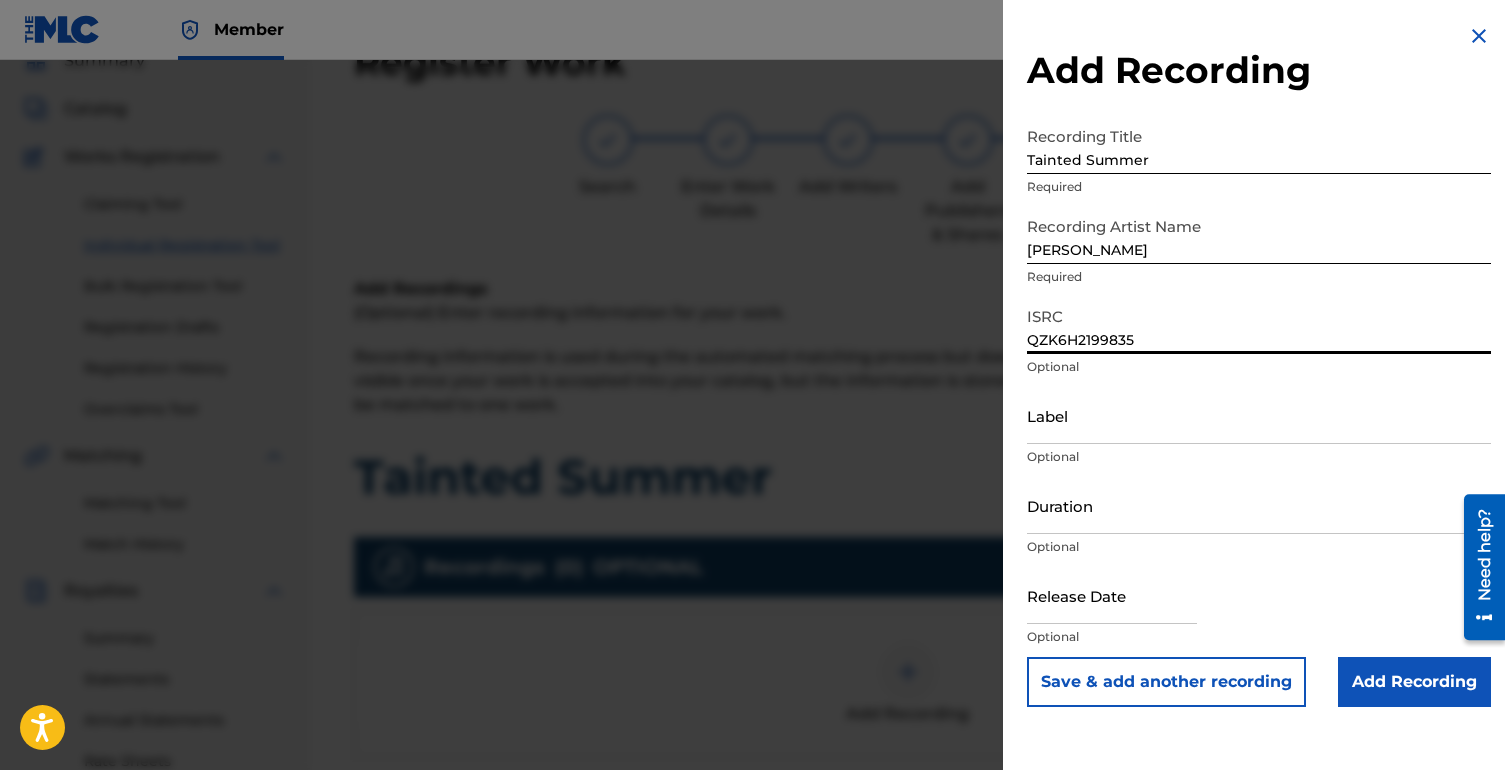 type on "QZK6H2199835" 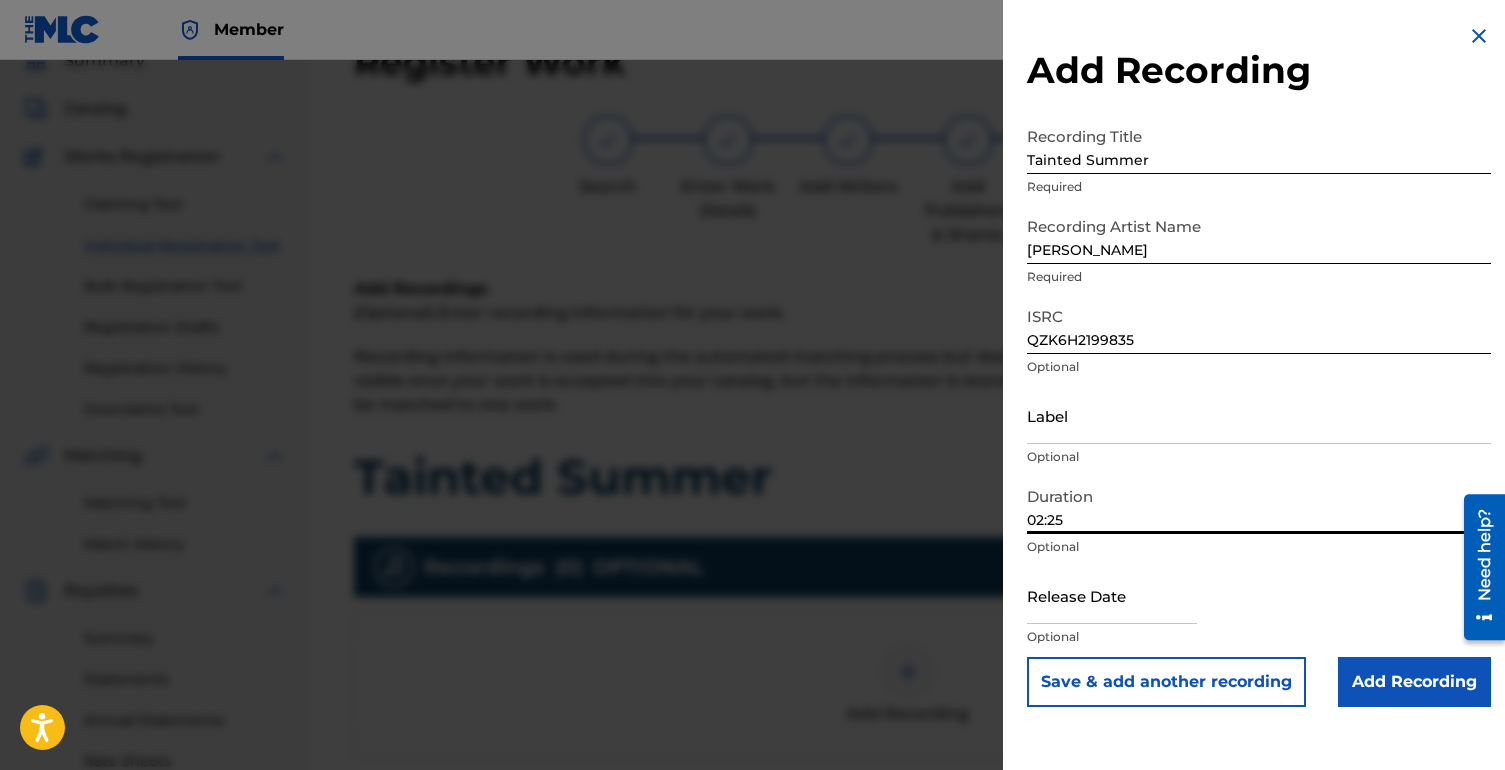 type on "02:25" 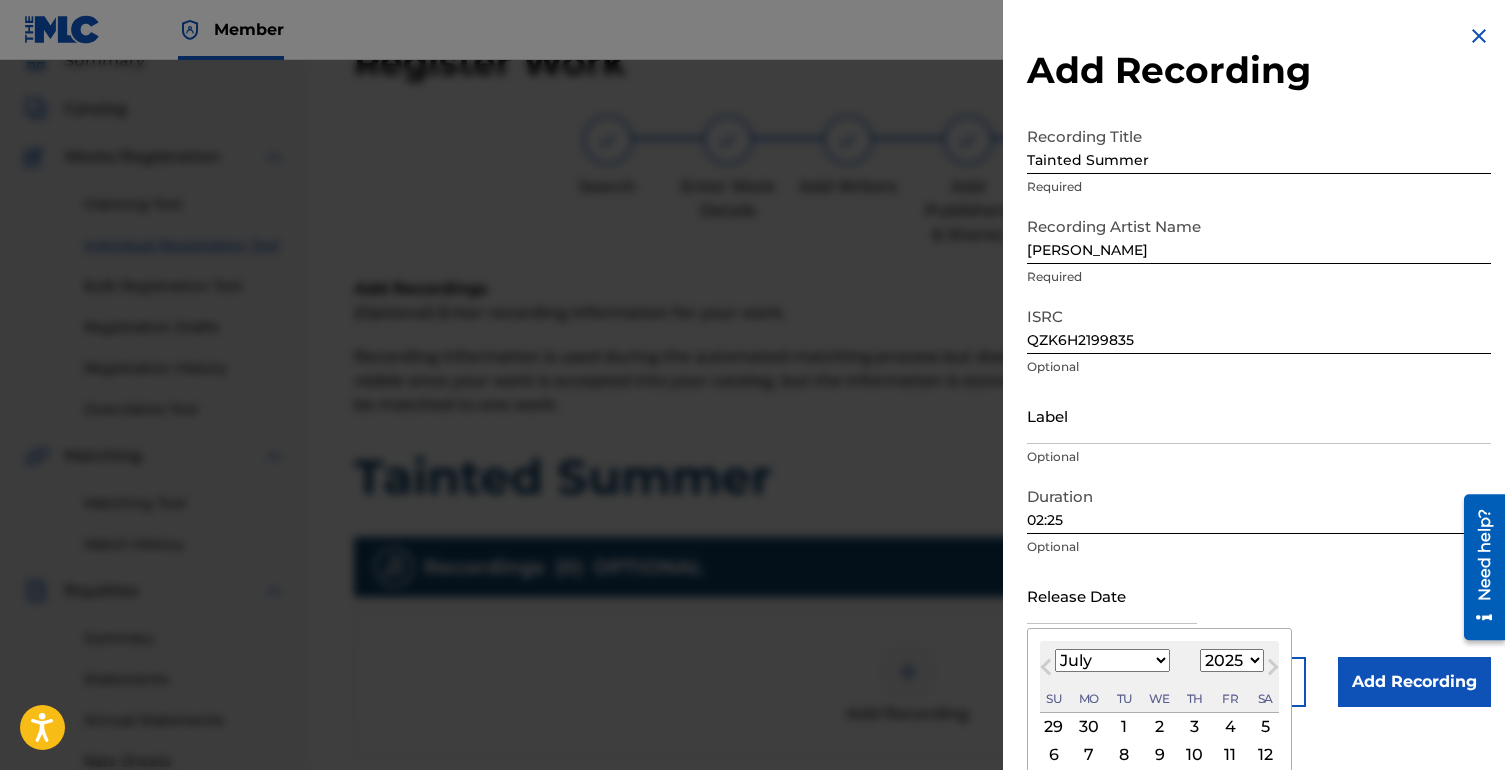 click on "1899 1900 1901 1902 1903 1904 1905 1906 1907 1908 1909 1910 1911 1912 1913 1914 1915 1916 1917 1918 1919 1920 1921 1922 1923 1924 1925 1926 1927 1928 1929 1930 1931 1932 1933 1934 1935 1936 1937 1938 1939 1940 1941 1942 1943 1944 1945 1946 1947 1948 1949 1950 1951 1952 1953 1954 1955 1956 1957 1958 1959 1960 1961 1962 1963 1964 1965 1966 1967 1968 1969 1970 1971 1972 1973 1974 1975 1976 1977 1978 1979 1980 1981 1982 1983 1984 1985 1986 1987 1988 1989 1990 1991 1992 1993 1994 1995 1996 1997 1998 1999 2000 2001 2002 2003 2004 2005 2006 2007 2008 2009 2010 2011 2012 2013 2014 2015 2016 2017 2018 2019 2020 2021 2022 2023 2024 2025 2026 2027 2028 2029 2030 2031 2032 2033 2034 2035 2036 2037 2038 2039 2040 2041 2042 2043 2044 2045 2046 2047 2048 2049 2050 2051 2052 2053 2054 2055 2056 2057 2058 2059 2060 2061 2062 2063 2064 2065 2066 2067 2068 2069 2070 2071 2072 2073 2074 2075 2076 2077 2078 2079 2080 2081 2082 2083 2084 2085 2086 2087 2088 2089 2090 2091 2092 2093 2094 2095 2096 2097 2098 2099 2100" at bounding box center (1232, 660) 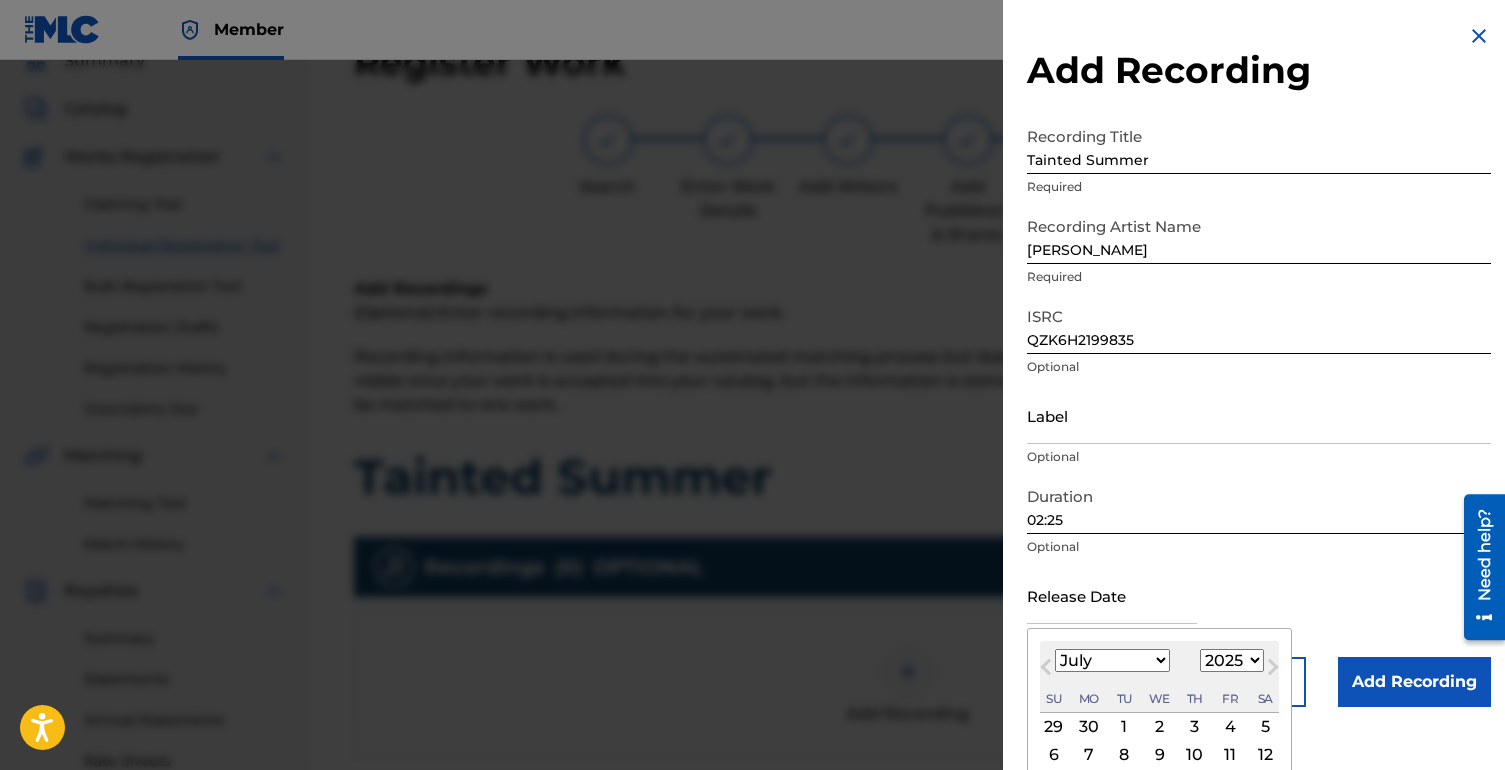 select on "2021" 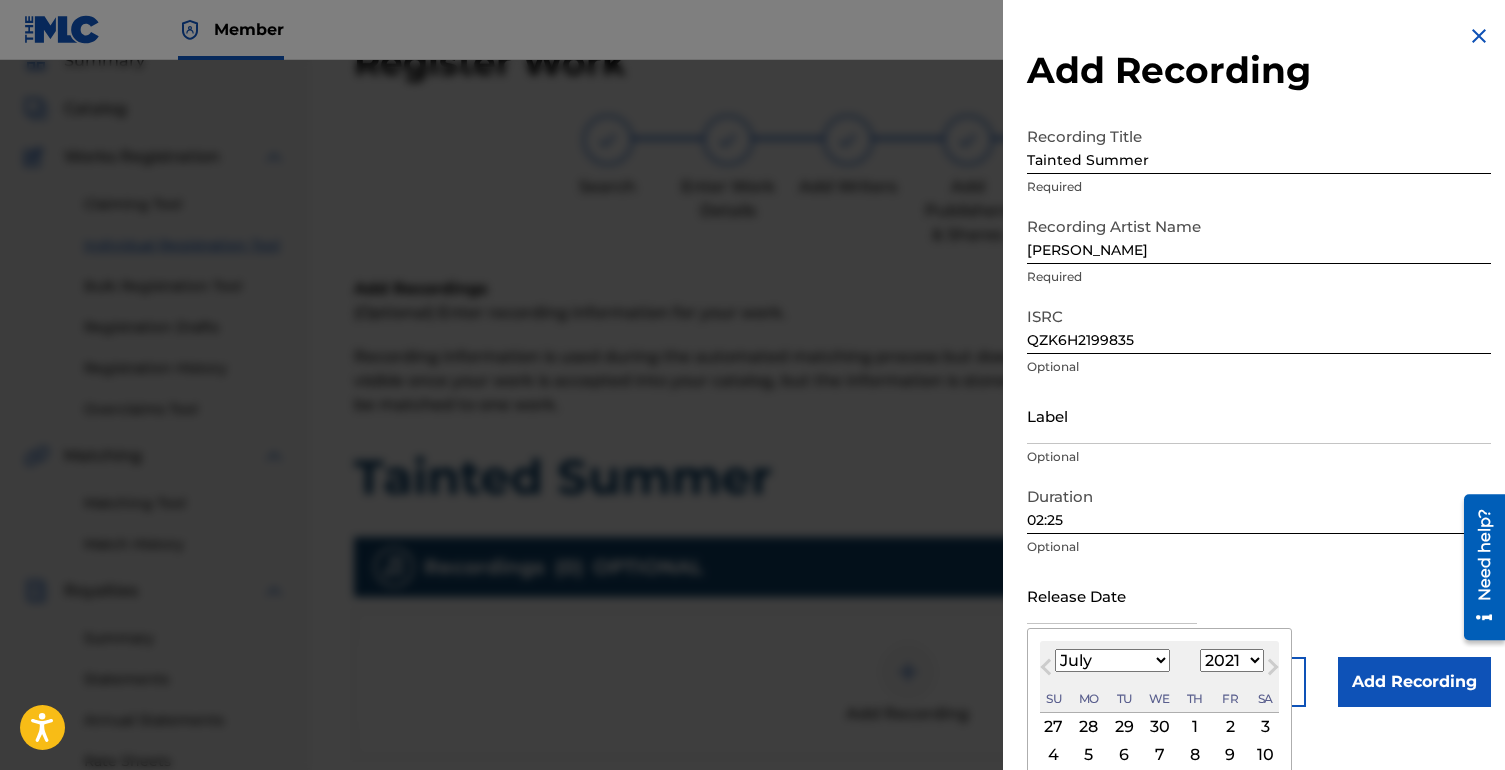 click on "January February March April May June July August September October November December" at bounding box center (1112, 660) 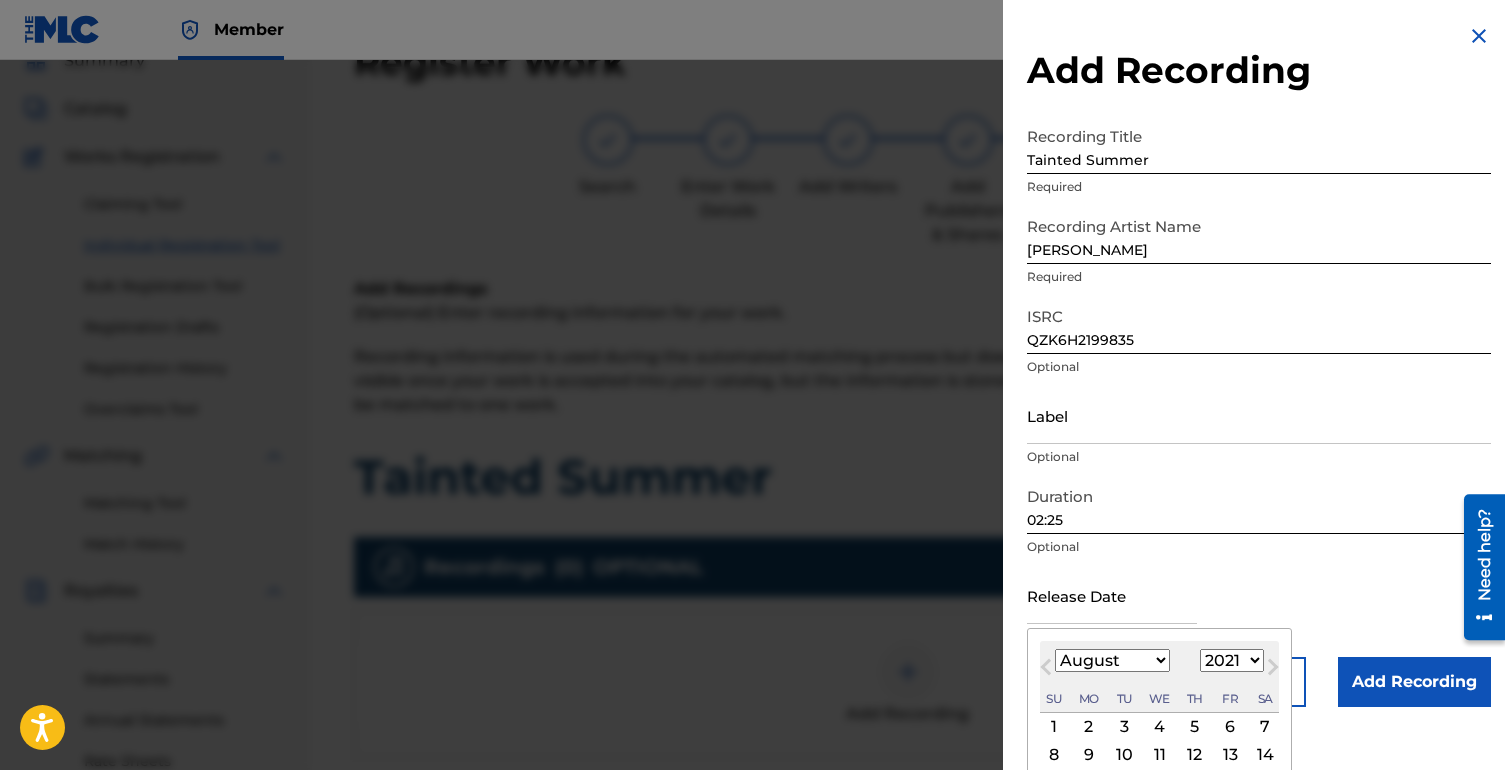 scroll, scrollTop: 120, scrollLeft: 0, axis: vertical 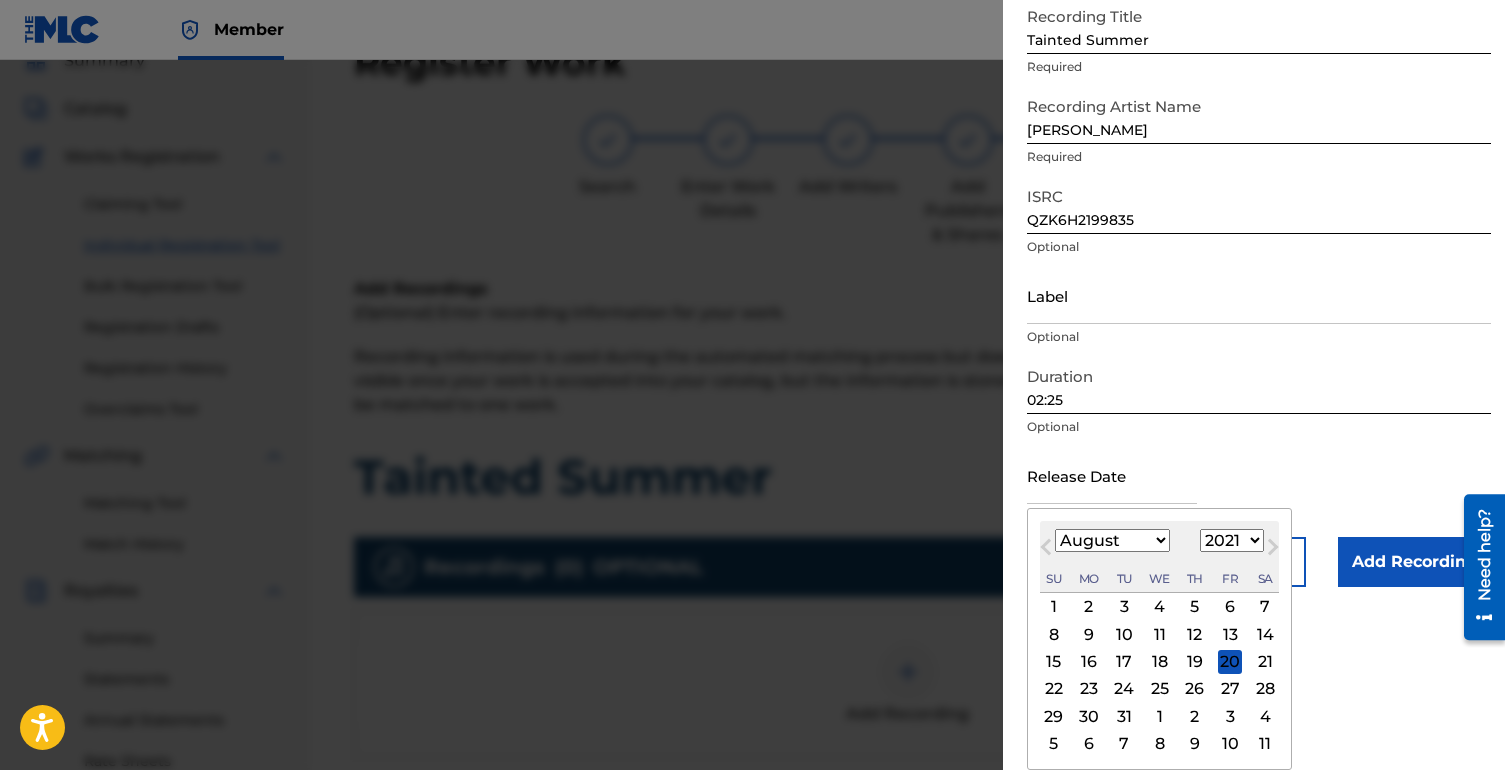 click on "27" at bounding box center (1230, 689) 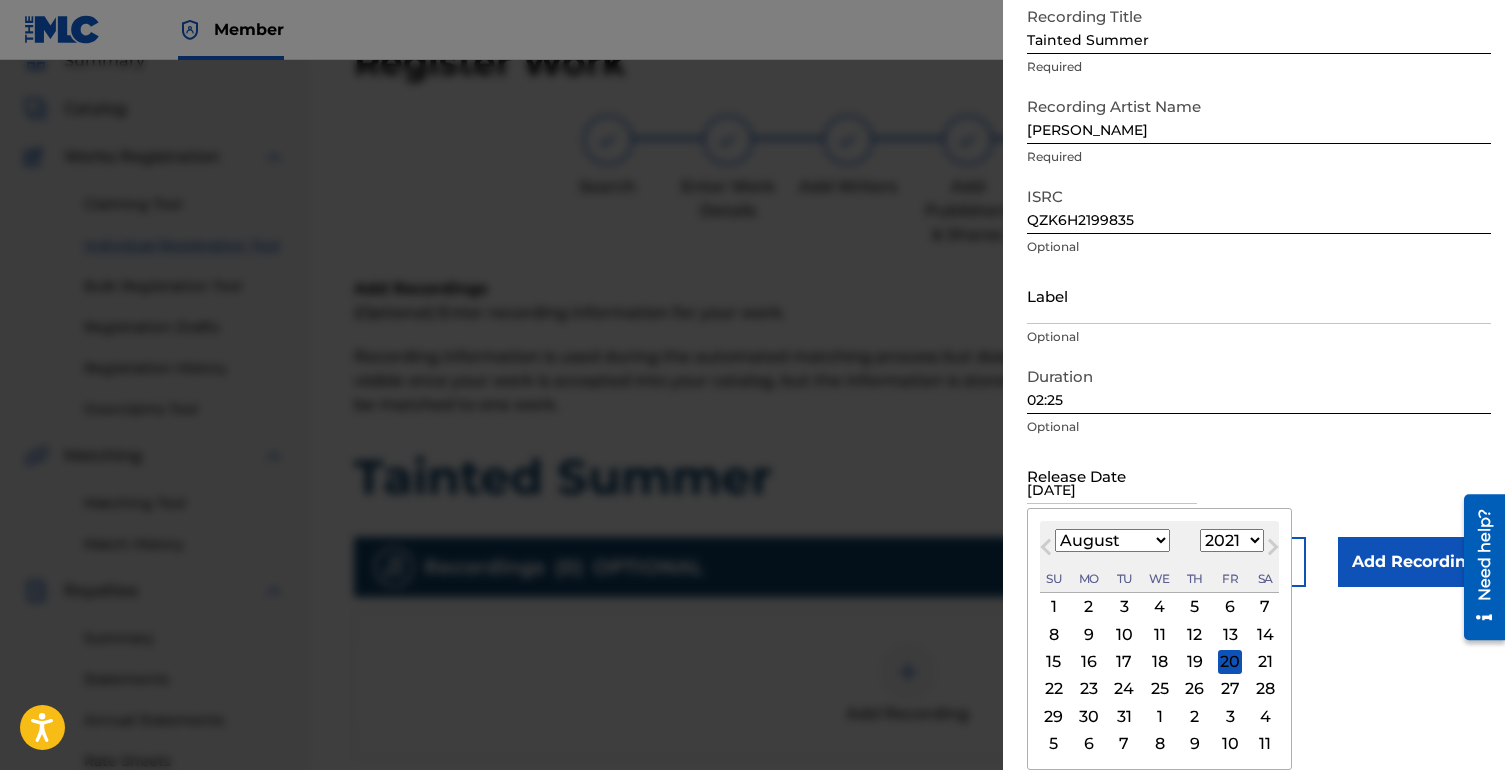 scroll, scrollTop: 0, scrollLeft: 0, axis: both 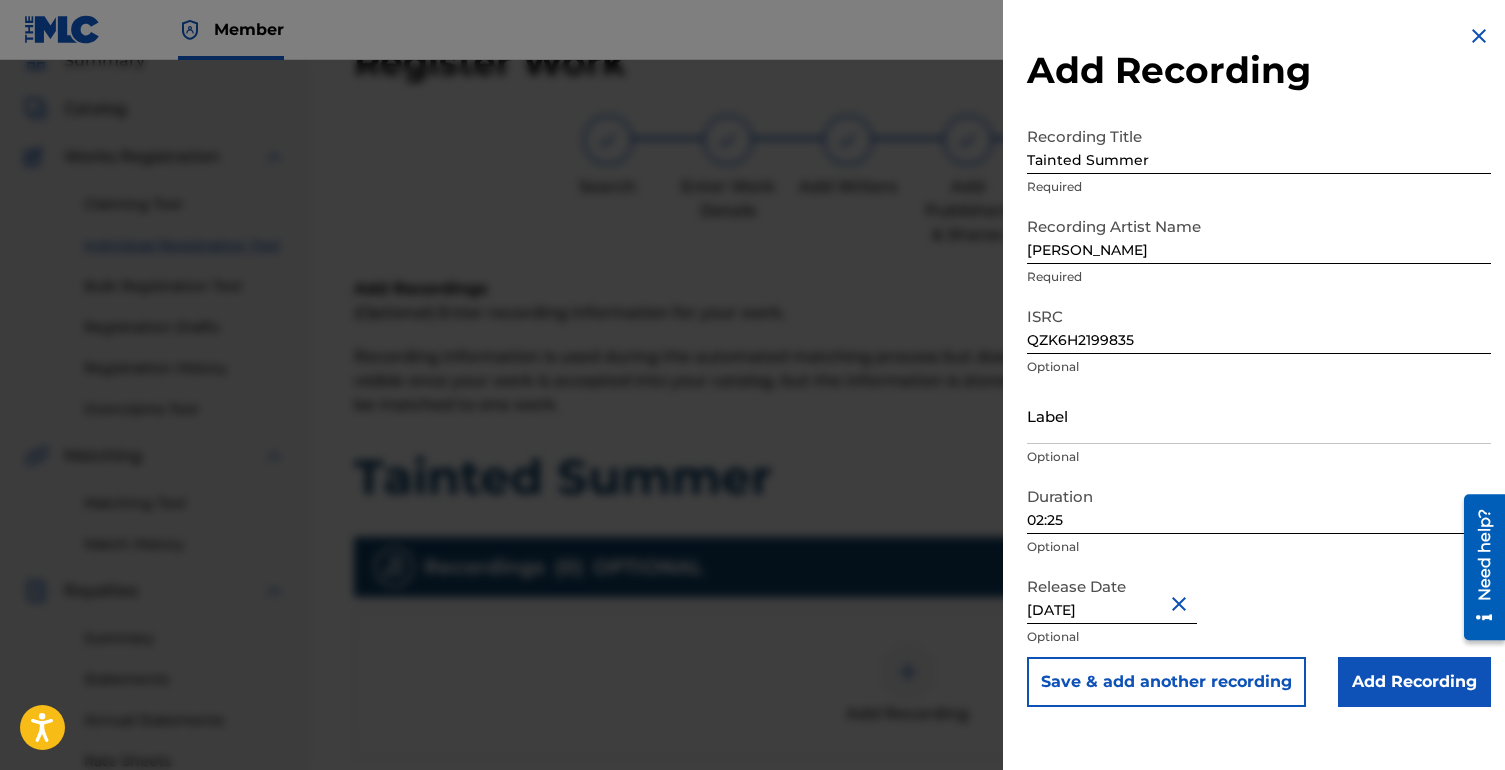 click on "Optional" at bounding box center (1259, 547) 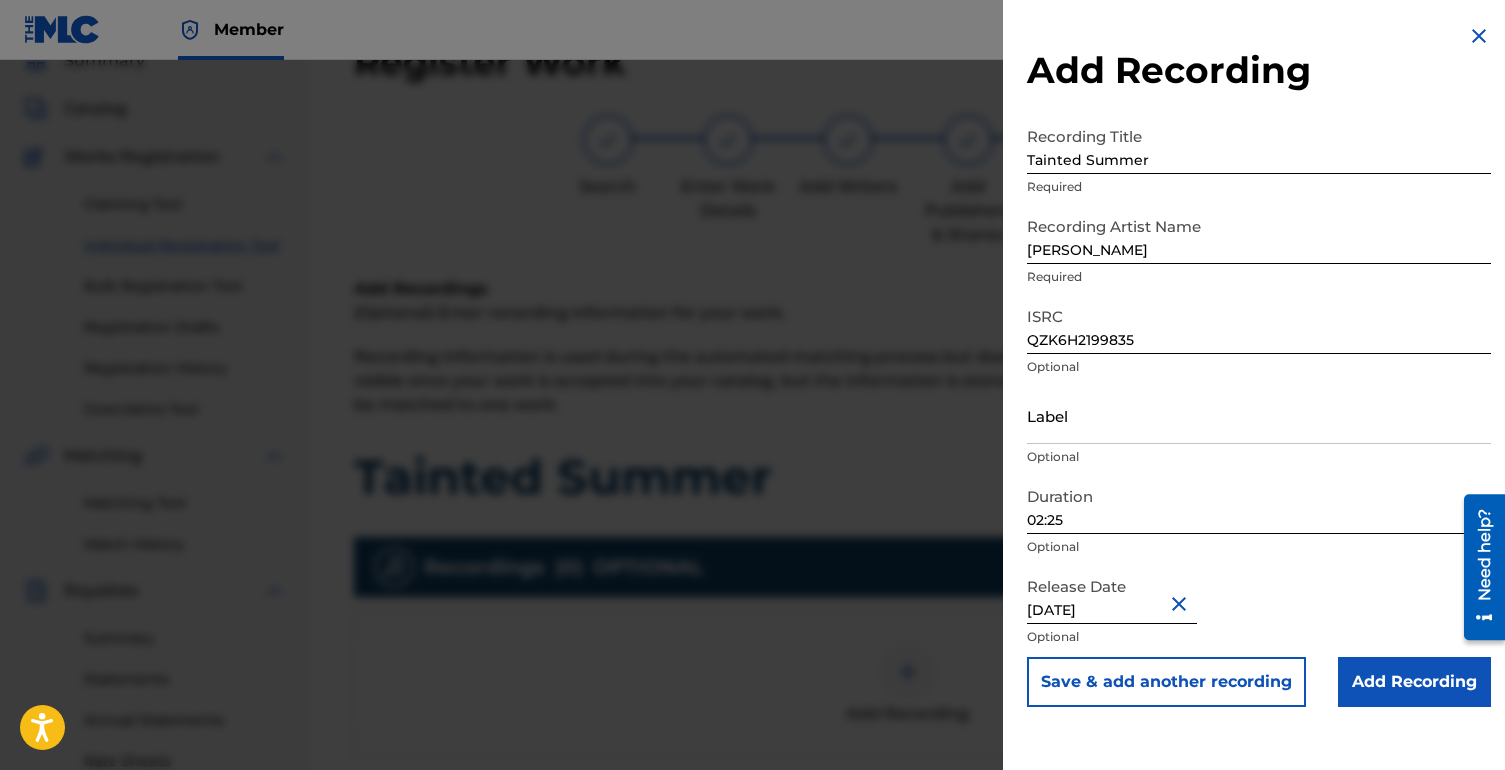 click on "Add Recording" at bounding box center (1414, 682) 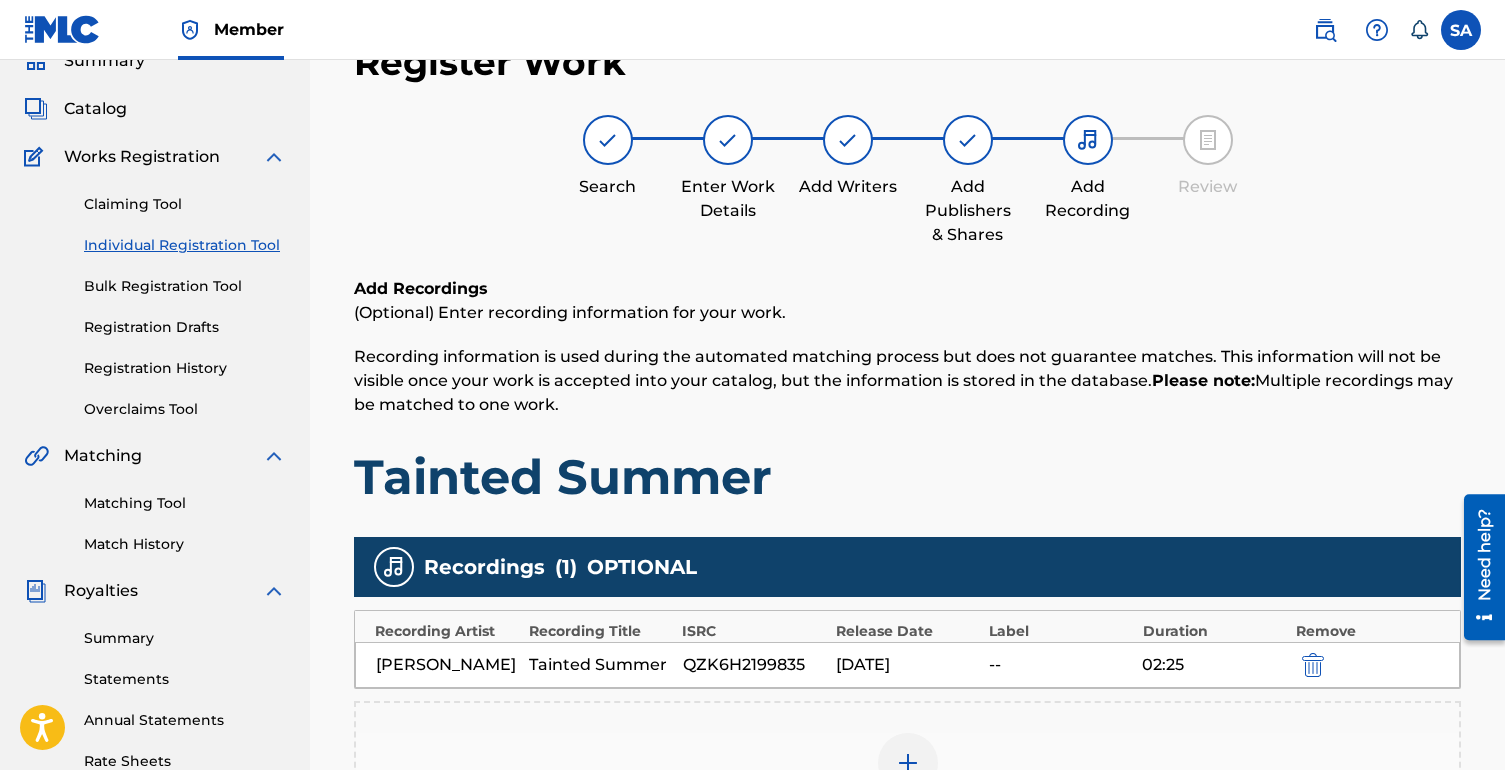 scroll, scrollTop: 470, scrollLeft: 0, axis: vertical 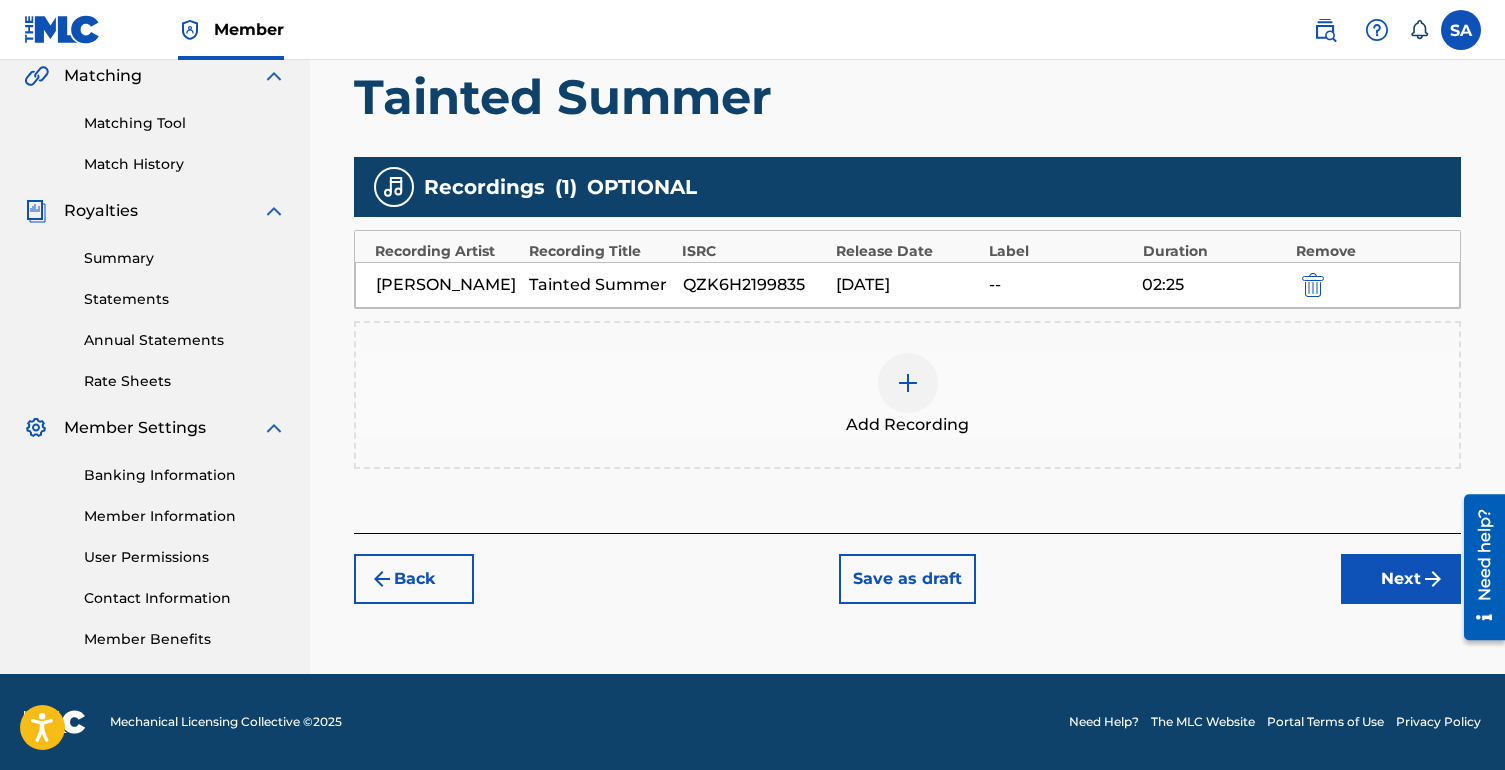 click on "Next" at bounding box center (1401, 579) 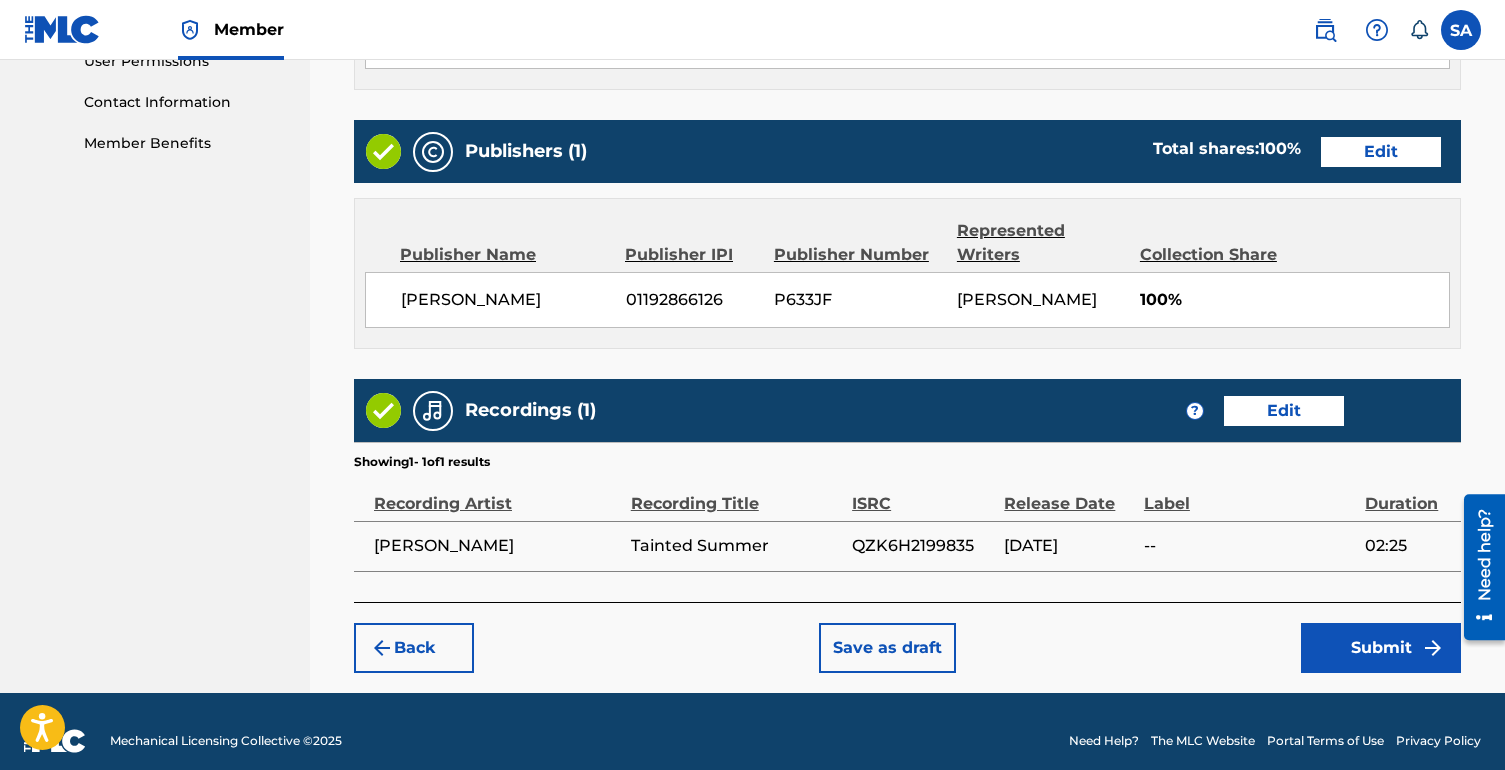 scroll, scrollTop: 983, scrollLeft: 0, axis: vertical 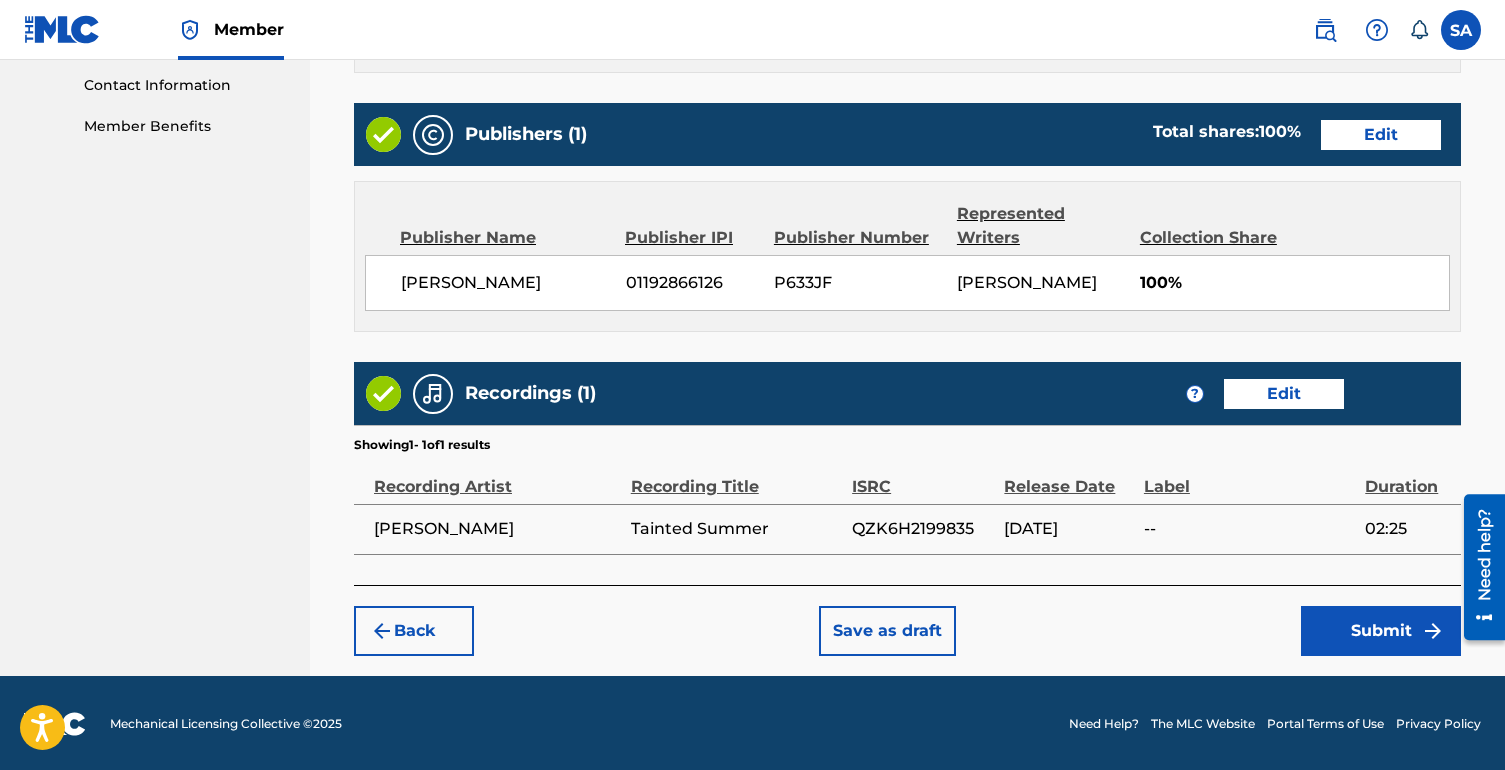 click on "Submit" at bounding box center (1381, 631) 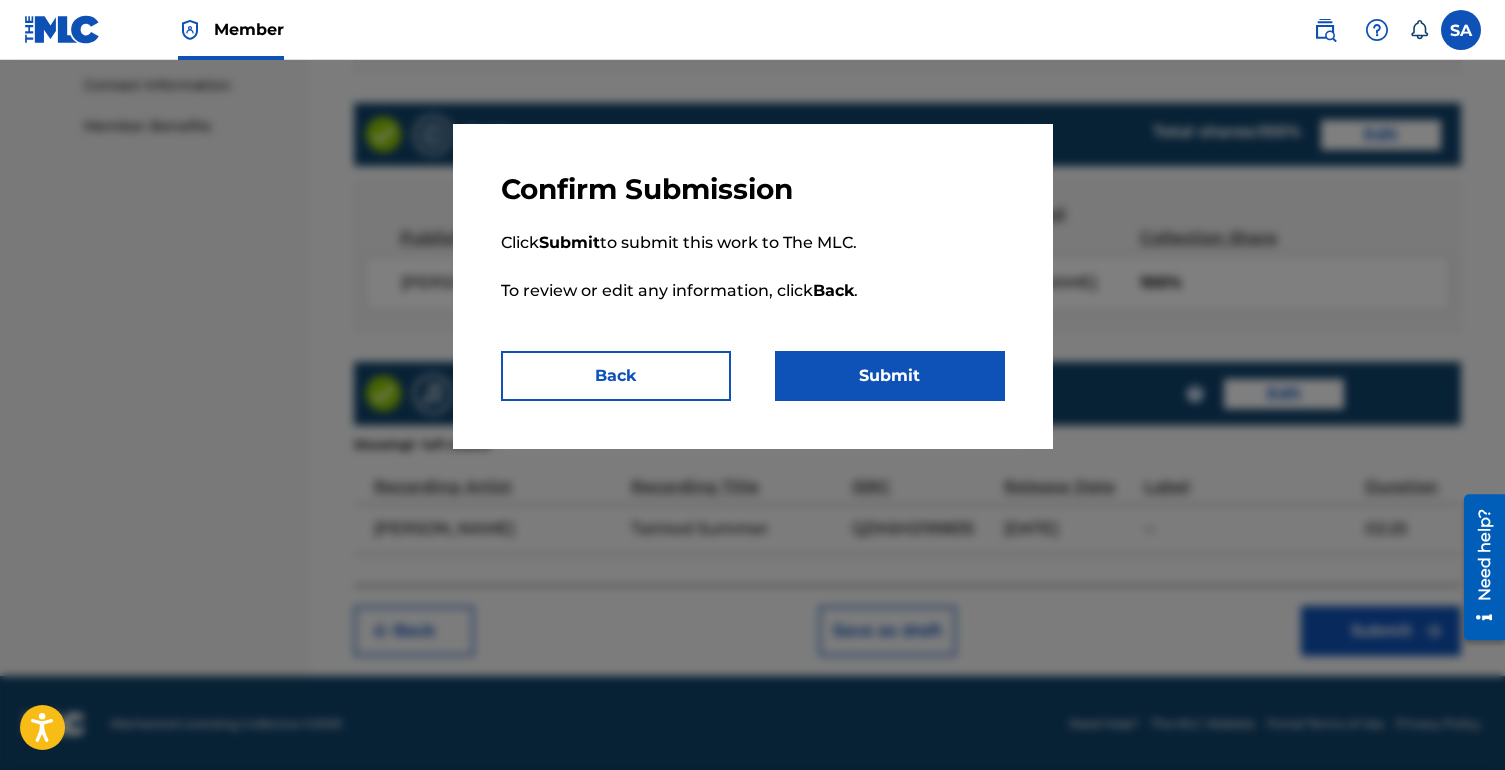 click on "Submit" at bounding box center (890, 376) 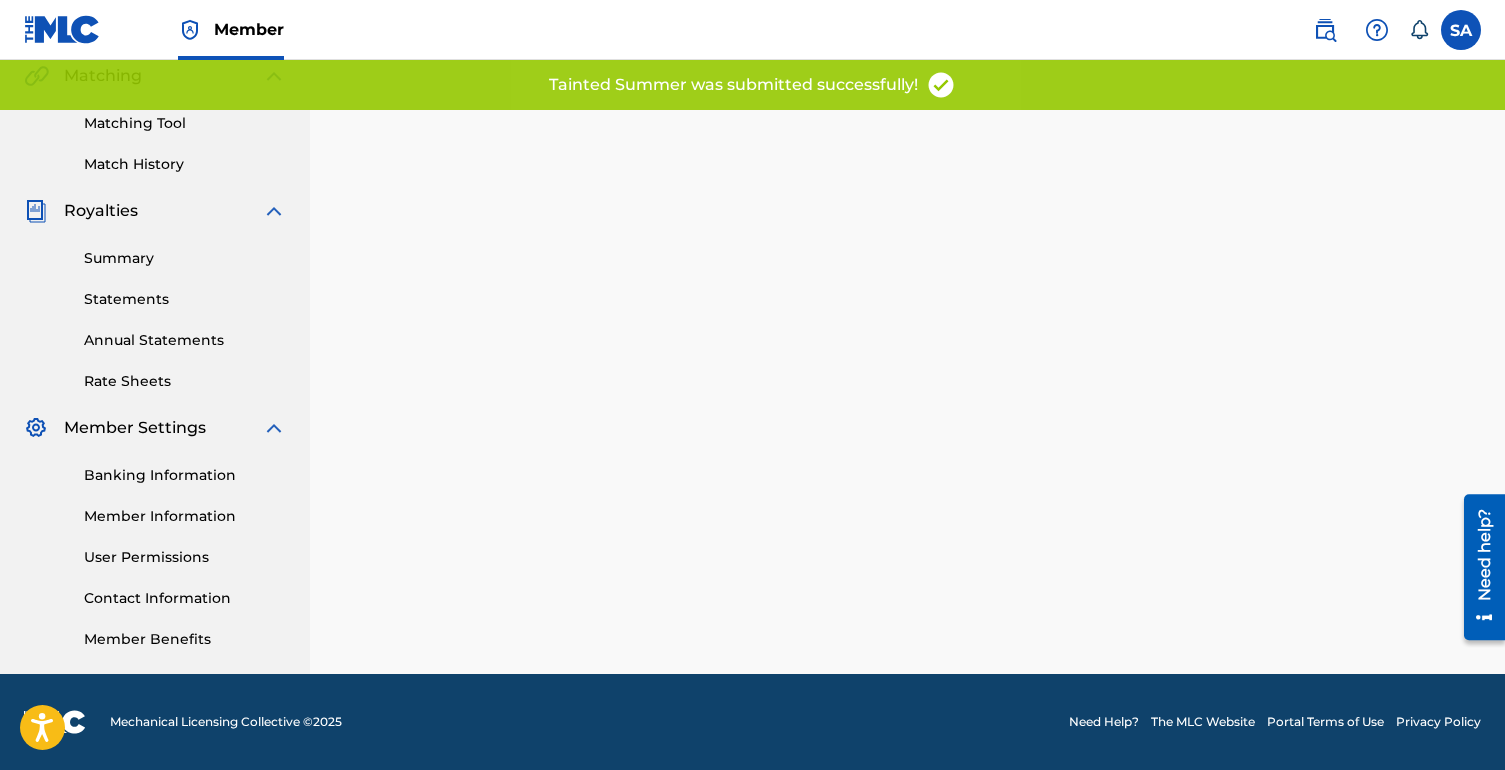 scroll, scrollTop: 0, scrollLeft: 0, axis: both 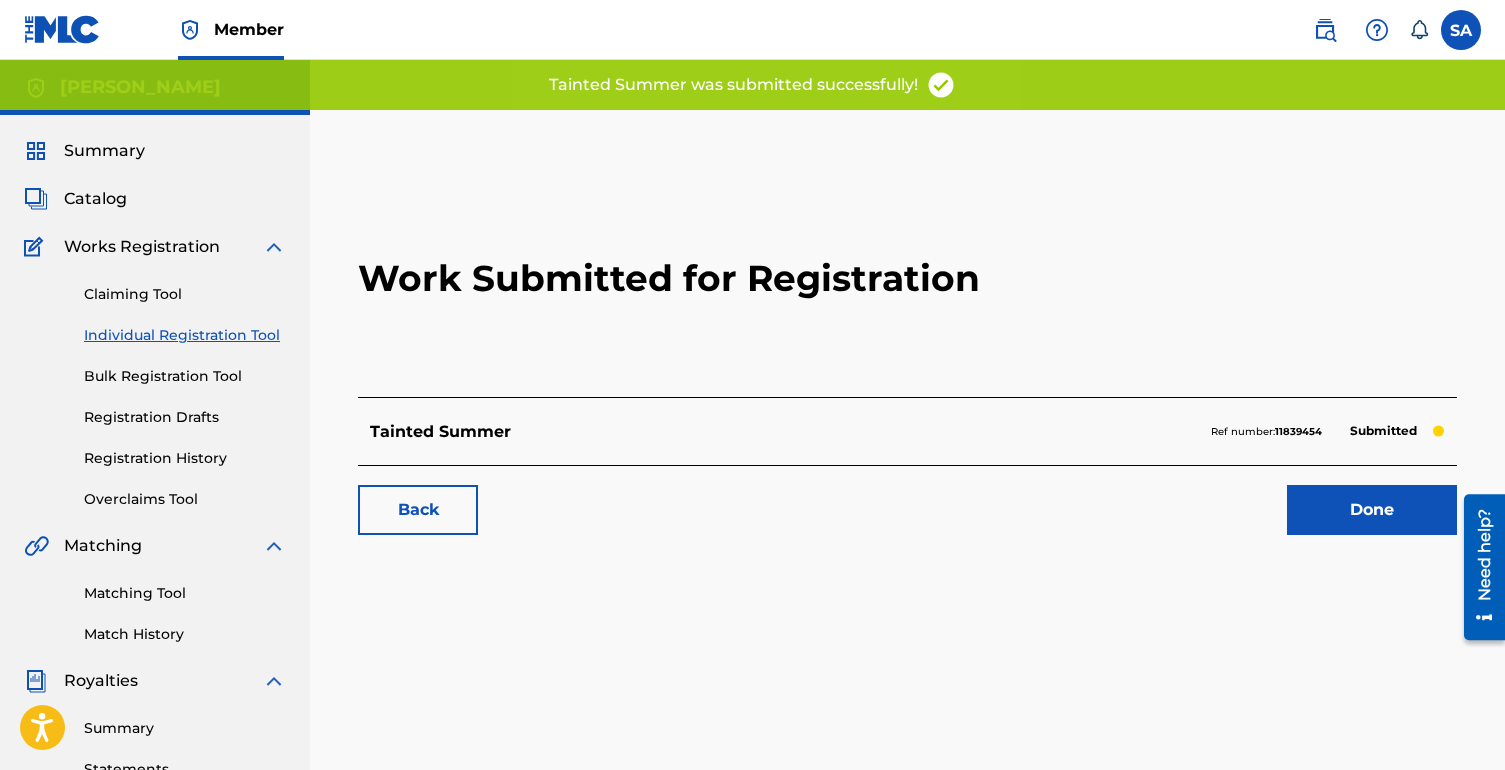 click on "Done" at bounding box center [1372, 510] 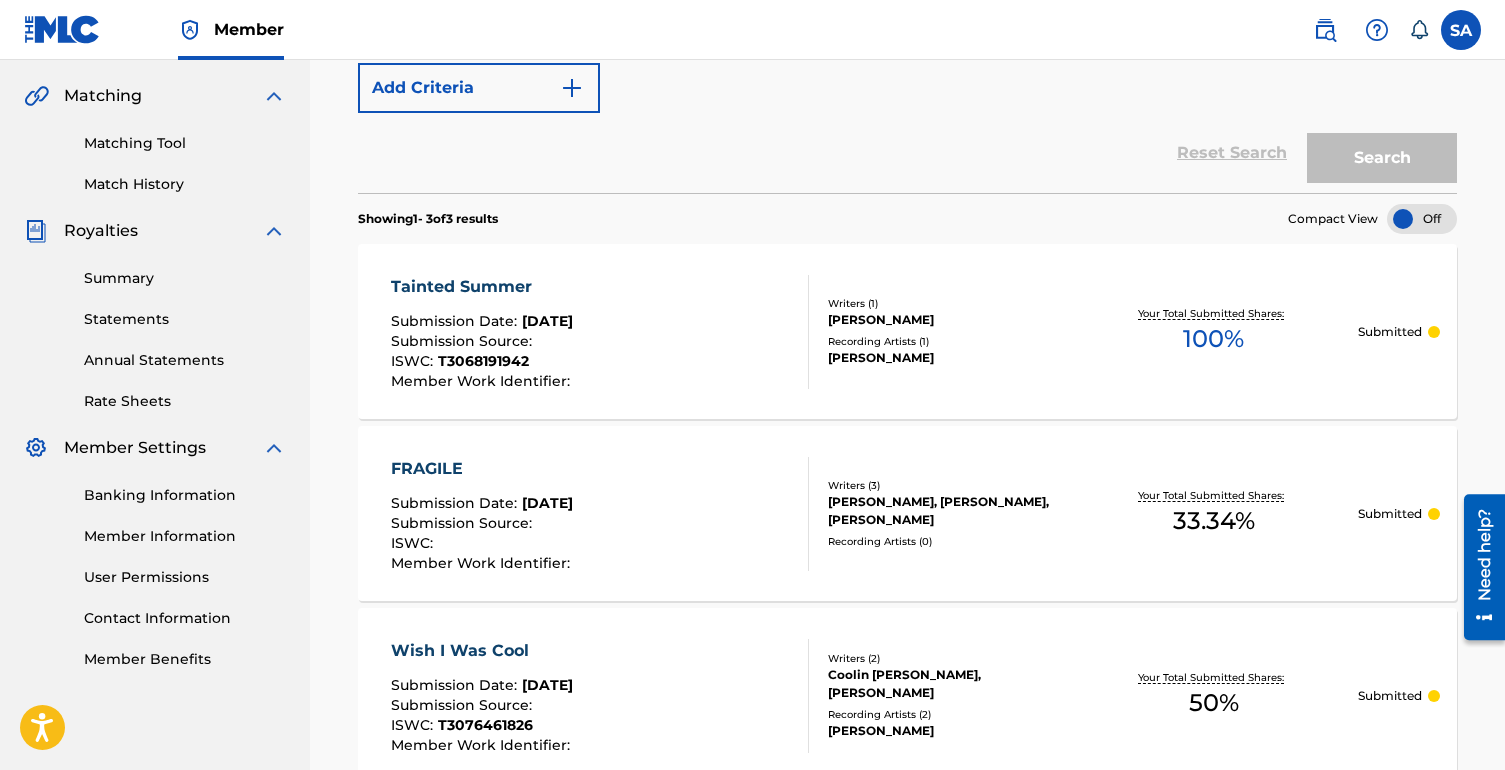 scroll, scrollTop: 0, scrollLeft: 0, axis: both 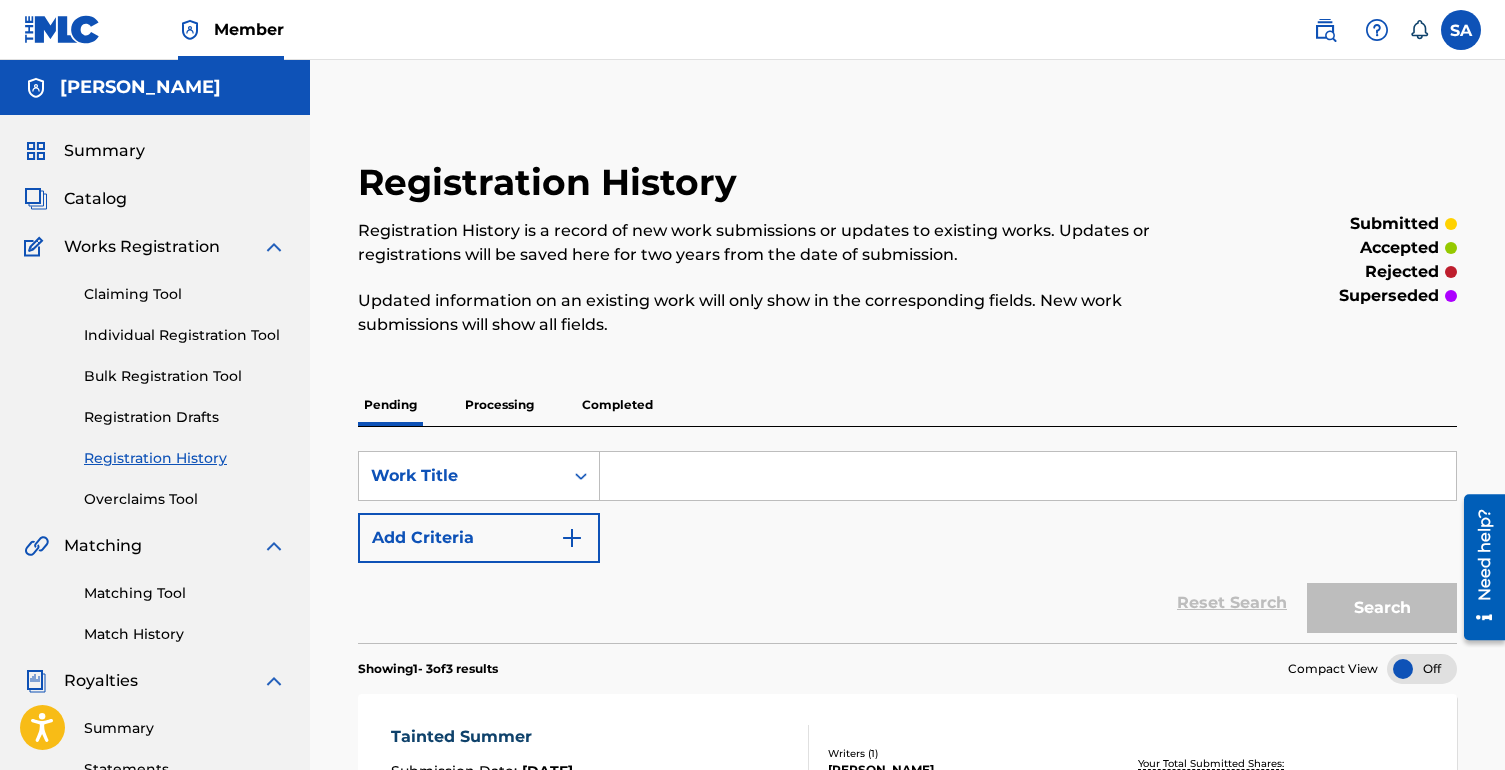 click at bounding box center (1028, 476) 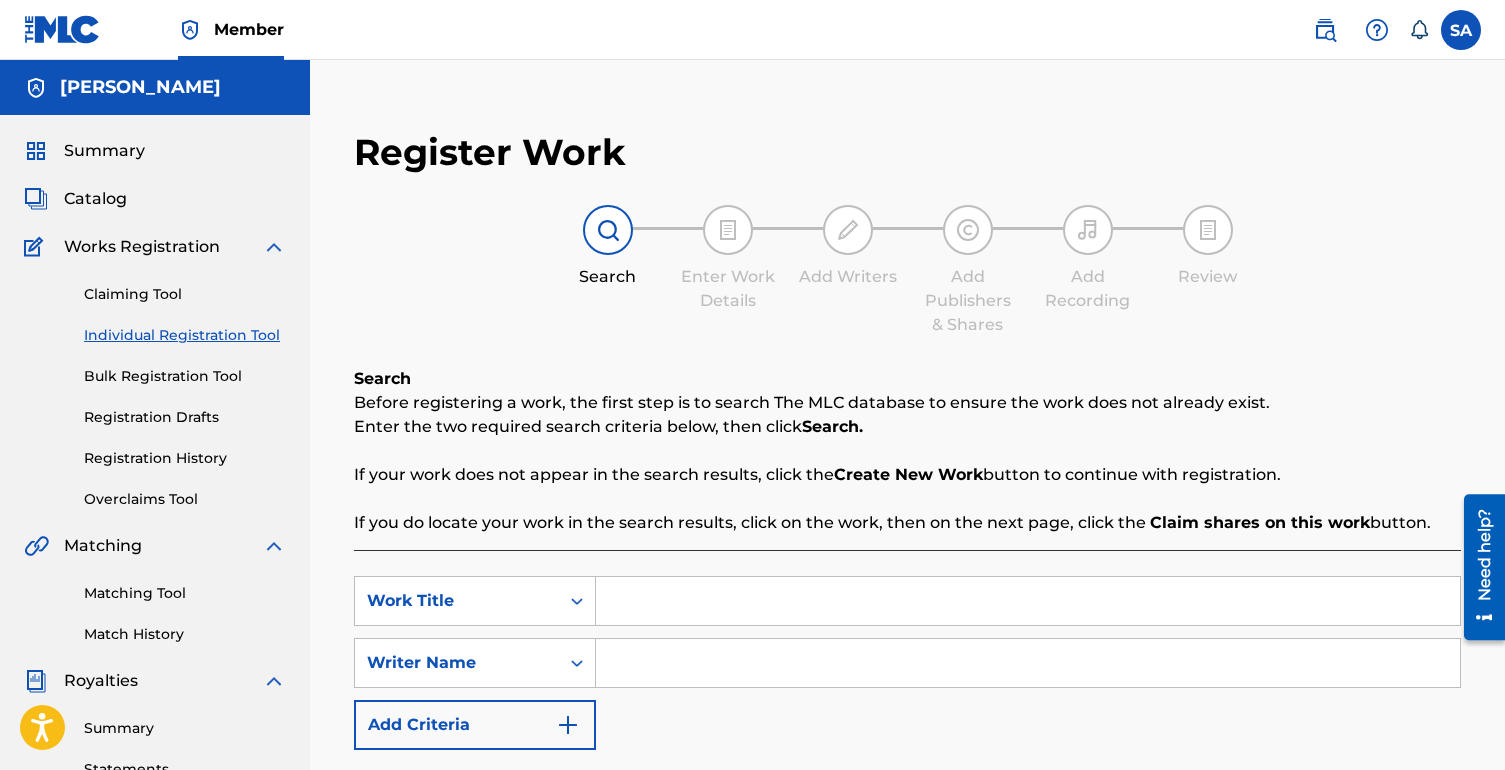 click at bounding box center [1028, 663] 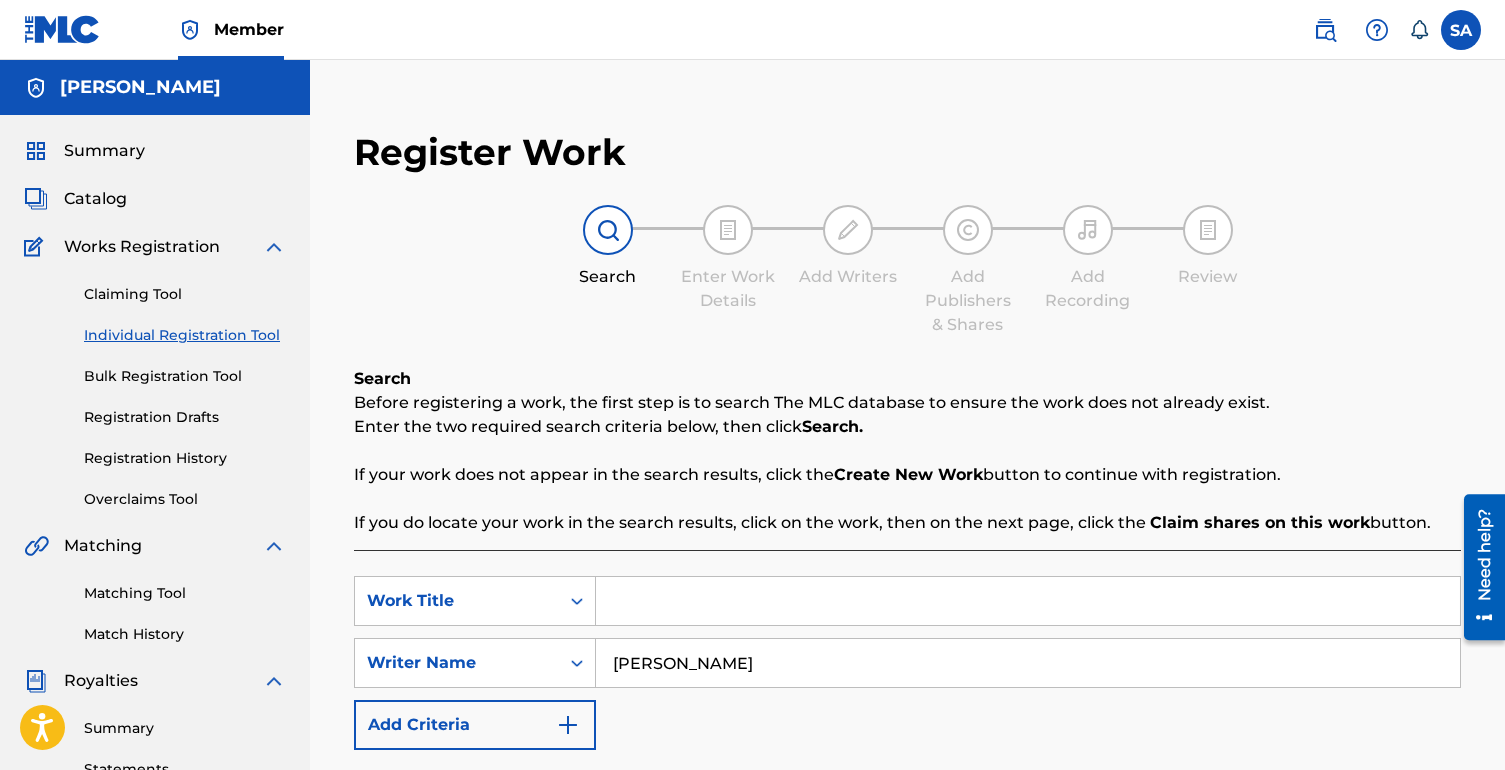 type on "[PERSON_NAME]" 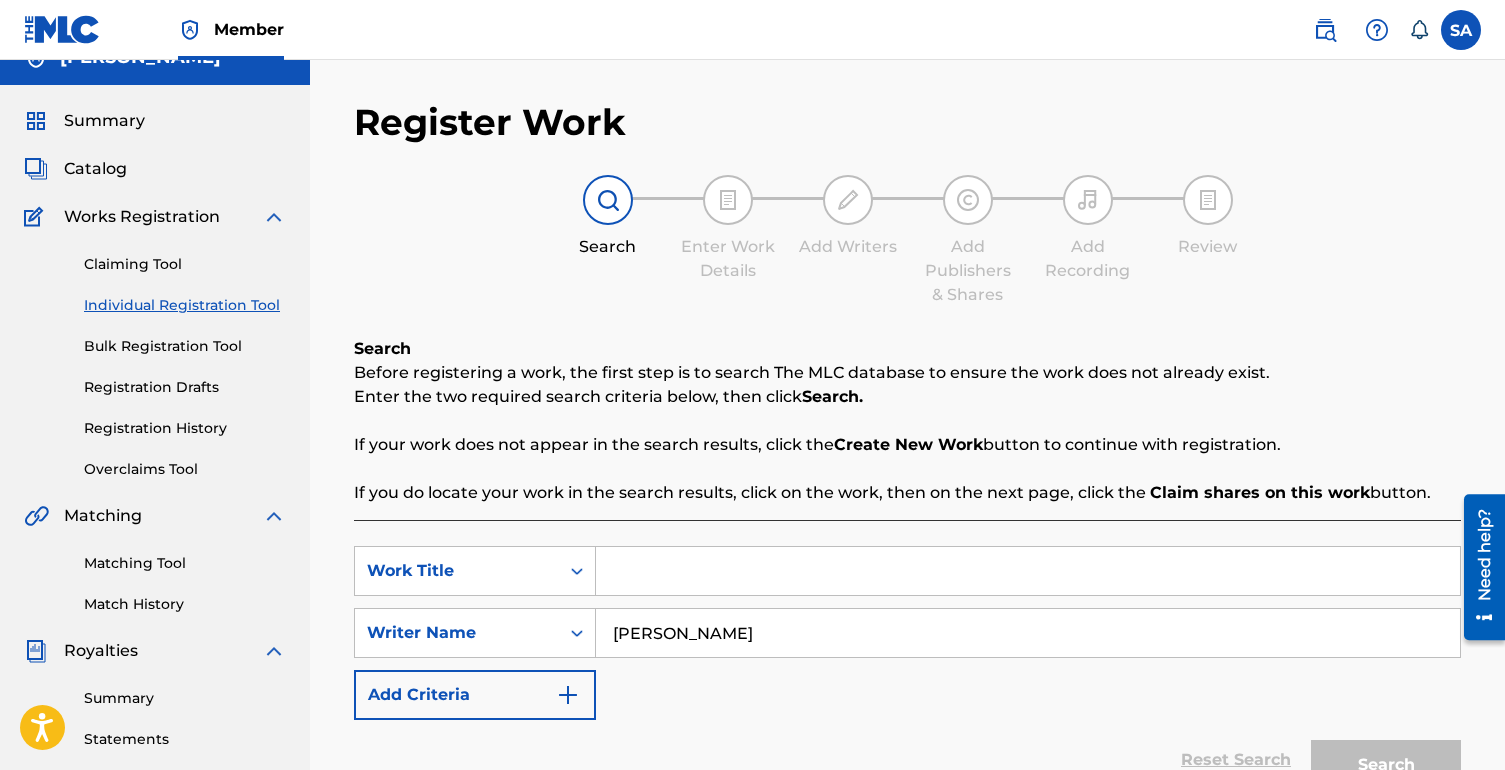 scroll, scrollTop: 10, scrollLeft: 0, axis: vertical 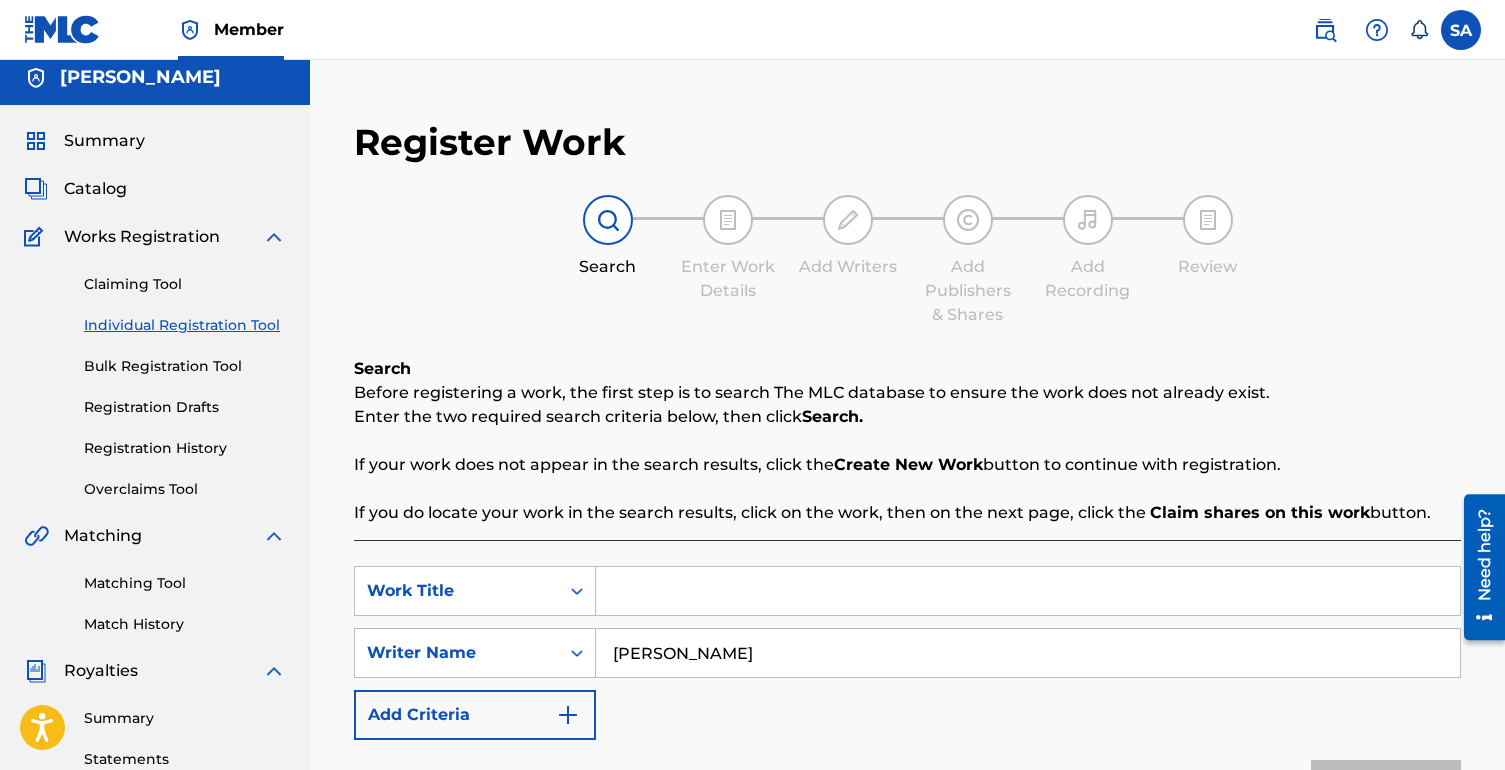 click on "Claiming Tool" at bounding box center (185, 284) 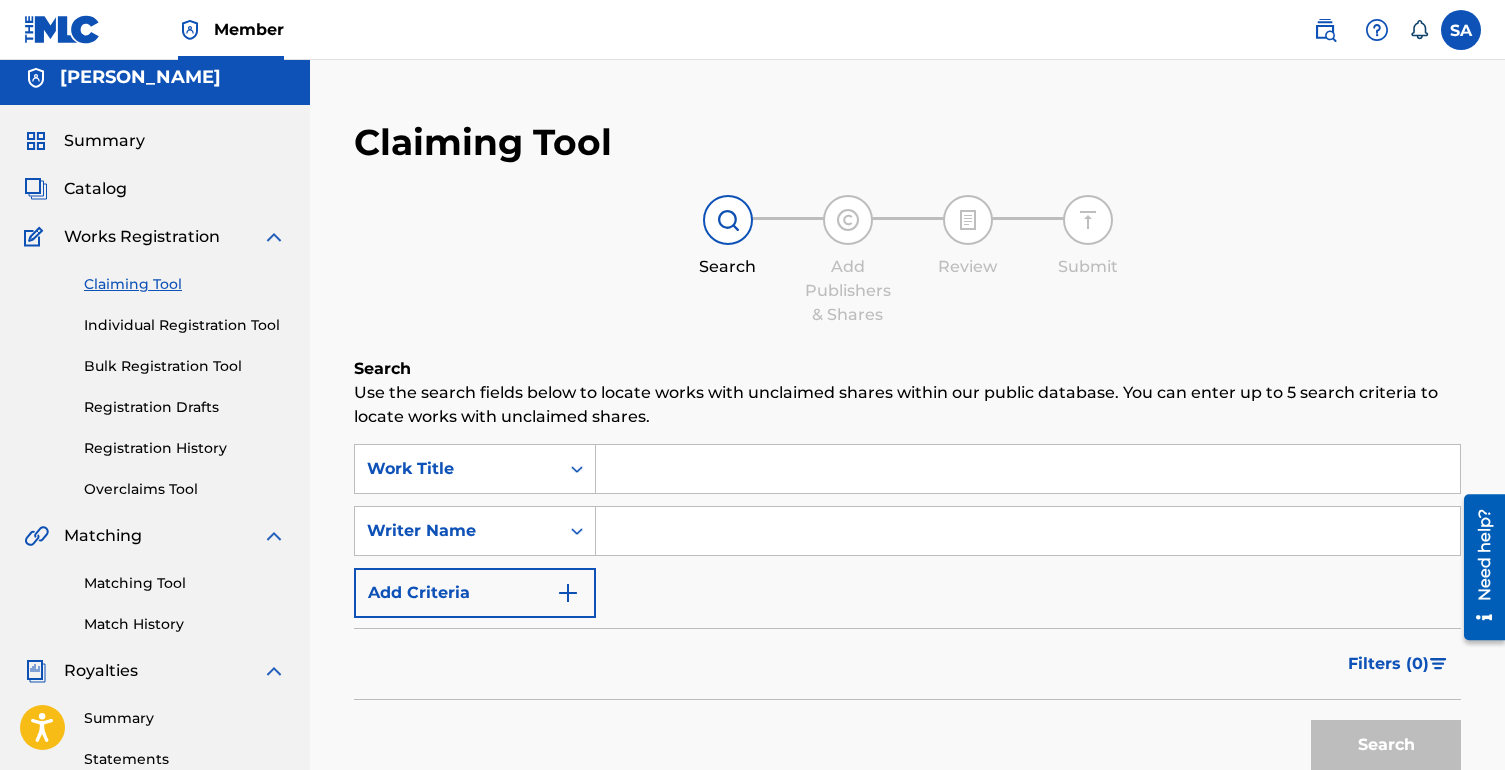 scroll, scrollTop: 0, scrollLeft: 0, axis: both 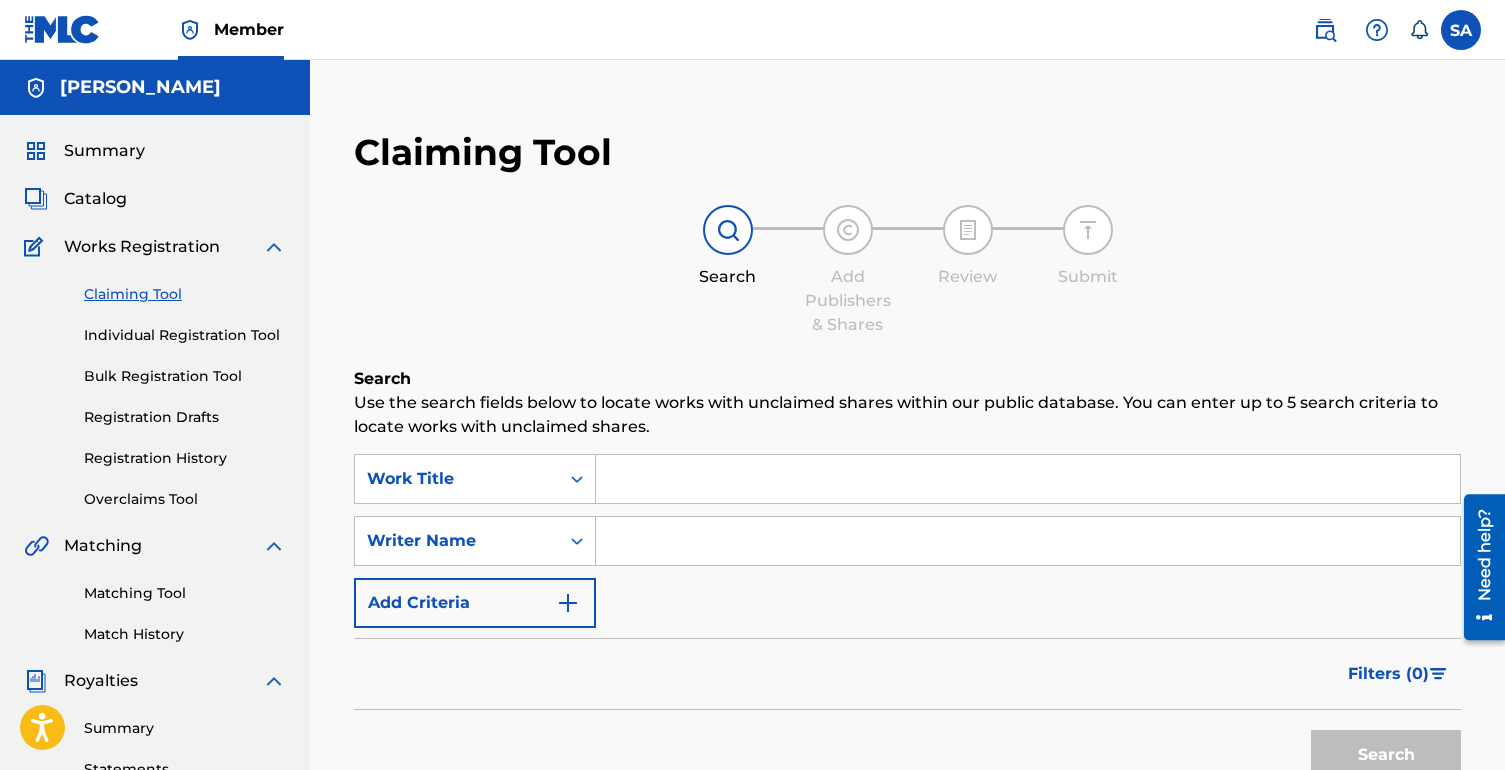 click at bounding box center (1028, 541) 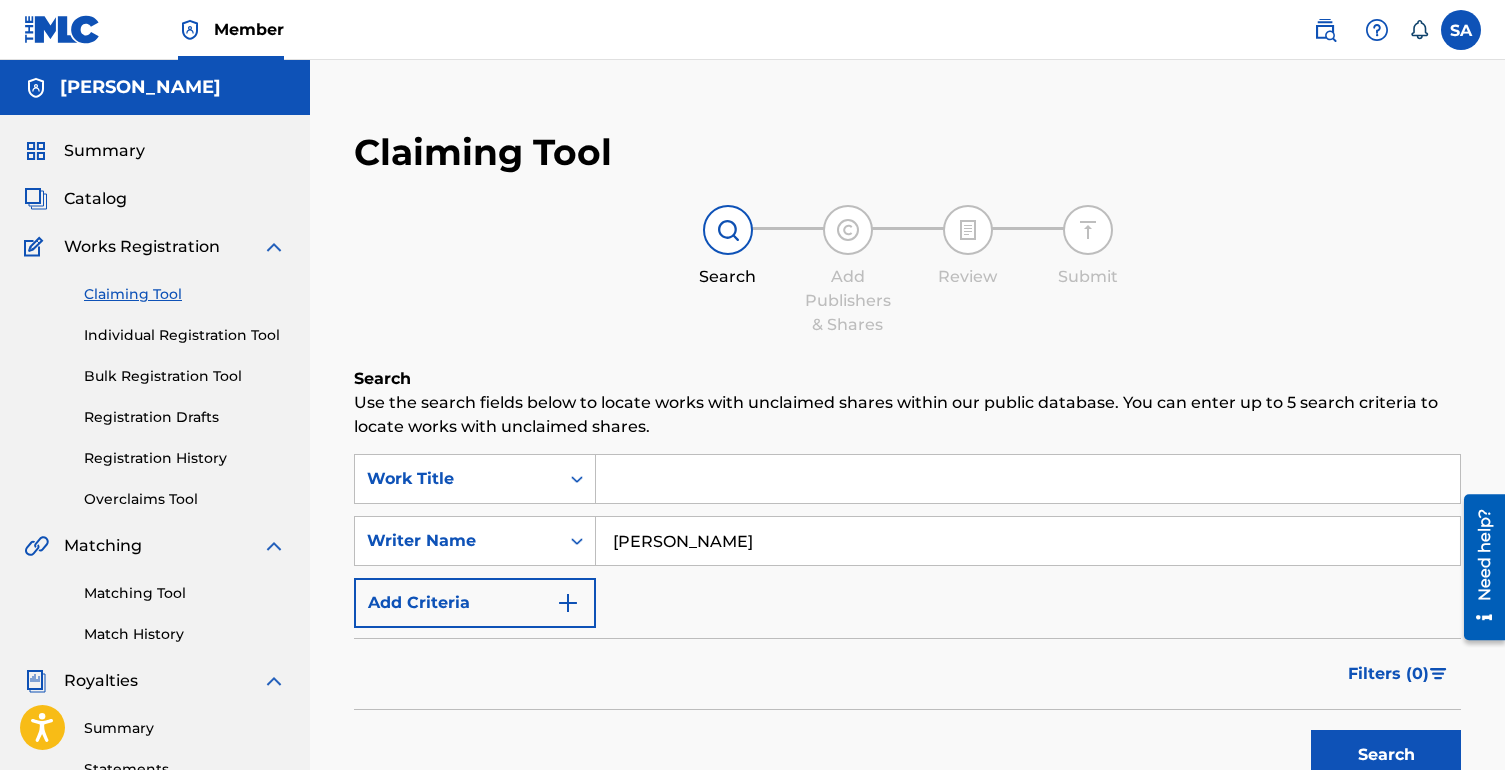 click on "Search" at bounding box center [1386, 755] 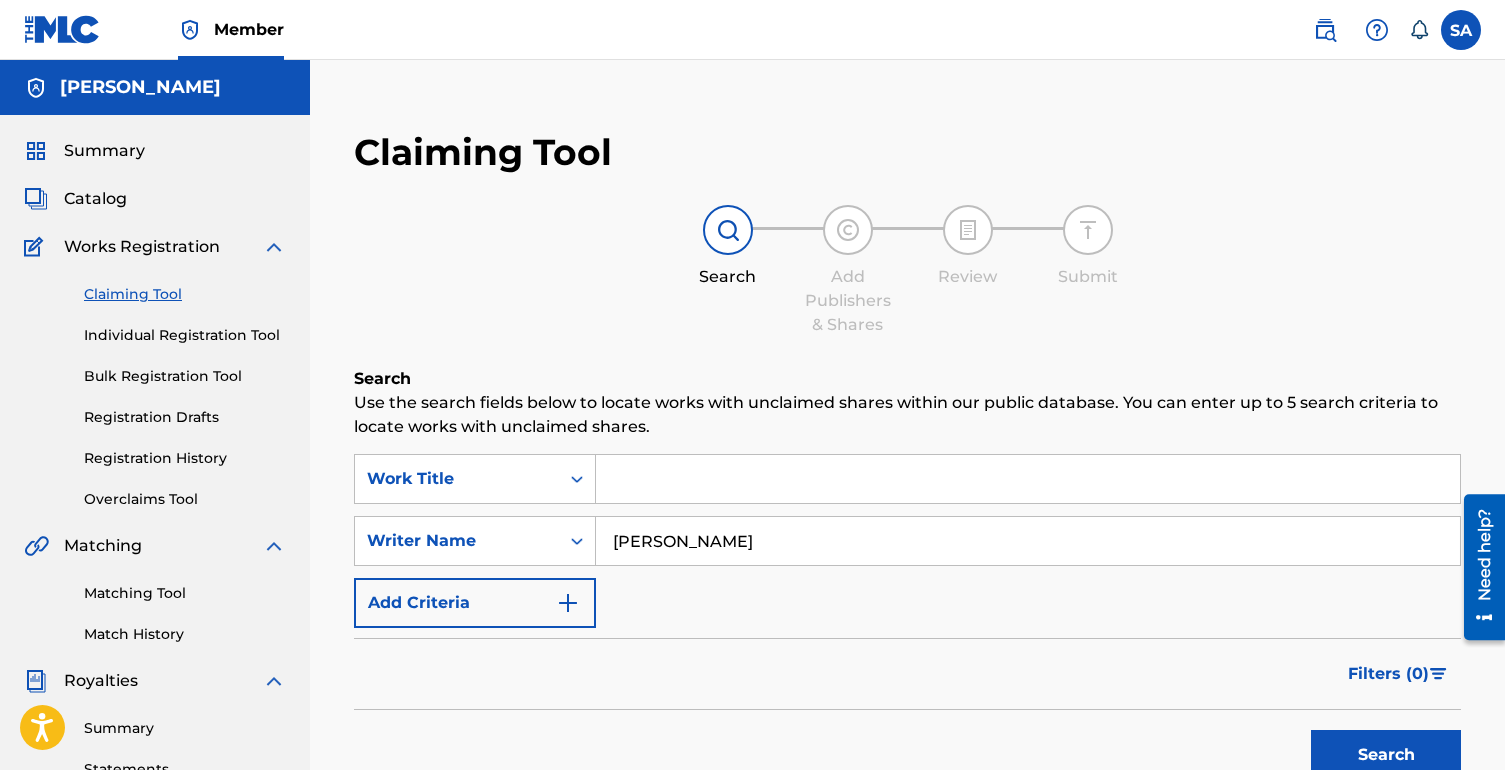 type on "[PERSON_NAME]" 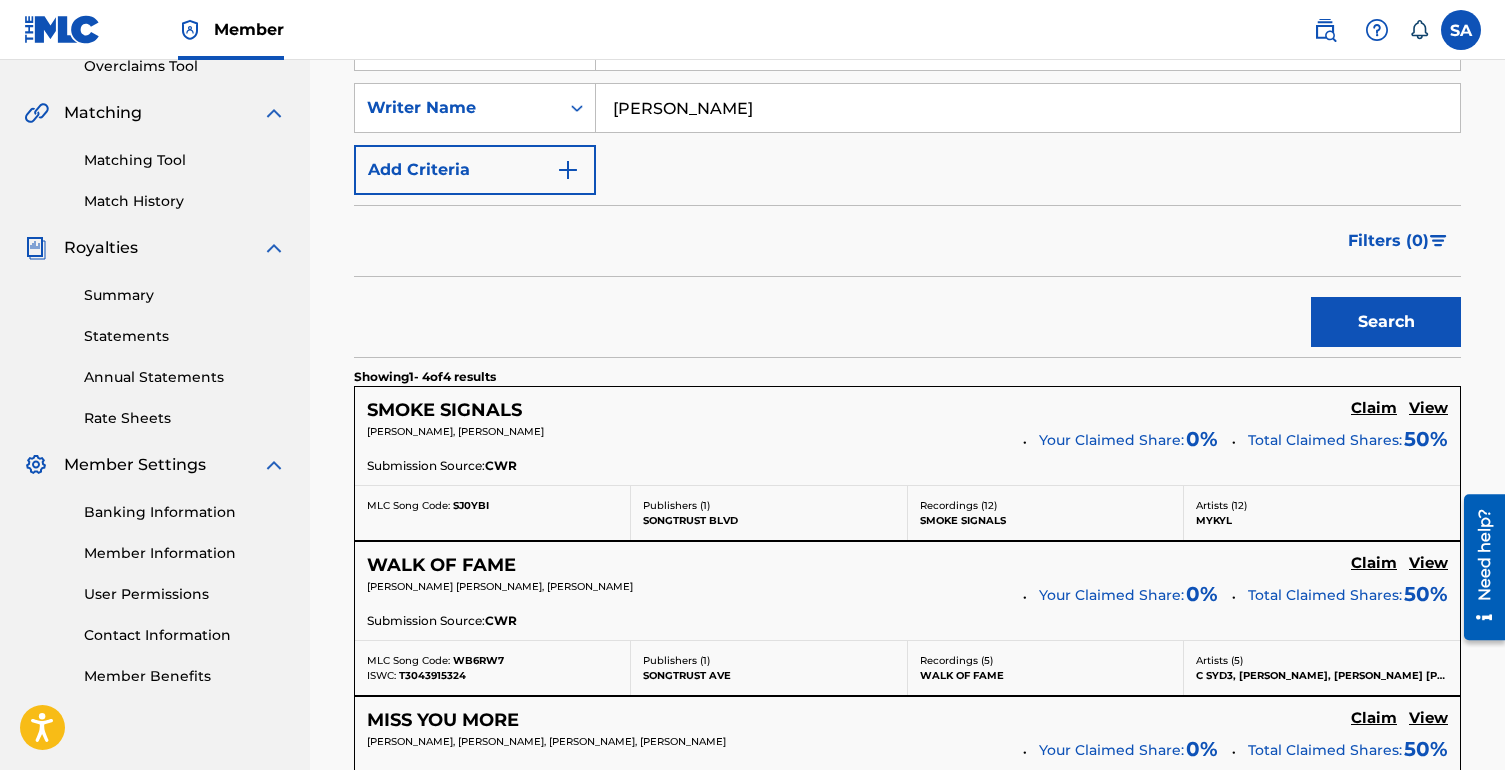 scroll, scrollTop: 438, scrollLeft: 0, axis: vertical 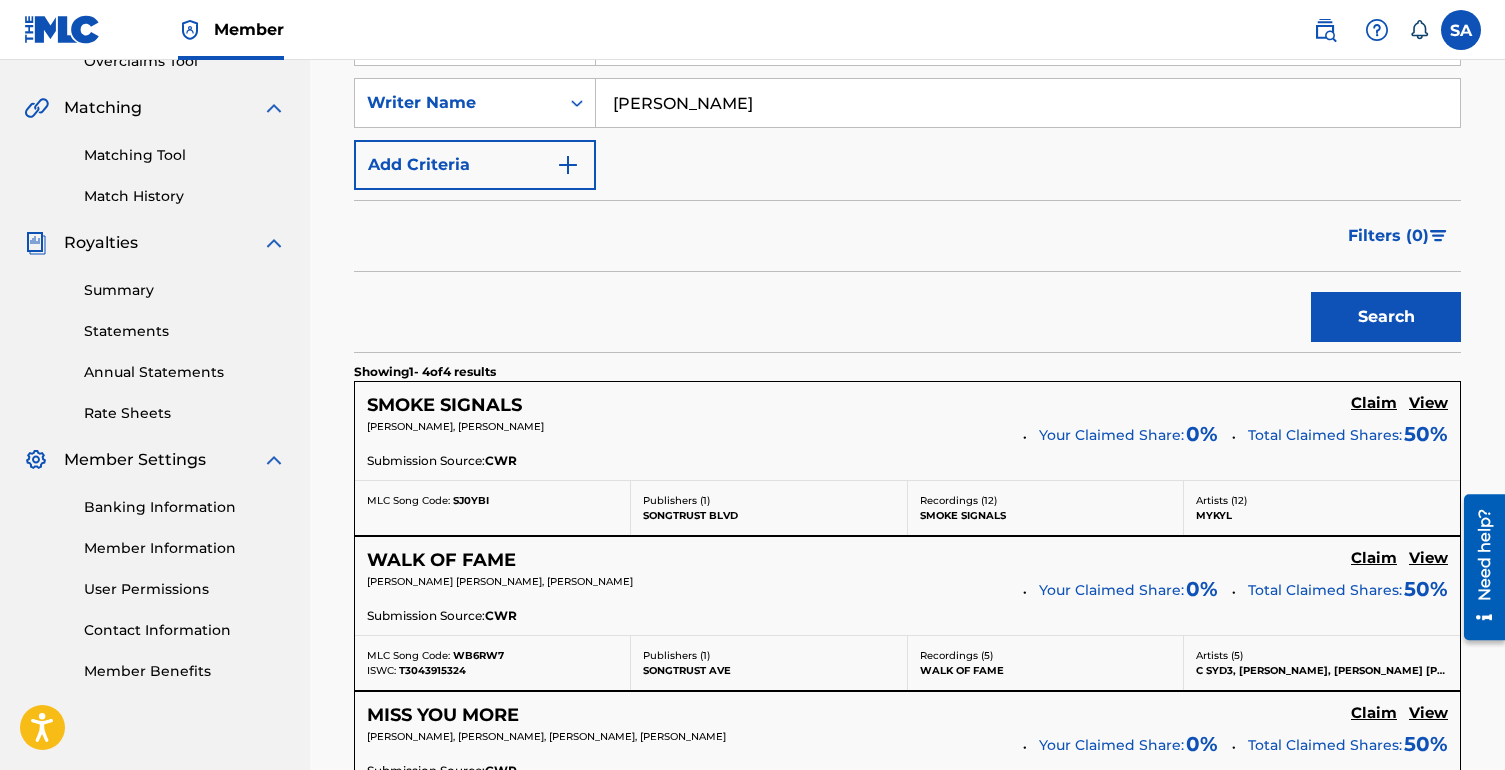 click on "Claim" at bounding box center (1374, 403) 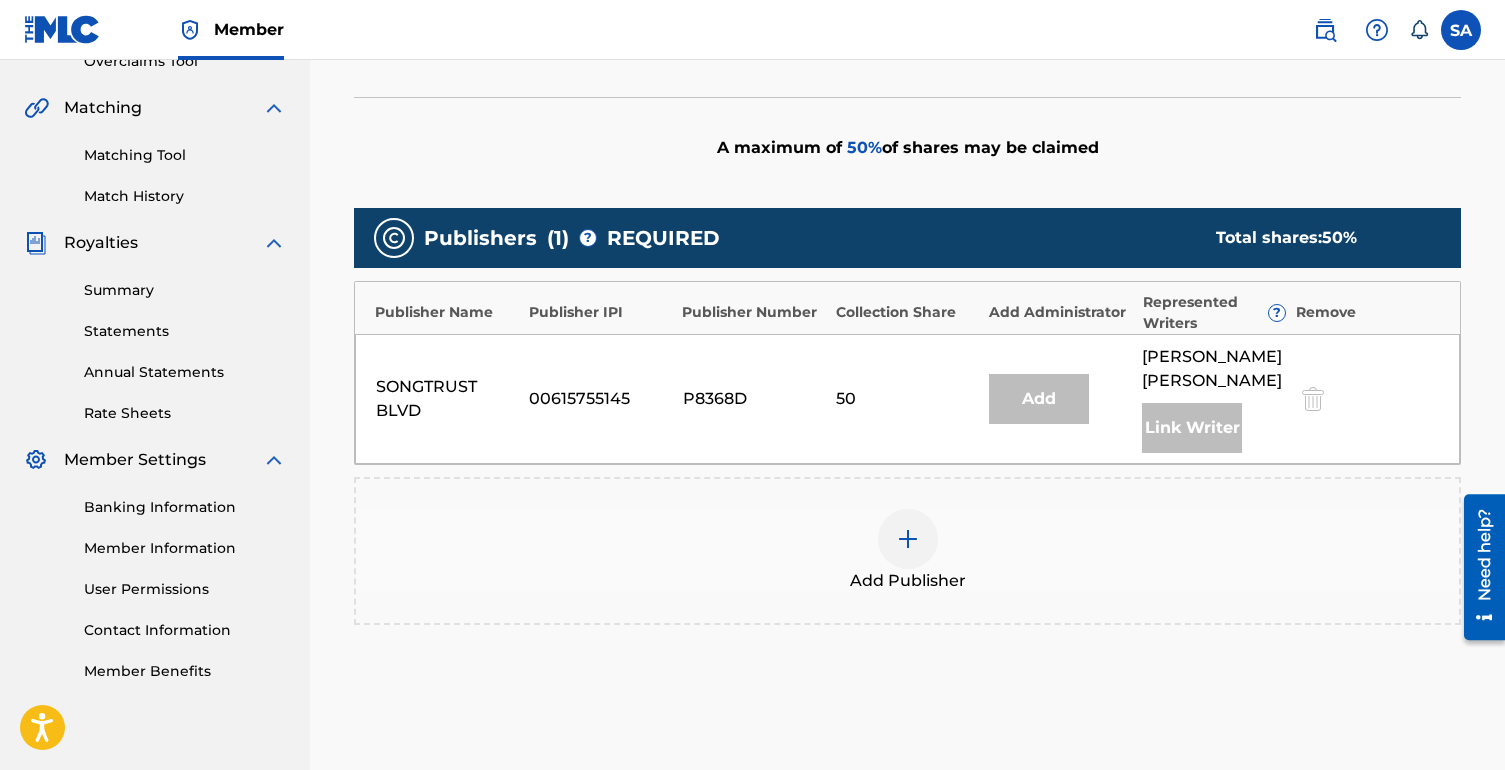 click at bounding box center (908, 539) 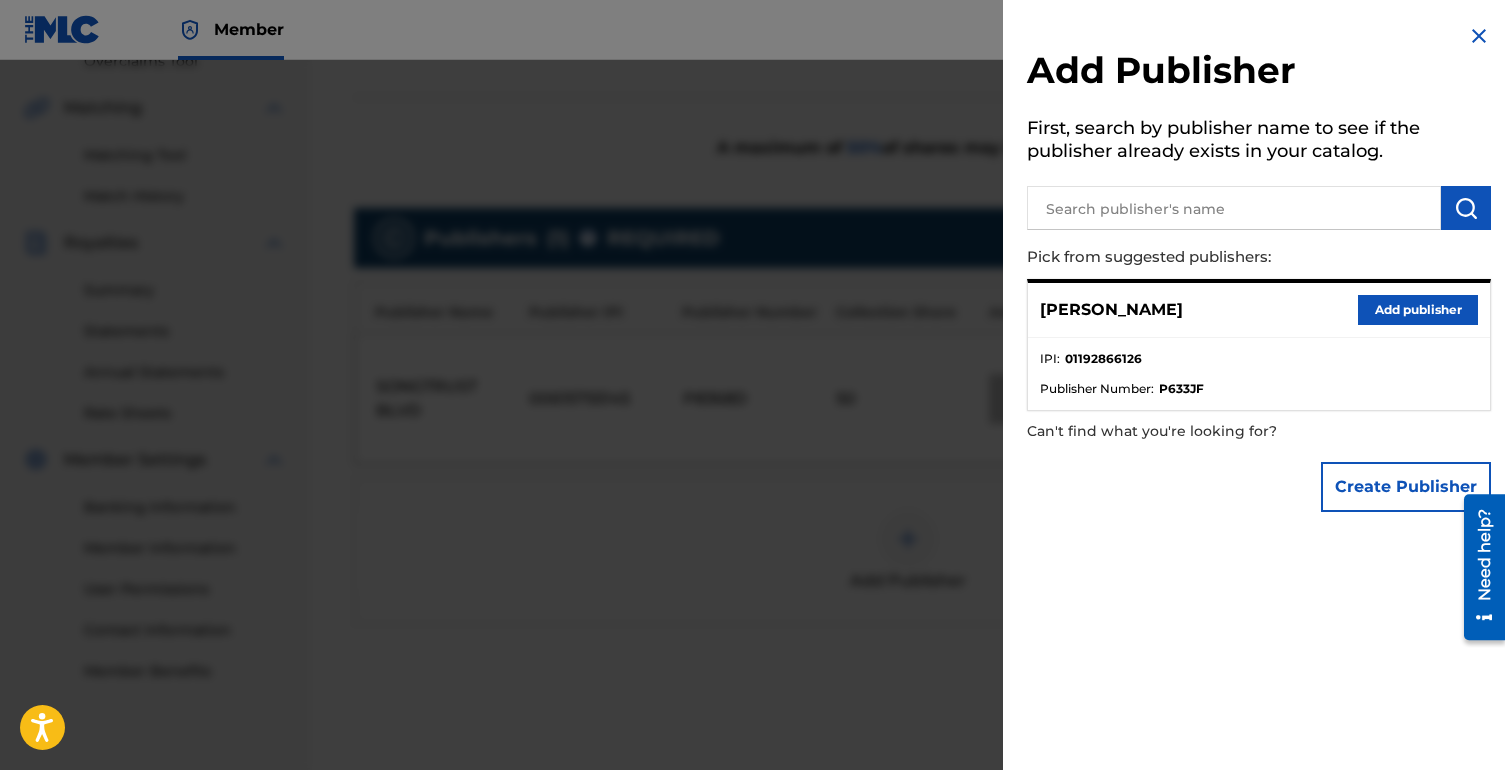 click on "Add publisher" at bounding box center [1418, 310] 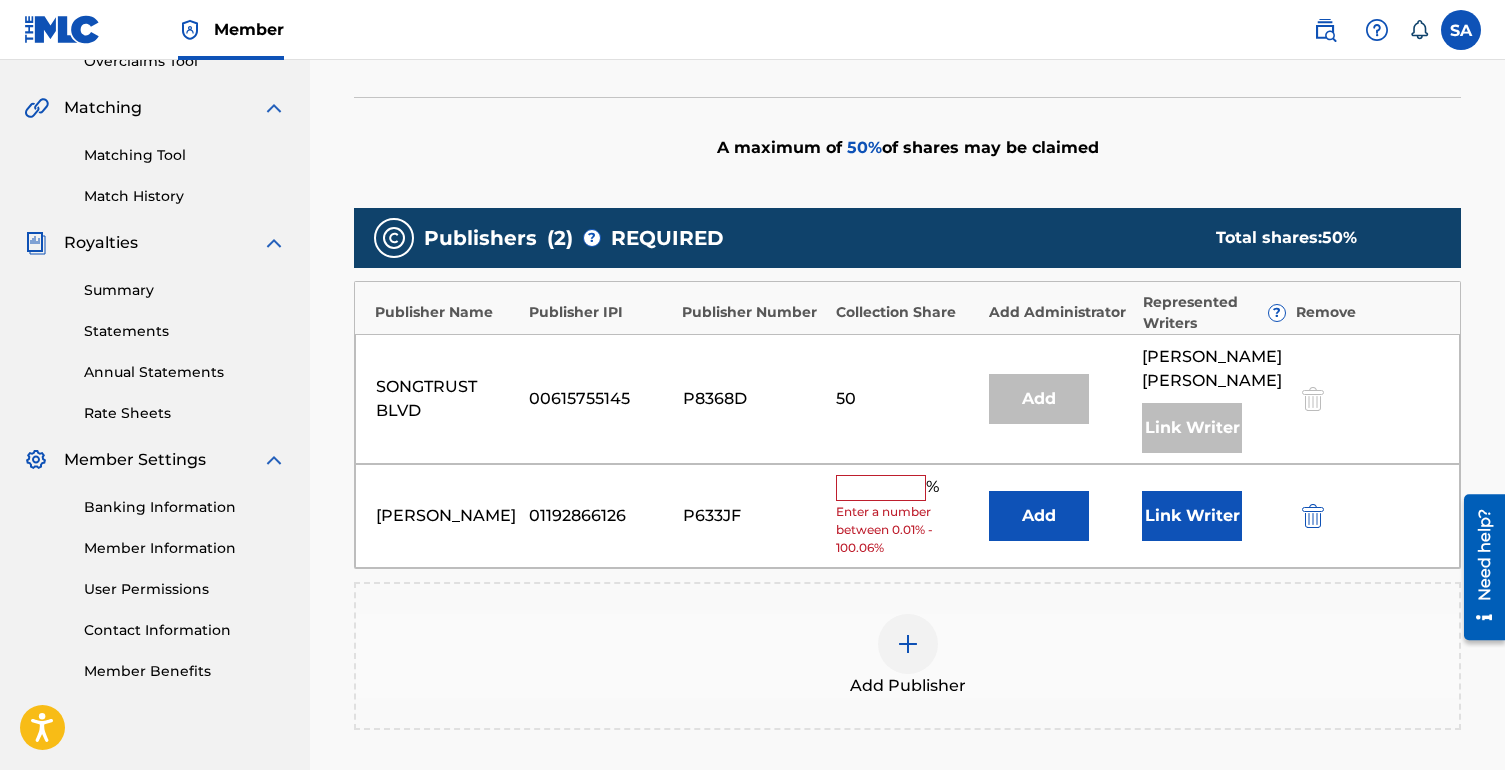 click at bounding box center (881, 488) 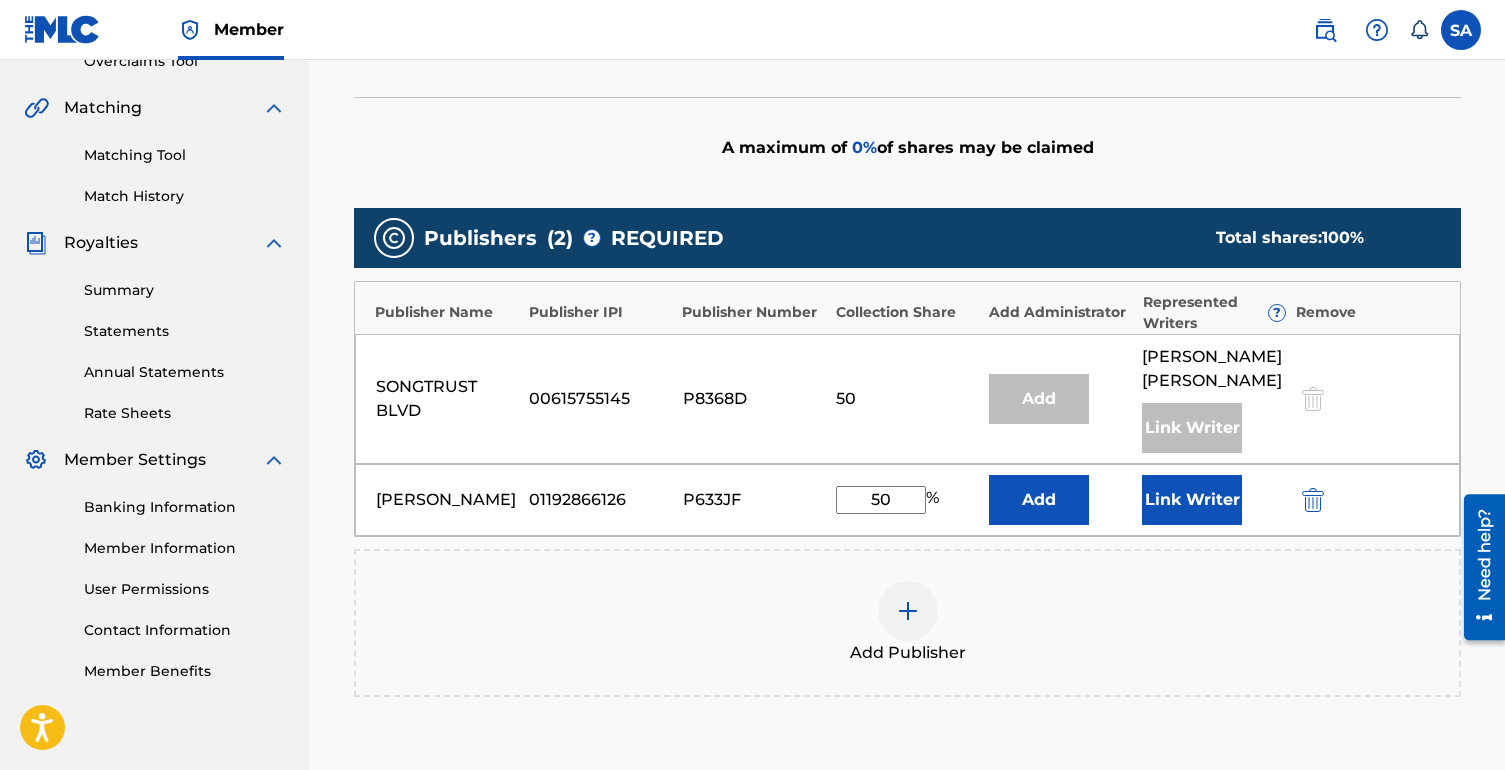 type on "50" 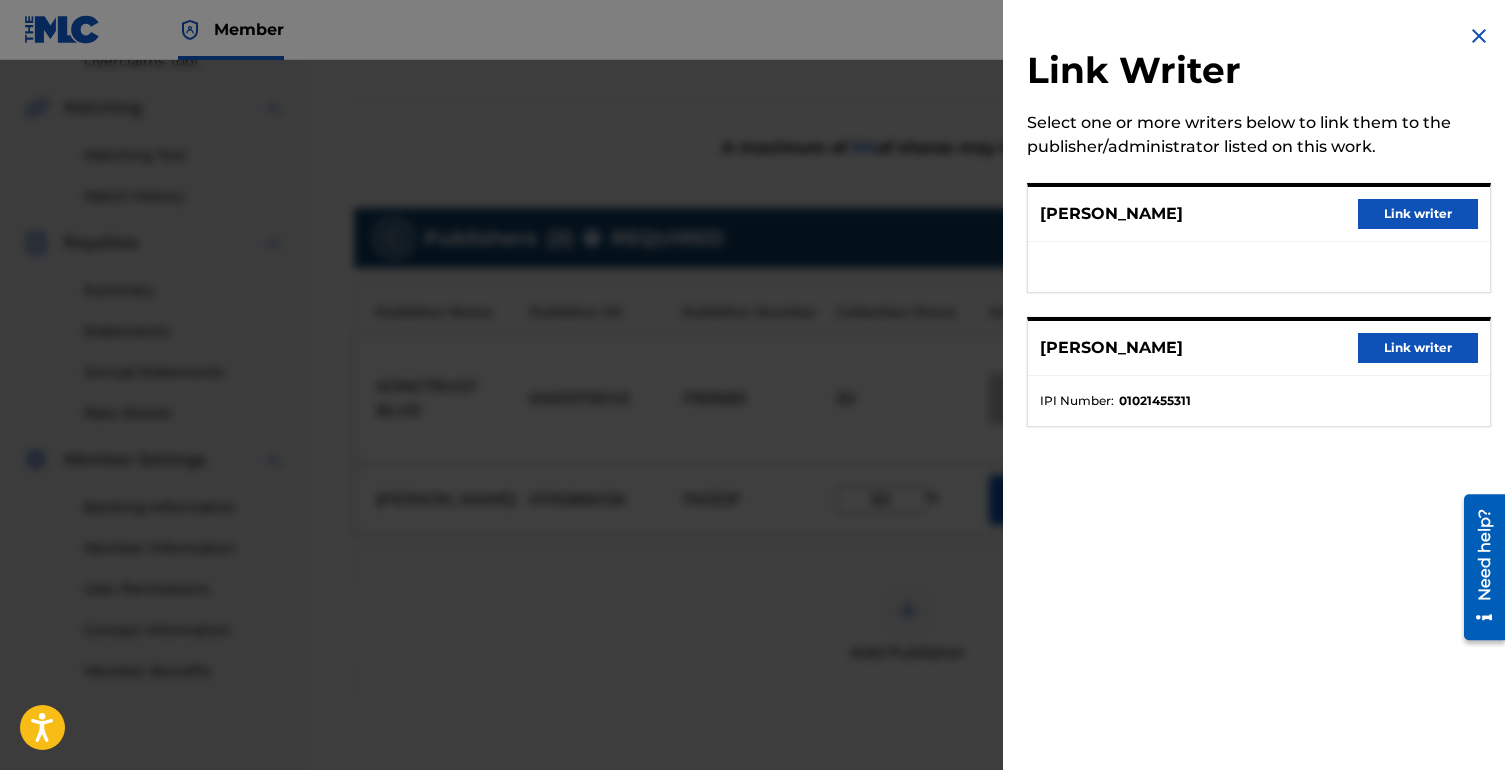 click on "Link writer" at bounding box center [1418, 214] 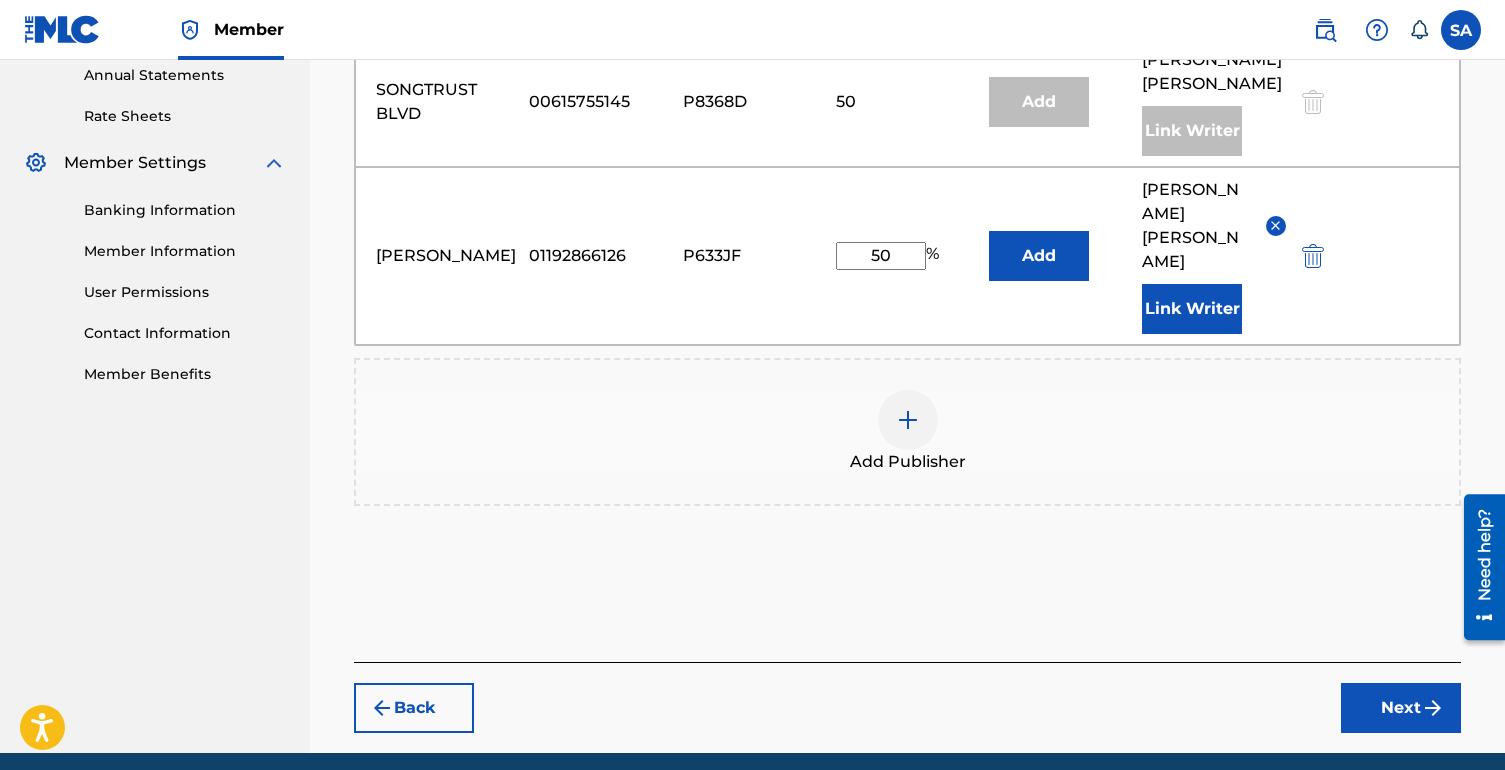 scroll, scrollTop: 766, scrollLeft: 0, axis: vertical 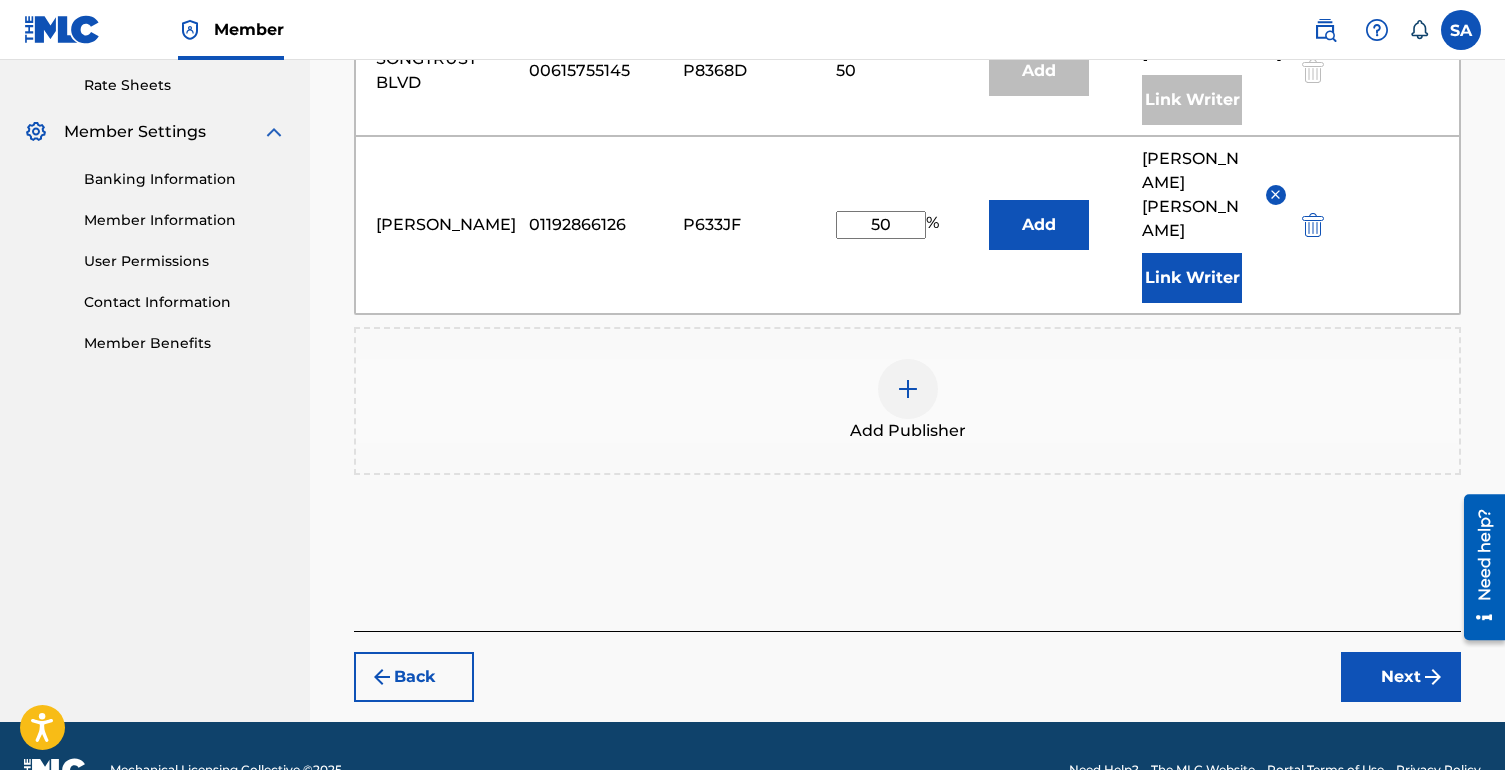 click on "Next" at bounding box center [1401, 677] 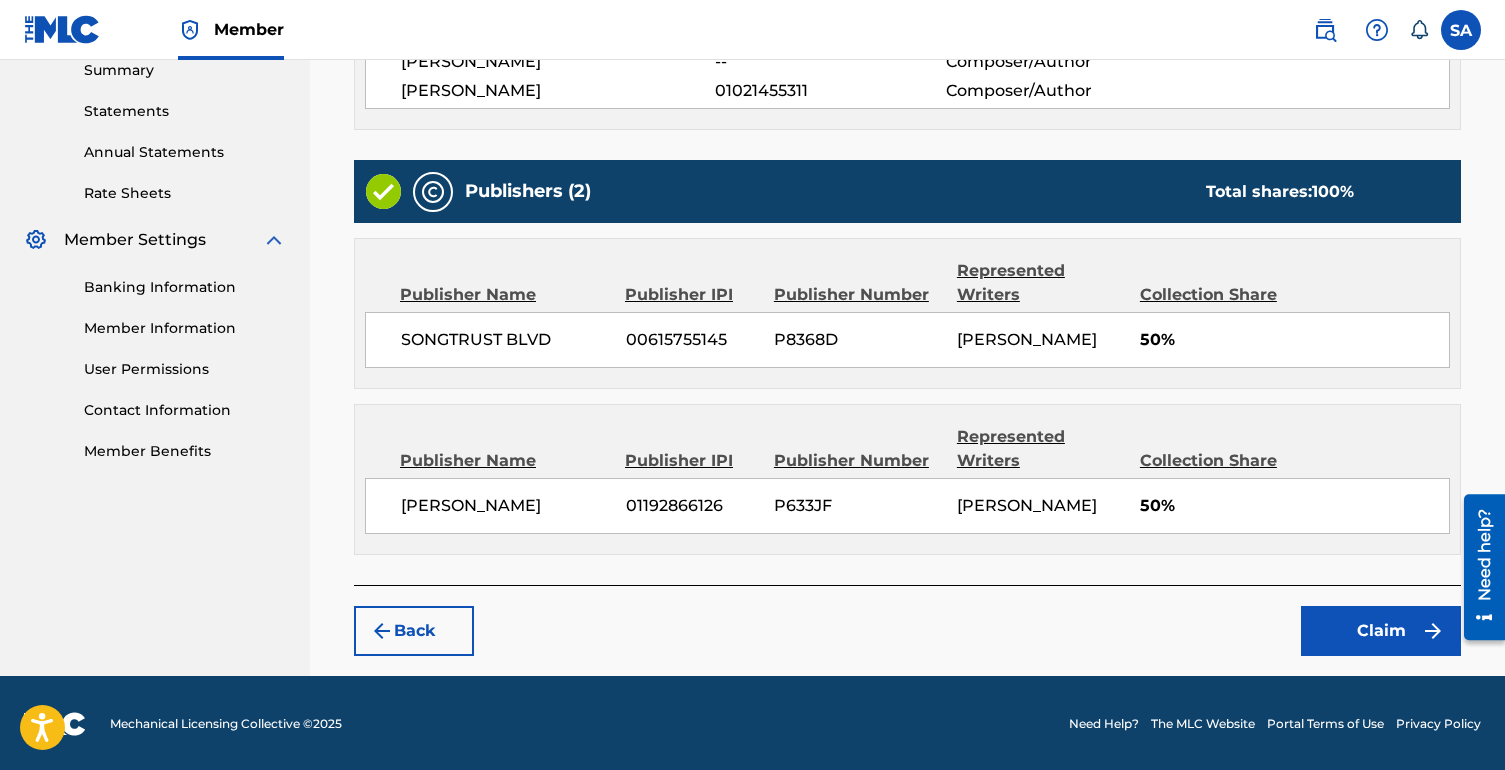 scroll, scrollTop: 660, scrollLeft: 0, axis: vertical 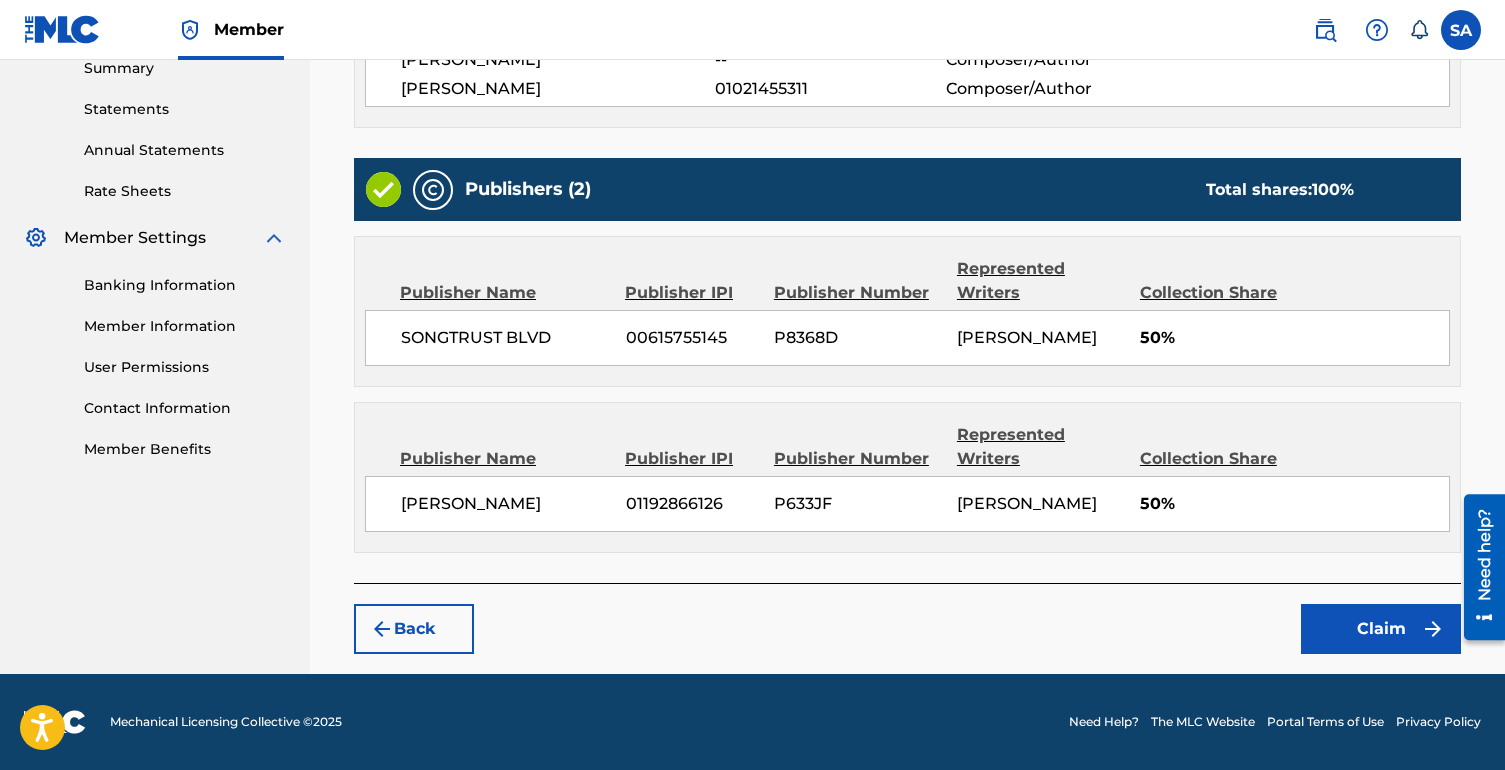 click on "Claim" at bounding box center [1381, 629] 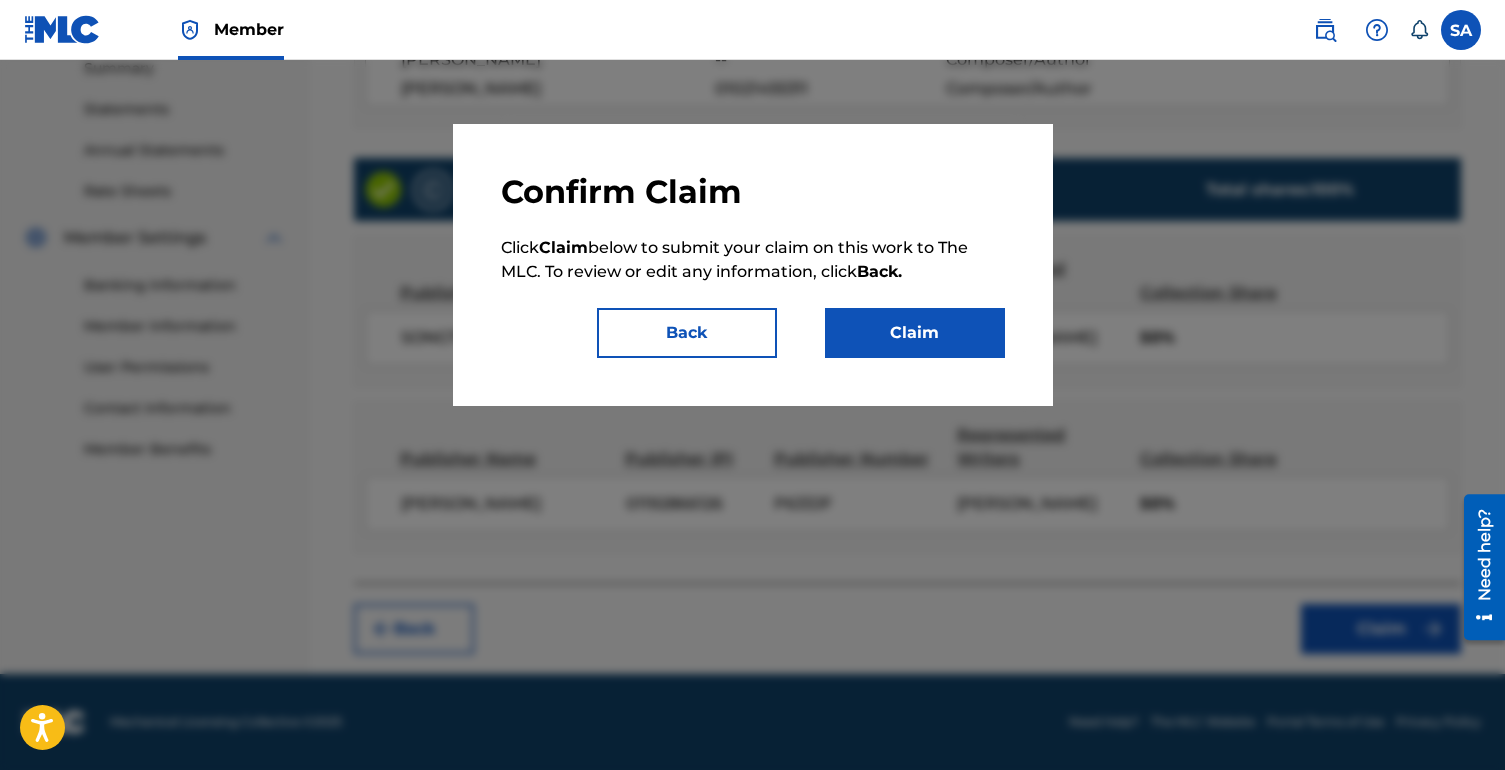 click on "Claim" at bounding box center (915, 333) 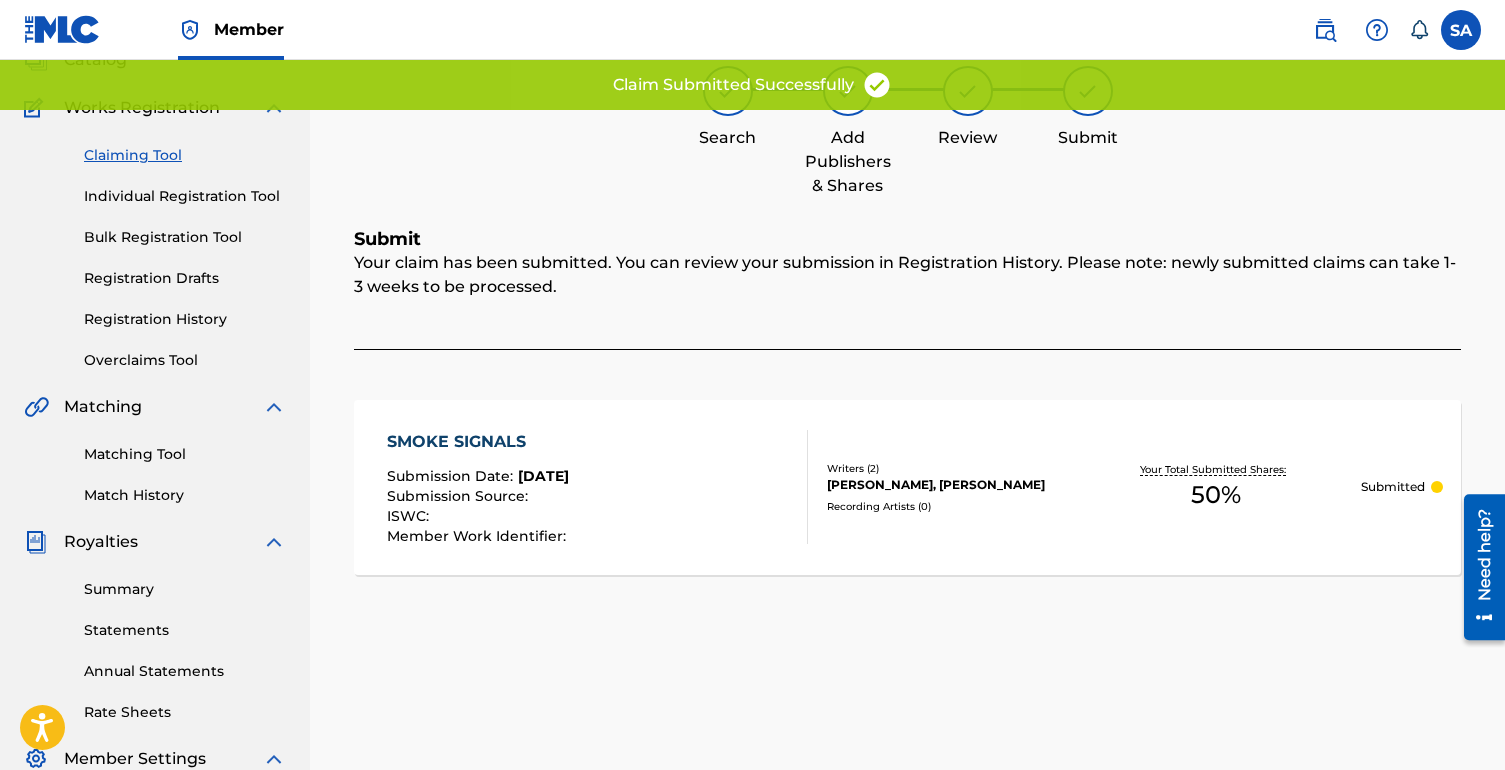 scroll, scrollTop: 0, scrollLeft: 0, axis: both 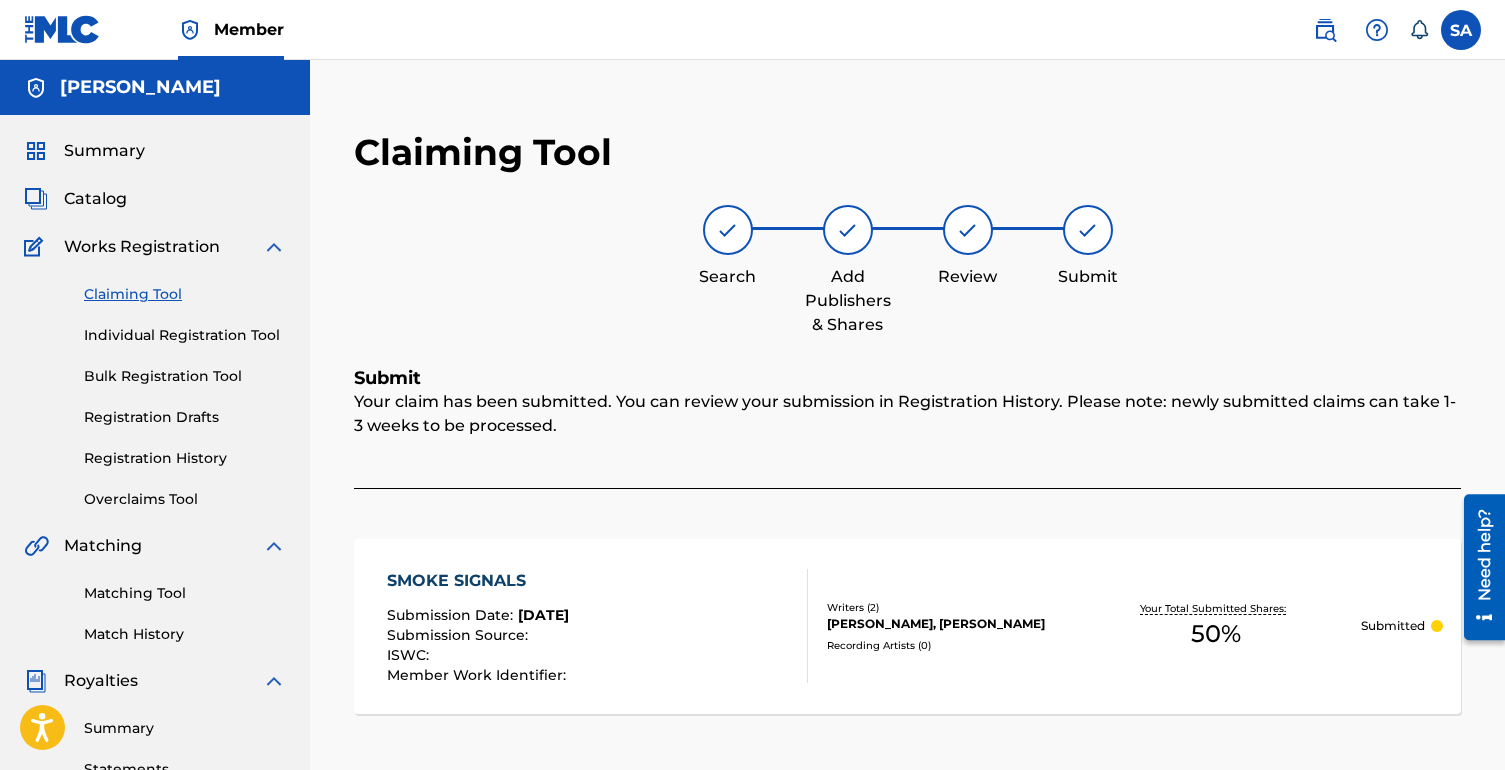 click on "Claiming Tool" at bounding box center [185, 294] 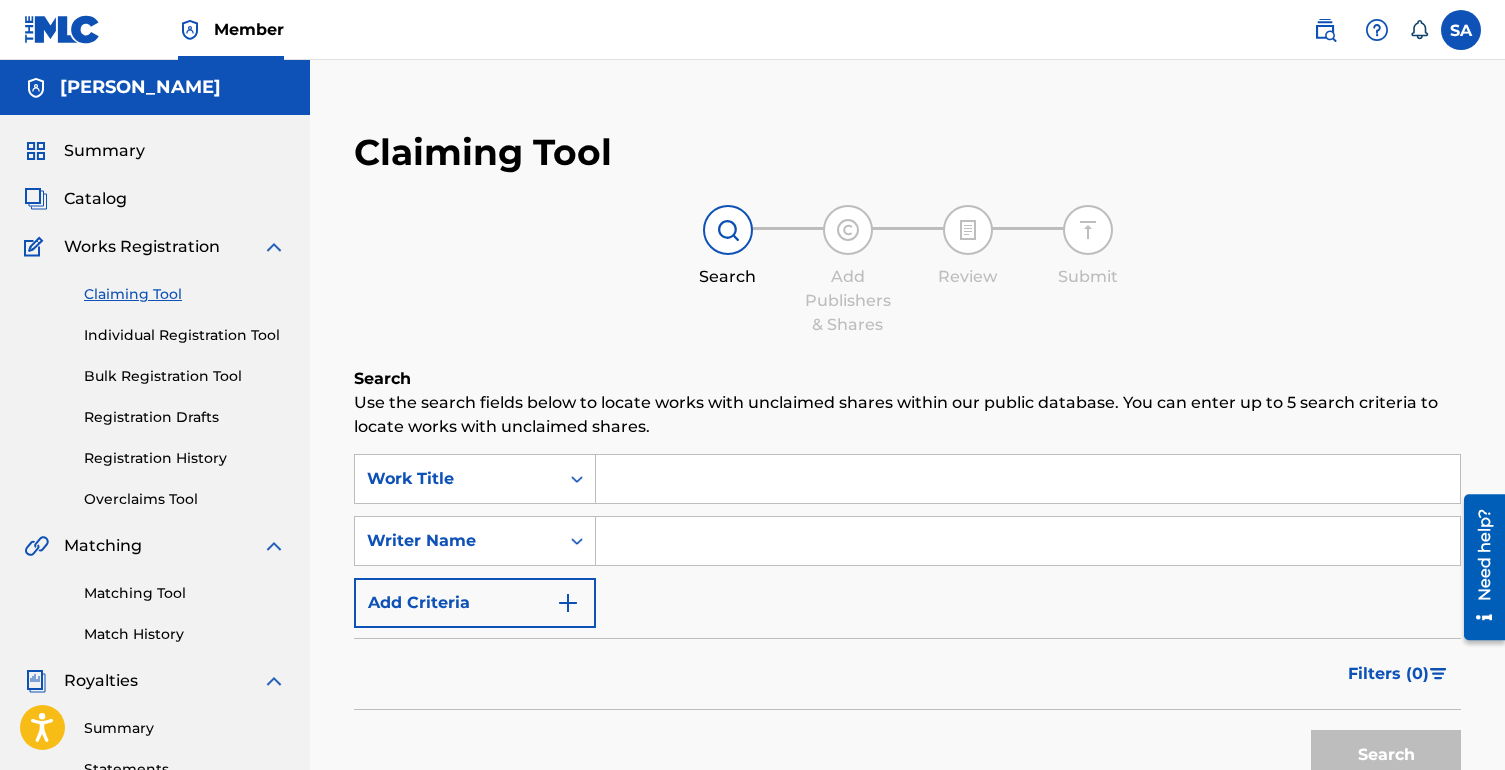 click on "Individual Registration Tool" at bounding box center (185, 335) 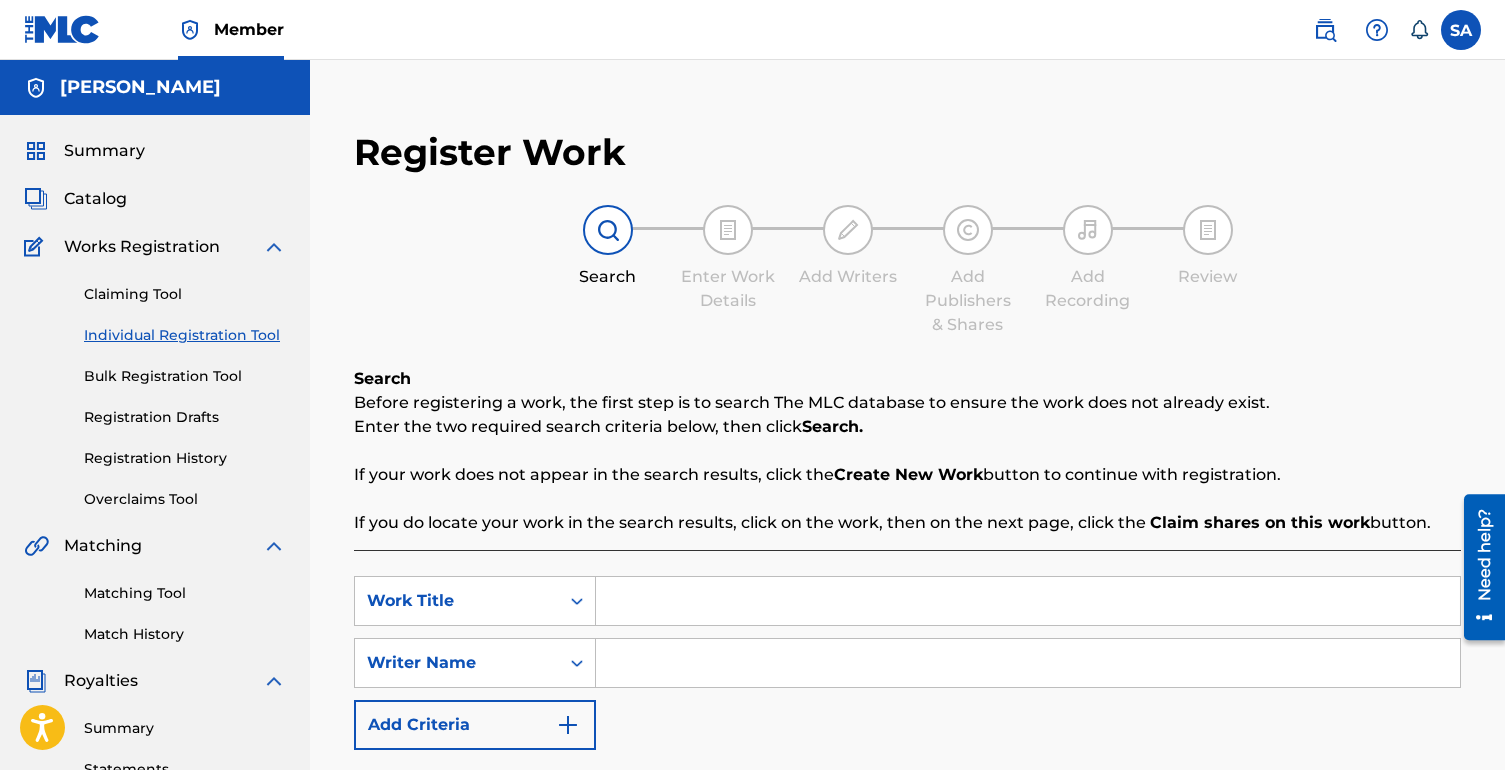 click on "Claiming Tool Individual Registration Tool Bulk Registration Tool Registration Drafts Registration History Overclaims Tool" at bounding box center (155, 384) 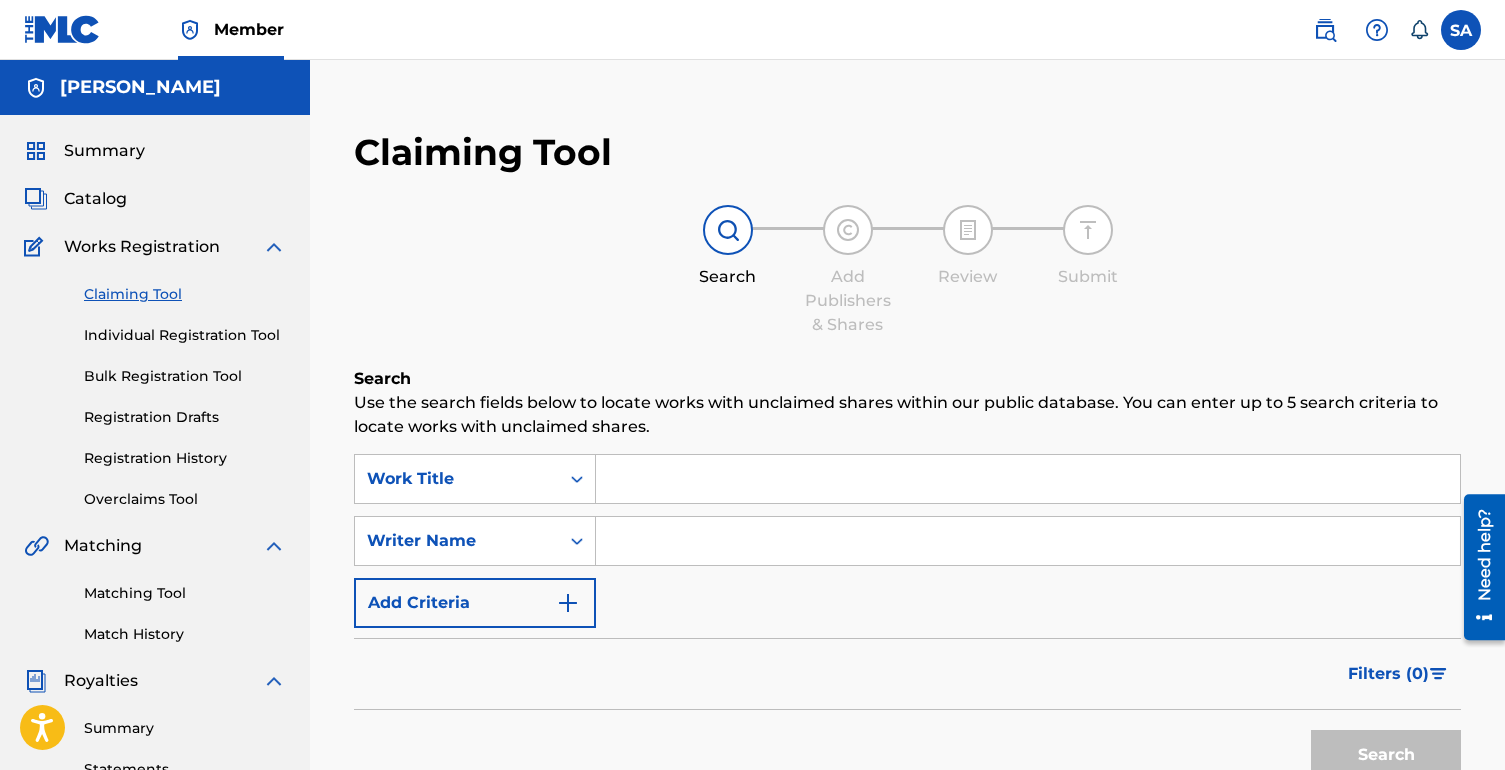 click on "Claiming Tool" at bounding box center (185, 294) 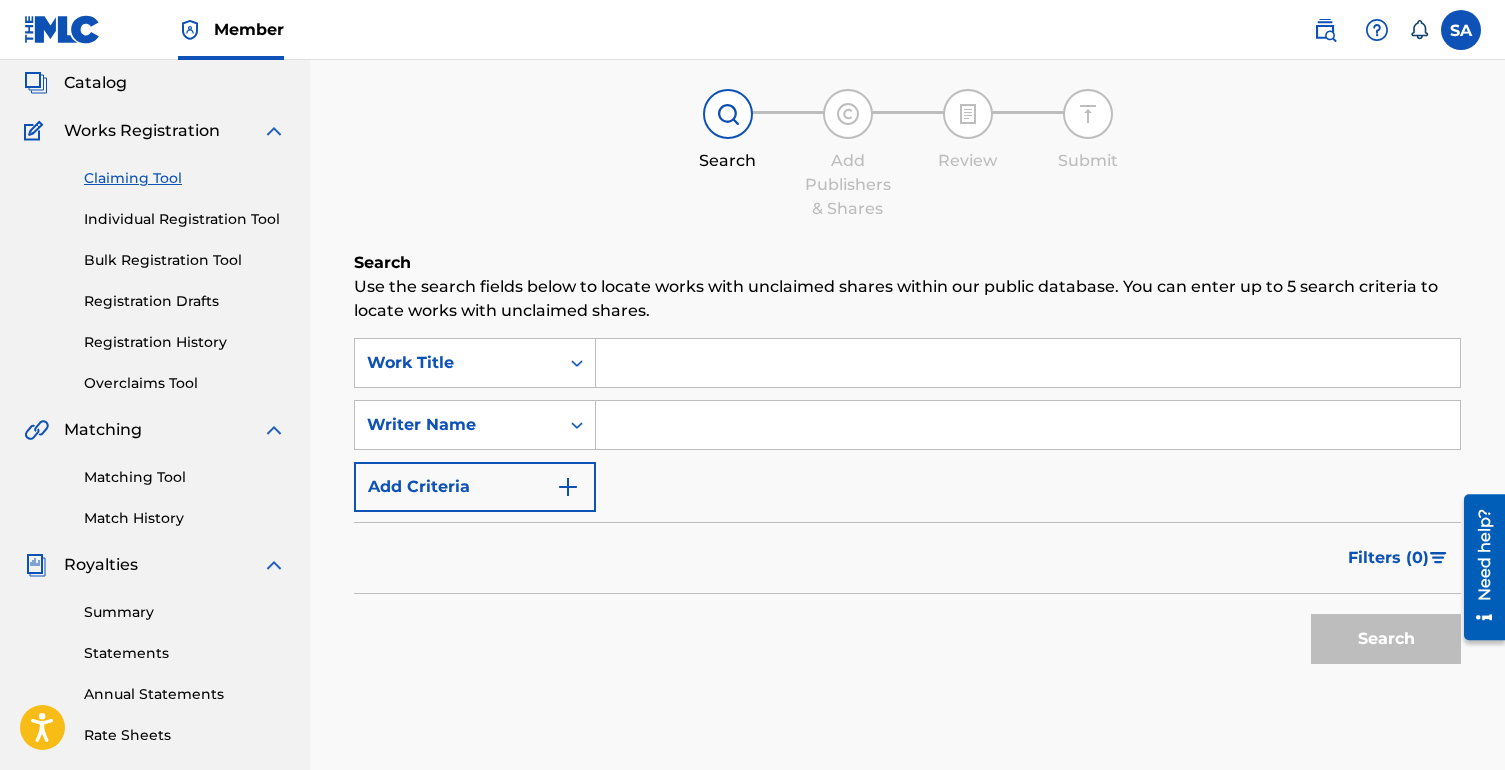 scroll, scrollTop: 101, scrollLeft: 0, axis: vertical 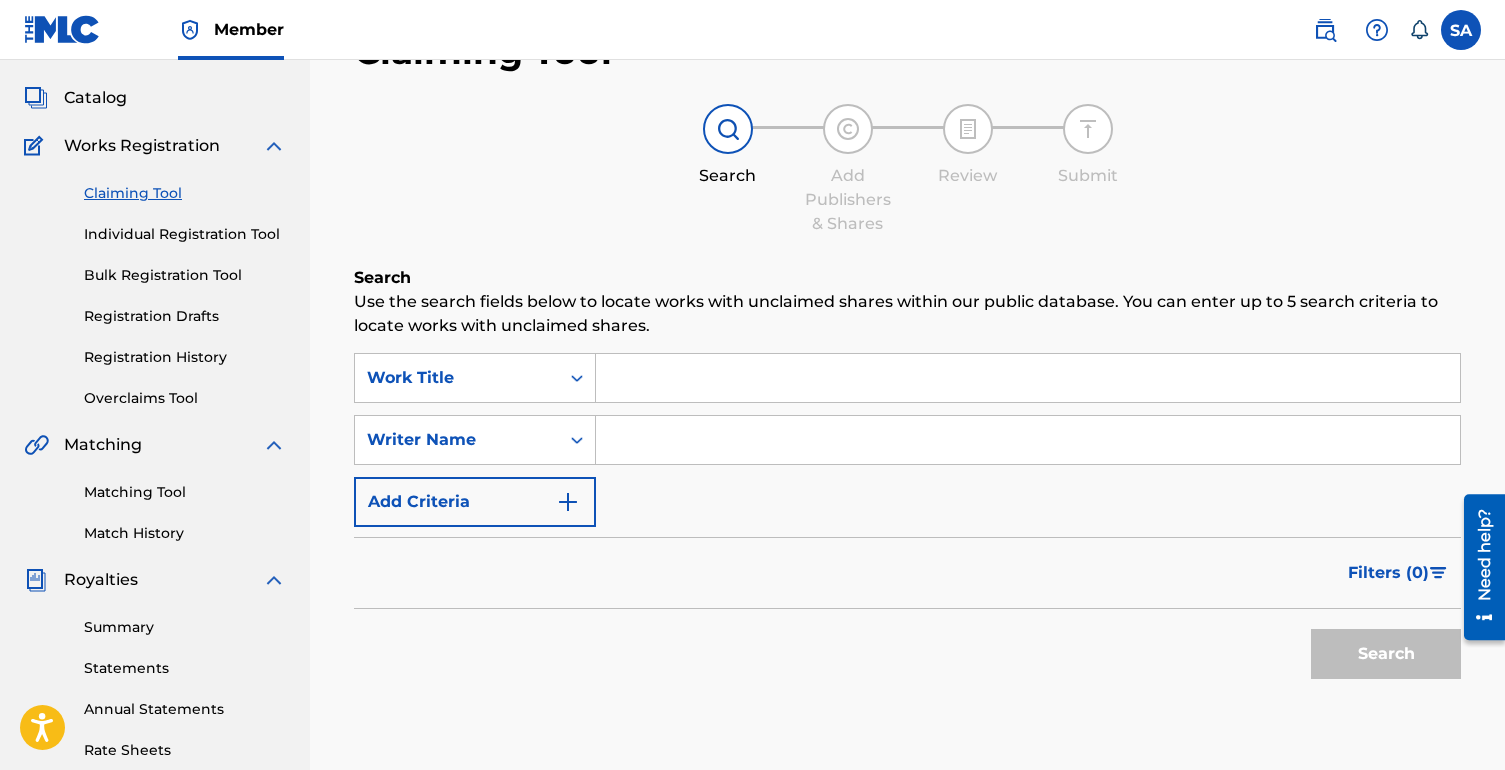 click on "Summary" at bounding box center (185, 627) 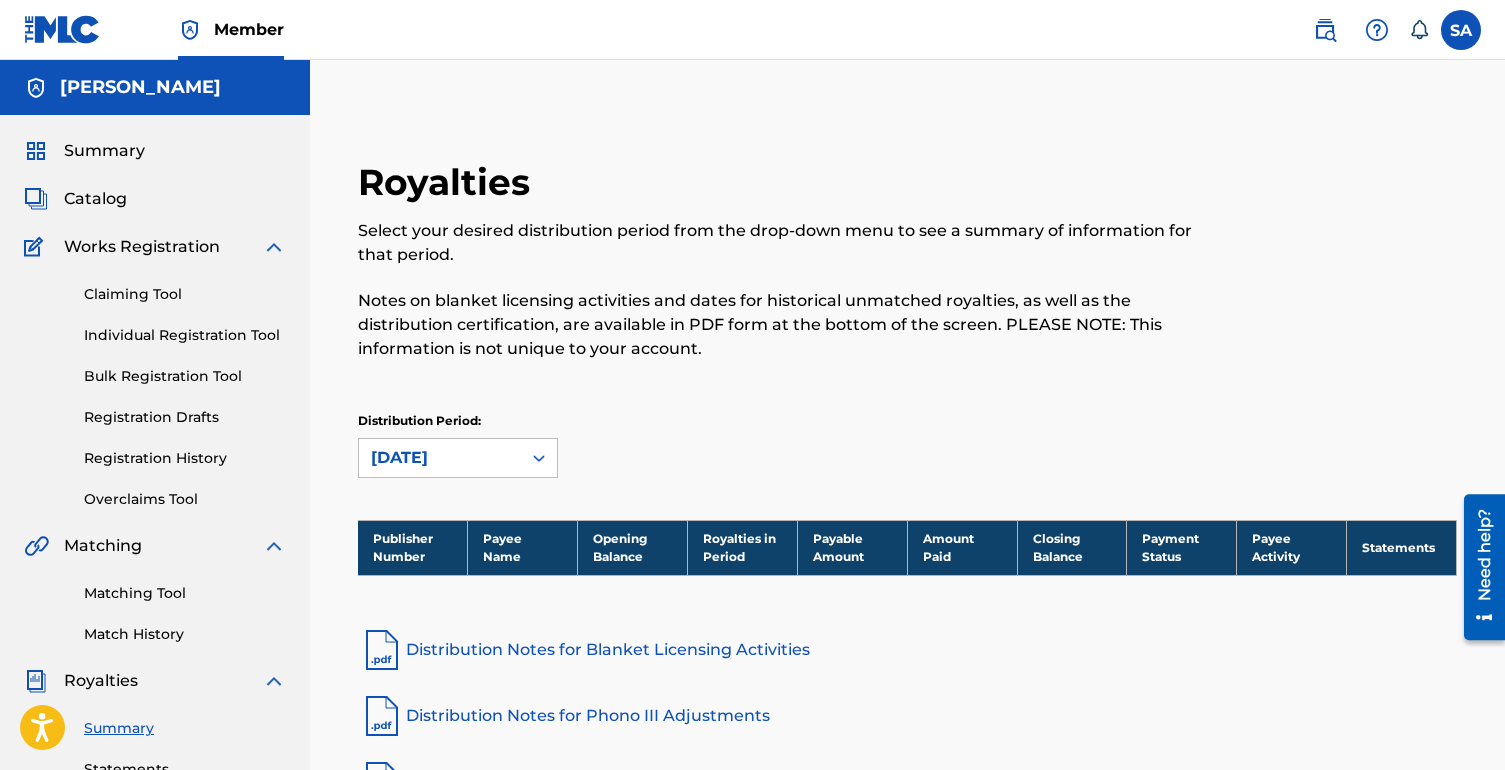 click on "Claiming Tool" at bounding box center (185, 294) 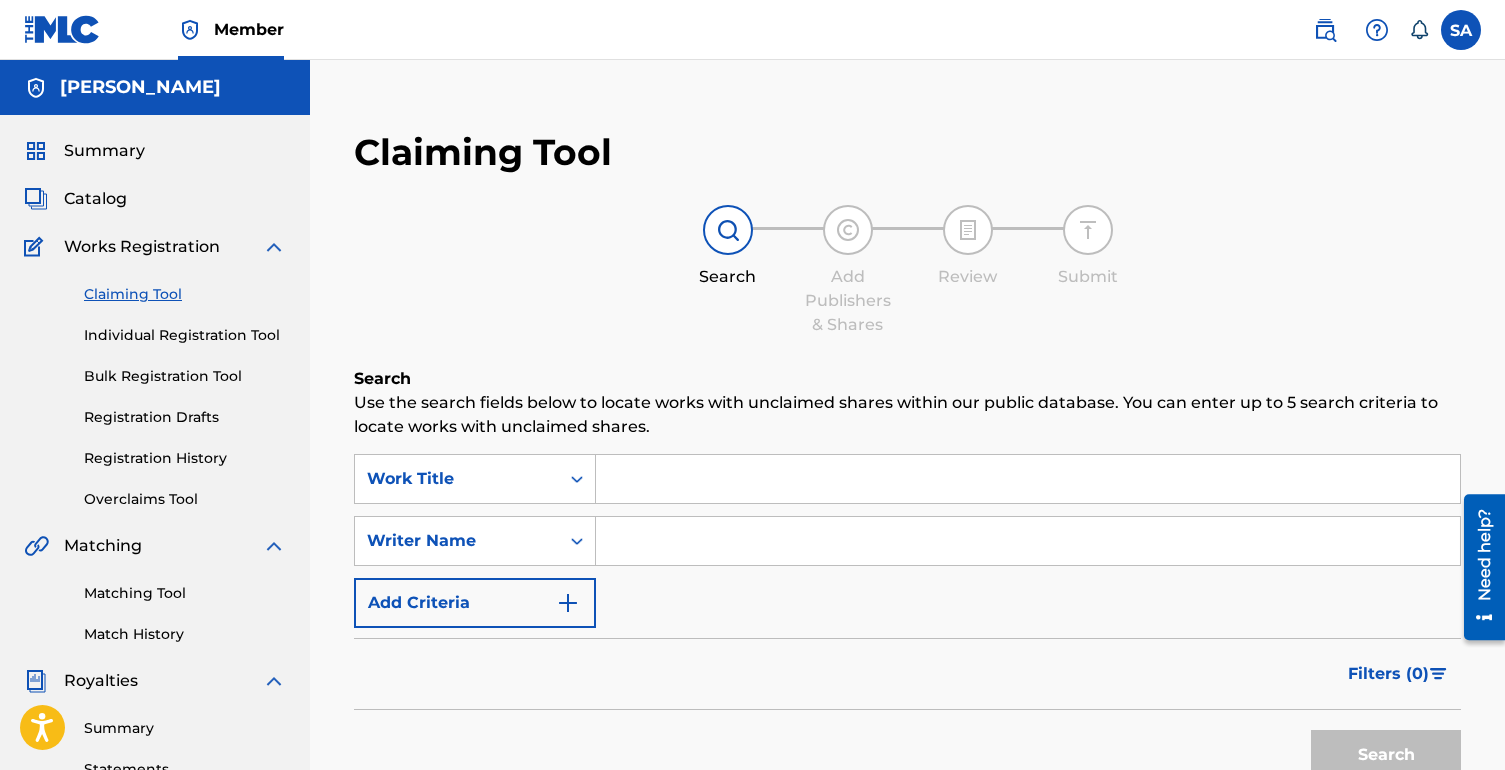 click at bounding box center [1028, 541] 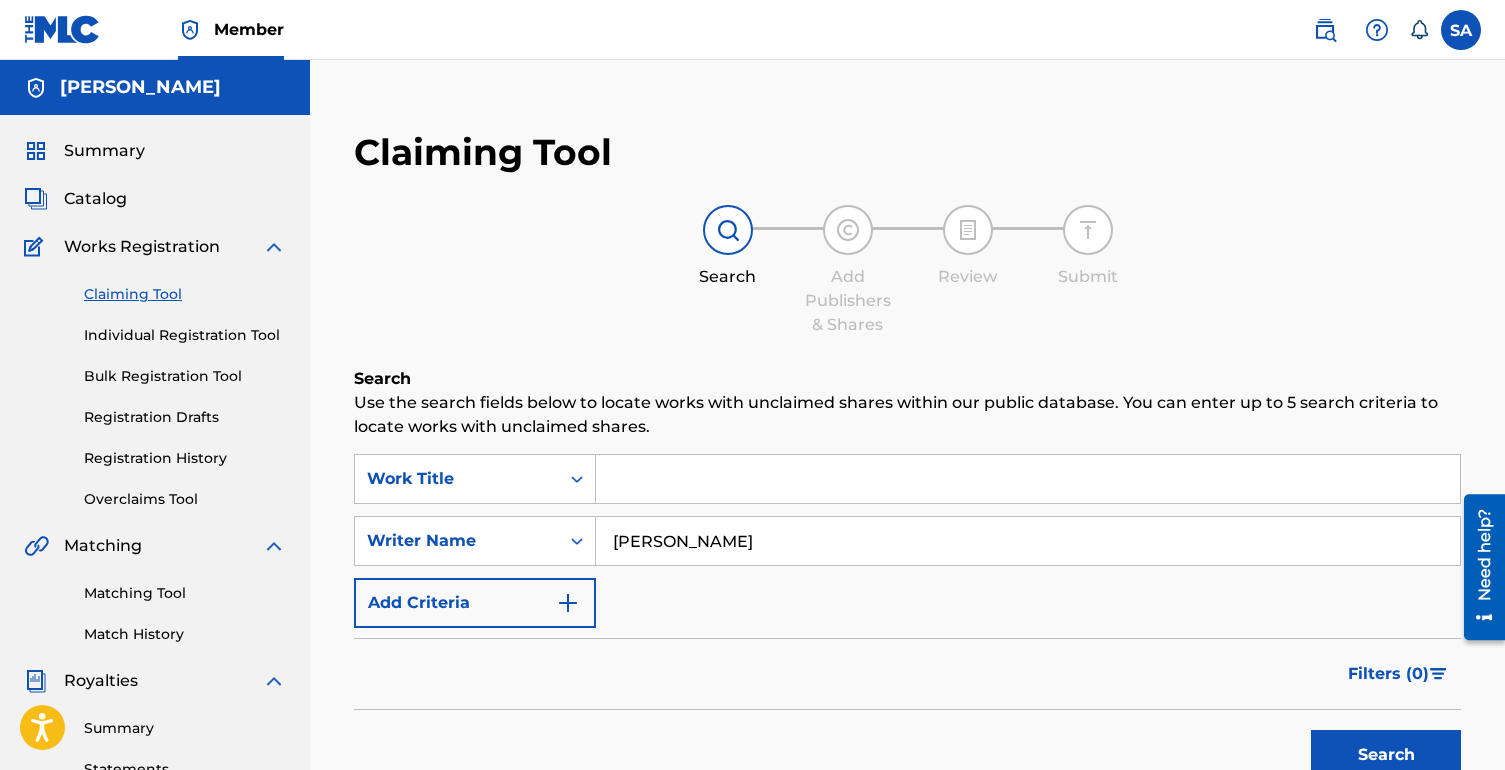 type on "[PERSON_NAME]" 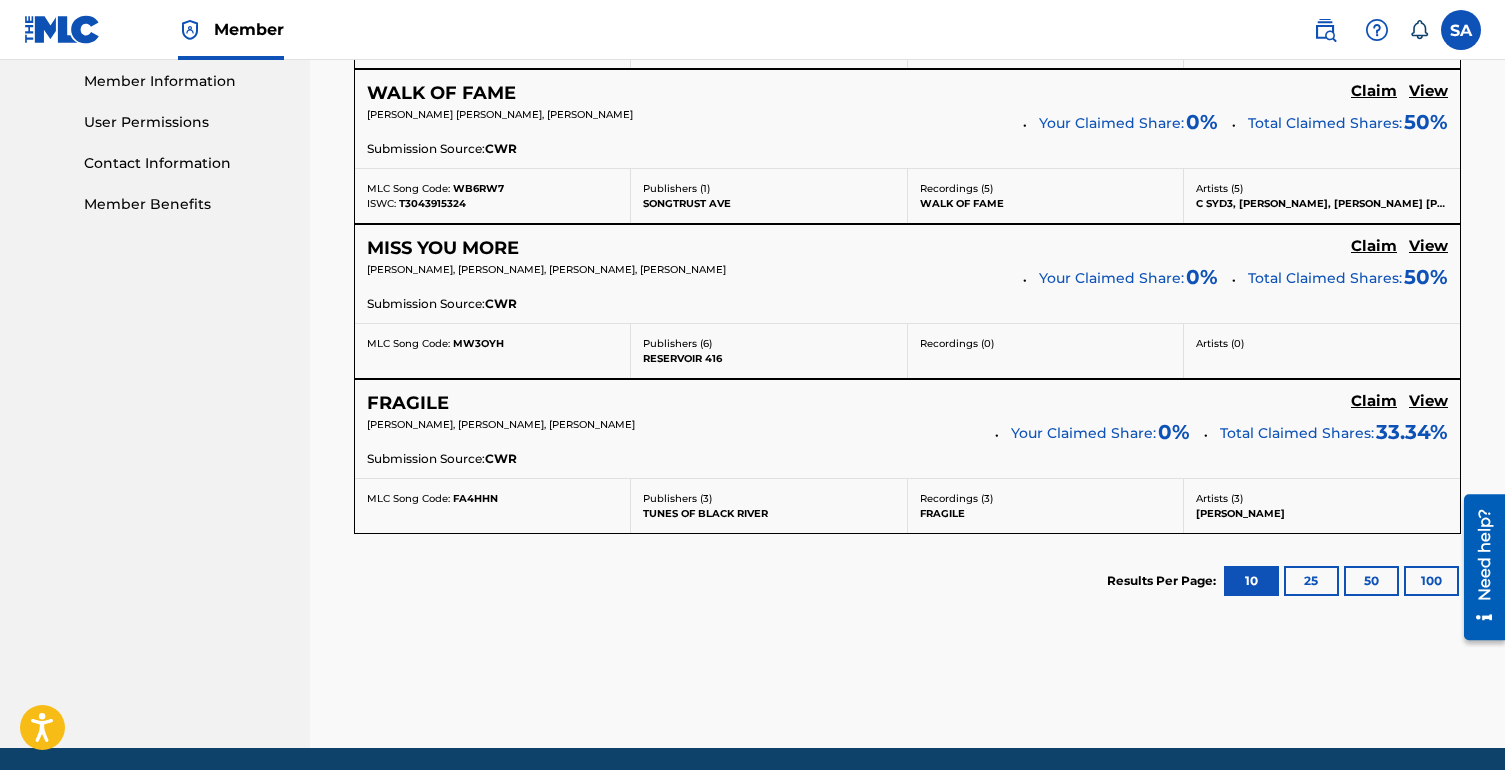scroll, scrollTop: 0, scrollLeft: 0, axis: both 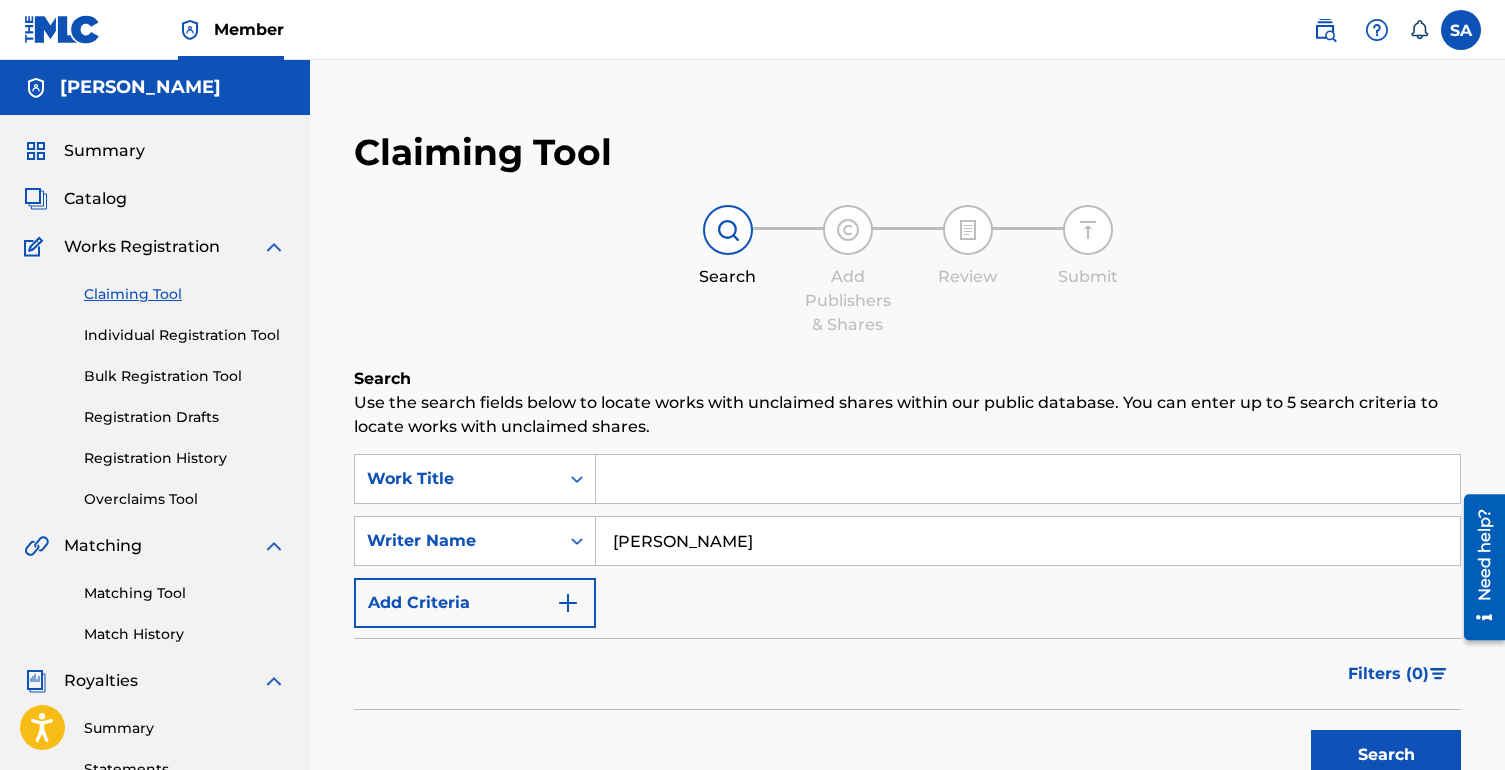 click on "Summary" at bounding box center [104, 151] 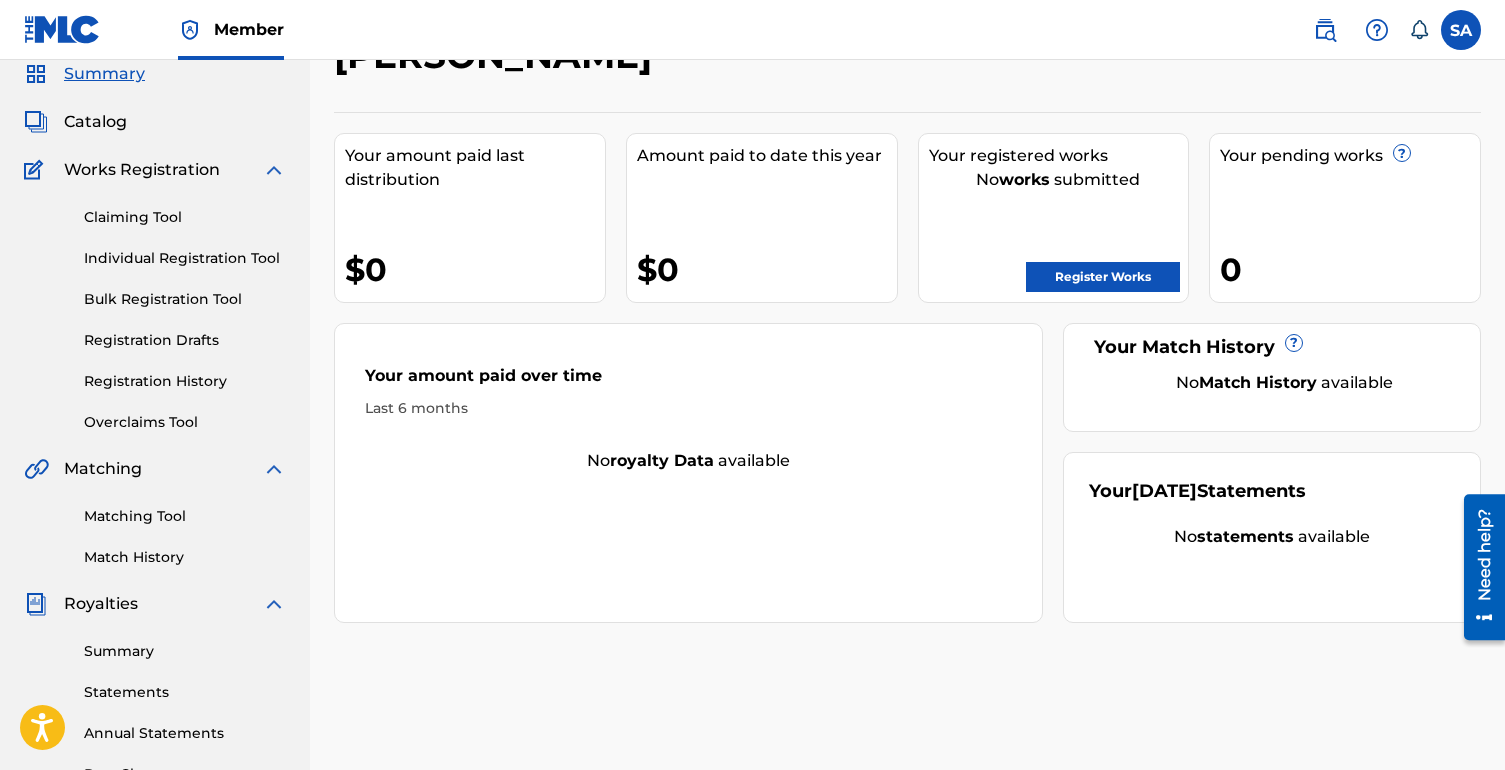 scroll, scrollTop: 79, scrollLeft: 0, axis: vertical 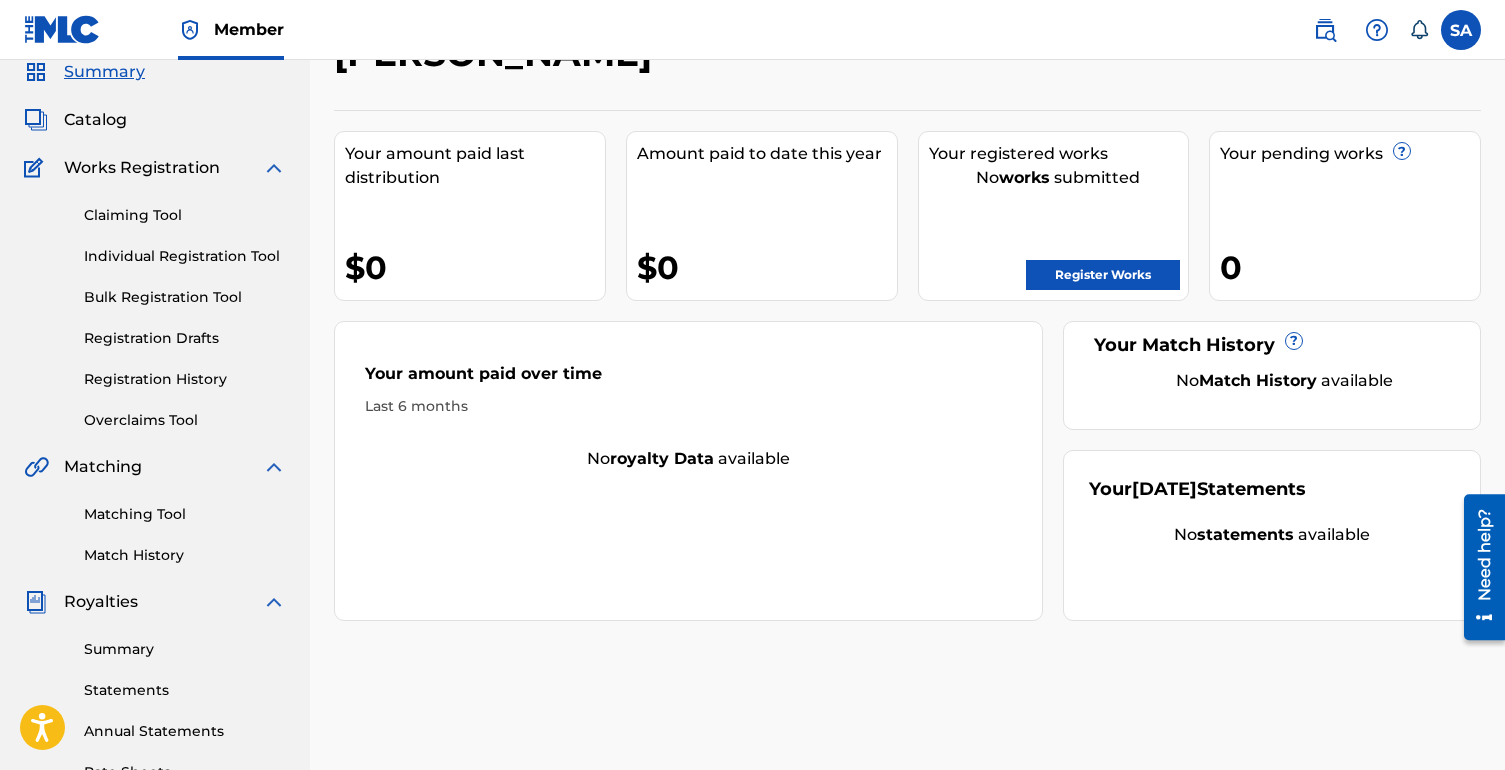 click on "Register Works" at bounding box center [1103, 275] 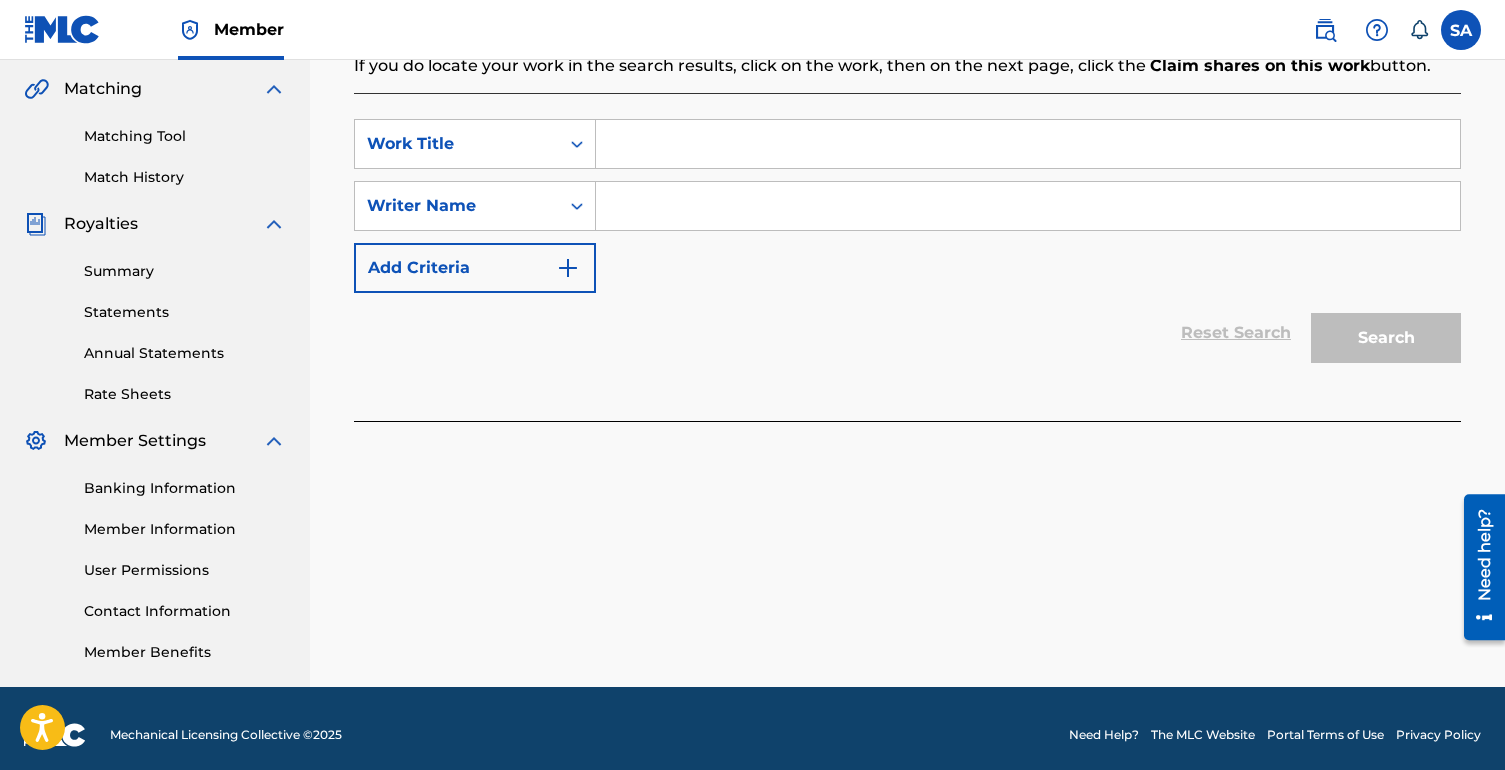 scroll, scrollTop: 0, scrollLeft: 0, axis: both 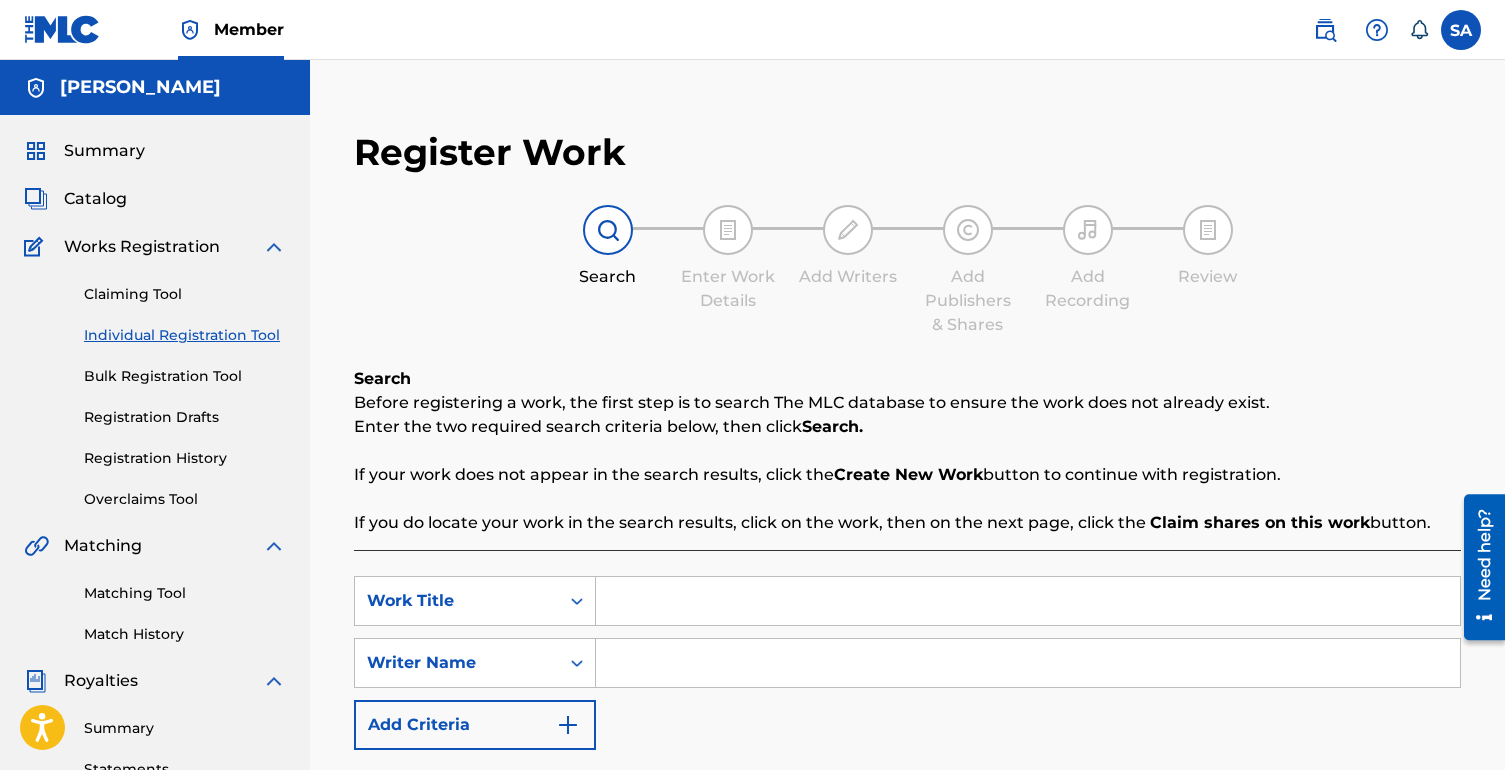 click on "Claiming Tool Individual Registration Tool Bulk Registration Tool Registration Drafts Registration History Overclaims Tool" at bounding box center (155, 384) 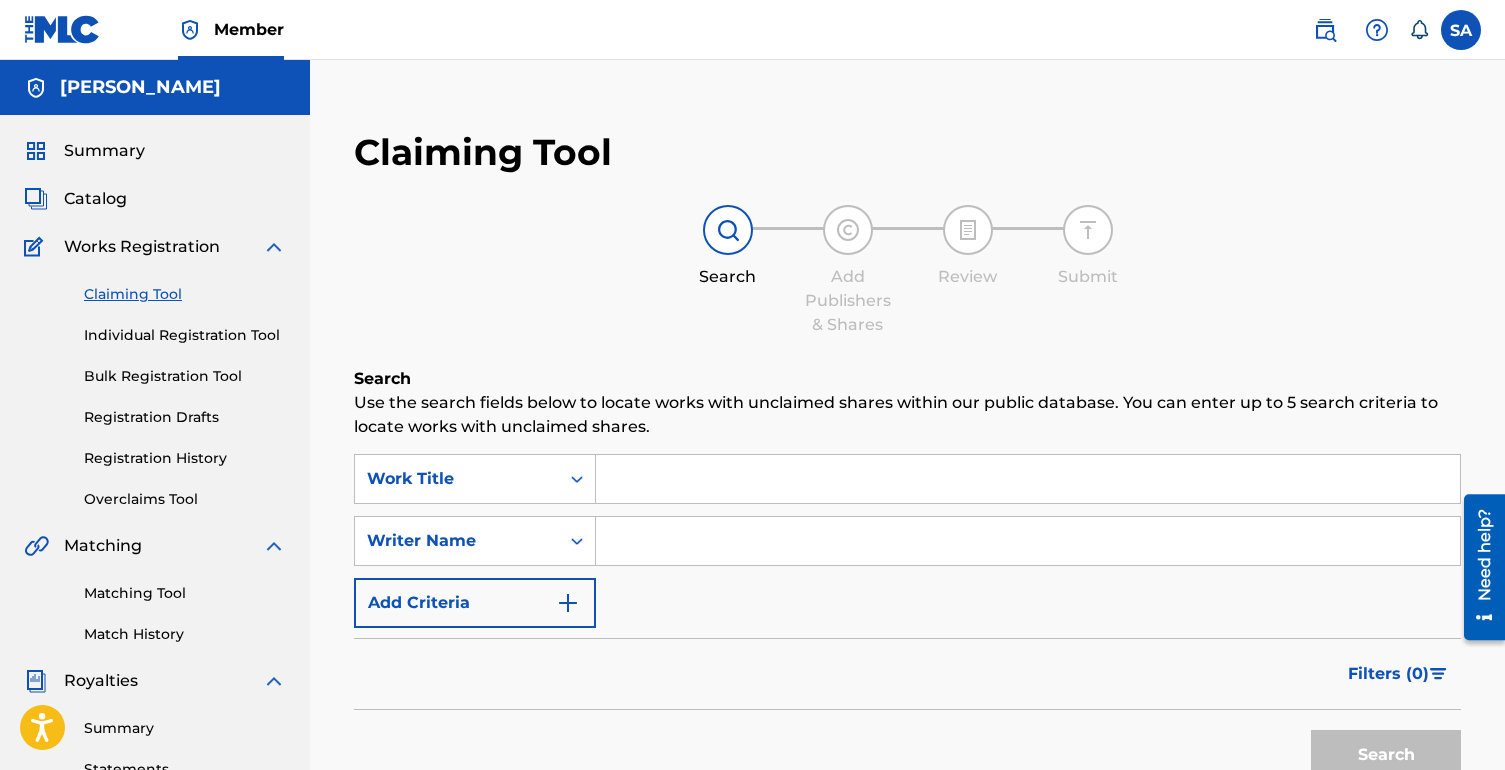 click on "Catalog" at bounding box center (95, 199) 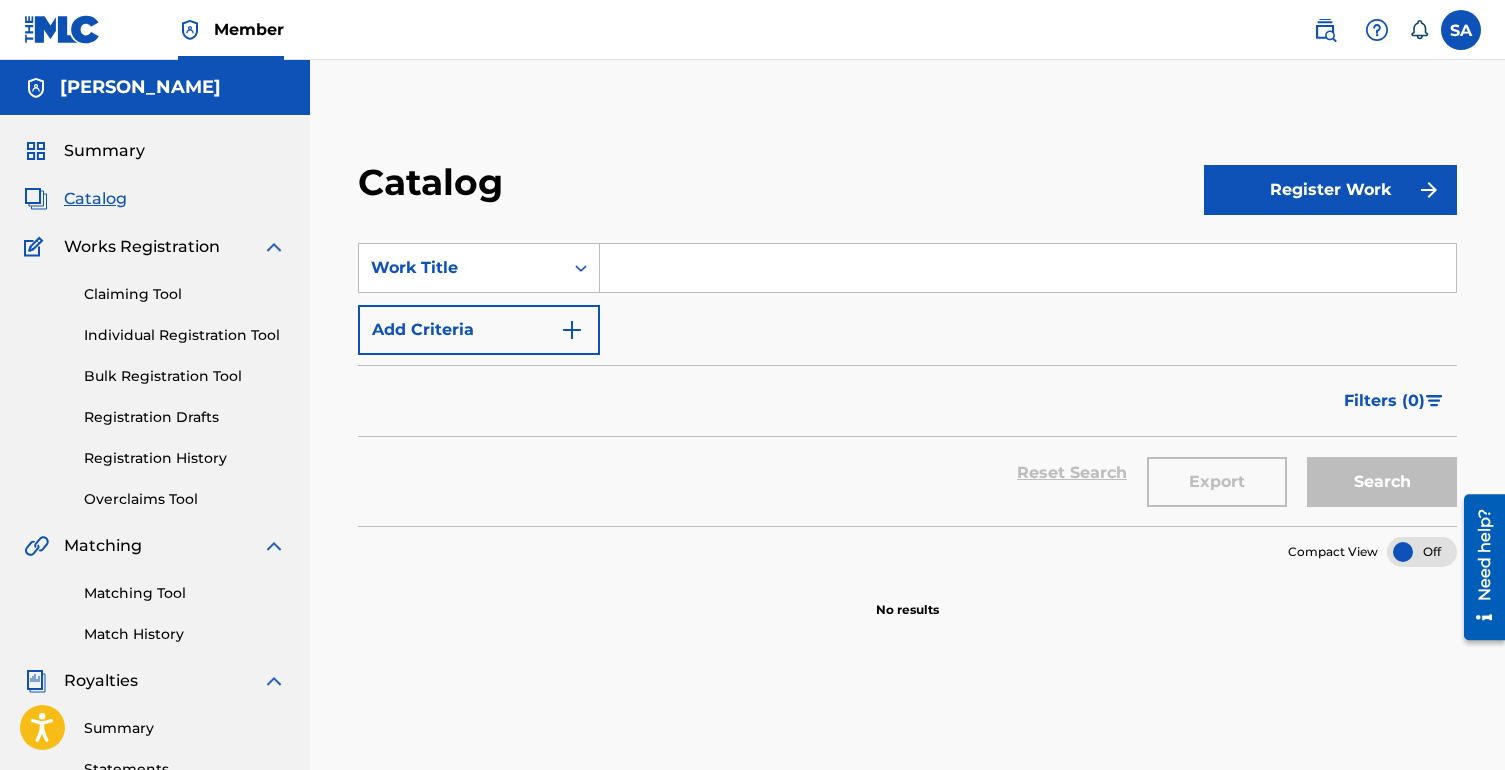 click on "Individual Registration Tool" at bounding box center [185, 335] 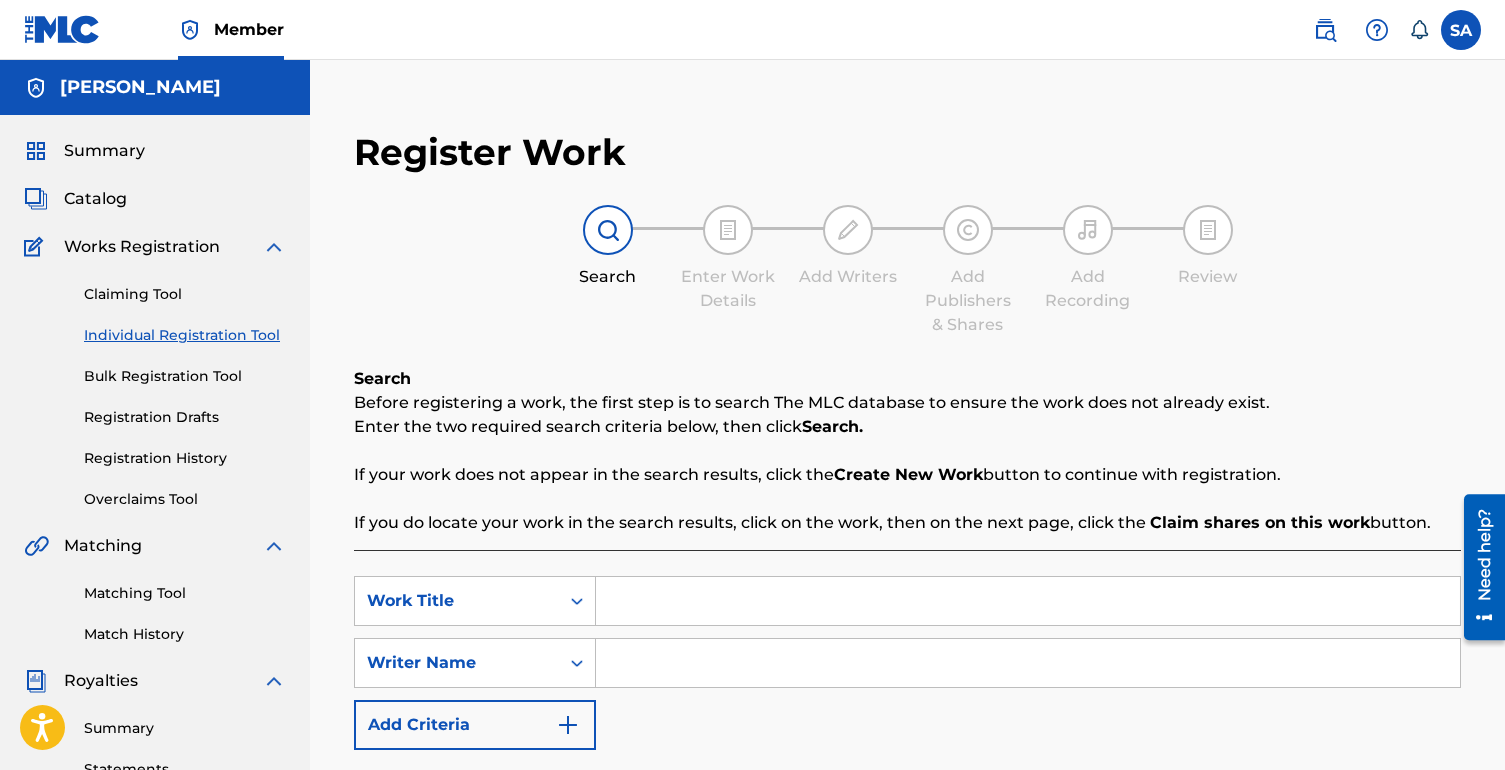 click on "Catalog" at bounding box center (95, 199) 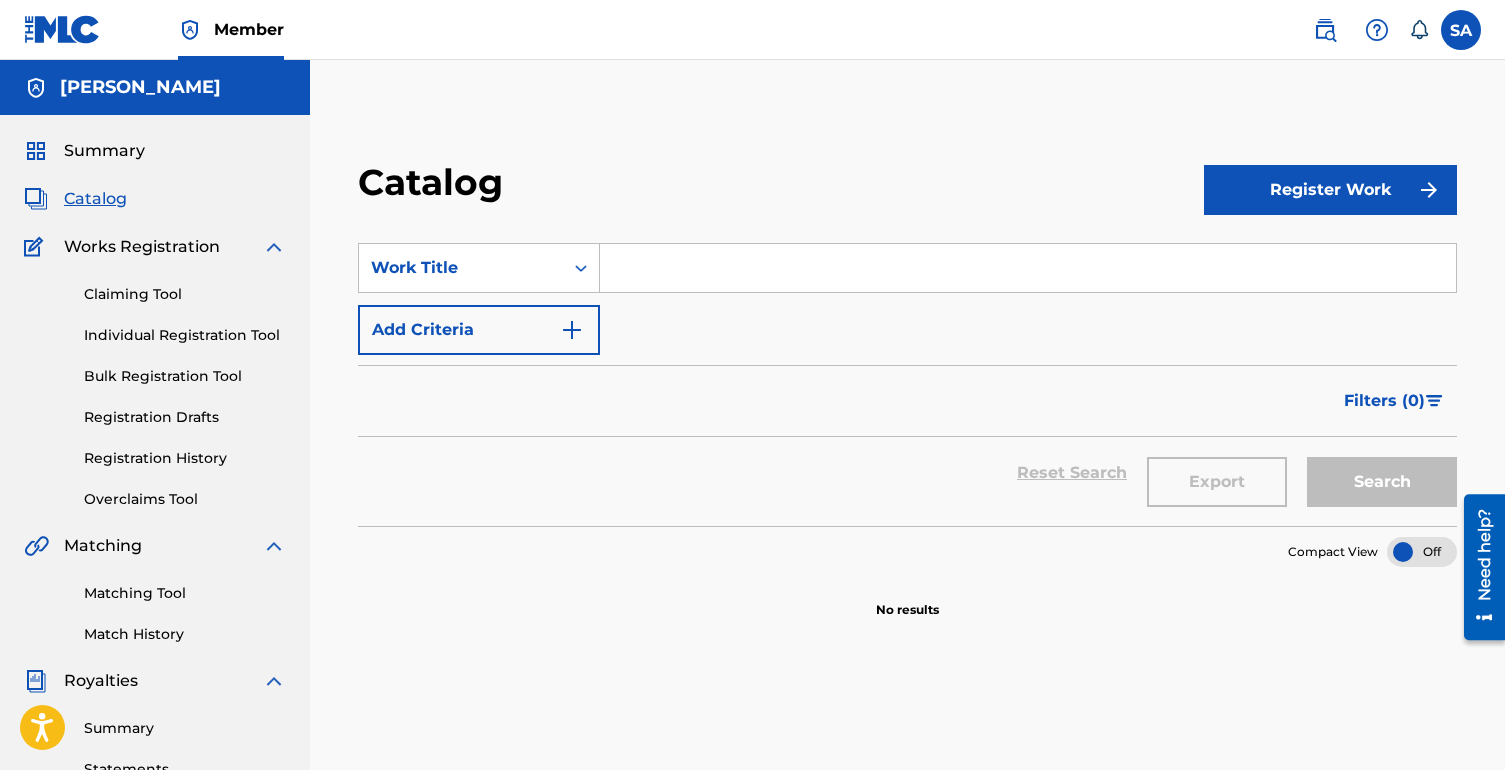 click on "Register Work" at bounding box center (1330, 189) 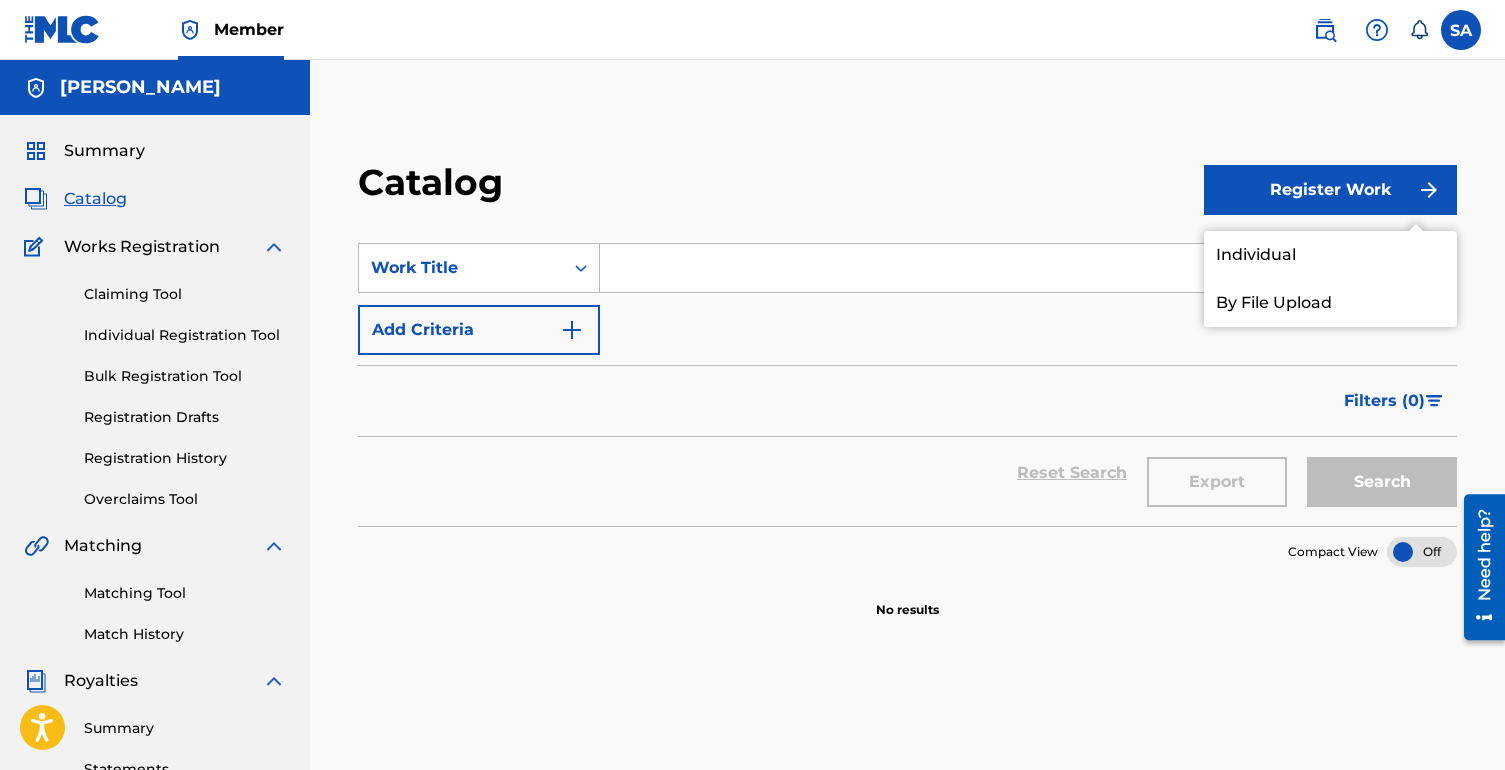 click on "Individual" at bounding box center (1330, 255) 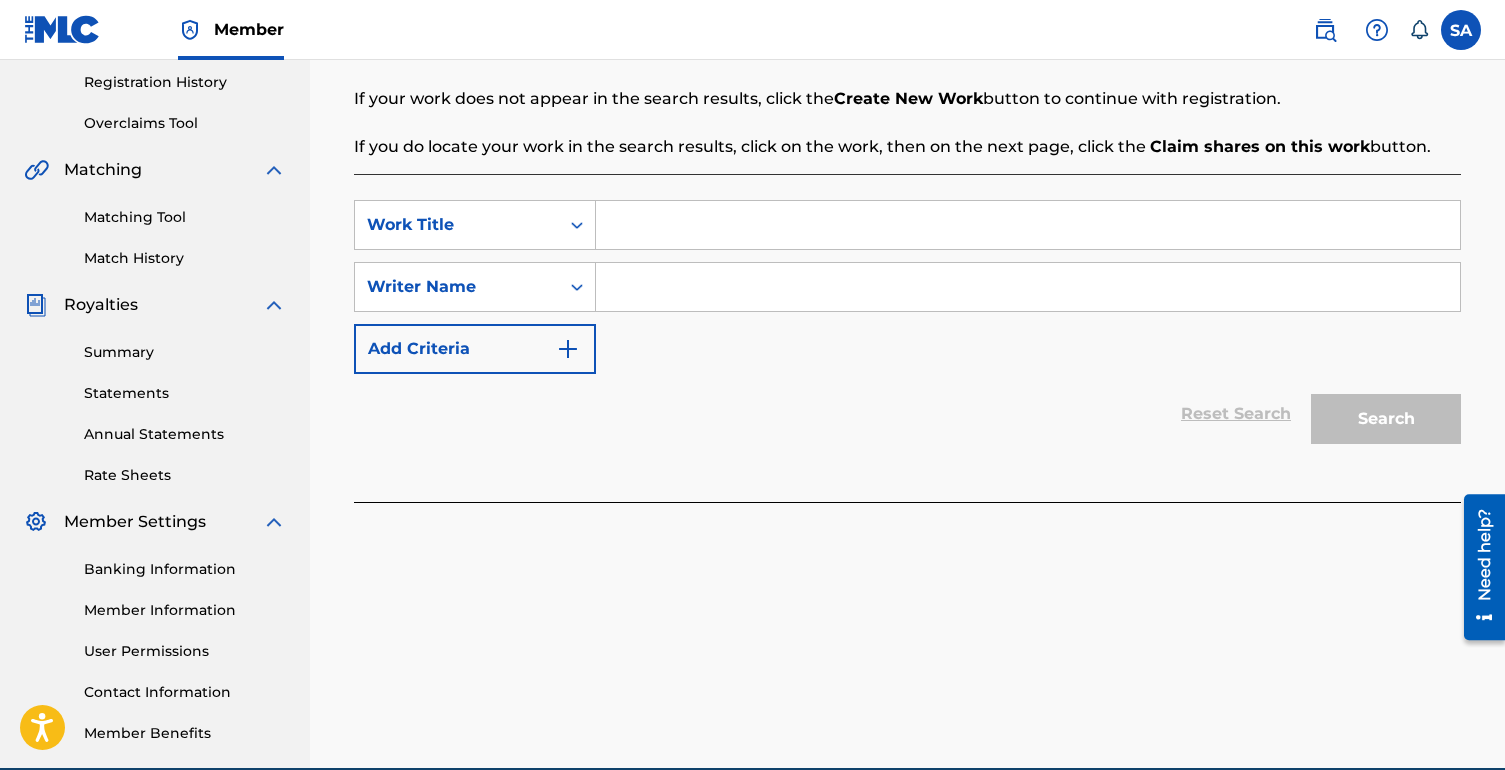 scroll, scrollTop: 375, scrollLeft: 0, axis: vertical 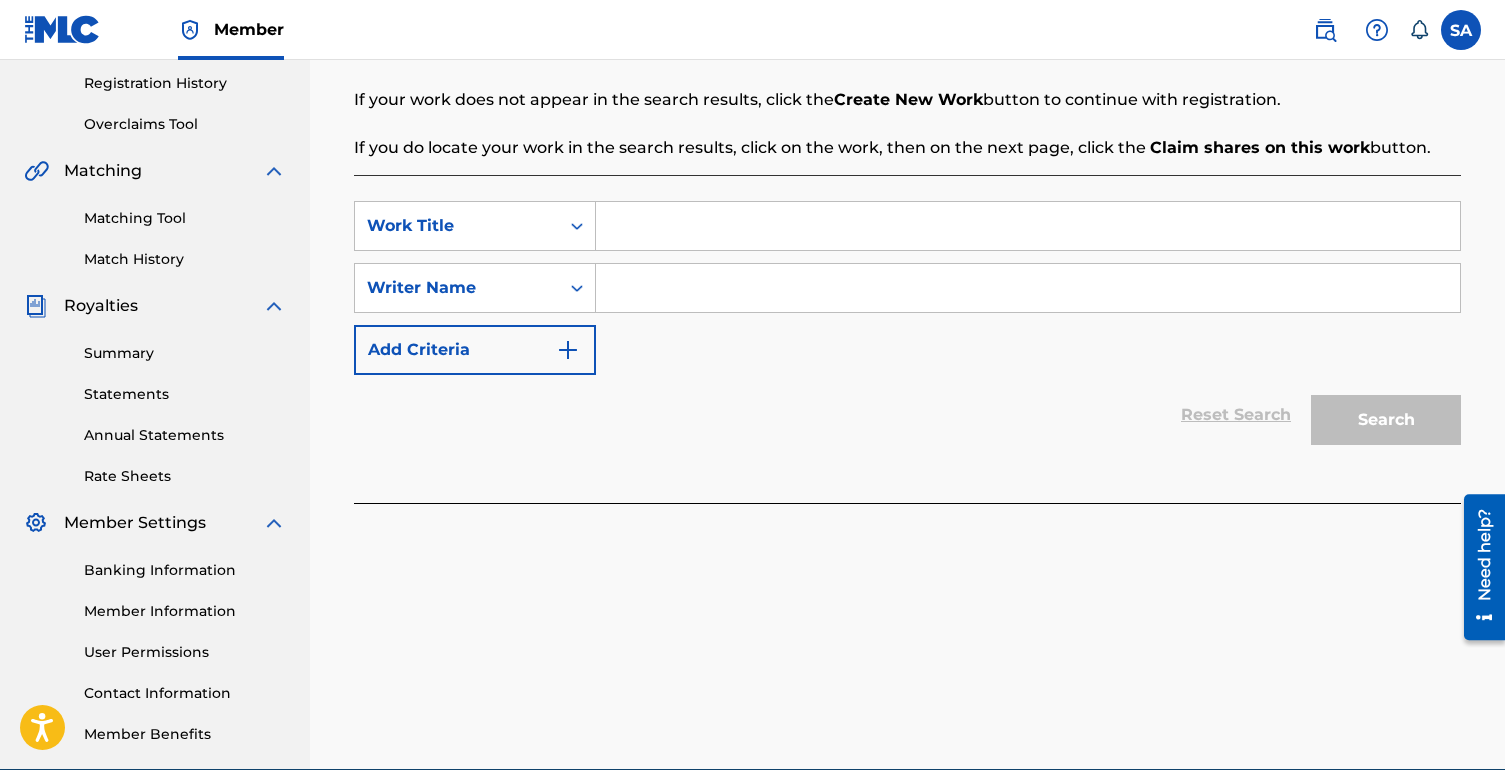 click at bounding box center (1028, 226) 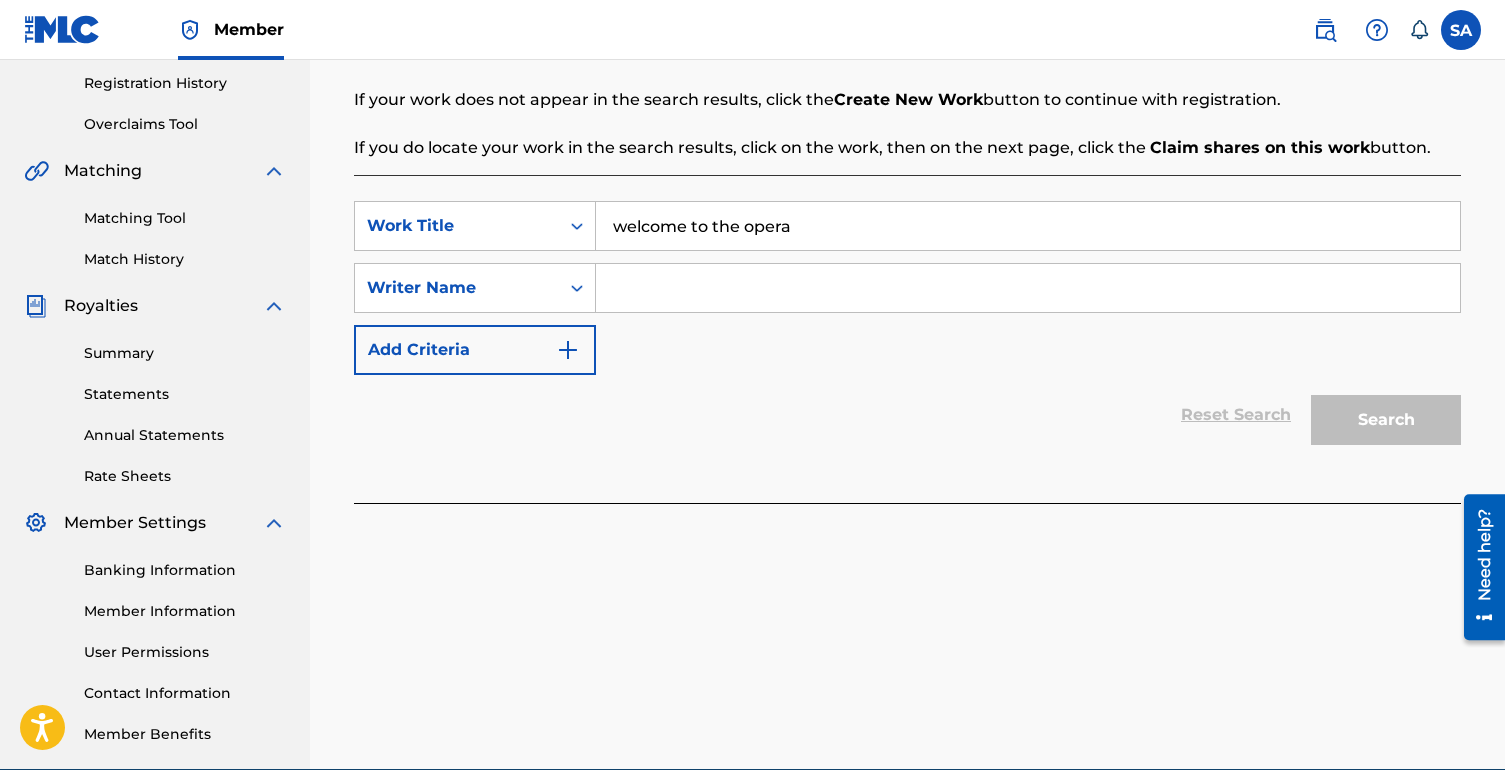 type on "welcome to the opera" 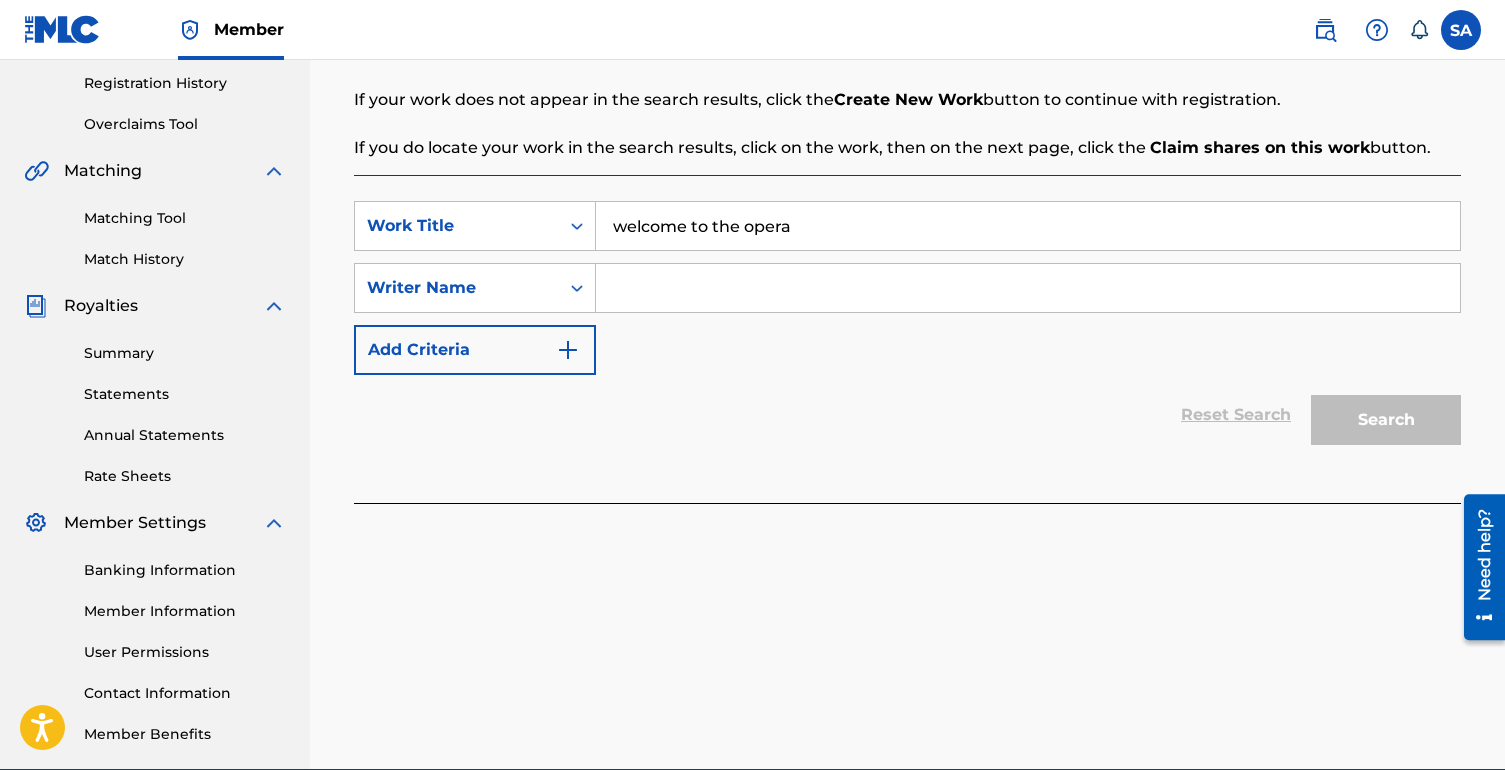 click at bounding box center [1028, 288] 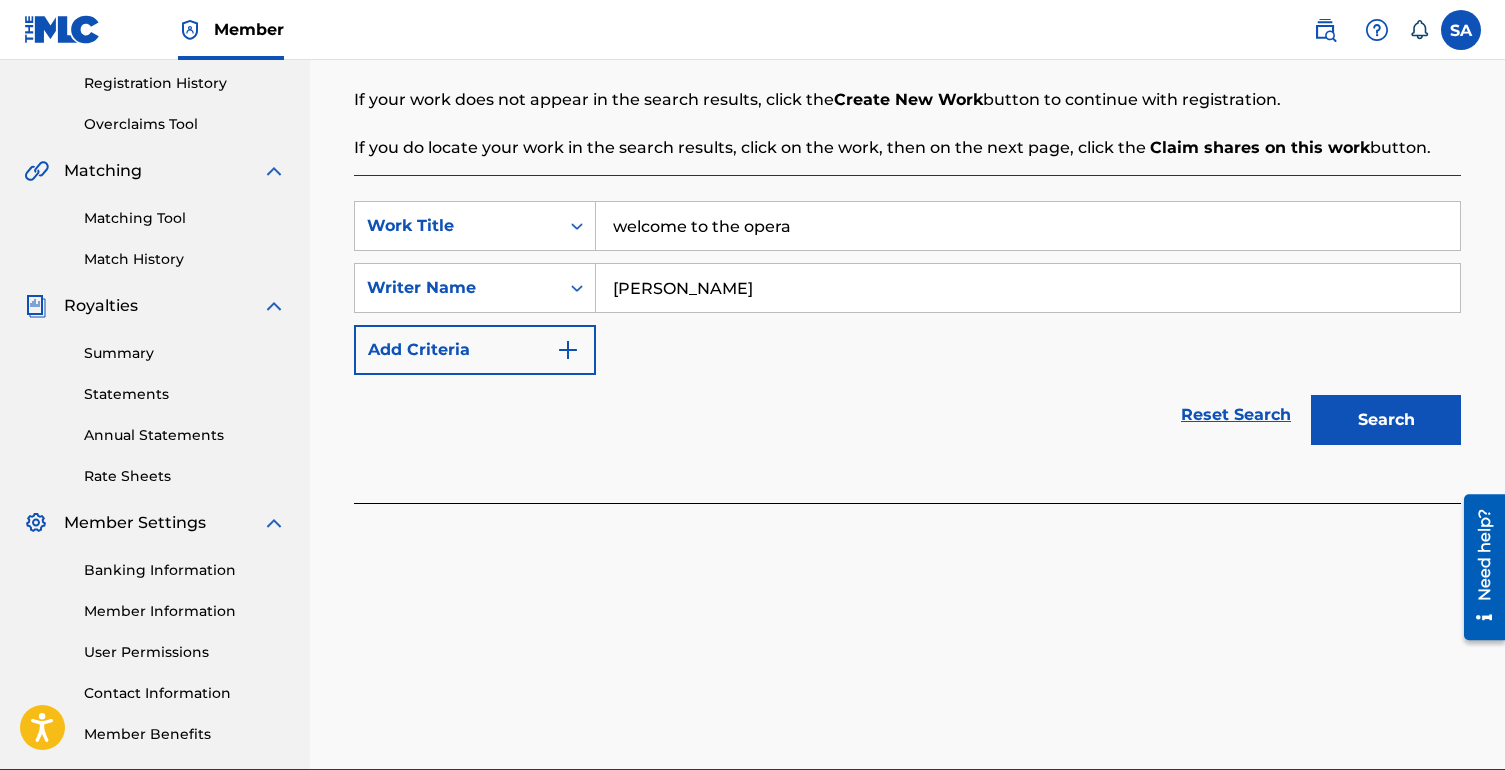 type on "[PERSON_NAME]" 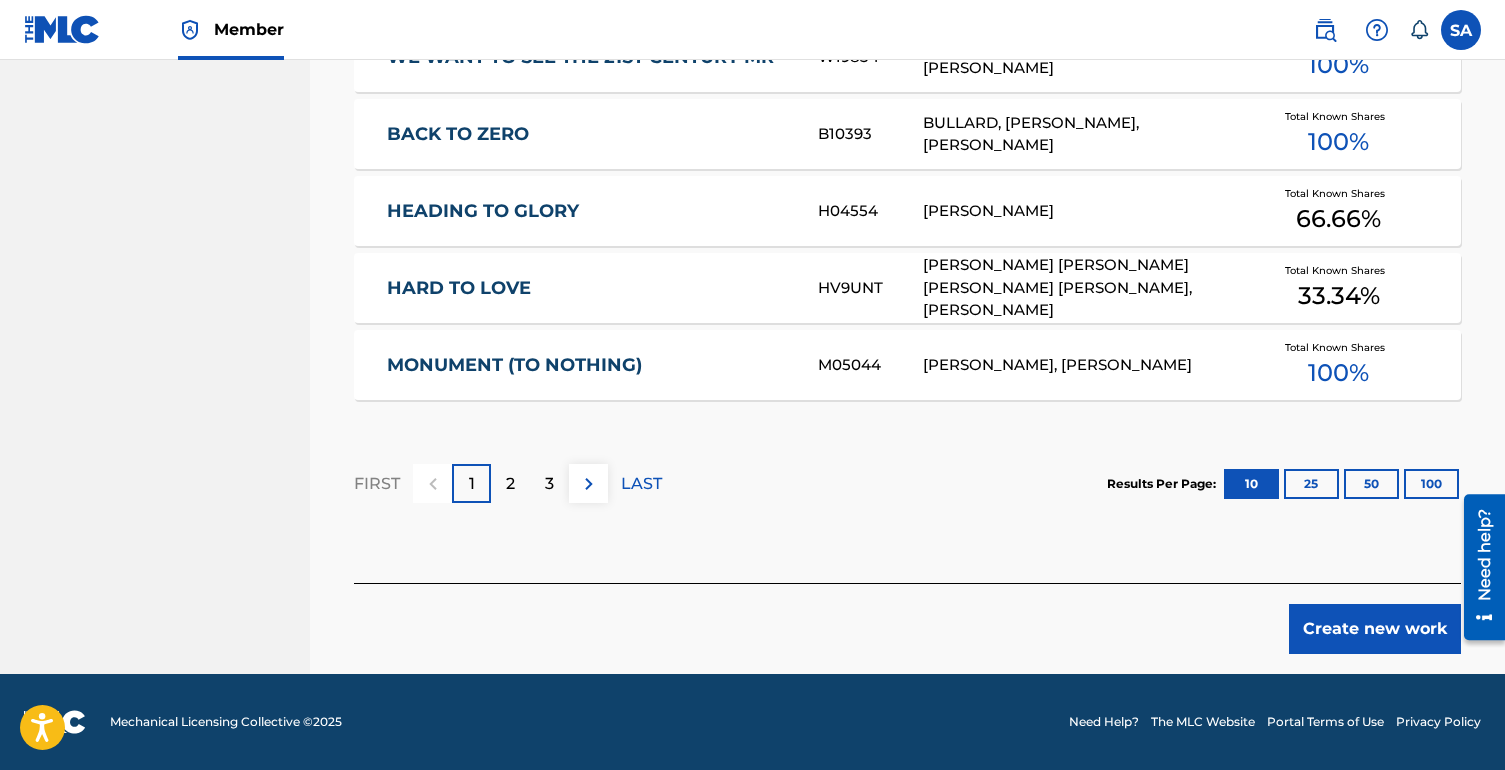 click on "Create new work" at bounding box center [1375, 629] 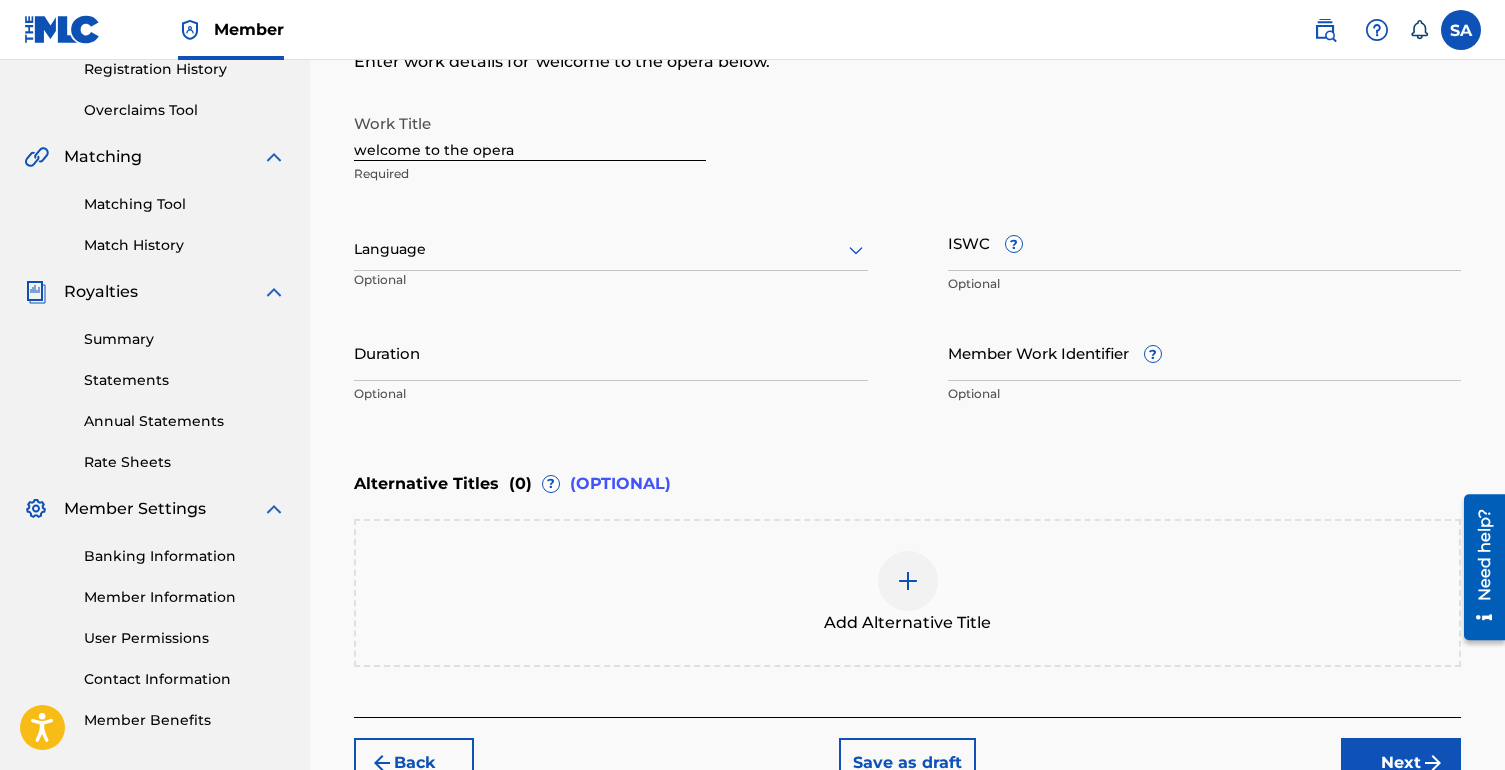 scroll, scrollTop: 354, scrollLeft: 0, axis: vertical 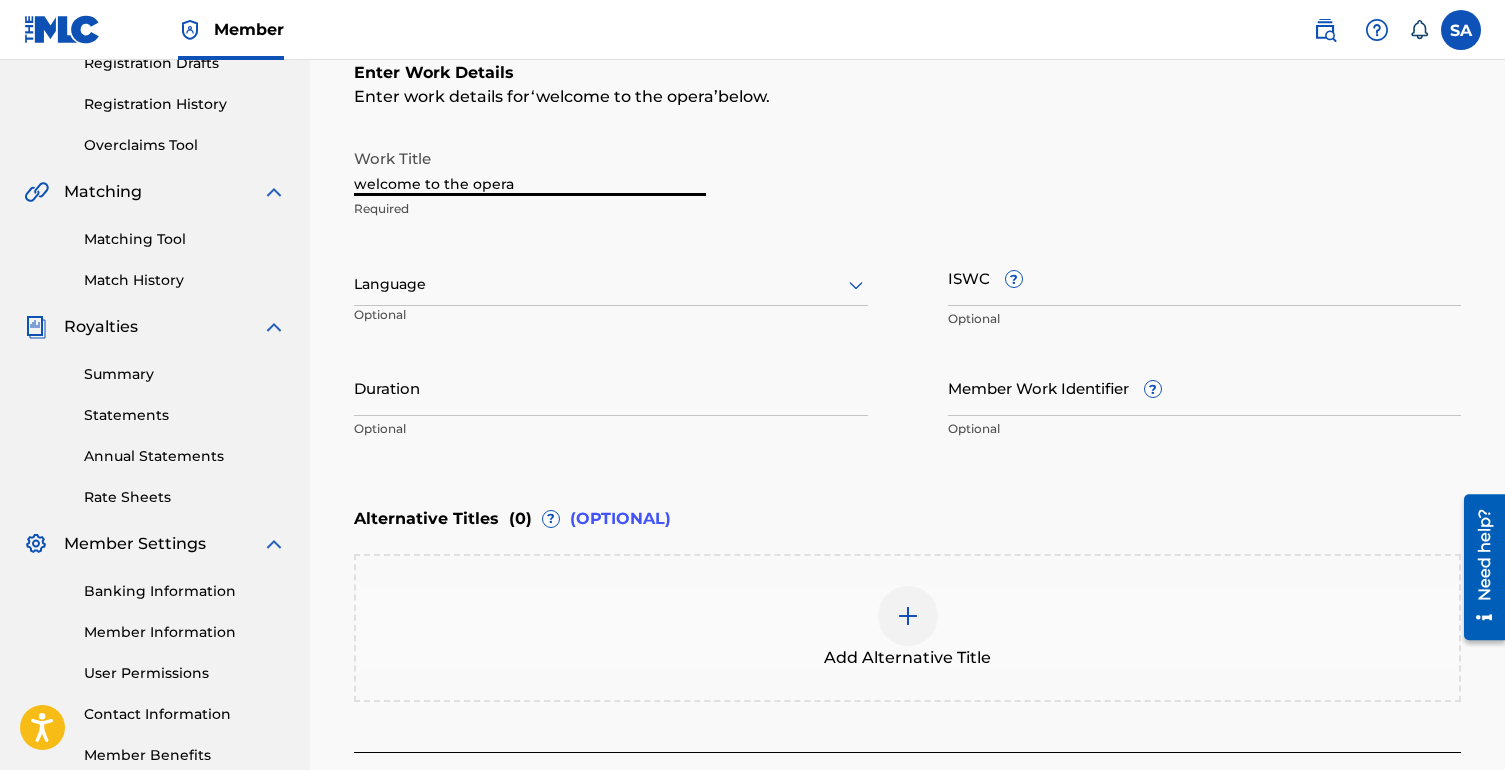 drag, startPoint x: 521, startPoint y: 178, endPoint x: 240, endPoint y: 178, distance: 281 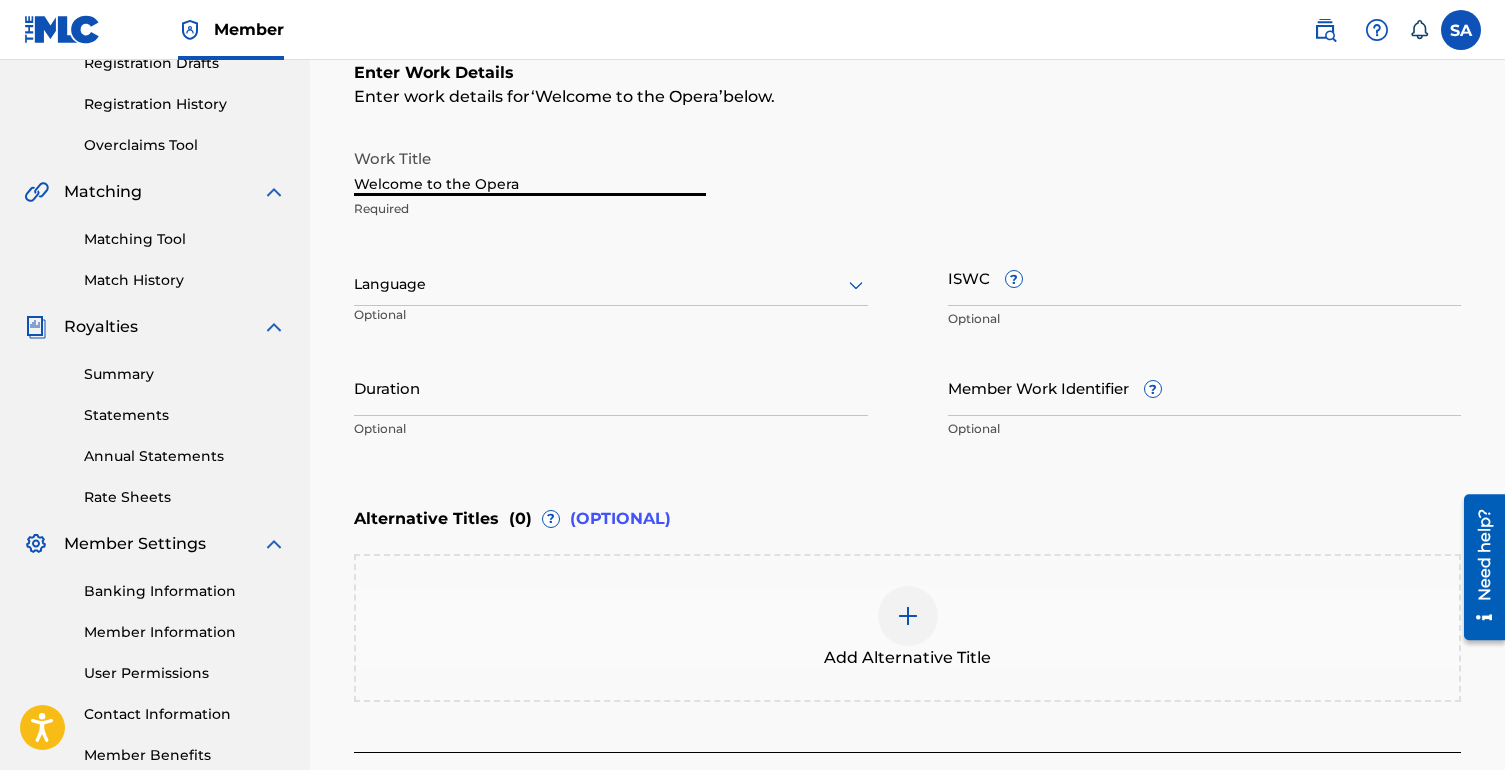 type on "Welcome to the Opera" 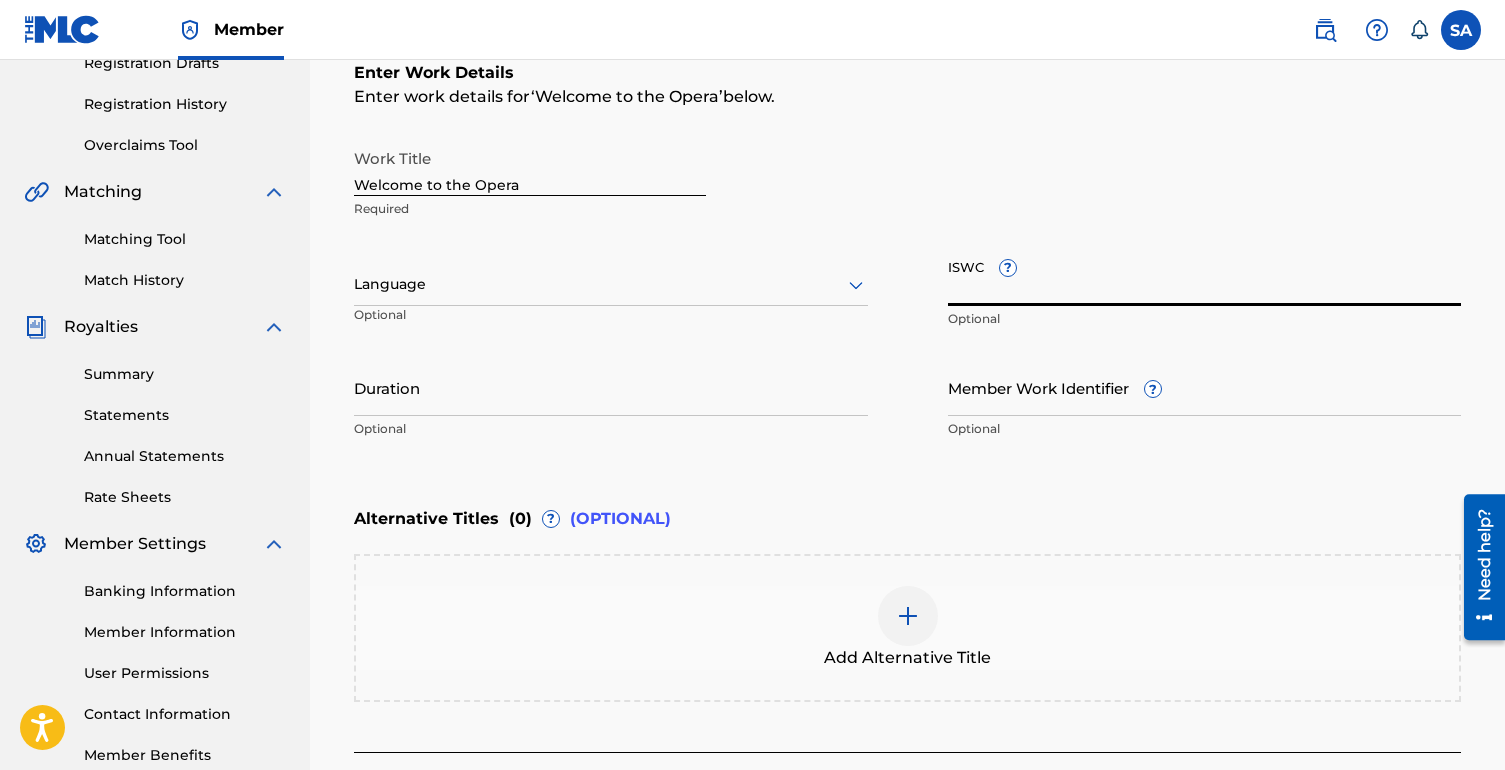 click on "ISWC   ?" at bounding box center (1205, 277) 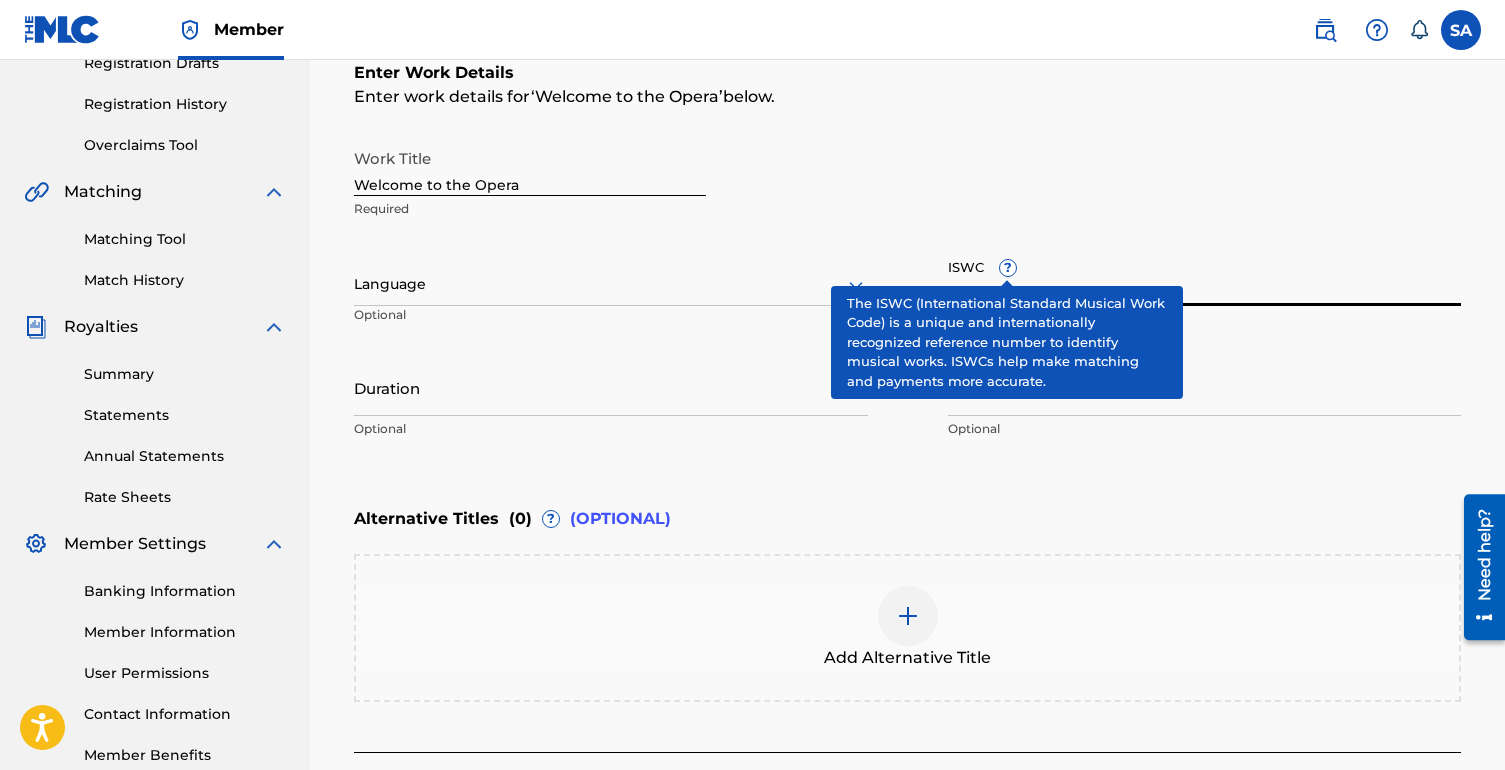 paste on "T-311.110.225-7" 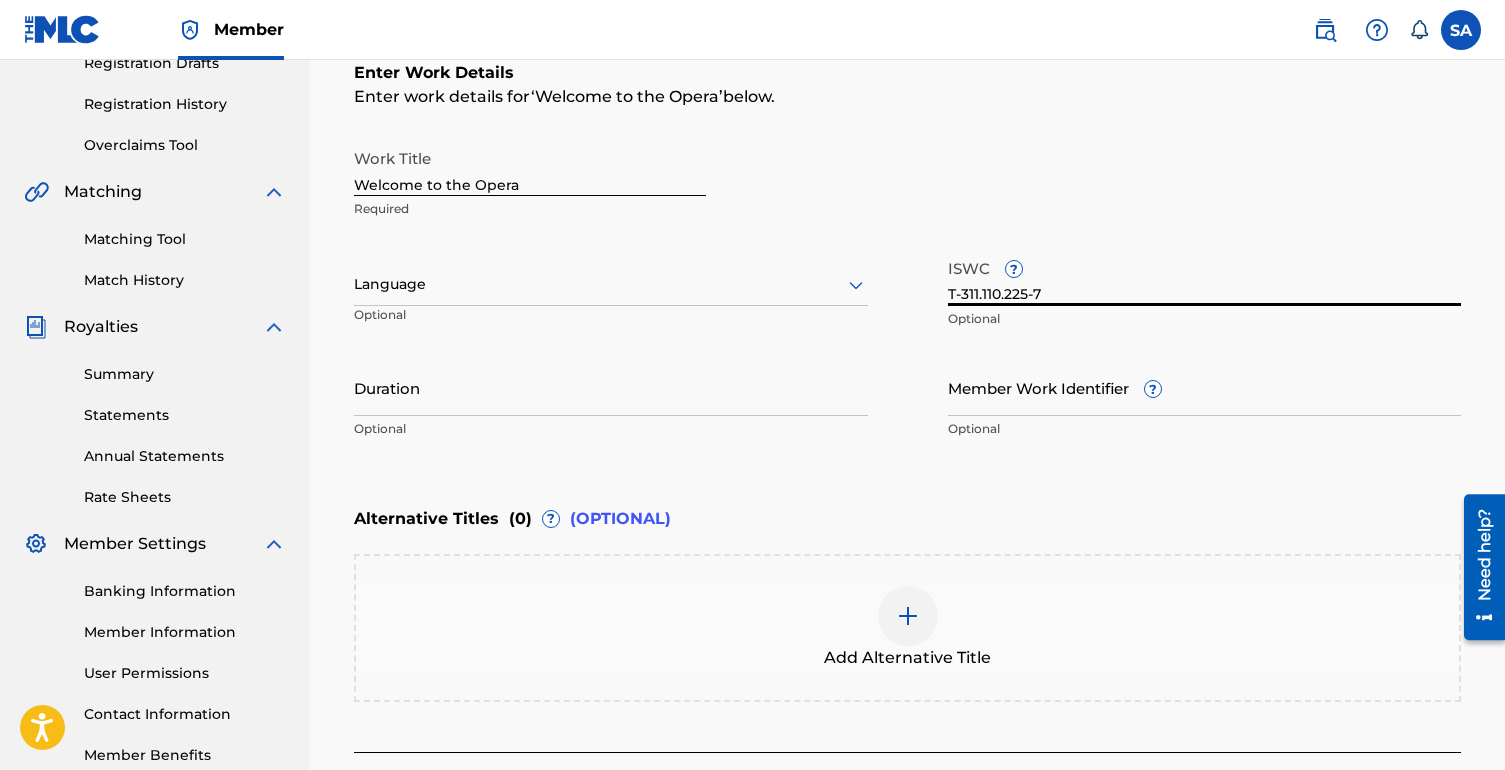 type on "T-311.110.225-7" 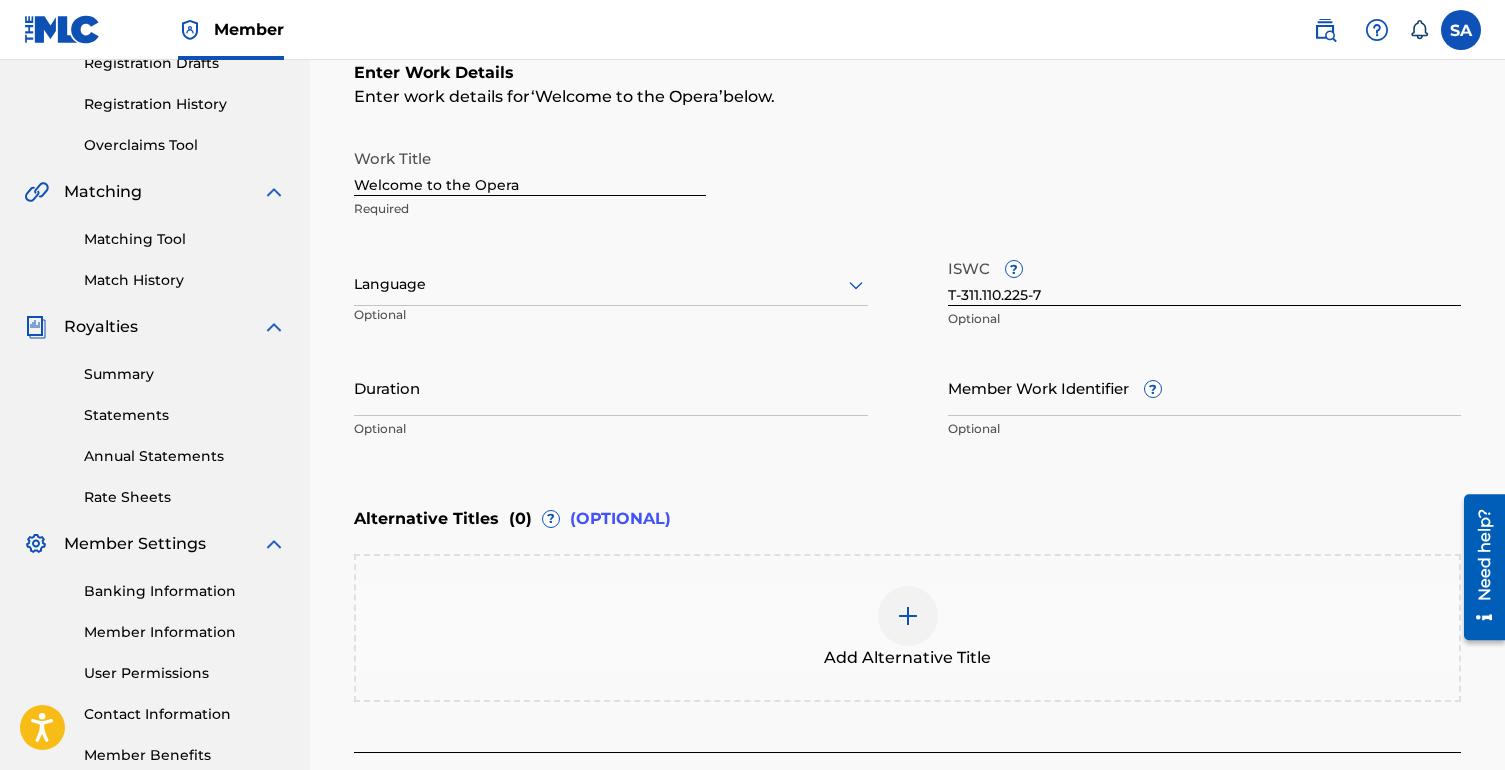 click on "Enter Work Details Enter work details for  ‘ Welcome to the Opera ’  below. Work Title   Welcome to the Opera Required Language Optional ISWC   ? T-311.110.225-7 Optional Duration   Optional Member Work Identifier   ? Optional" at bounding box center [907, 255] 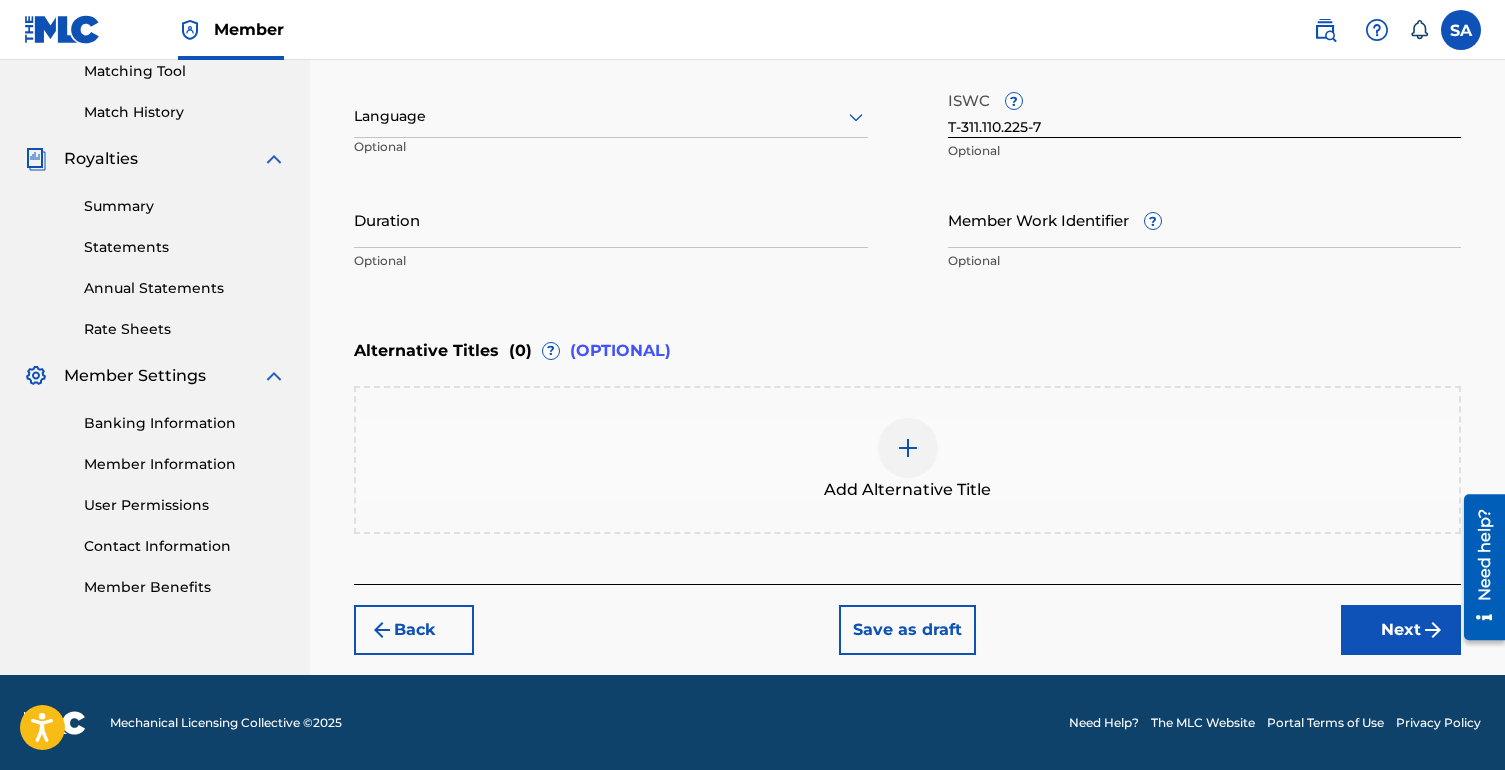 click on "Next" at bounding box center [1401, 630] 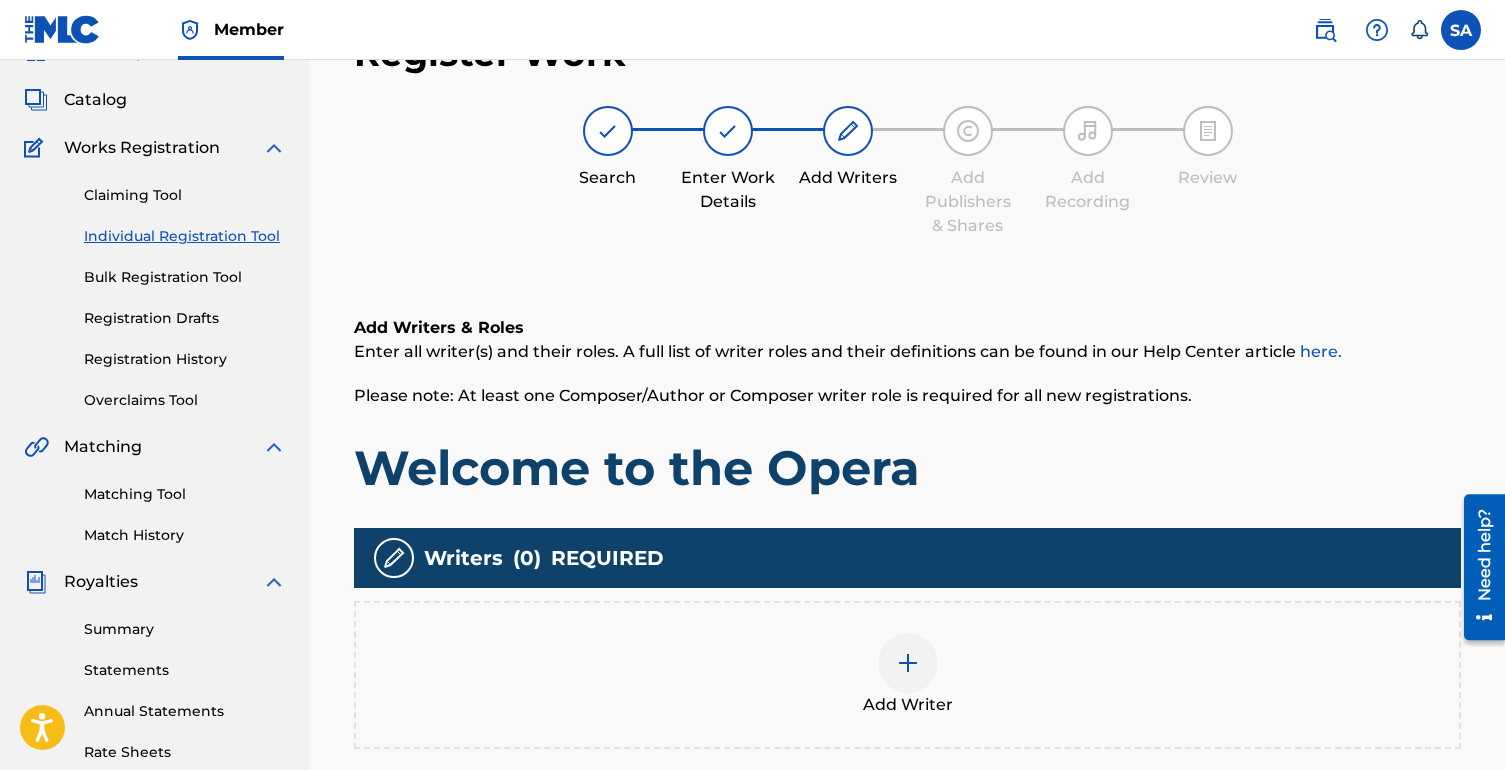 scroll, scrollTop: 90, scrollLeft: 0, axis: vertical 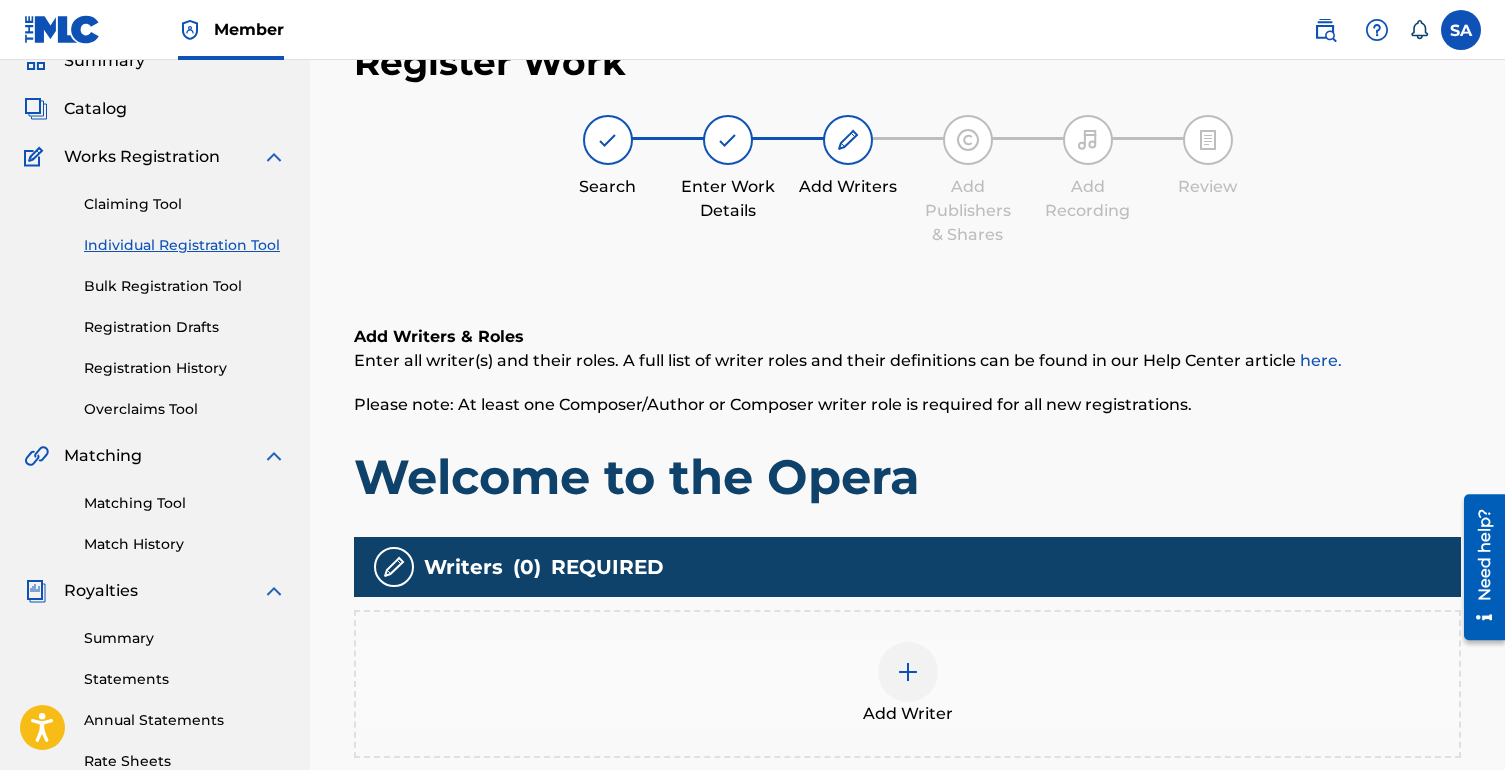 click at bounding box center (908, 672) 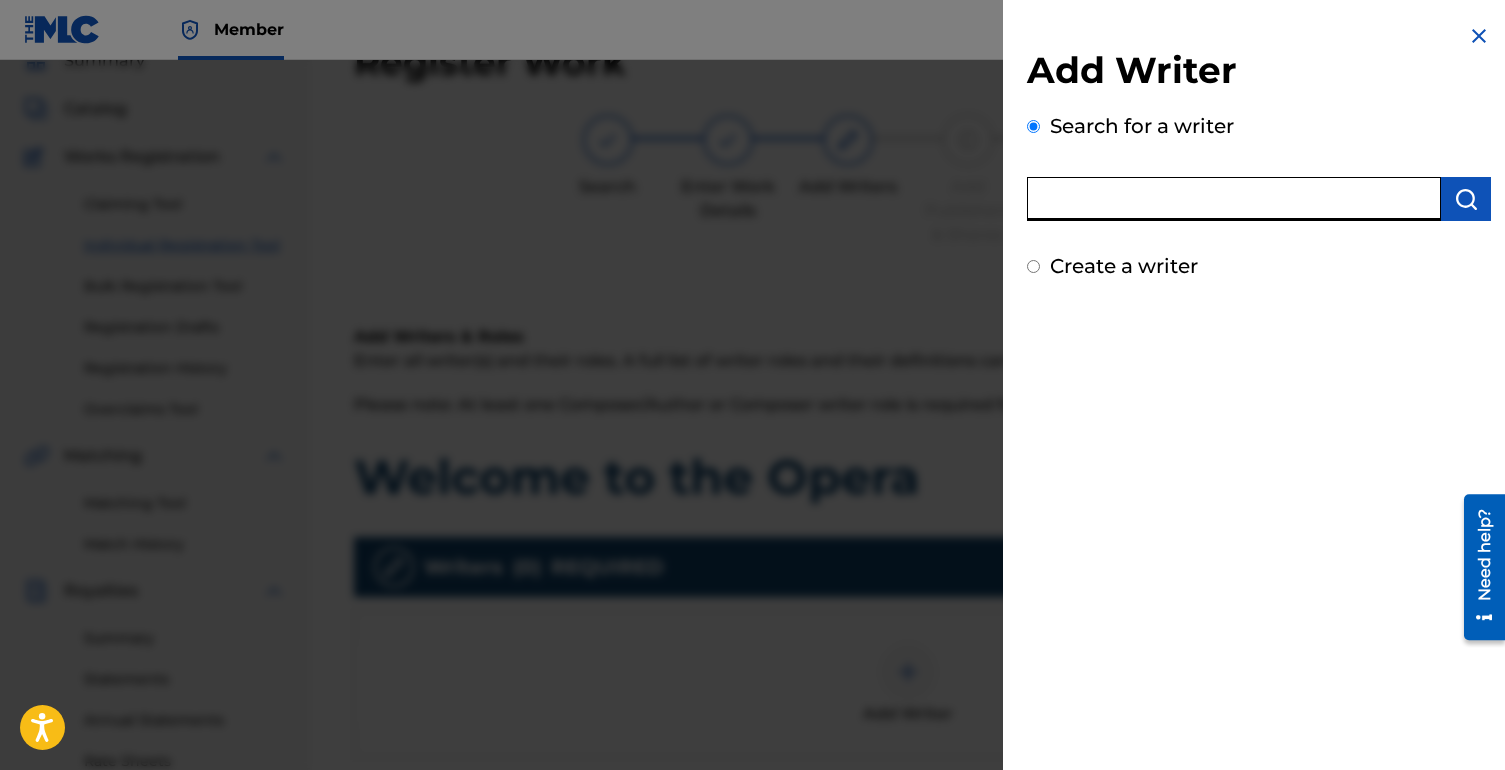 click at bounding box center (1234, 199) 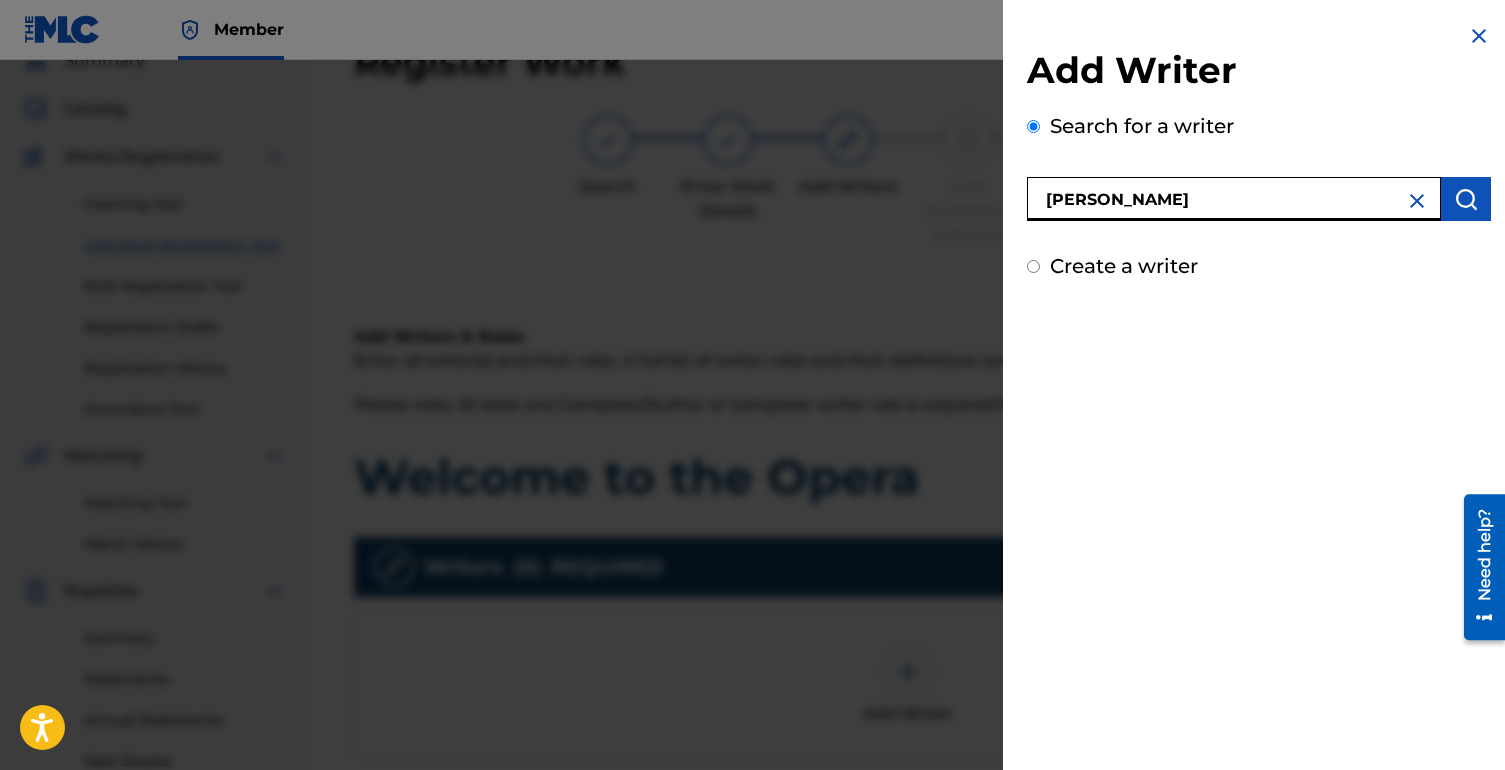 type on "[PERSON_NAME]" 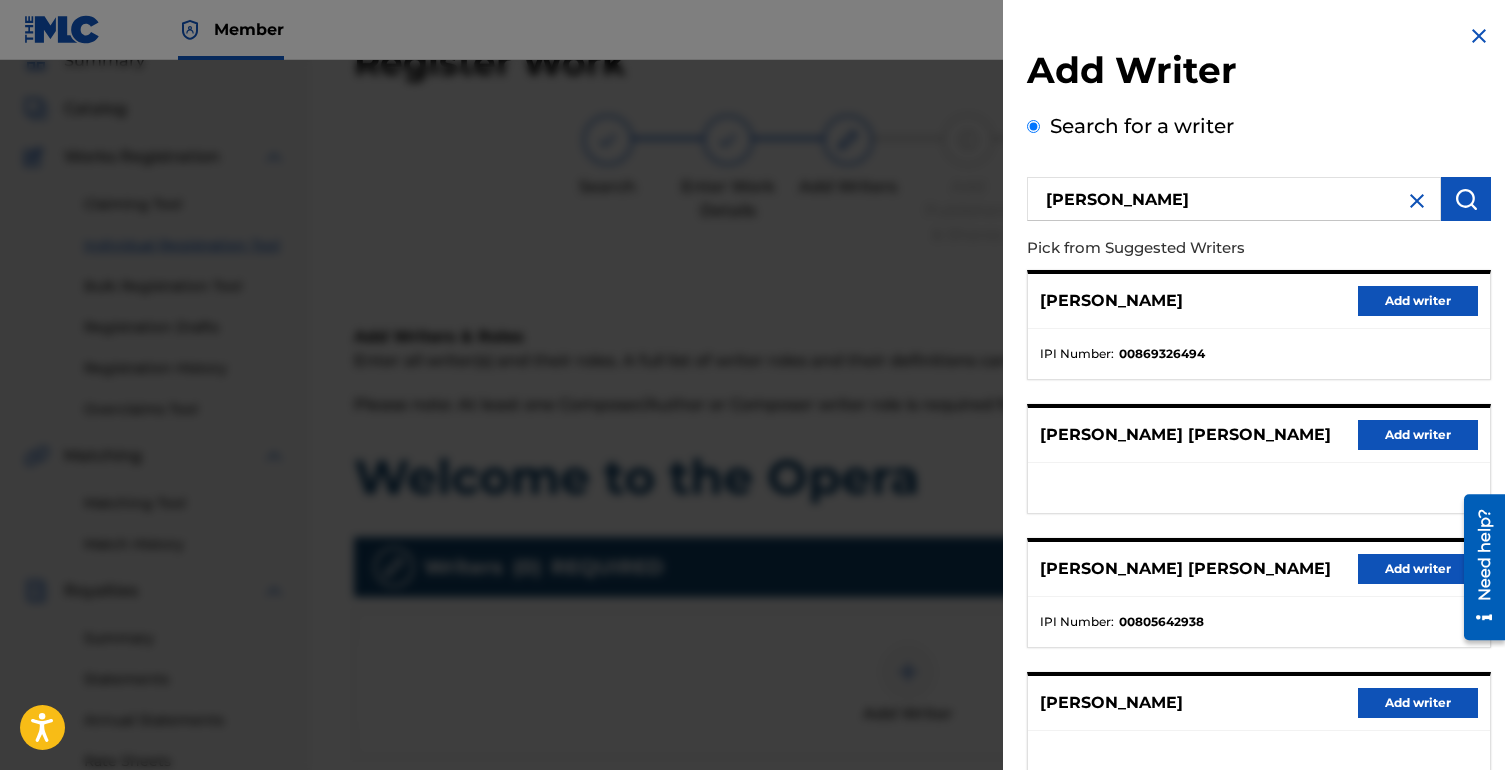 click on "Add writer" at bounding box center [1418, 301] 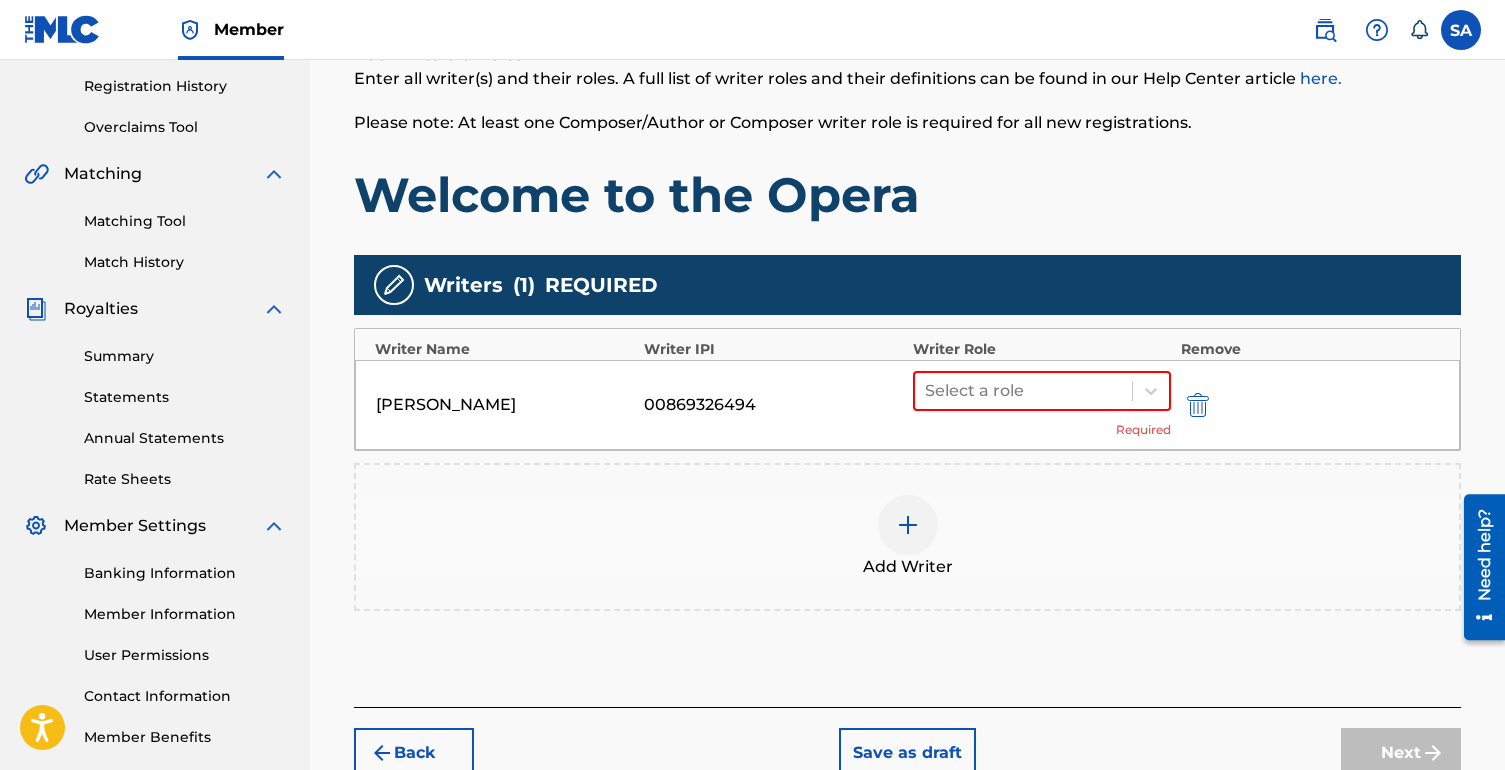 scroll, scrollTop: 392, scrollLeft: 0, axis: vertical 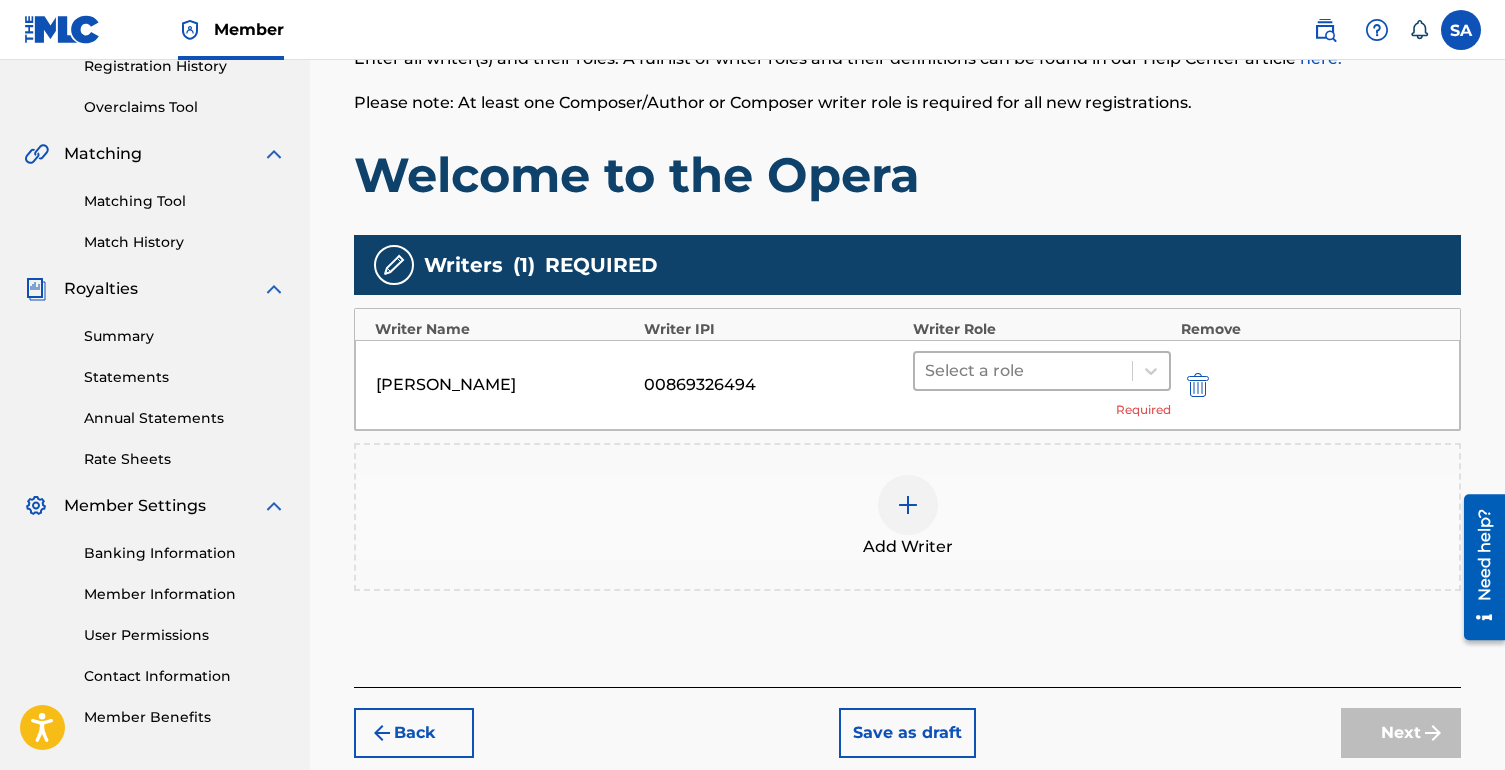 click at bounding box center [1023, 371] 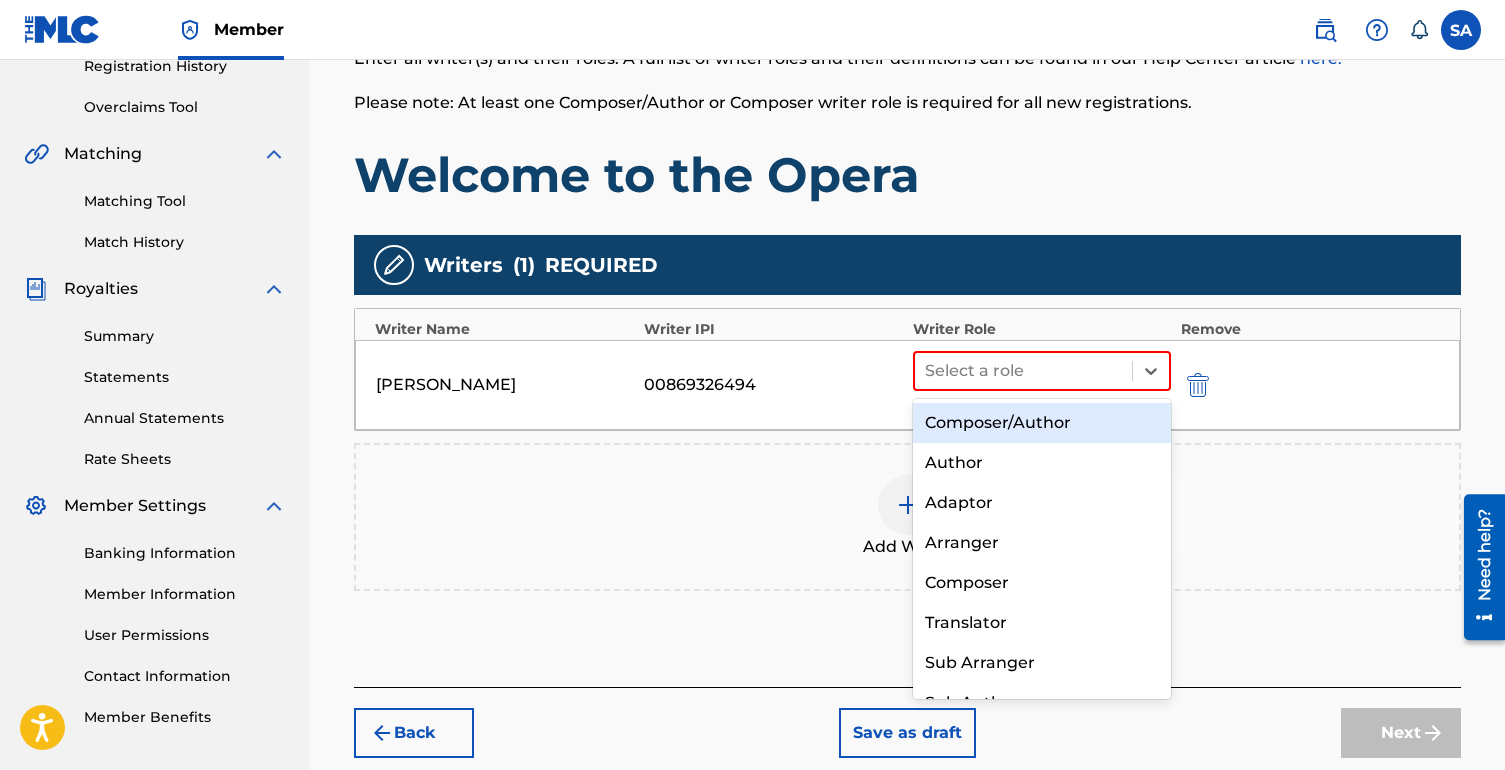 click on "Composer/Author Author Adaptor Arranger Composer Translator Sub Arranger Sub Author" at bounding box center [1042, 549] 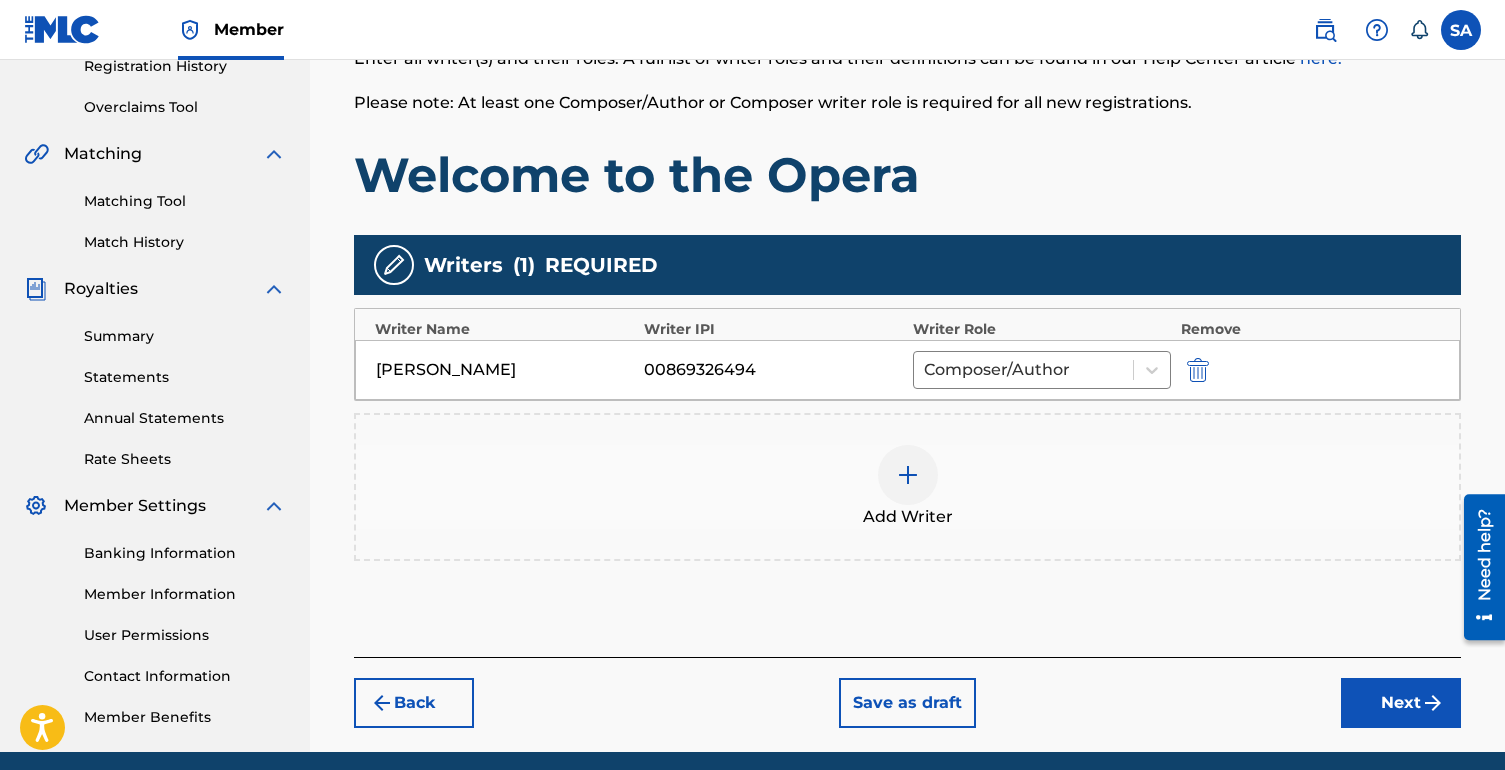 click on "Add Writers & Roles Enter all writer(s) and their roles. A full list of writer roles and their definitions can be found in our Help Center article   here. Please note: At least one Composer/Author or Composer writer role is required for all new registrations. Welcome to the Opera Writers ( 1 ) REQUIRED Writer Name Writer IPI Writer Role Remove [PERSON_NAME] 00869326494 Composer/Author Add Writer" at bounding box center (907, 316) 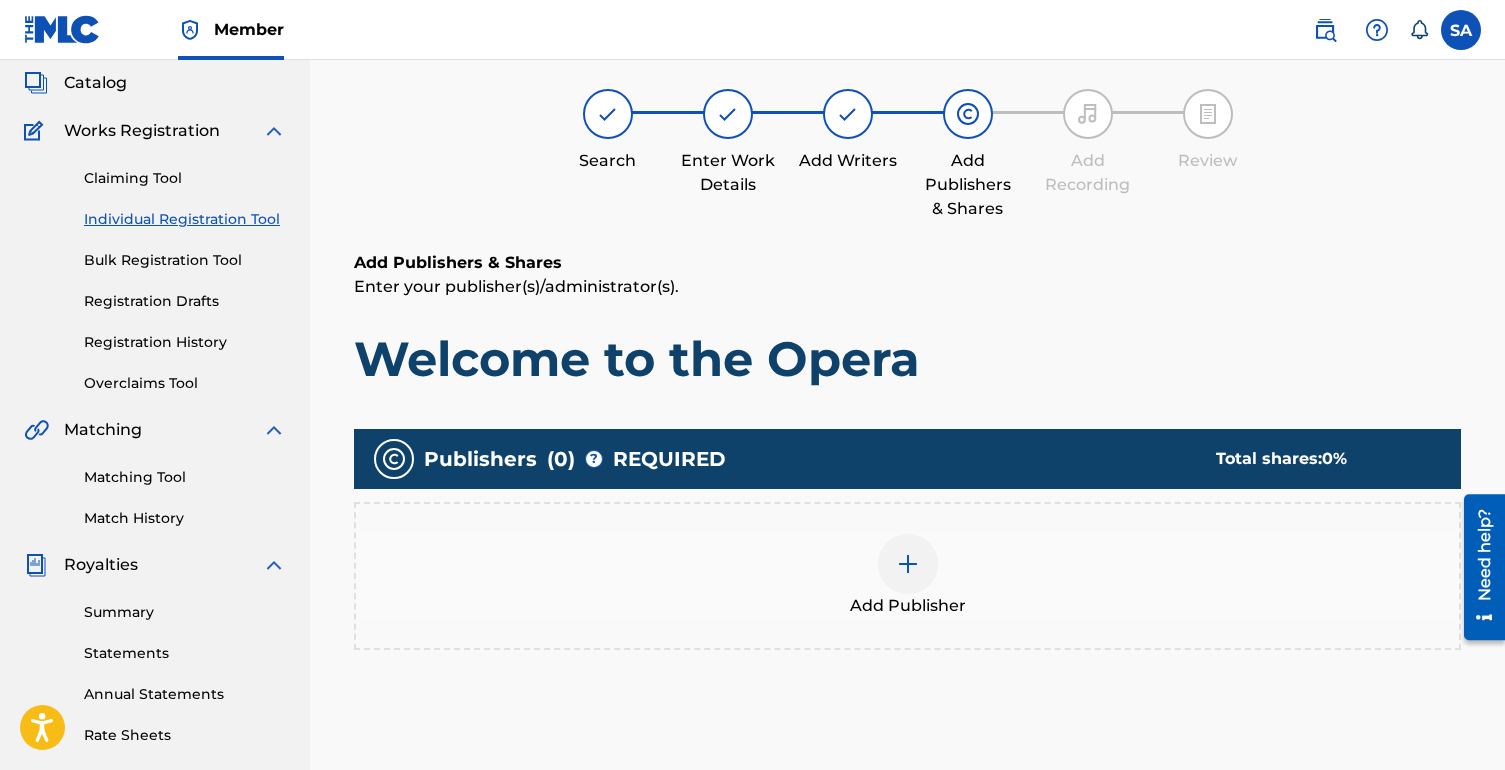 scroll, scrollTop: 90, scrollLeft: 0, axis: vertical 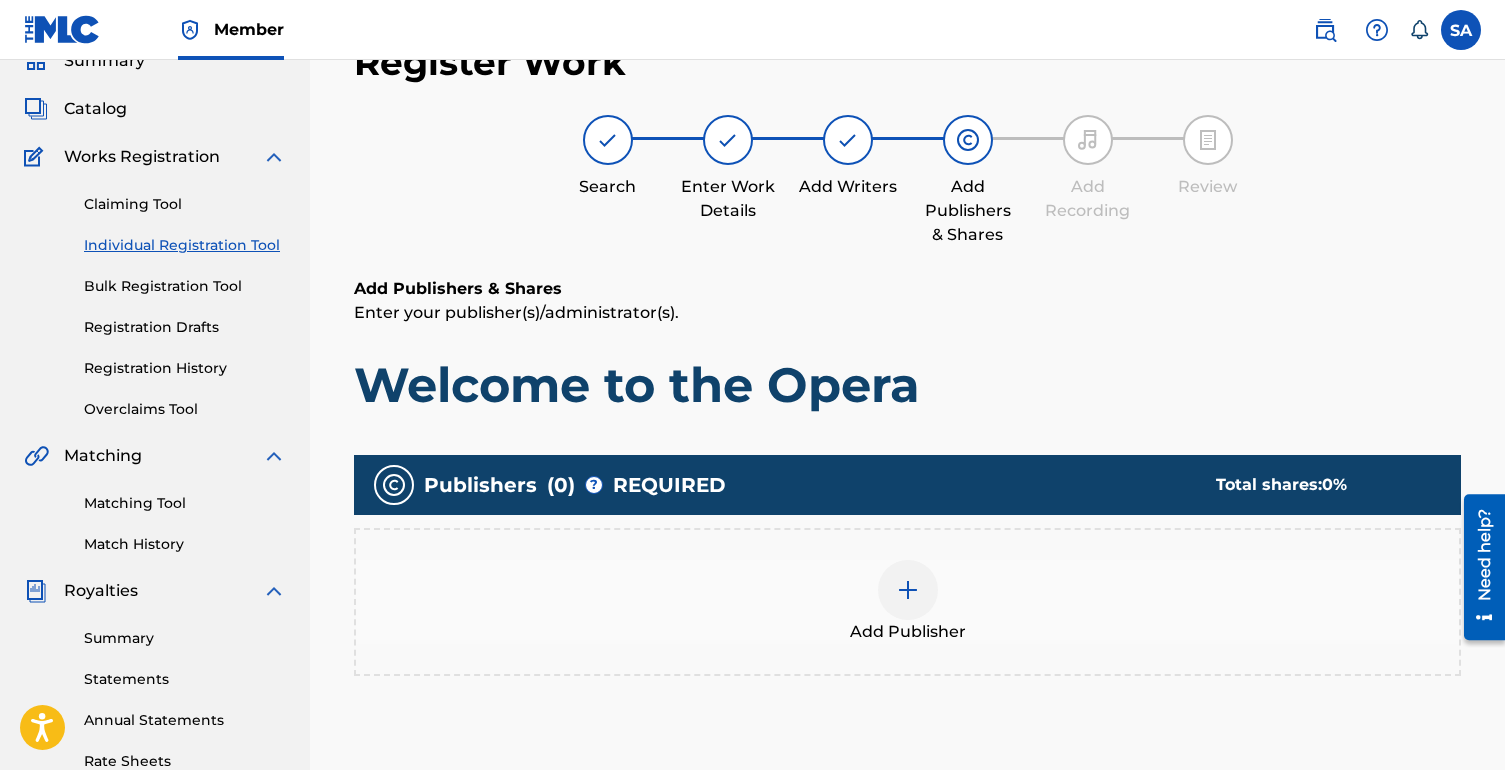 click at bounding box center [908, 590] 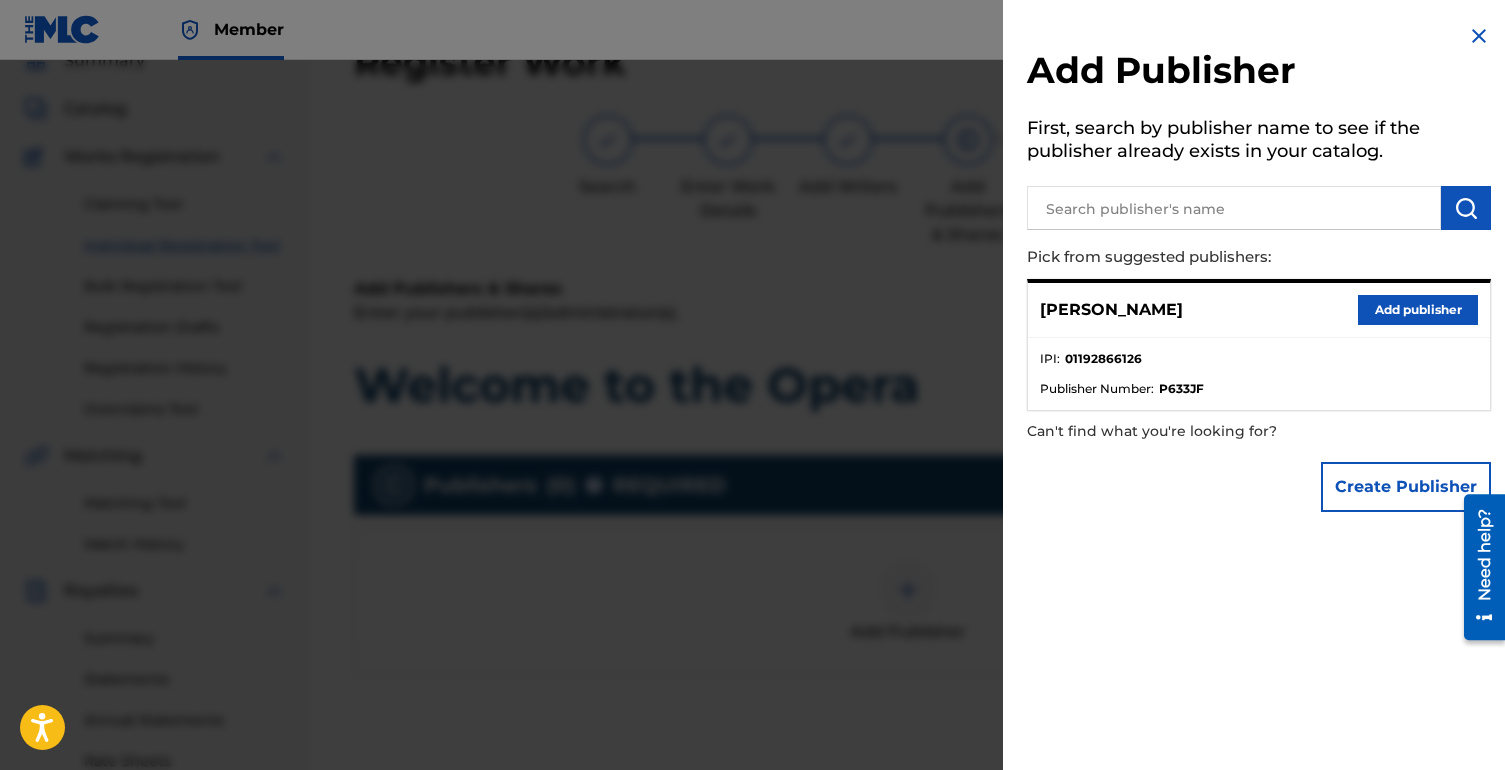click on "Add publisher" at bounding box center (1418, 310) 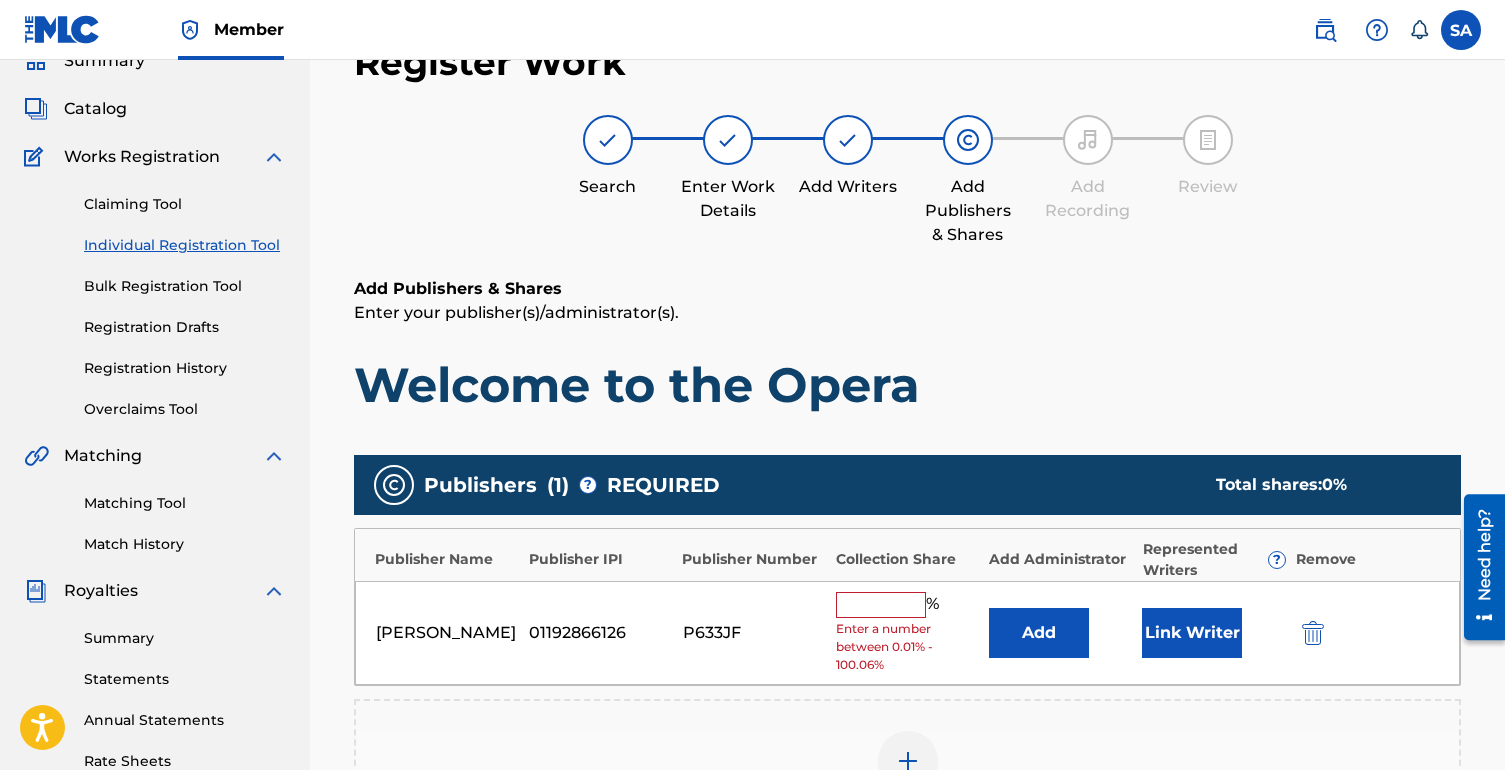 click at bounding box center (881, 605) 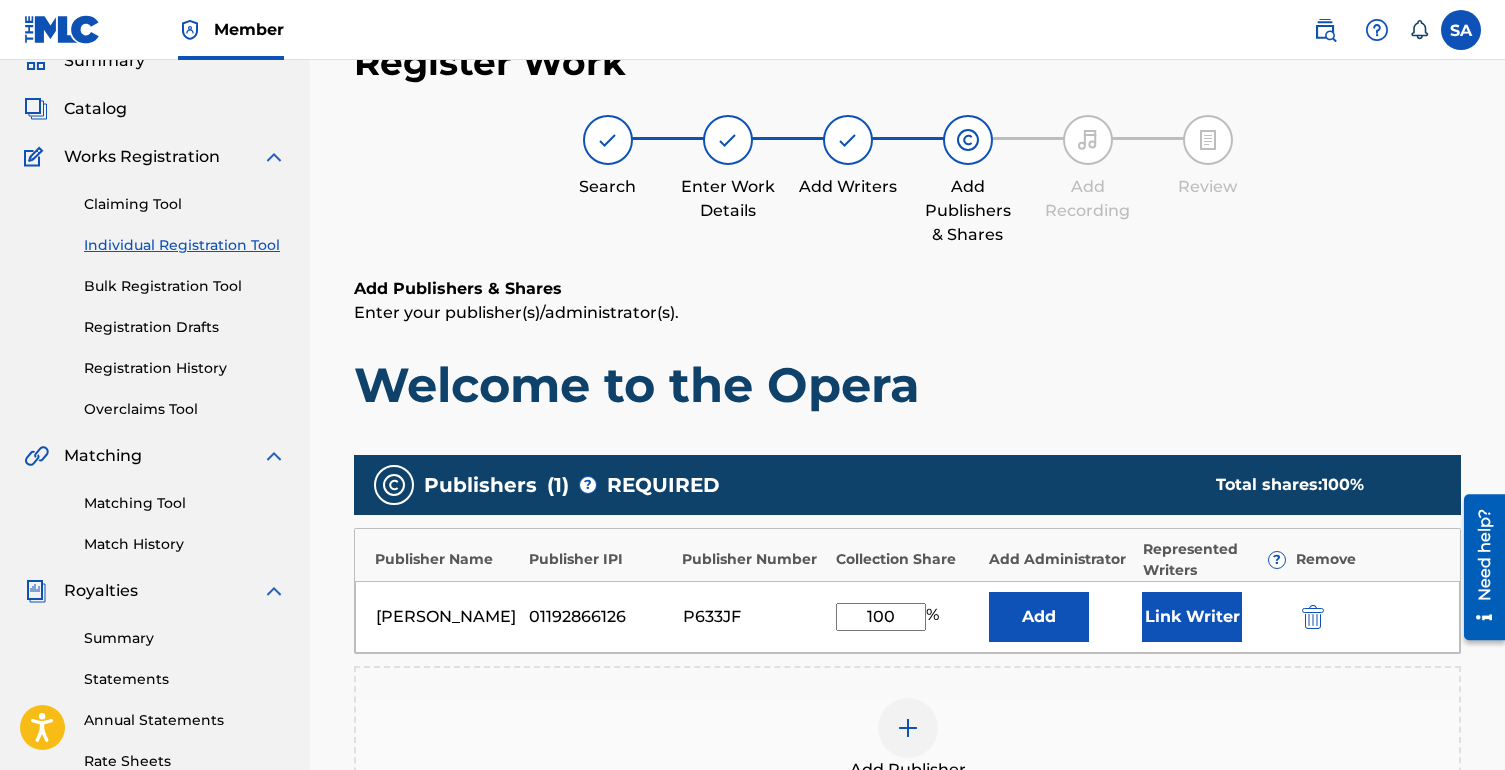 type on "100" 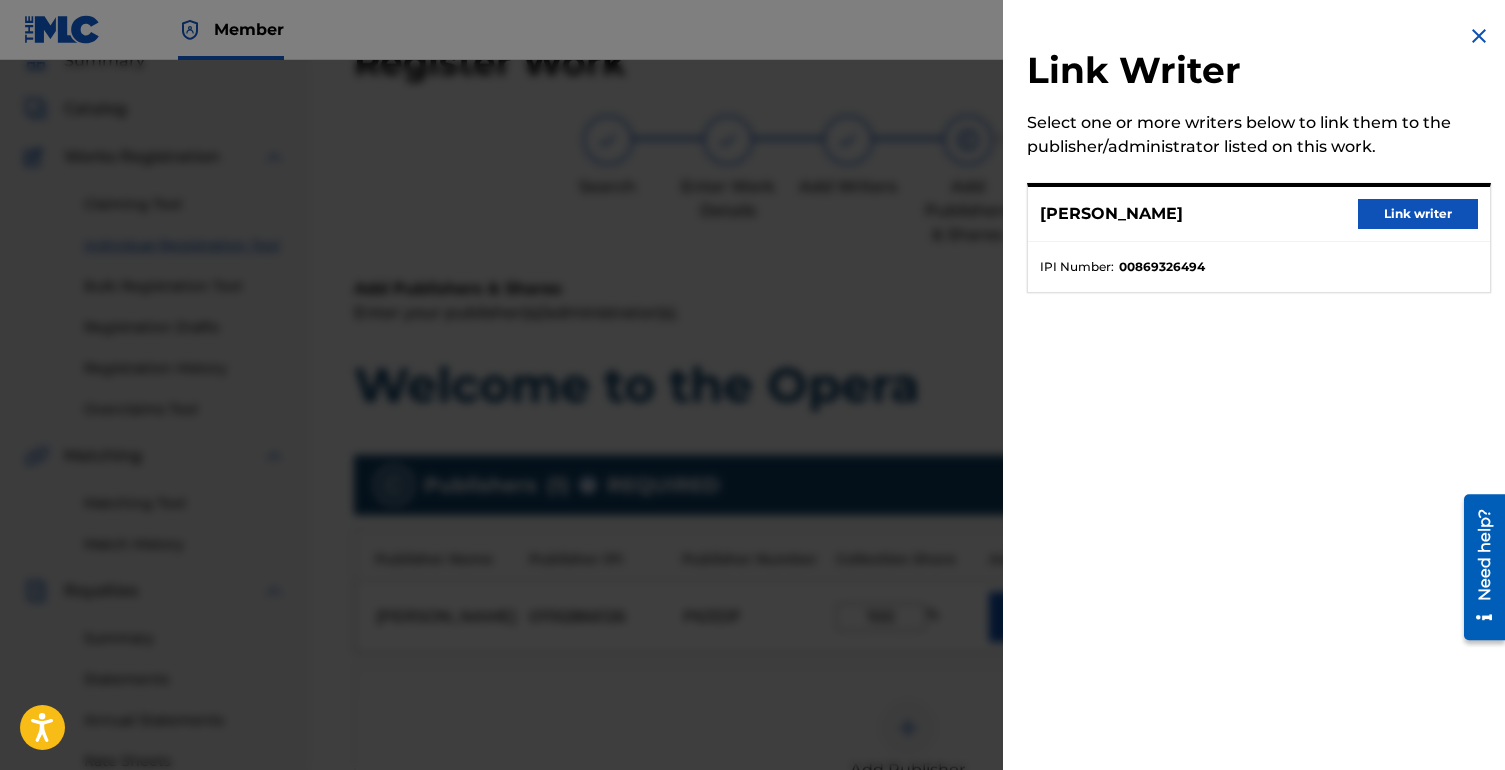 click on "Link writer" at bounding box center (1418, 214) 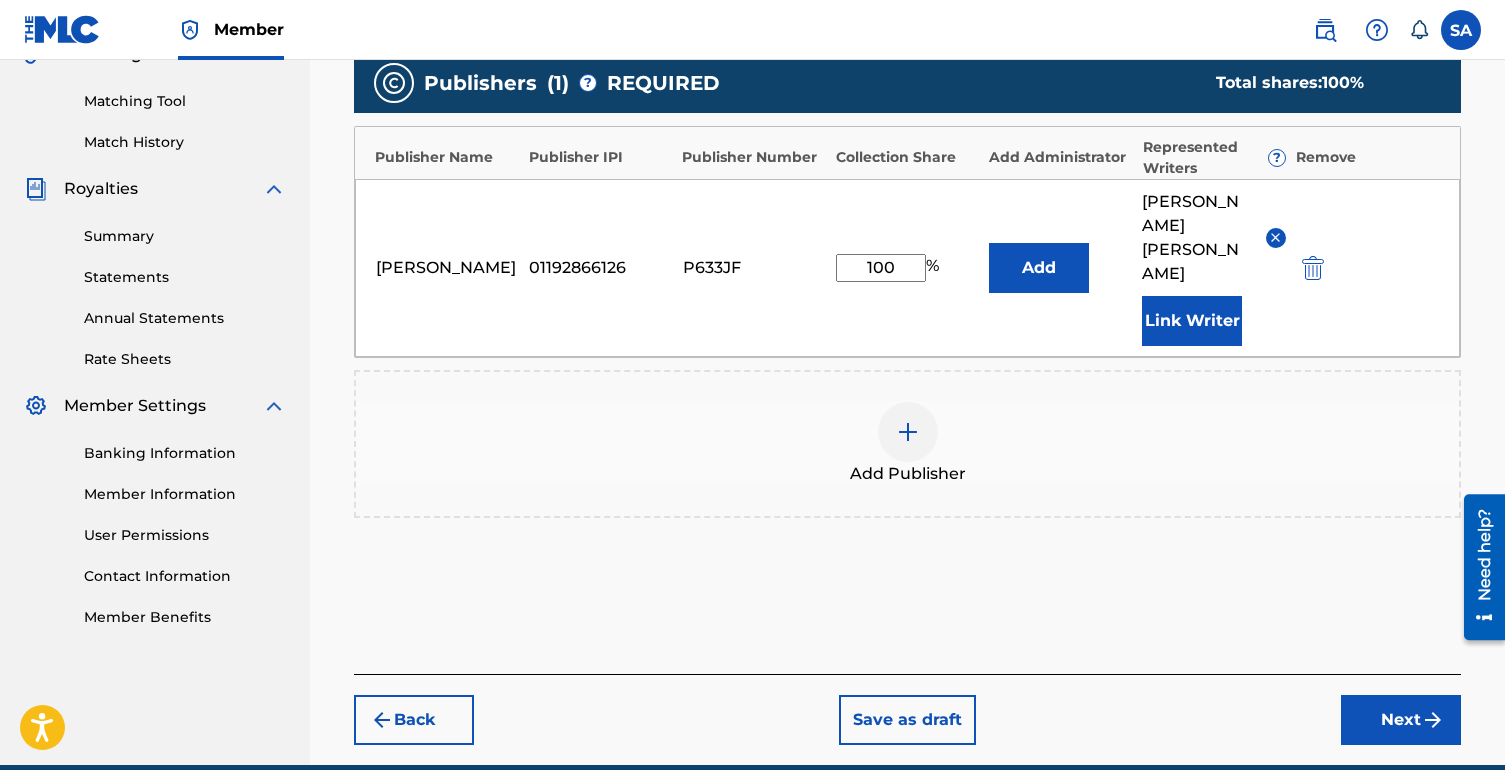 click on "Next" at bounding box center (1401, 720) 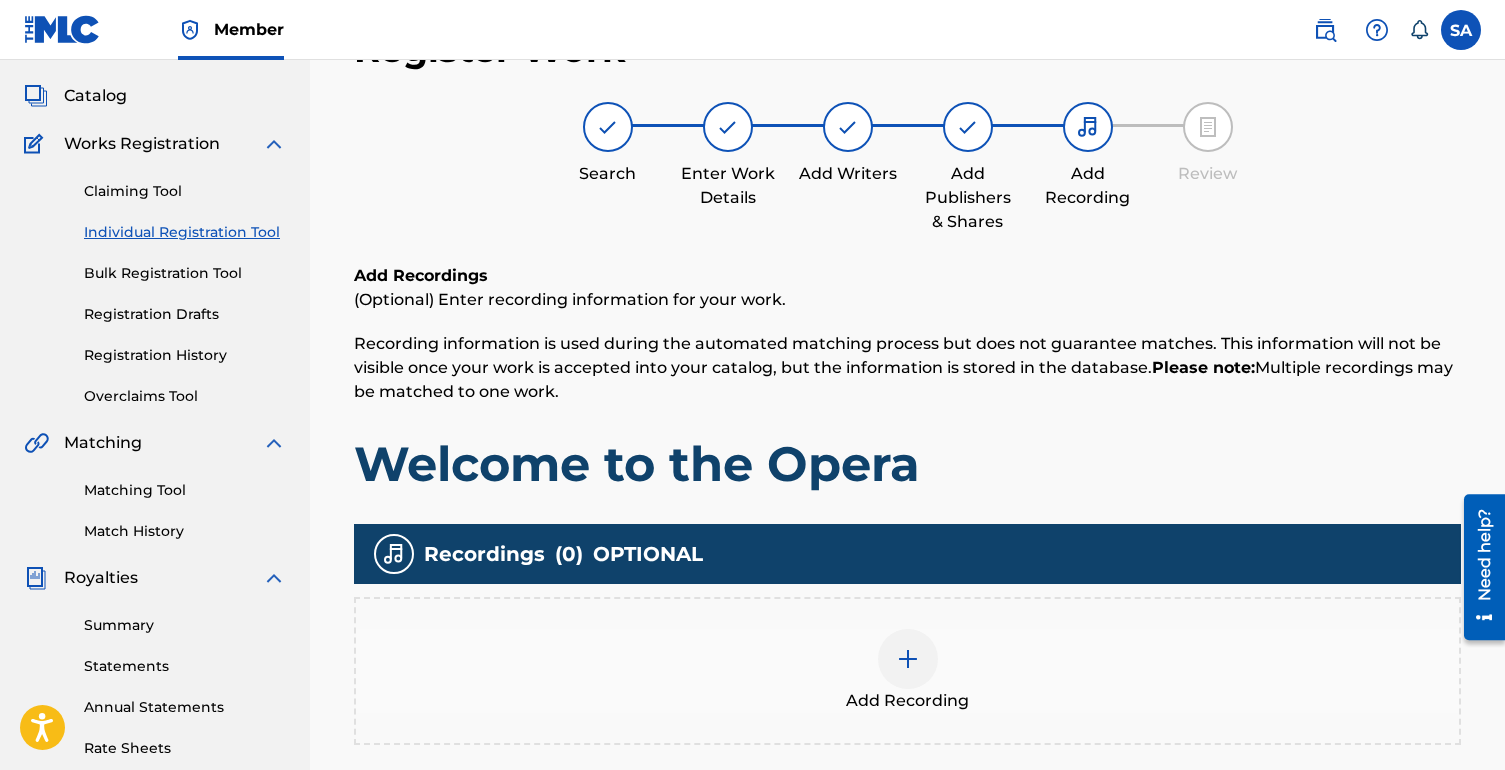 scroll, scrollTop: 90, scrollLeft: 0, axis: vertical 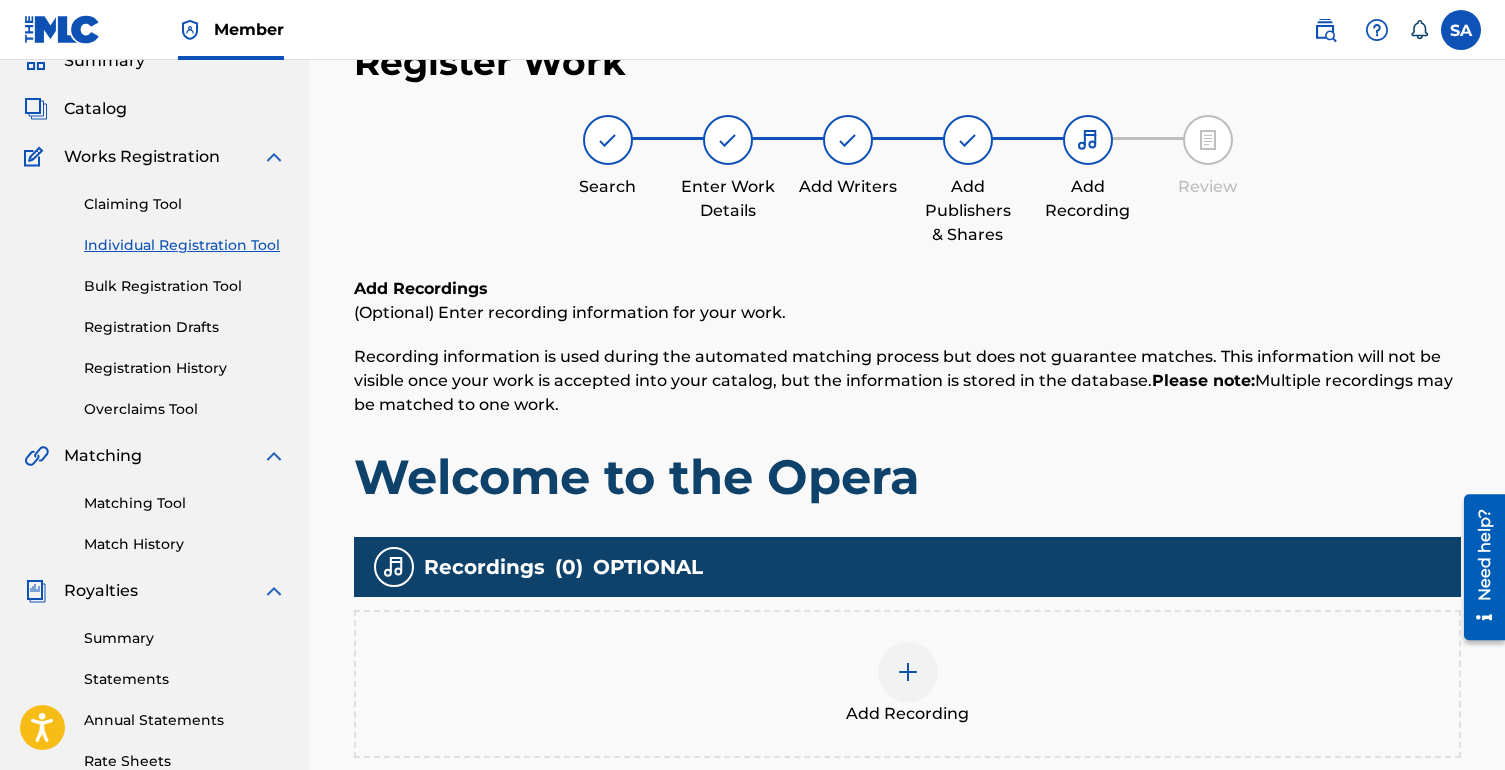 click at bounding box center [908, 672] 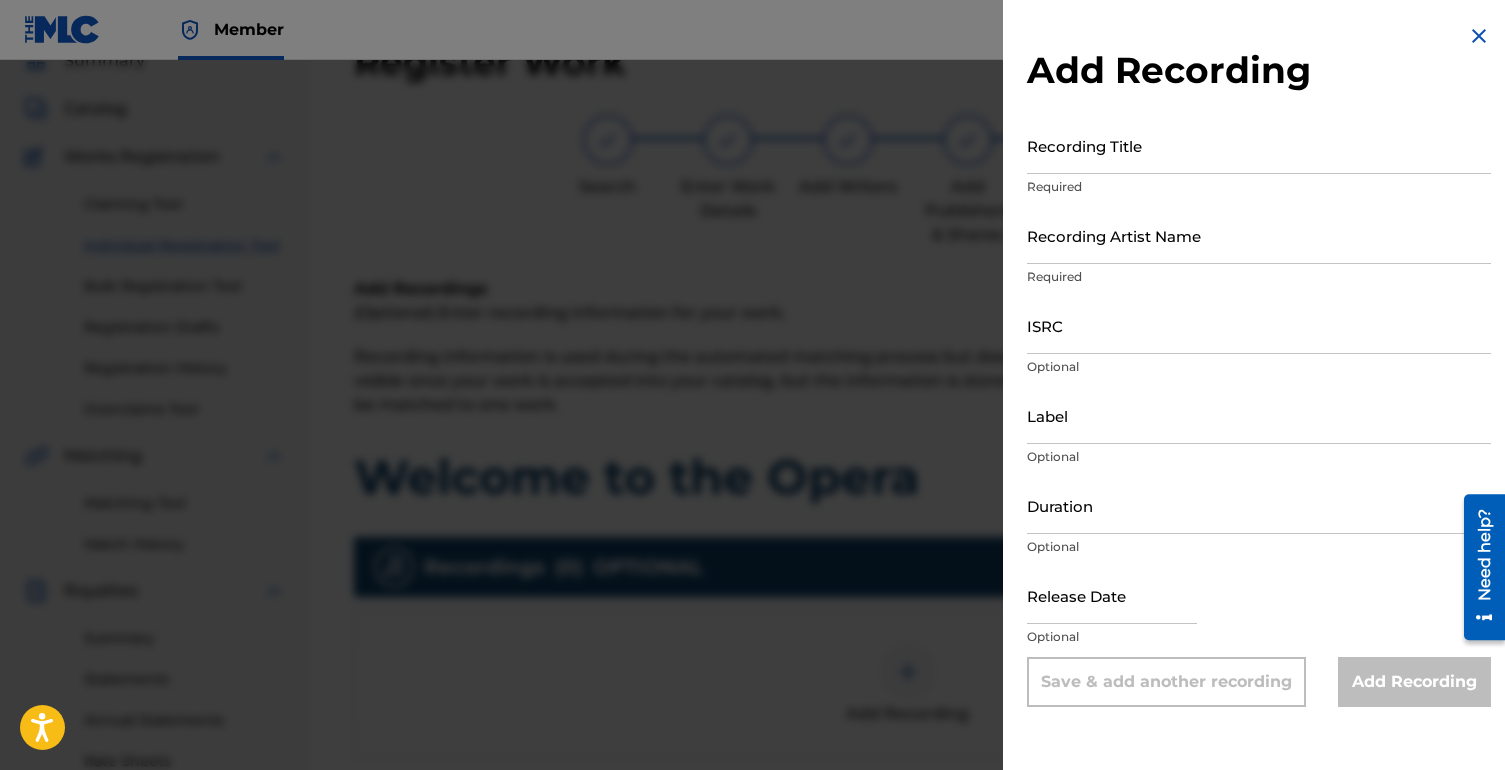 click on "Recording Title" at bounding box center (1259, 145) 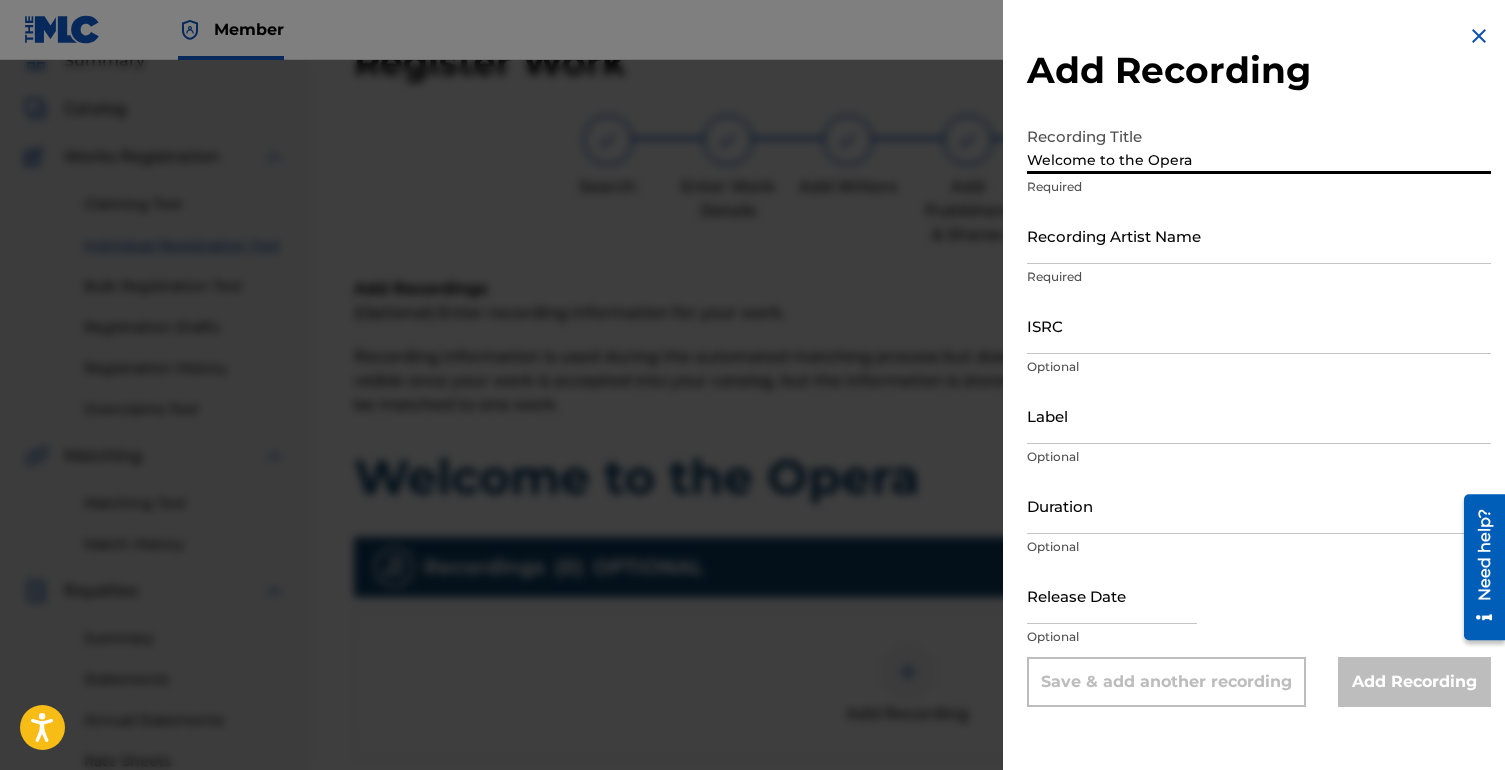 type on "Welcome to the Opera" 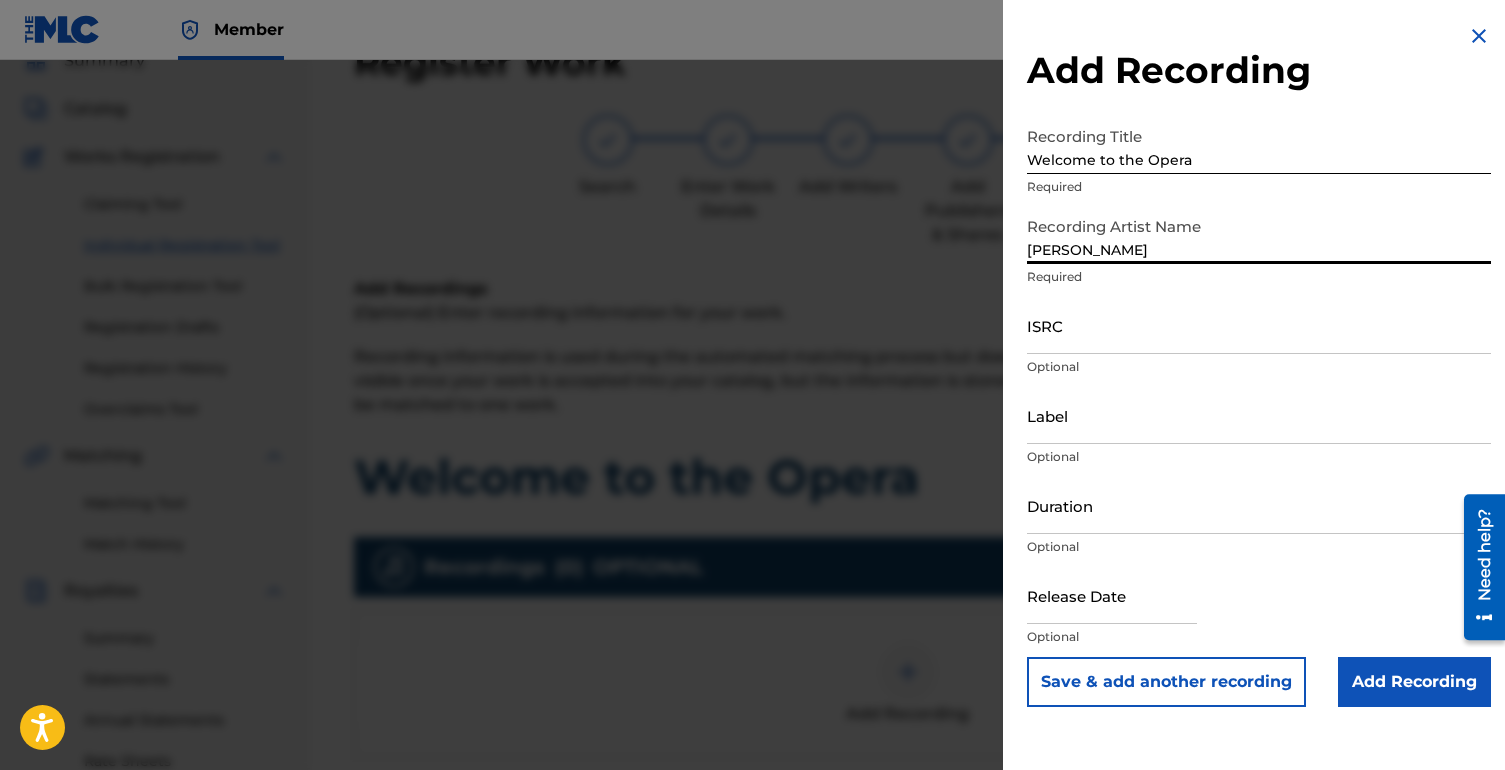 type on "[PERSON_NAME]" 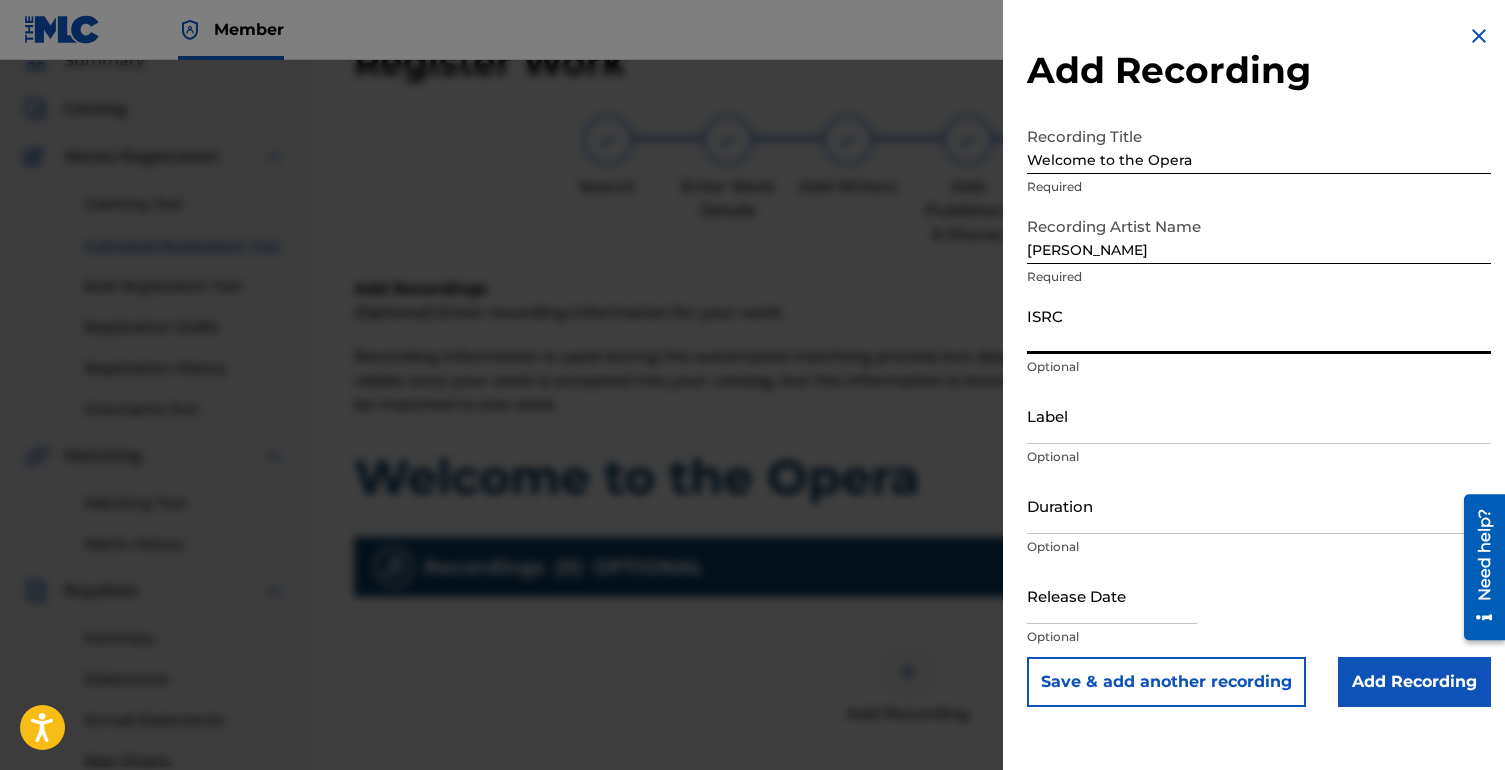 paste on "QZHNC2230102" 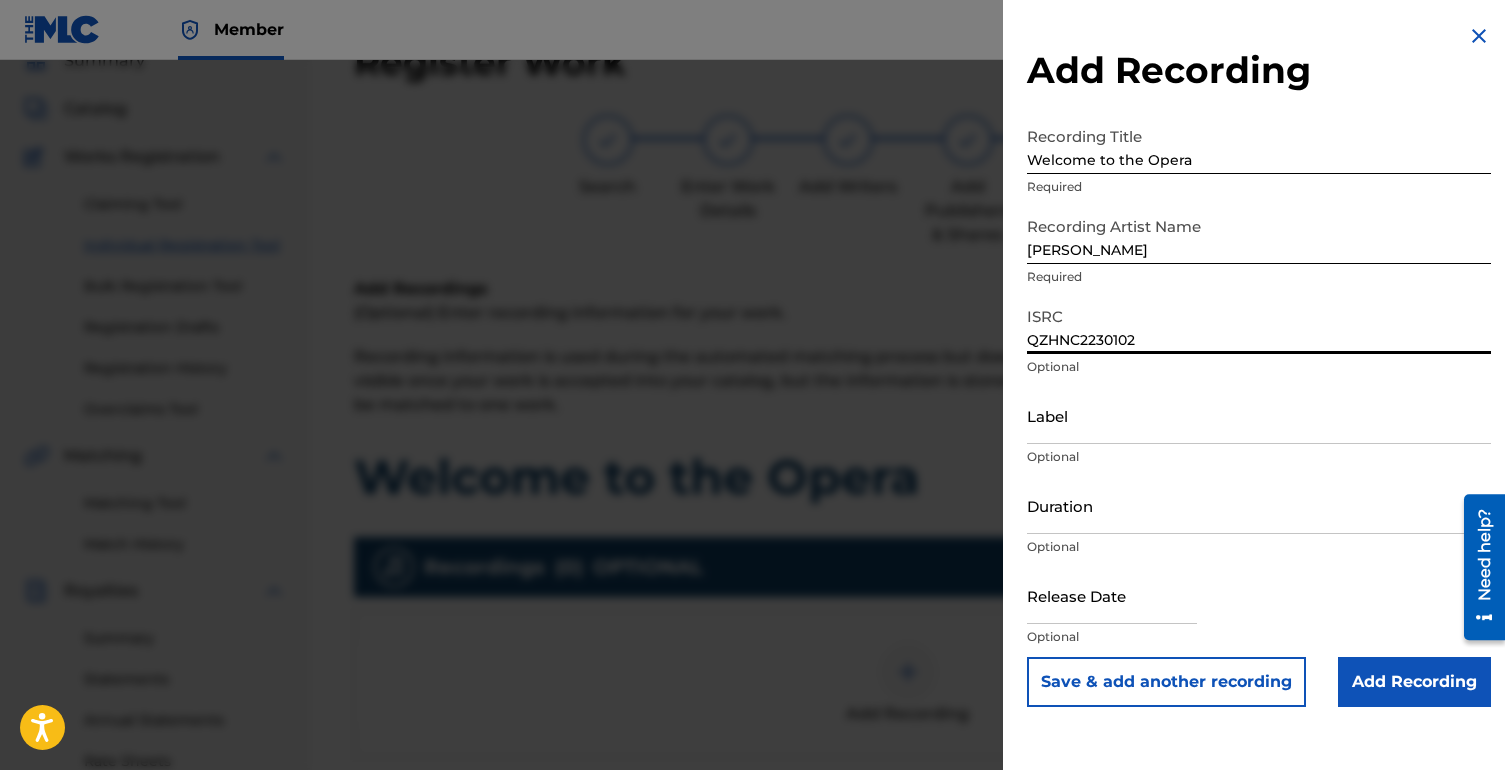 type on "QZHNC2230102" 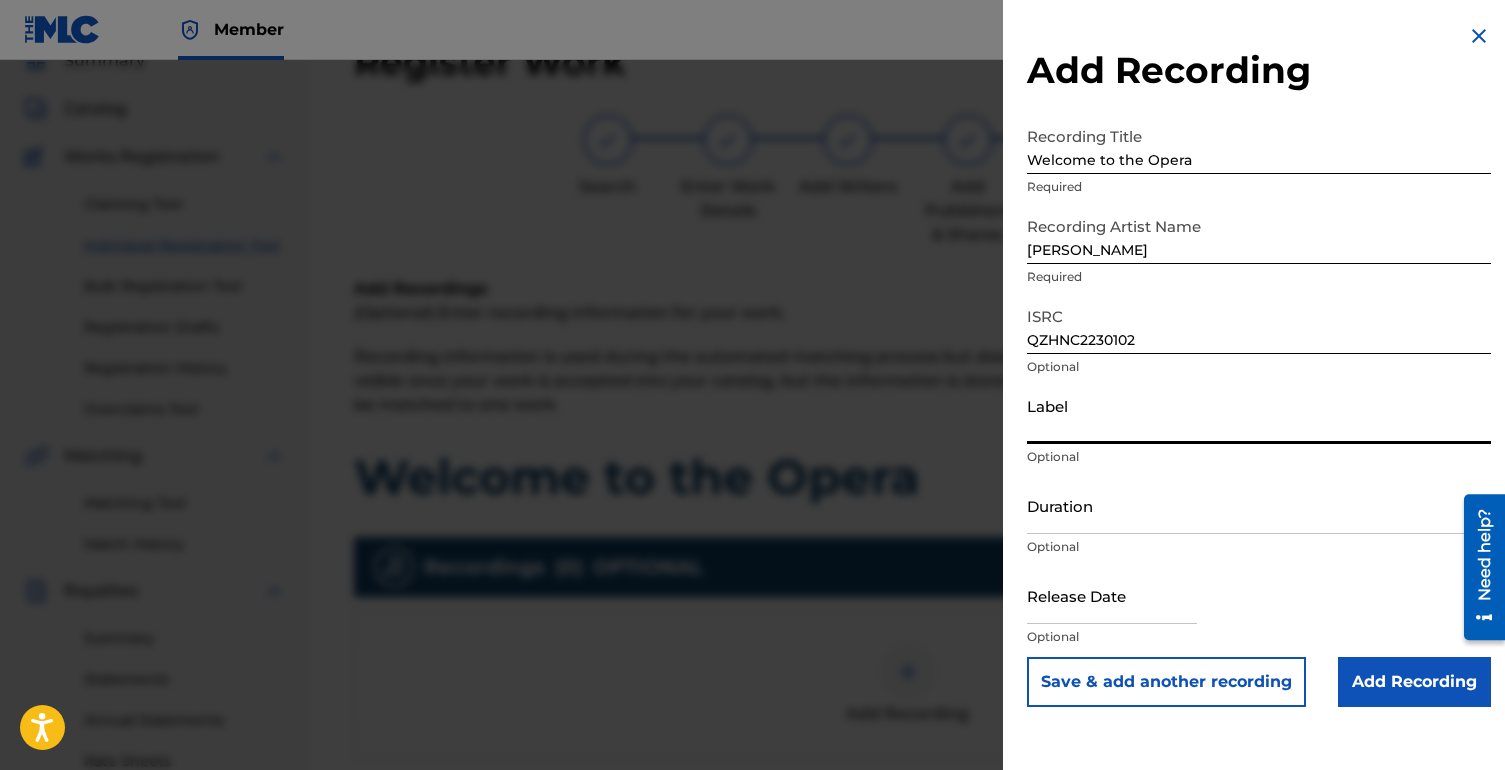 click at bounding box center [1112, 595] 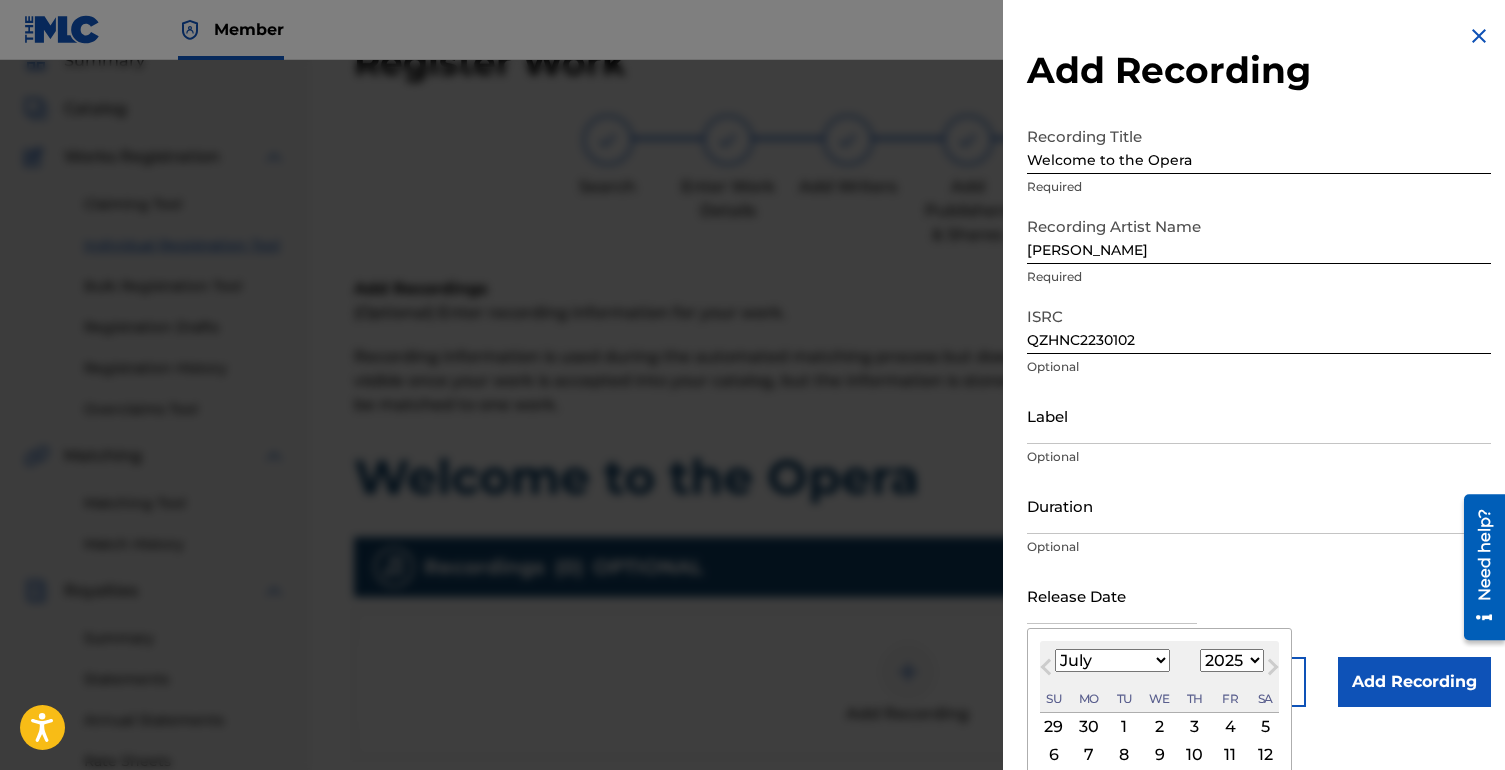 click on "1899 1900 1901 1902 1903 1904 1905 1906 1907 1908 1909 1910 1911 1912 1913 1914 1915 1916 1917 1918 1919 1920 1921 1922 1923 1924 1925 1926 1927 1928 1929 1930 1931 1932 1933 1934 1935 1936 1937 1938 1939 1940 1941 1942 1943 1944 1945 1946 1947 1948 1949 1950 1951 1952 1953 1954 1955 1956 1957 1958 1959 1960 1961 1962 1963 1964 1965 1966 1967 1968 1969 1970 1971 1972 1973 1974 1975 1976 1977 1978 1979 1980 1981 1982 1983 1984 1985 1986 1987 1988 1989 1990 1991 1992 1993 1994 1995 1996 1997 1998 1999 2000 2001 2002 2003 2004 2005 2006 2007 2008 2009 2010 2011 2012 2013 2014 2015 2016 2017 2018 2019 2020 2021 2022 2023 2024 2025 2026 2027 2028 2029 2030 2031 2032 2033 2034 2035 2036 2037 2038 2039 2040 2041 2042 2043 2044 2045 2046 2047 2048 2049 2050 2051 2052 2053 2054 2055 2056 2057 2058 2059 2060 2061 2062 2063 2064 2065 2066 2067 2068 2069 2070 2071 2072 2073 2074 2075 2076 2077 2078 2079 2080 2081 2082 2083 2084 2085 2086 2087 2088 2089 2090 2091 2092 2093 2094 2095 2096 2097 2098 2099 2100" at bounding box center (1232, 660) 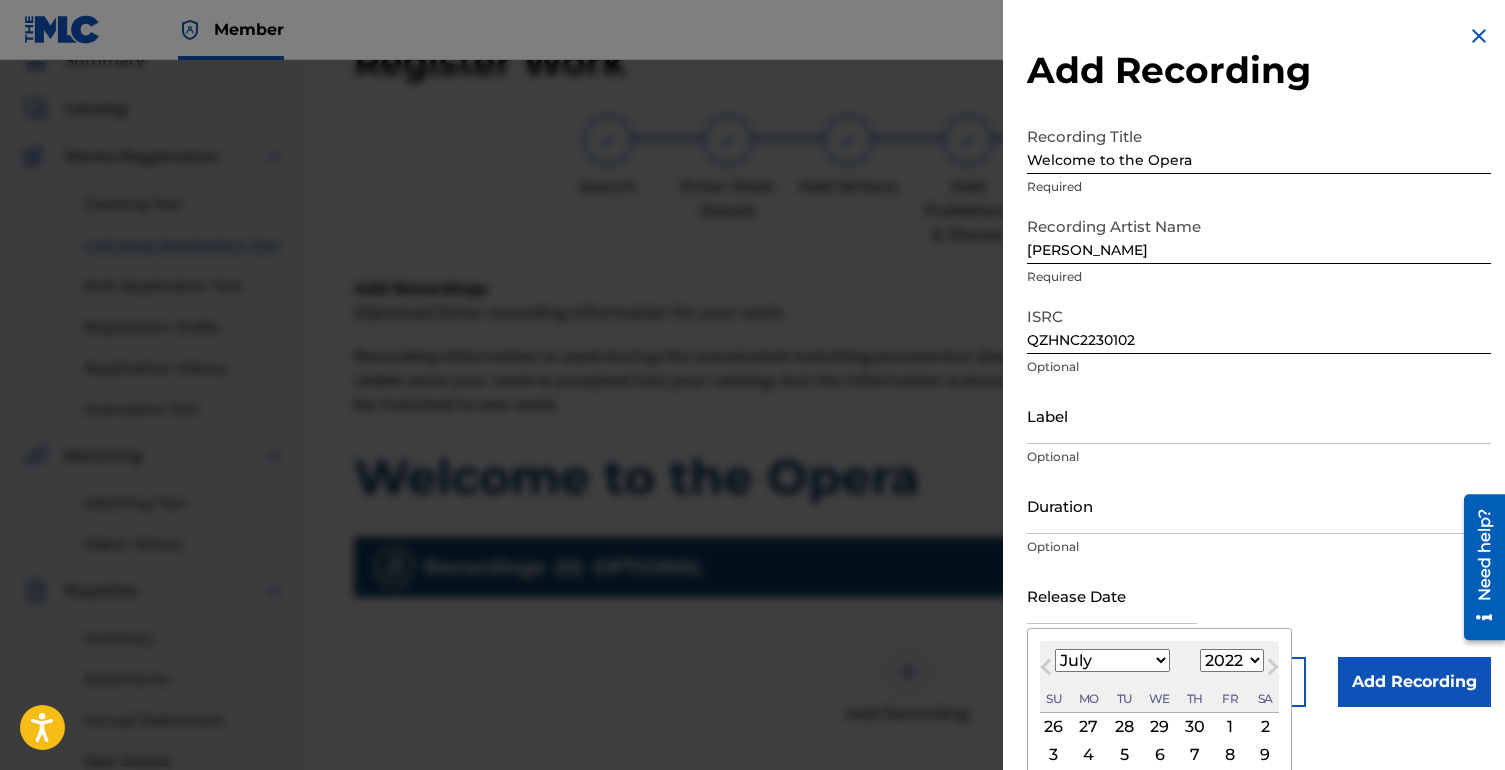 click on "January February March April May June July August September October November December" at bounding box center (1112, 660) 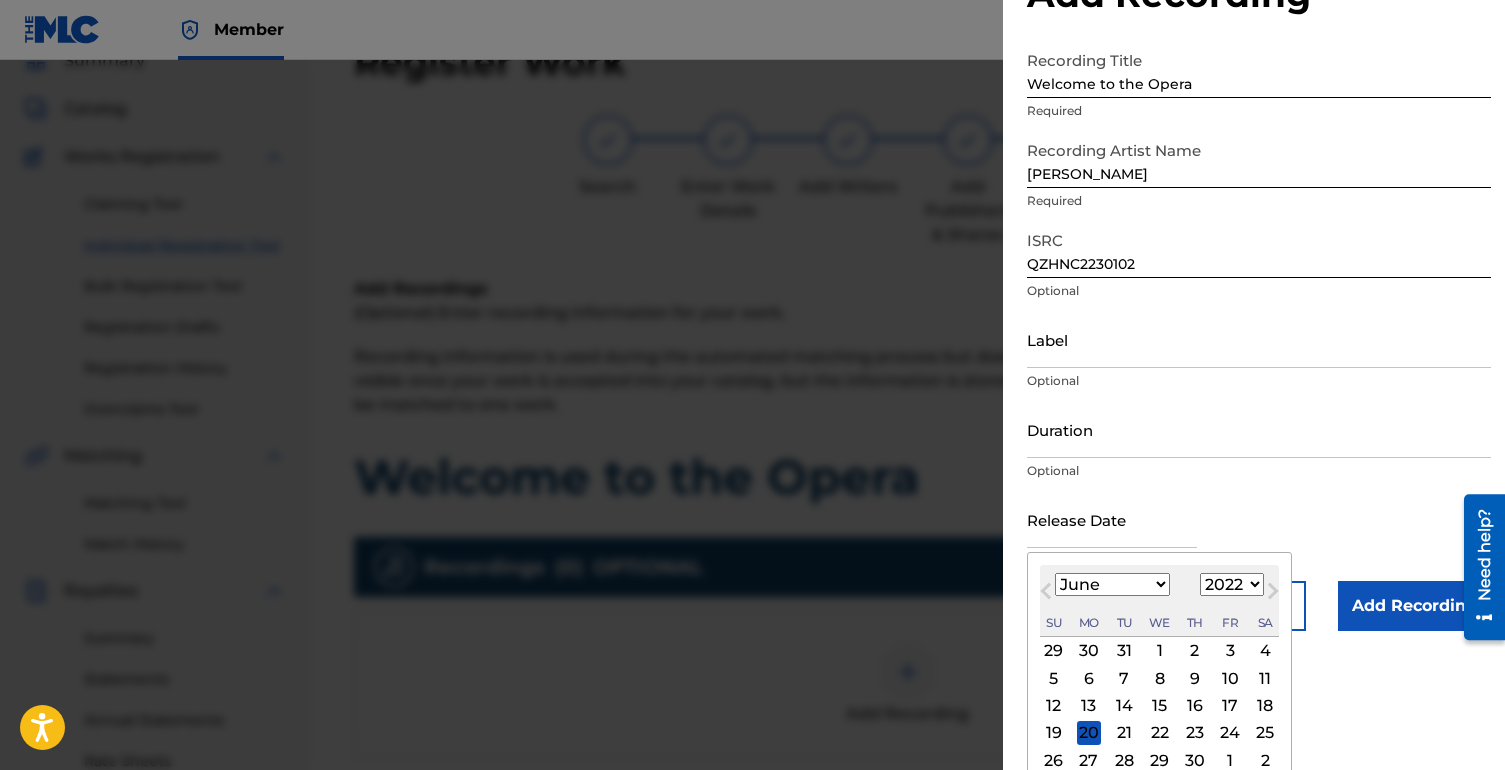 scroll, scrollTop: 98, scrollLeft: 0, axis: vertical 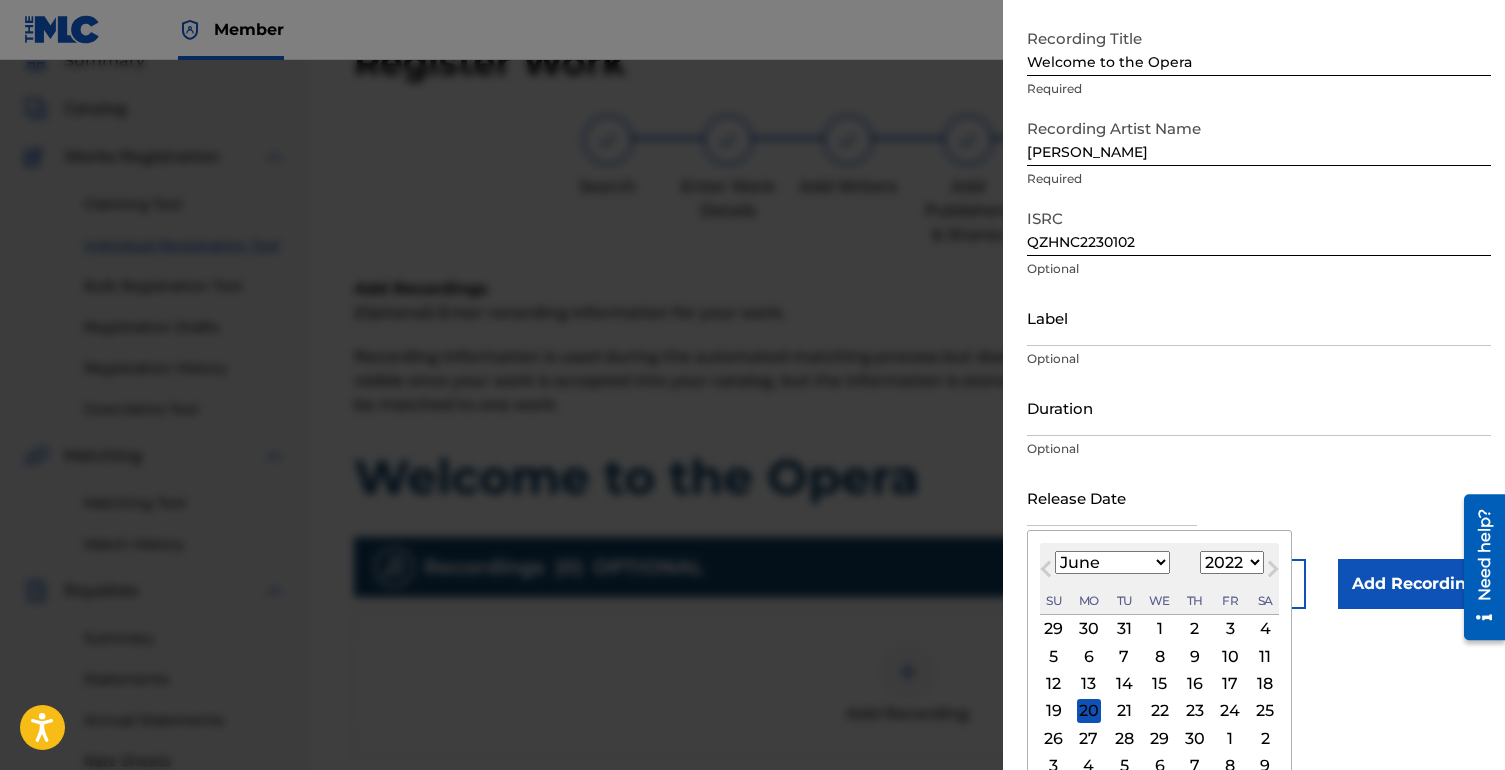 click on "10" at bounding box center (1230, 656) 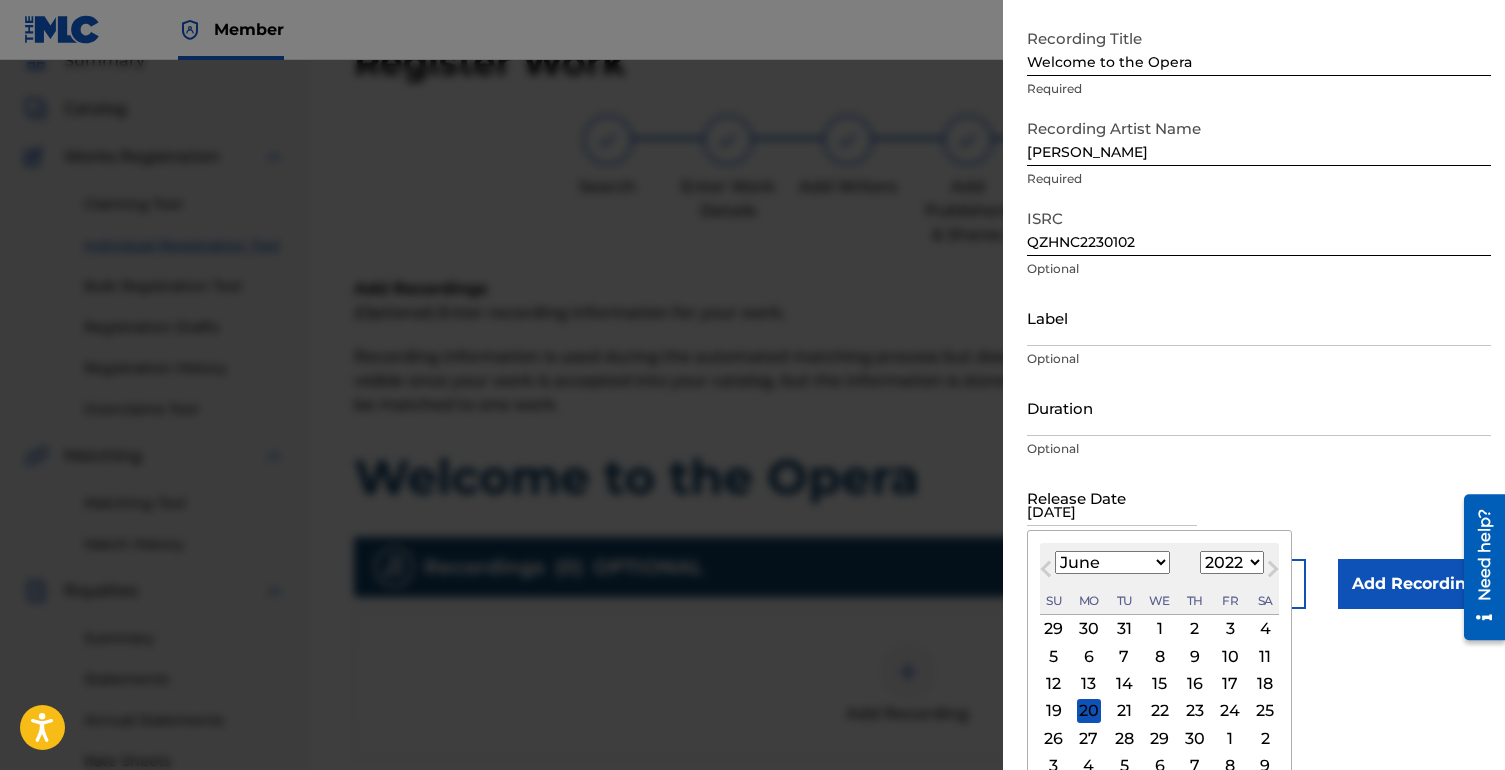 scroll, scrollTop: 0, scrollLeft: 0, axis: both 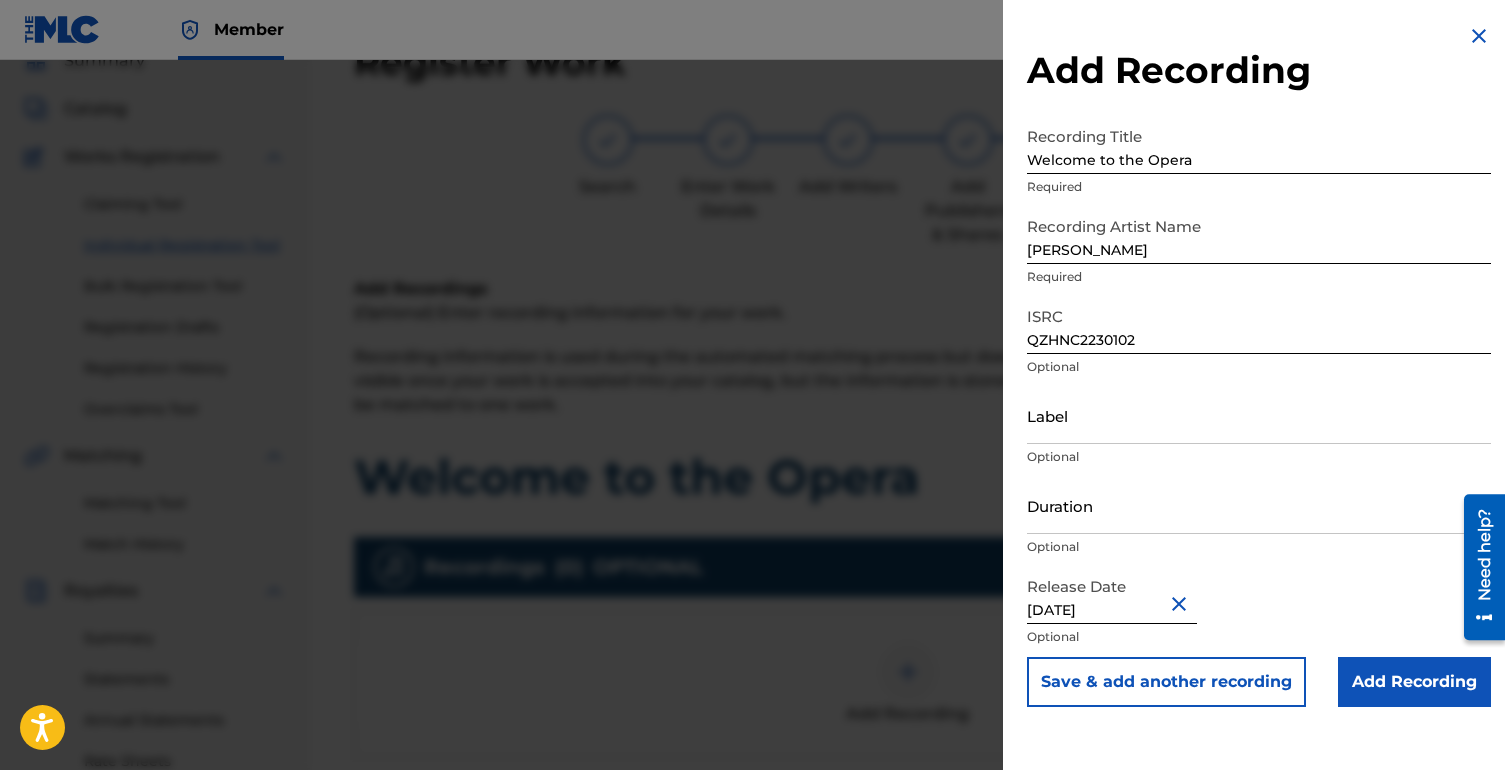 click on "Duration" at bounding box center [1259, 505] 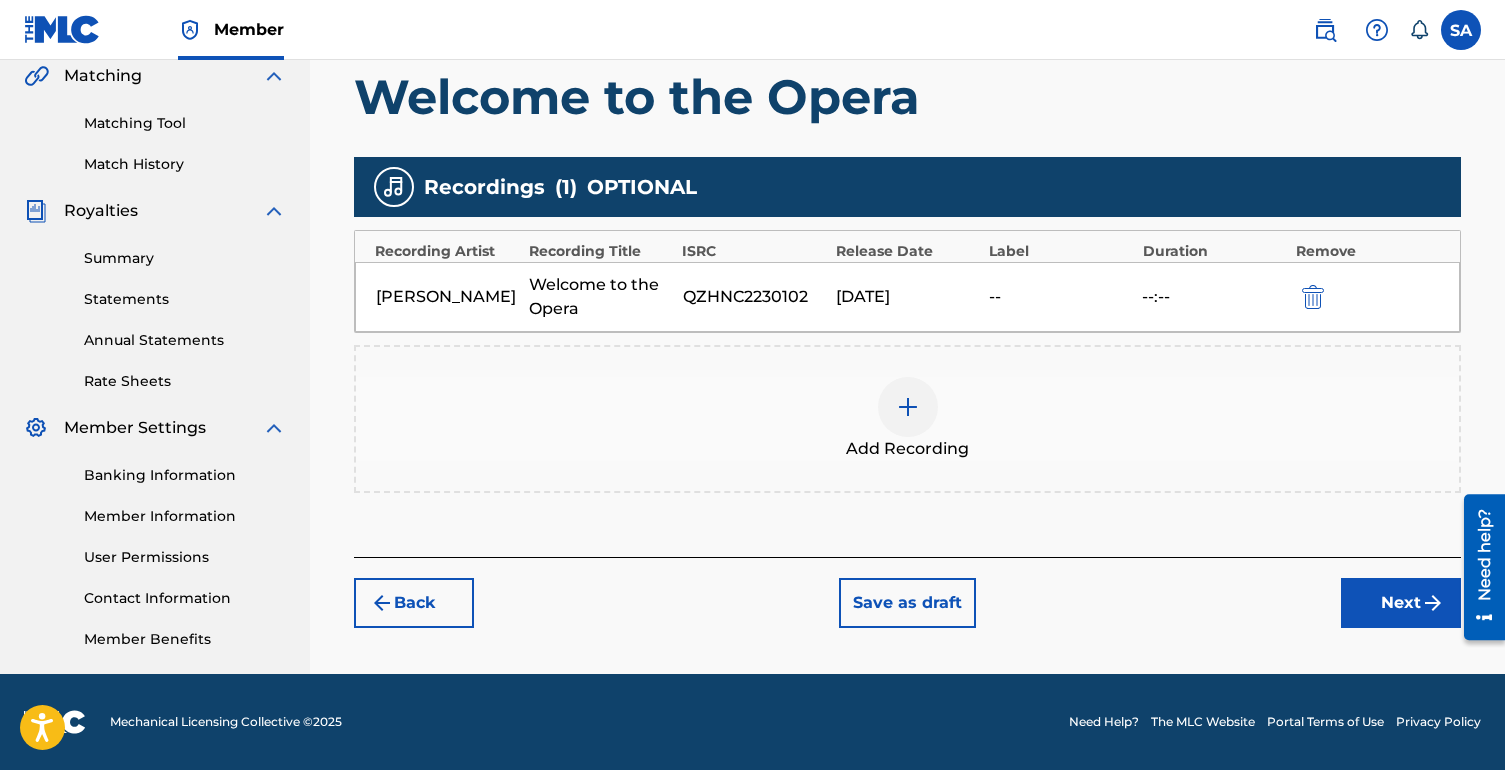 click on "Next" at bounding box center (1401, 603) 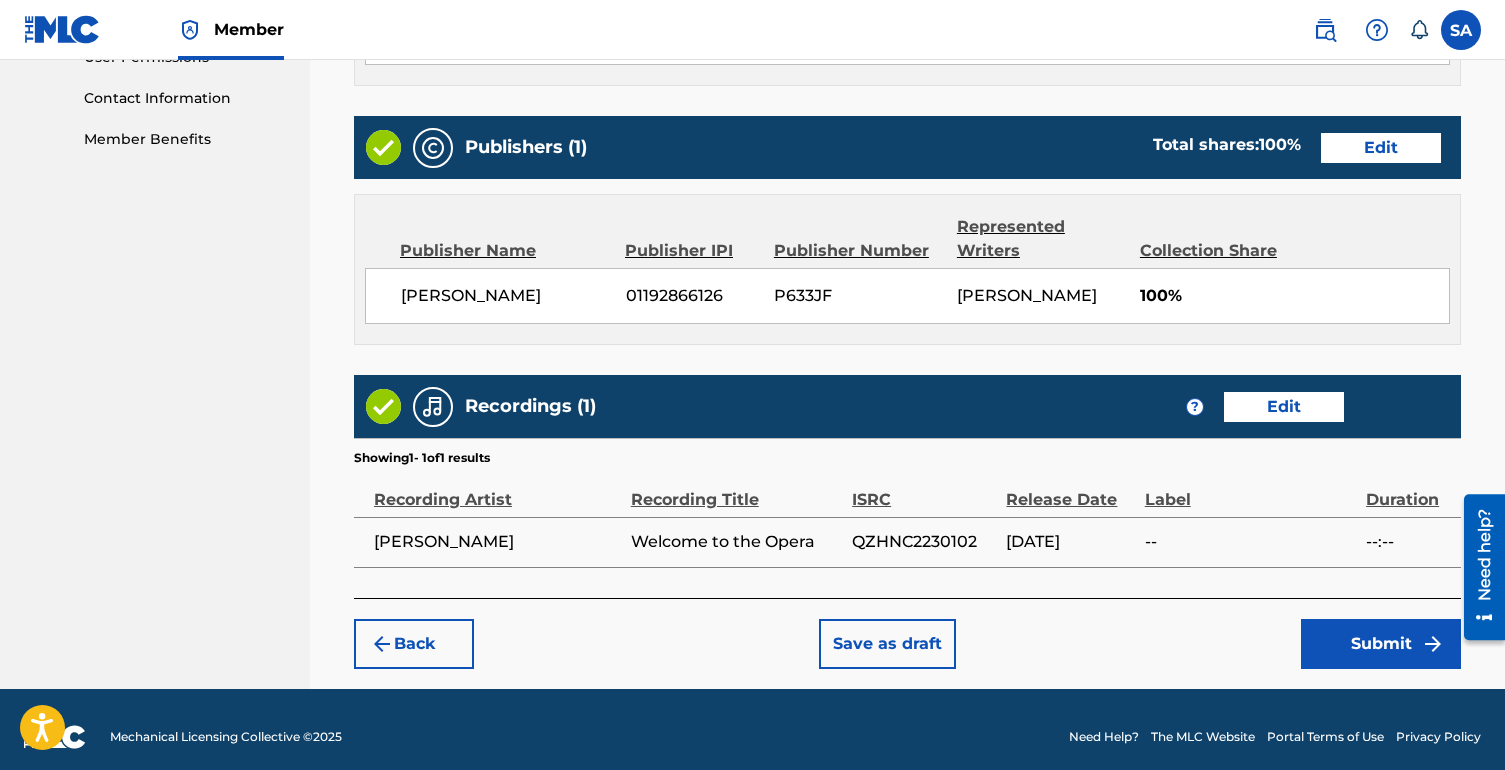 scroll, scrollTop: 983, scrollLeft: 0, axis: vertical 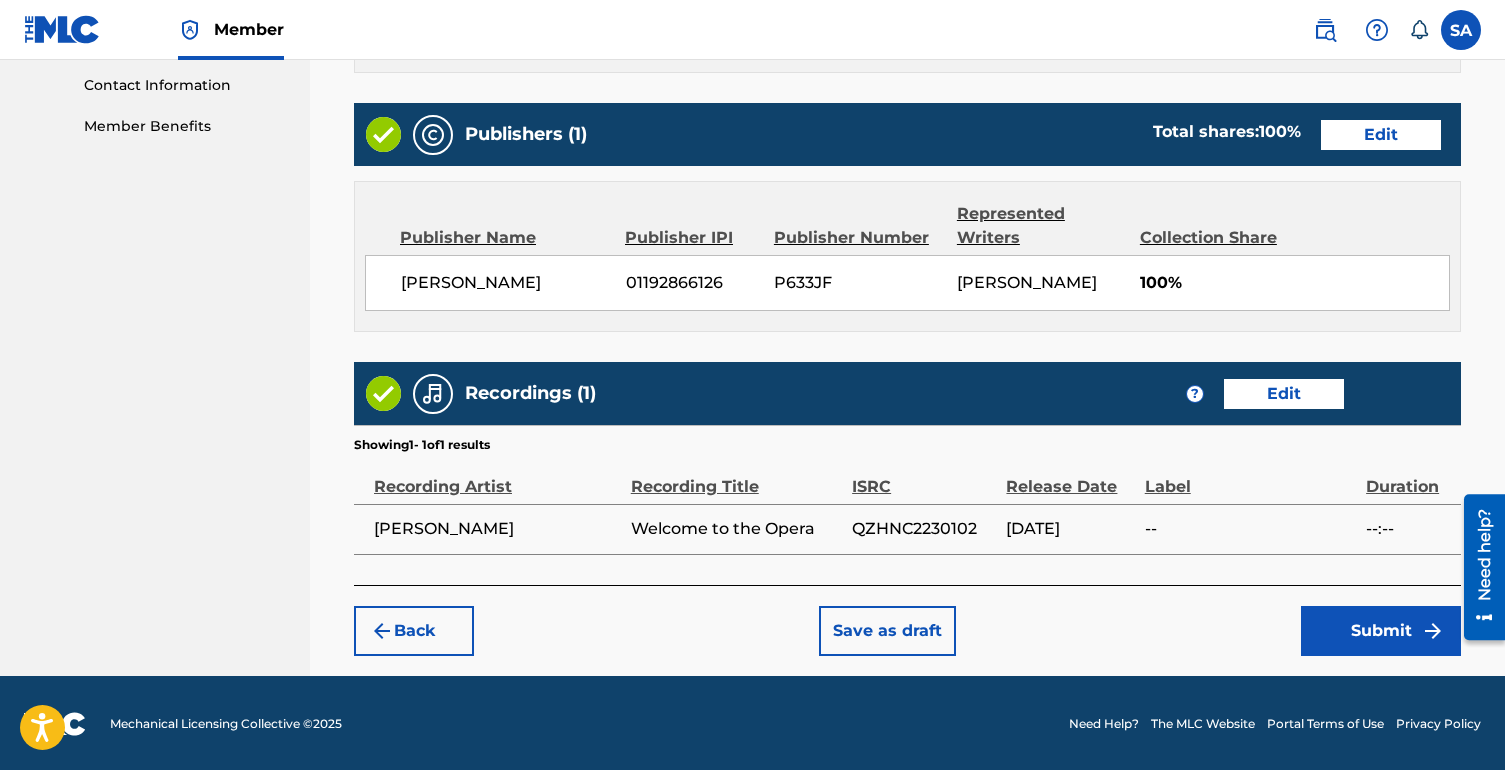 click on "Submit" at bounding box center [1381, 631] 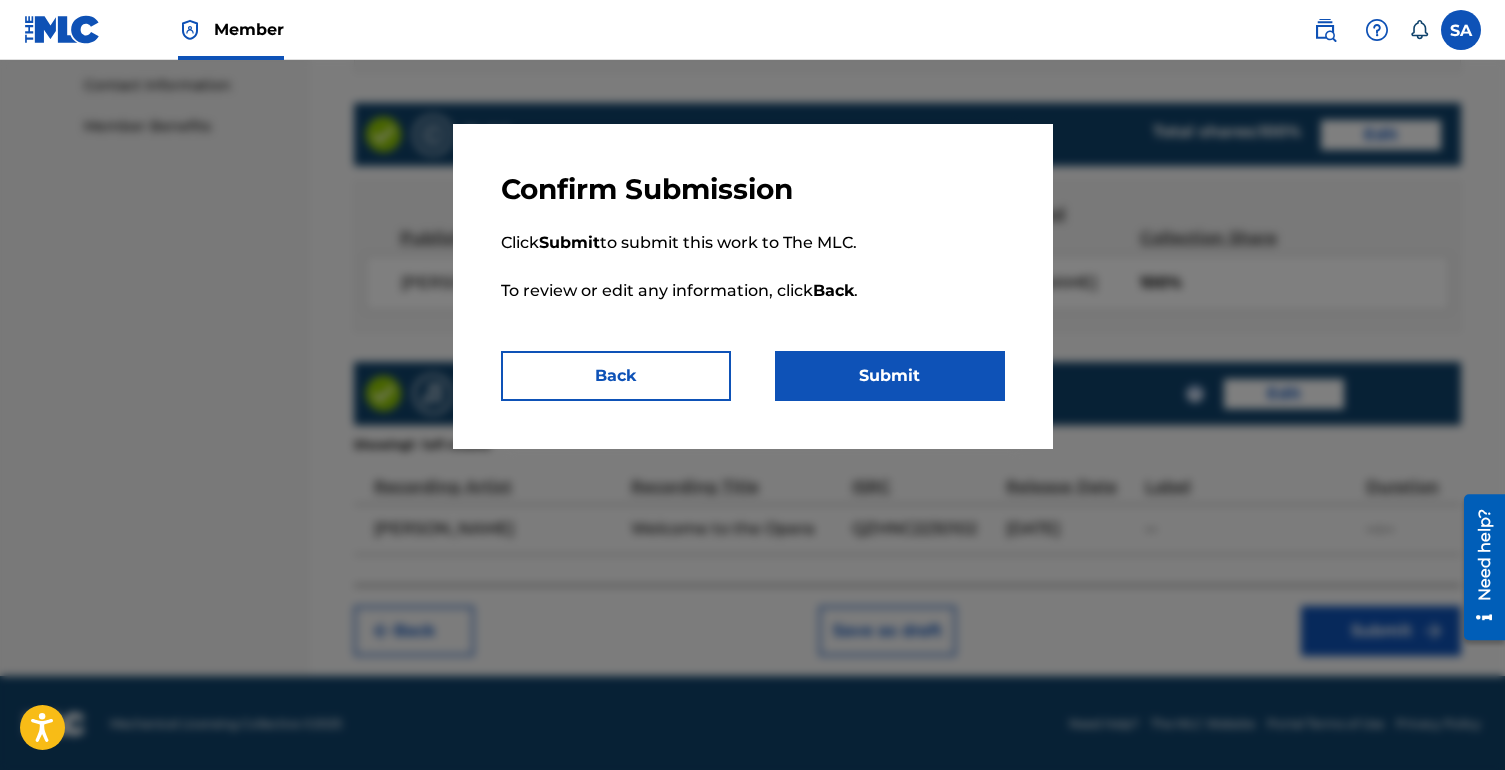 click on "Submit" at bounding box center [890, 376] 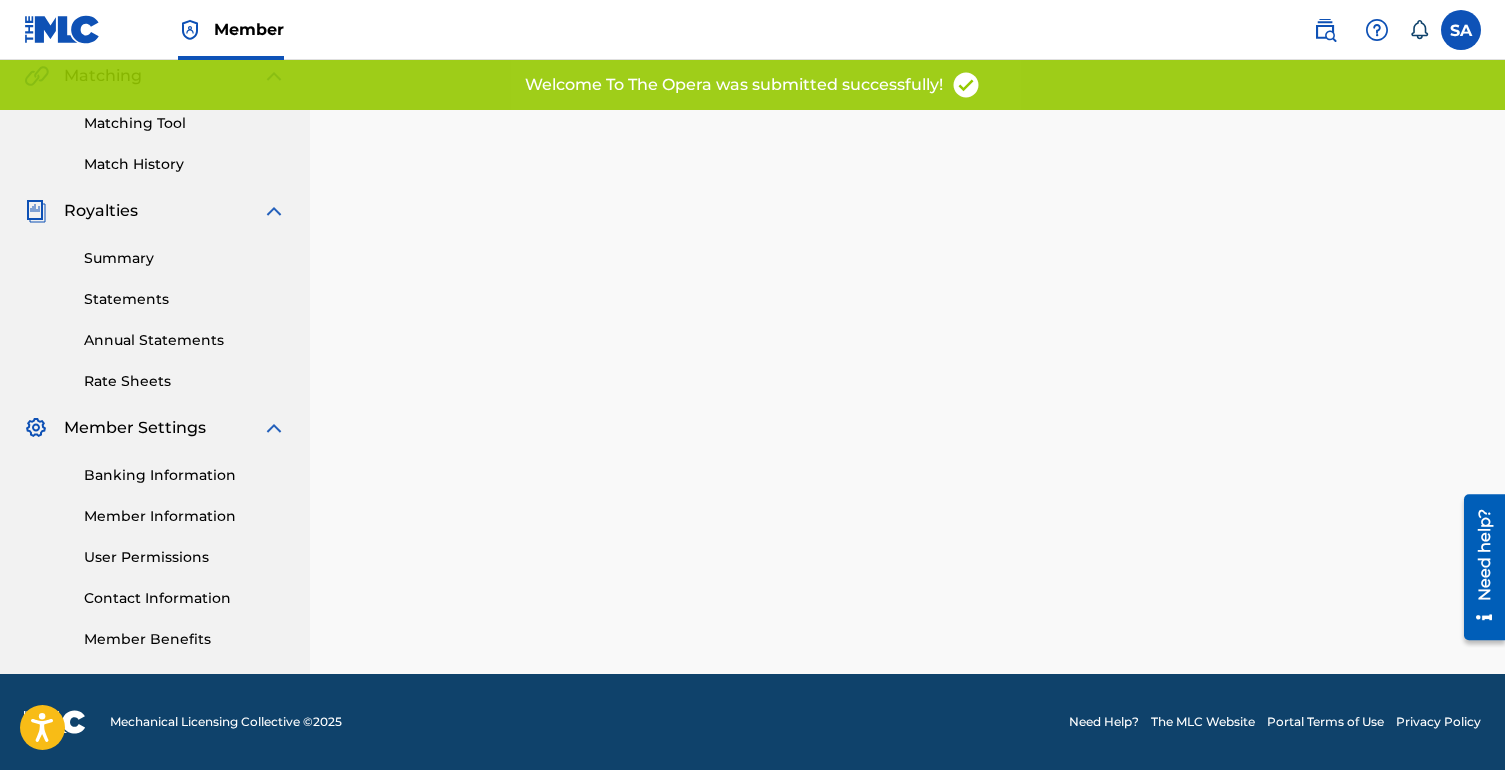 scroll, scrollTop: 0, scrollLeft: 0, axis: both 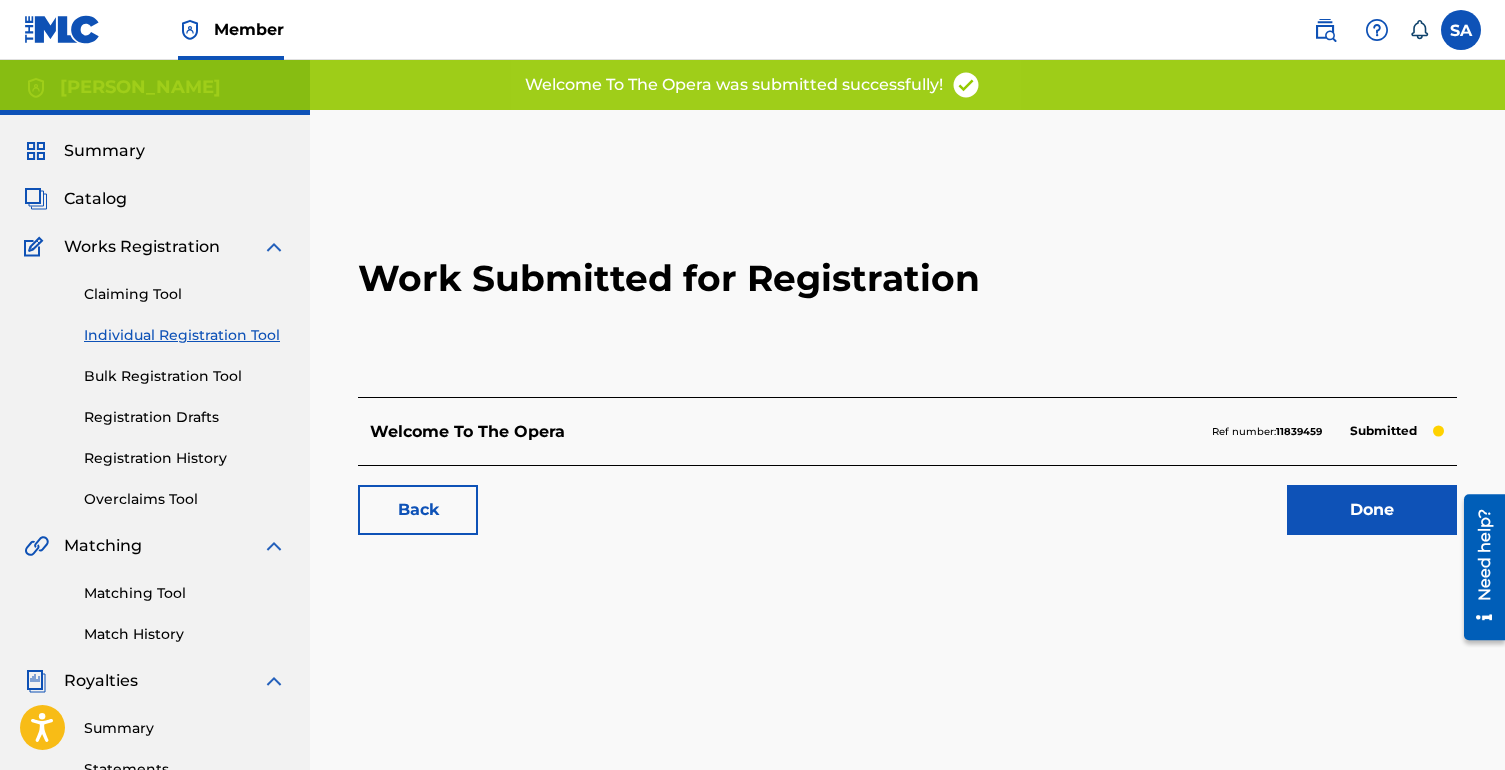 click on "Done" at bounding box center (1372, 510) 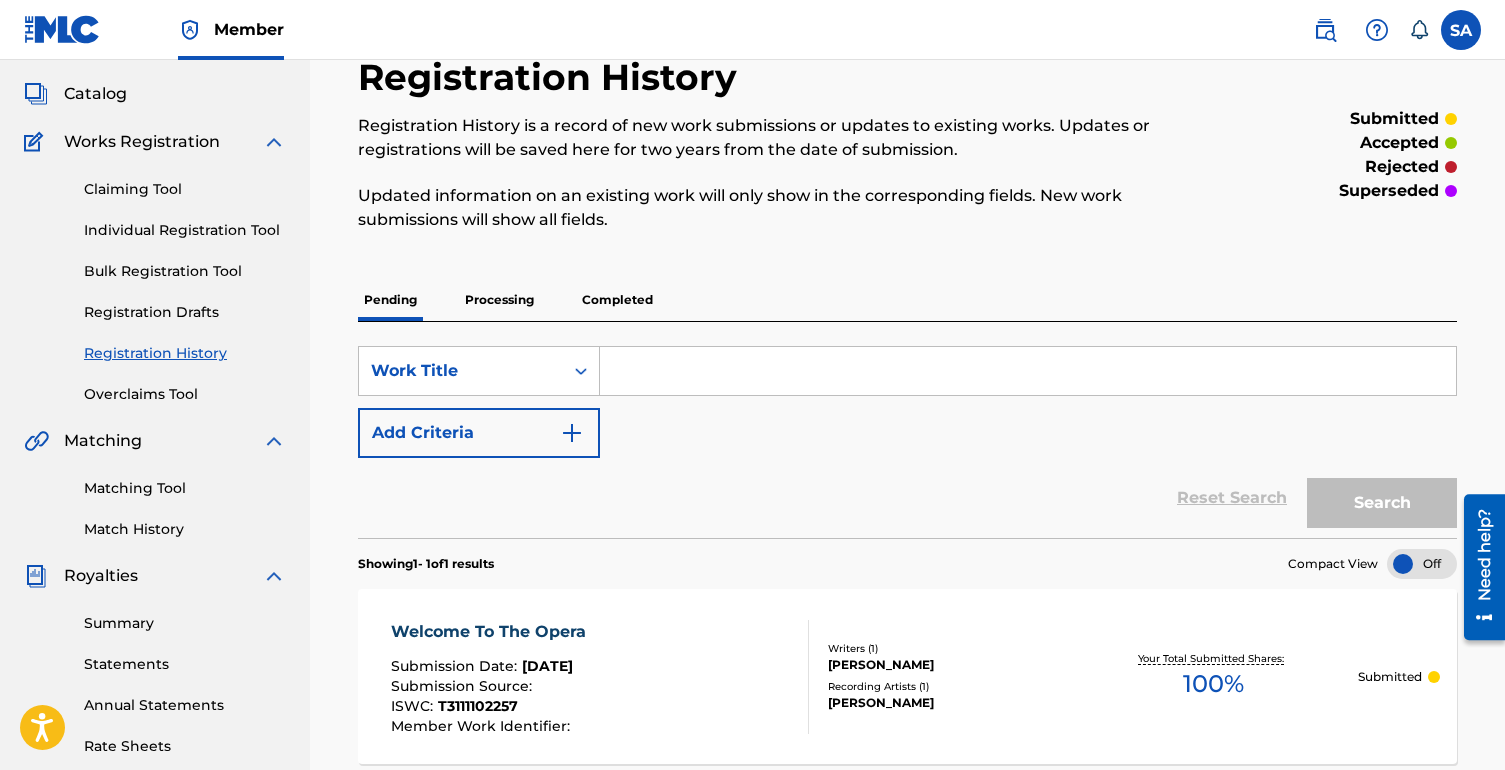scroll, scrollTop: 116, scrollLeft: 0, axis: vertical 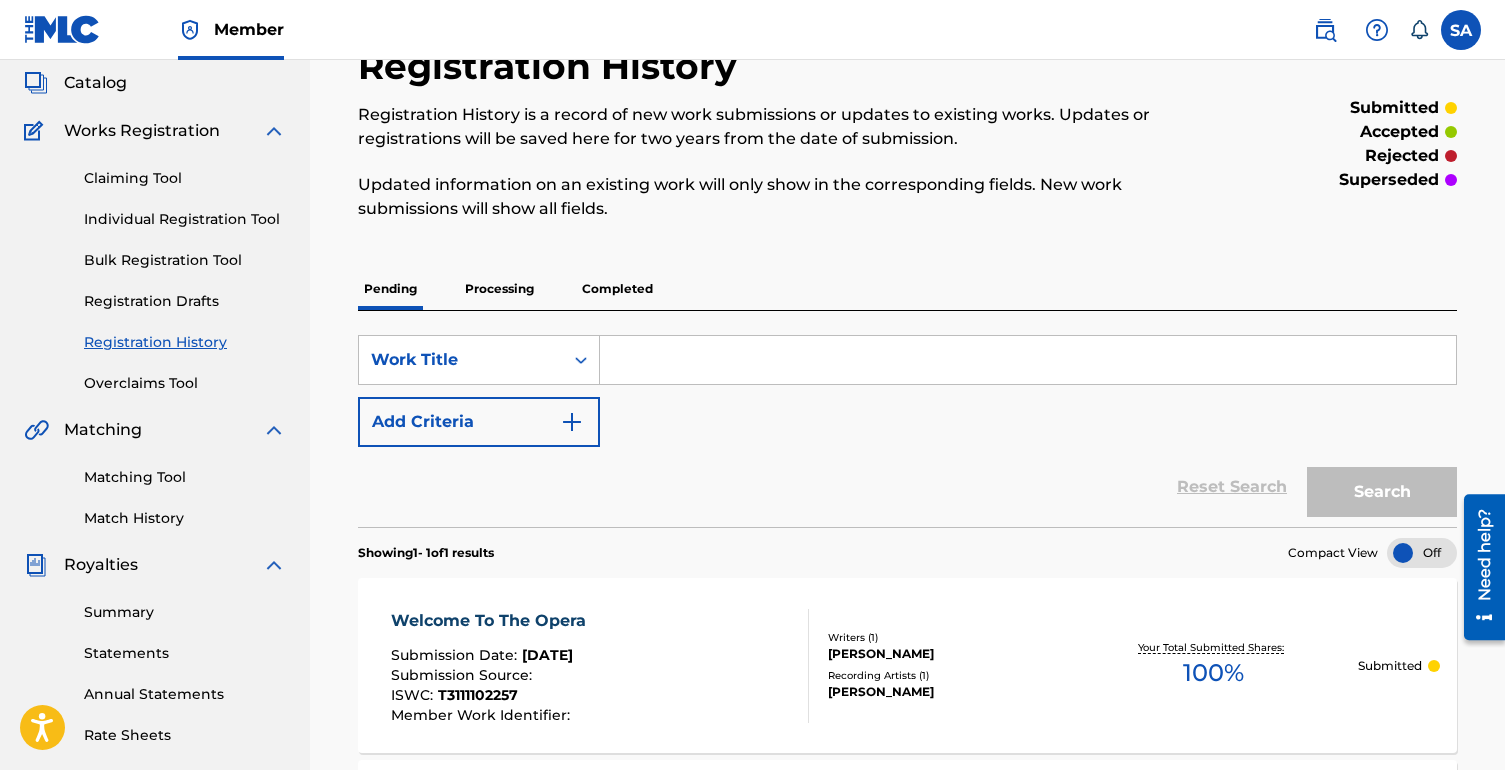 click on "Individual Registration Tool" at bounding box center [185, 219] 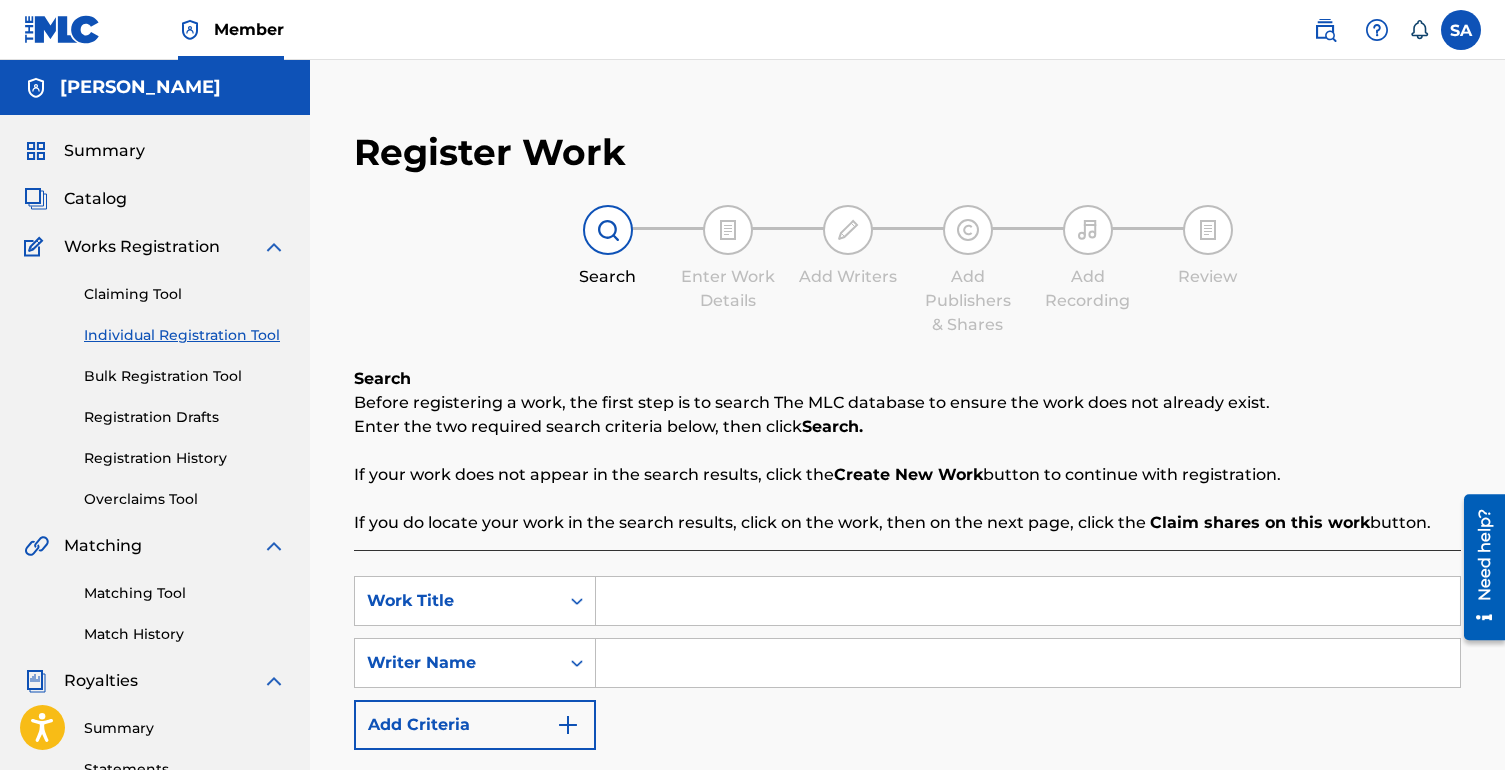 click at bounding box center [1028, 601] 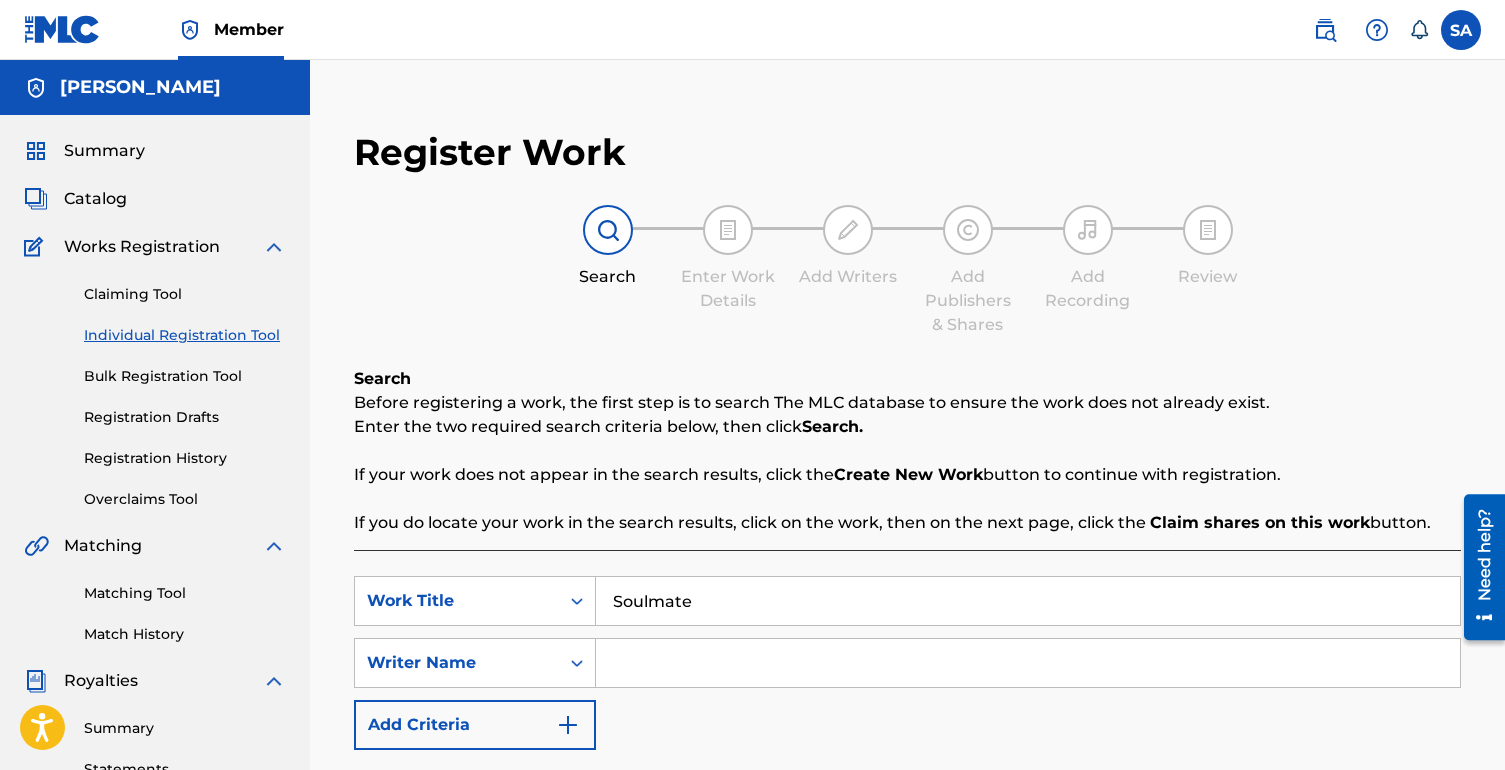 type on "Soulmate" 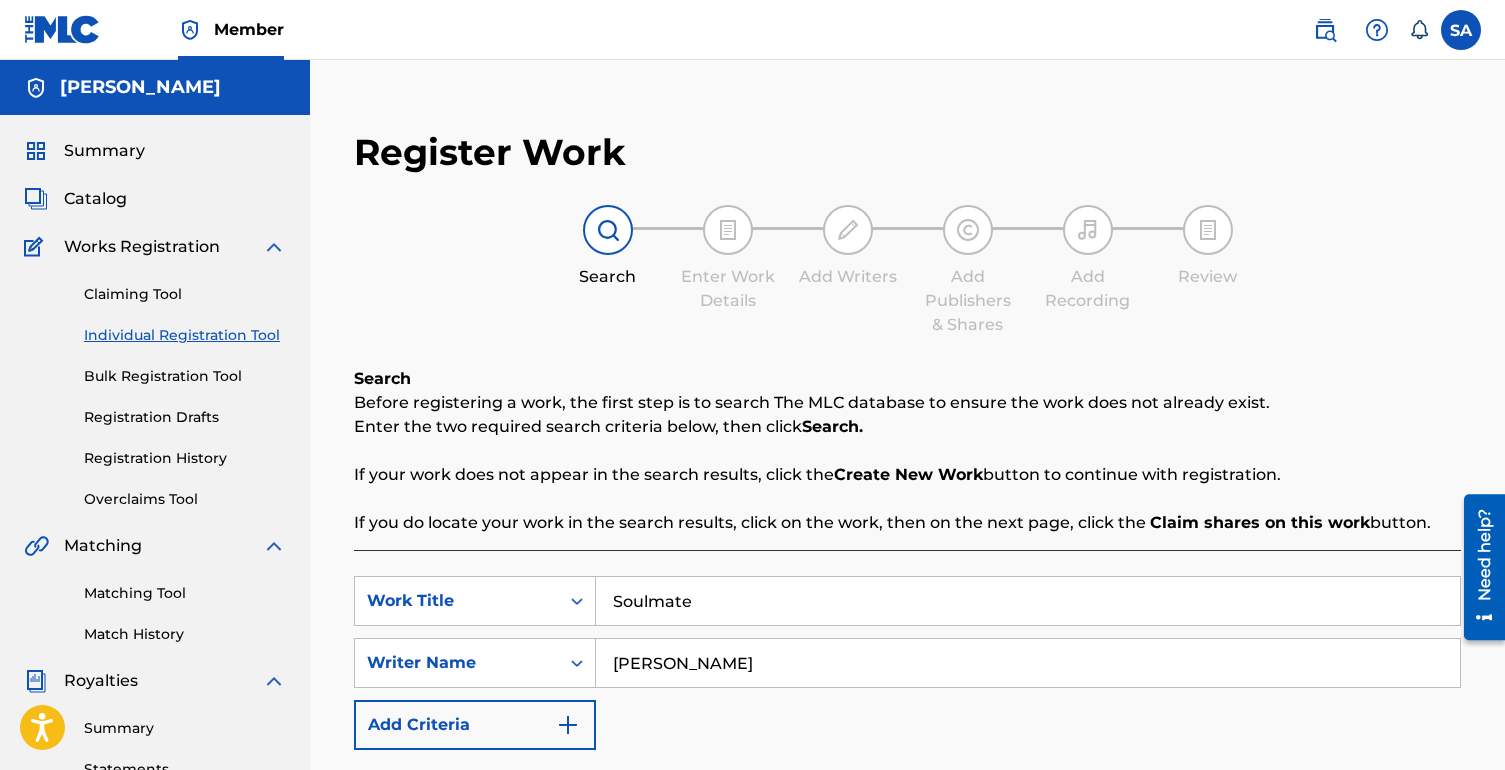 type on "[PERSON_NAME]" 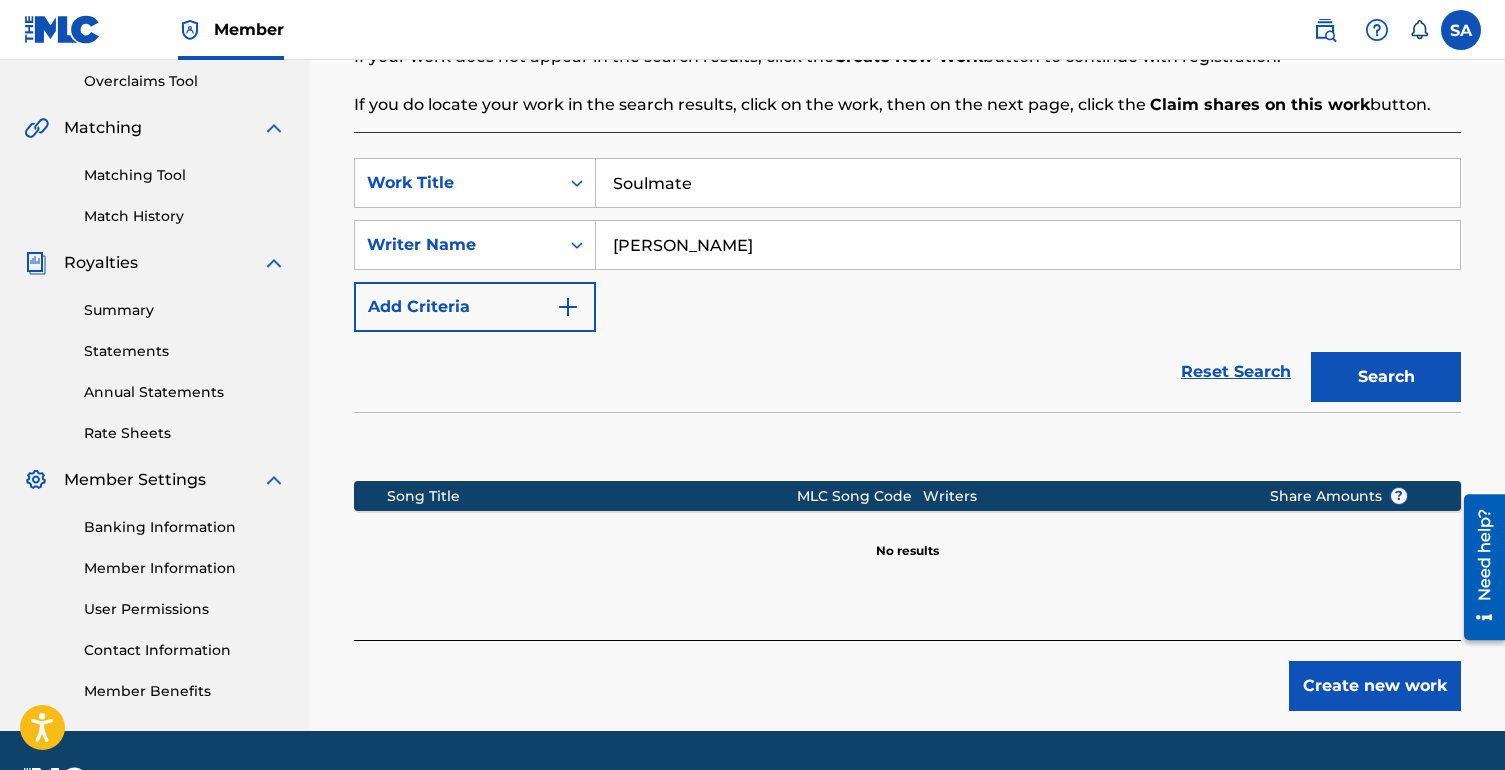 scroll, scrollTop: 423, scrollLeft: 0, axis: vertical 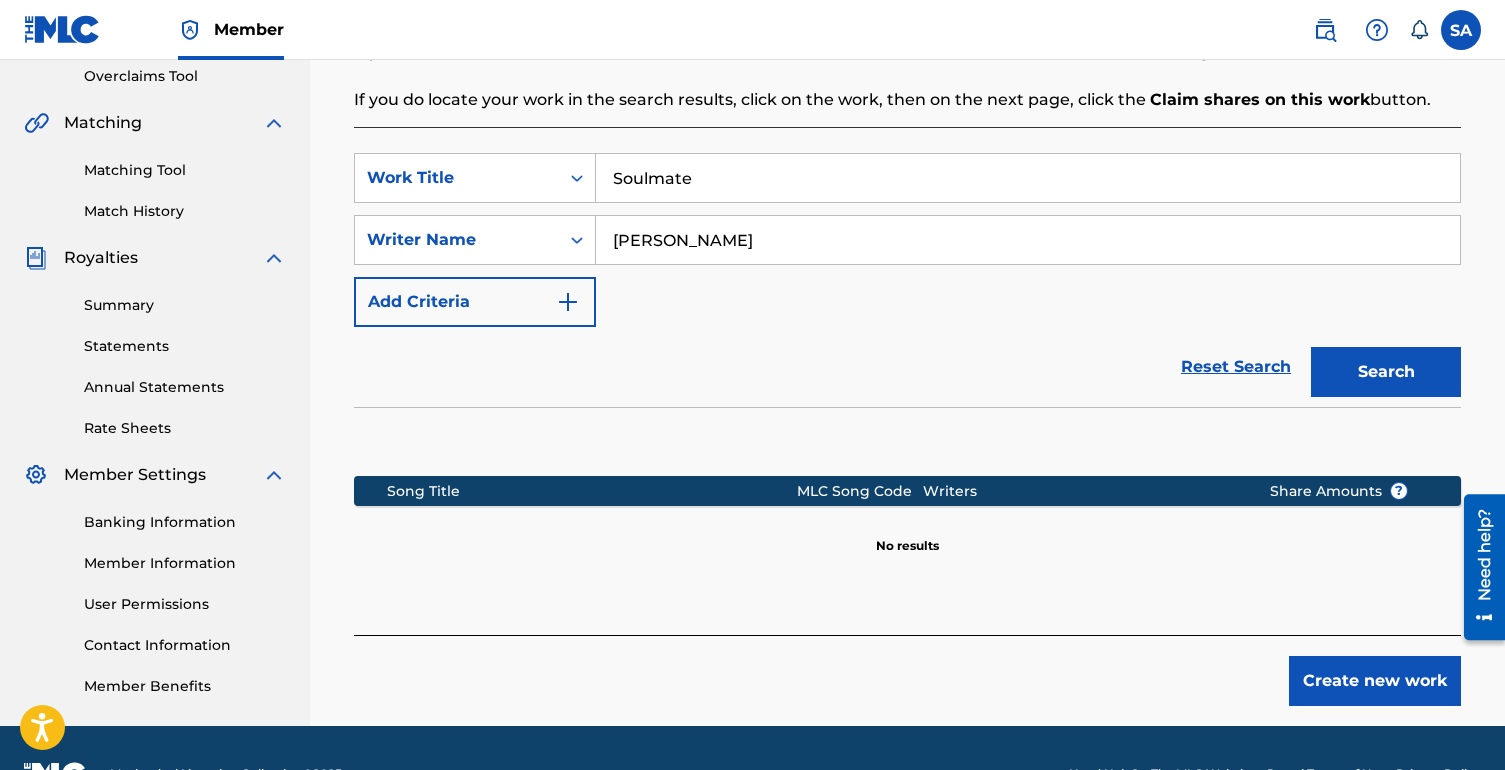 click on "Search" at bounding box center (1386, 372) 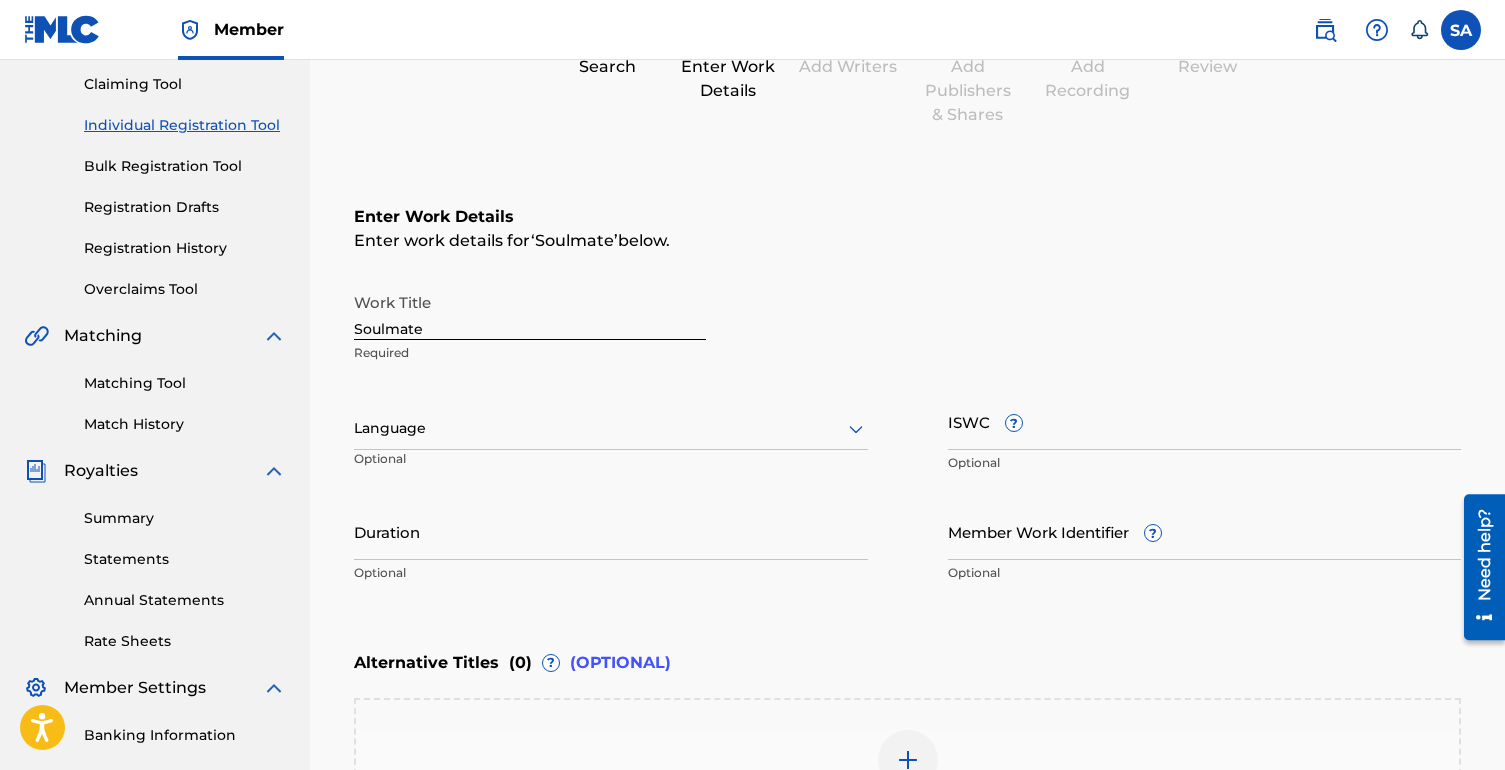 scroll, scrollTop: 211, scrollLeft: 0, axis: vertical 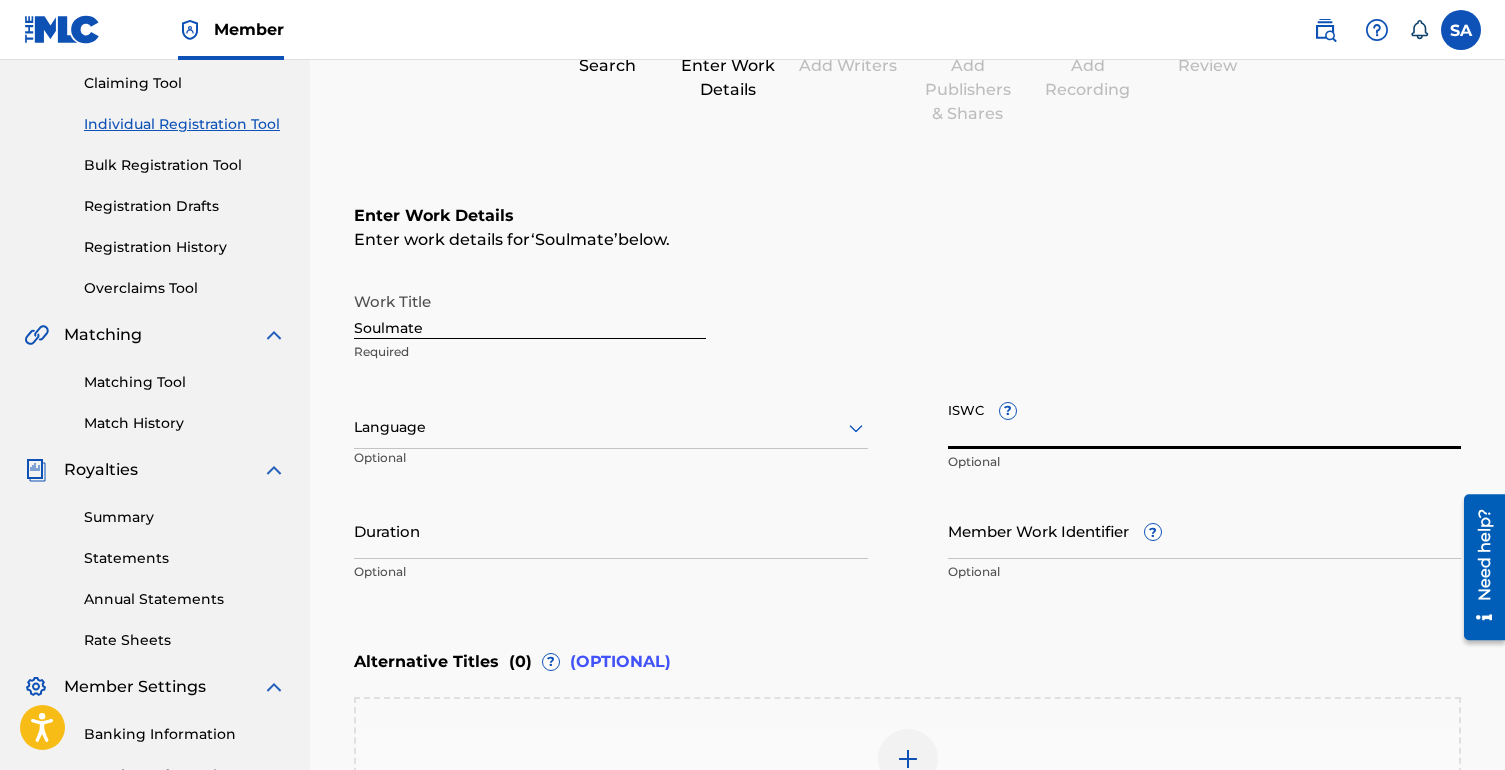 click on "ISWC   ?" at bounding box center (1205, 420) 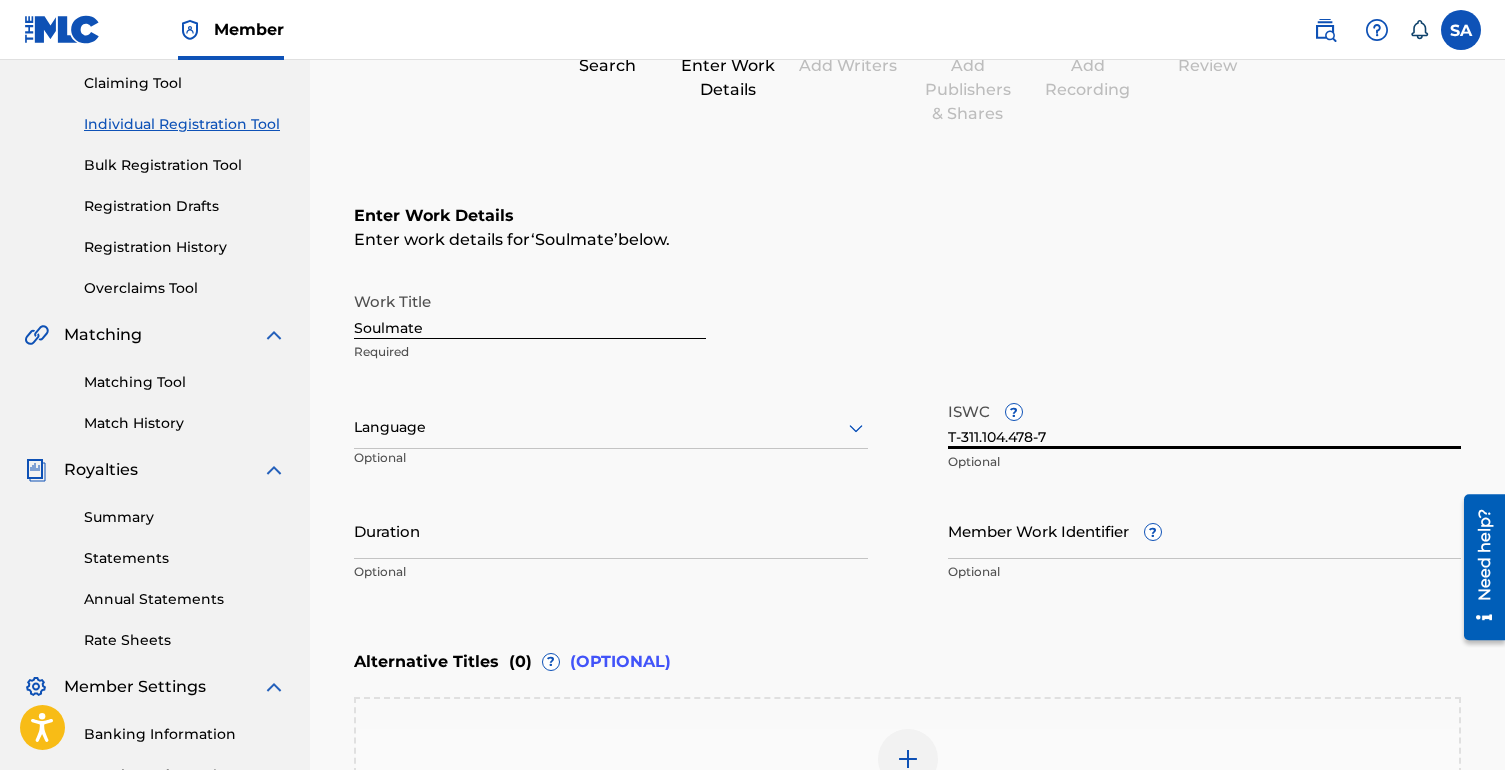 type on "T-311.104.478-7" 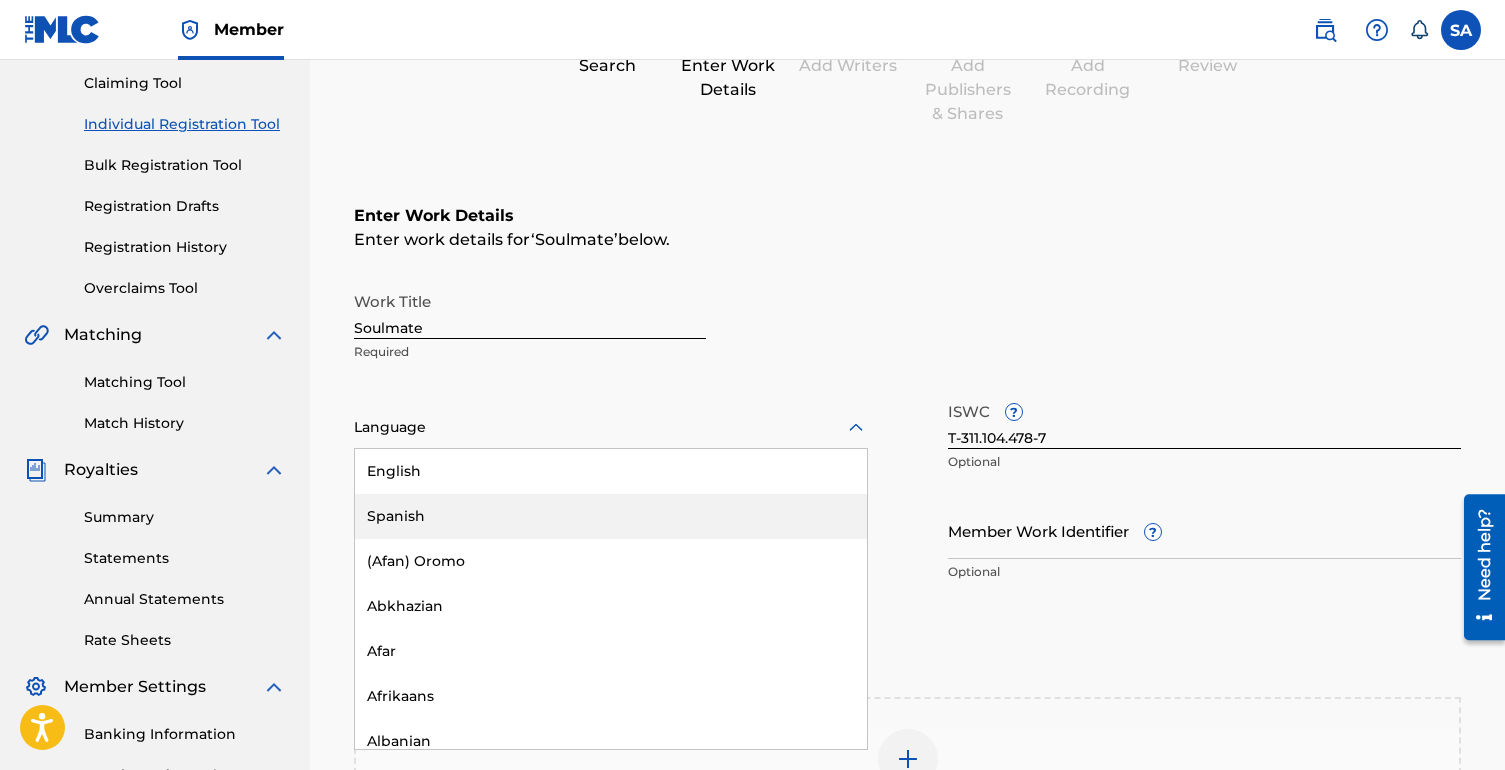 click on "English" at bounding box center [611, 471] 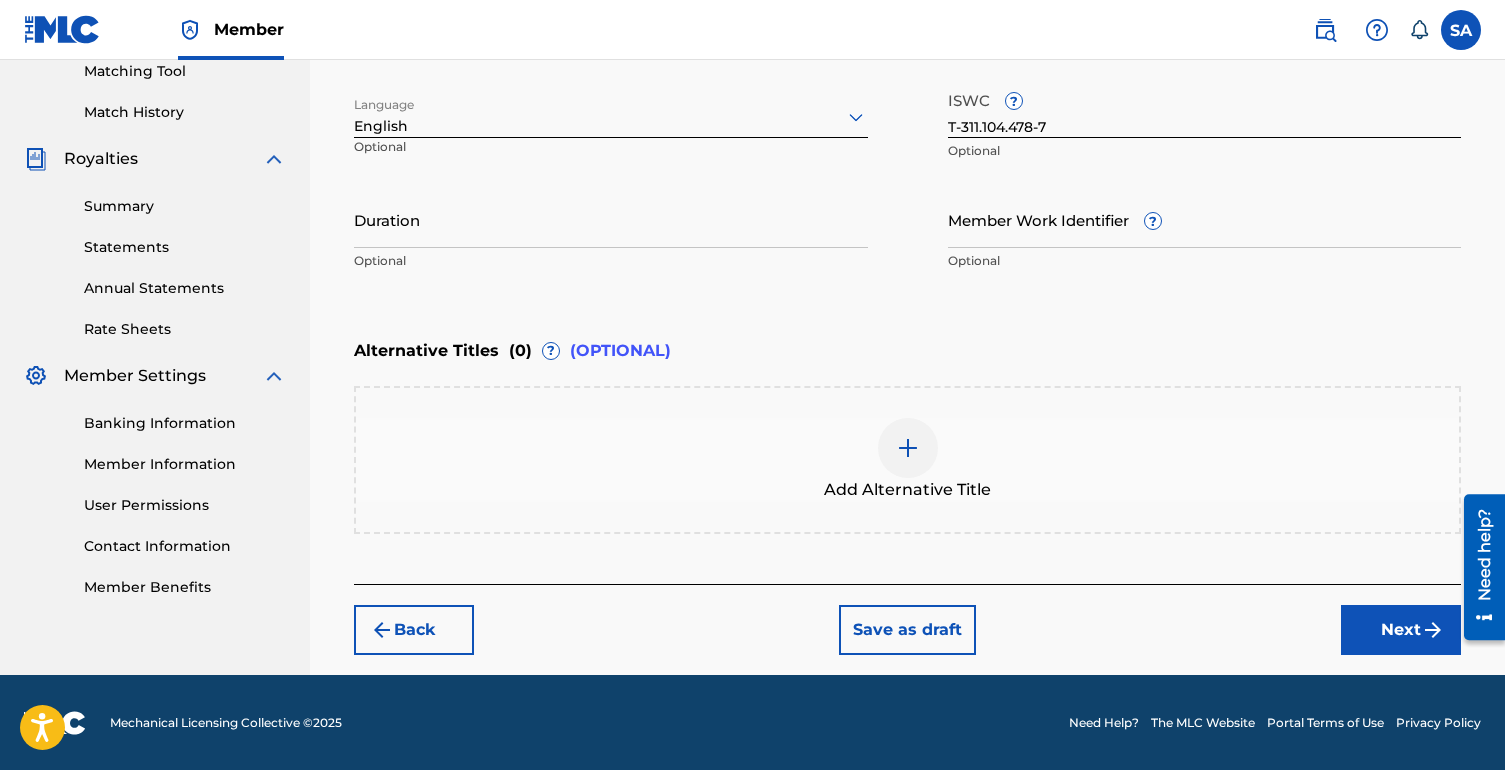 click on "Next" at bounding box center [1401, 630] 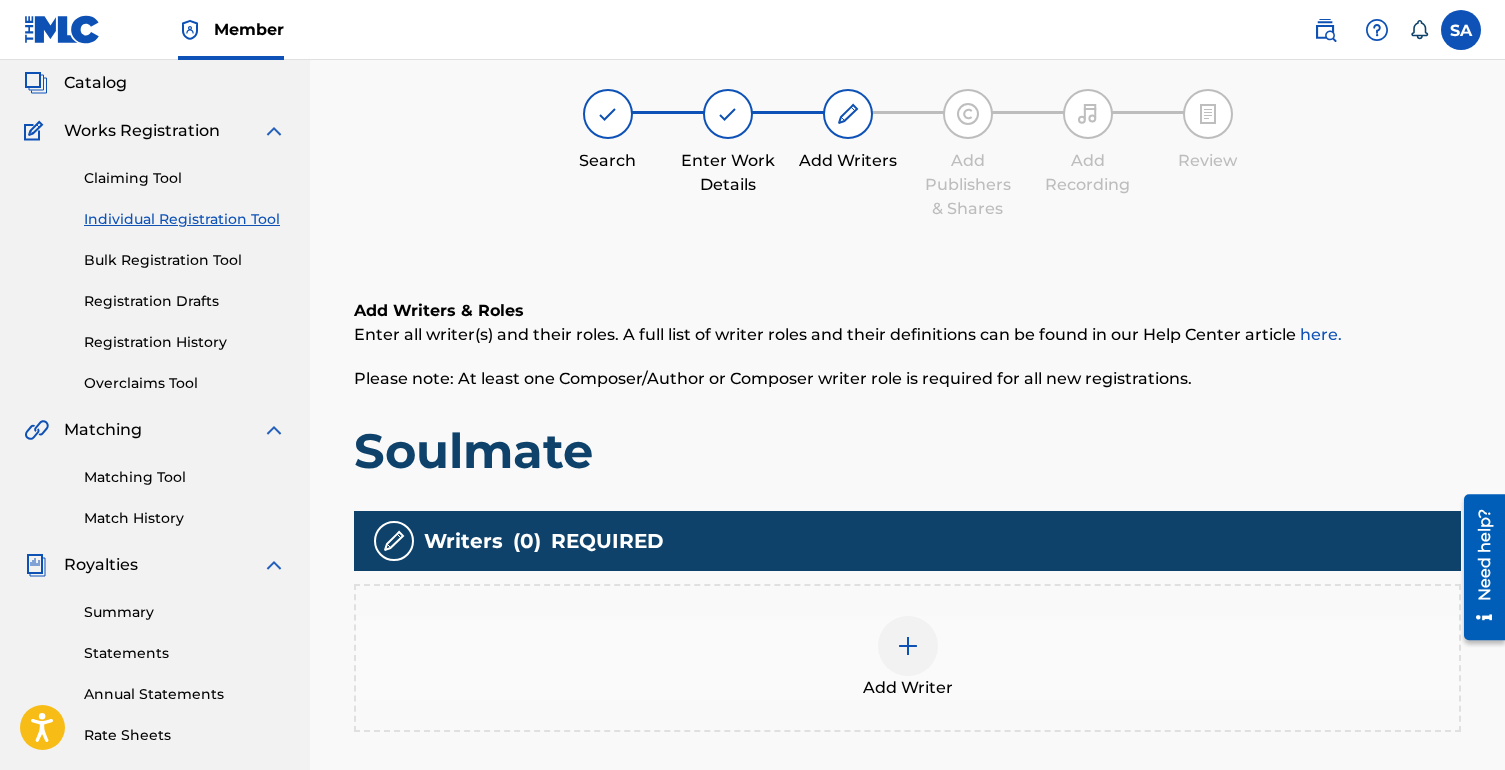 scroll, scrollTop: 90, scrollLeft: 0, axis: vertical 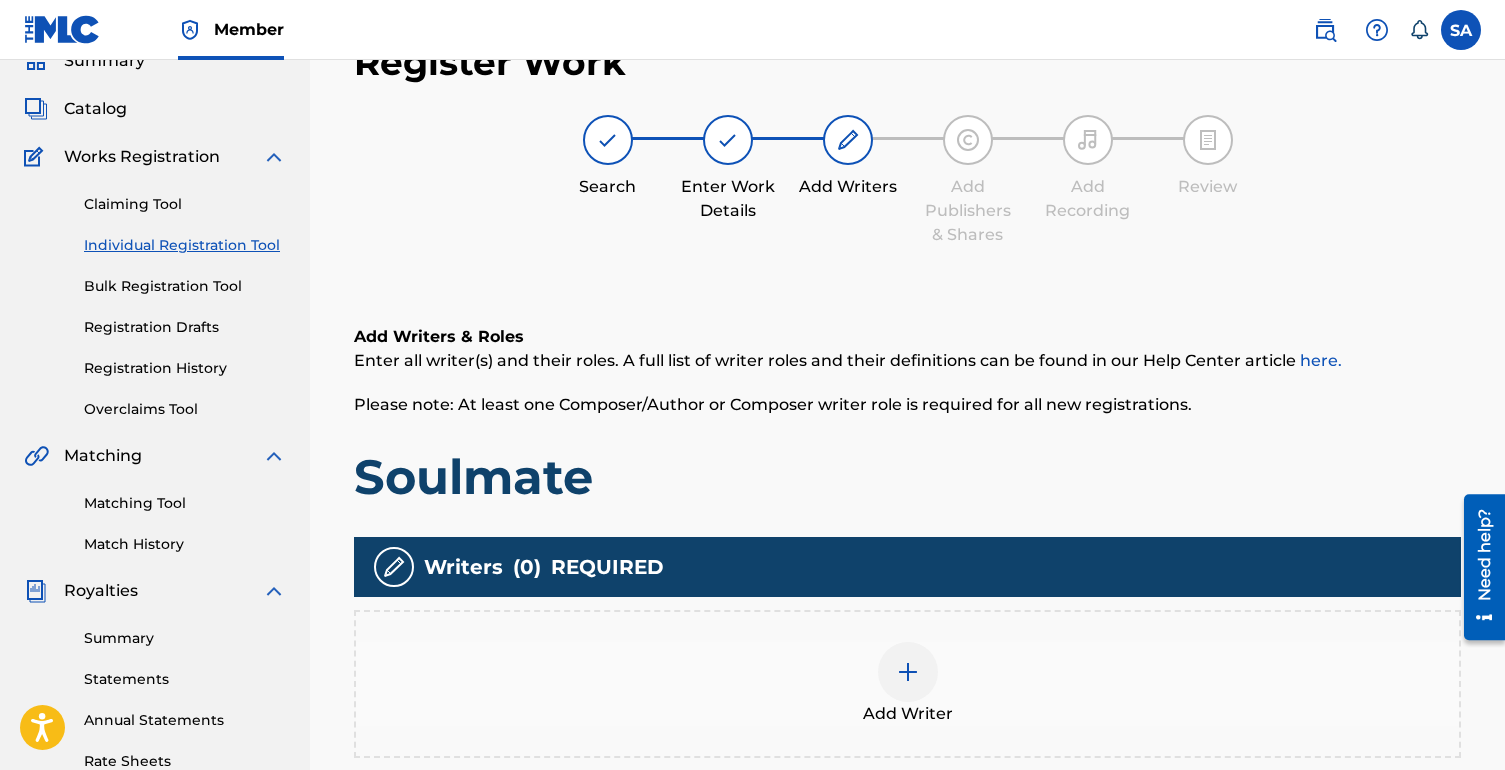 click at bounding box center (908, 672) 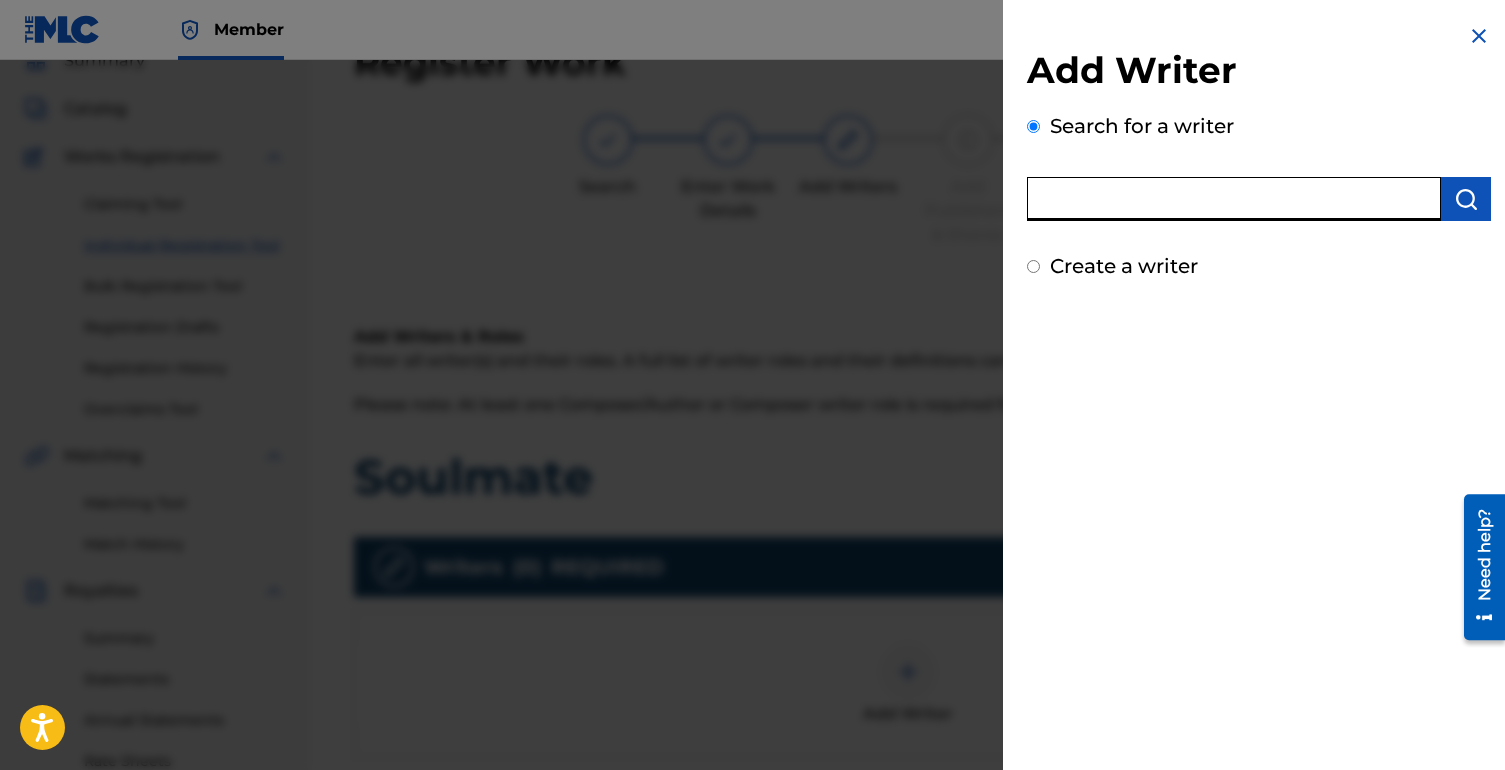 click at bounding box center [1234, 199] 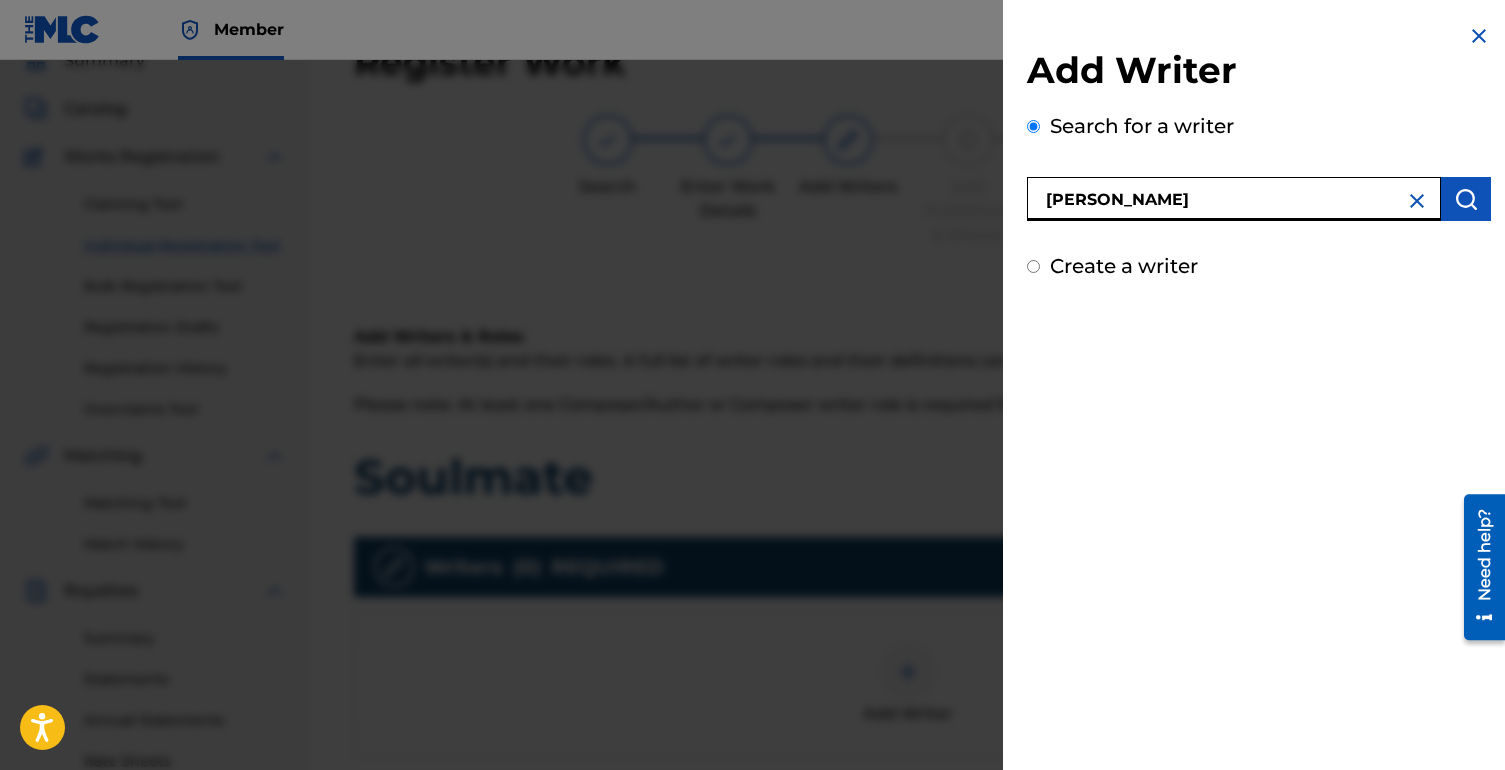 type on "[PERSON_NAME]" 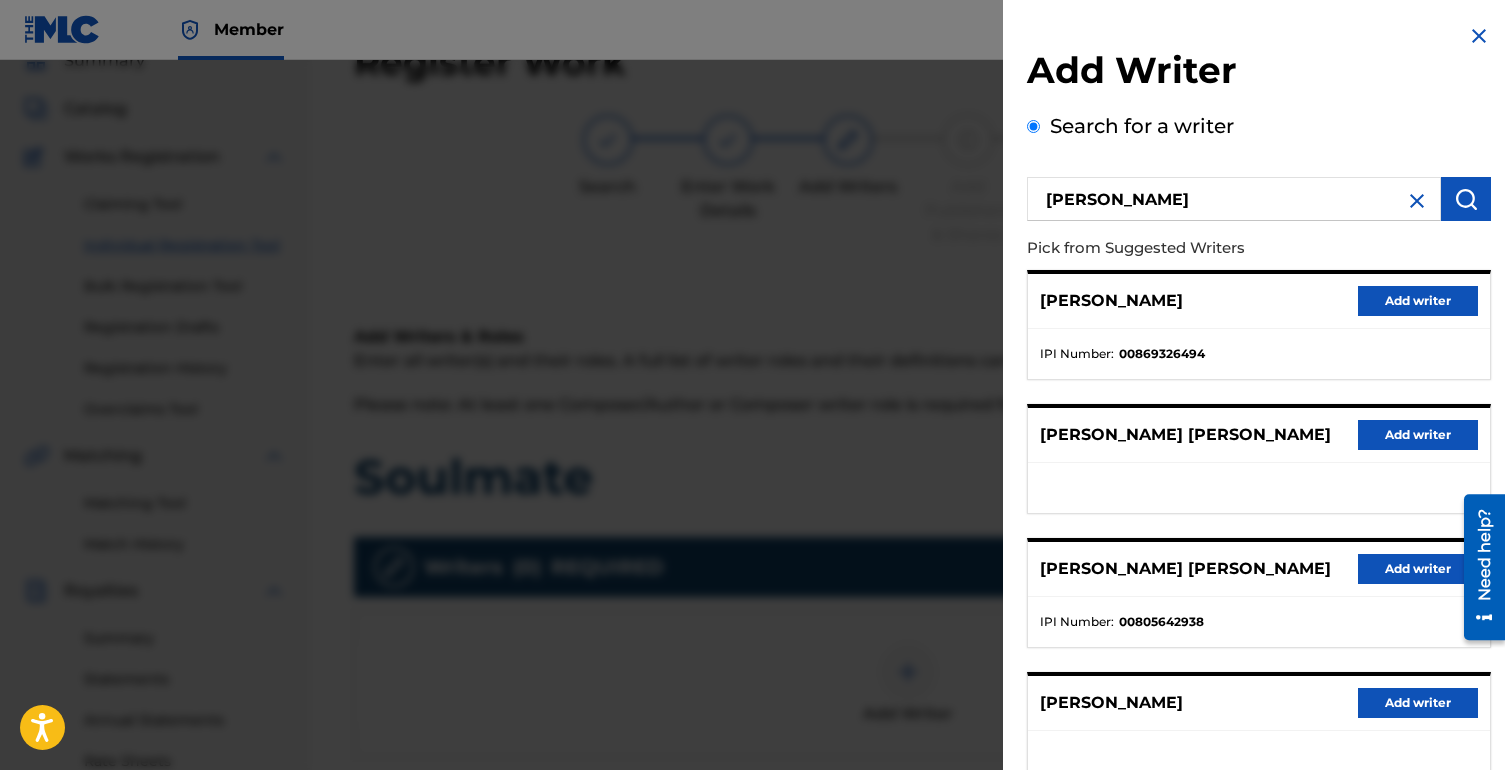 click on "Add writer" at bounding box center (1418, 301) 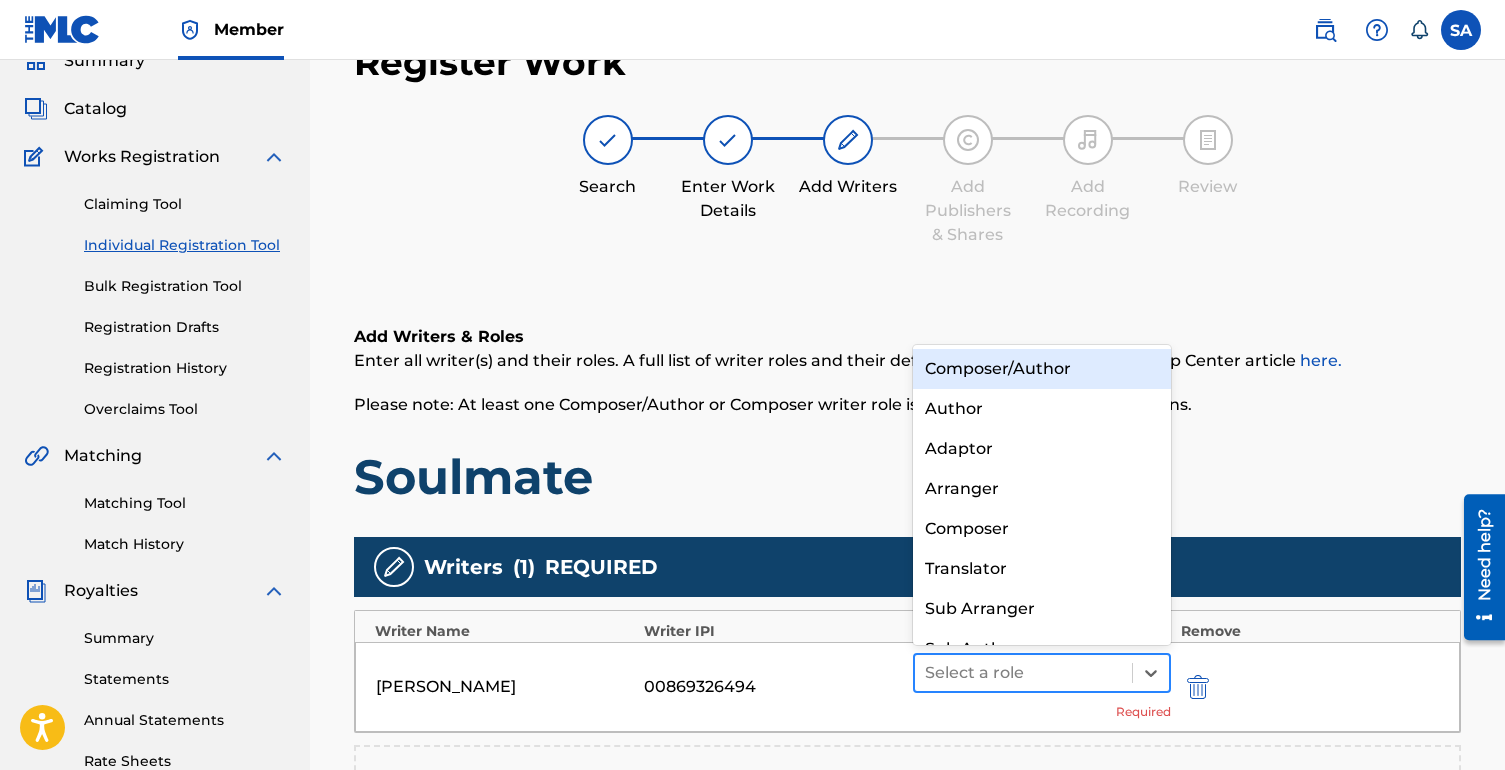 click at bounding box center [1023, 673] 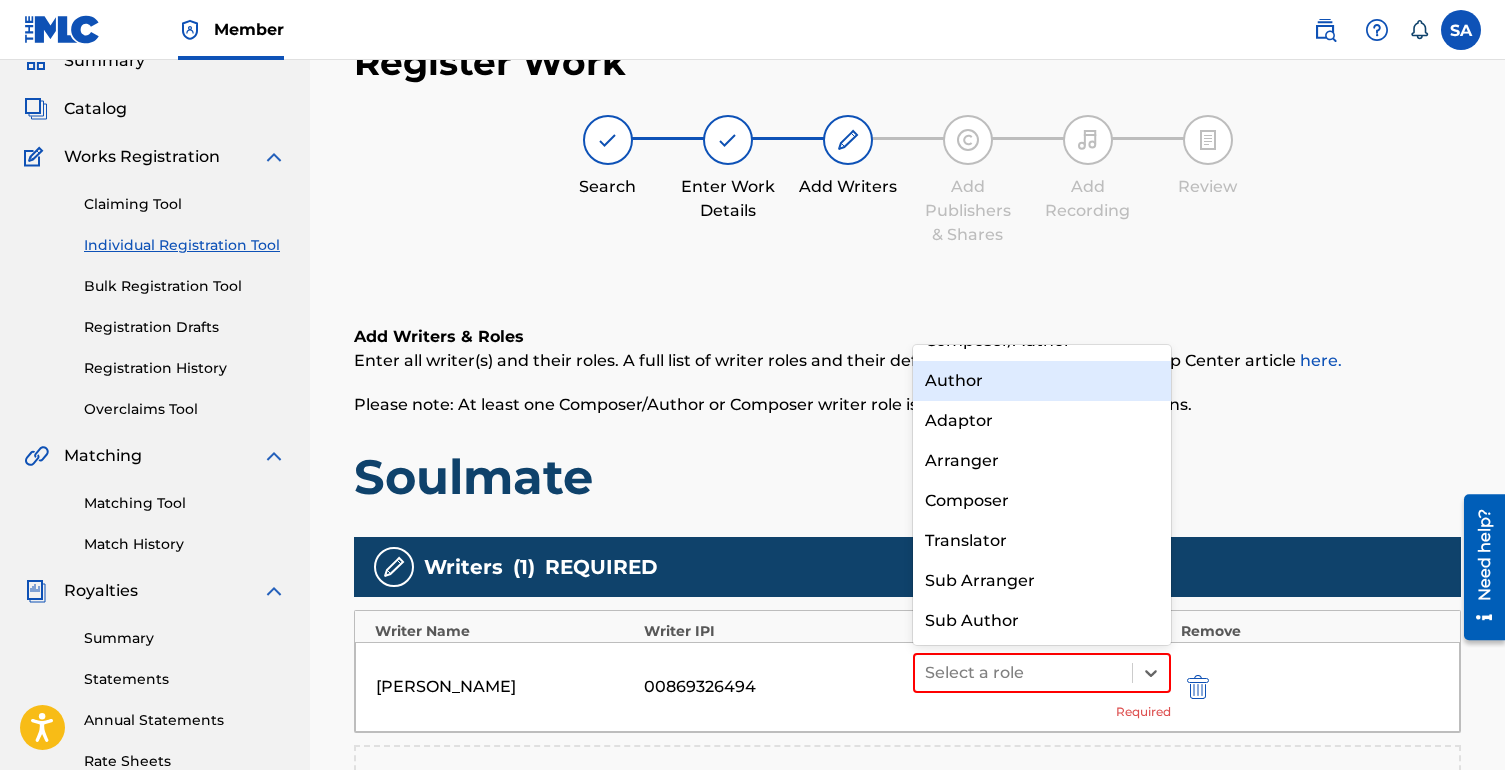 scroll, scrollTop: 0, scrollLeft: 0, axis: both 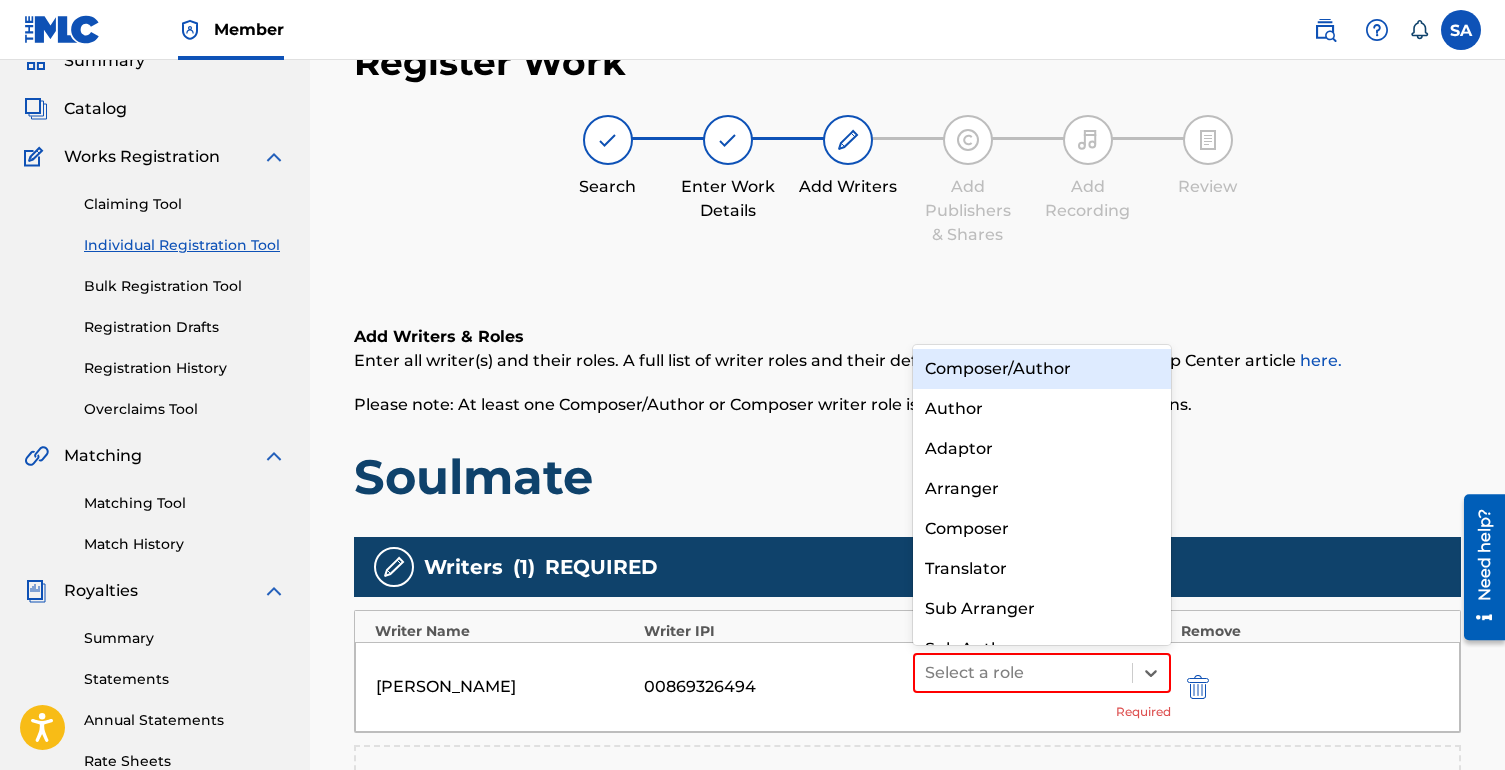 click on "Composer/Author" at bounding box center [1042, 369] 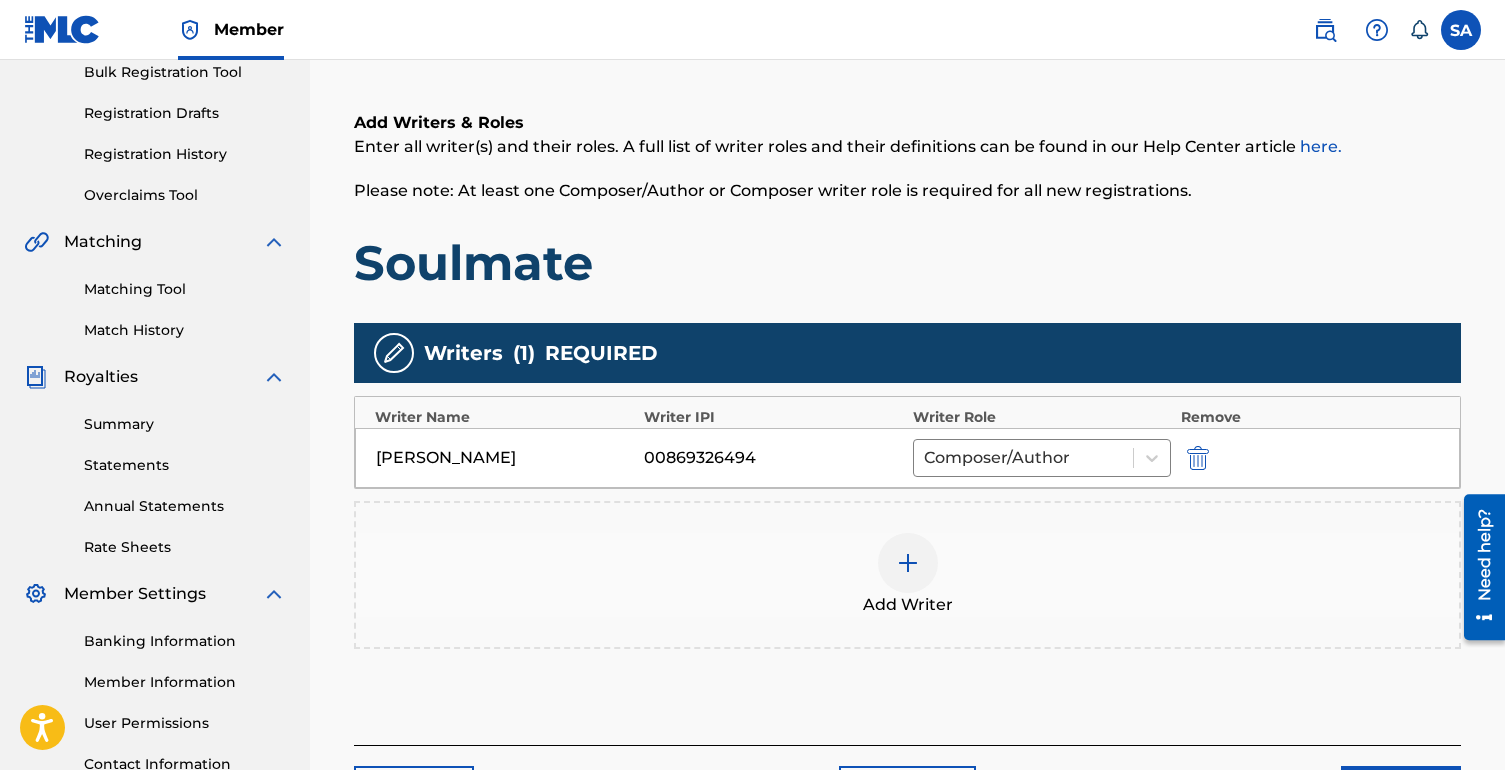 scroll, scrollTop: 470, scrollLeft: 0, axis: vertical 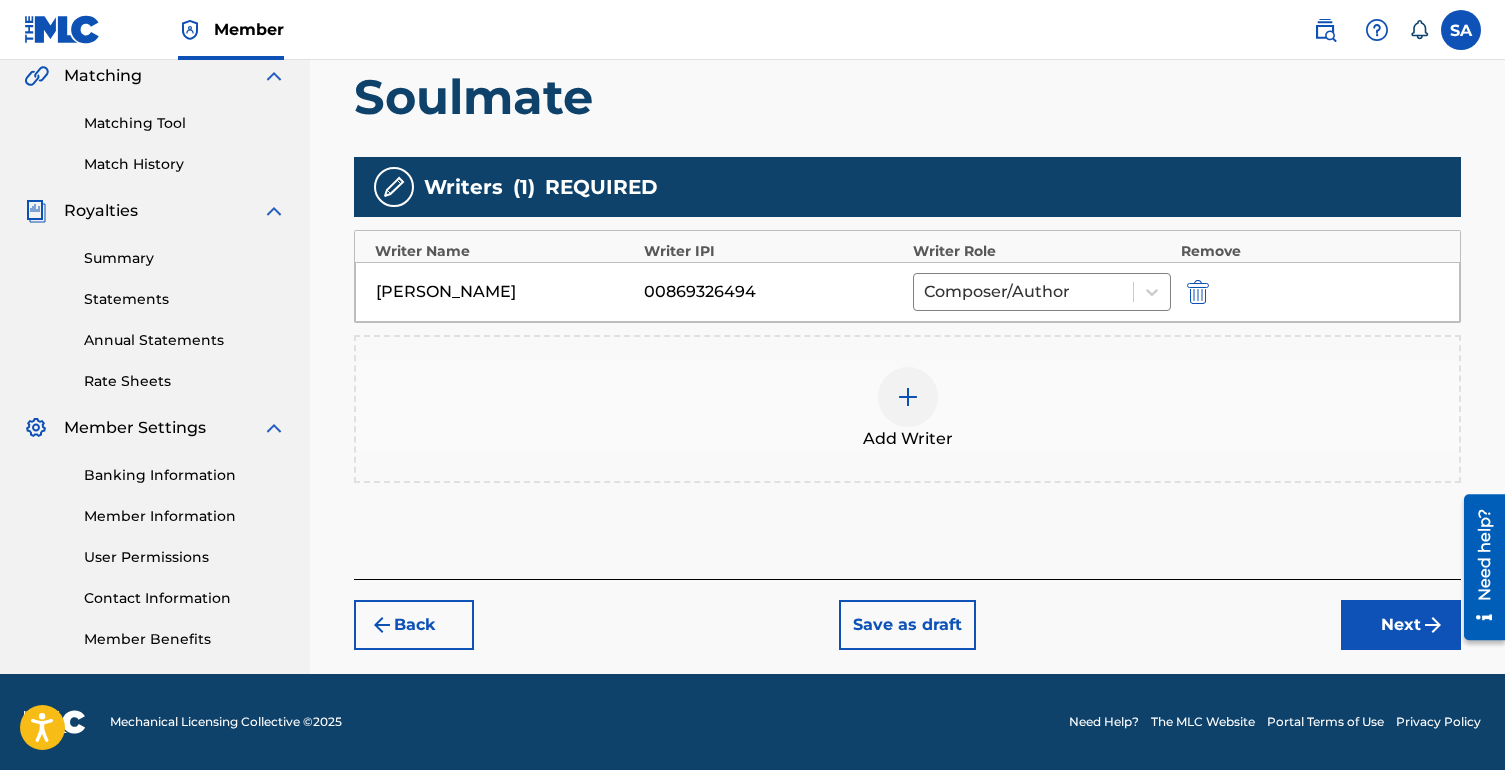 click at bounding box center [1433, 625] 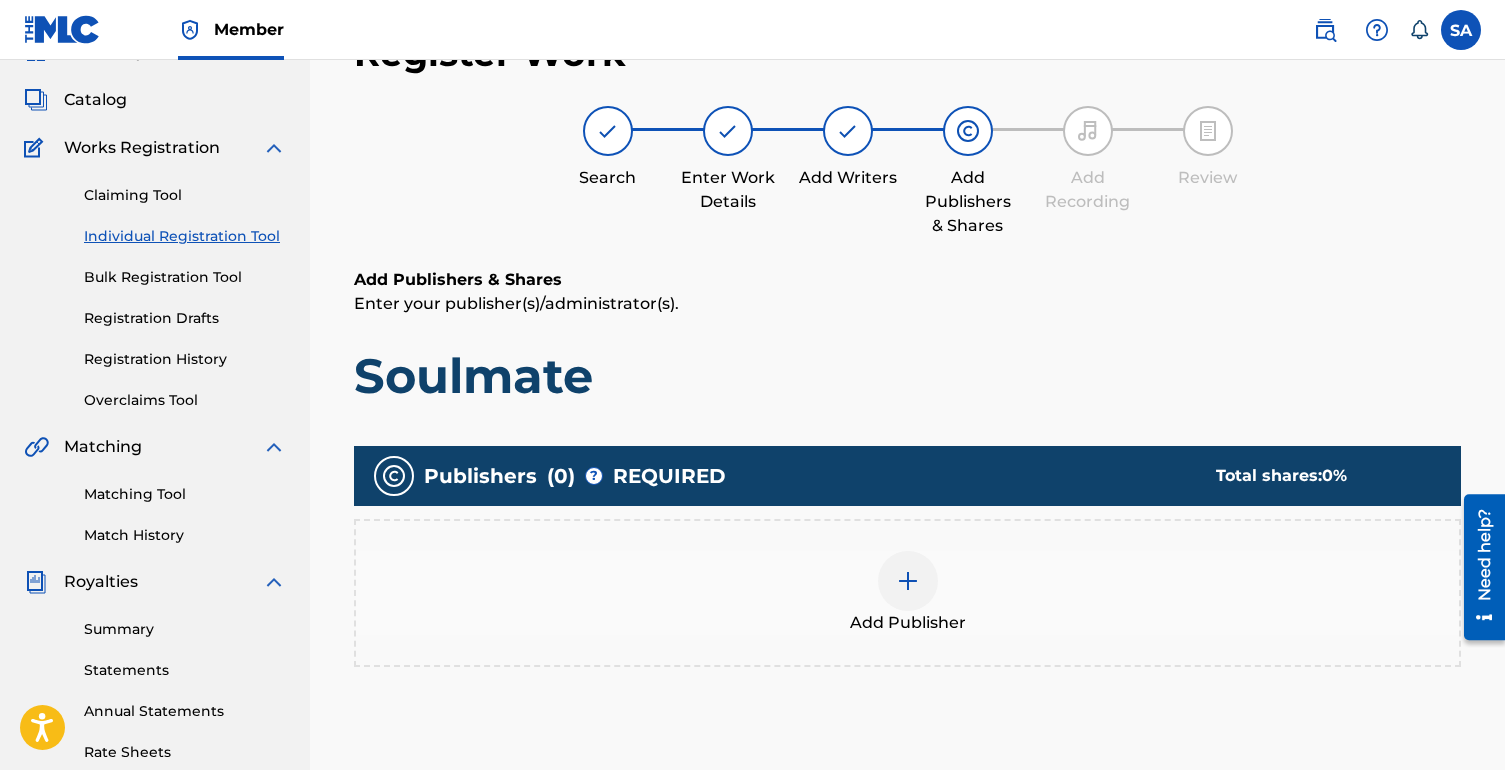 scroll, scrollTop: 90, scrollLeft: 0, axis: vertical 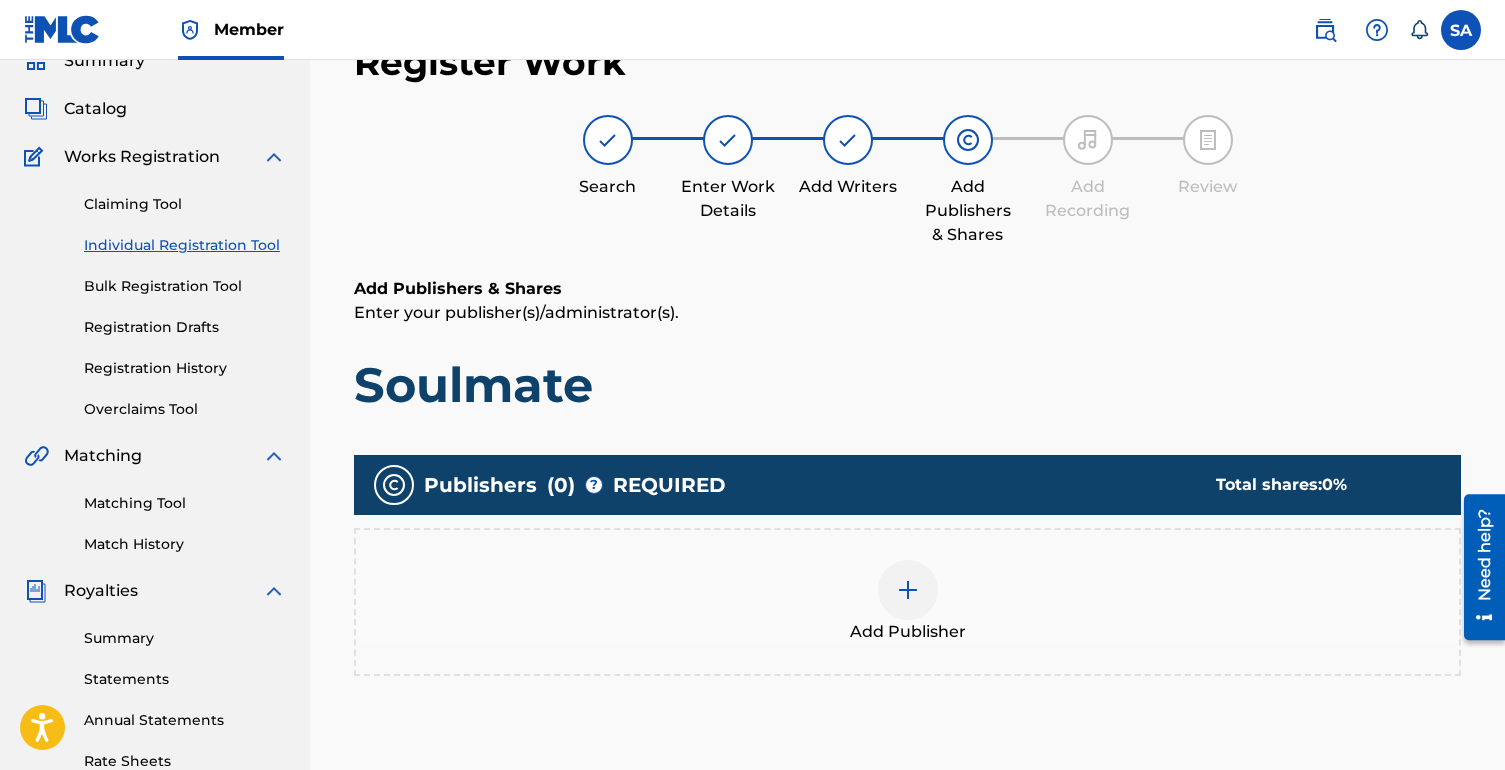 click at bounding box center (908, 590) 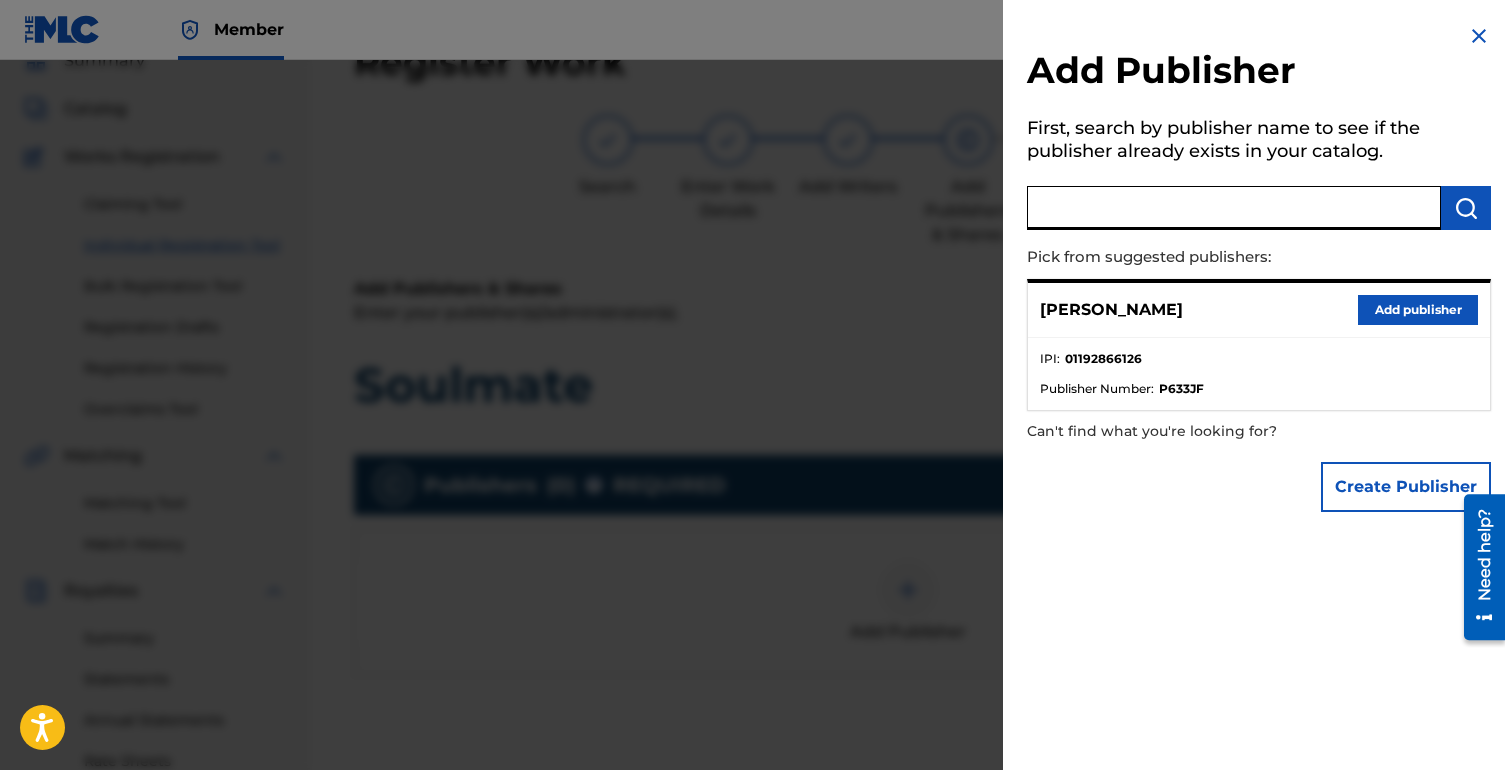 click at bounding box center [1234, 208] 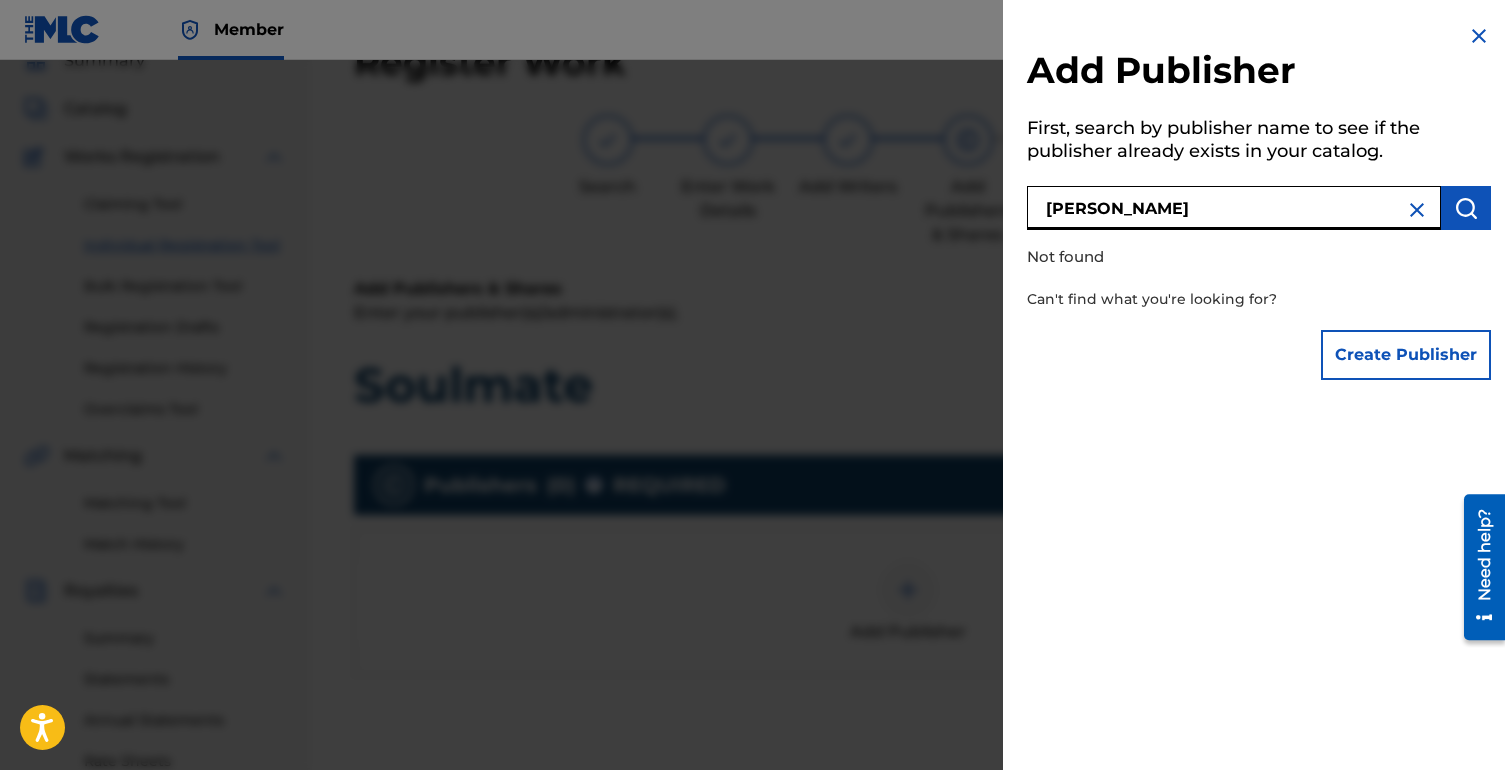 click on "[PERSON_NAME]" at bounding box center (1234, 208) 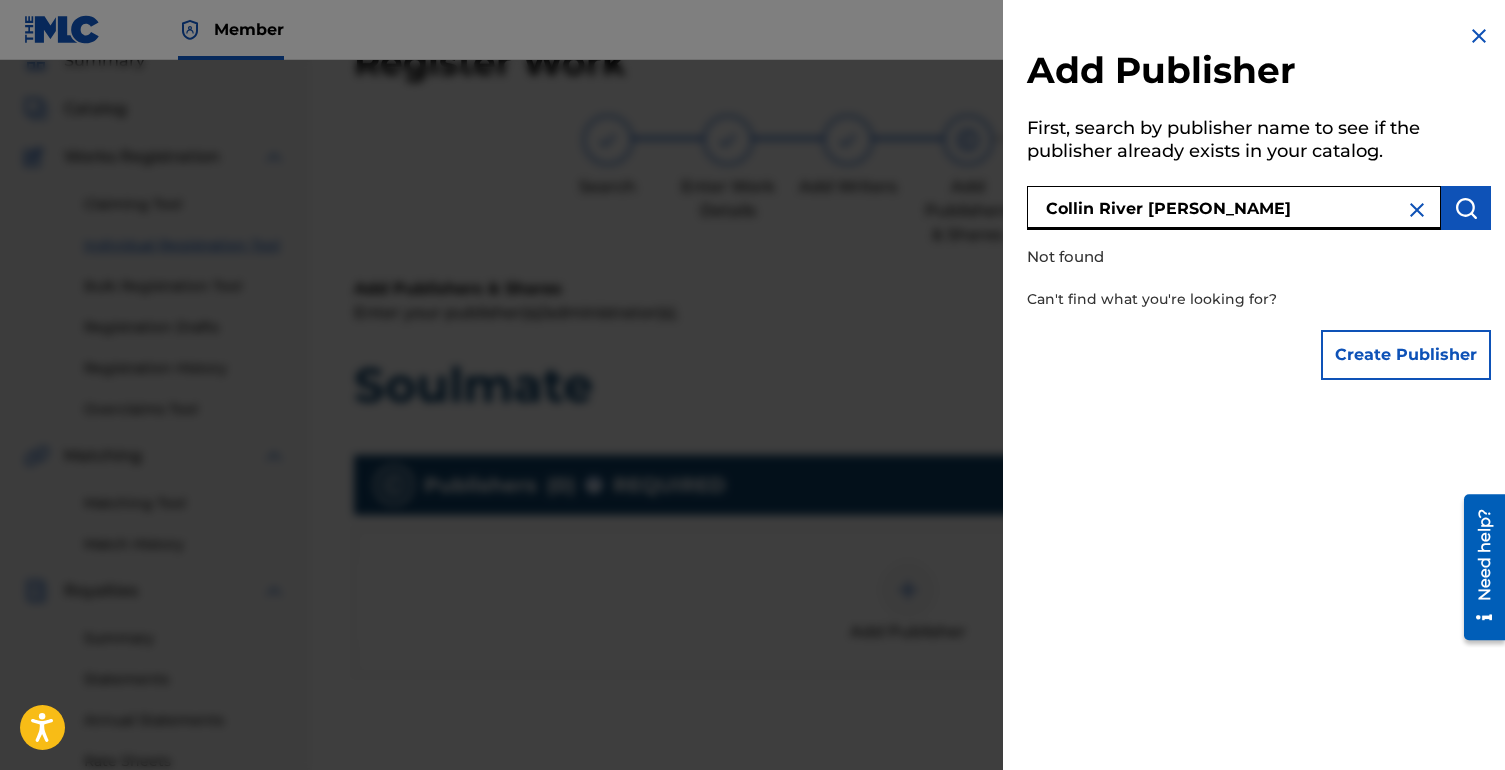 type on "Collin River [PERSON_NAME]" 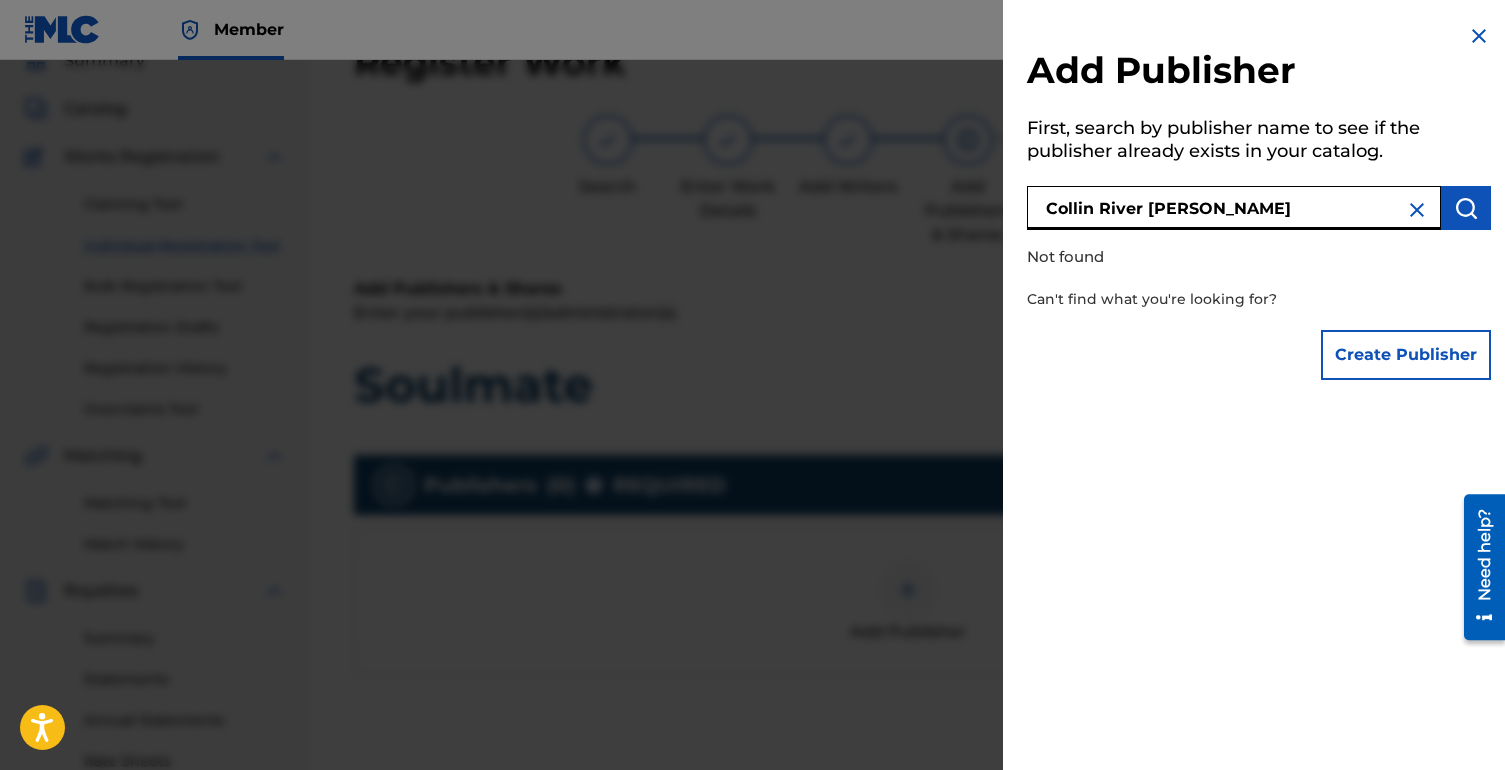 click on "Collin River [PERSON_NAME]" at bounding box center (1234, 208) 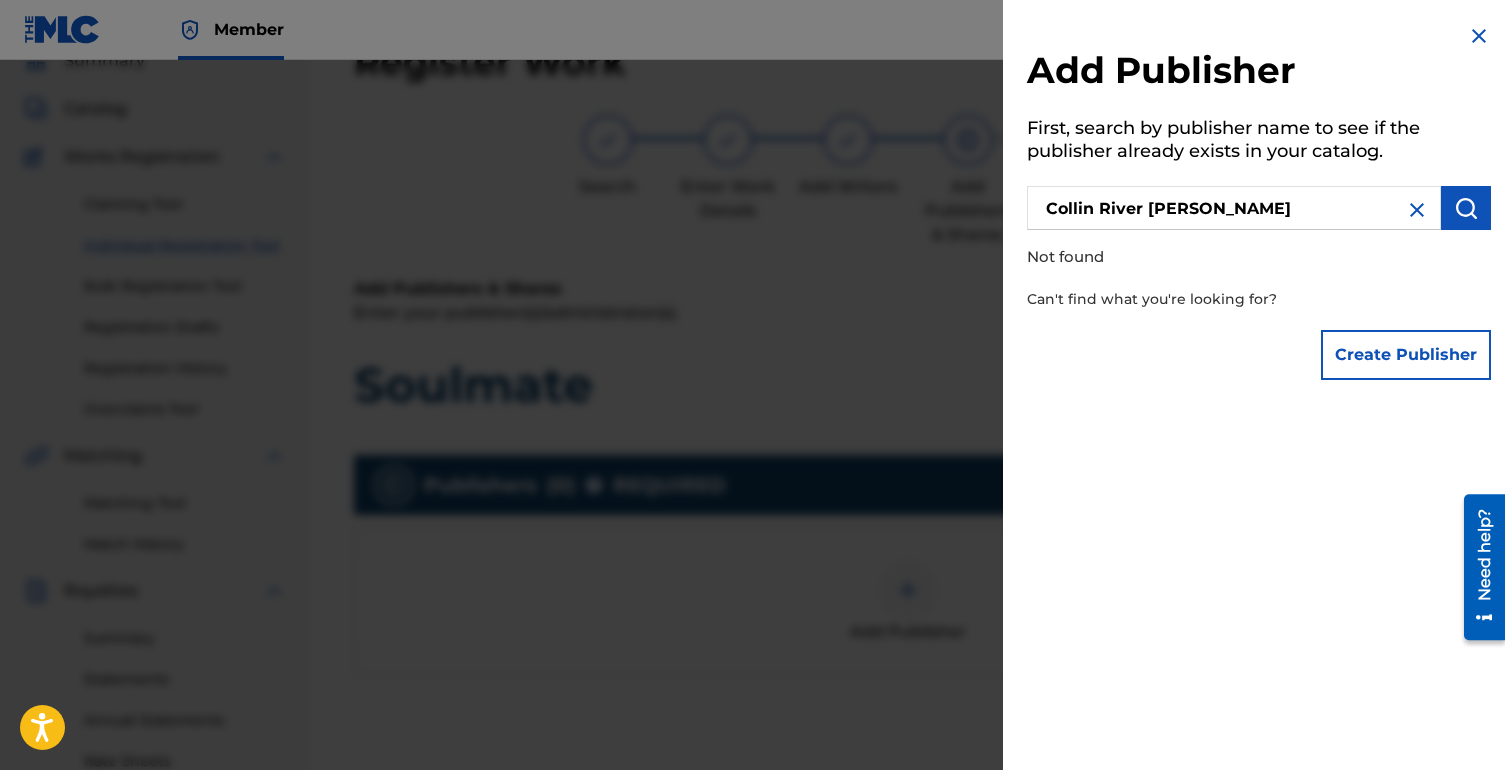 click at bounding box center [1417, 210] 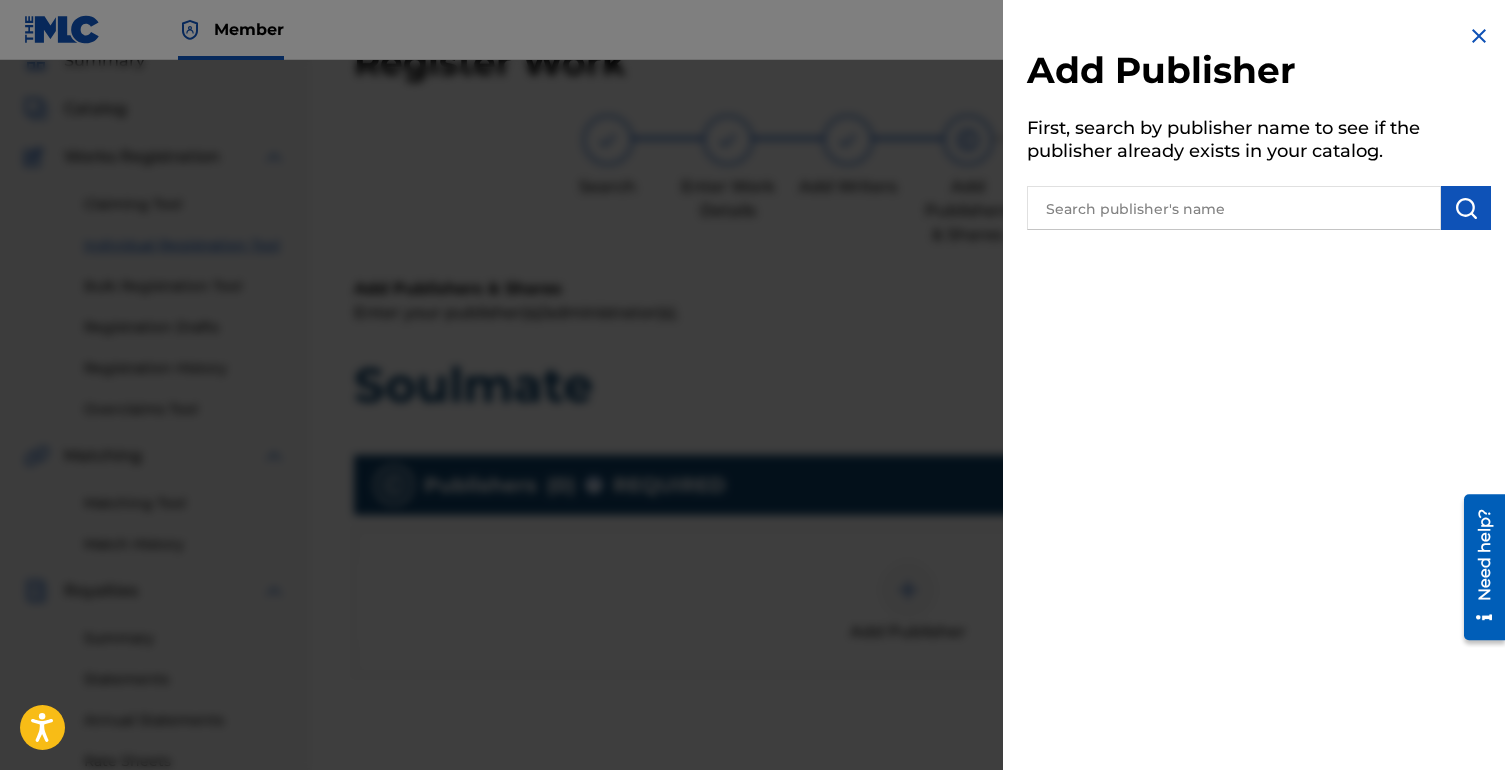 click at bounding box center (1234, 208) 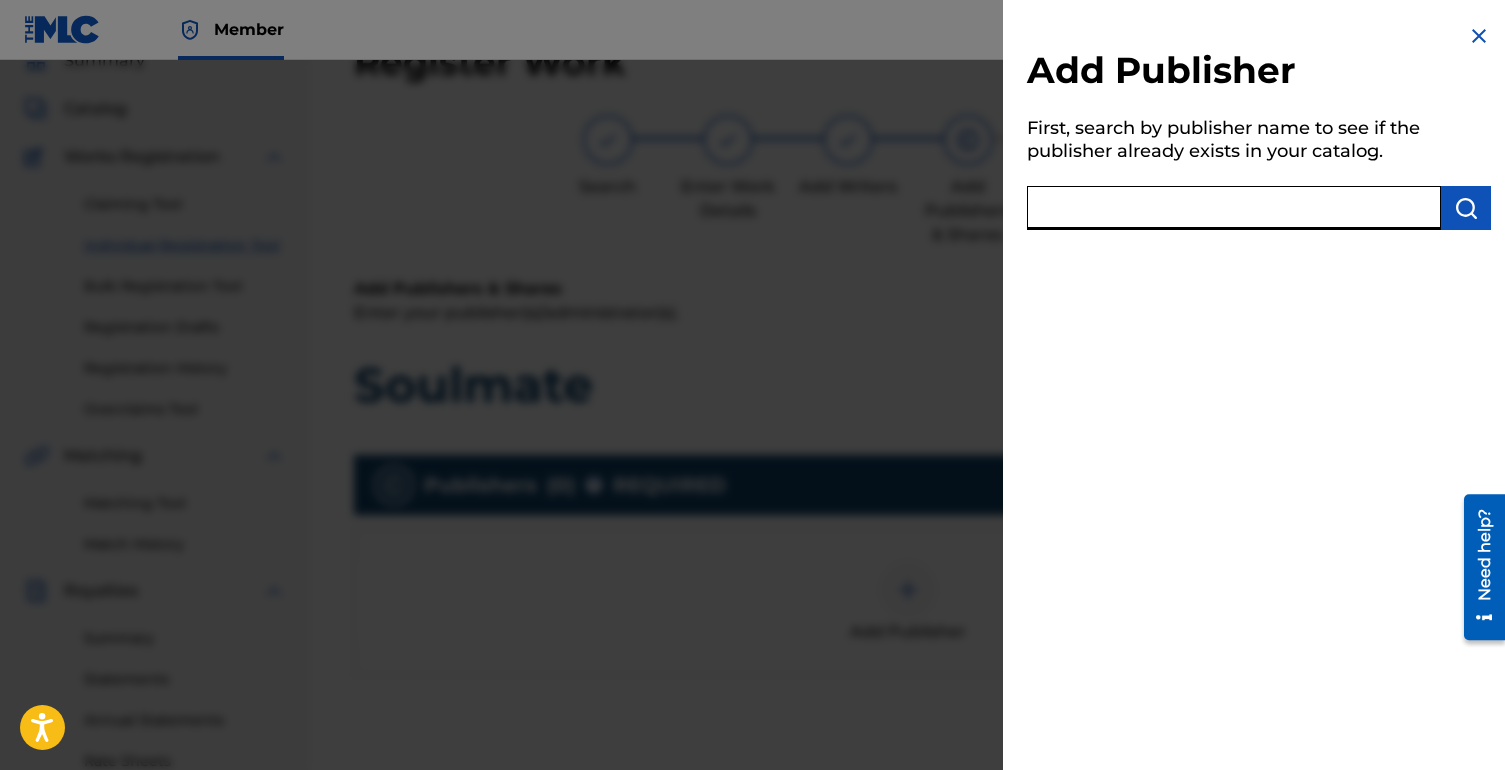 paste on "00868981559" 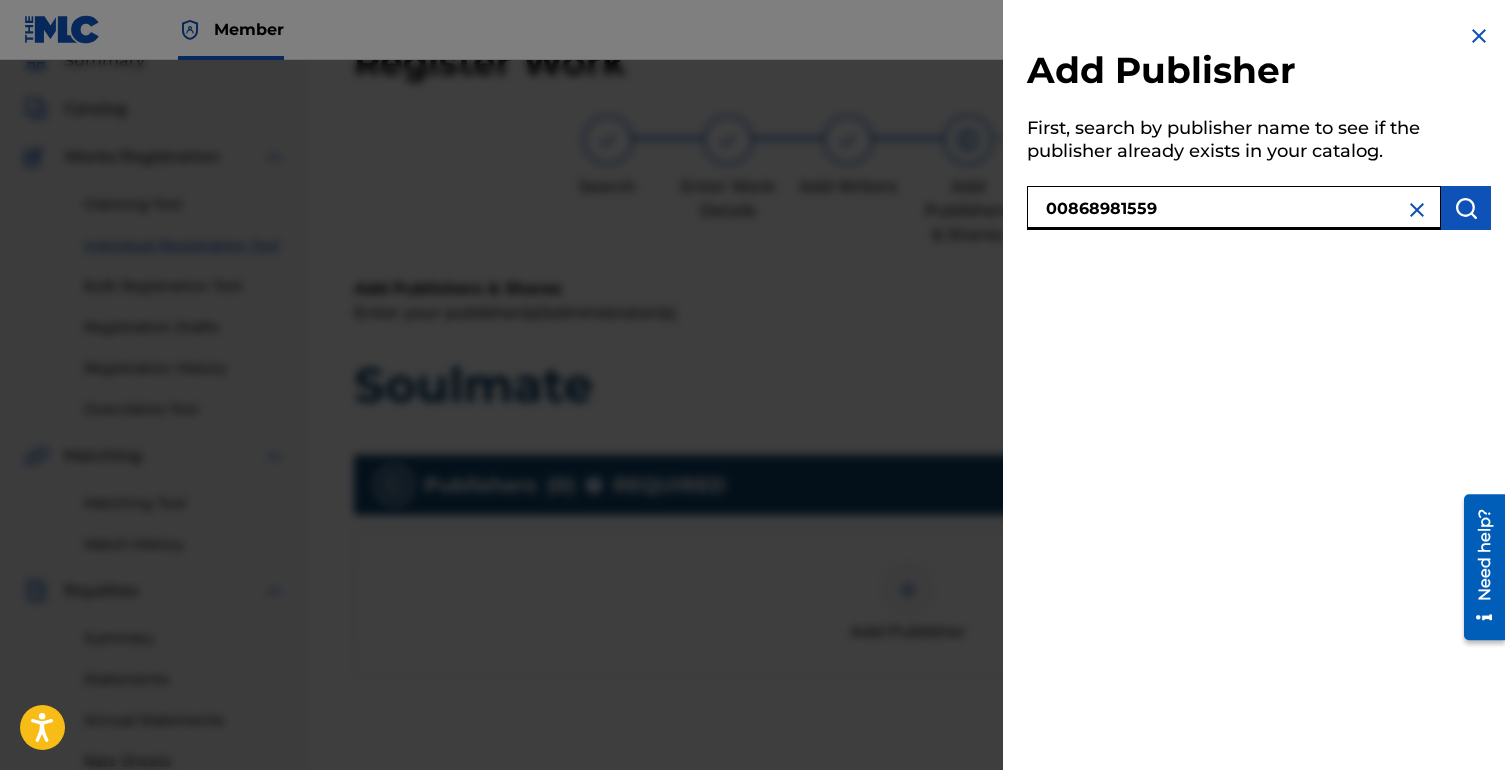 type on "00868981559" 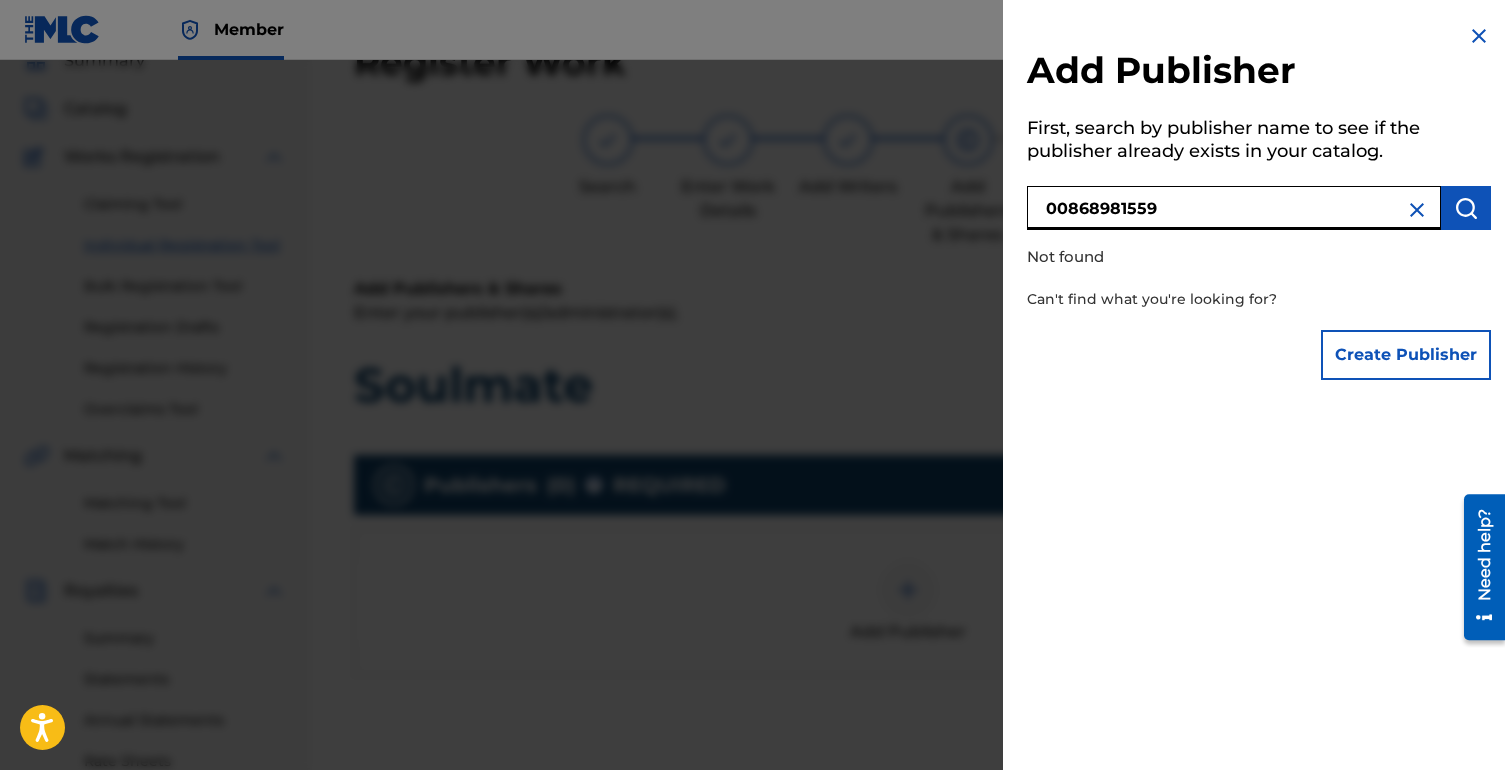click on "Create Publisher" at bounding box center [1406, 355] 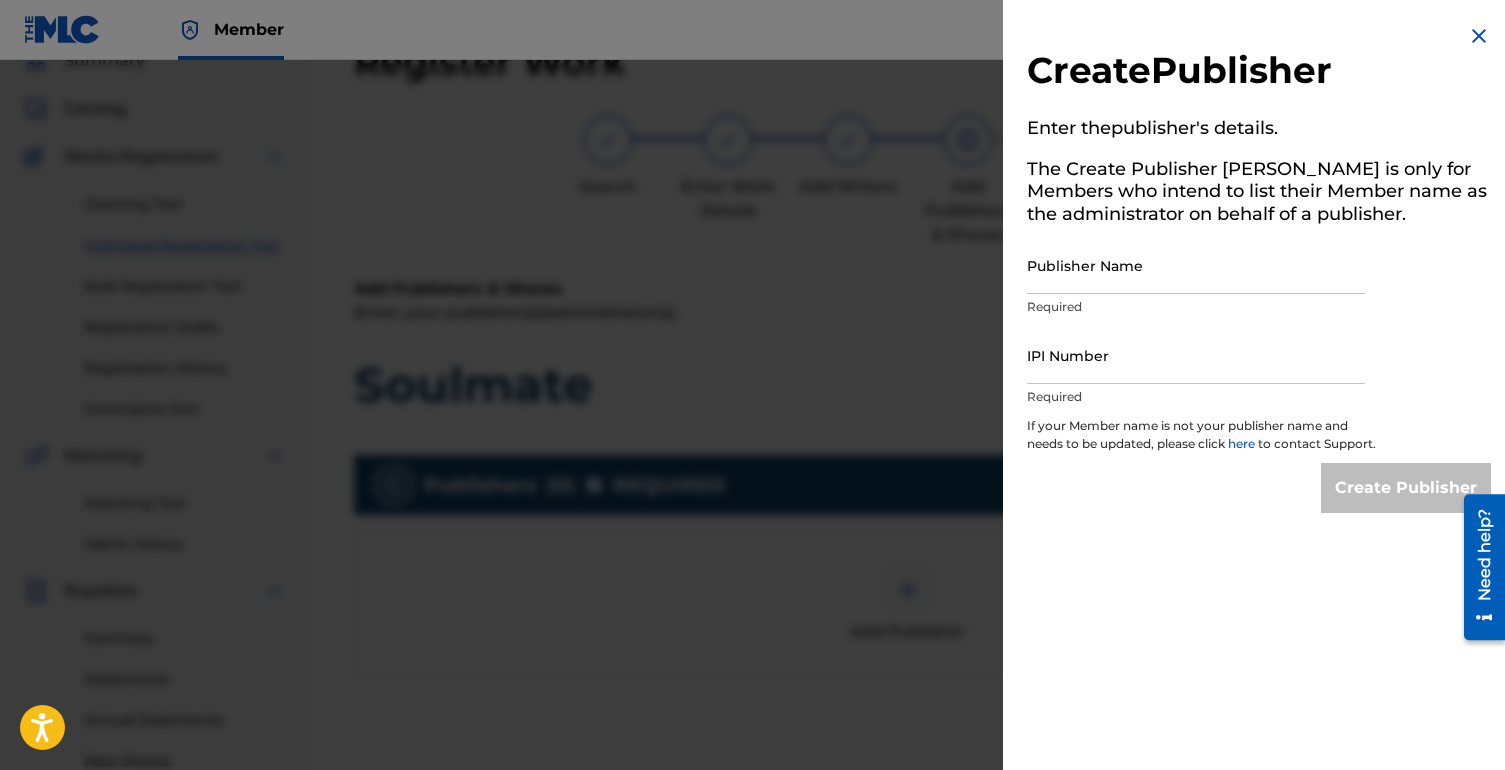 click at bounding box center [1479, 36] 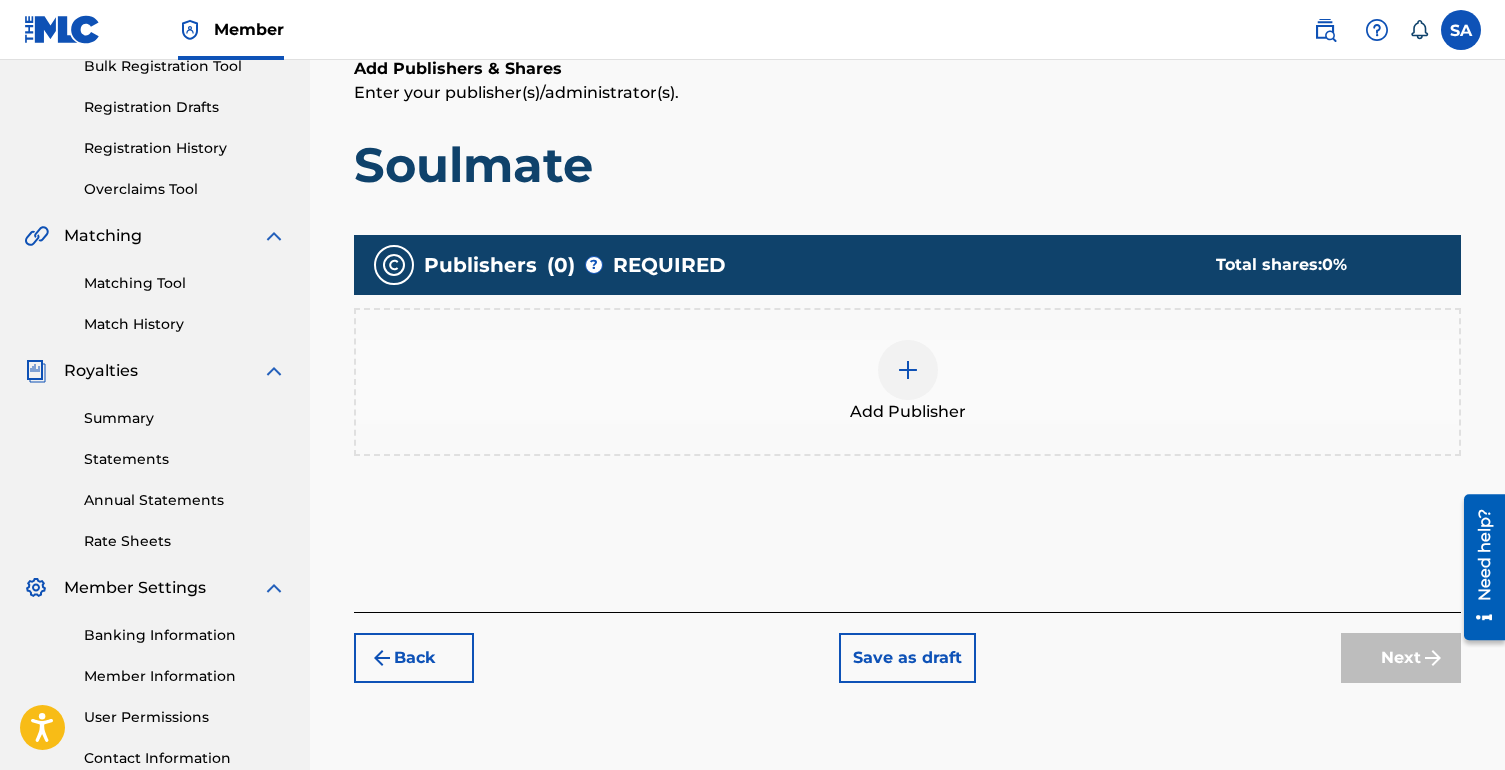 scroll, scrollTop: 467, scrollLeft: 0, axis: vertical 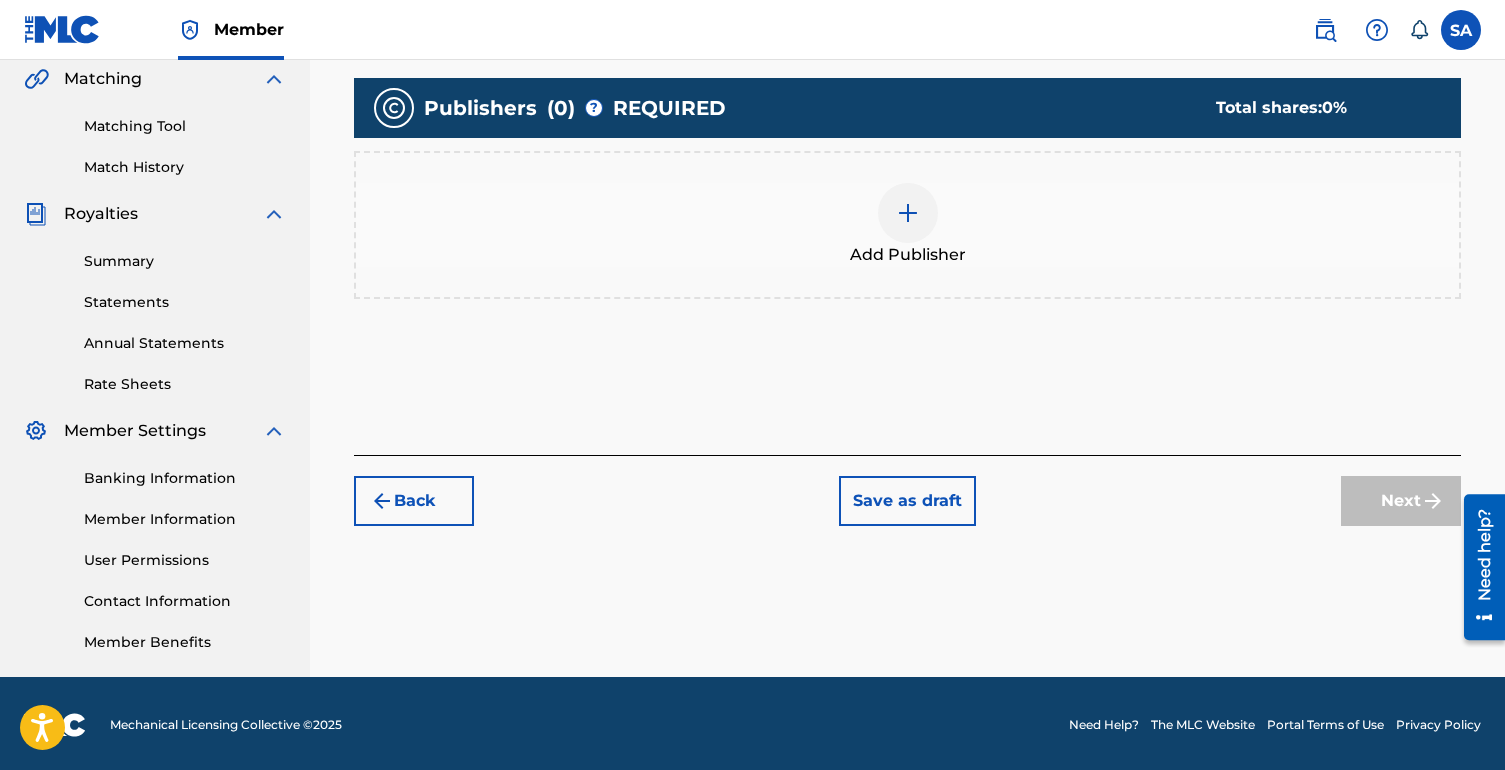 click on "Back" at bounding box center [414, 501] 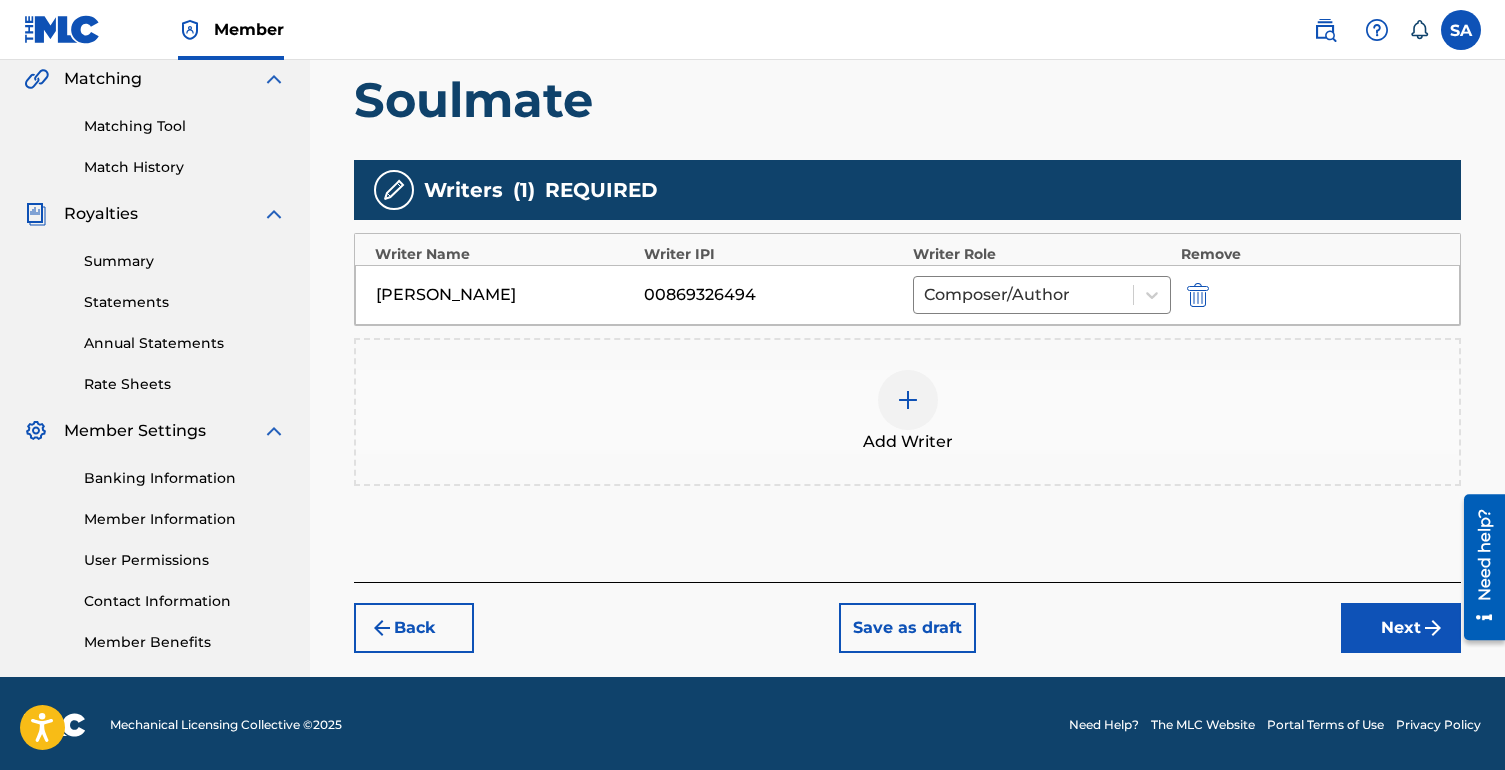 click on "Add Writer" at bounding box center (907, 412) 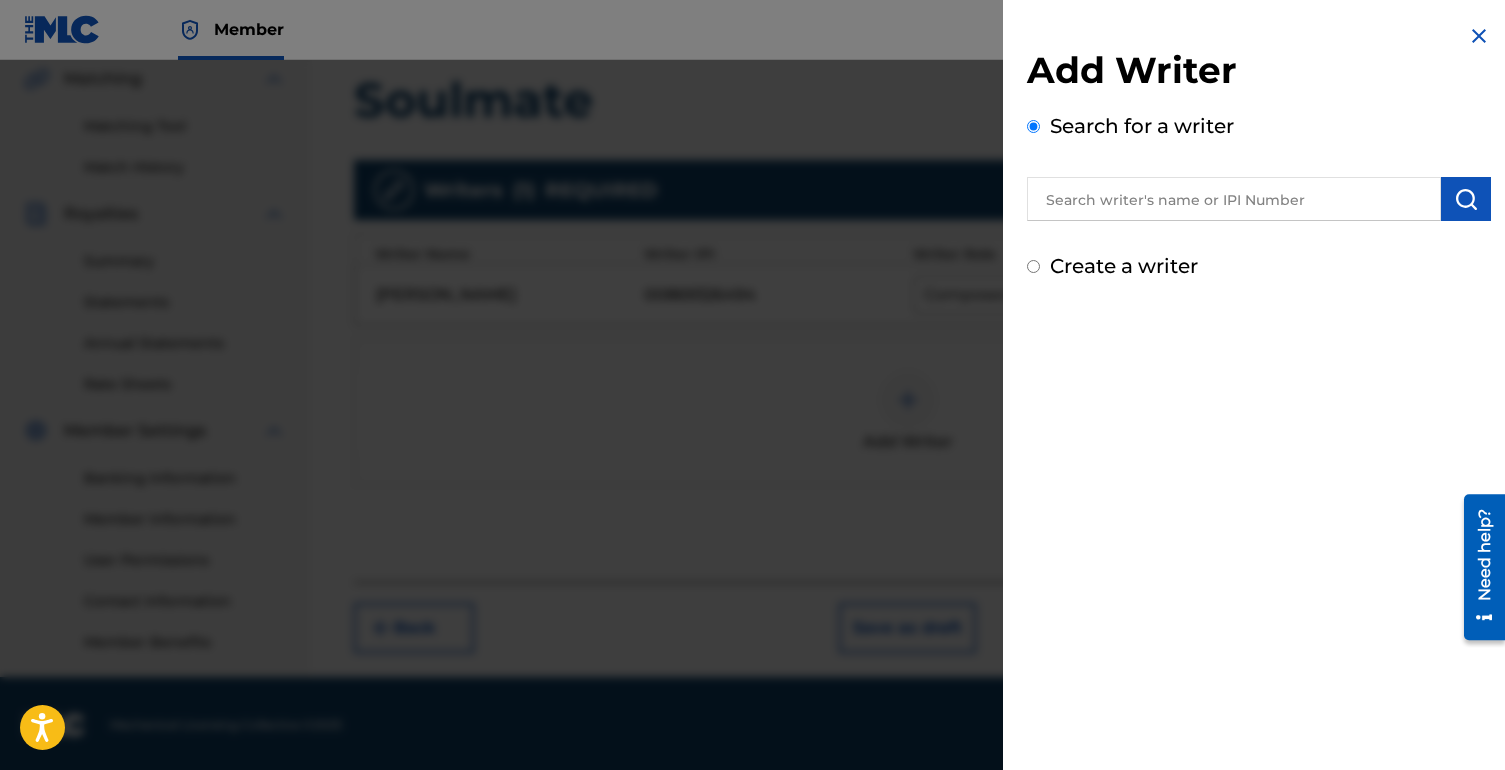 click at bounding box center (1234, 199) 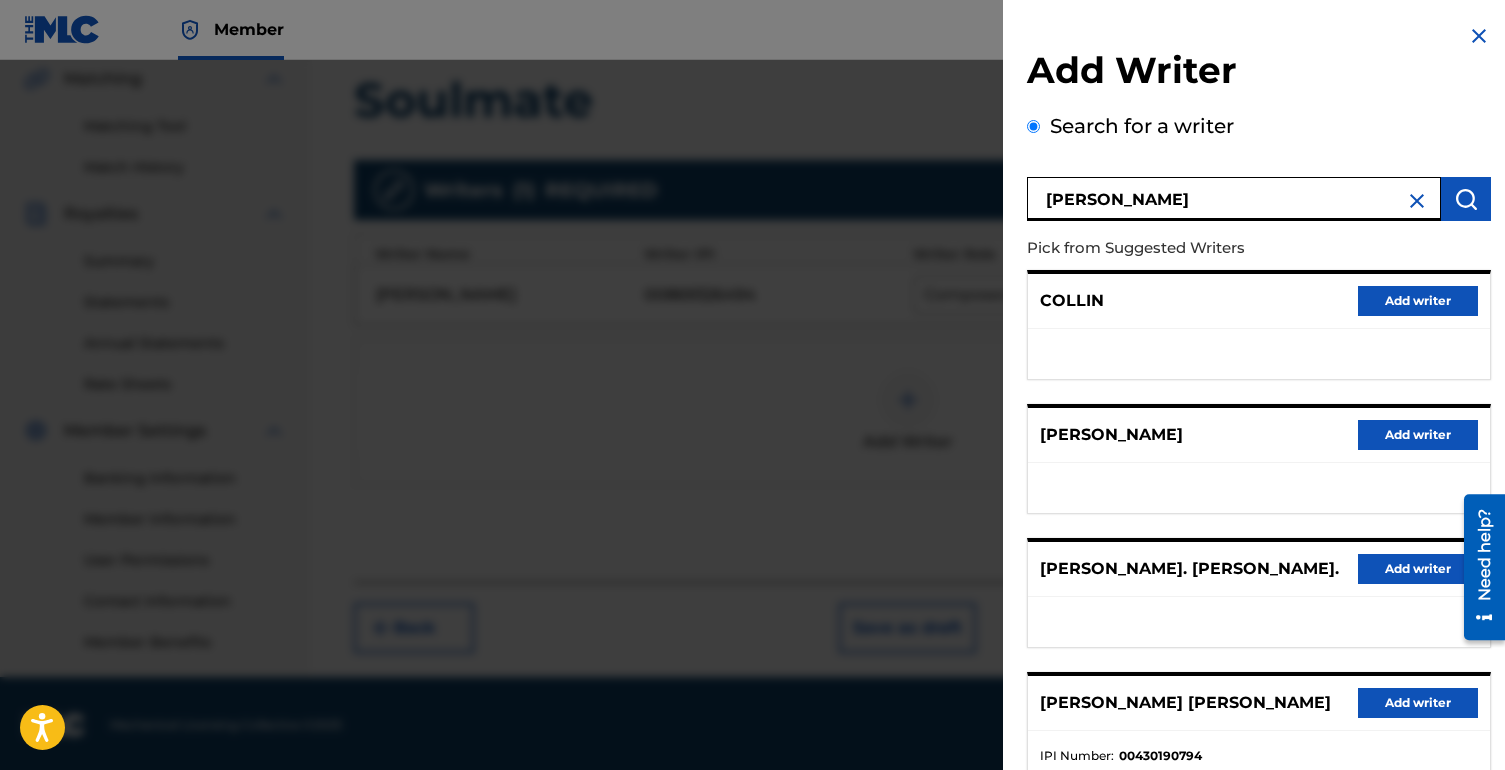 click on "[PERSON_NAME]" at bounding box center [1234, 199] 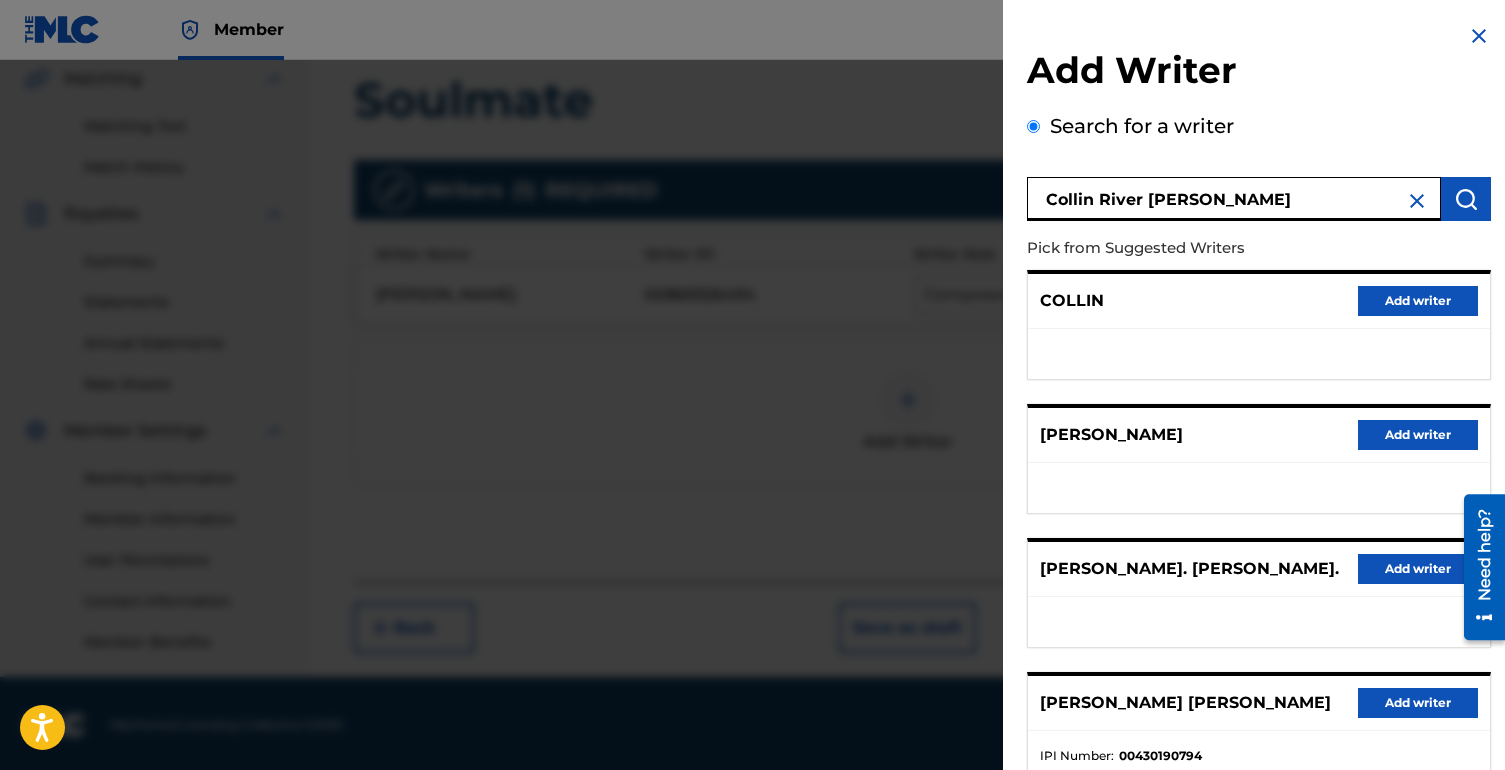 type on "Collin River [PERSON_NAME]" 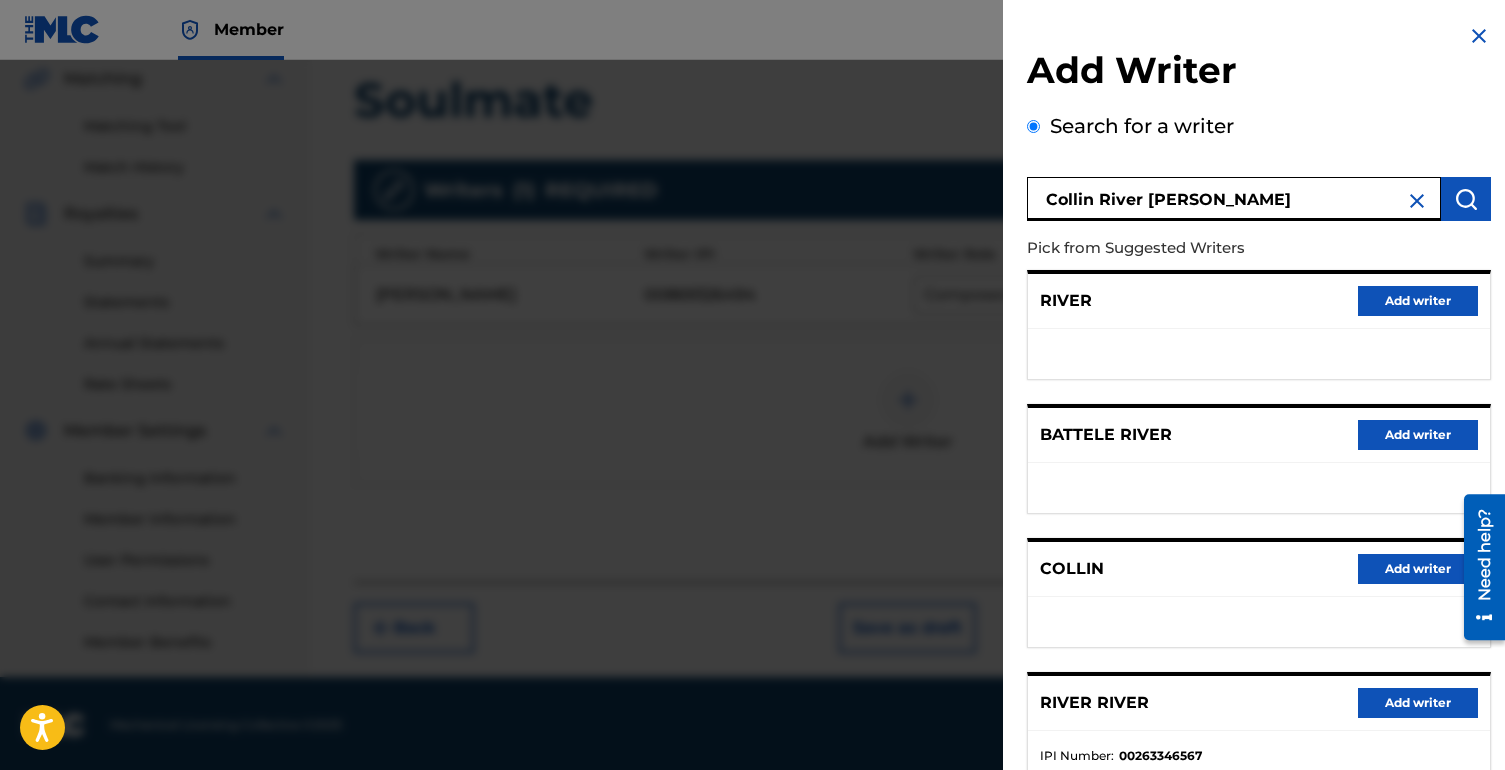 drag, startPoint x: 1218, startPoint y: 209, endPoint x: 788, endPoint y: 192, distance: 430.3359 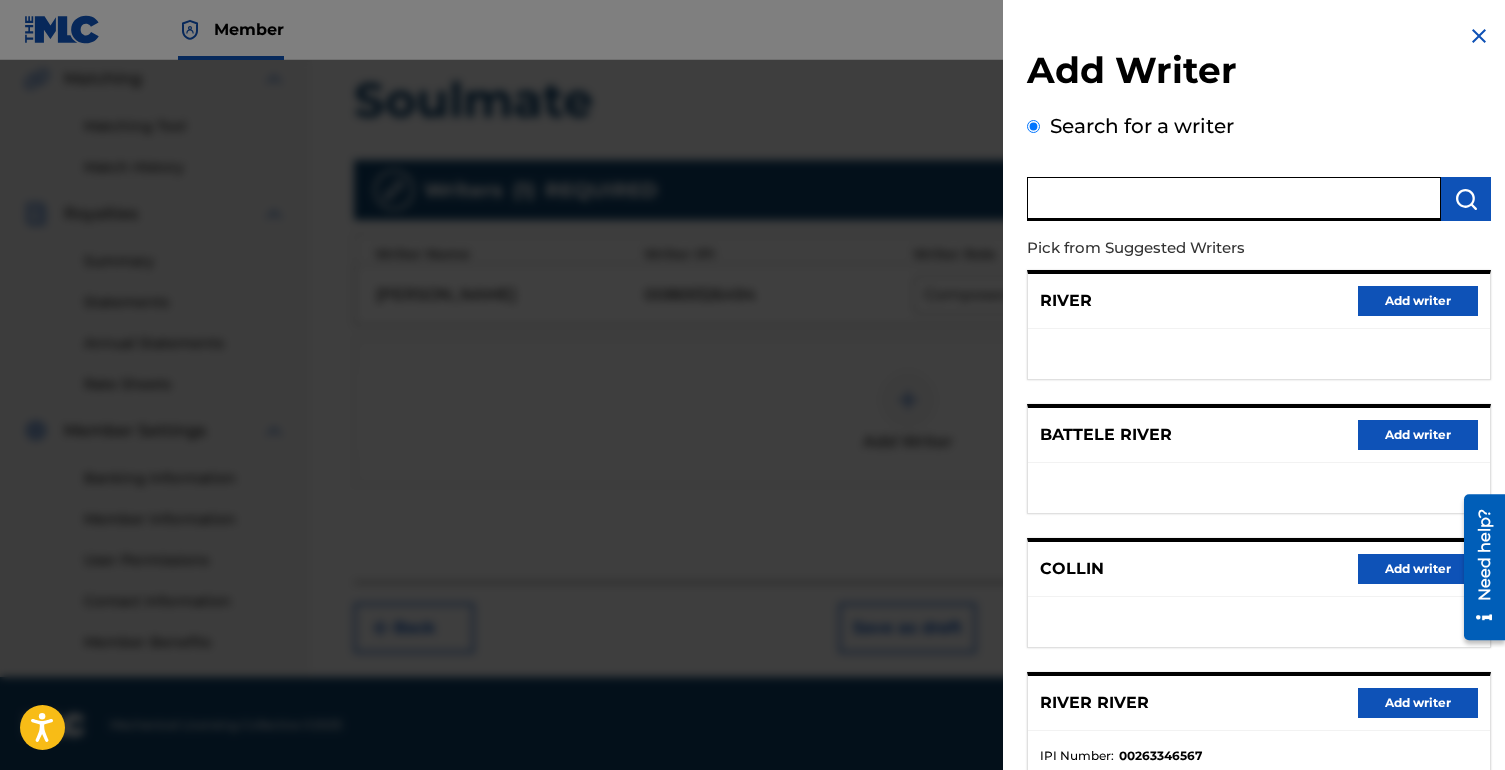 paste on "00868981559" 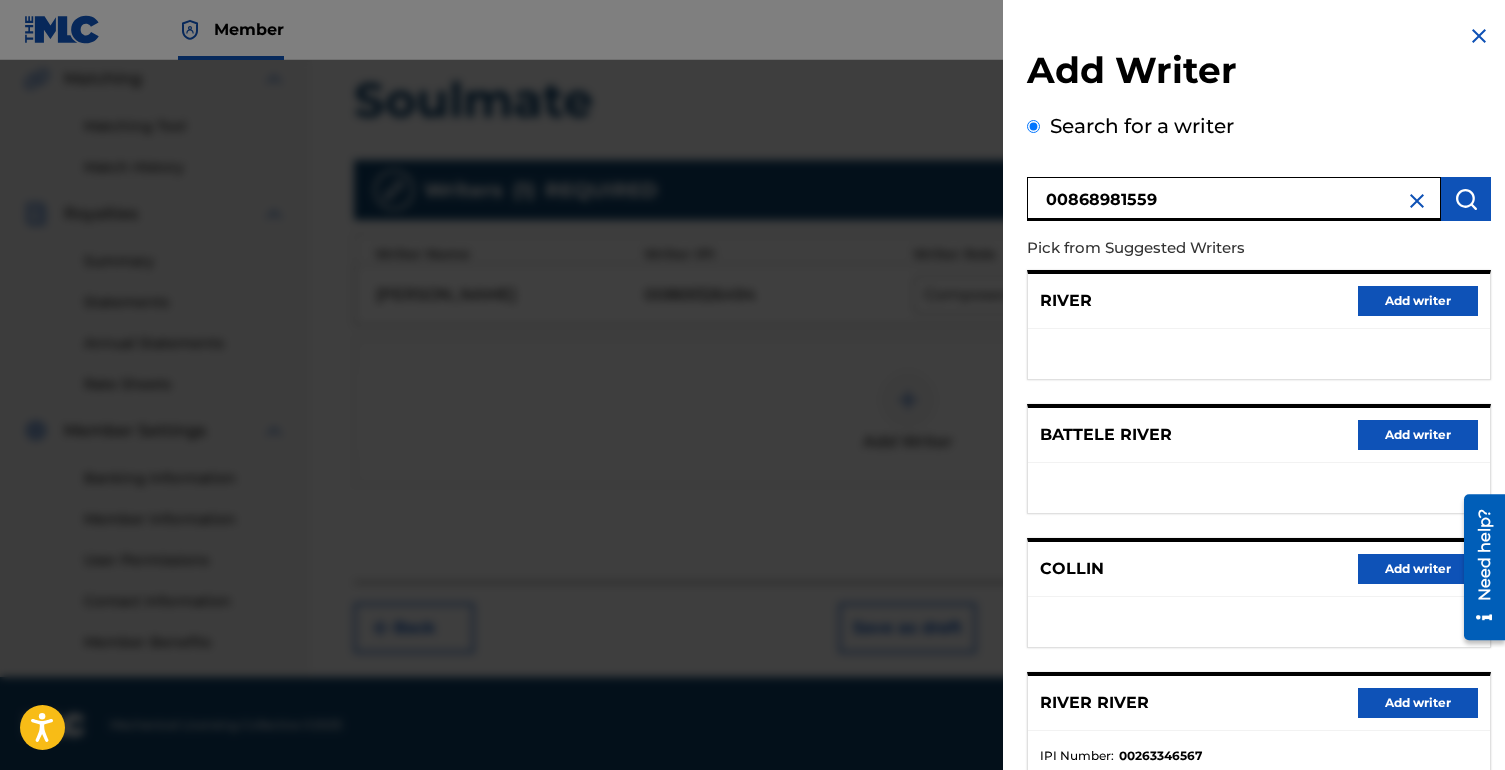 type on "00868981559" 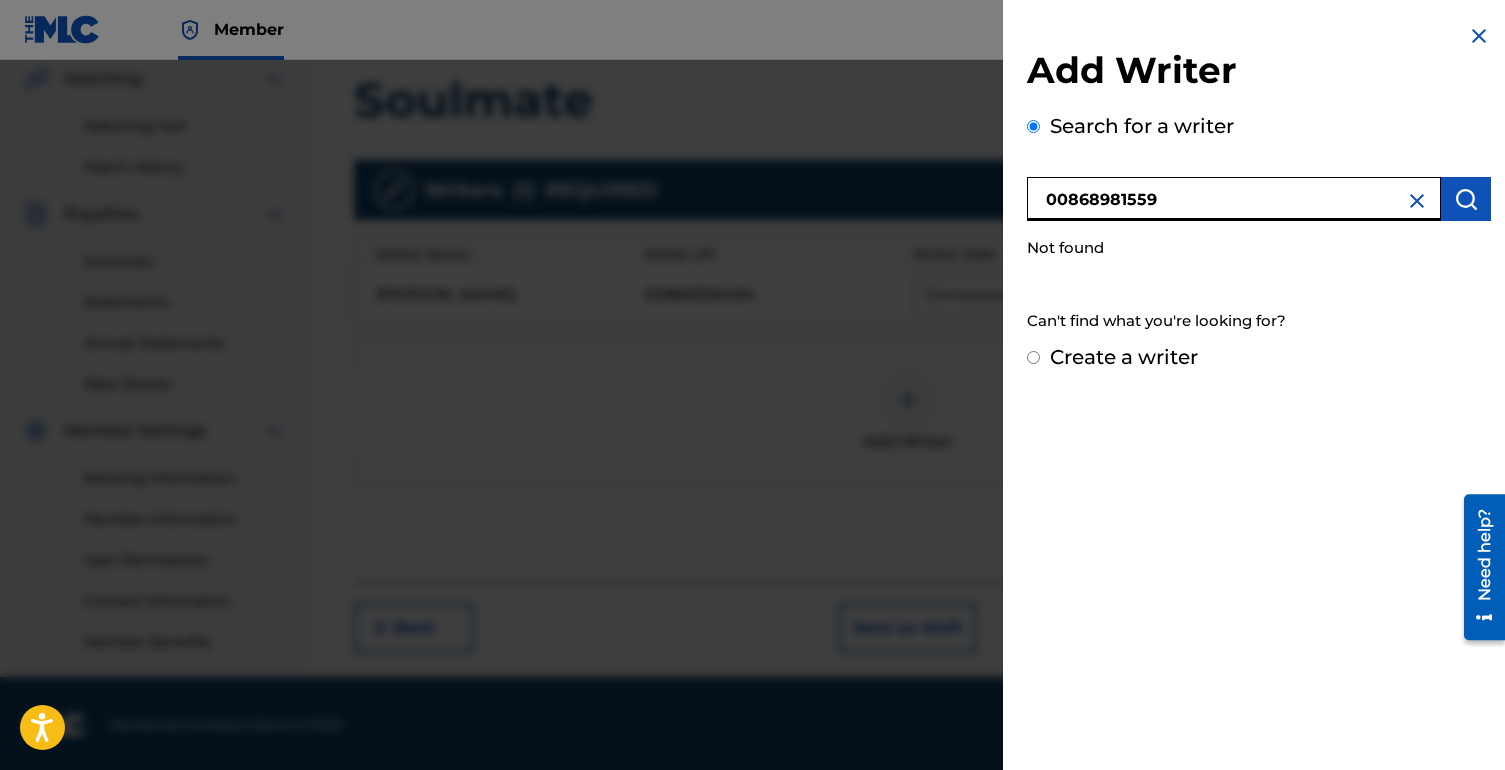 click on "Create a writer" at bounding box center (1033, 357) 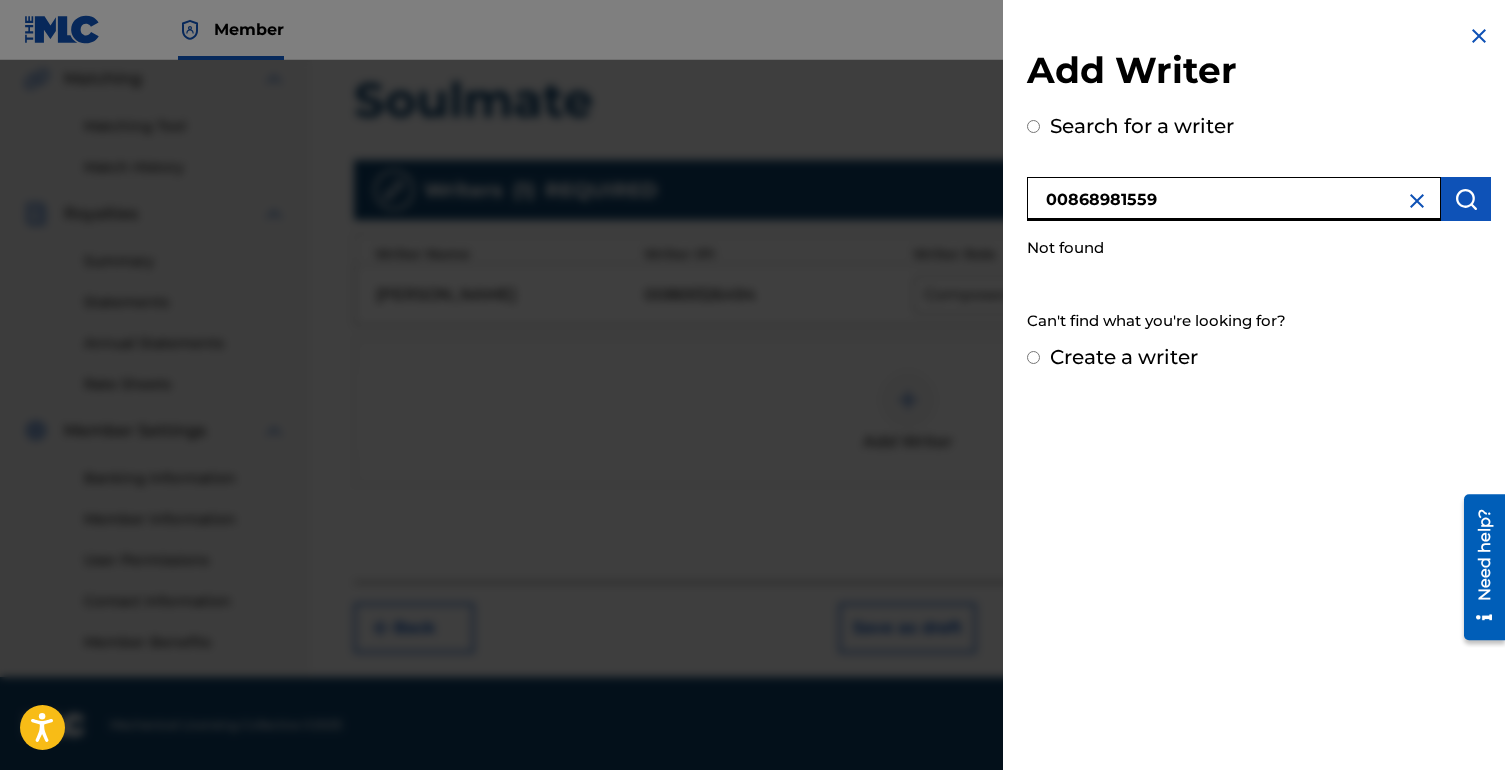 radio on "true" 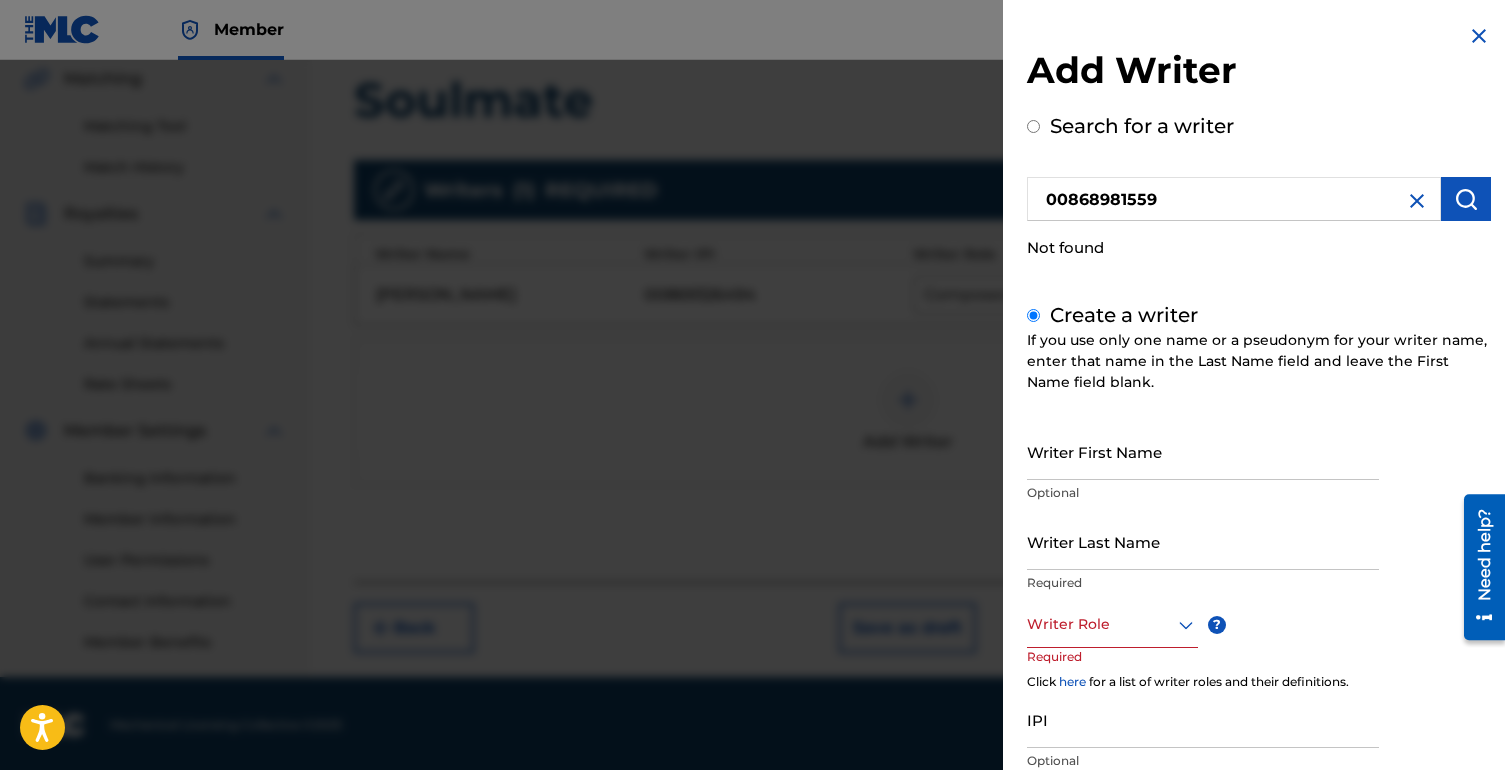 scroll, scrollTop: 1, scrollLeft: 0, axis: vertical 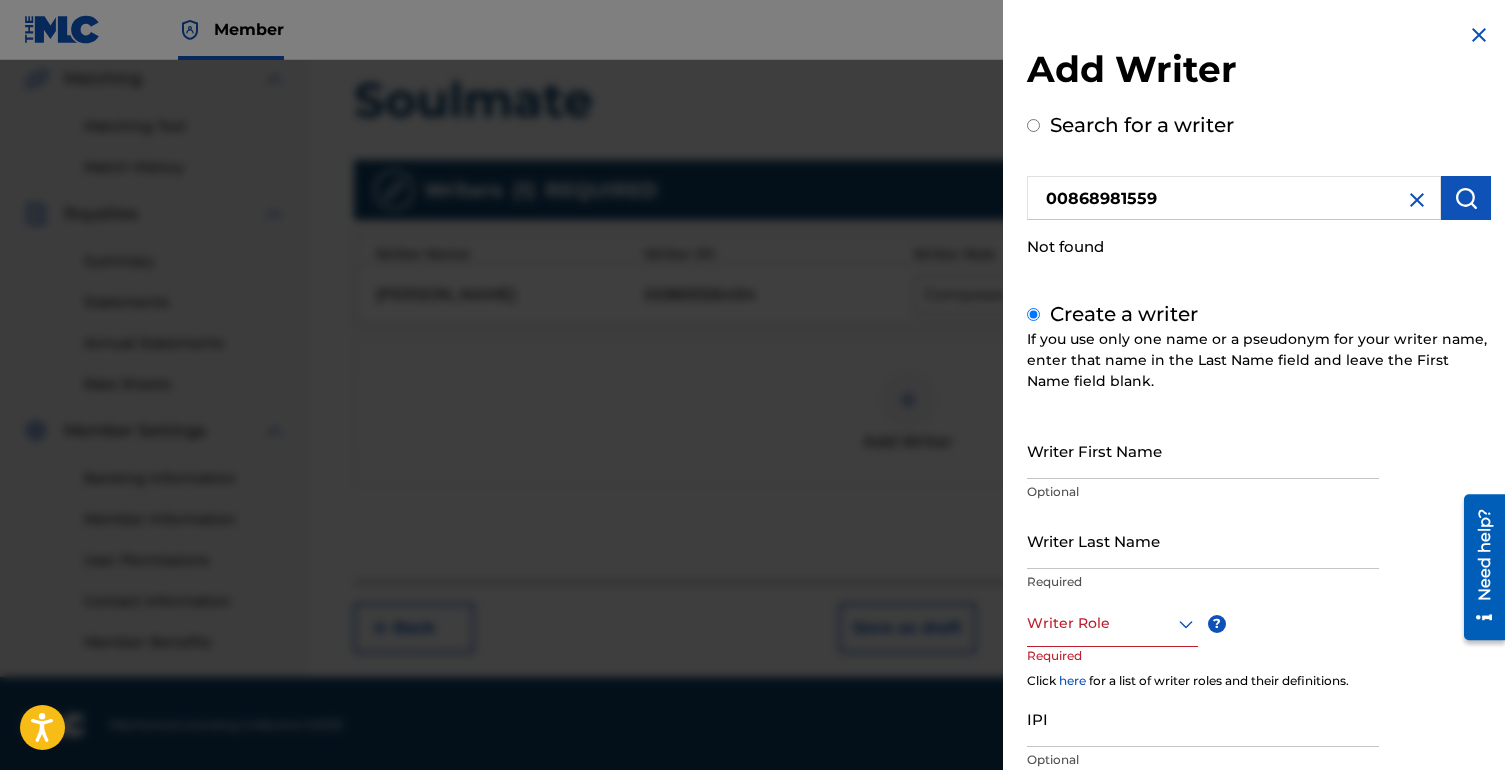 click at bounding box center [1112, 623] 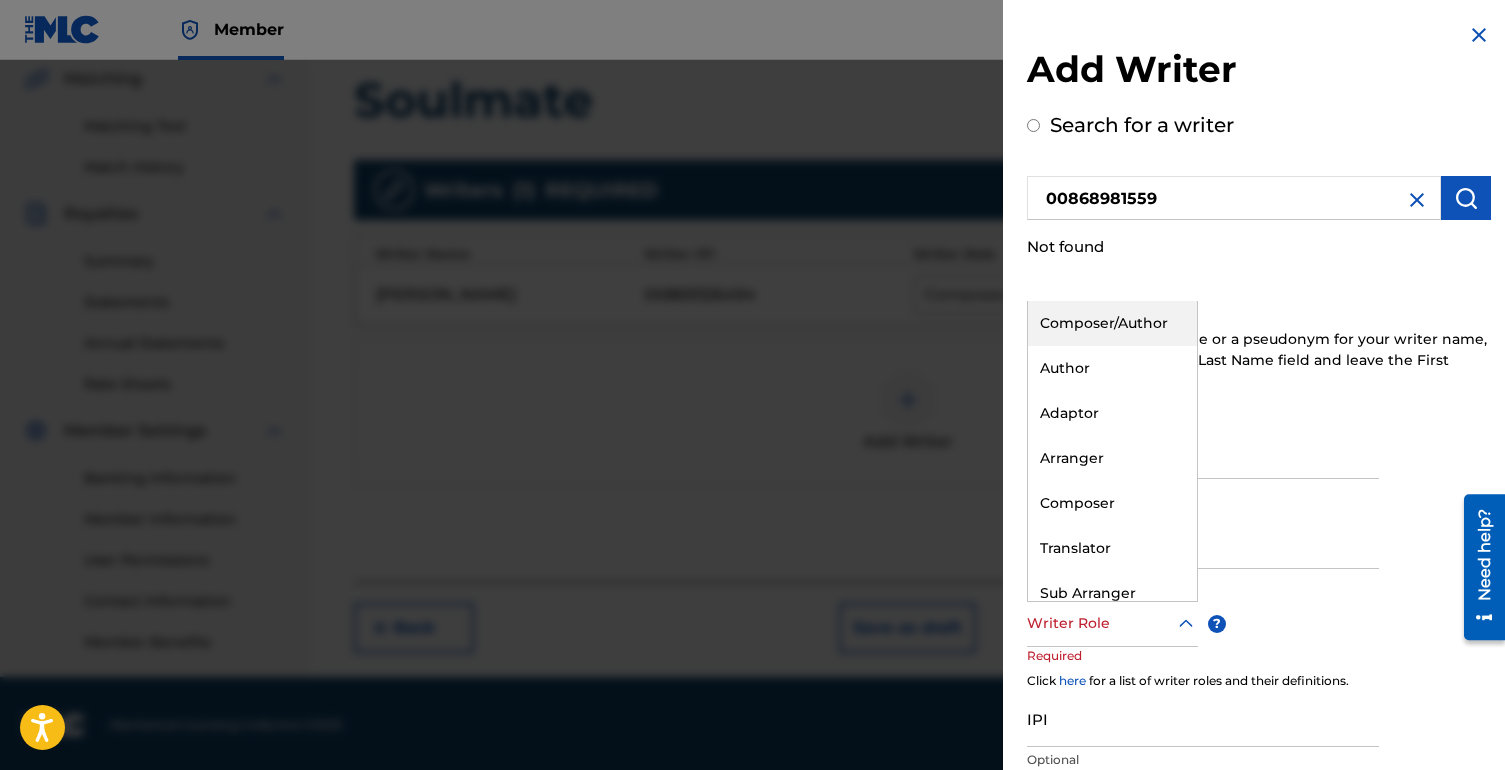 click on "Composer/Author" at bounding box center (1112, 323) 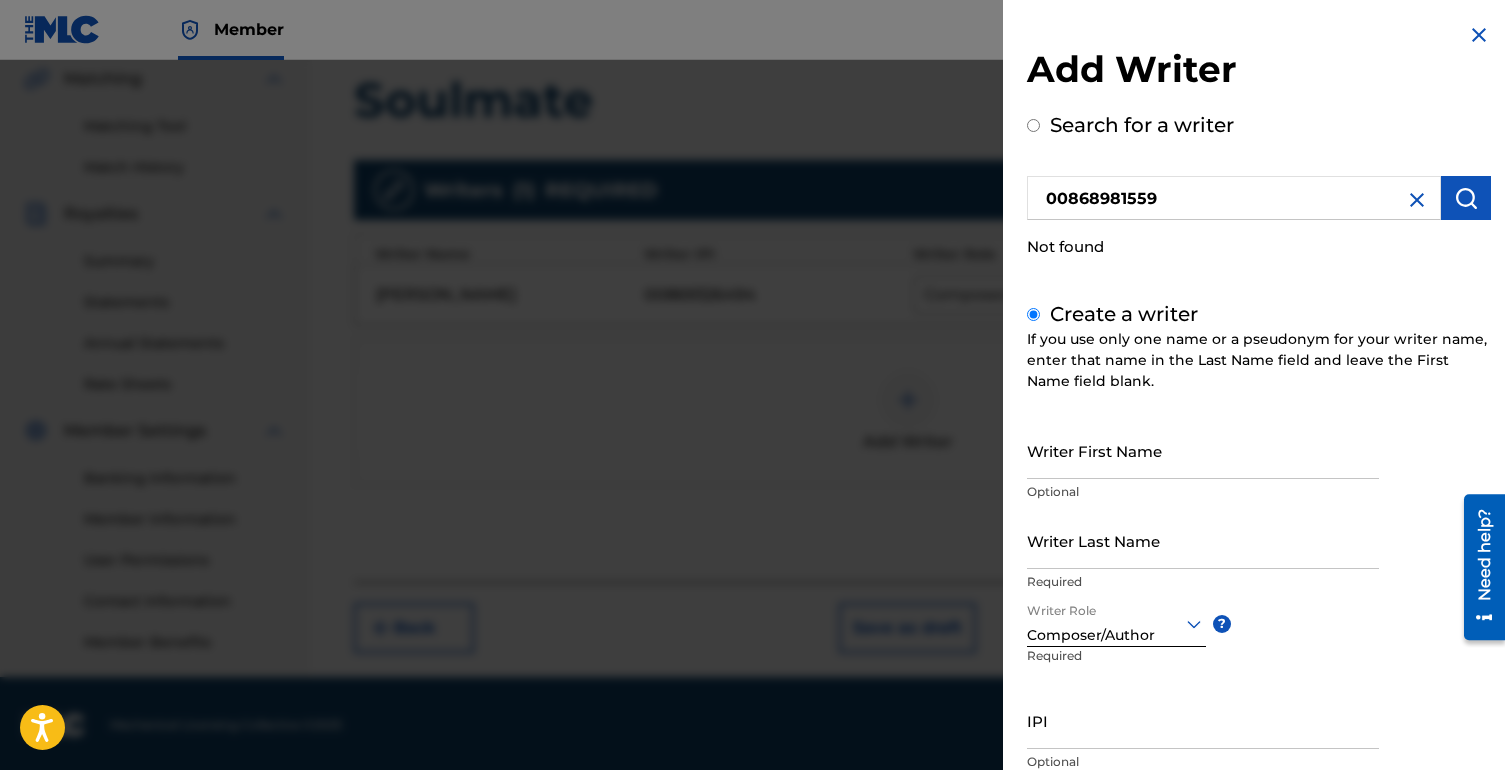 click on "IPI" at bounding box center (1203, 720) 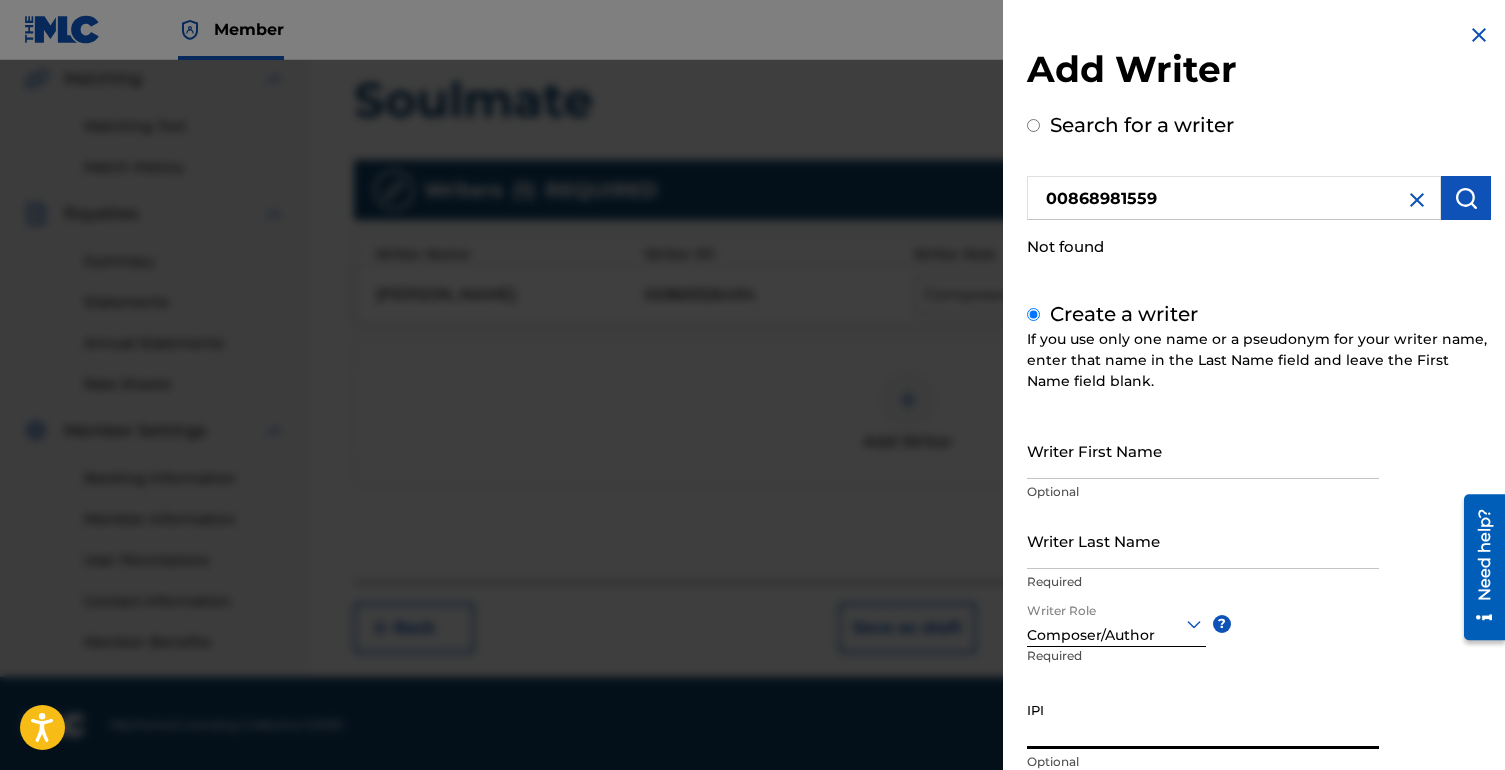 paste on "00868981559" 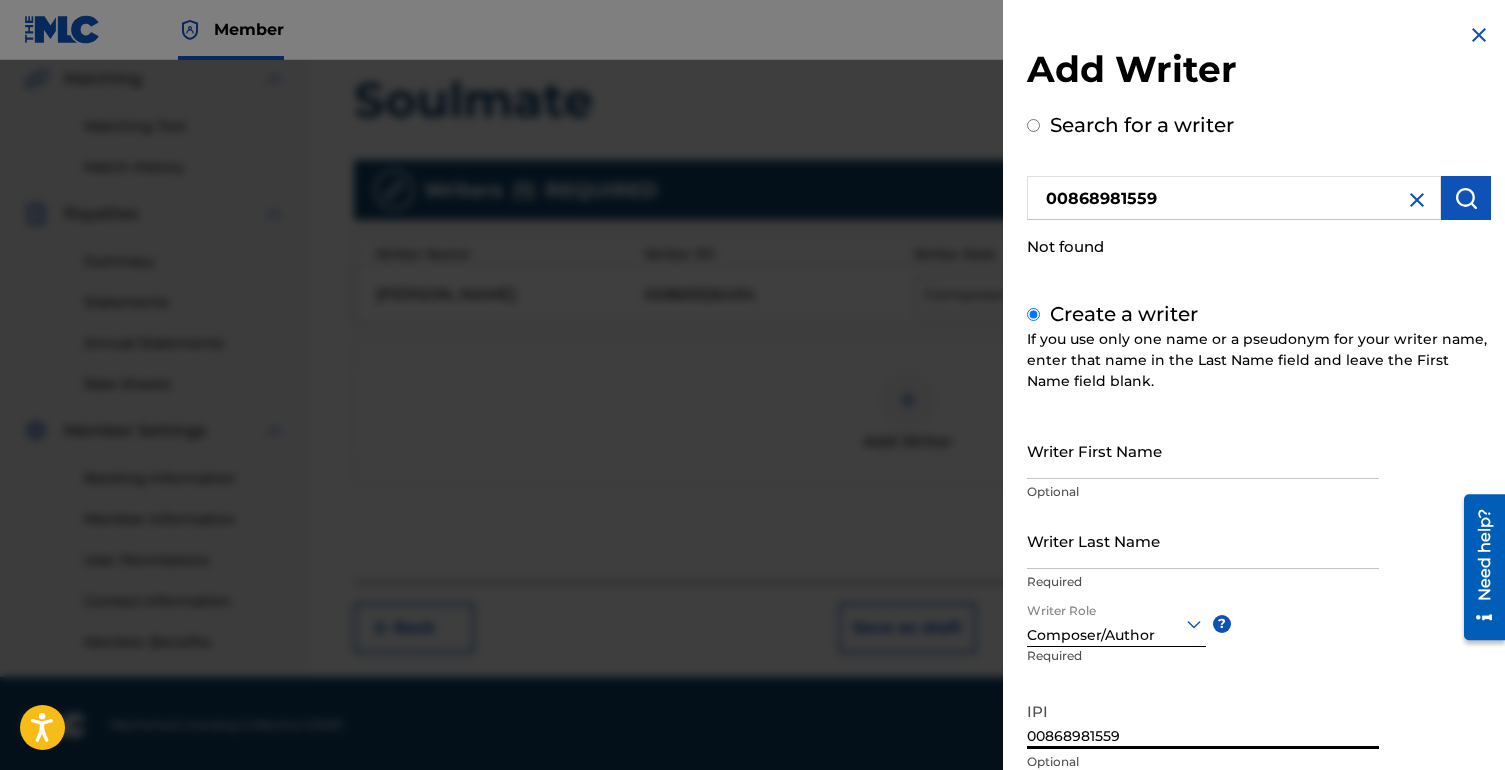 type on "00868981559" 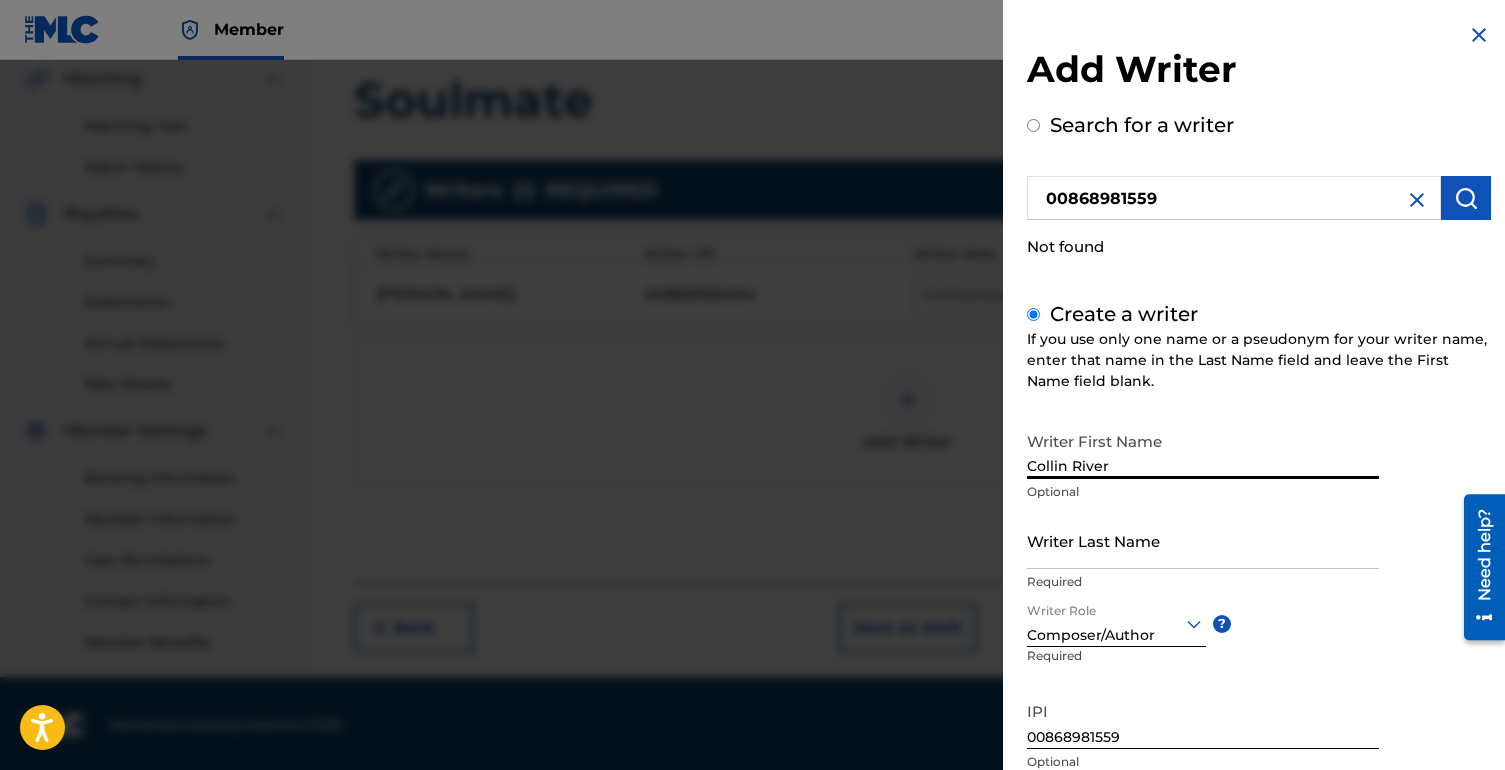 type on "Collin River" 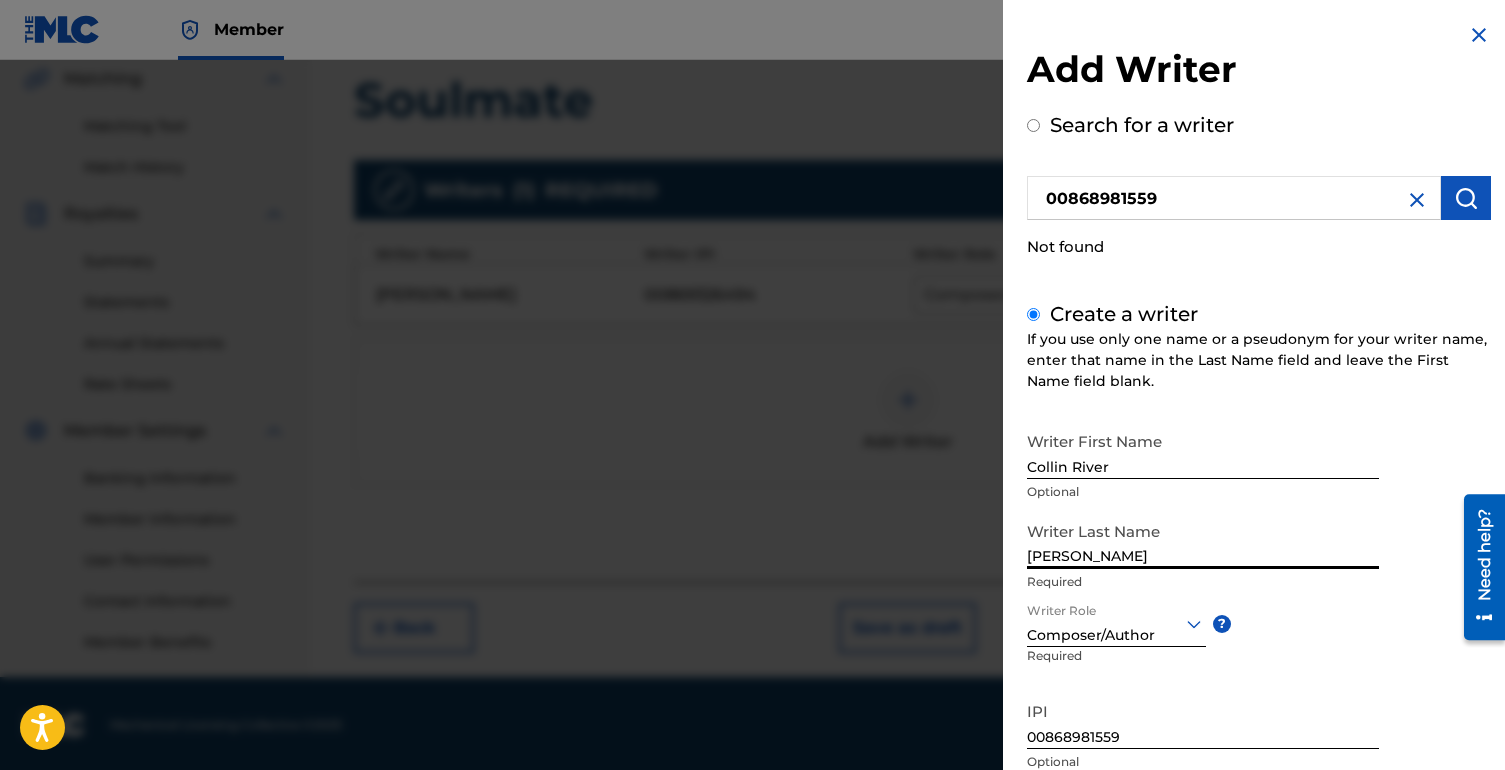 scroll, scrollTop: 146, scrollLeft: 0, axis: vertical 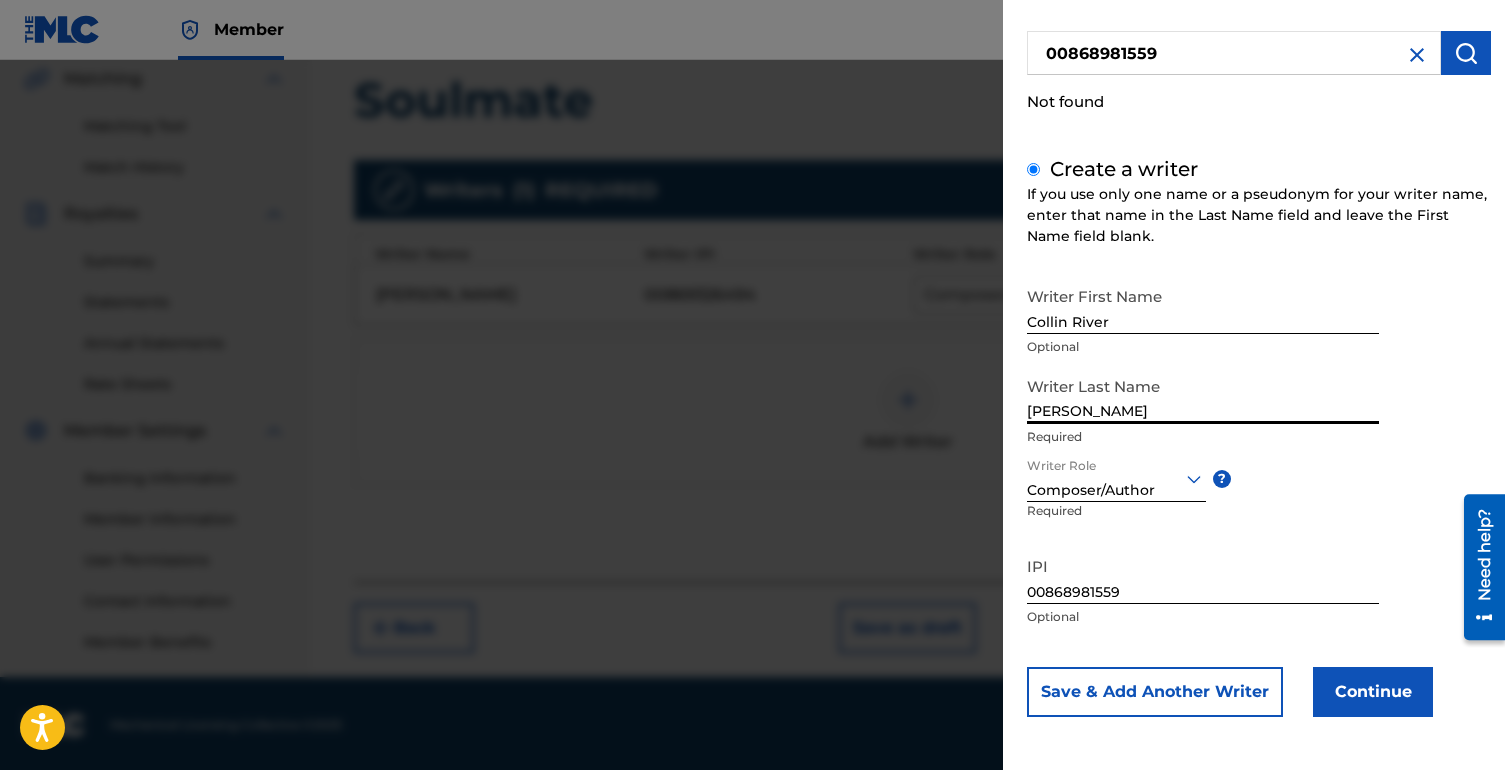 type on "[PERSON_NAME]" 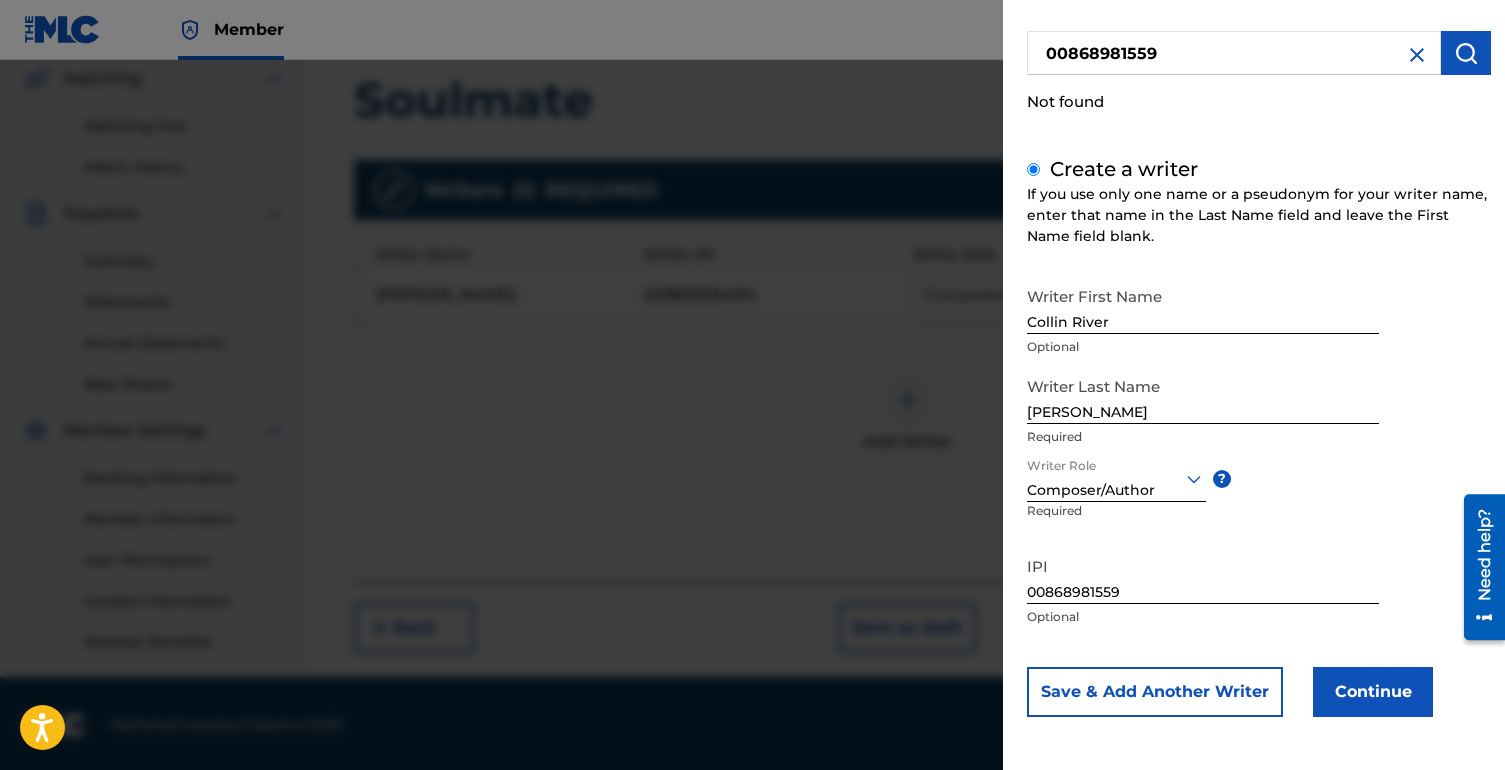 click on "Continue" at bounding box center [1373, 692] 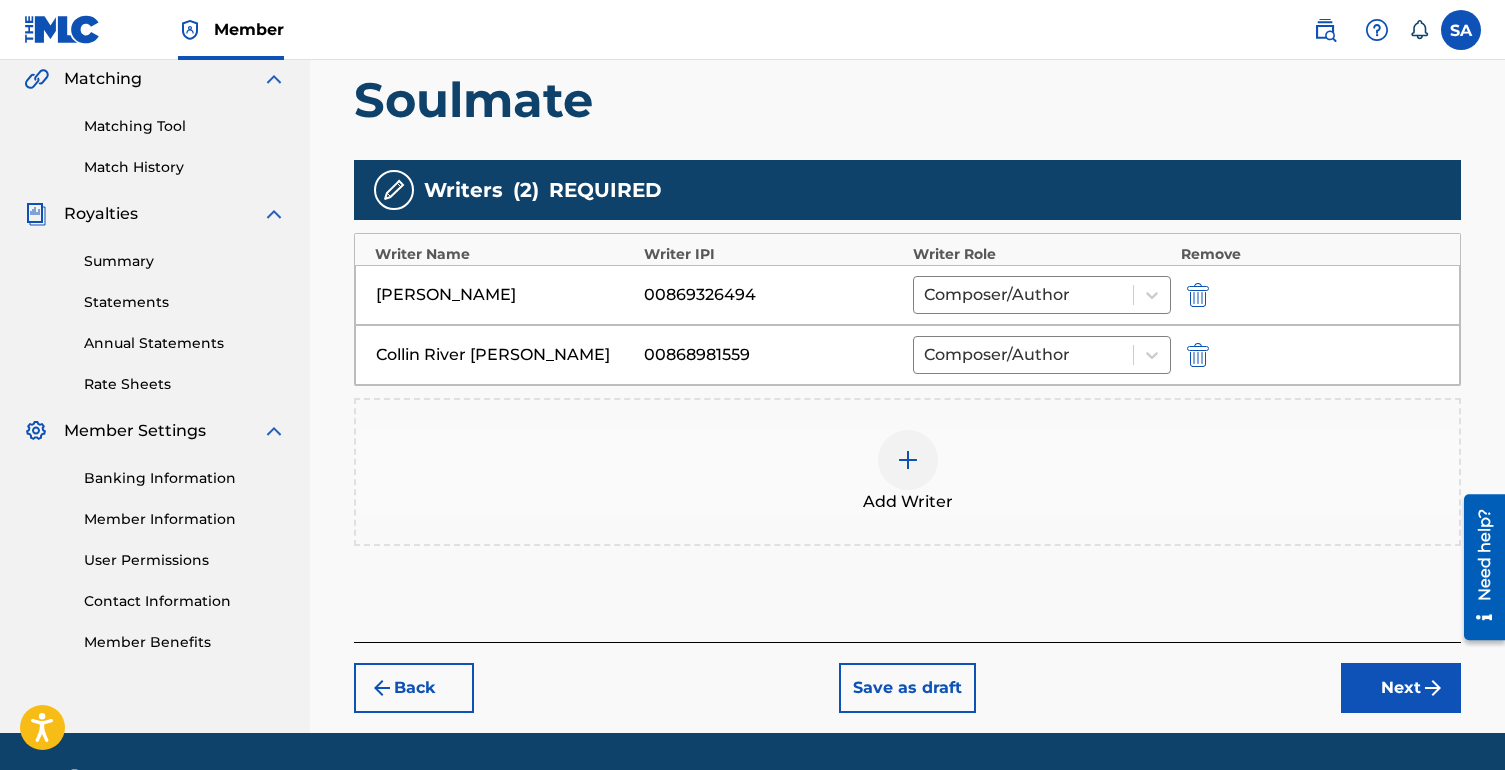click at bounding box center [1433, 688] 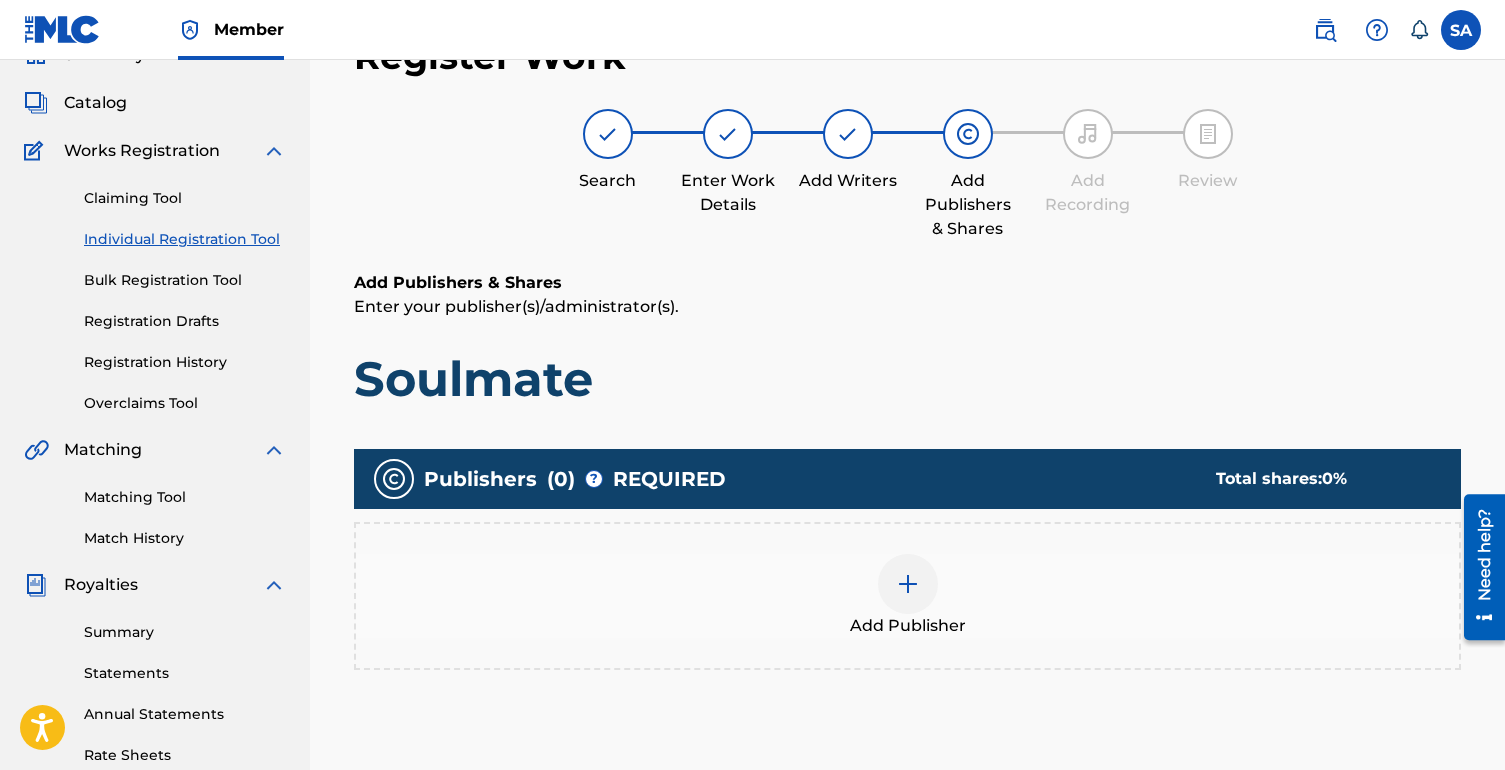 scroll, scrollTop: 90, scrollLeft: 0, axis: vertical 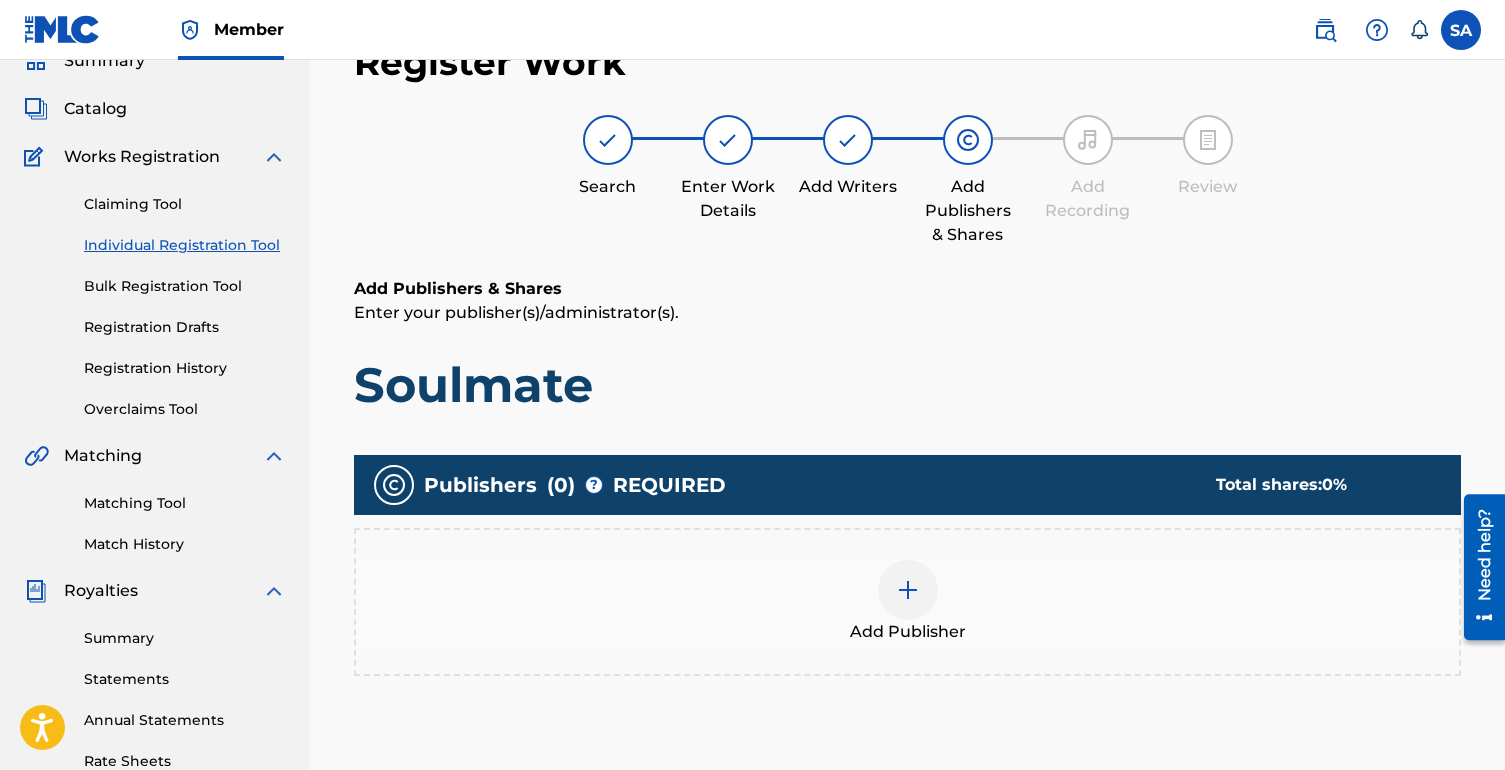 click at bounding box center (908, 590) 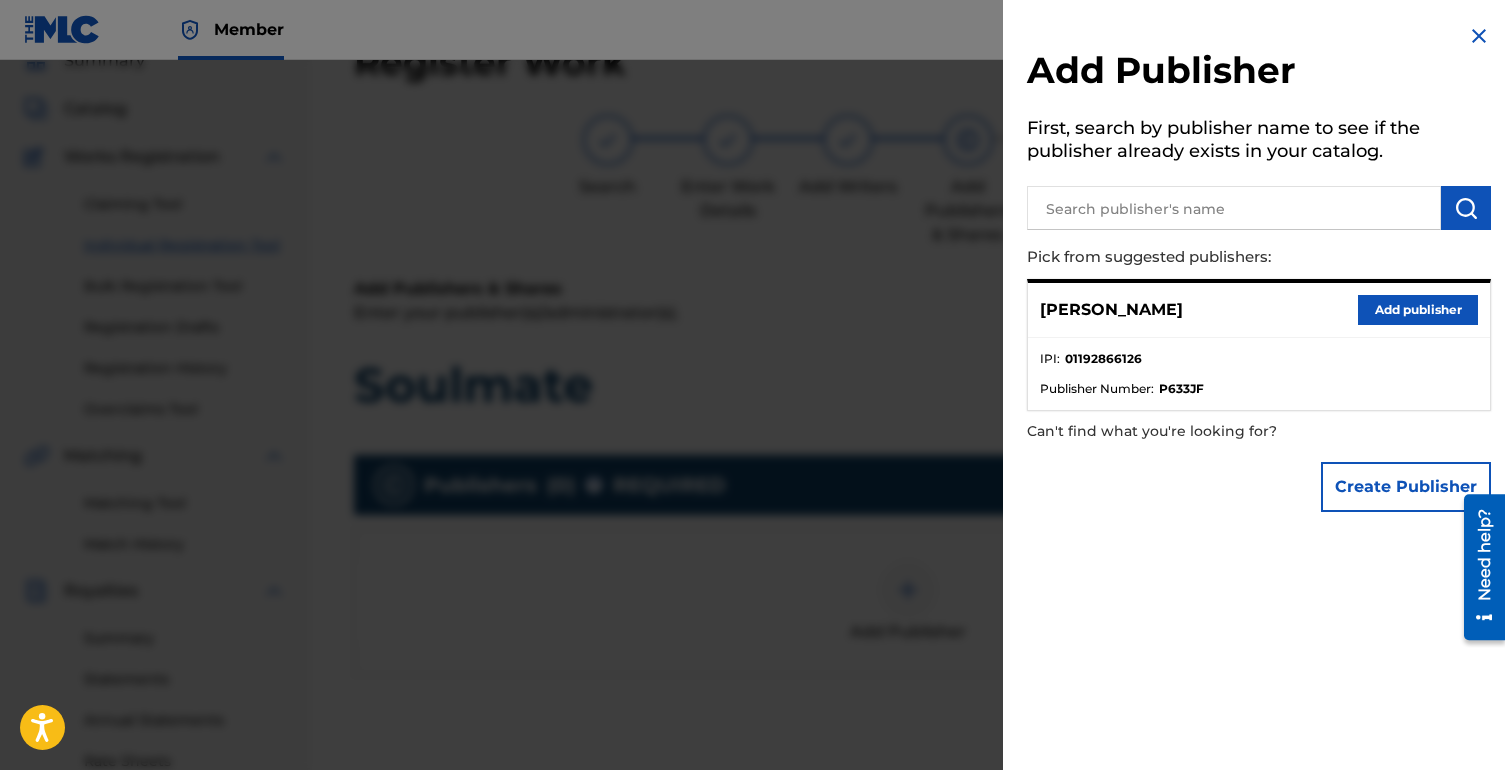 click on "Add publisher" at bounding box center (1418, 310) 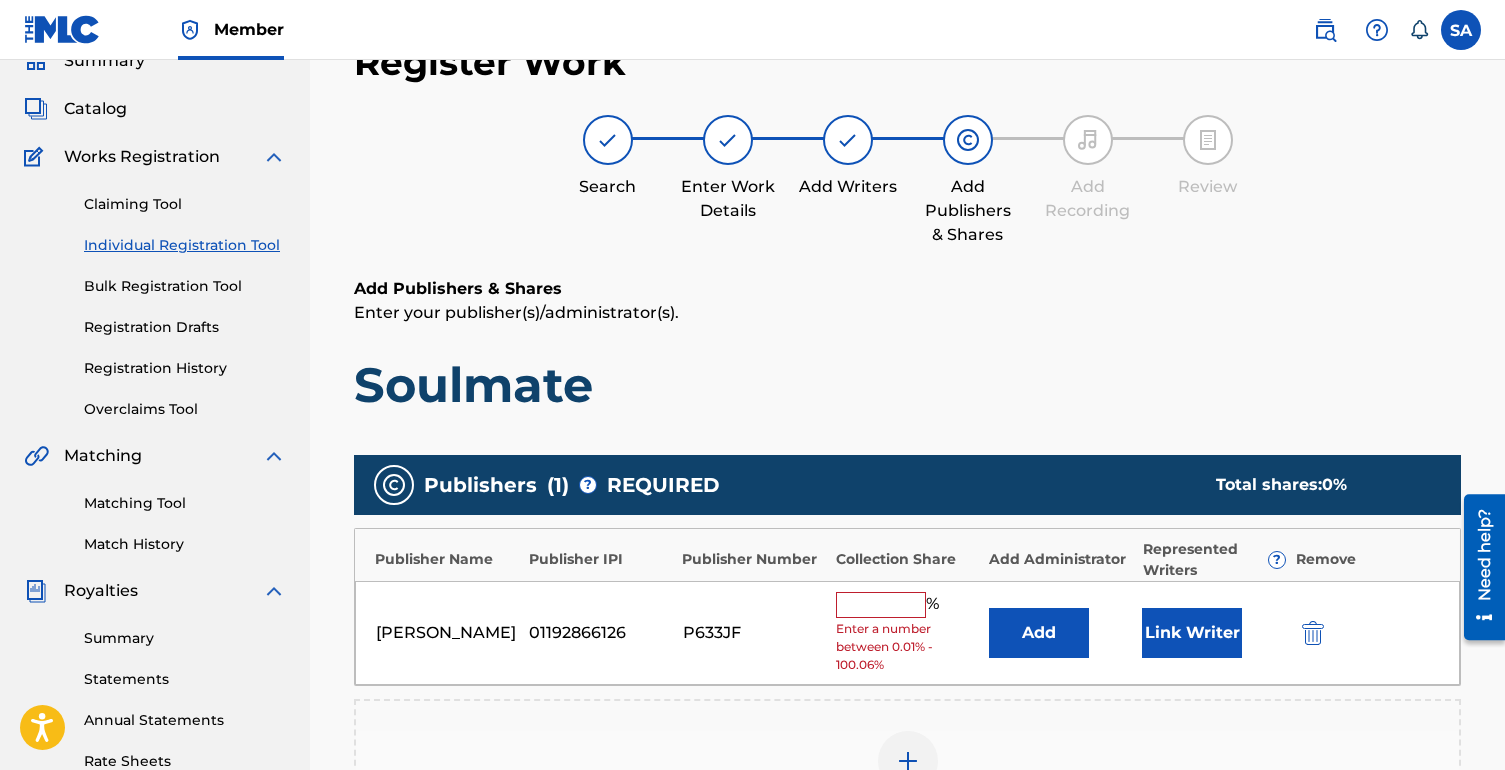 click on "Enter a number between 0.01% - 100.06%" at bounding box center (907, 647) 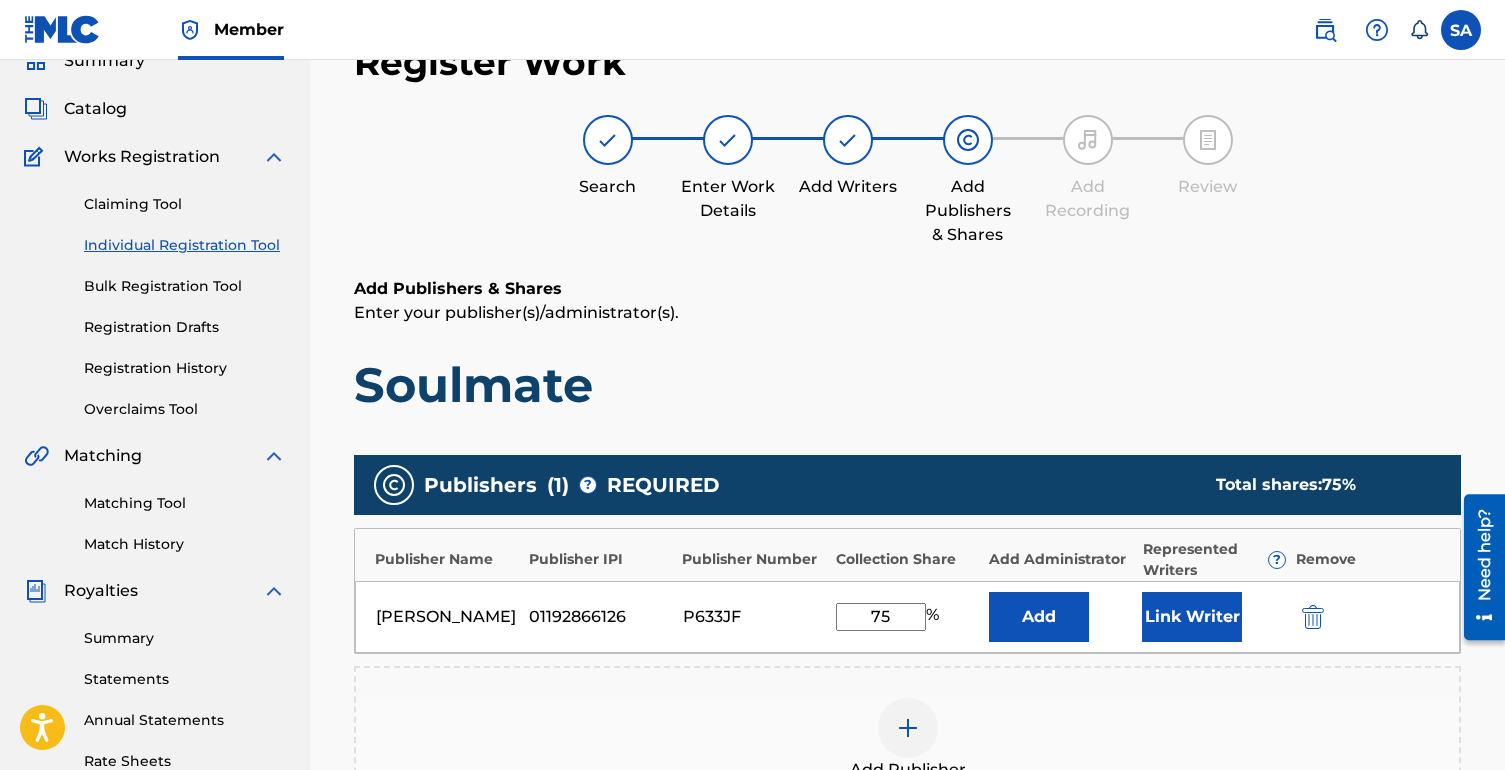 type on "75" 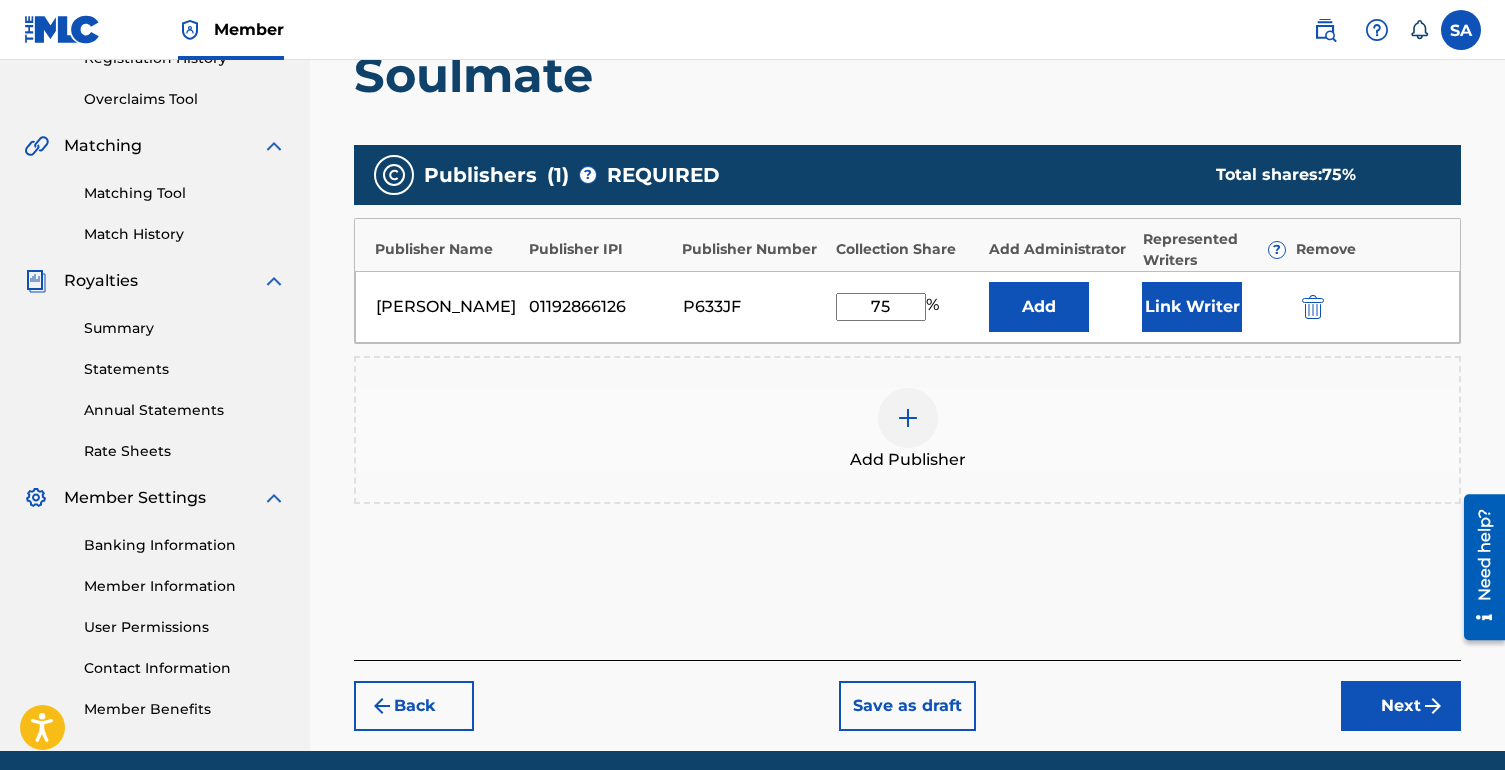 scroll, scrollTop: 395, scrollLeft: 0, axis: vertical 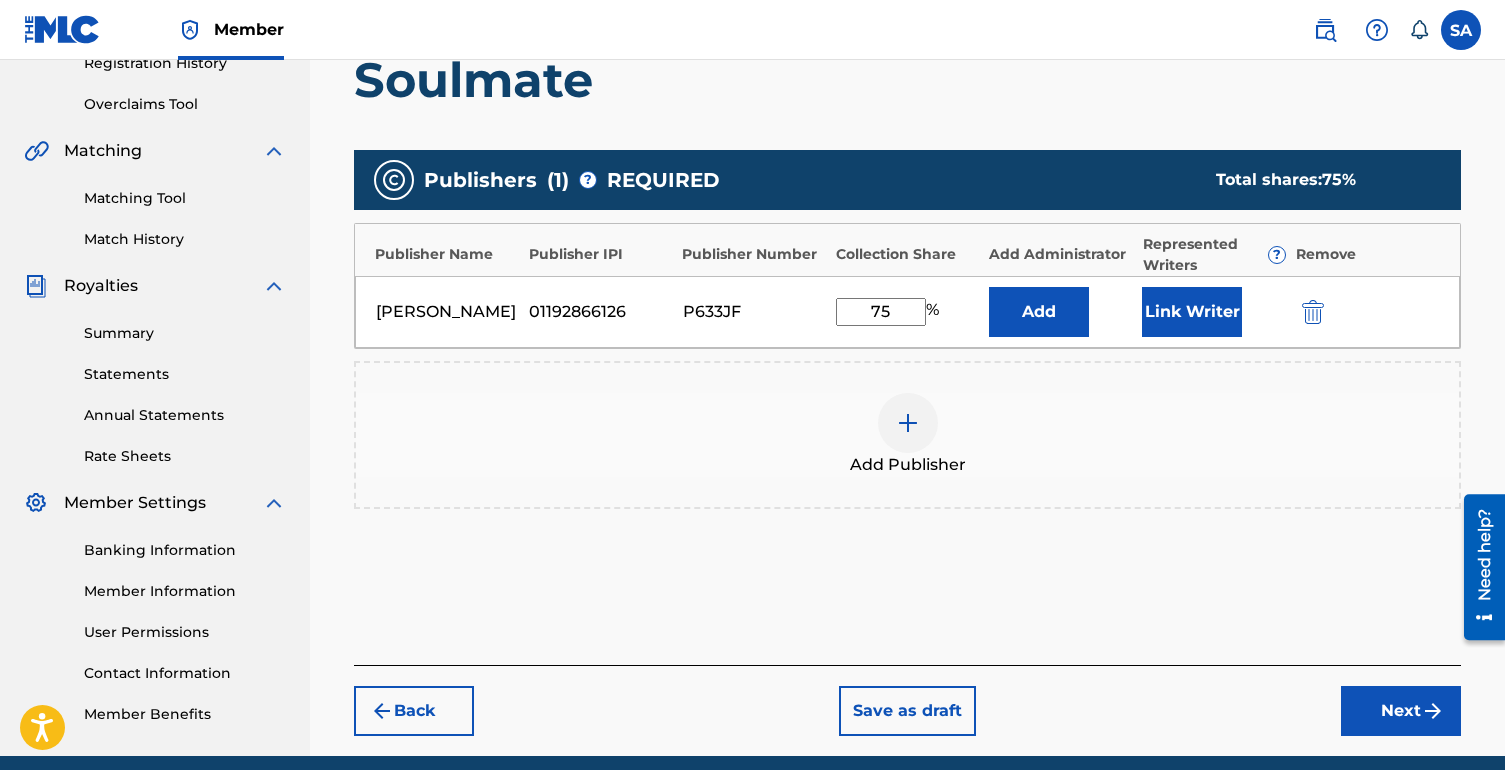 click on "Link Writer" at bounding box center [1192, 312] 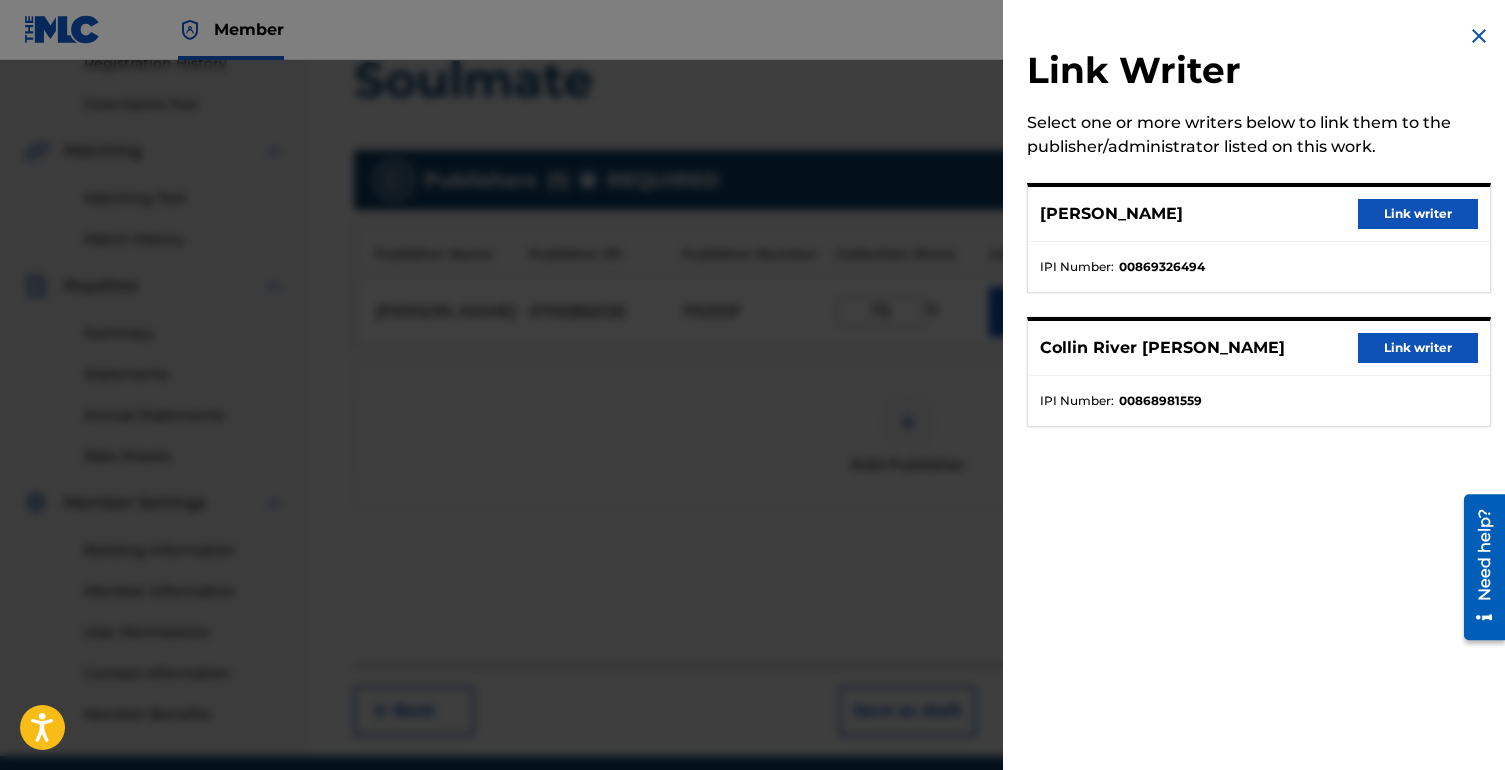 click on "[PERSON_NAME] Link writer" at bounding box center [1259, 214] 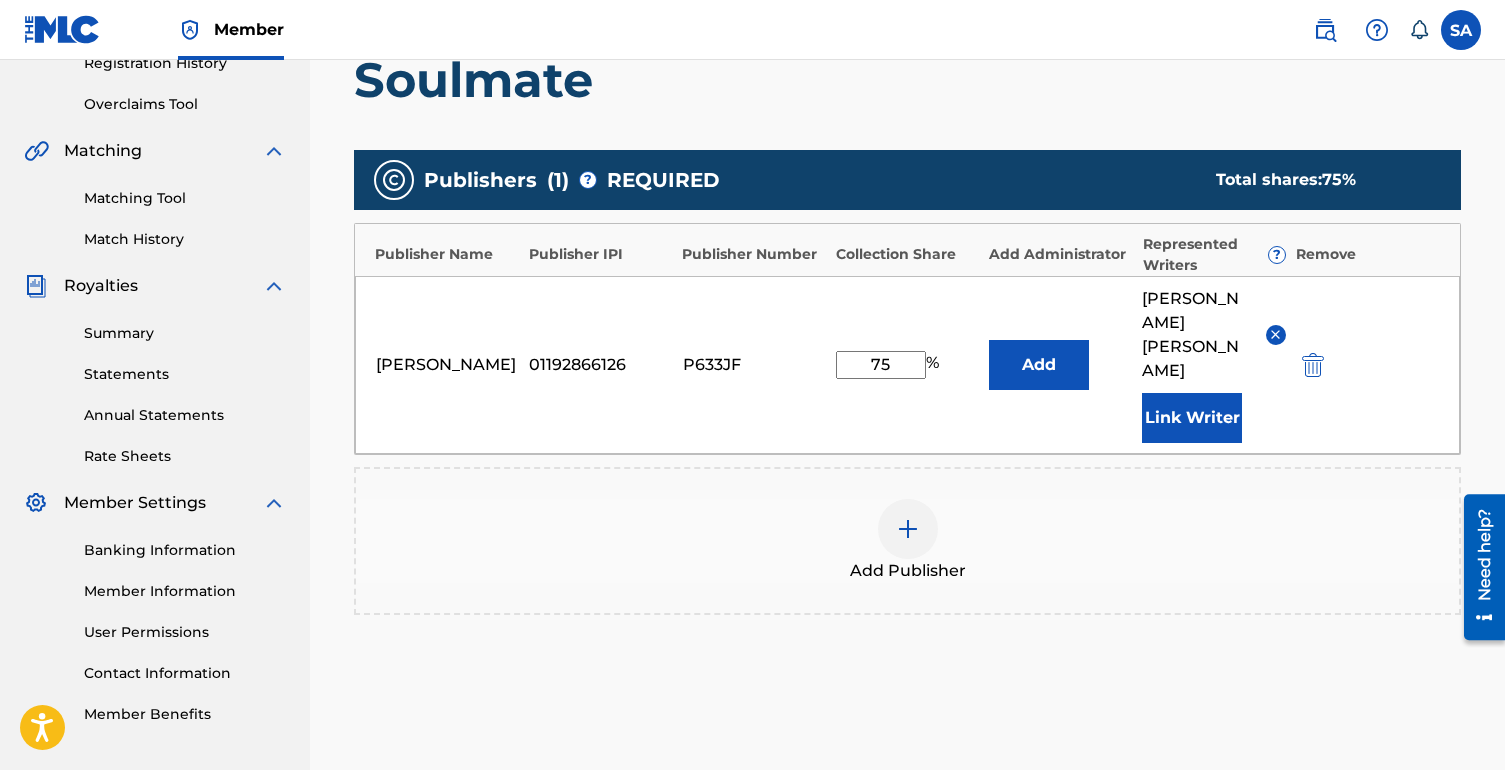 click on "Add Publisher" at bounding box center (907, 541) 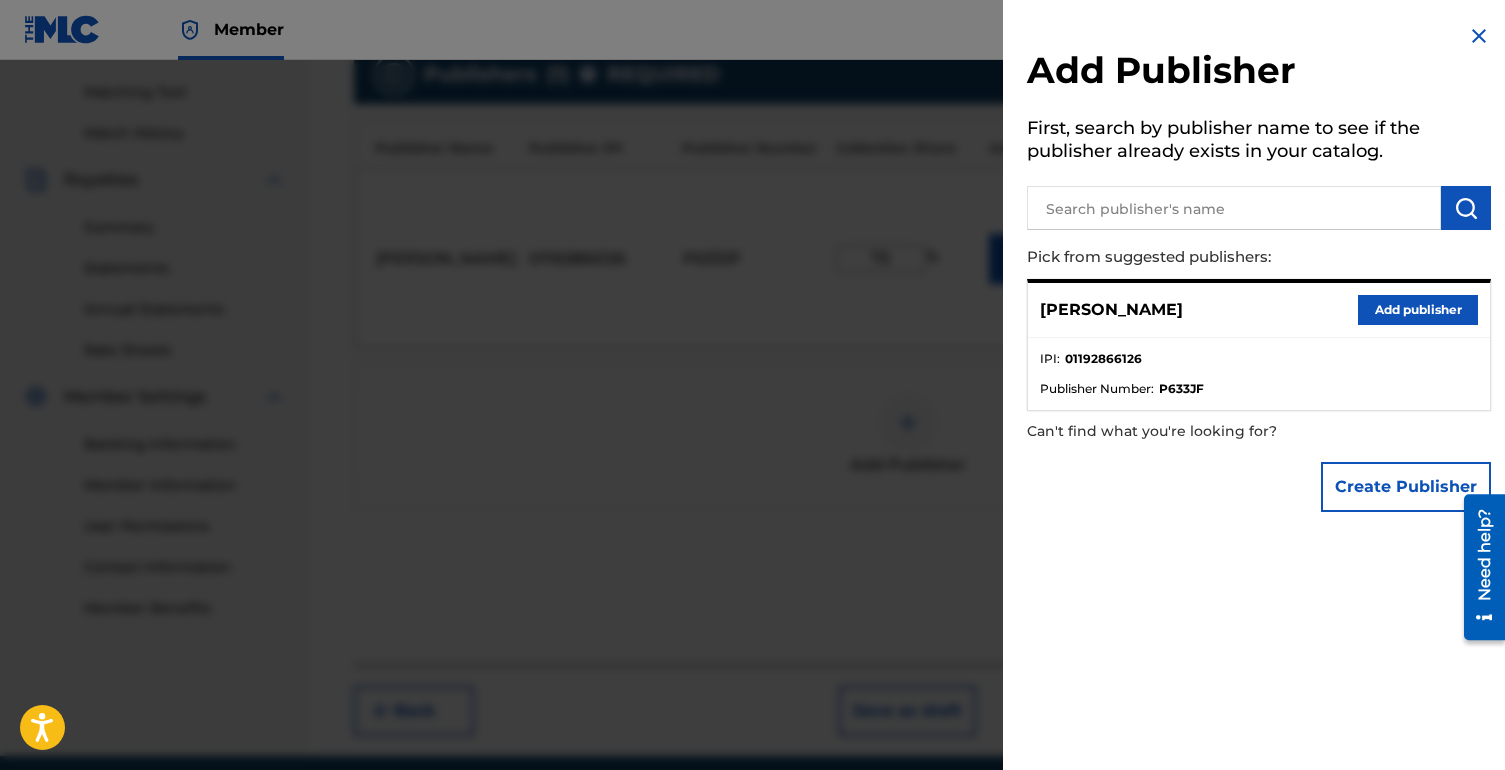 scroll, scrollTop: 535, scrollLeft: 0, axis: vertical 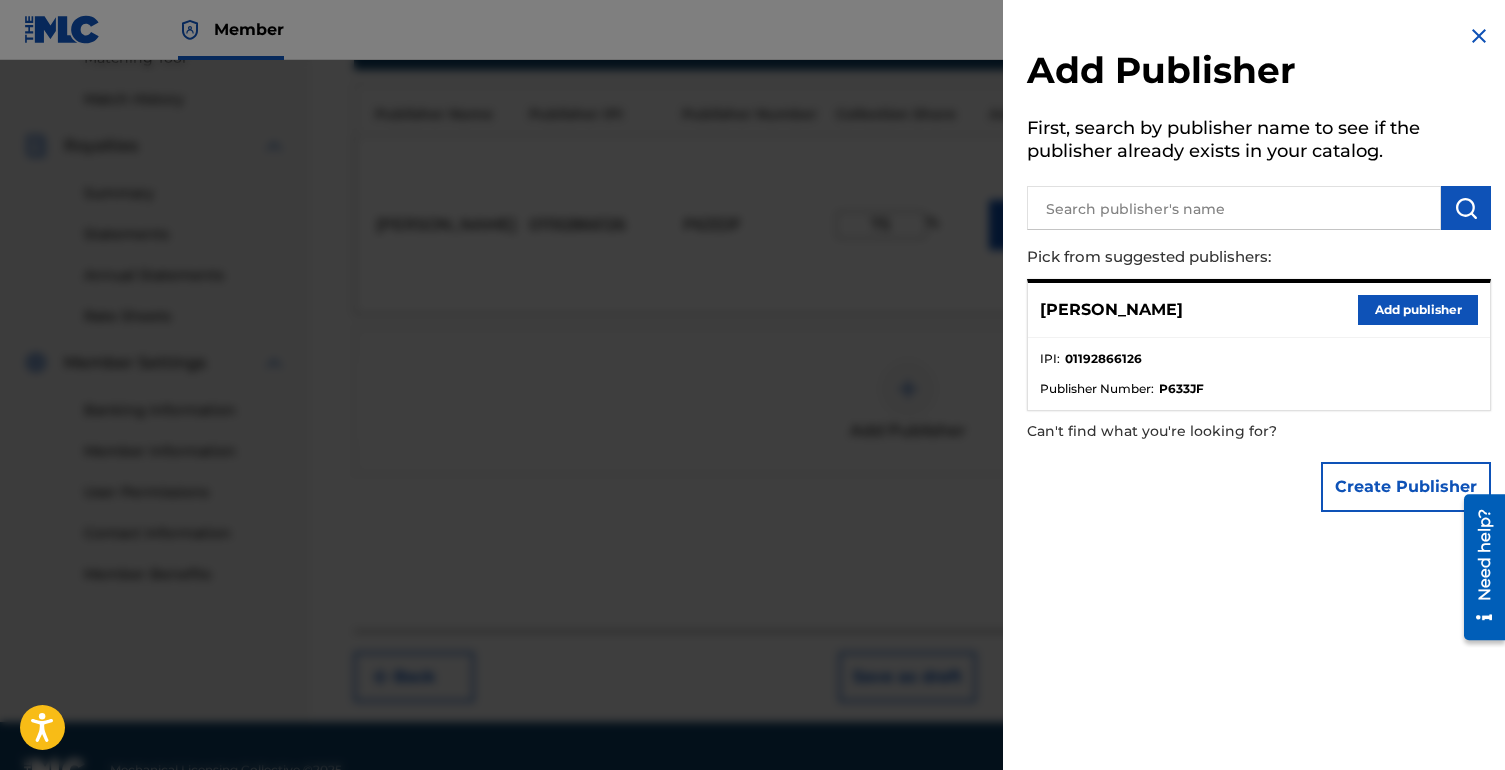 click at bounding box center (1479, 36) 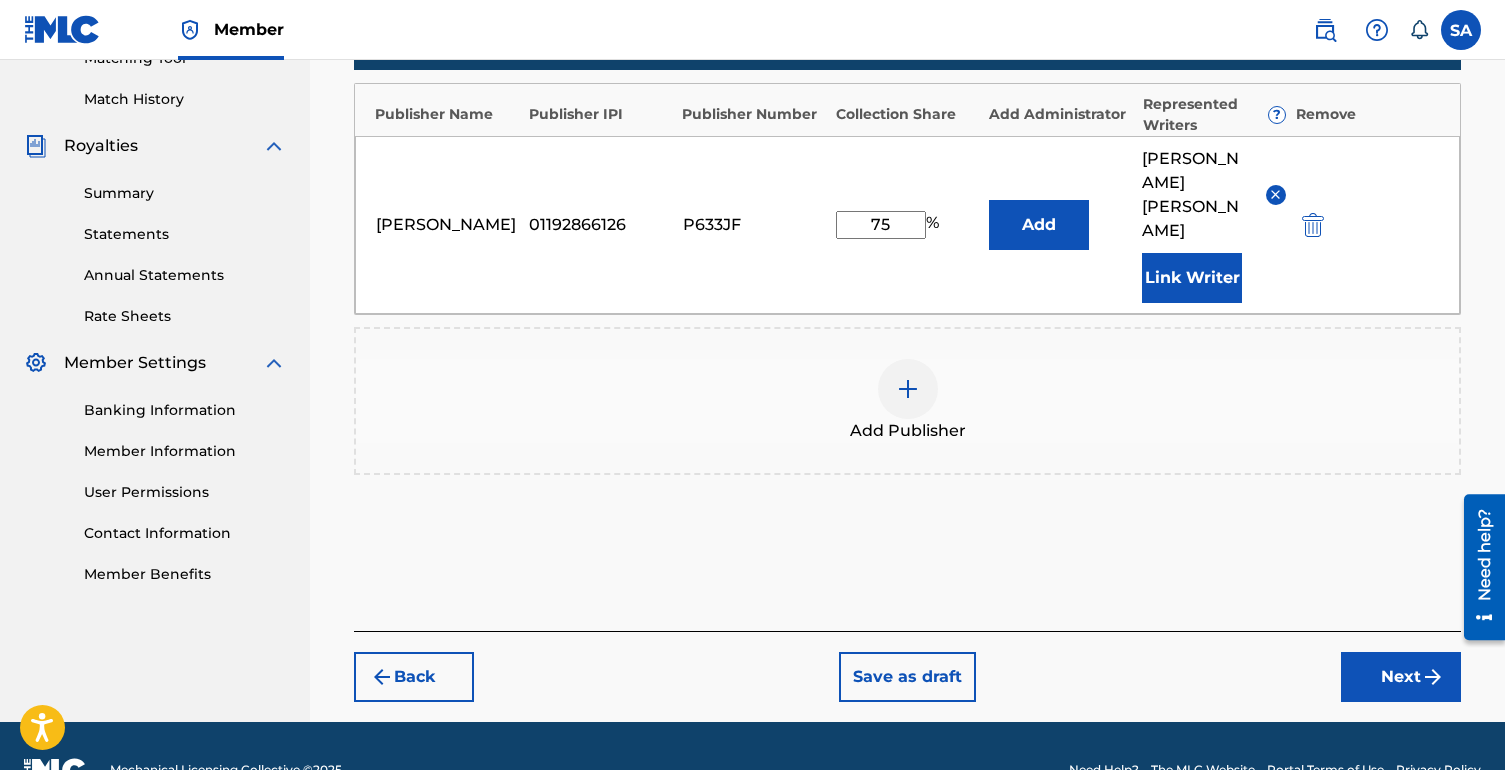 click on "Next" at bounding box center (1401, 677) 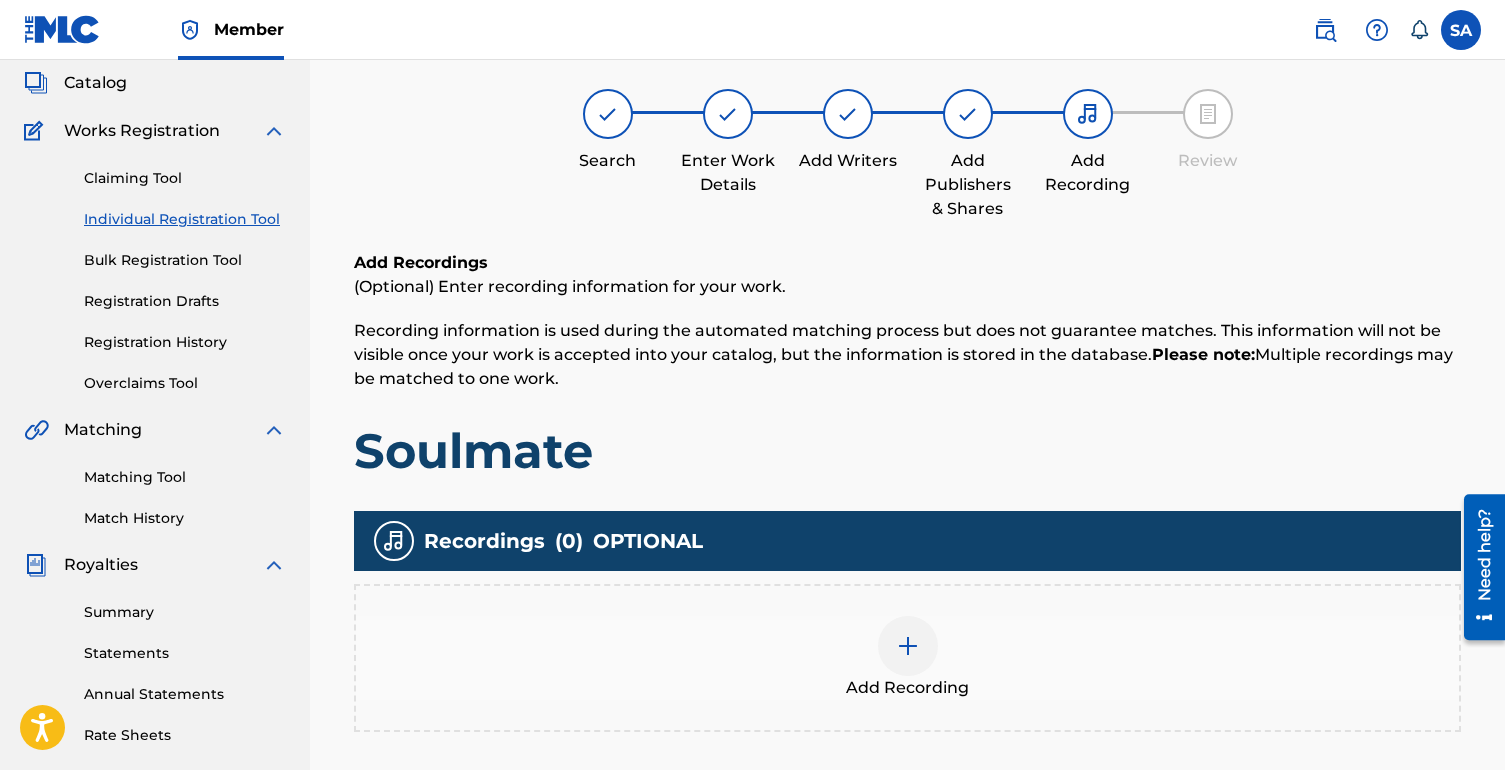 scroll, scrollTop: 90, scrollLeft: 0, axis: vertical 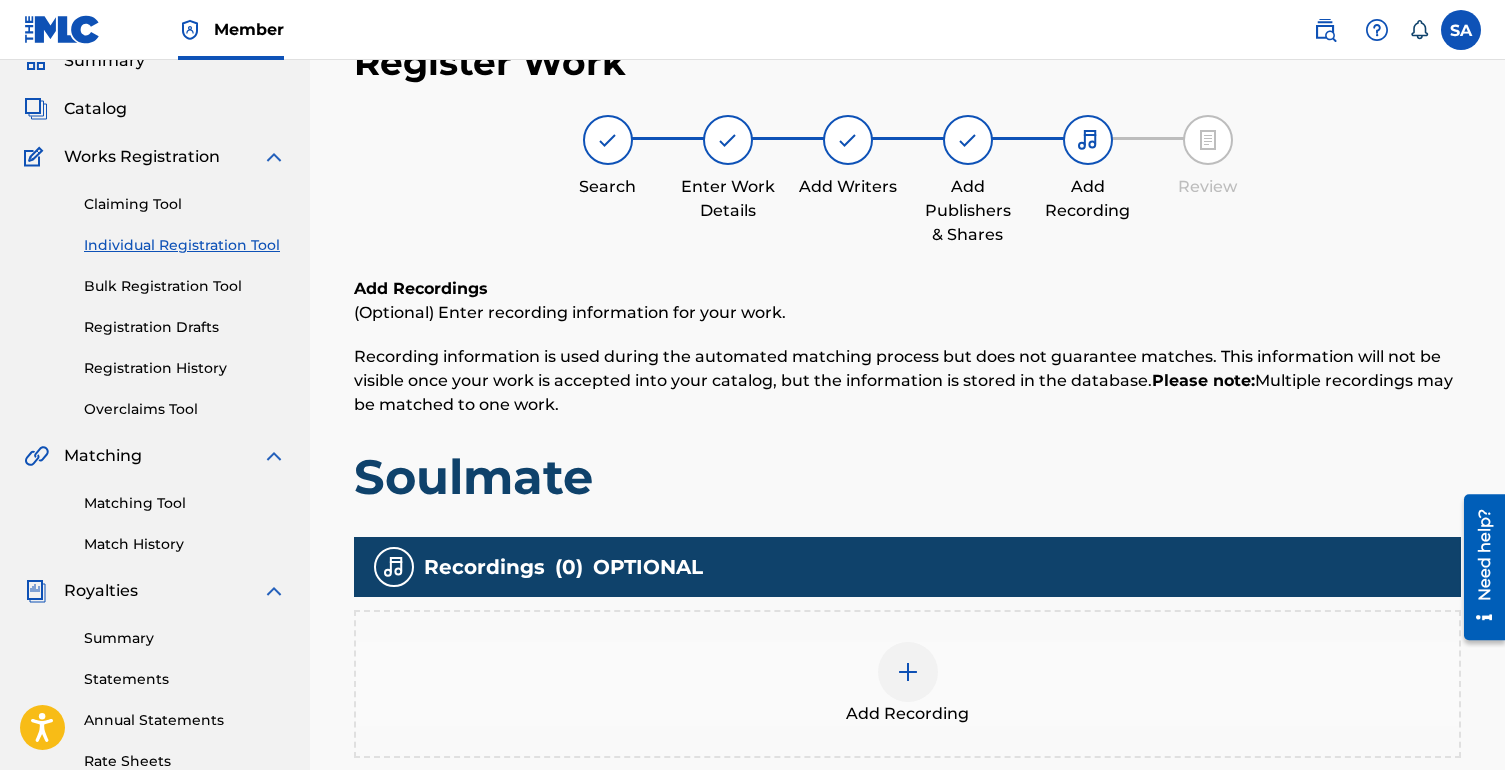 click at bounding box center (908, 672) 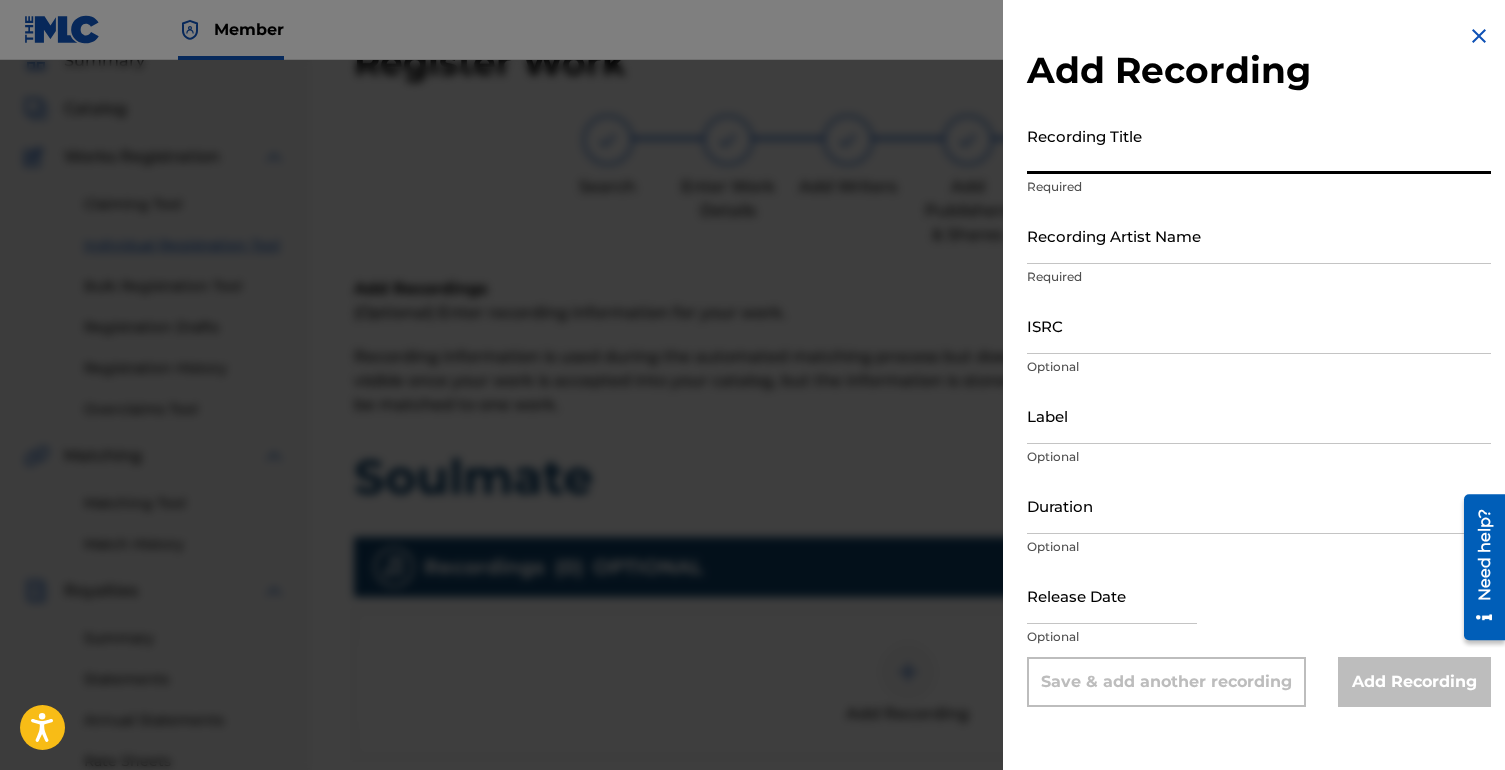 click on "Recording Title" at bounding box center (1259, 145) 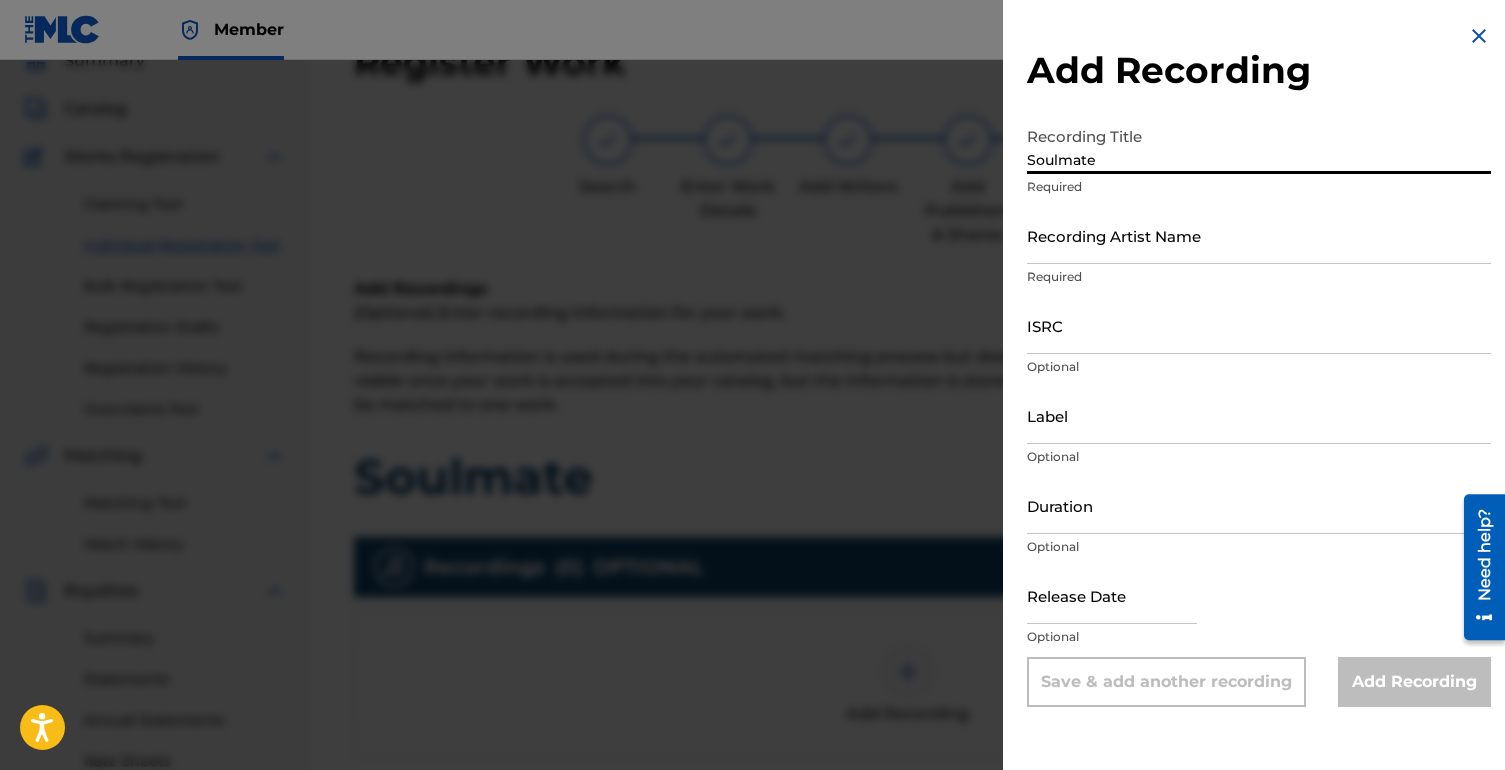 type on "Soulmate" 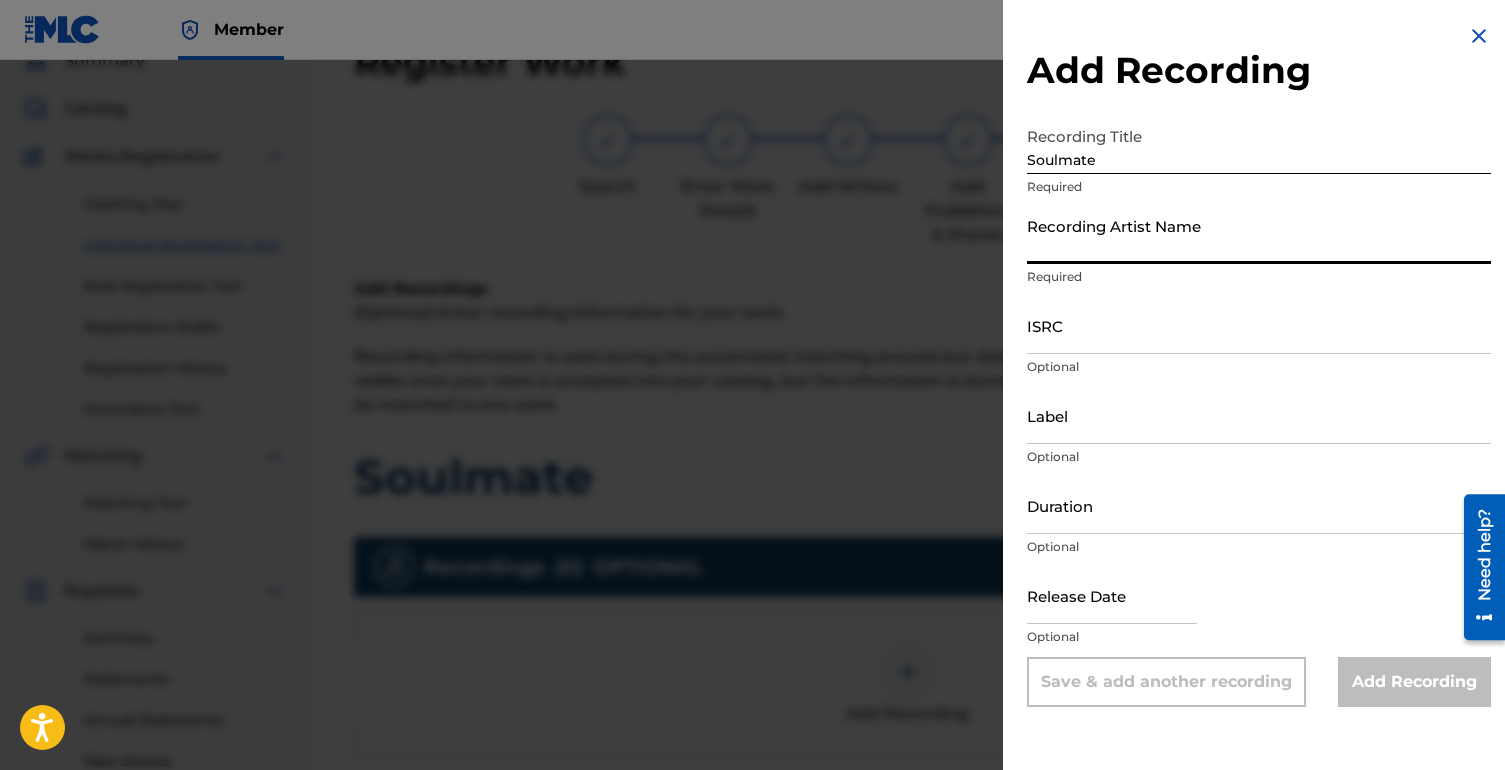 click on "Recording Artist Name" at bounding box center [1259, 235] 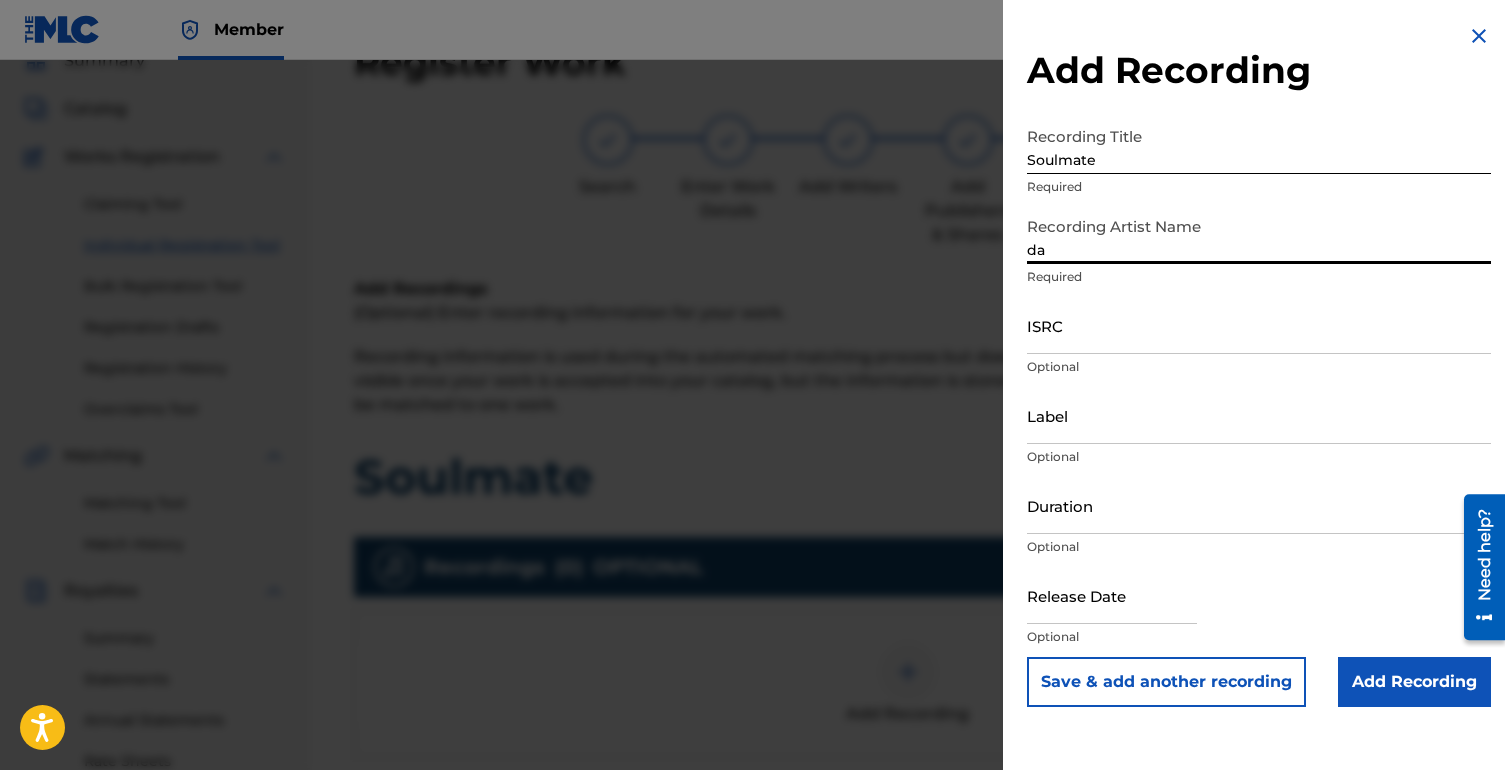 type on "d" 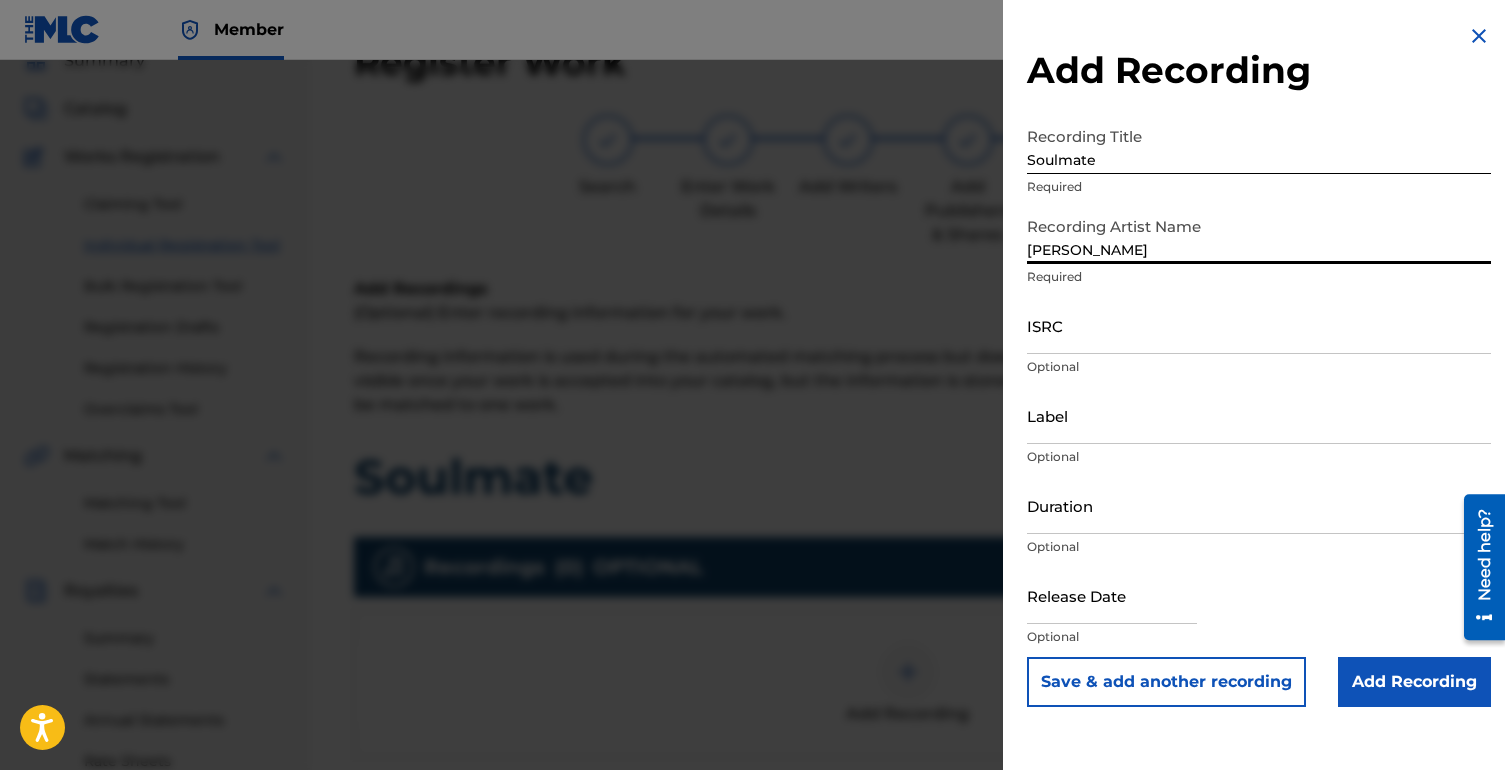type on "[PERSON_NAME]" 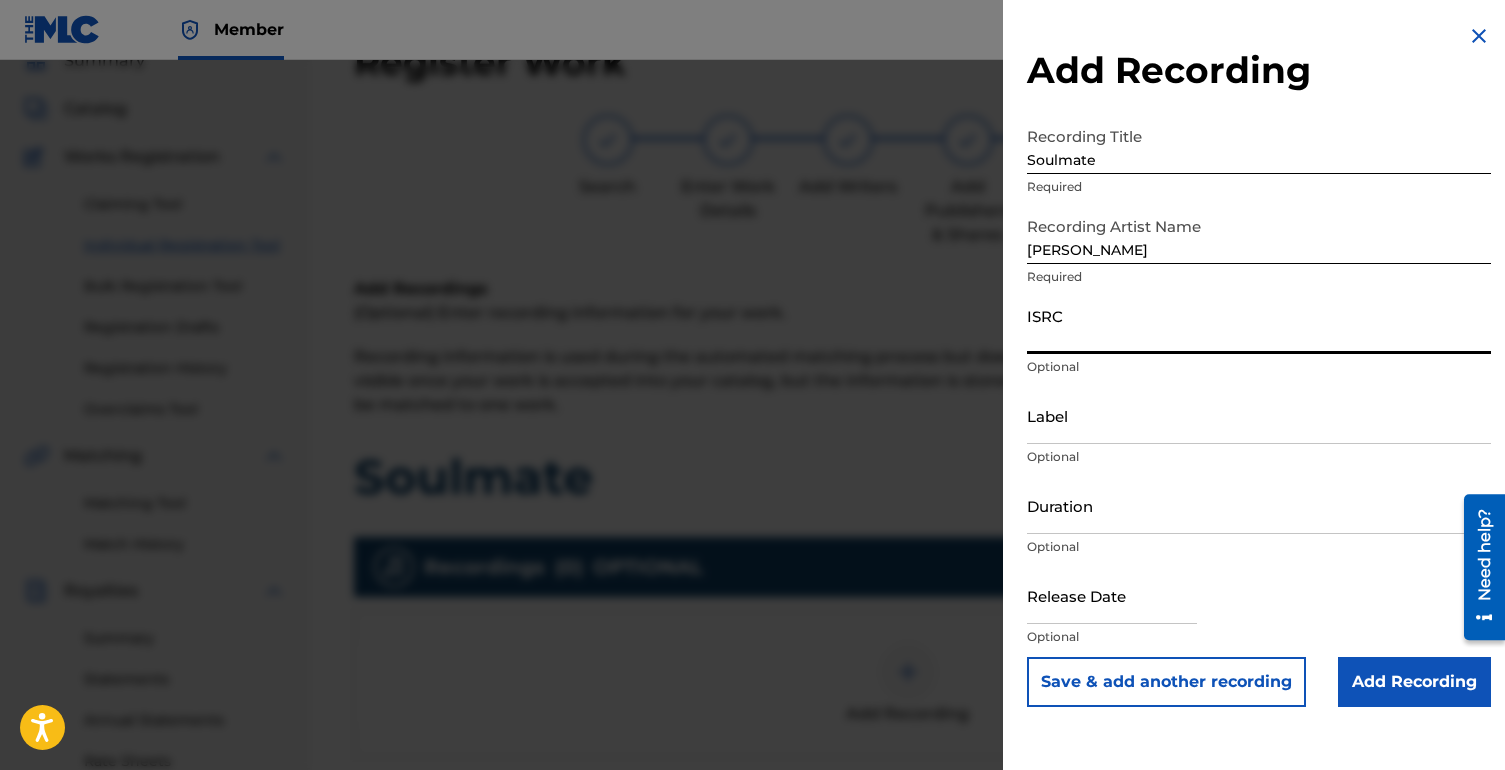 paste on "QZDA62209992" 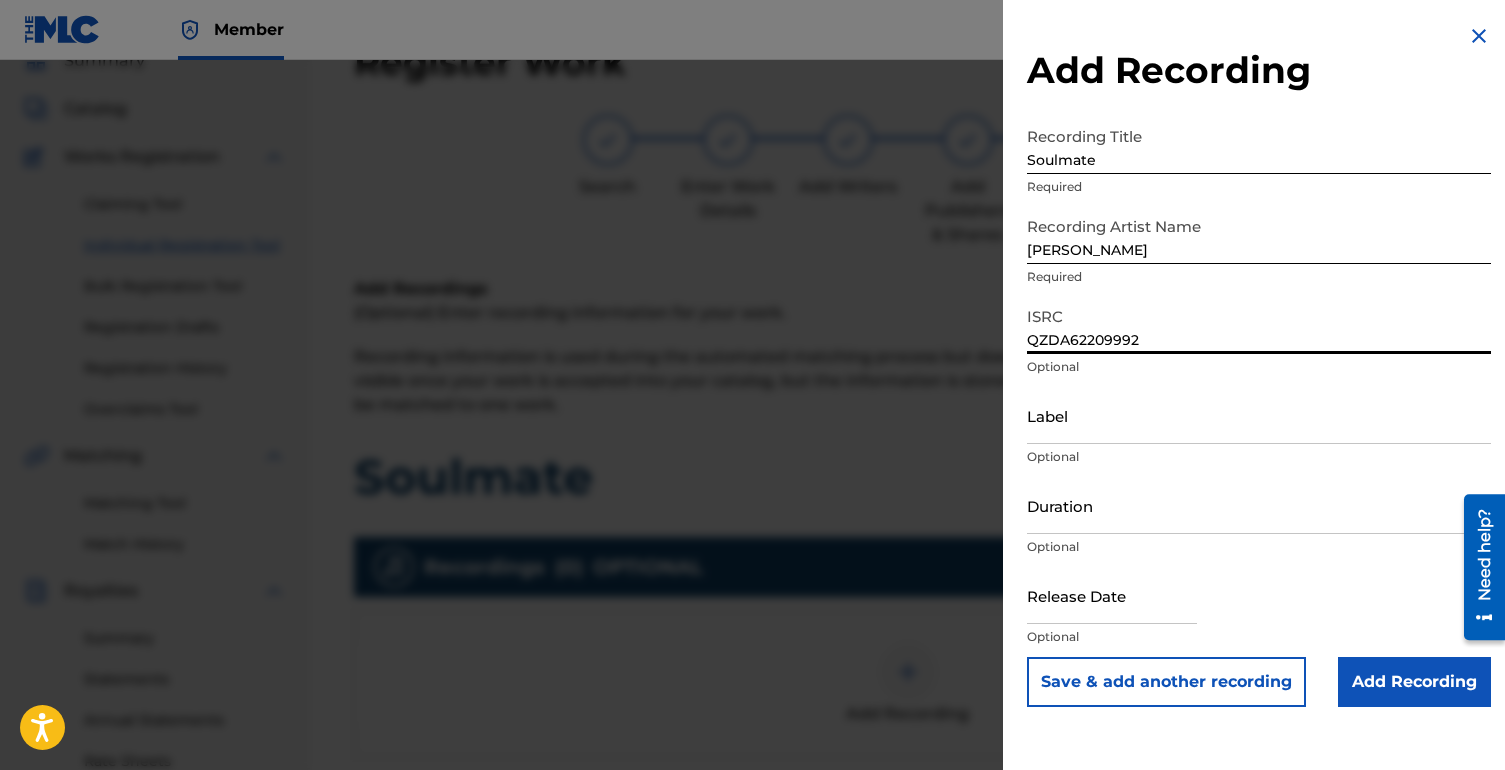 type on "QZDA62209992" 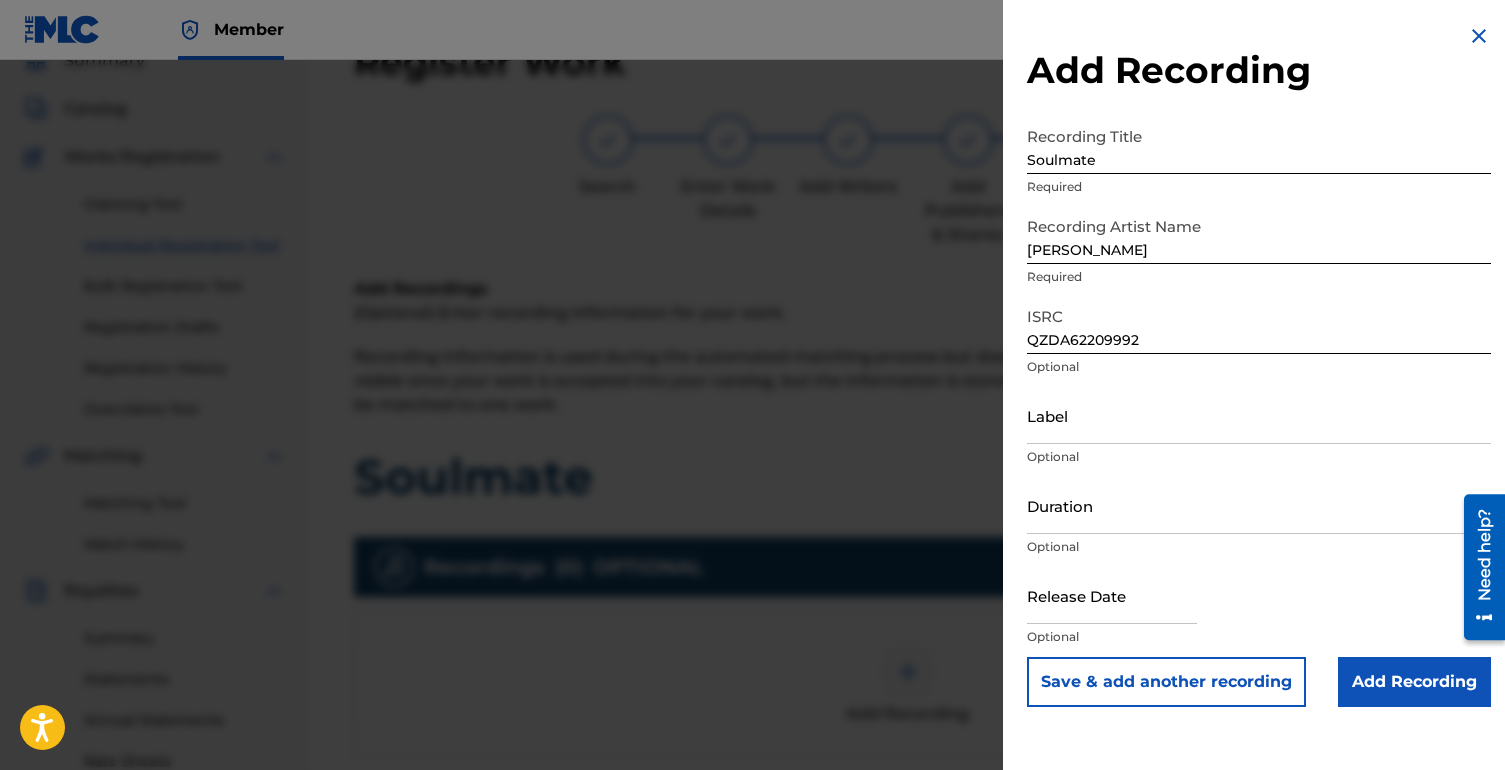 click at bounding box center [1112, 595] 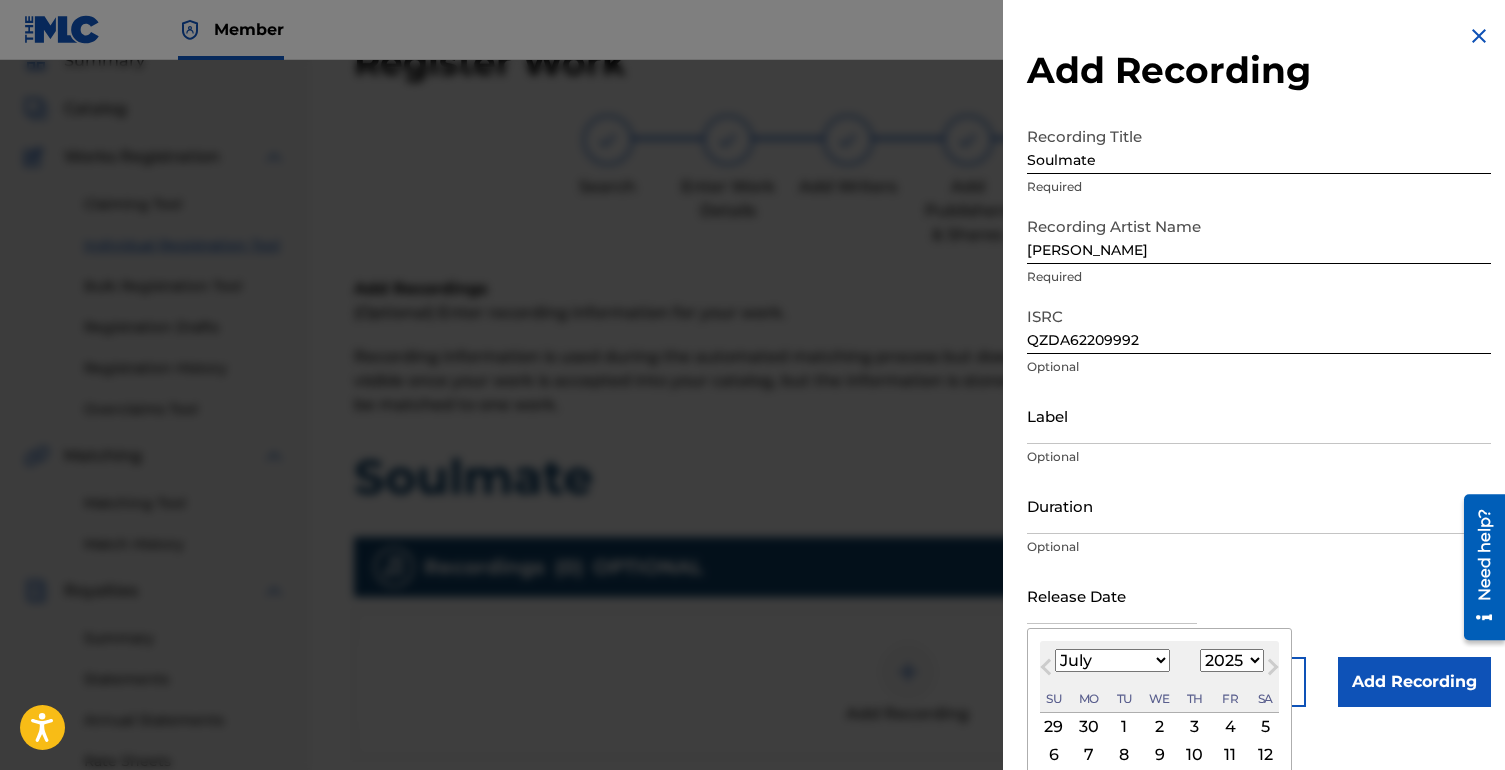 click on "January February March April May June July August September October November December" at bounding box center (1112, 660) 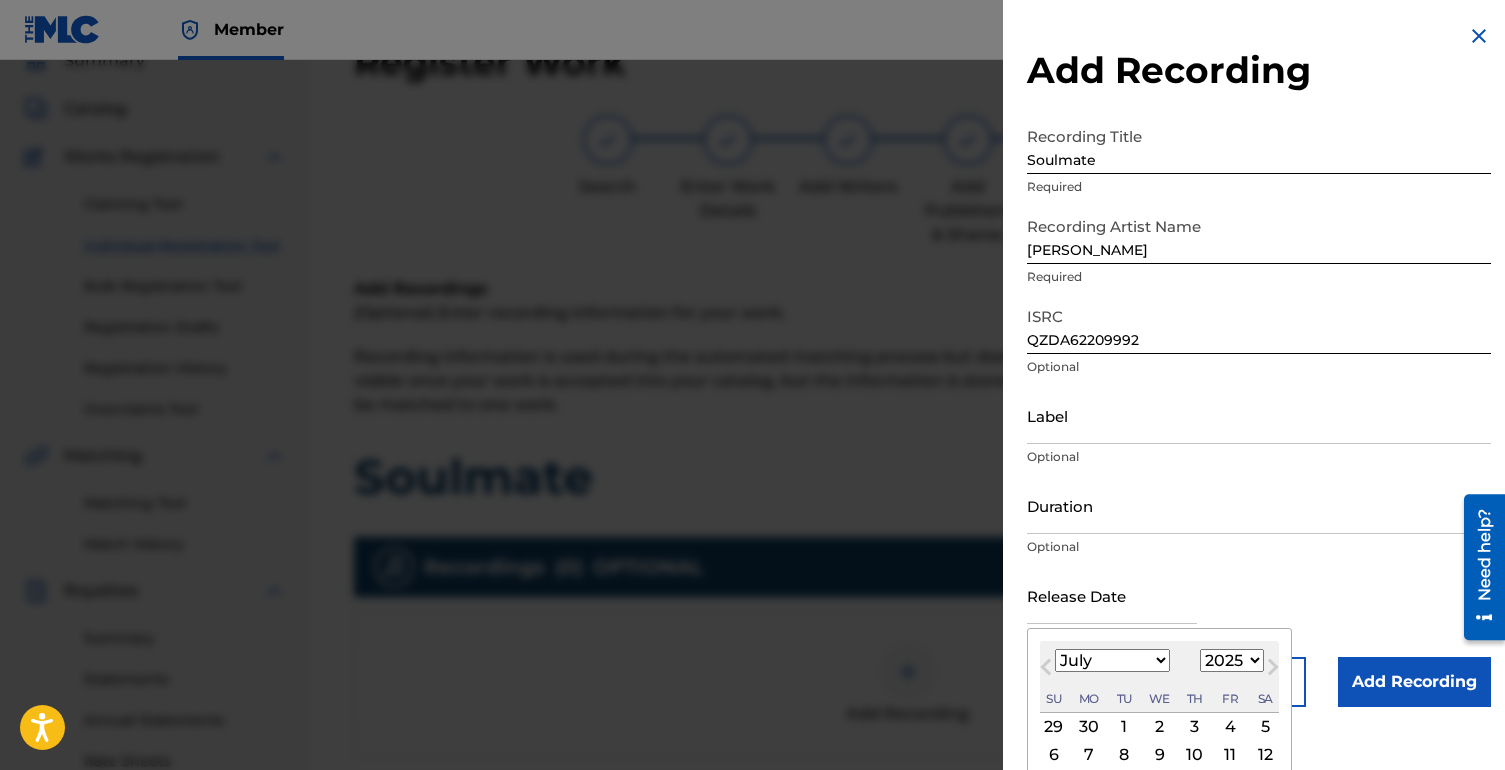 select on "2" 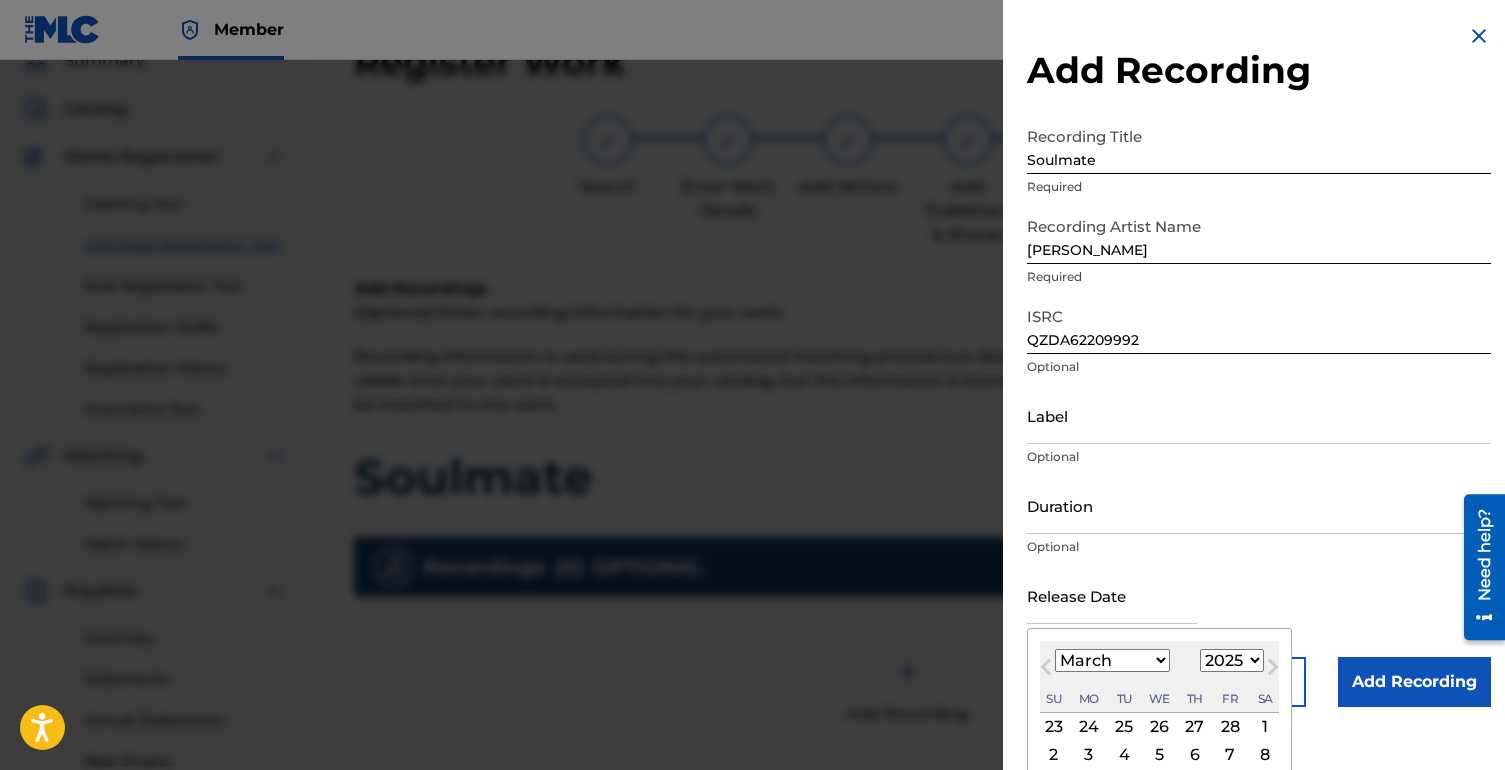 click on "1899 1900 1901 1902 1903 1904 1905 1906 1907 1908 1909 1910 1911 1912 1913 1914 1915 1916 1917 1918 1919 1920 1921 1922 1923 1924 1925 1926 1927 1928 1929 1930 1931 1932 1933 1934 1935 1936 1937 1938 1939 1940 1941 1942 1943 1944 1945 1946 1947 1948 1949 1950 1951 1952 1953 1954 1955 1956 1957 1958 1959 1960 1961 1962 1963 1964 1965 1966 1967 1968 1969 1970 1971 1972 1973 1974 1975 1976 1977 1978 1979 1980 1981 1982 1983 1984 1985 1986 1987 1988 1989 1990 1991 1992 1993 1994 1995 1996 1997 1998 1999 2000 2001 2002 2003 2004 2005 2006 2007 2008 2009 2010 2011 2012 2013 2014 2015 2016 2017 2018 2019 2020 2021 2022 2023 2024 2025 2026 2027 2028 2029 2030 2031 2032 2033 2034 2035 2036 2037 2038 2039 2040 2041 2042 2043 2044 2045 2046 2047 2048 2049 2050 2051 2052 2053 2054 2055 2056 2057 2058 2059 2060 2061 2062 2063 2064 2065 2066 2067 2068 2069 2070 2071 2072 2073 2074 2075 2076 2077 2078 2079 2080 2081 2082 2083 2084 2085 2086 2087 2088 2089 2090 2091 2092 2093 2094 2095 2096 2097 2098 2099 2100" at bounding box center [1232, 660] 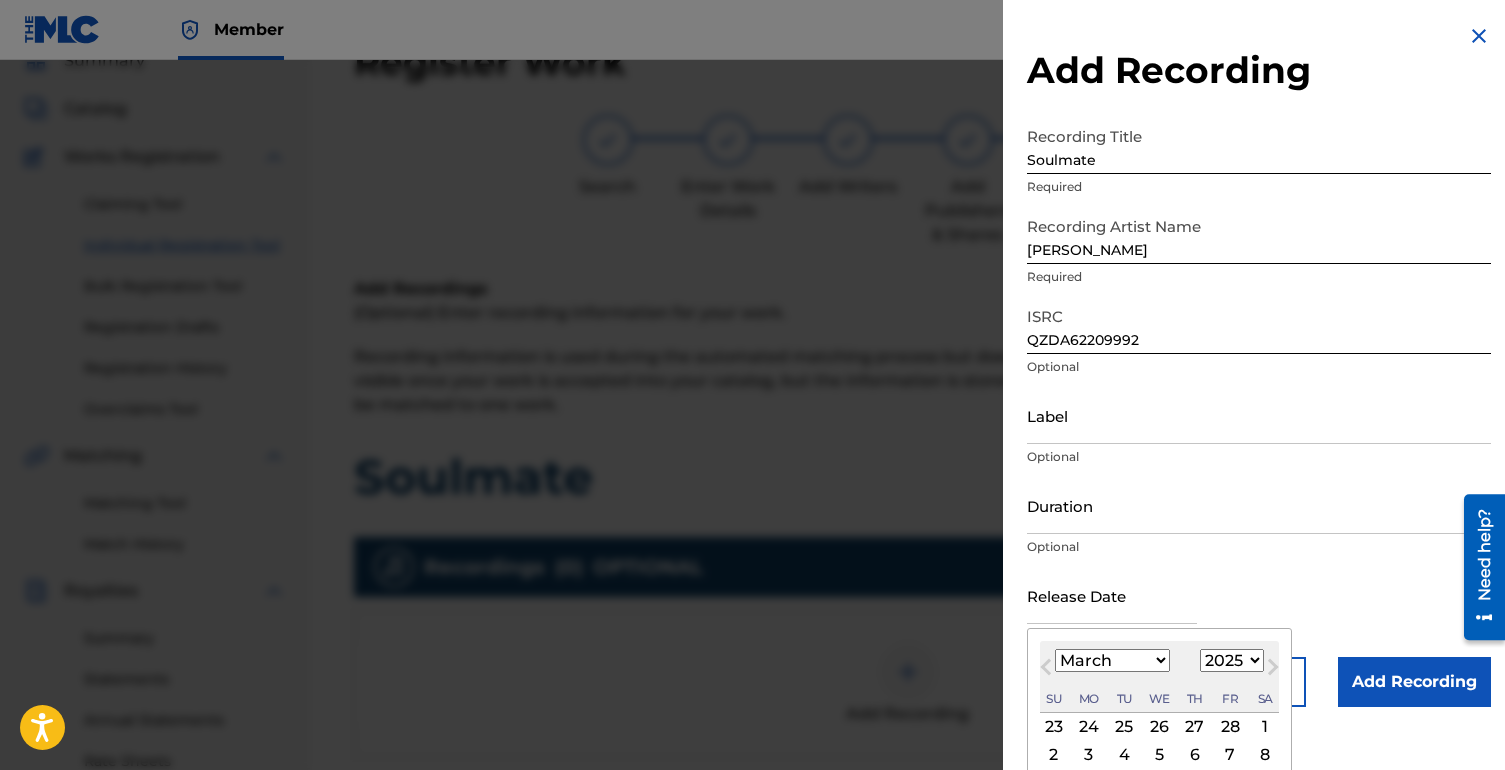 select on "2022" 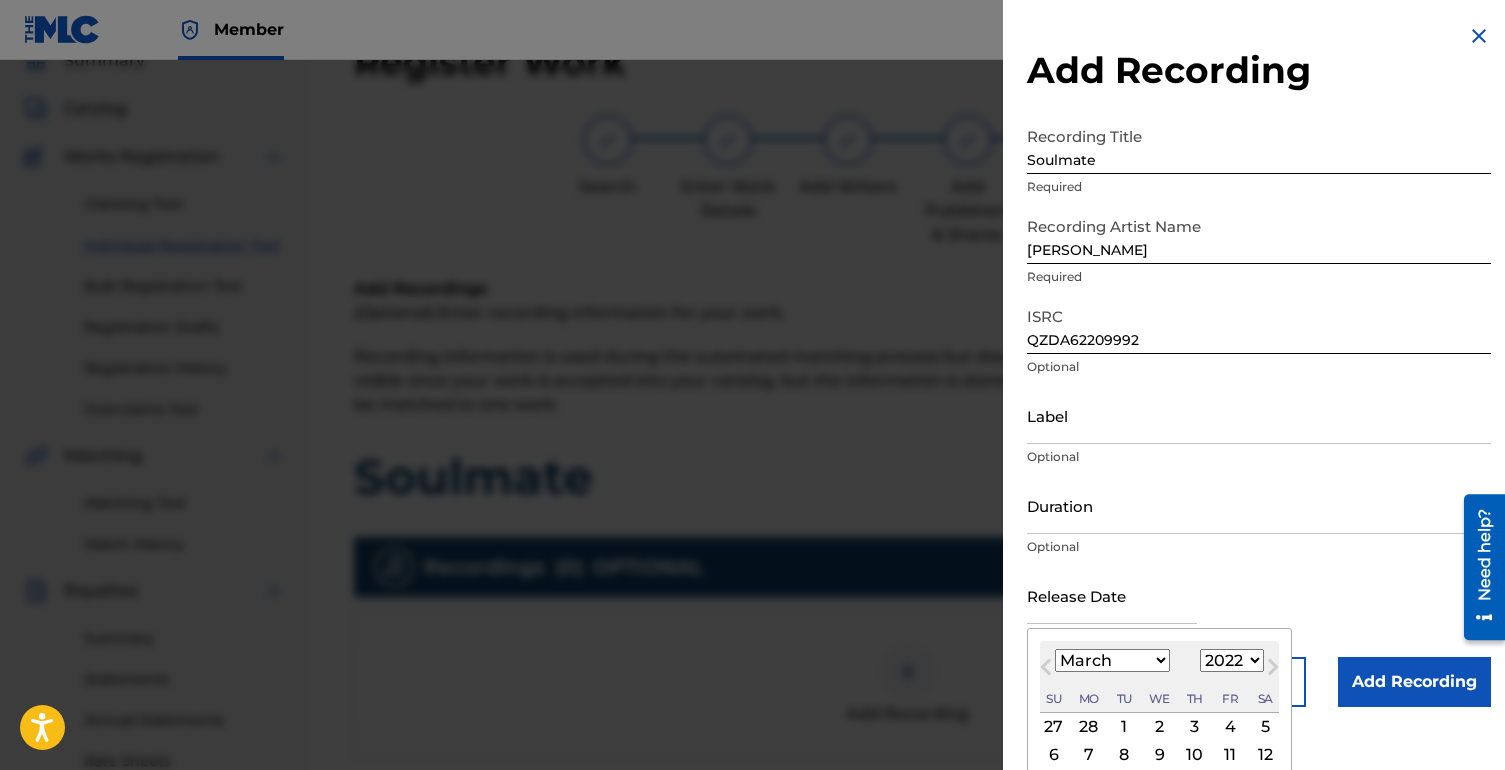 scroll, scrollTop: 120, scrollLeft: 0, axis: vertical 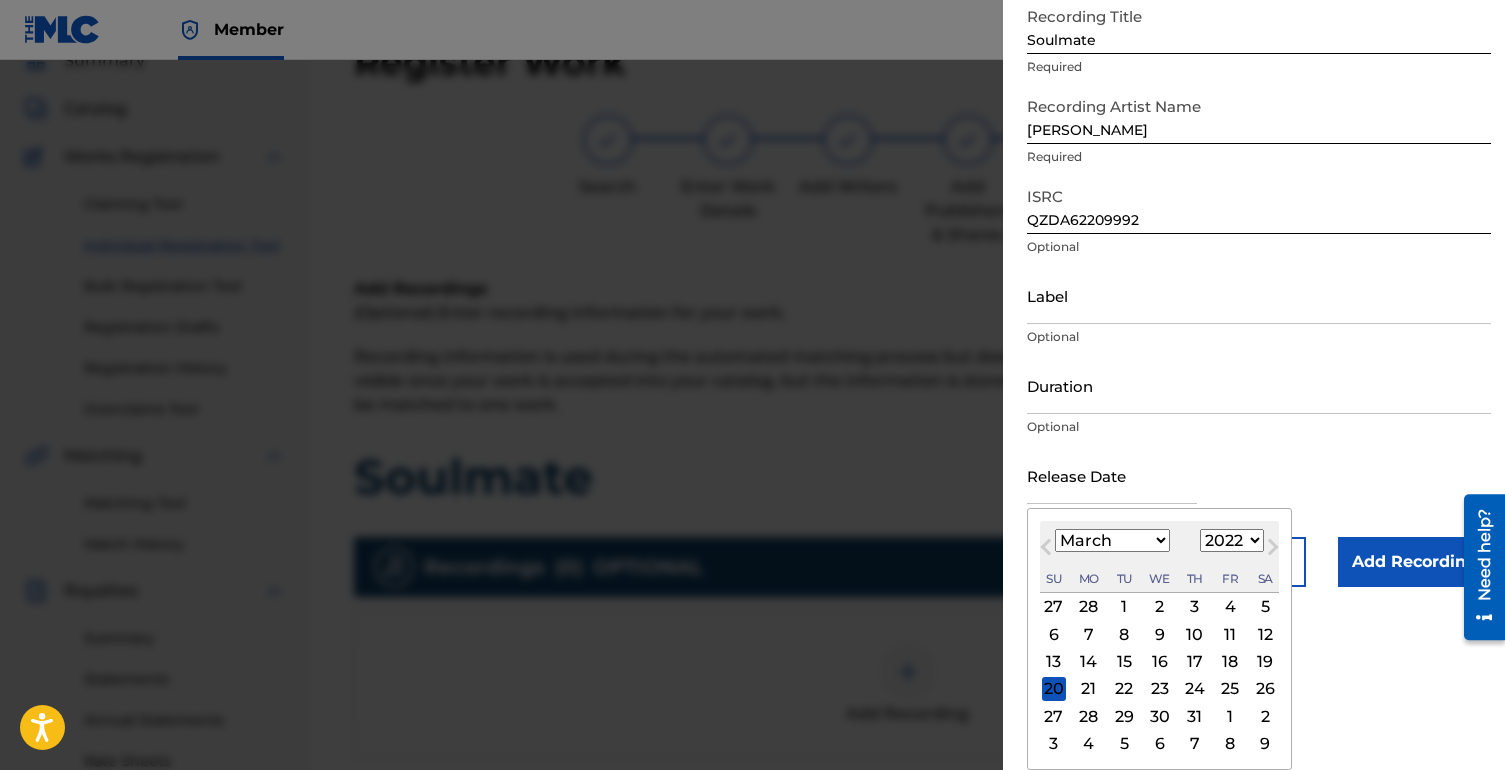 click on "18" at bounding box center [1230, 662] 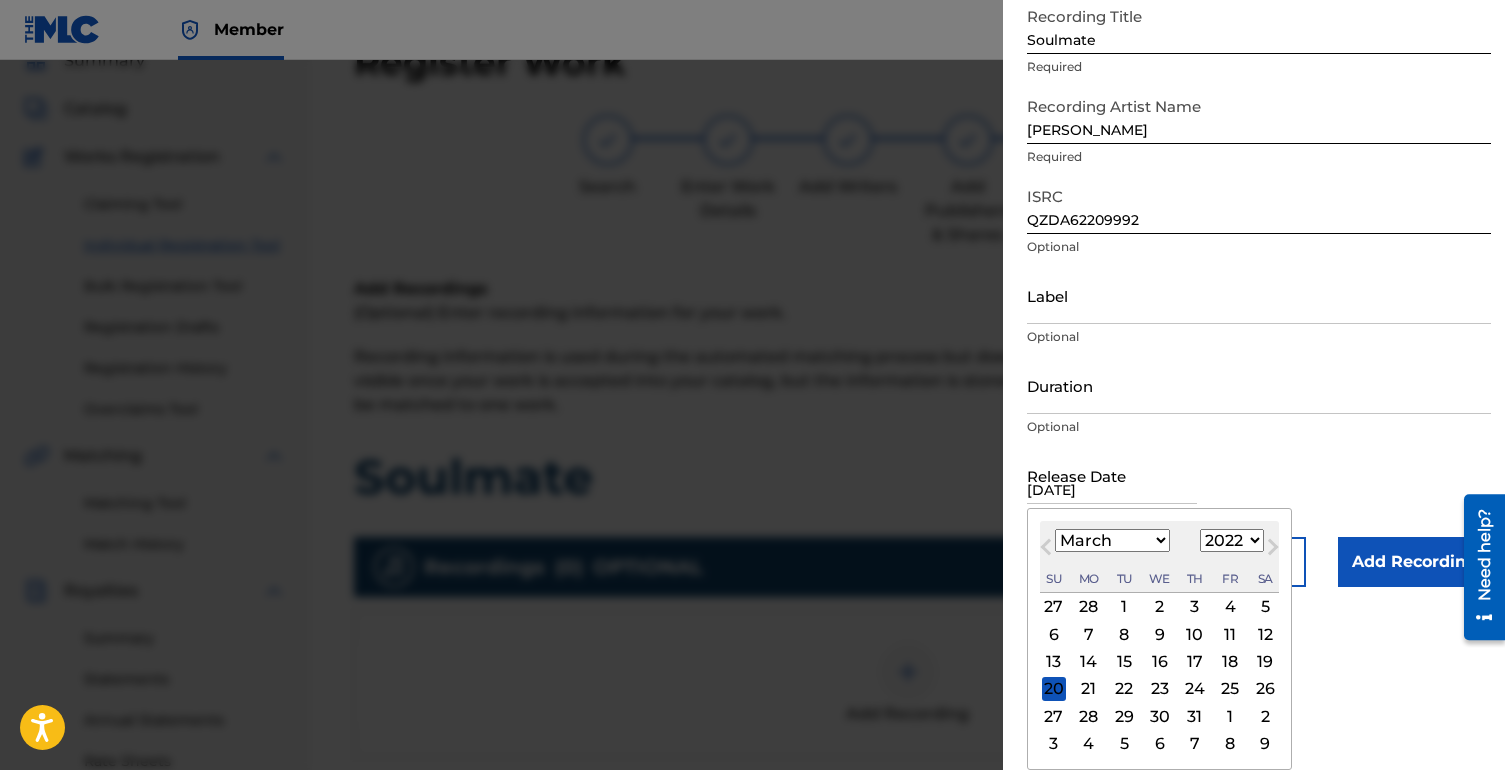 scroll, scrollTop: 0, scrollLeft: 0, axis: both 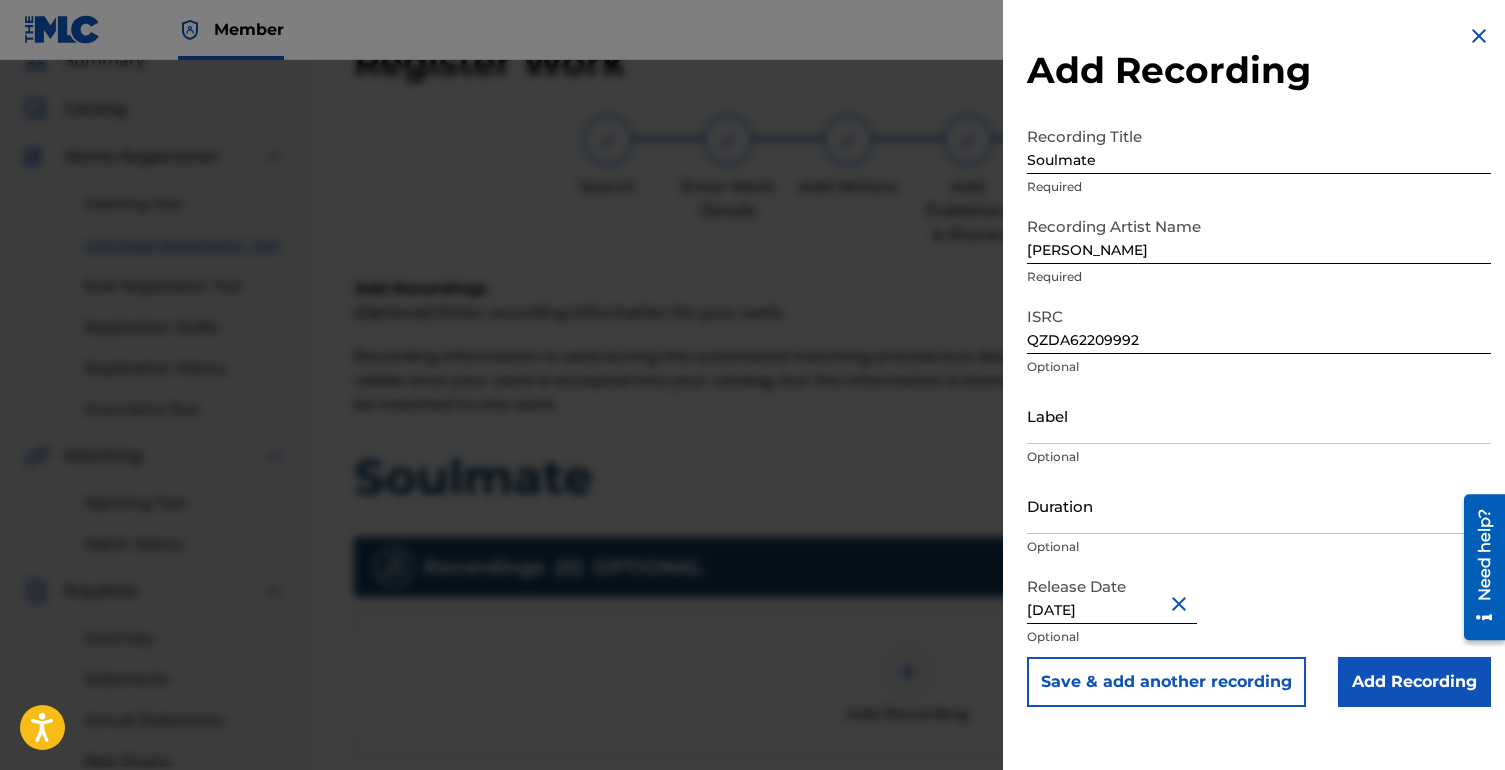 click on "Add Recording" at bounding box center [1414, 682] 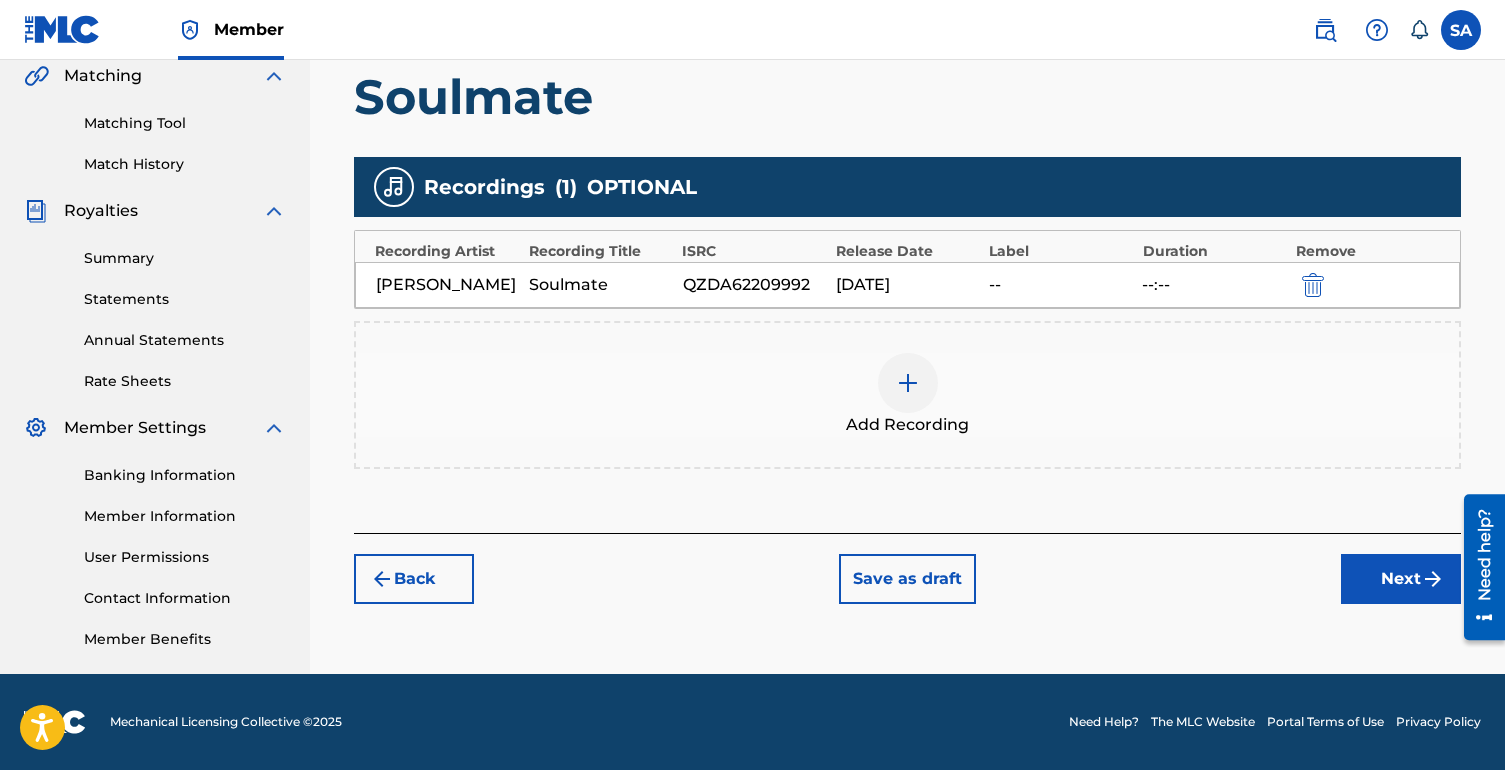 click on "Next" at bounding box center [1401, 579] 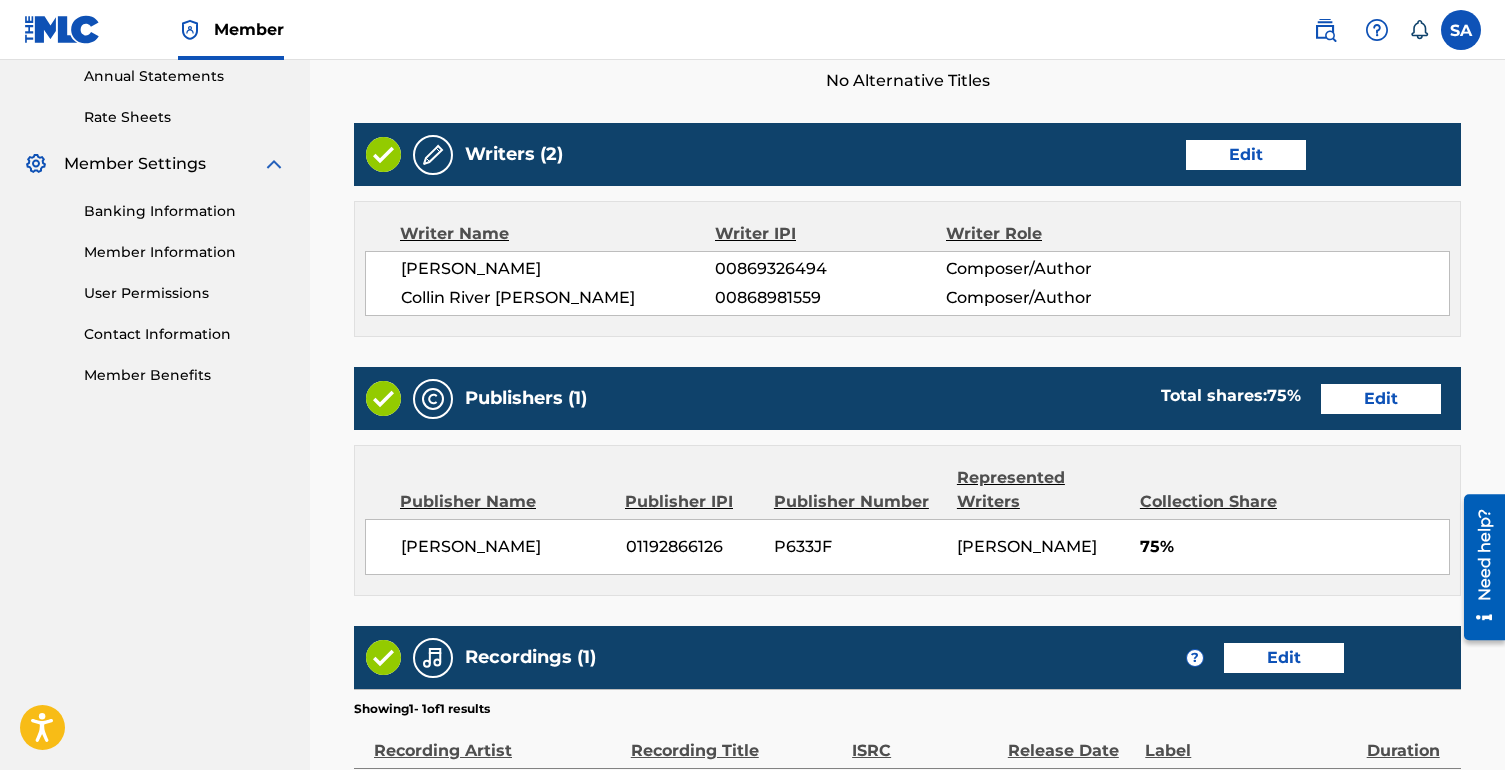 scroll, scrollTop: 997, scrollLeft: 0, axis: vertical 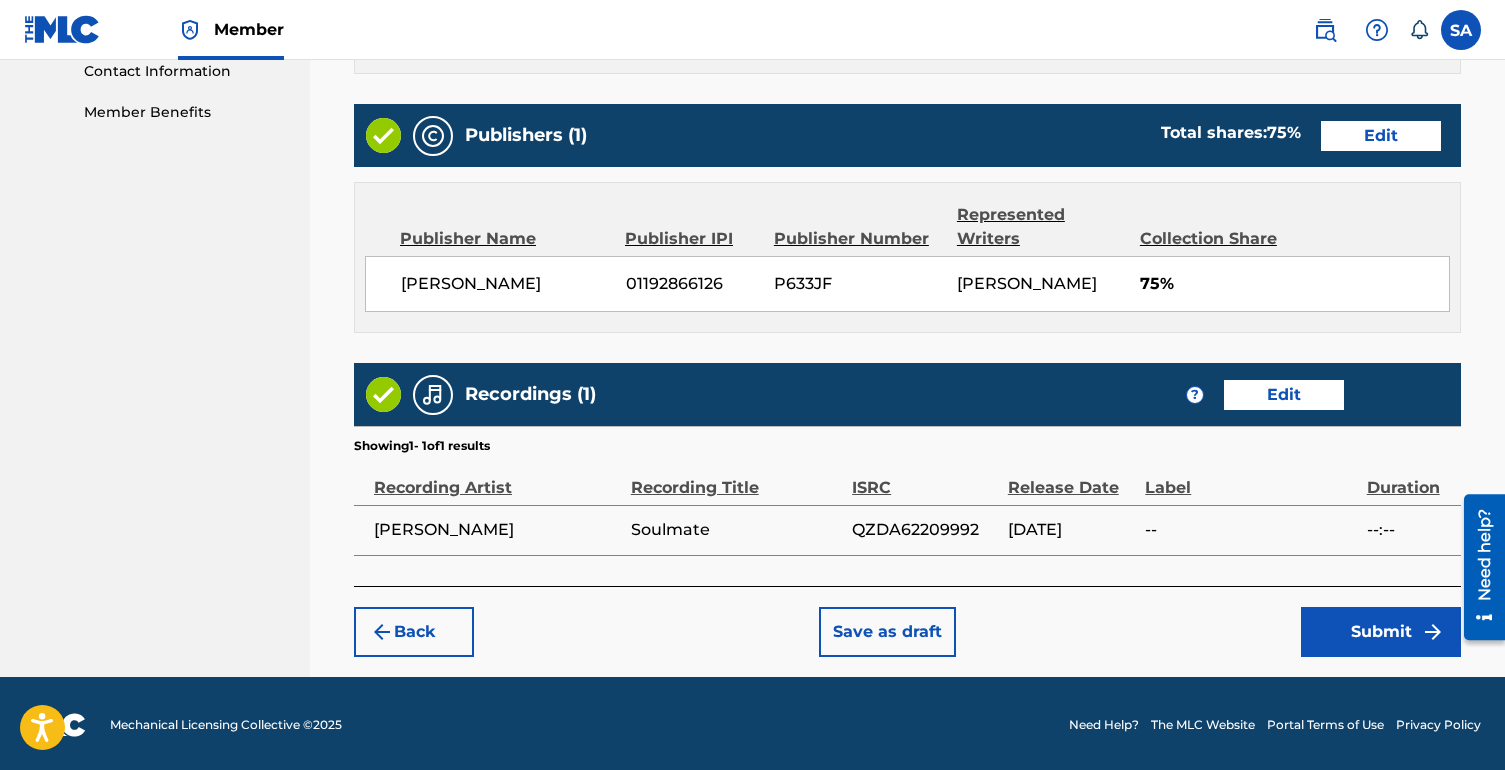 click on "Submit" at bounding box center [1381, 632] 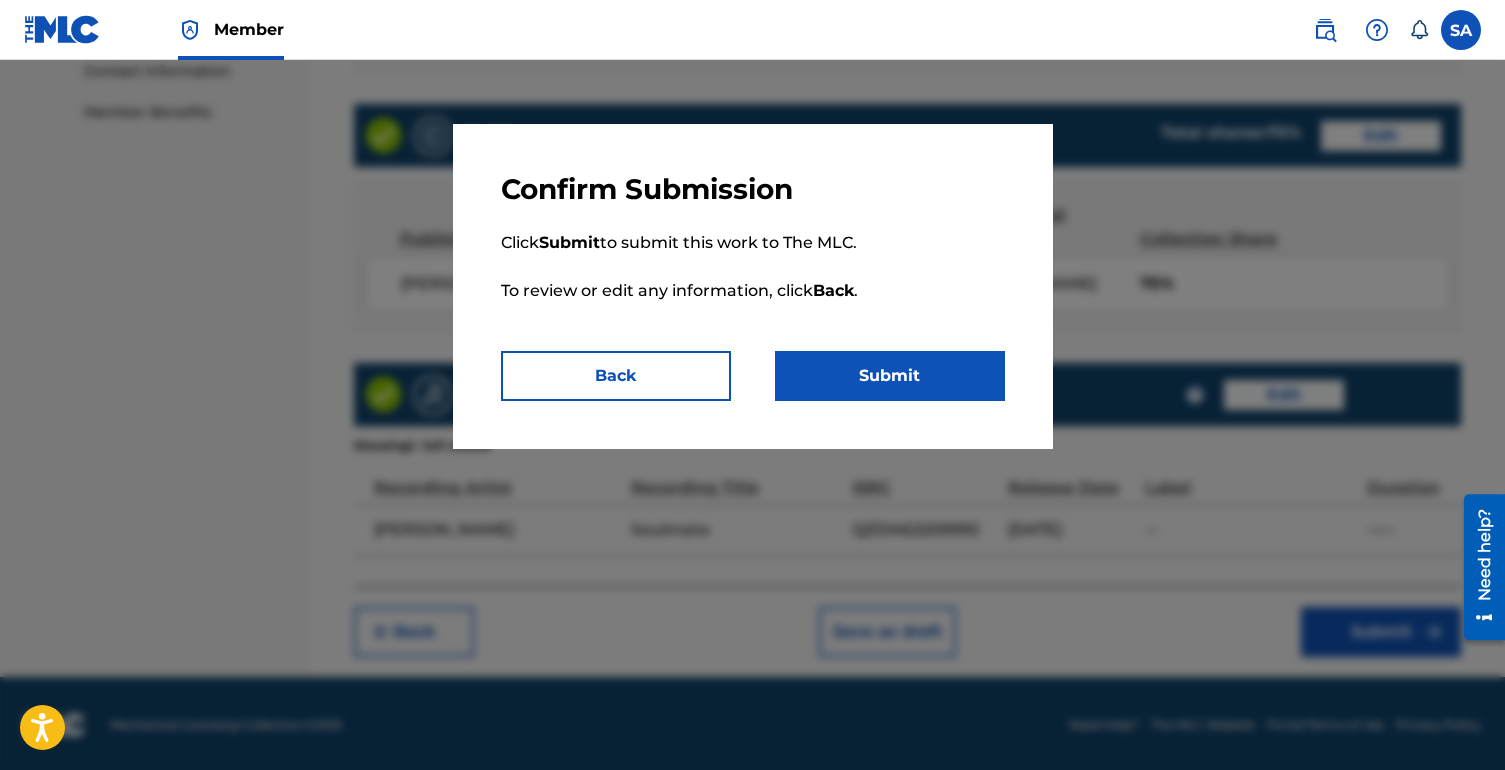 click on "Submit" at bounding box center [890, 376] 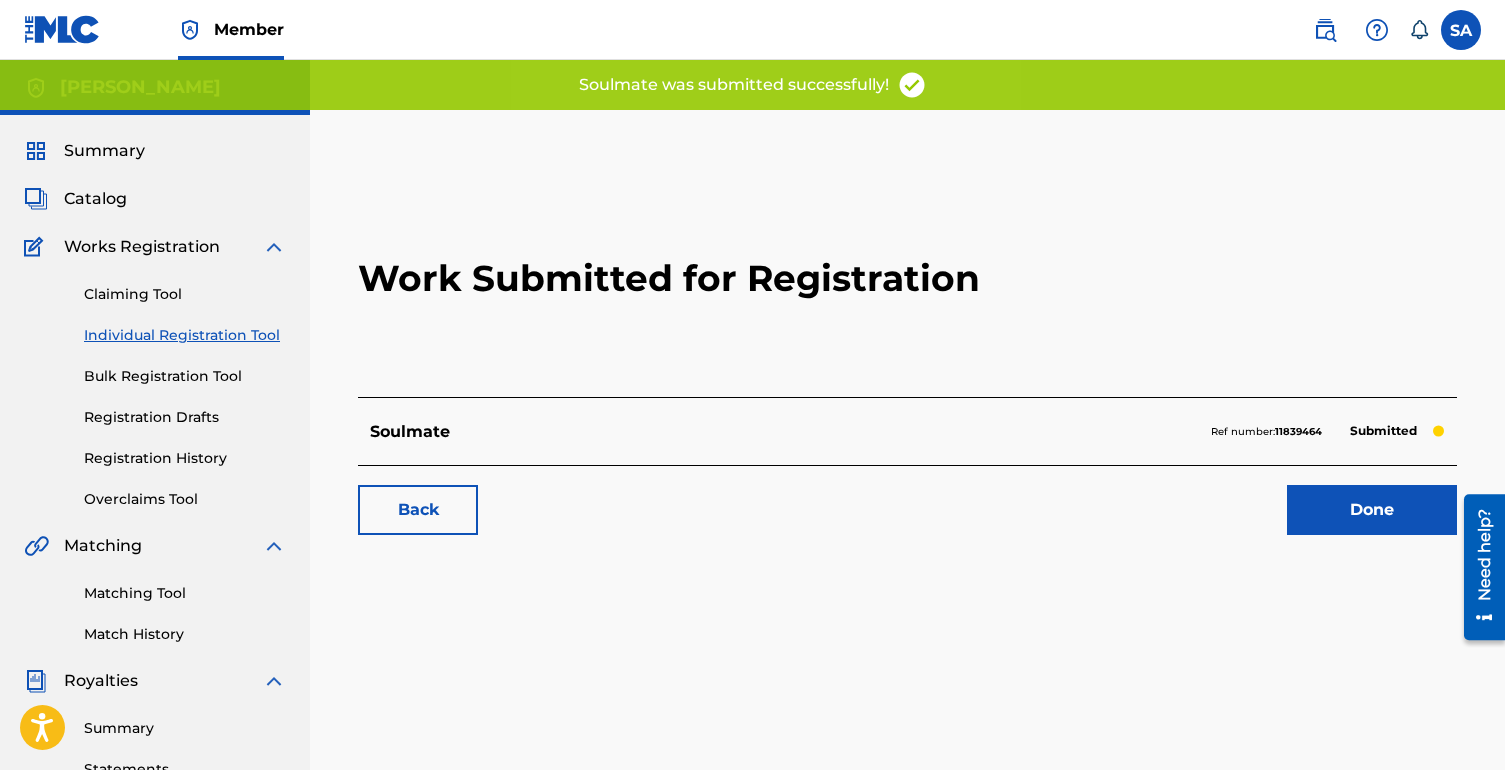 click on "Done" at bounding box center (1372, 510) 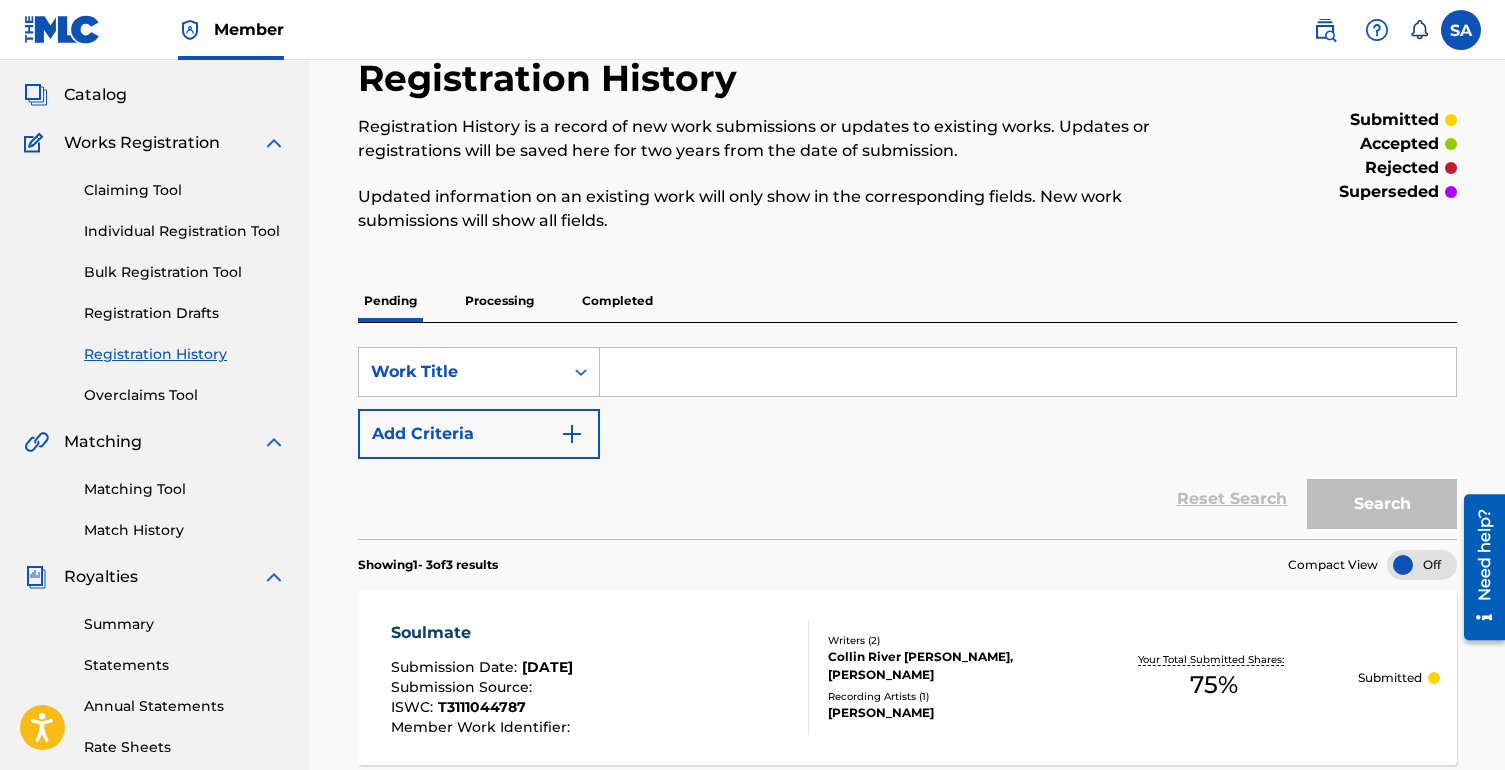 scroll, scrollTop: 0, scrollLeft: 0, axis: both 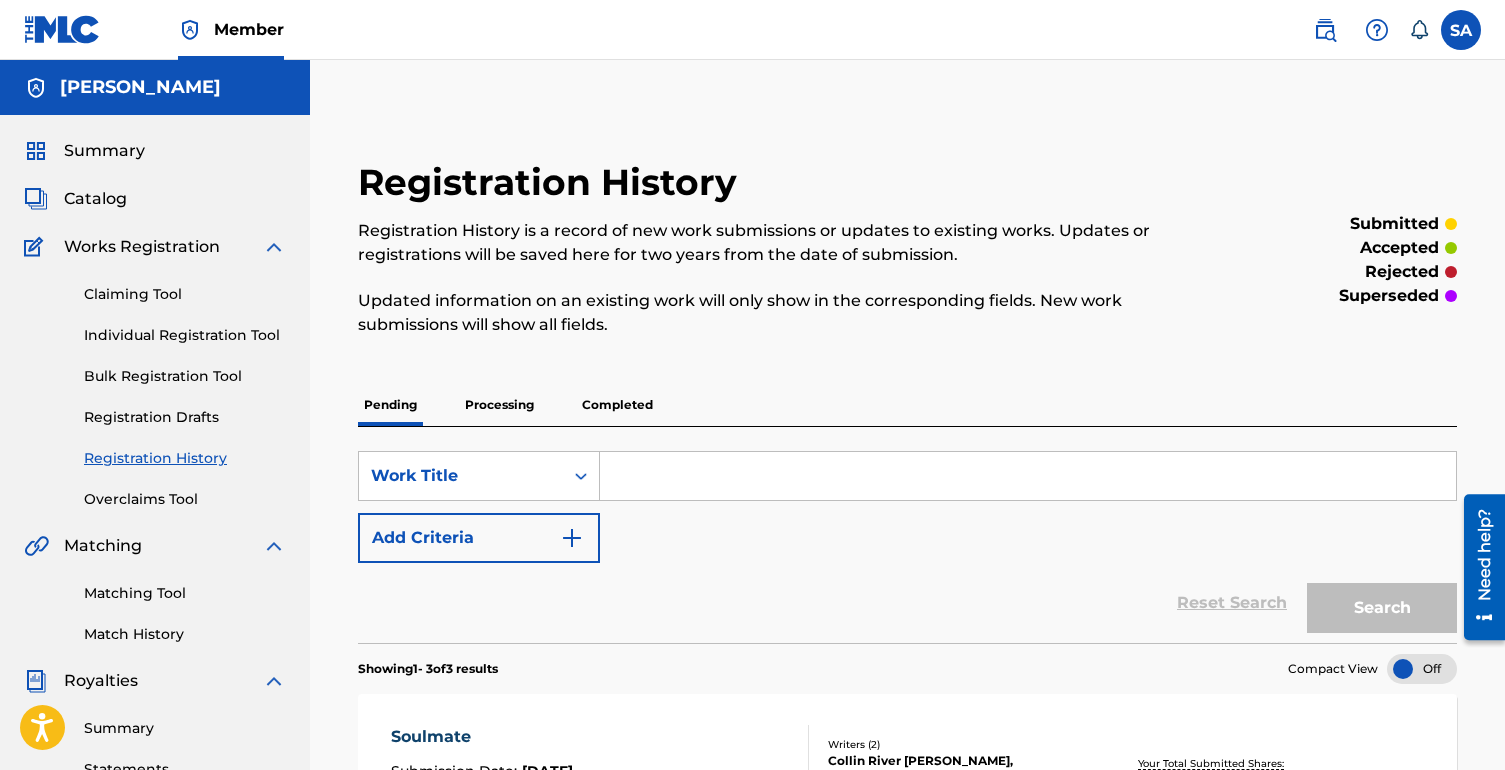 click on "Claiming Tool Individual Registration Tool Bulk Registration Tool Registration Drafts Registration History Overclaims Tool" at bounding box center (155, 384) 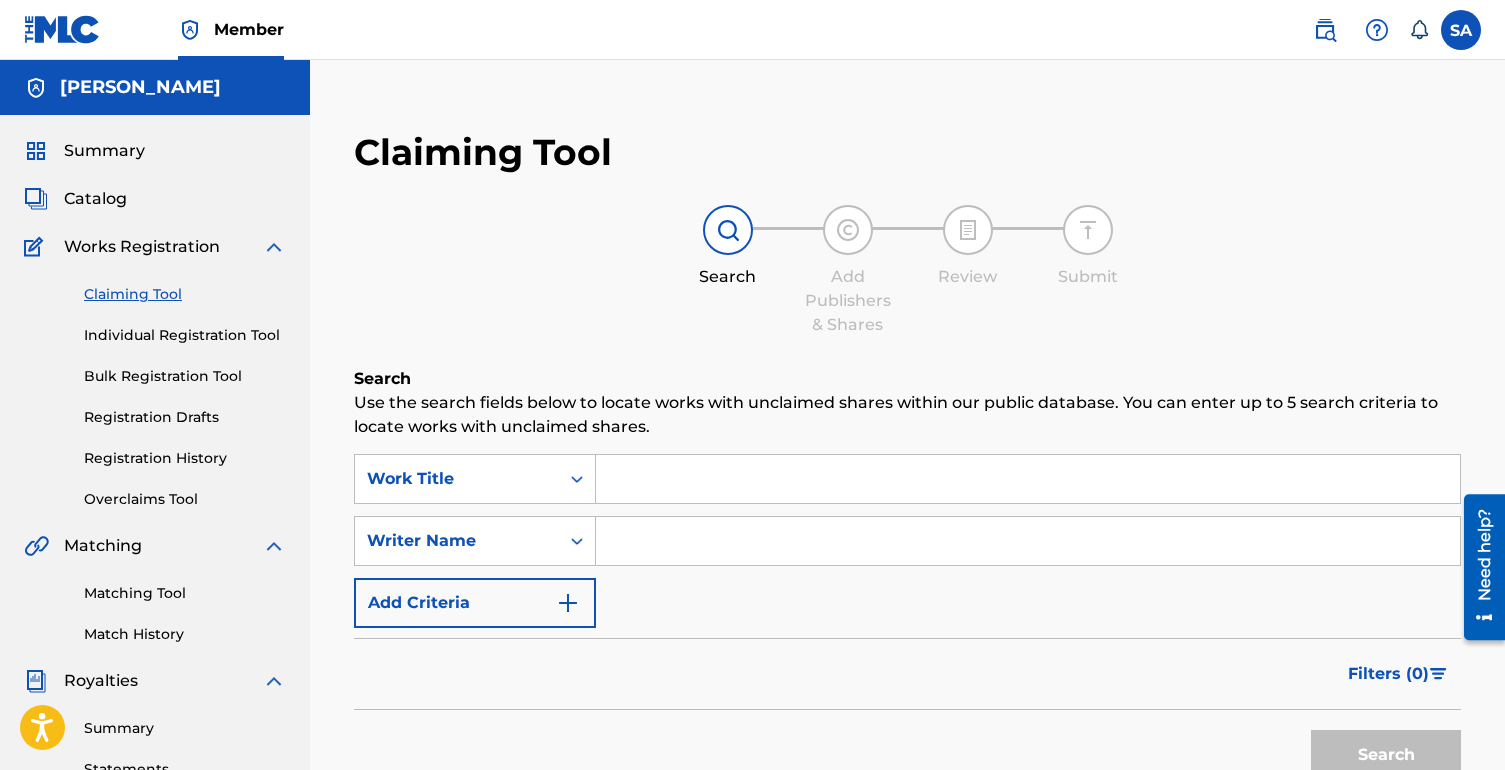 click at bounding box center [1028, 541] 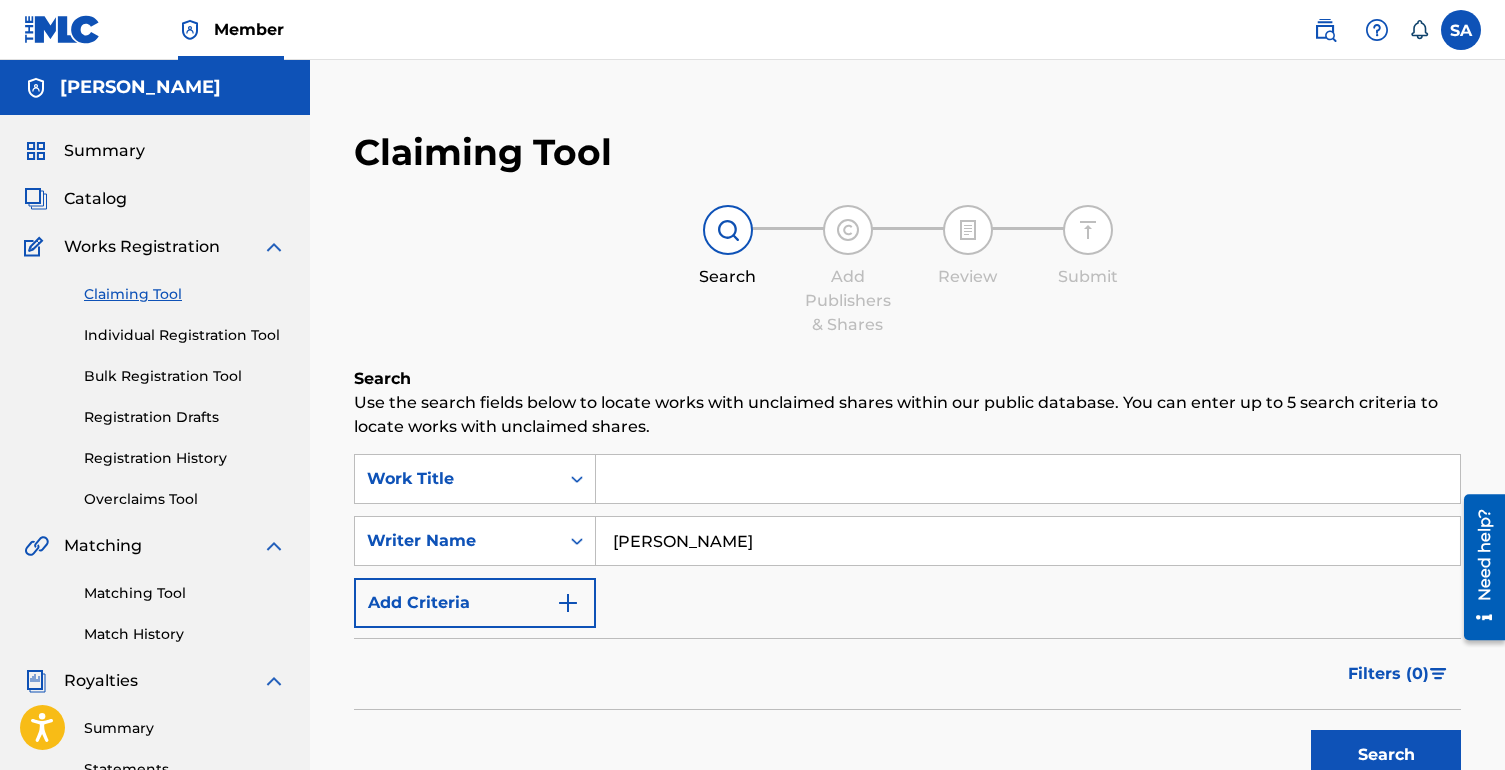type on "[PERSON_NAME]" 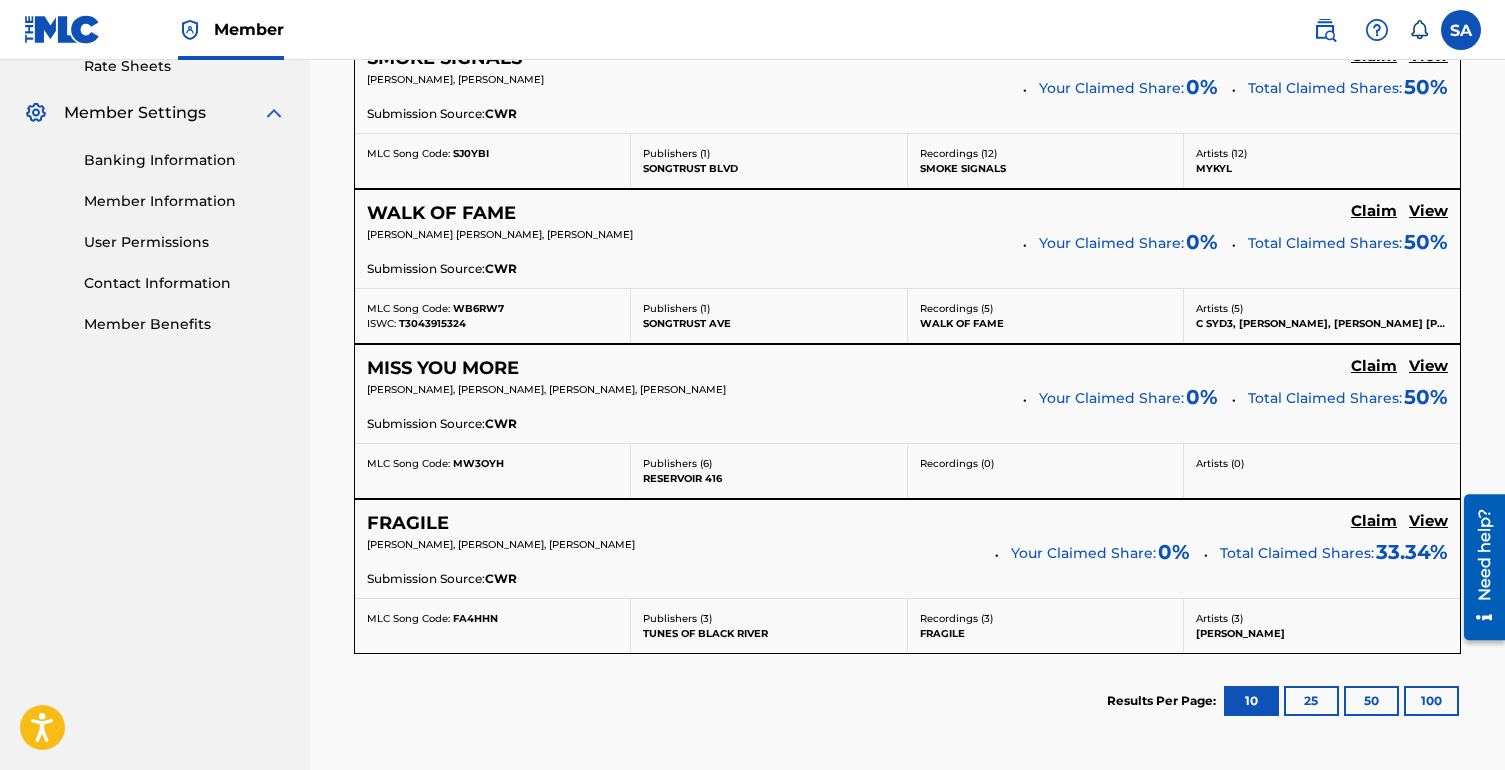 scroll, scrollTop: 811, scrollLeft: 0, axis: vertical 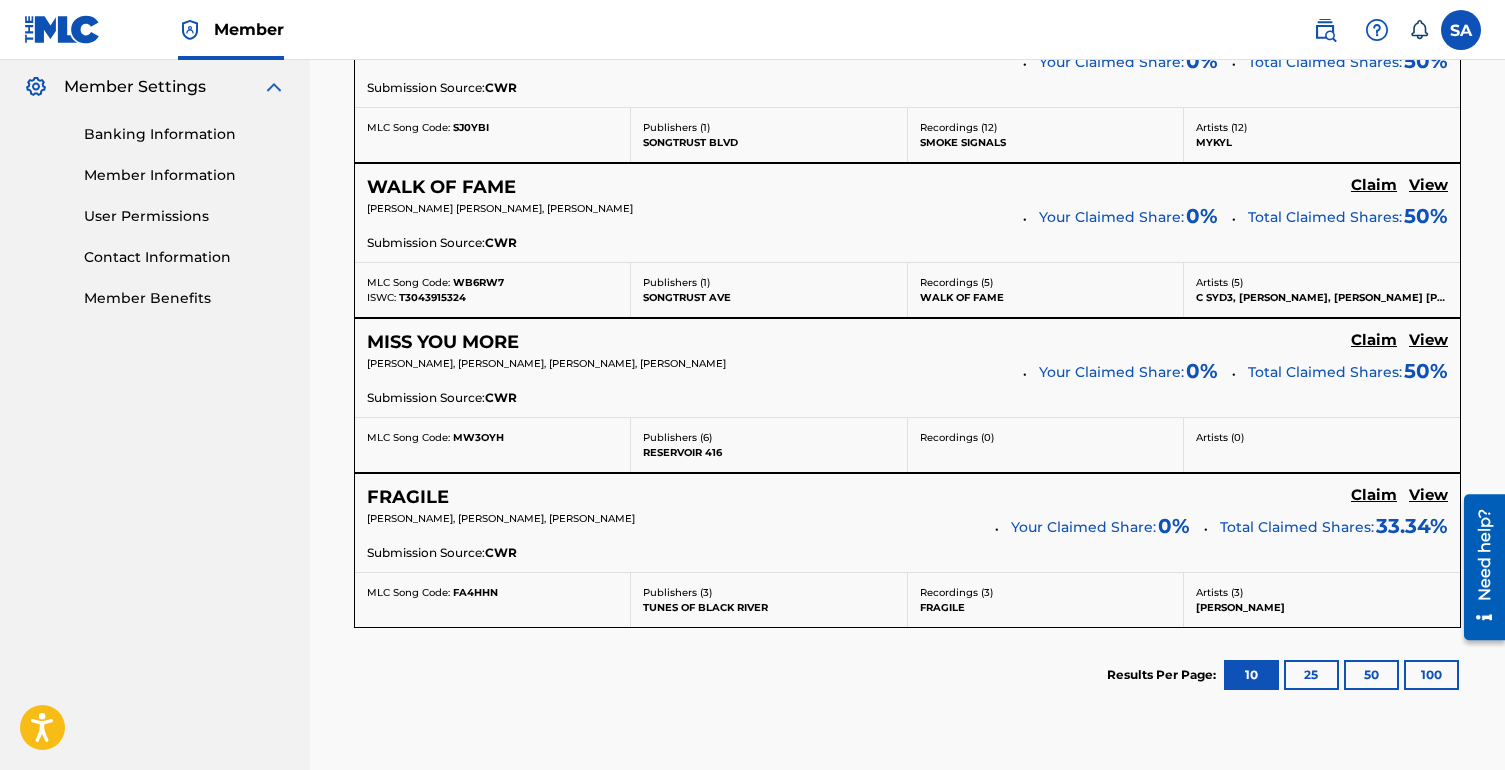 click on "Submission Source:  CWR" at bounding box center (907, 400) 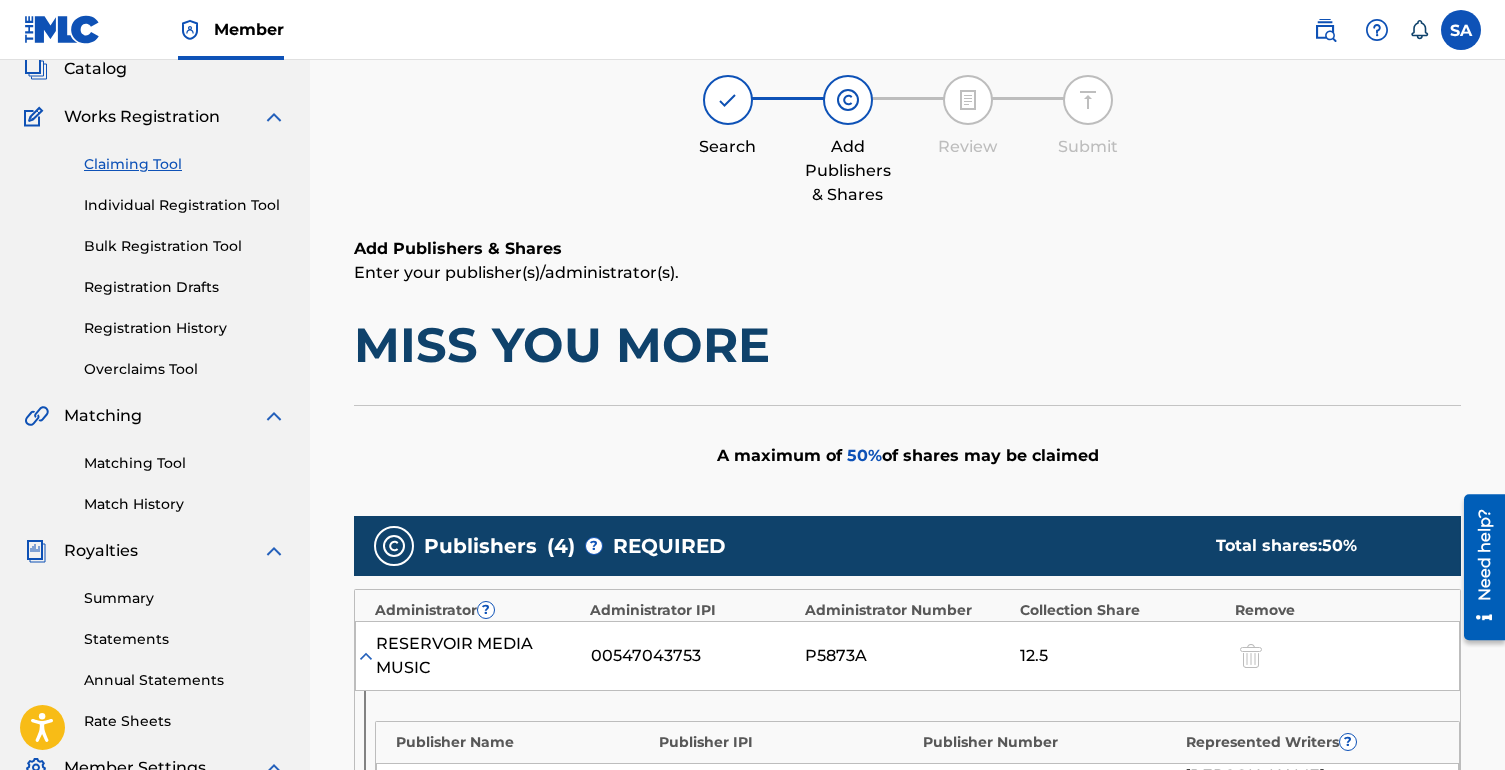 scroll, scrollTop: 0, scrollLeft: 0, axis: both 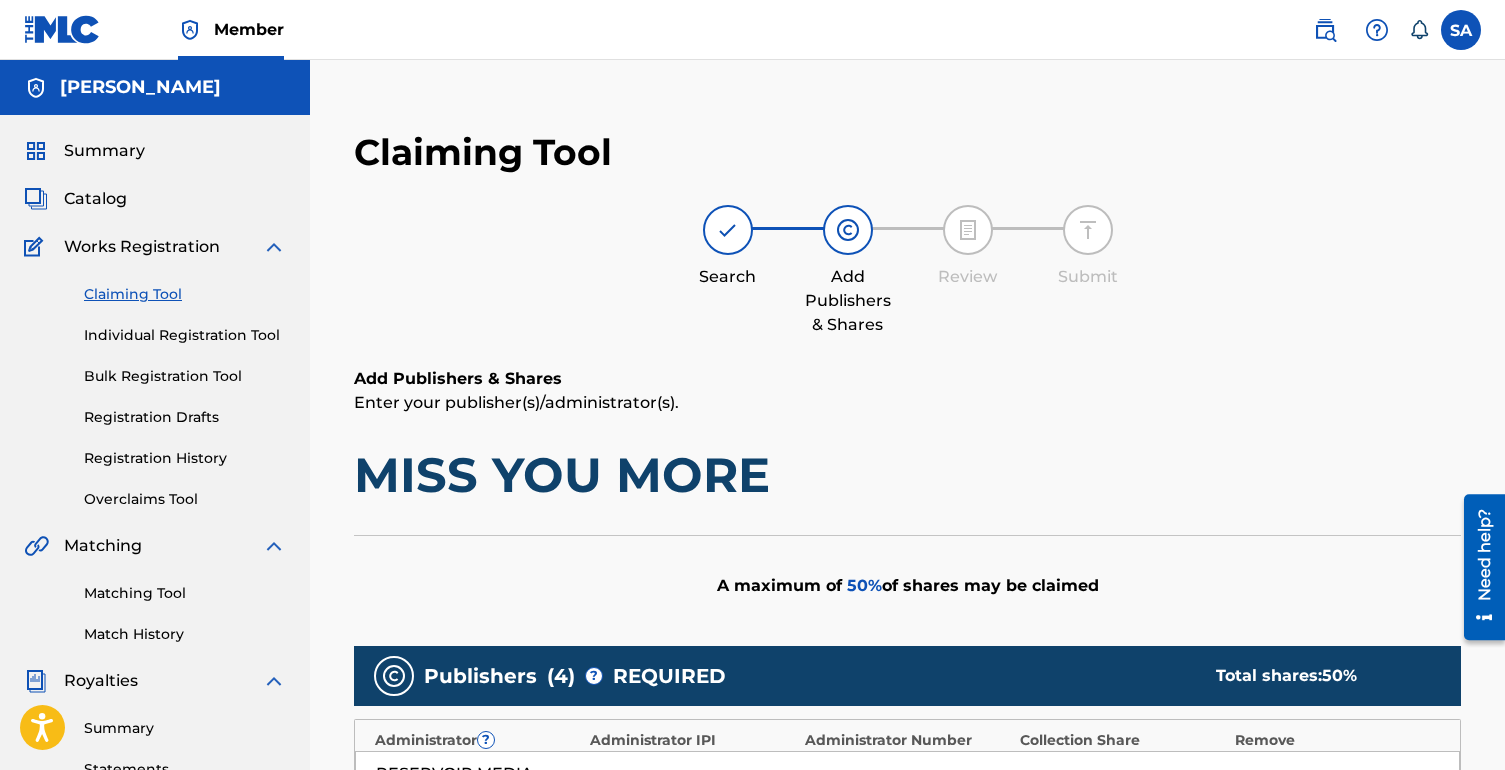 click on "Claiming Tool" at bounding box center [185, 294] 